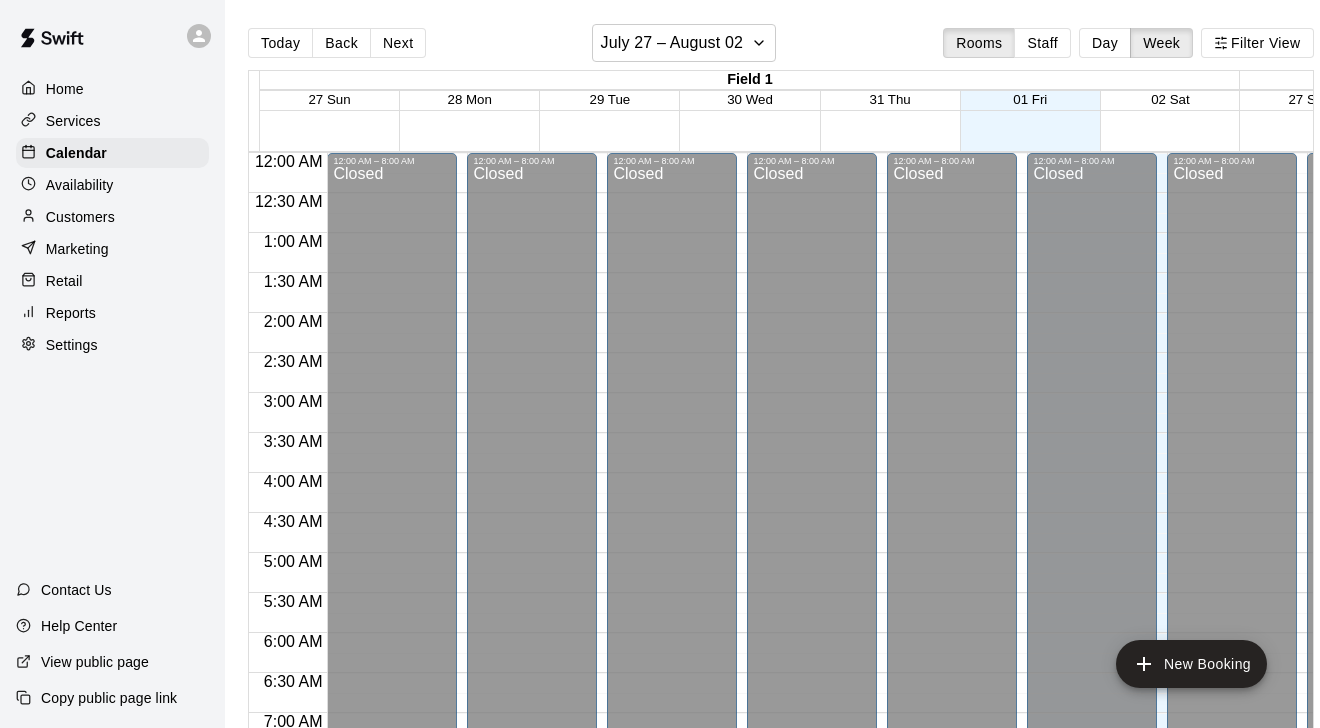 scroll, scrollTop: 0, scrollLeft: 0, axis: both 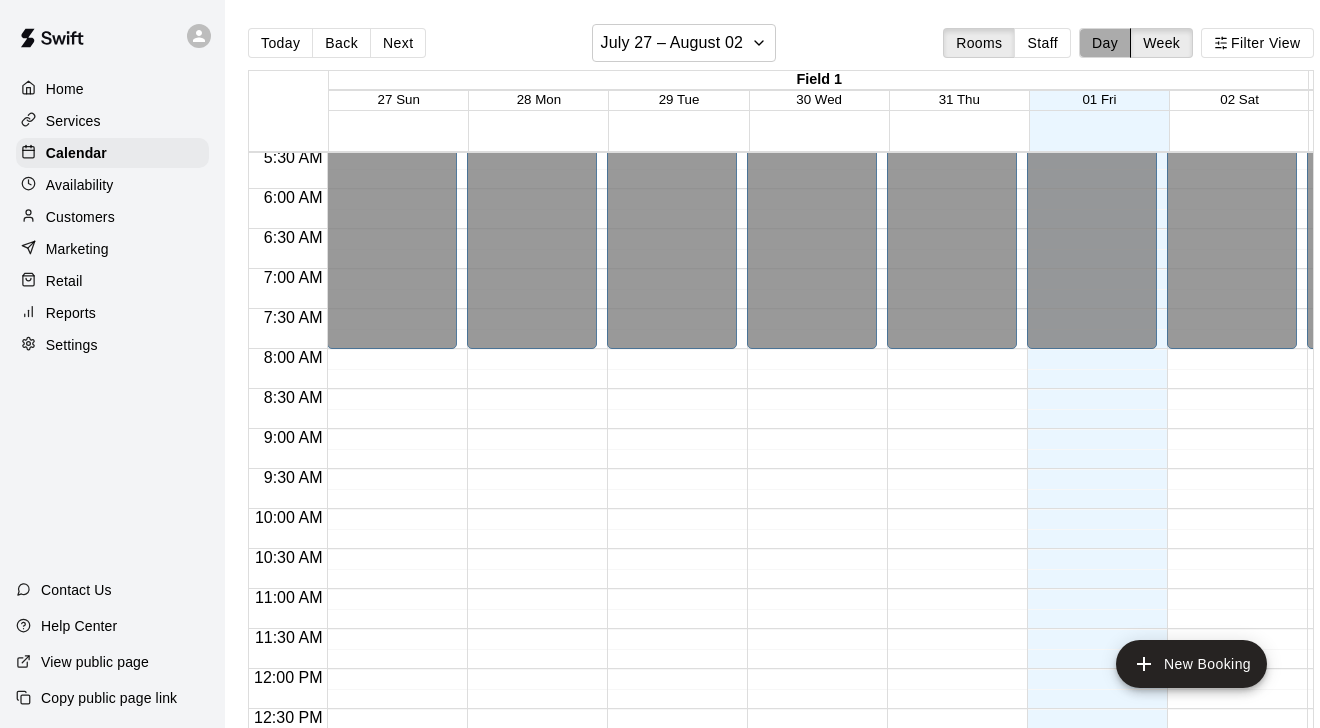 click on "Day" at bounding box center [1105, 43] 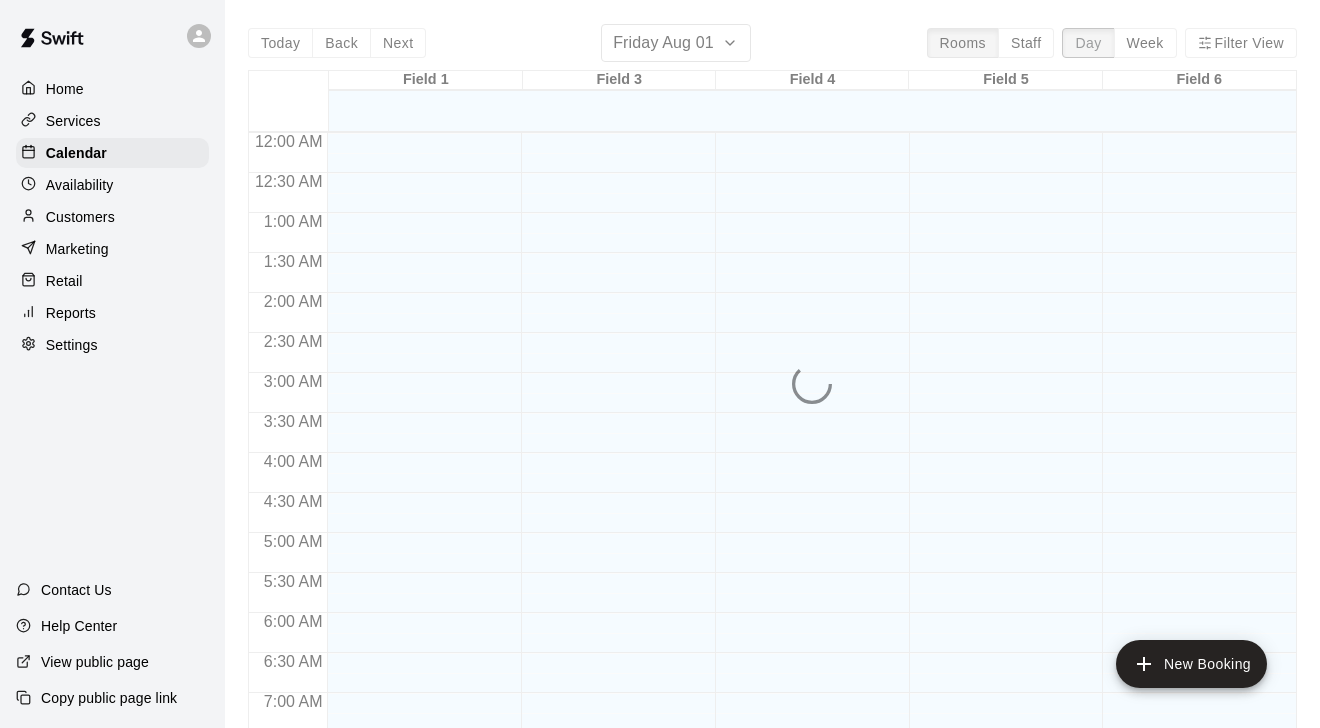 scroll, scrollTop: 1098, scrollLeft: 0, axis: vertical 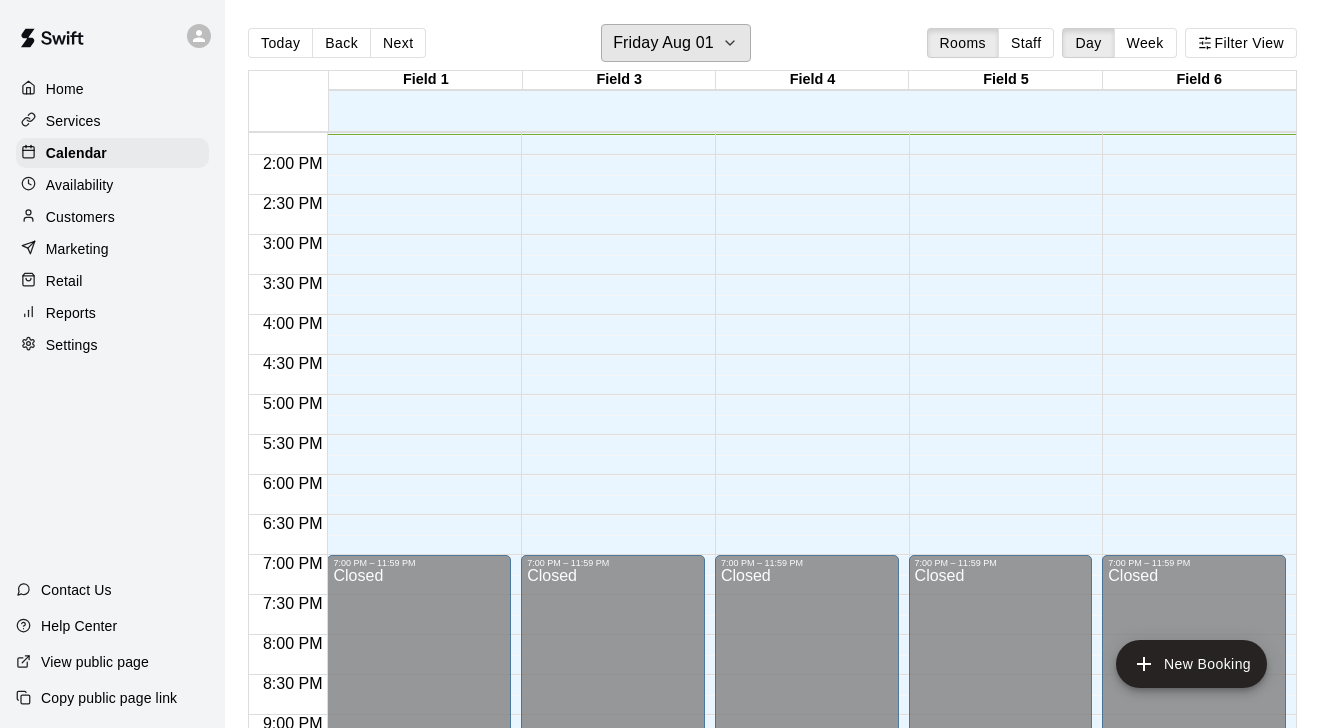 click on "Friday Aug 01" at bounding box center [676, 43] 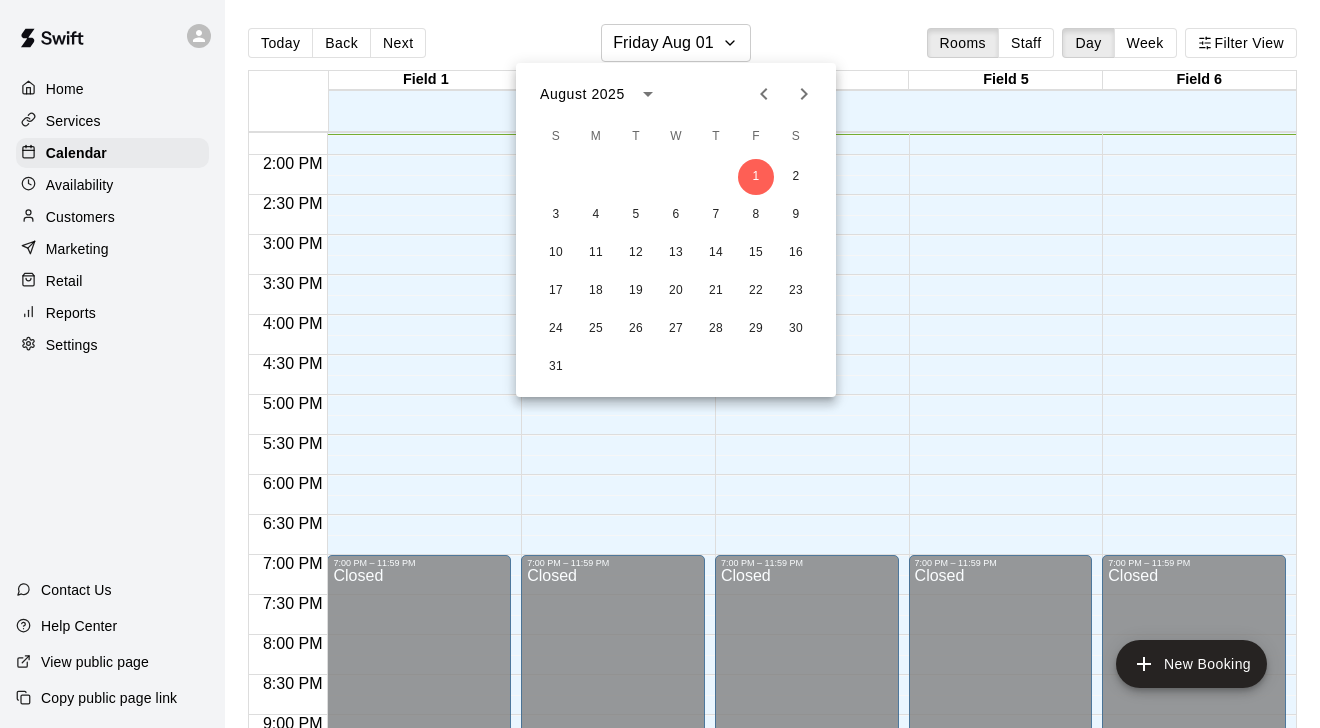 click 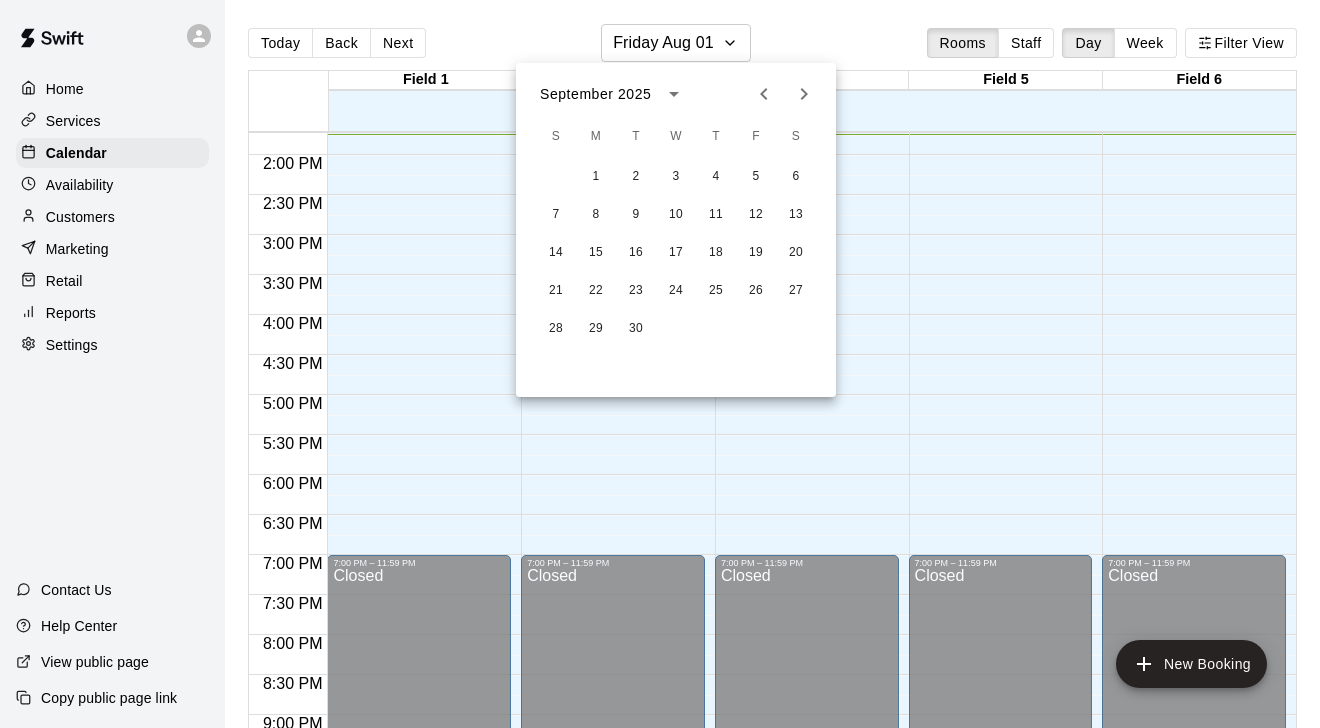 click 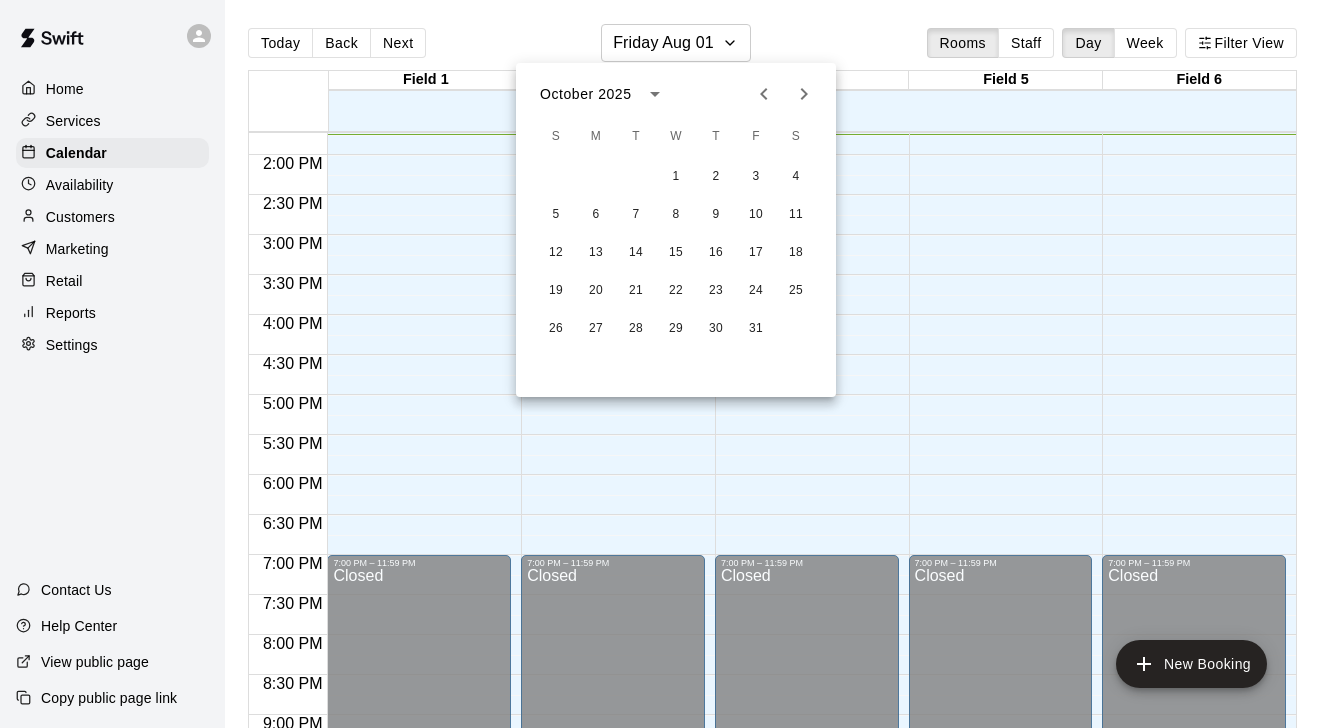 click 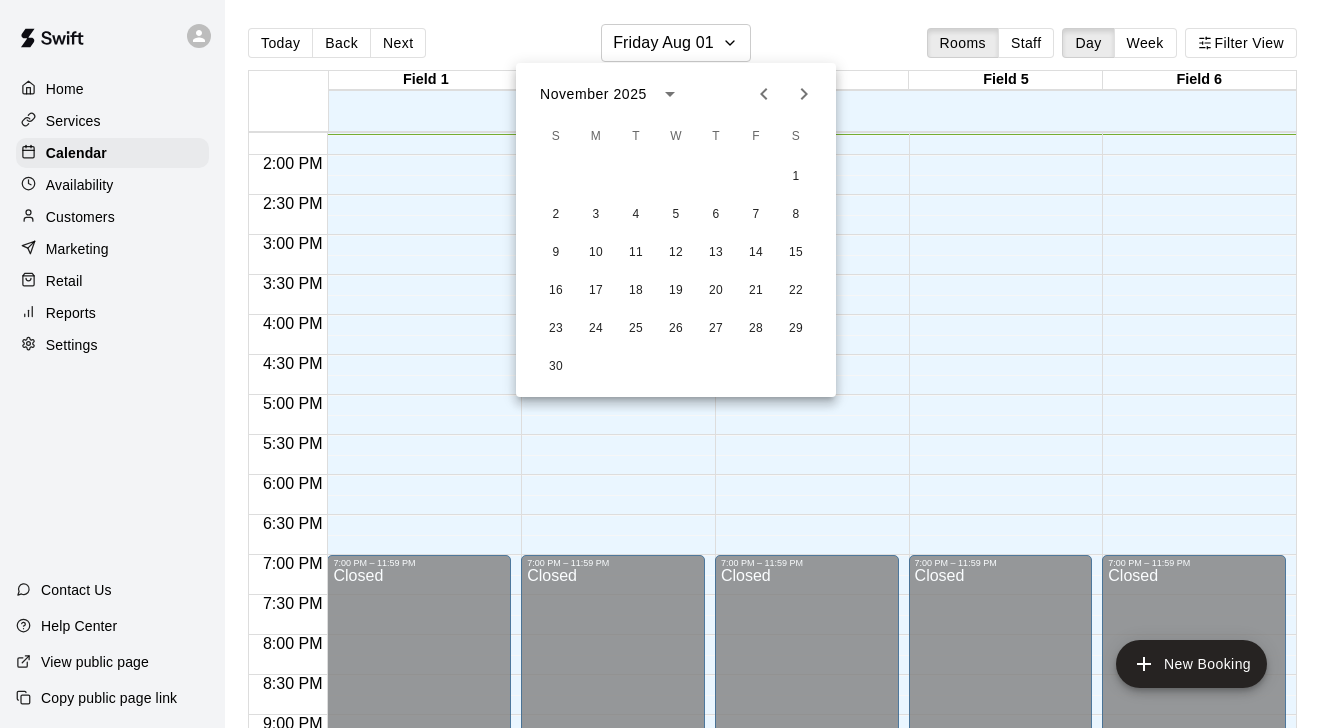 click 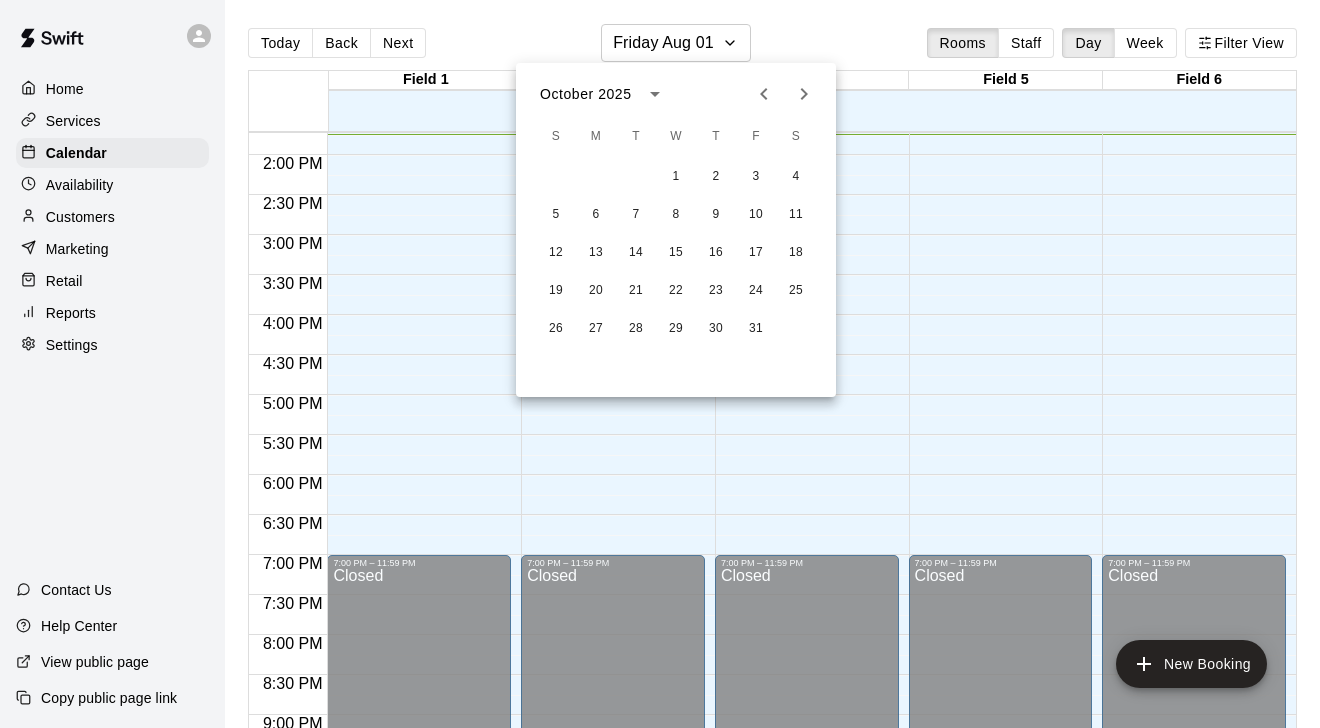 click 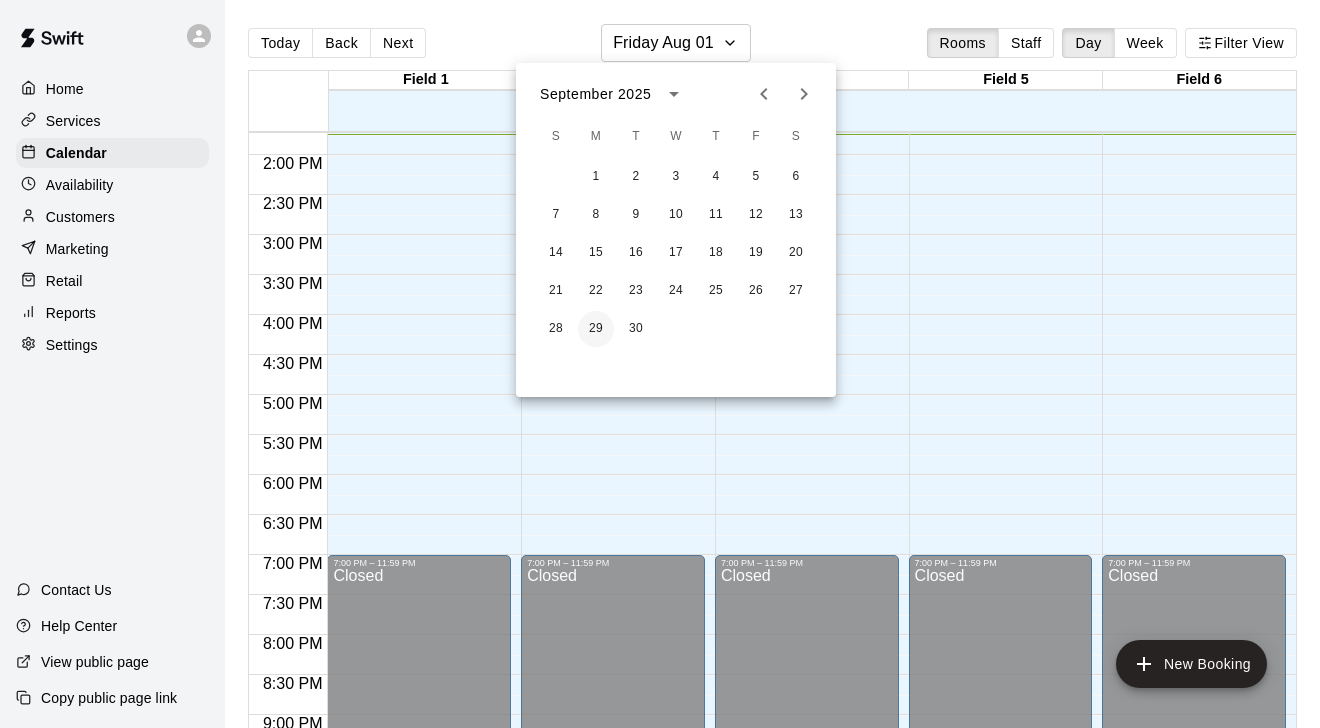 click on "29" at bounding box center (596, 329) 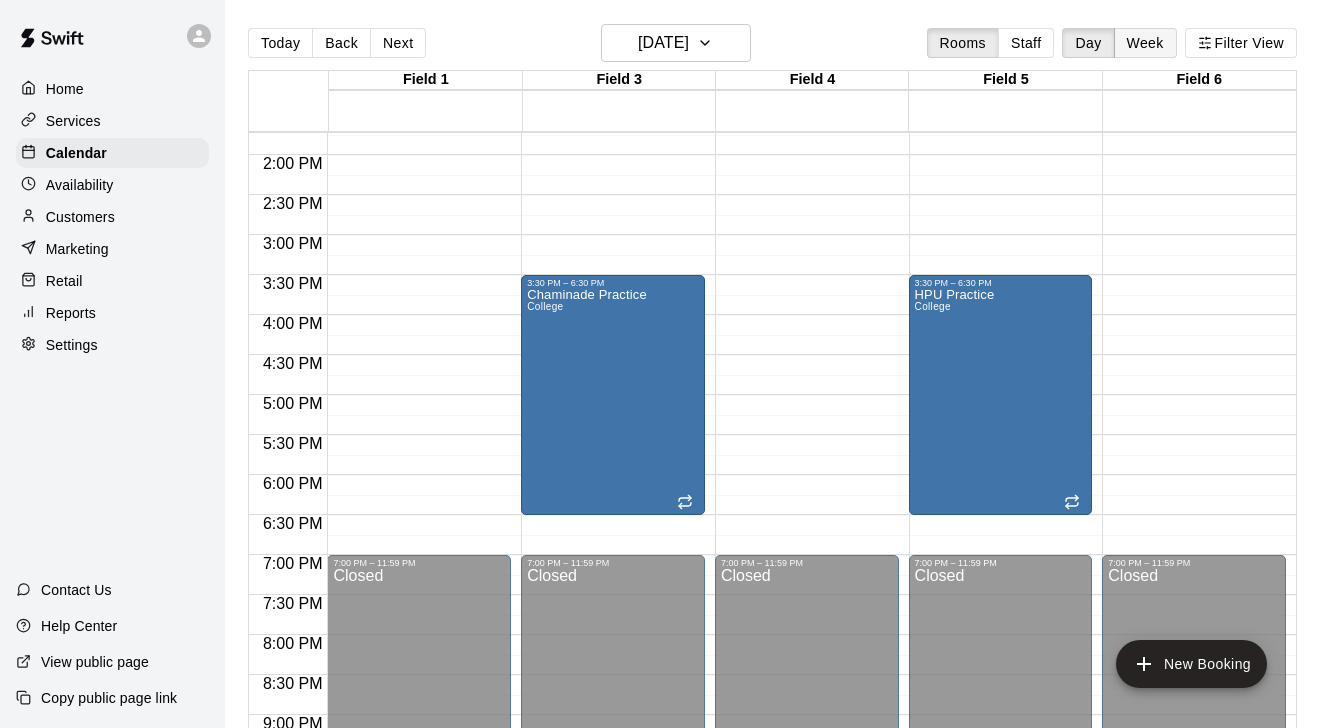 click on "Week" at bounding box center [1145, 43] 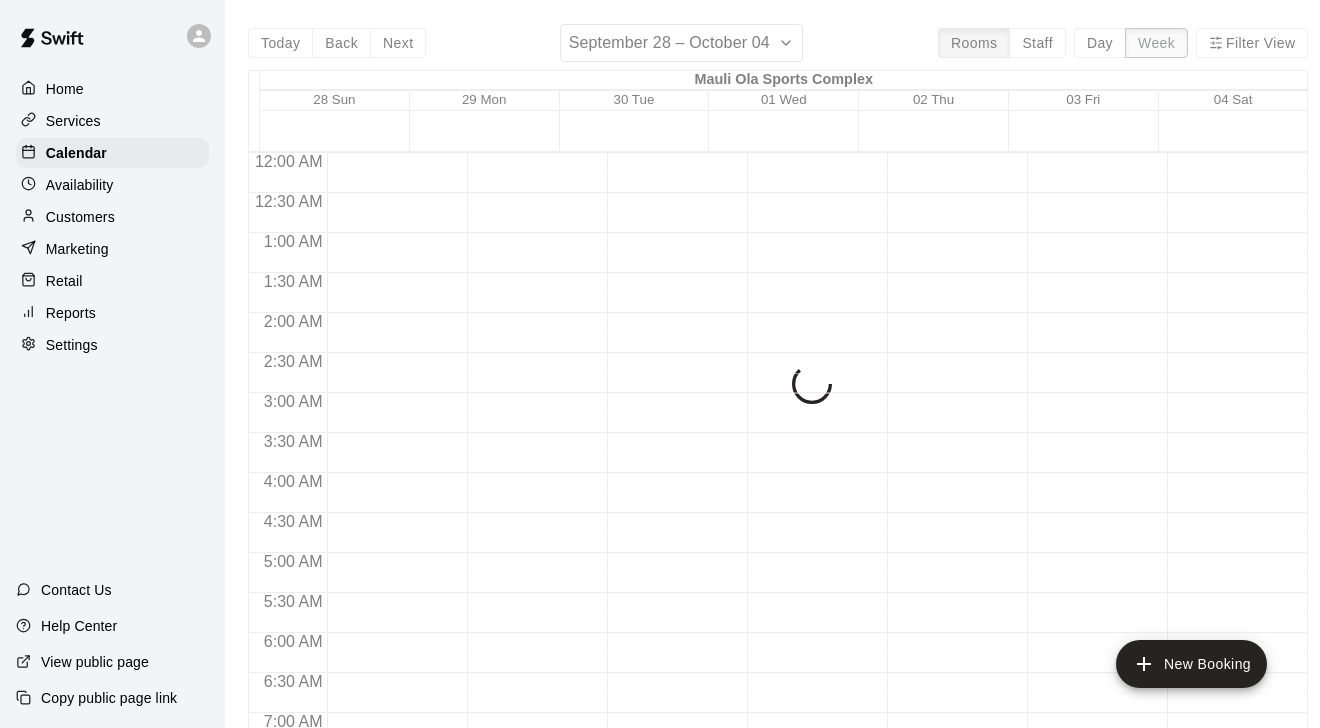 scroll, scrollTop: 1099, scrollLeft: 0, axis: vertical 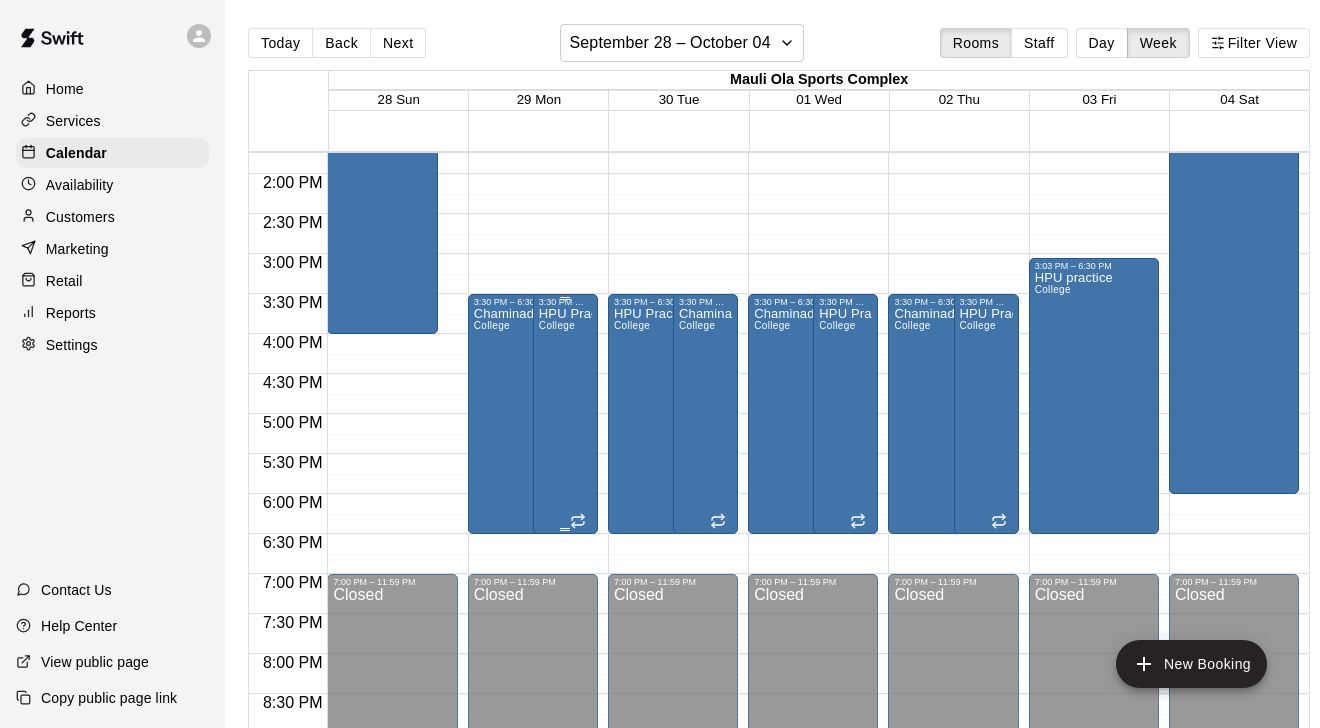 click on "HPU Practice College" at bounding box center (565, 671) 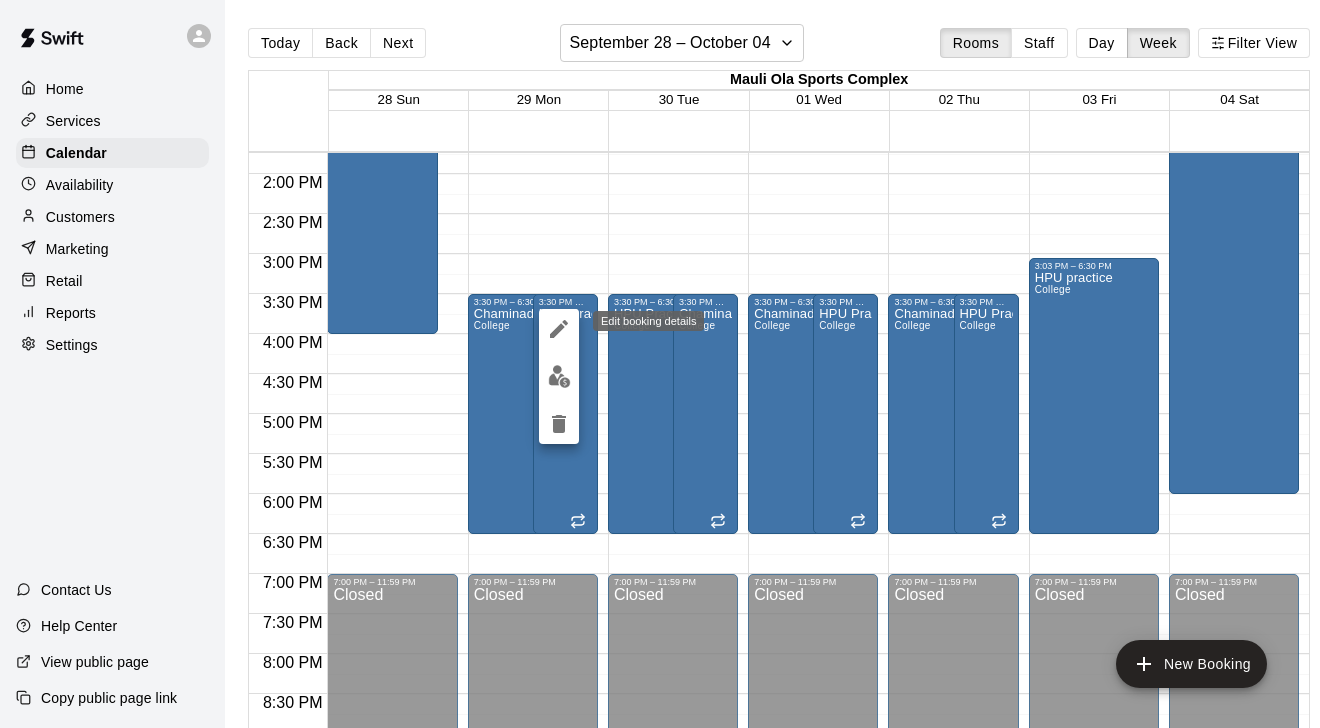 click 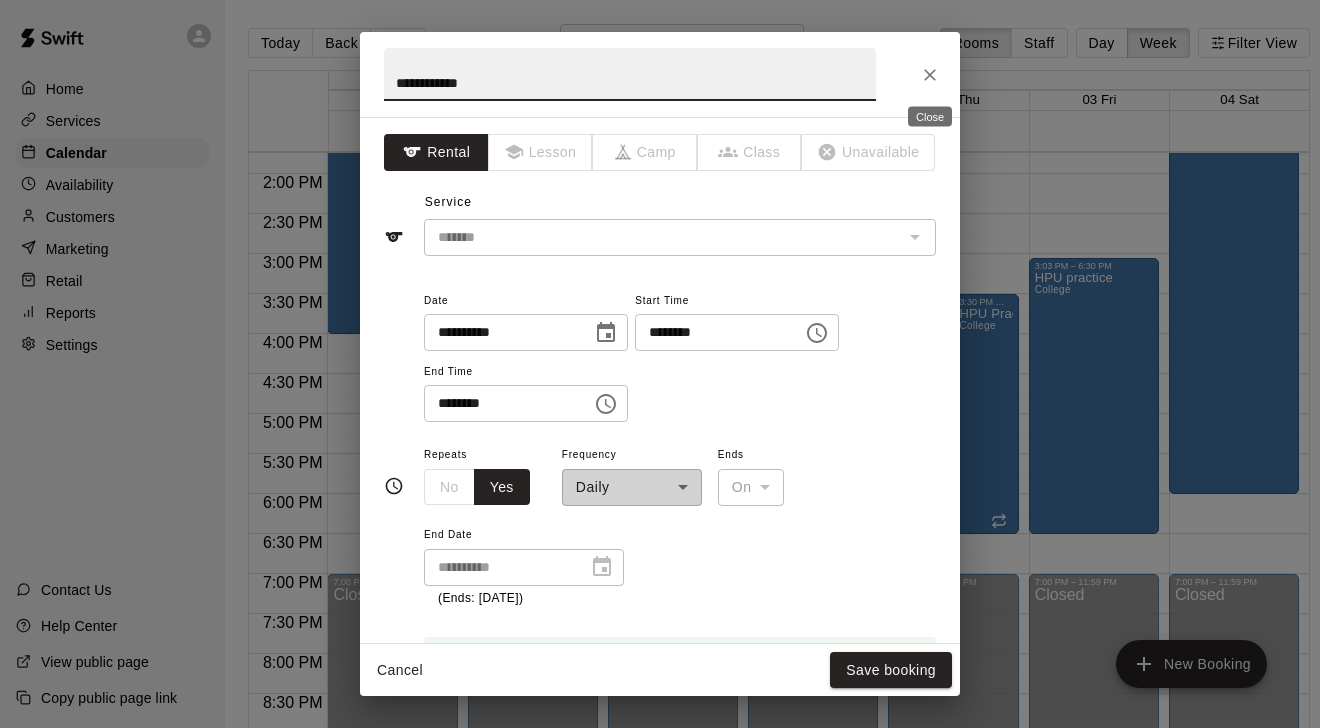 click 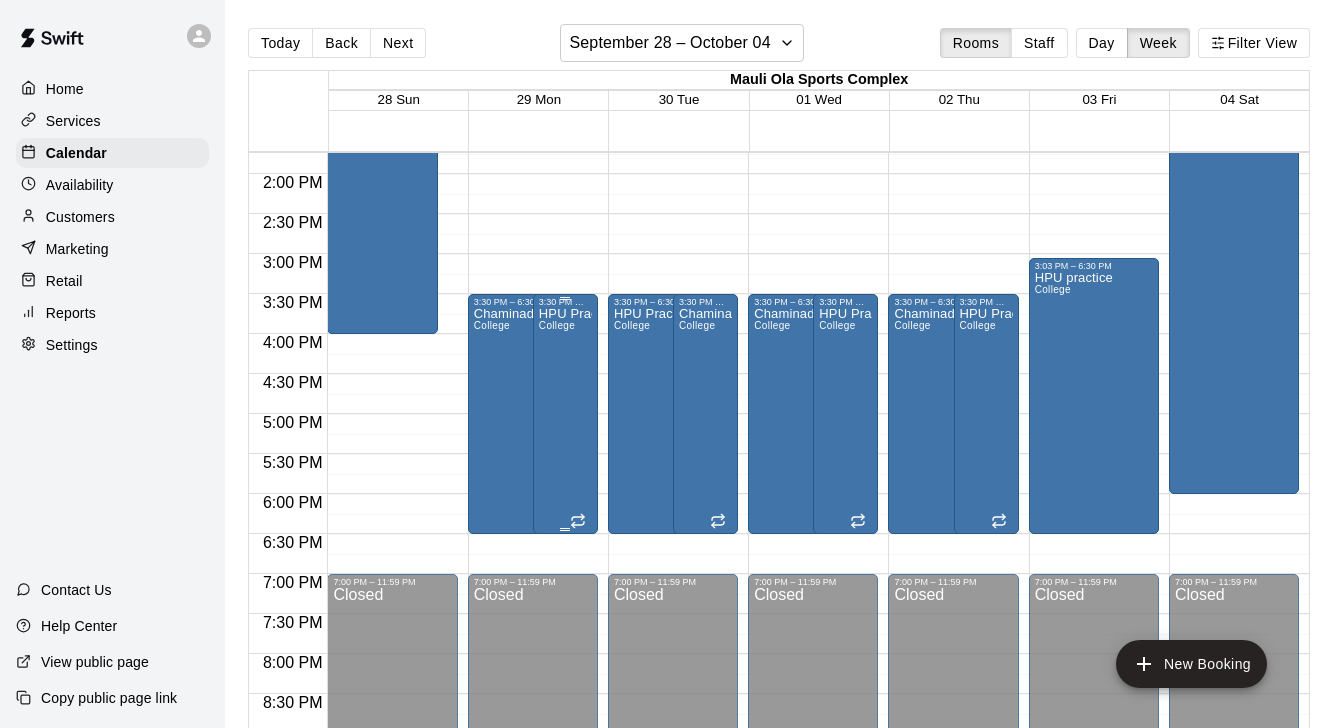 click on "HPU Practice College" at bounding box center [565, 671] 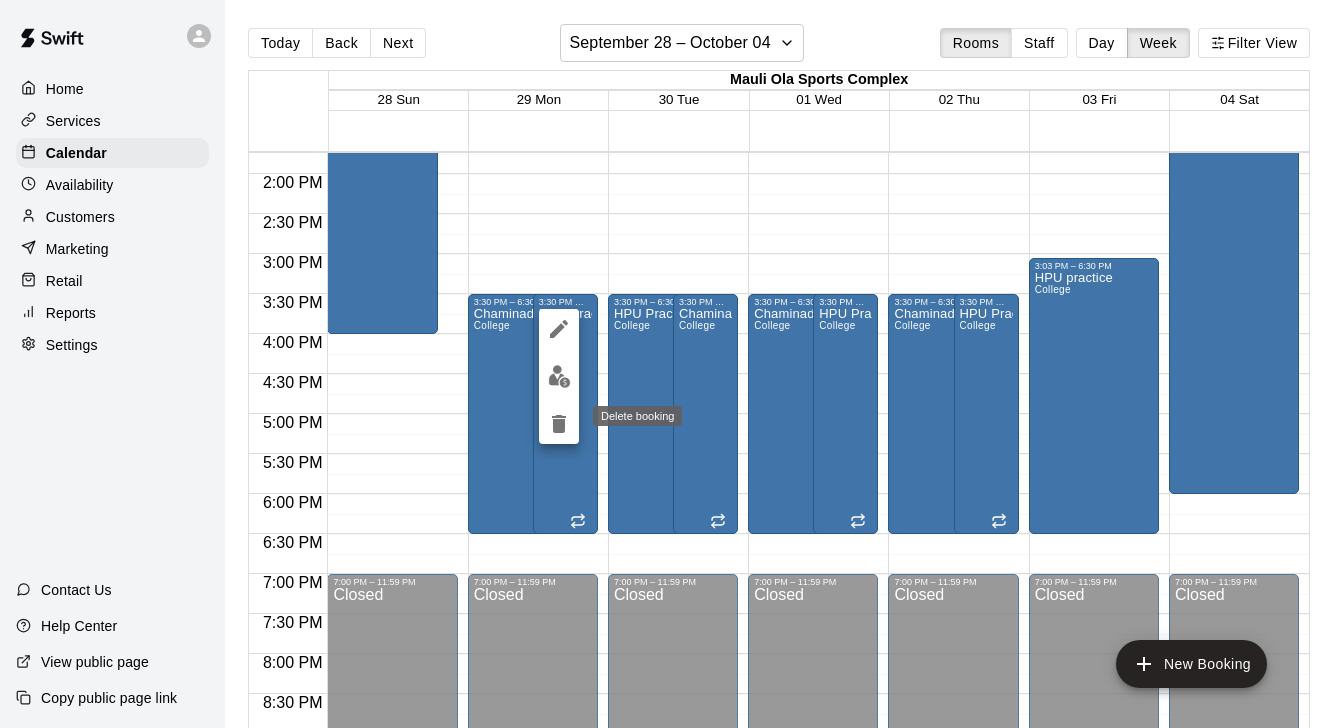 click 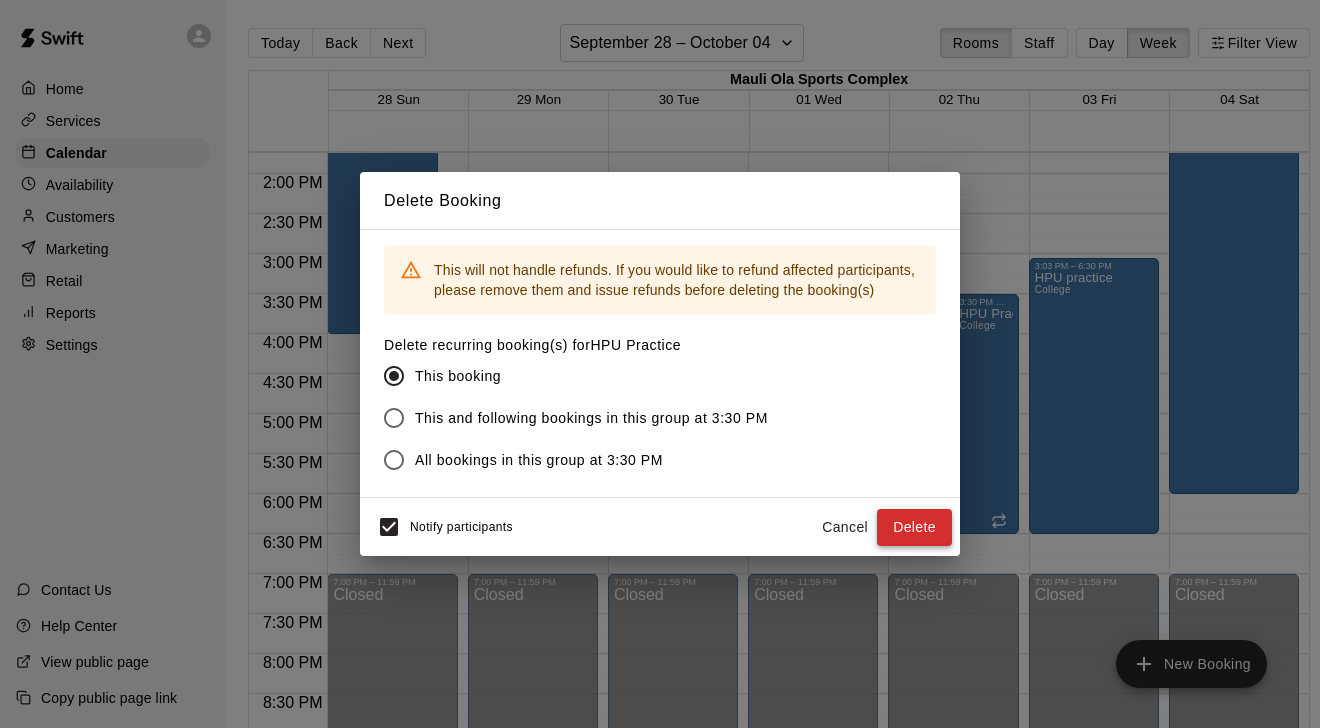 click on "Delete" at bounding box center [914, 527] 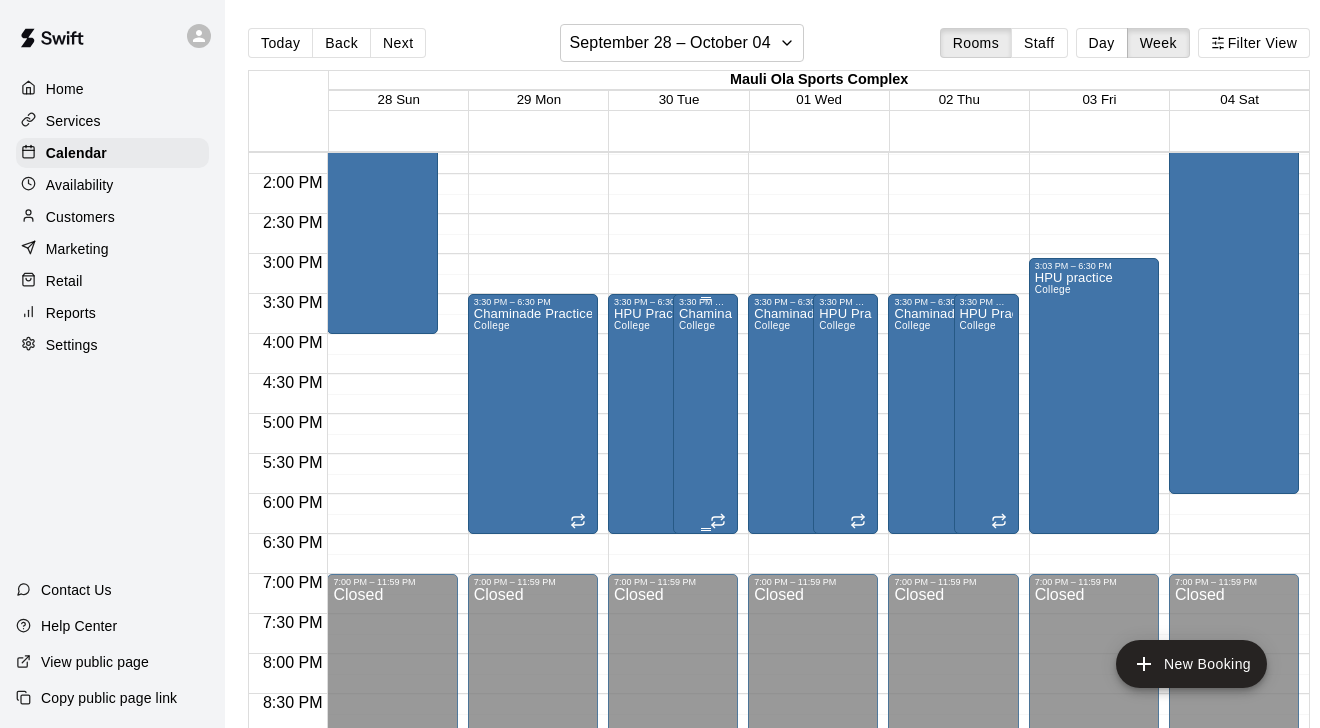 click on "Chaminade Practice College" at bounding box center [705, 671] 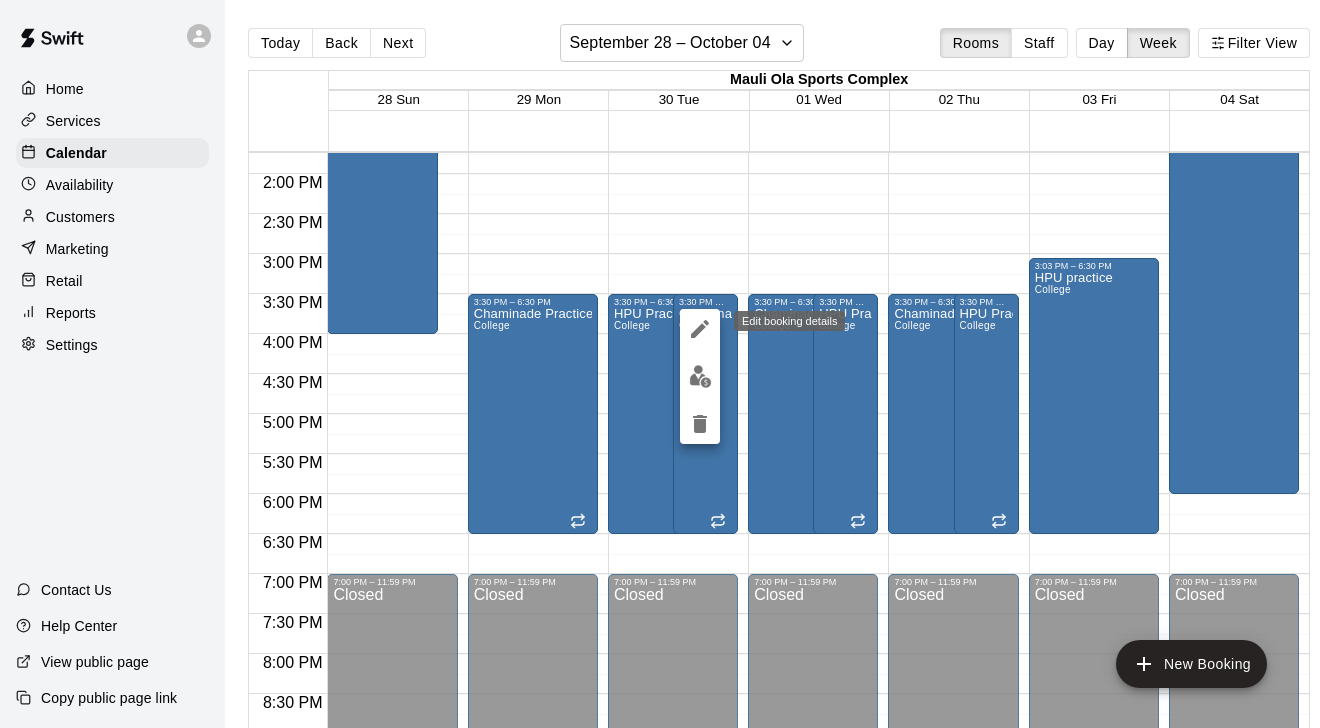 click 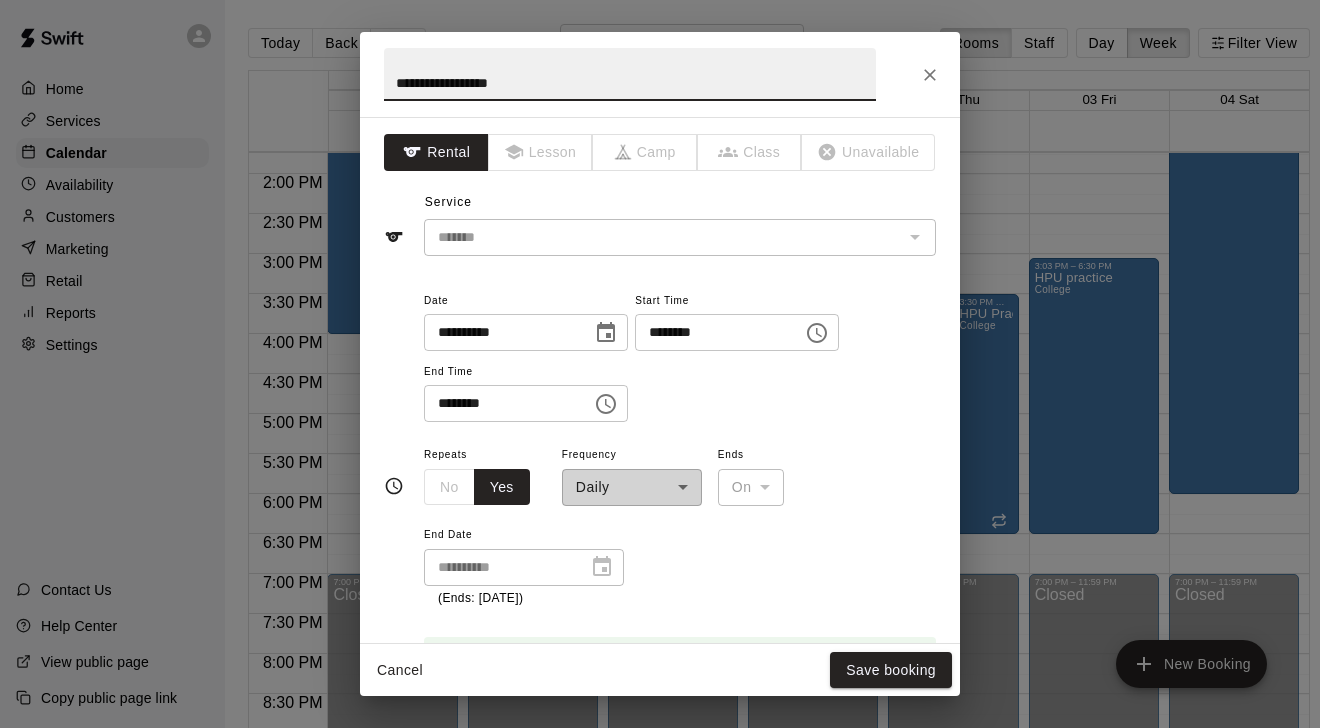 click 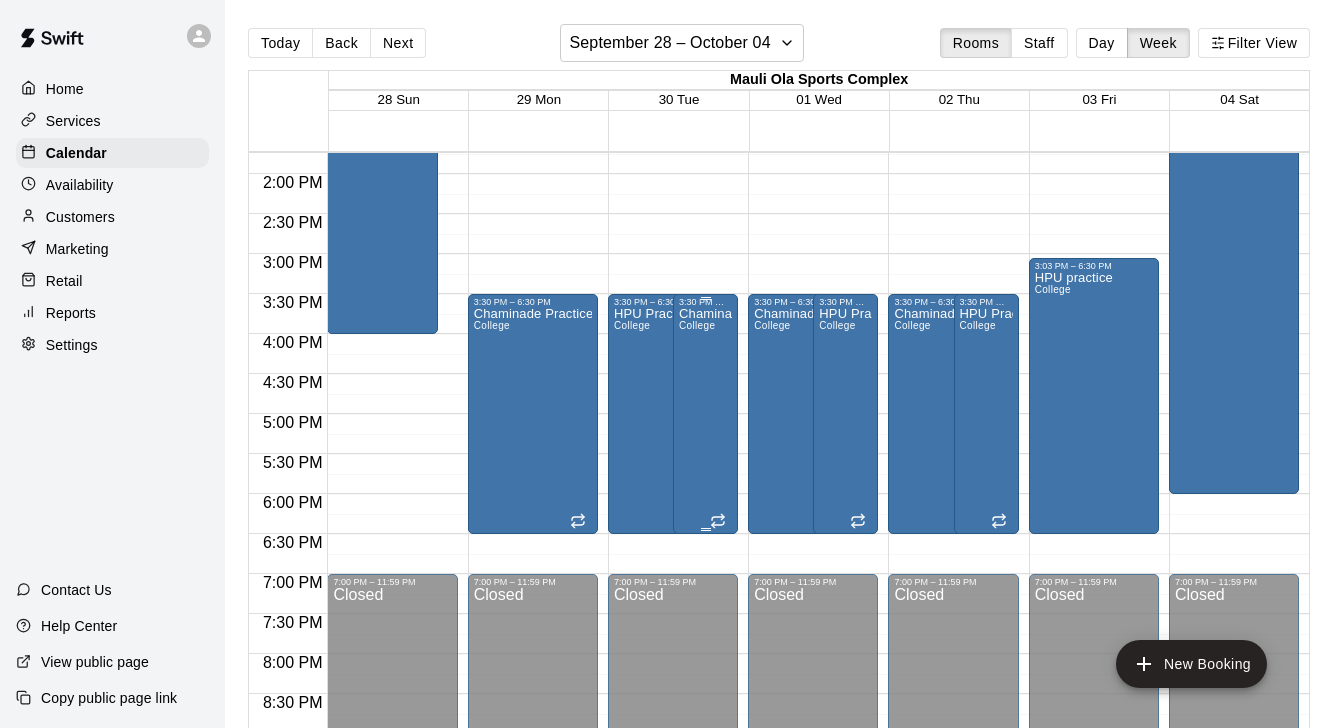 click on "Chaminade Practice College" at bounding box center (705, 671) 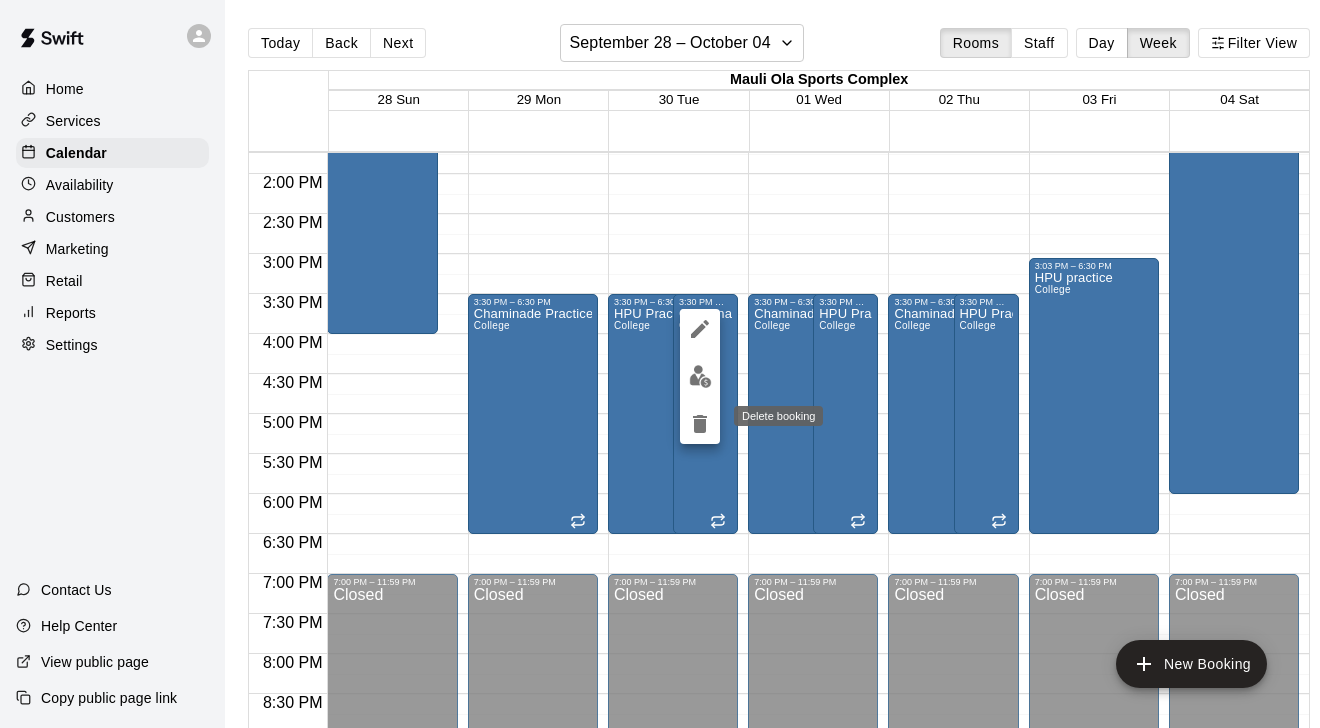 click 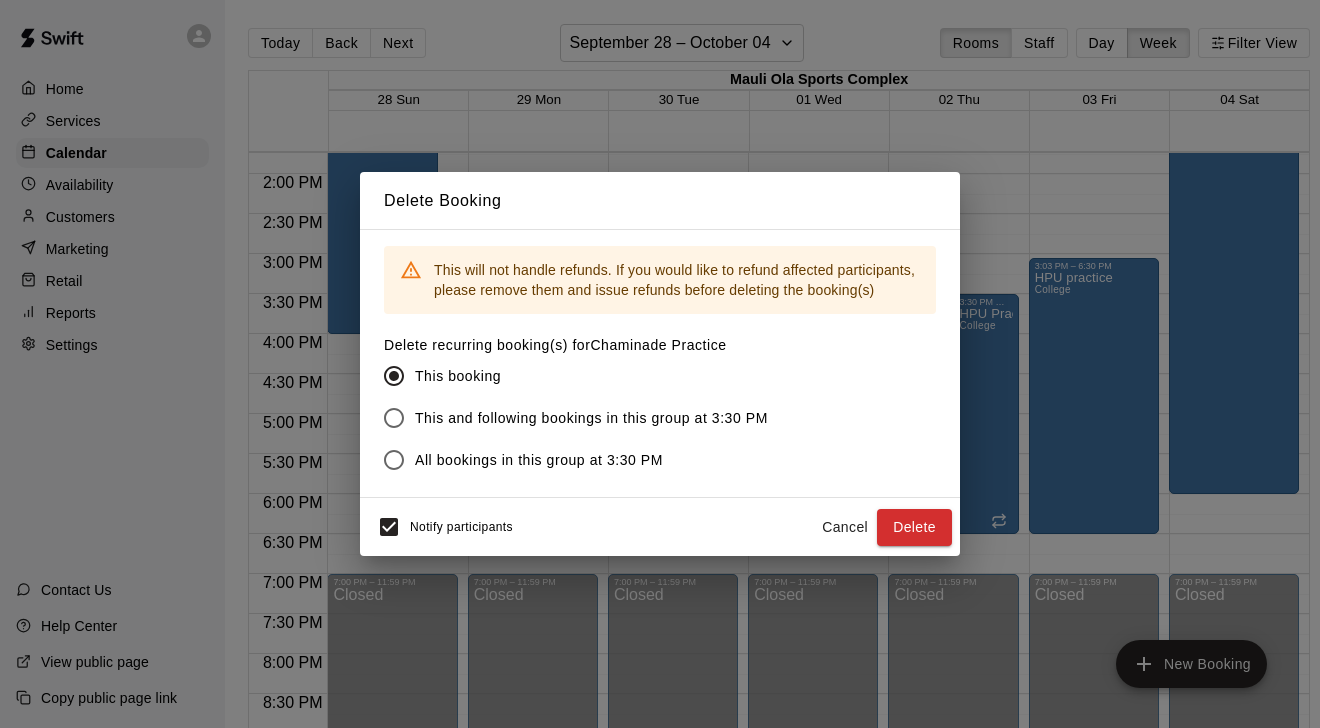 click on "All bookings in this group  at 3:30 PM" at bounding box center [539, 460] 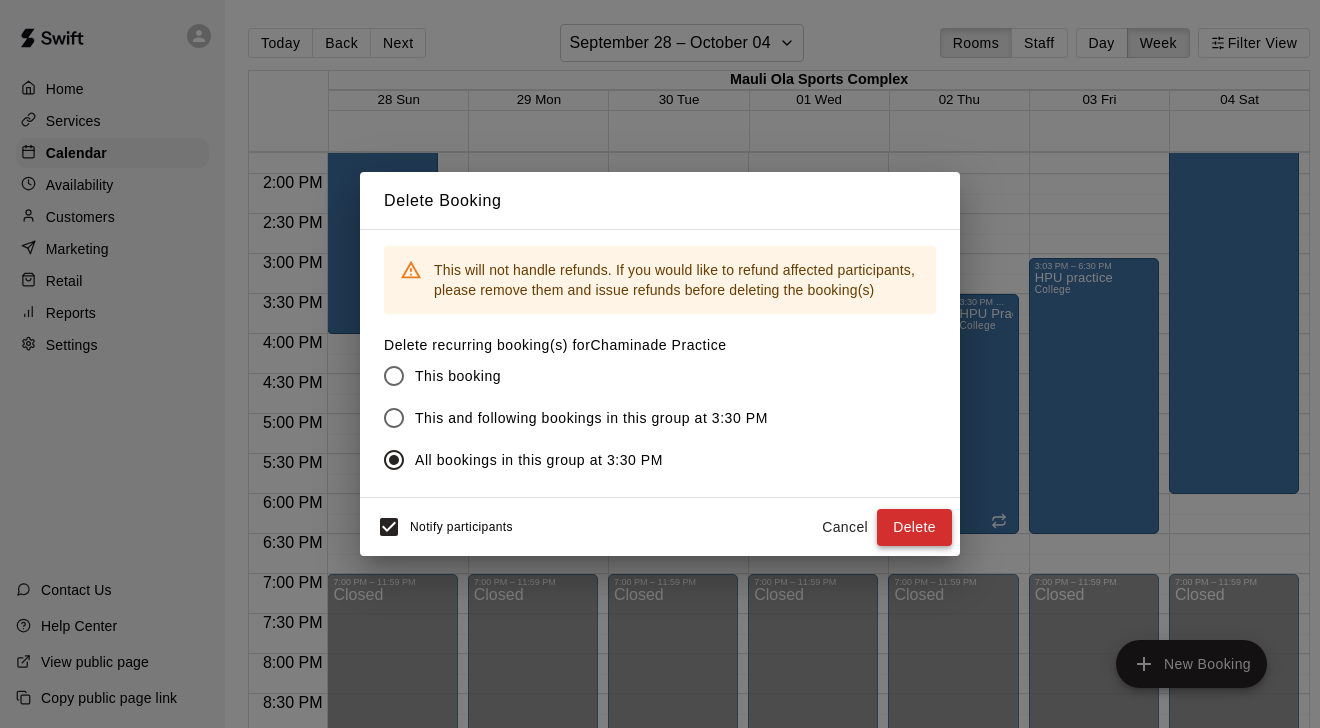 click on "Delete" at bounding box center (914, 527) 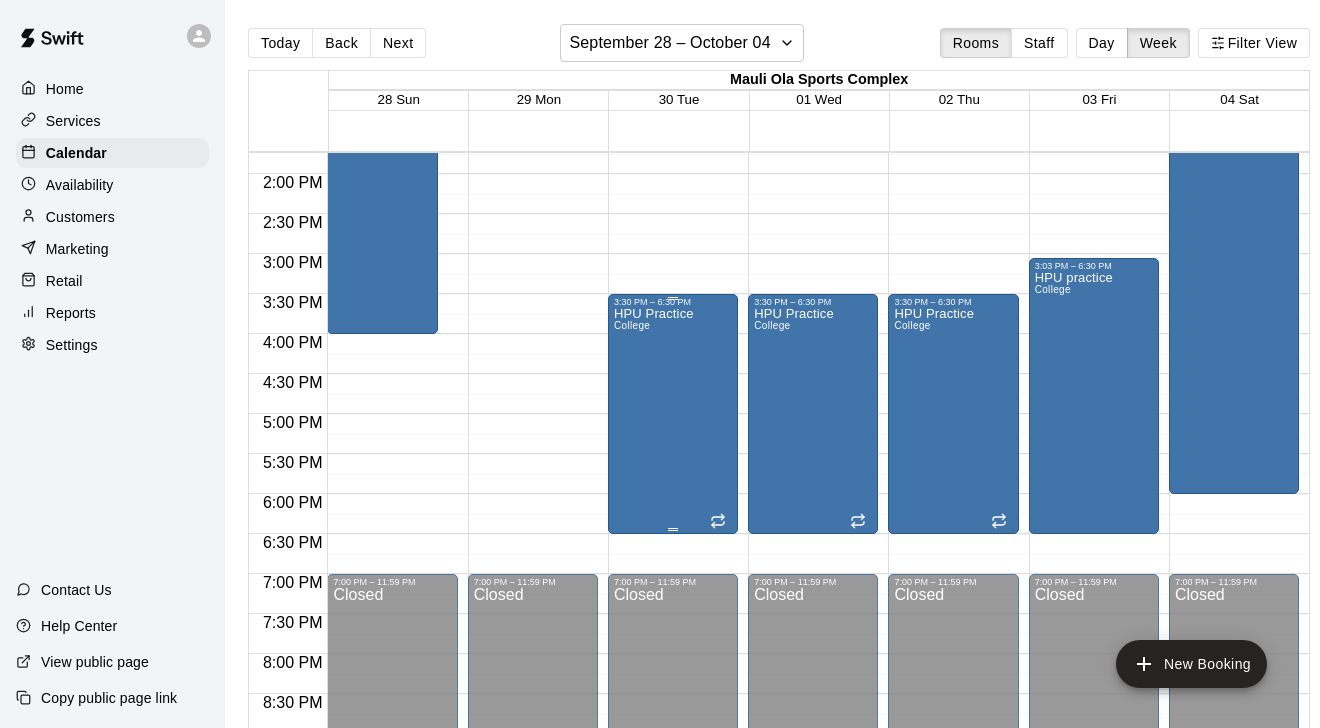 click on "HPU Practice College" at bounding box center (654, 671) 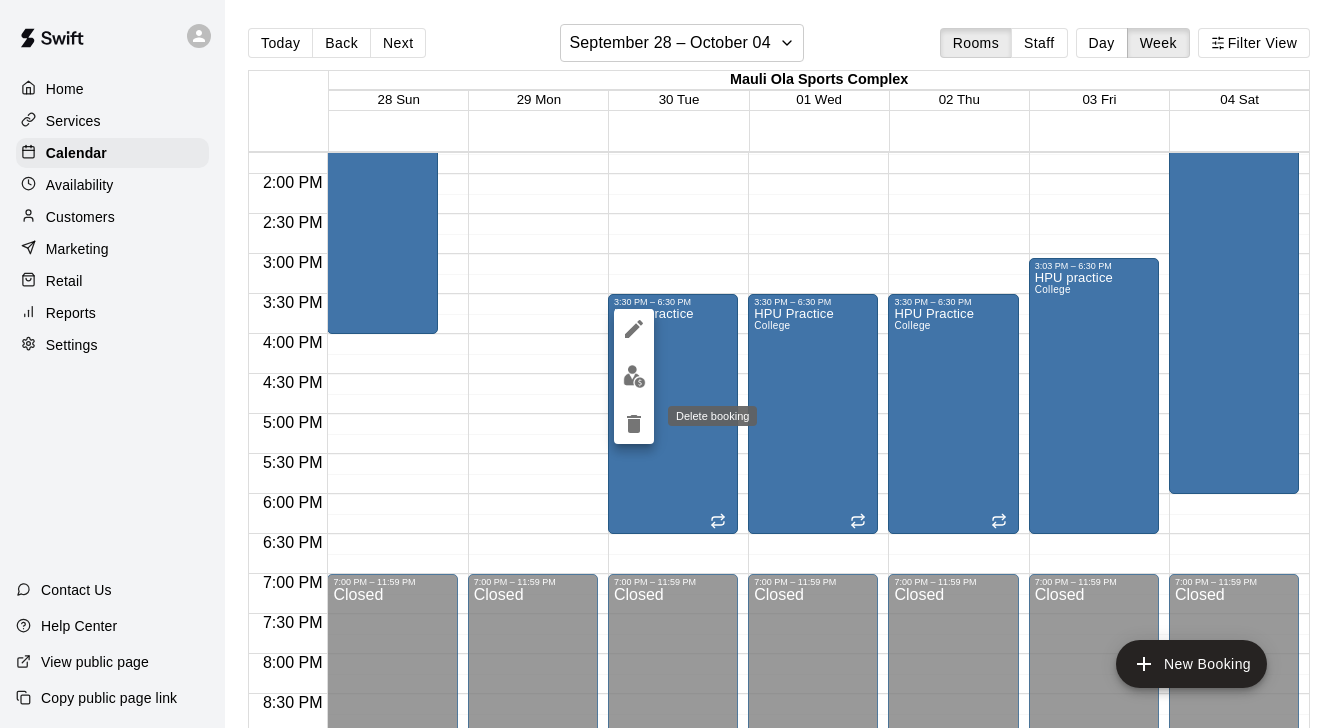 click 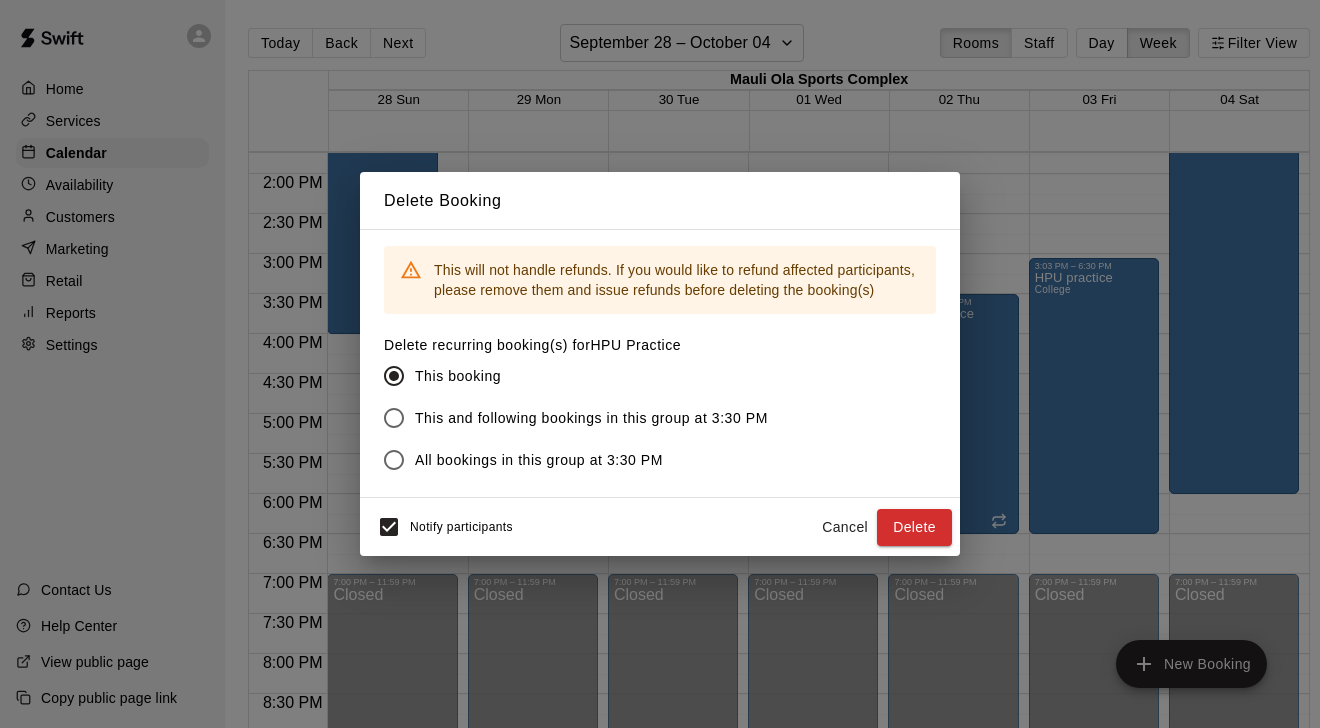 click on "All bookings in this group  at 3:30 PM" at bounding box center [570, 460] 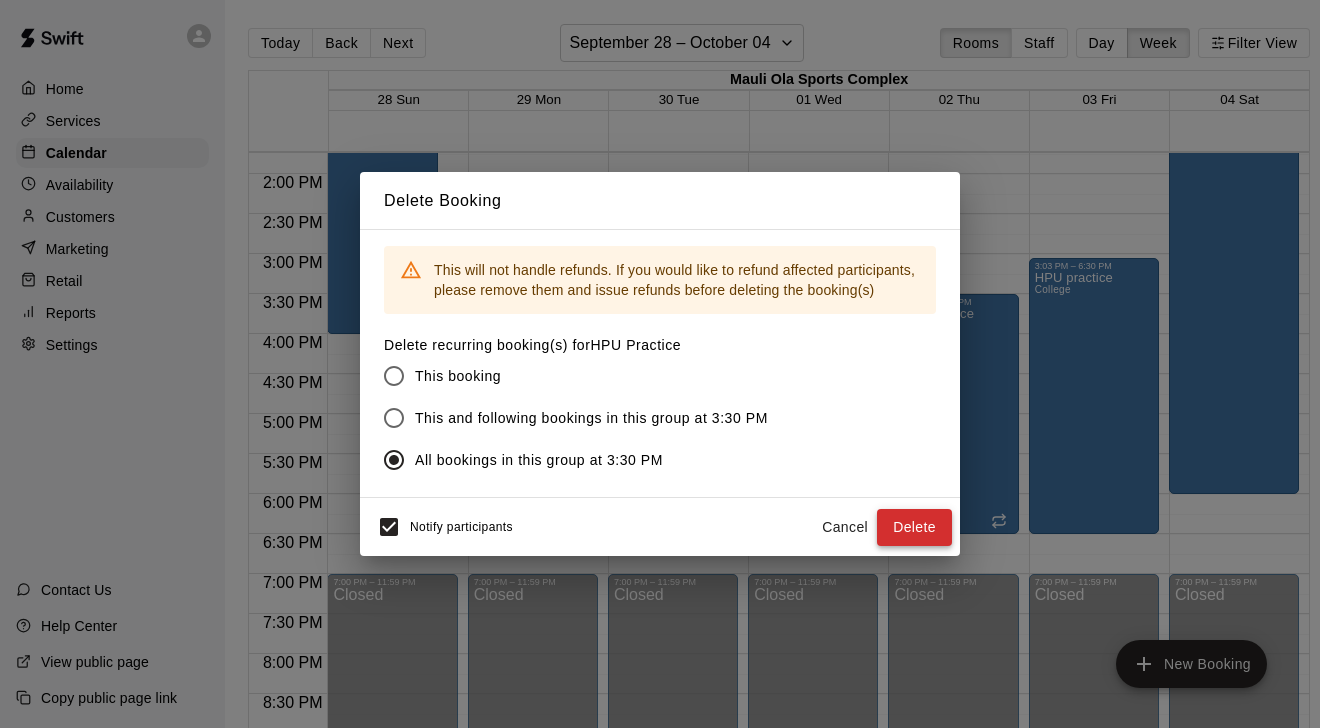 click on "Delete" at bounding box center (914, 527) 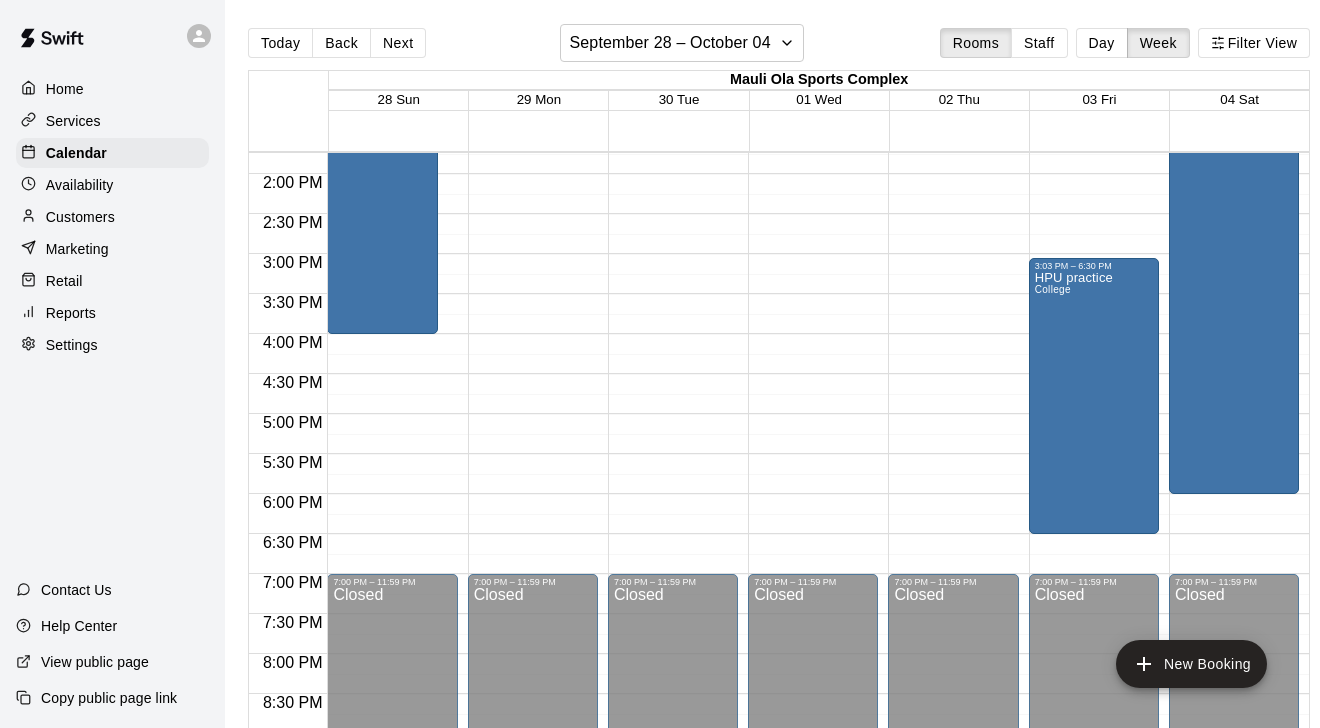 click on "Next" at bounding box center (398, 43) 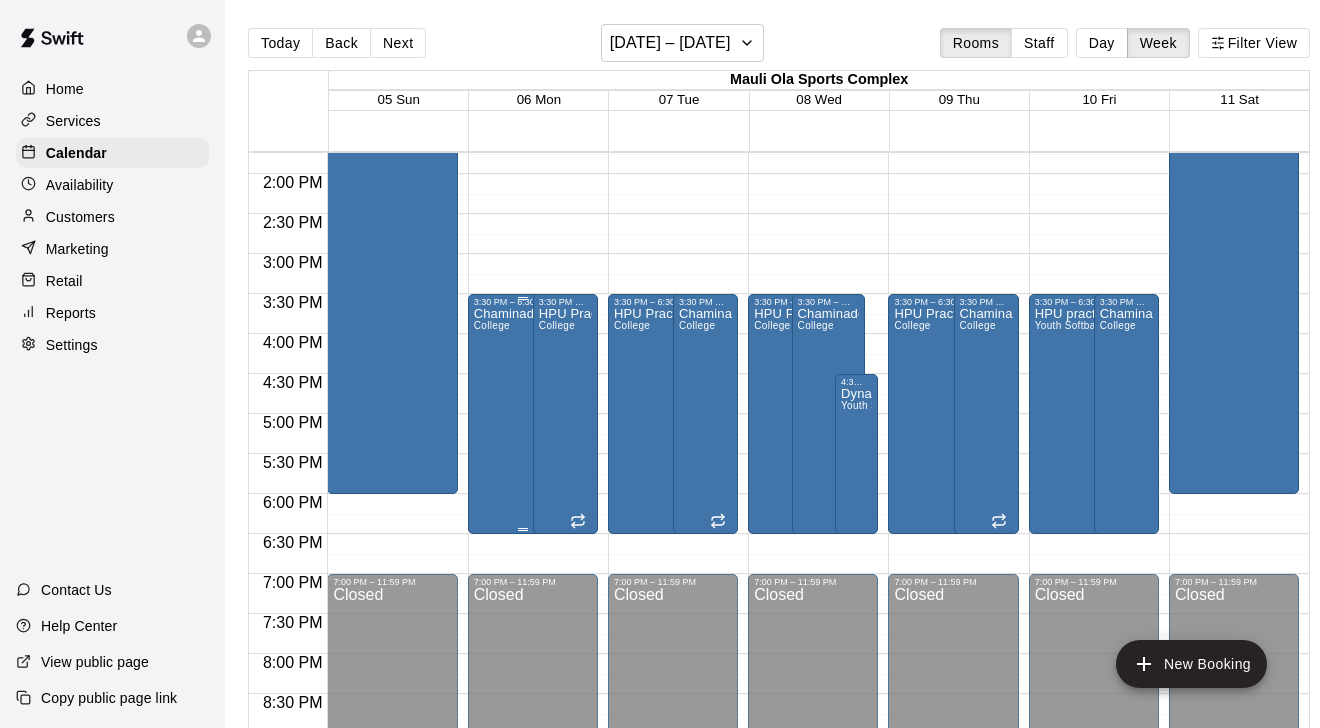 click on "Chaminade Practice College" at bounding box center [523, 671] 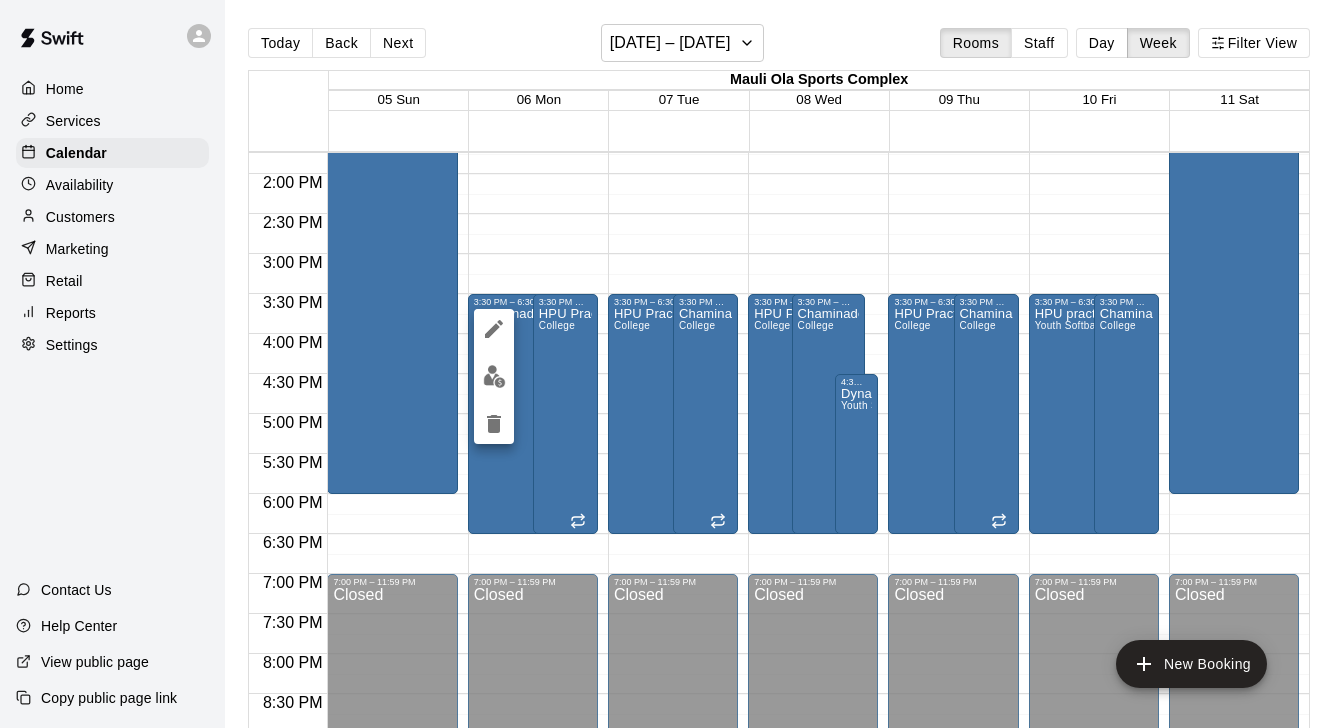 click 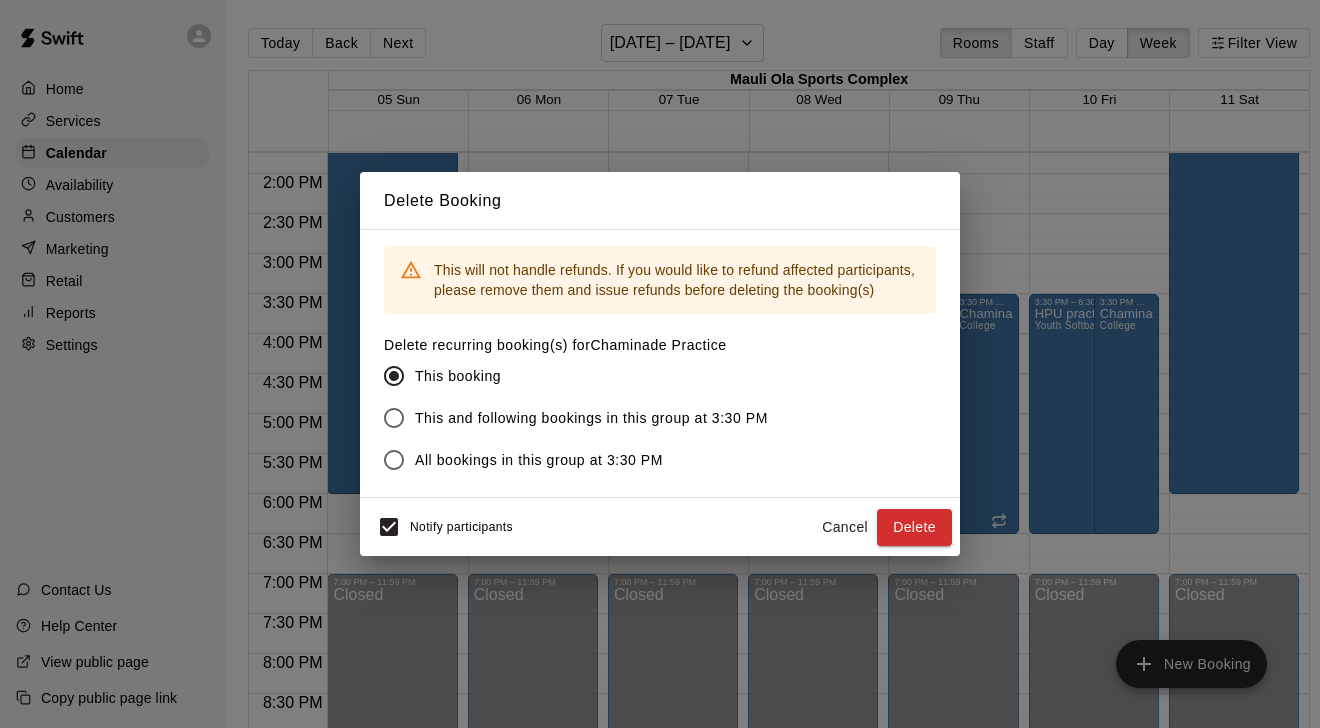 click on "All bookings in this group  at 3:30 PM" at bounding box center [539, 460] 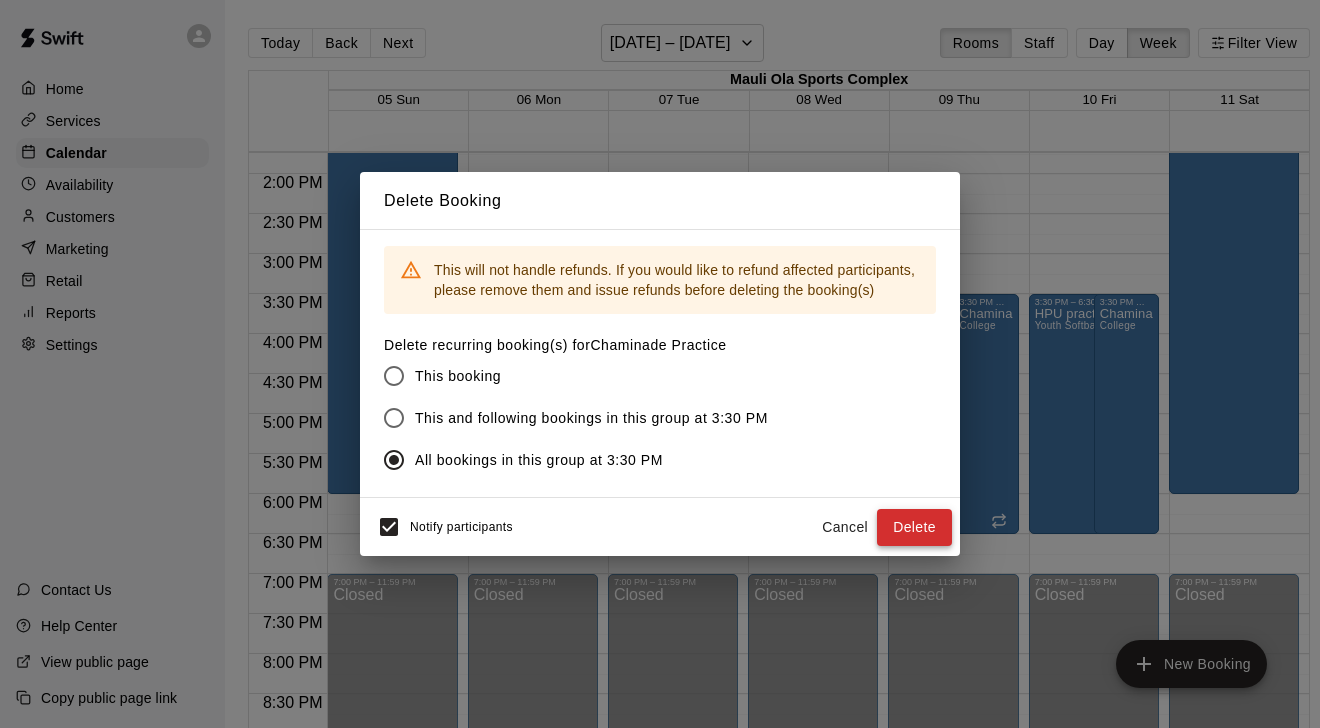 click on "Delete" at bounding box center [914, 527] 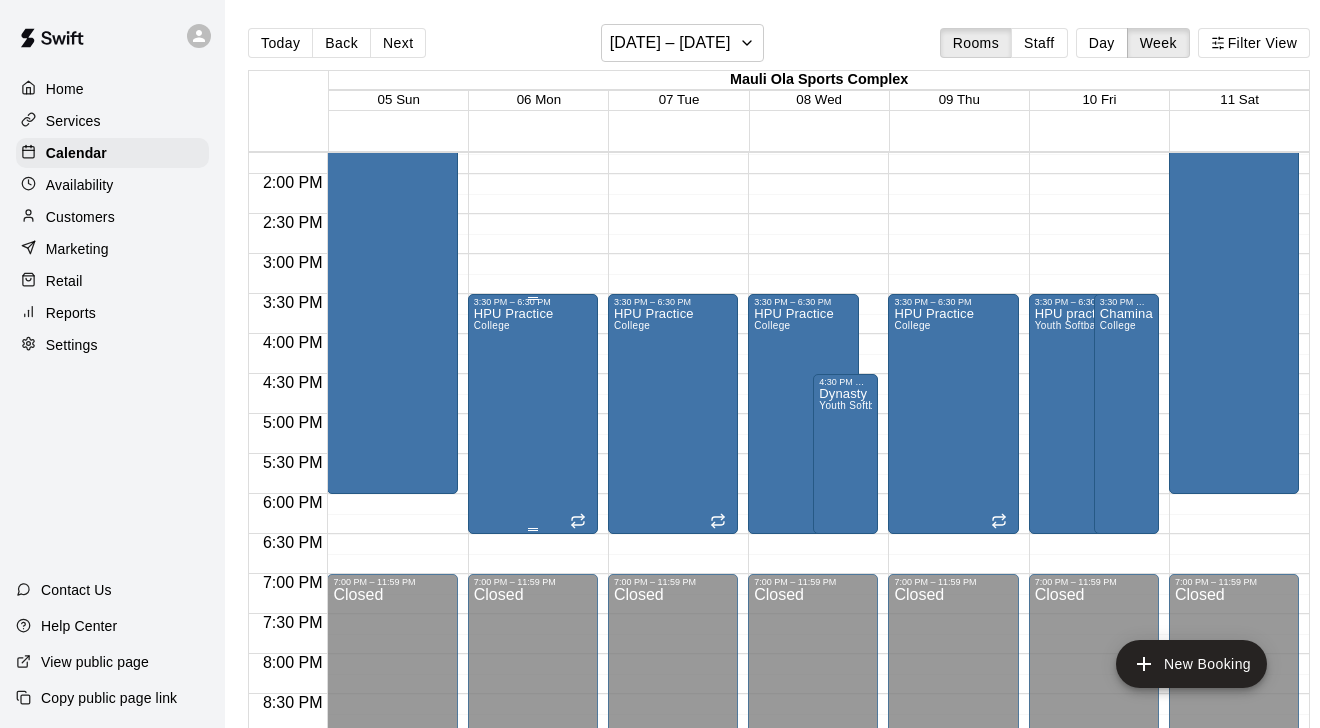 click on "HPU Practice College" at bounding box center (533, 671) 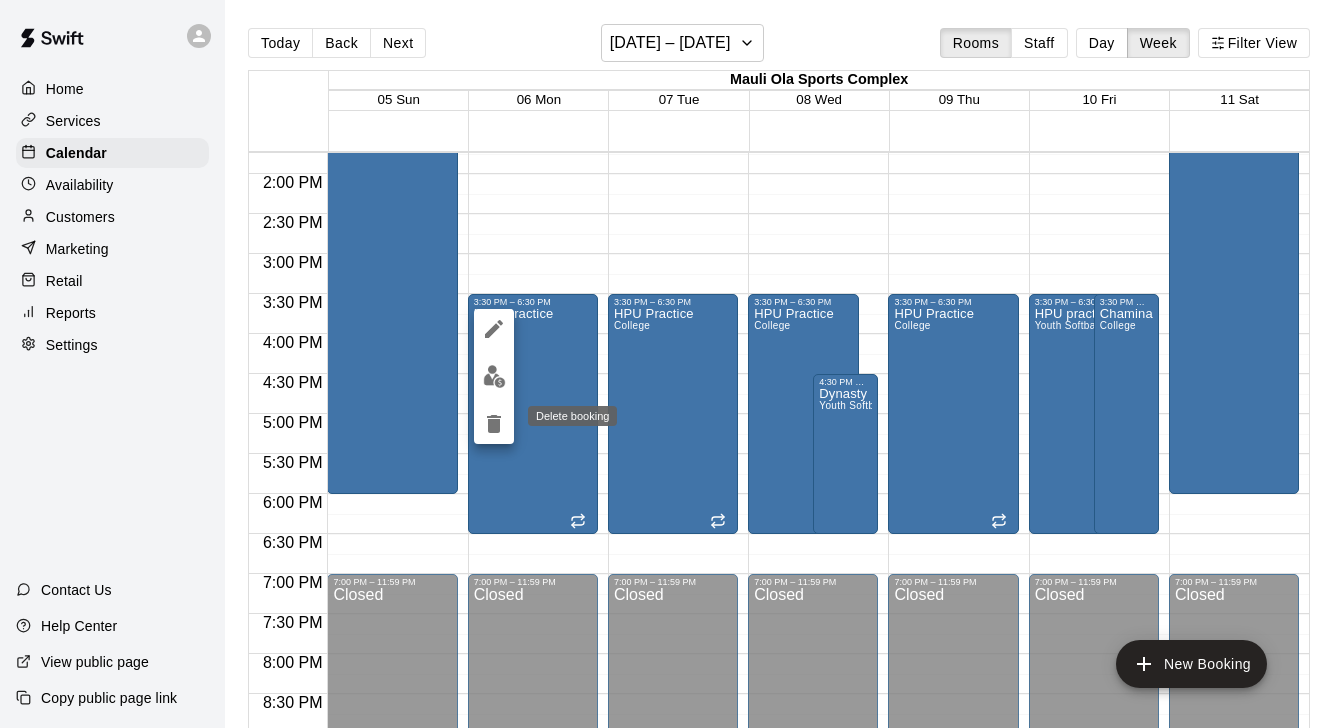 click 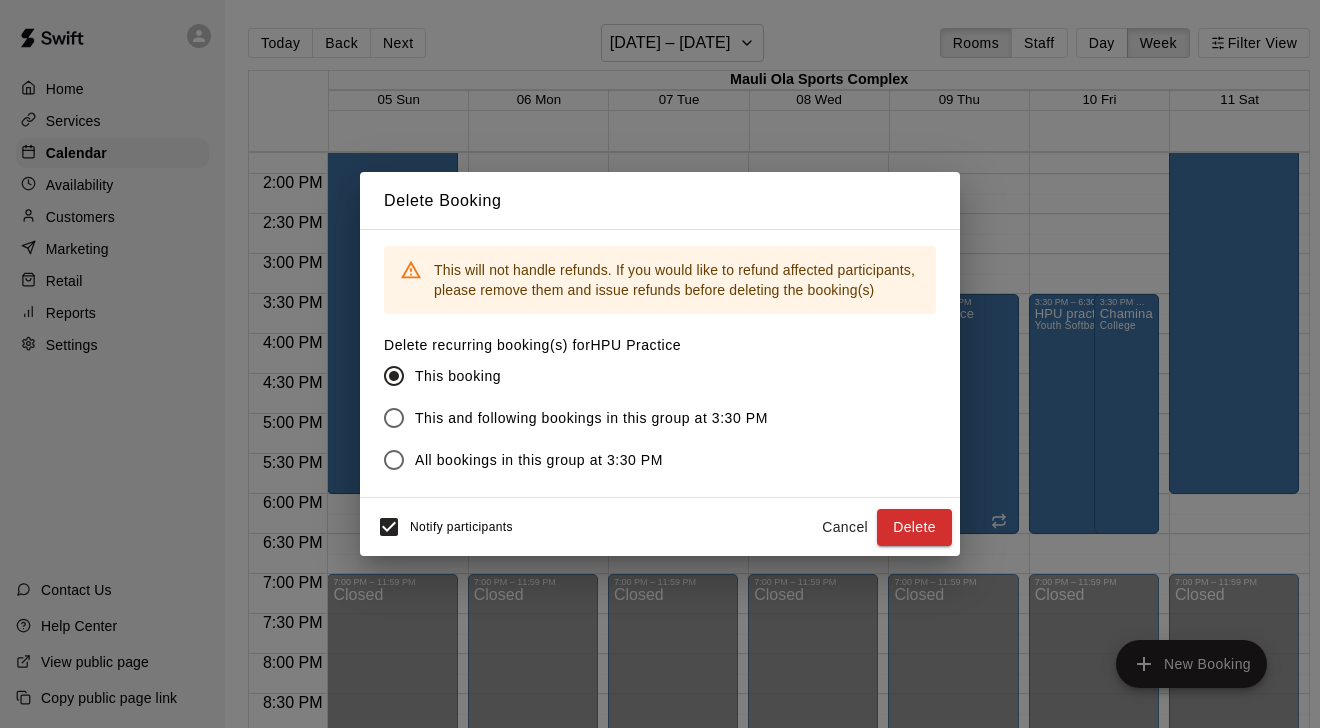 click on "All bookings in this group  at 3:30 PM" at bounding box center (539, 460) 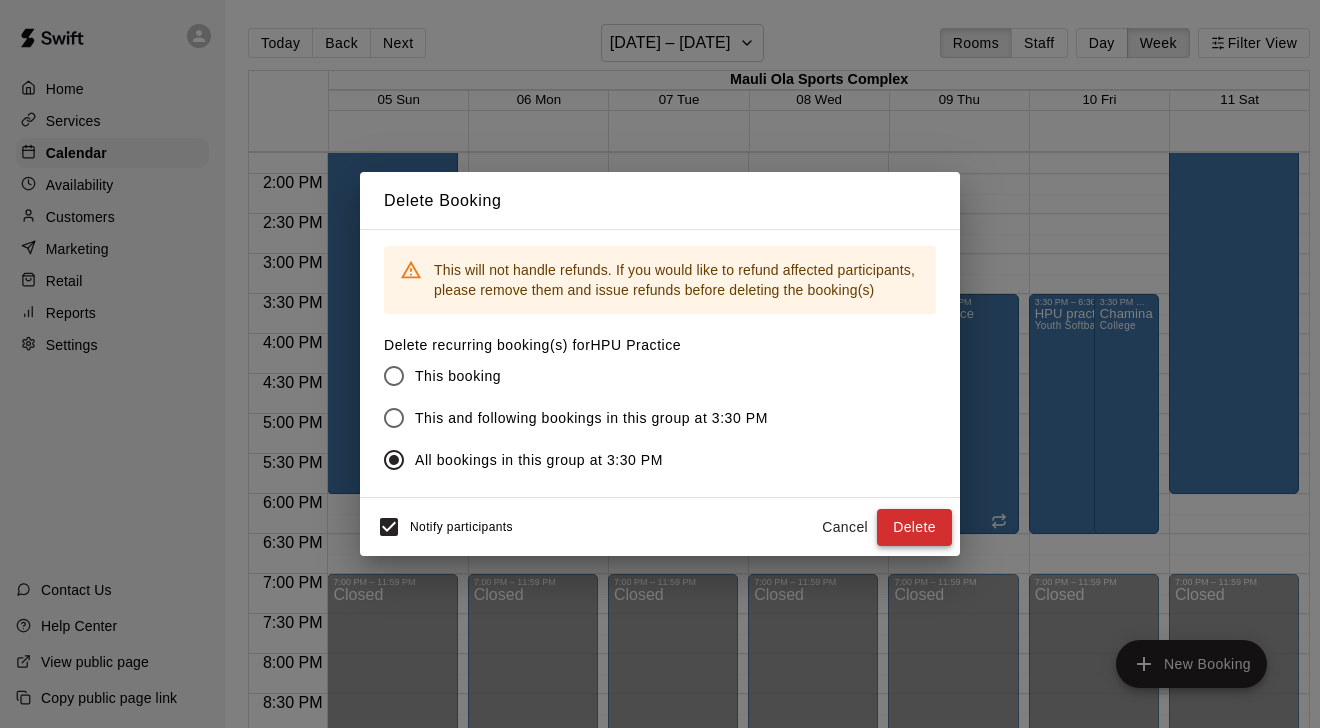 click on "Delete" at bounding box center (914, 527) 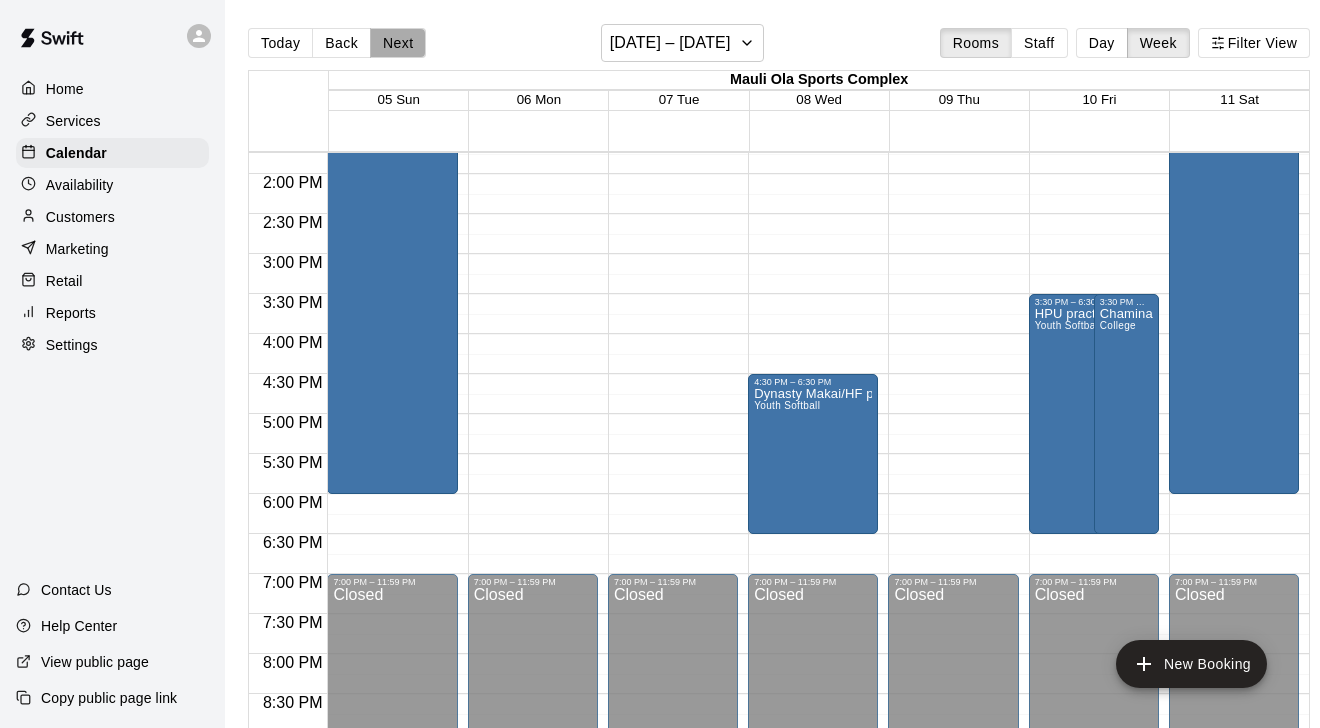 click on "Next" at bounding box center (398, 43) 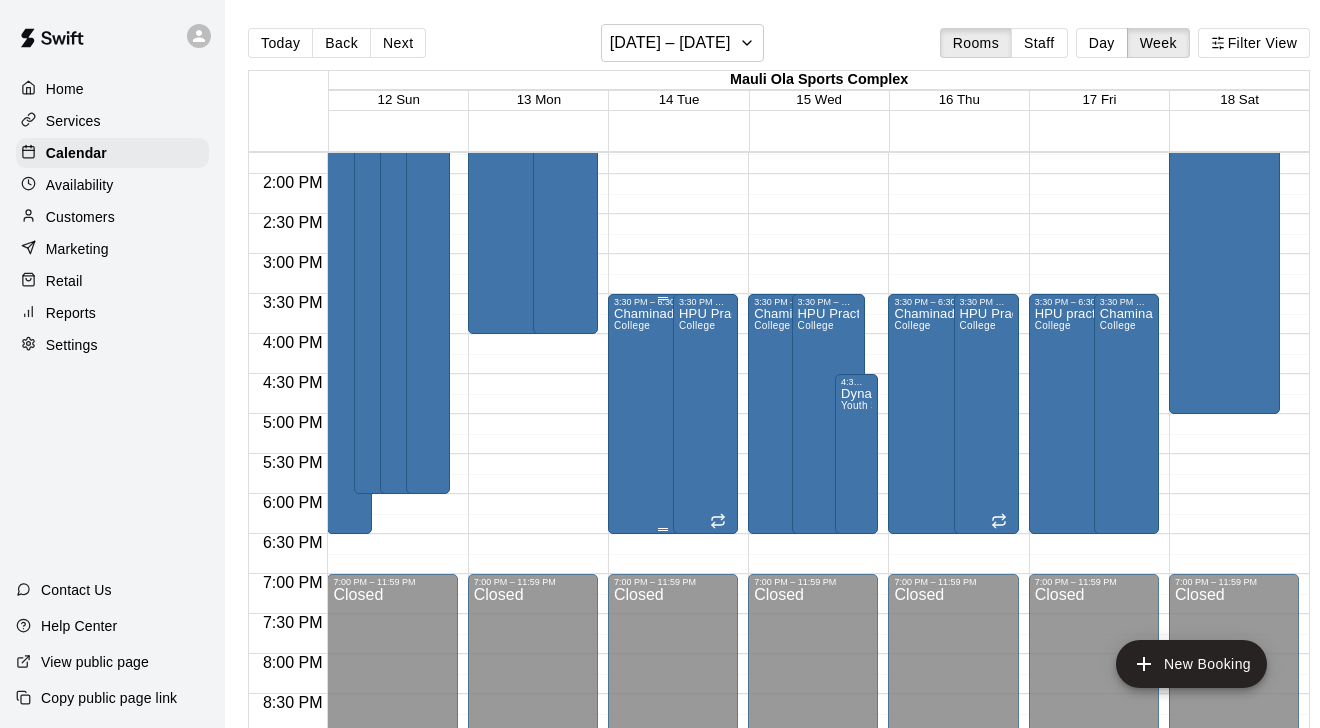click on "Chaminade practice College" at bounding box center (663, 671) 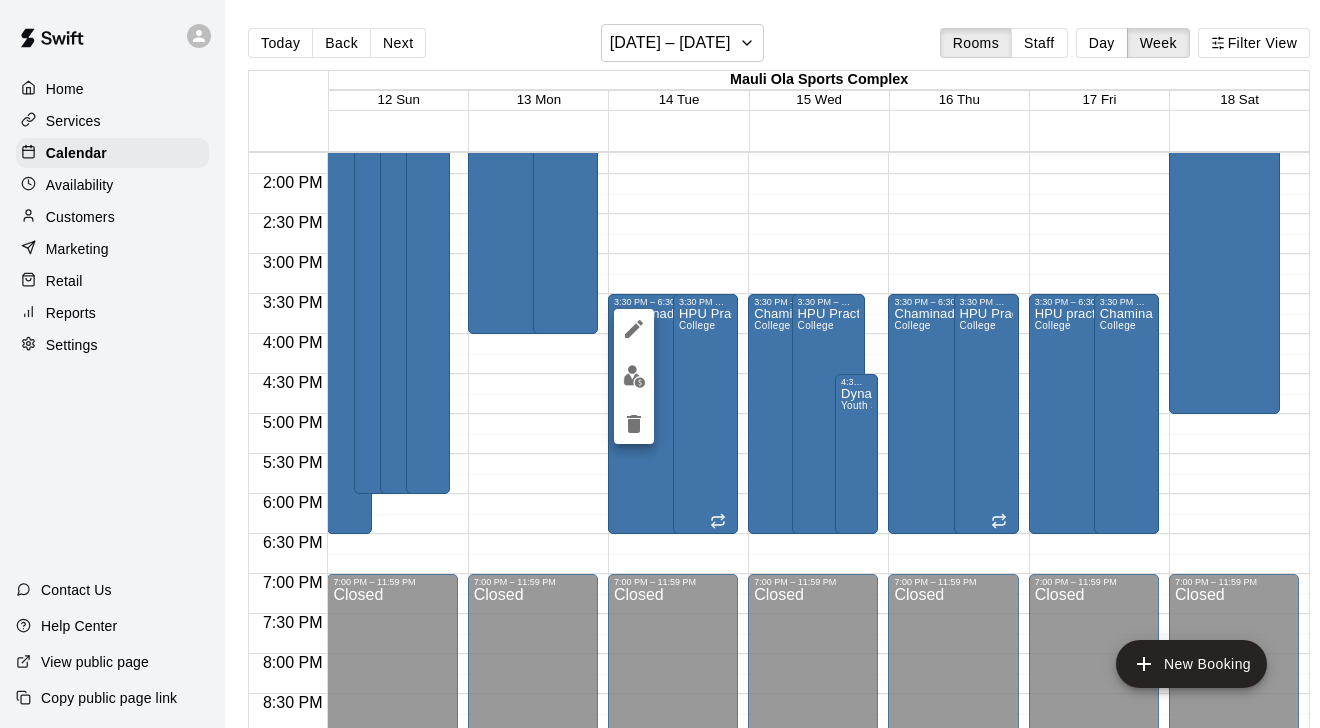 click 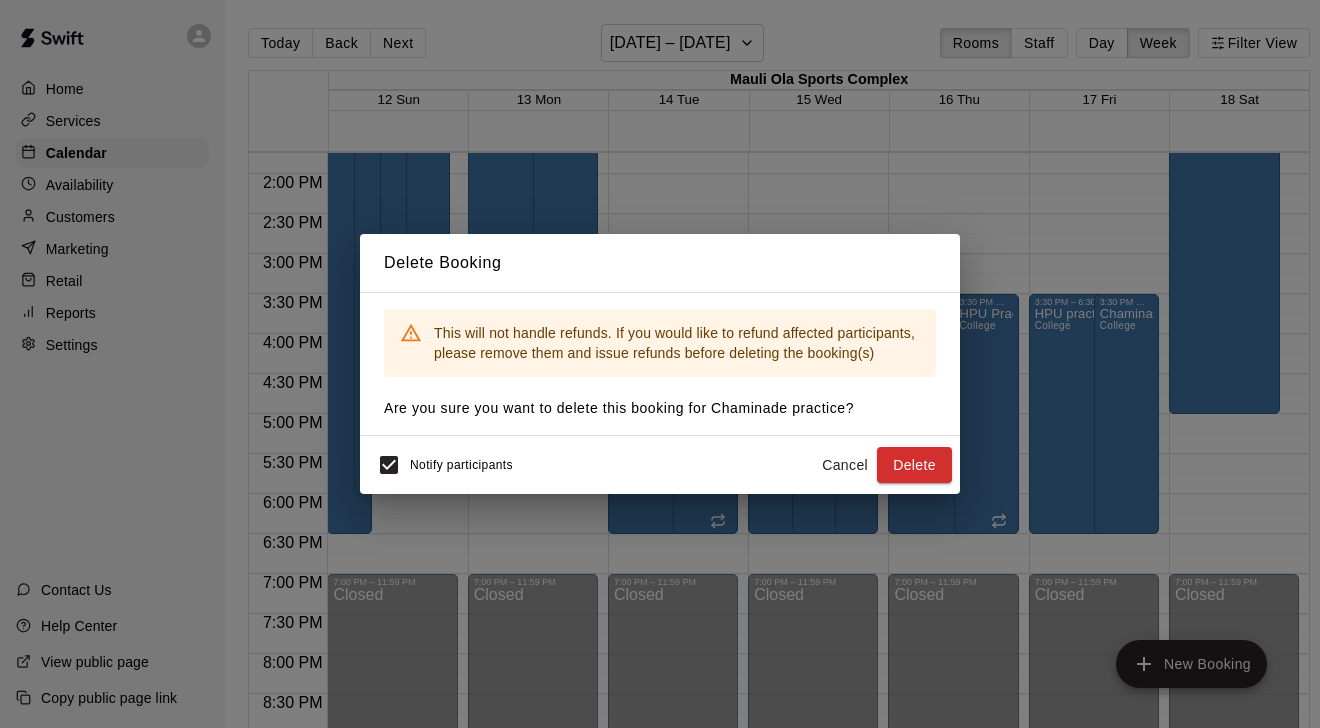 click on "Cancel" at bounding box center [845, 465] 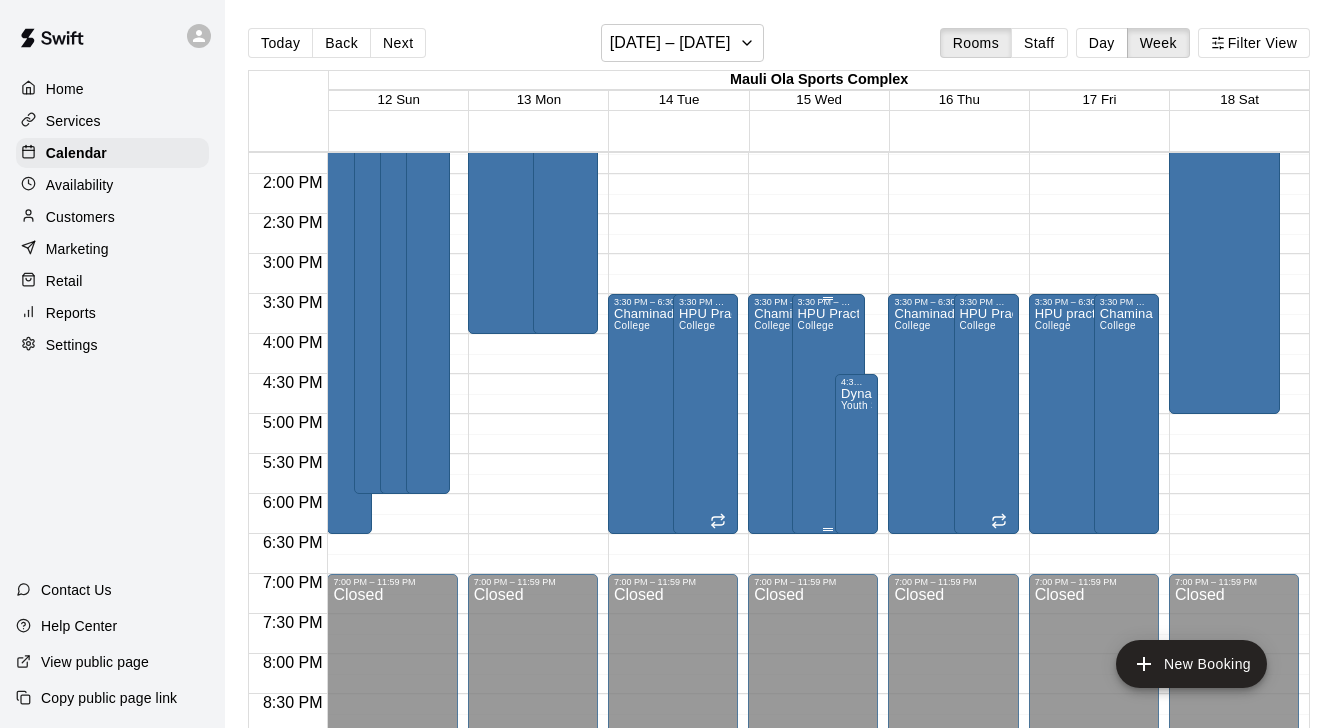 click on "HPU Practice College" at bounding box center (829, 671) 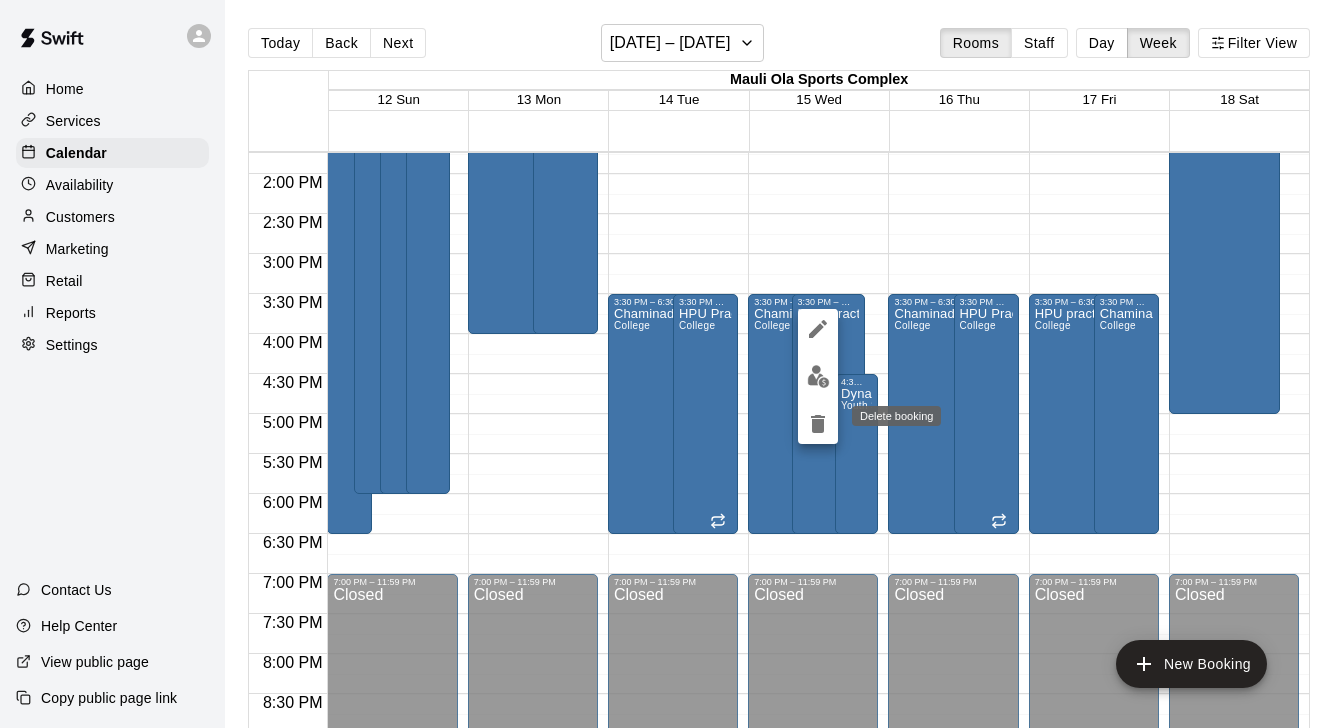 click at bounding box center (818, 424) 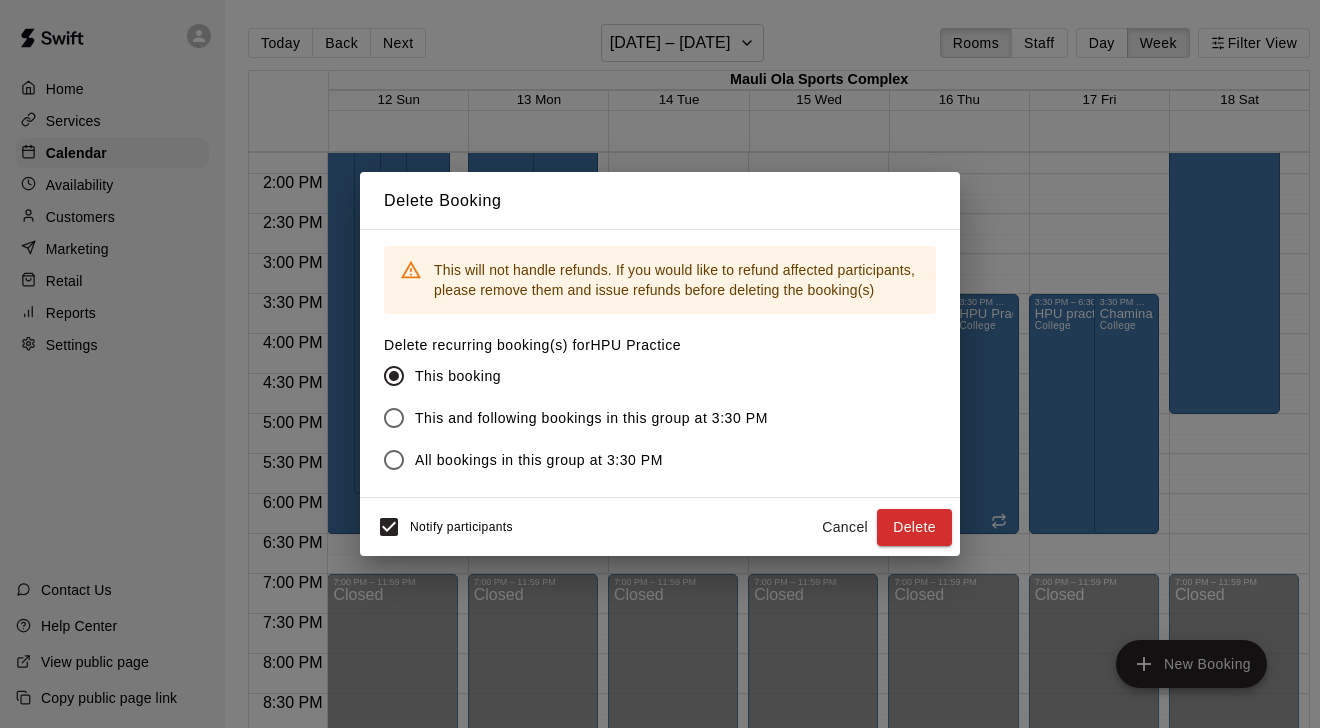 click on "All bookings in this group  at 3:30 PM" at bounding box center (539, 460) 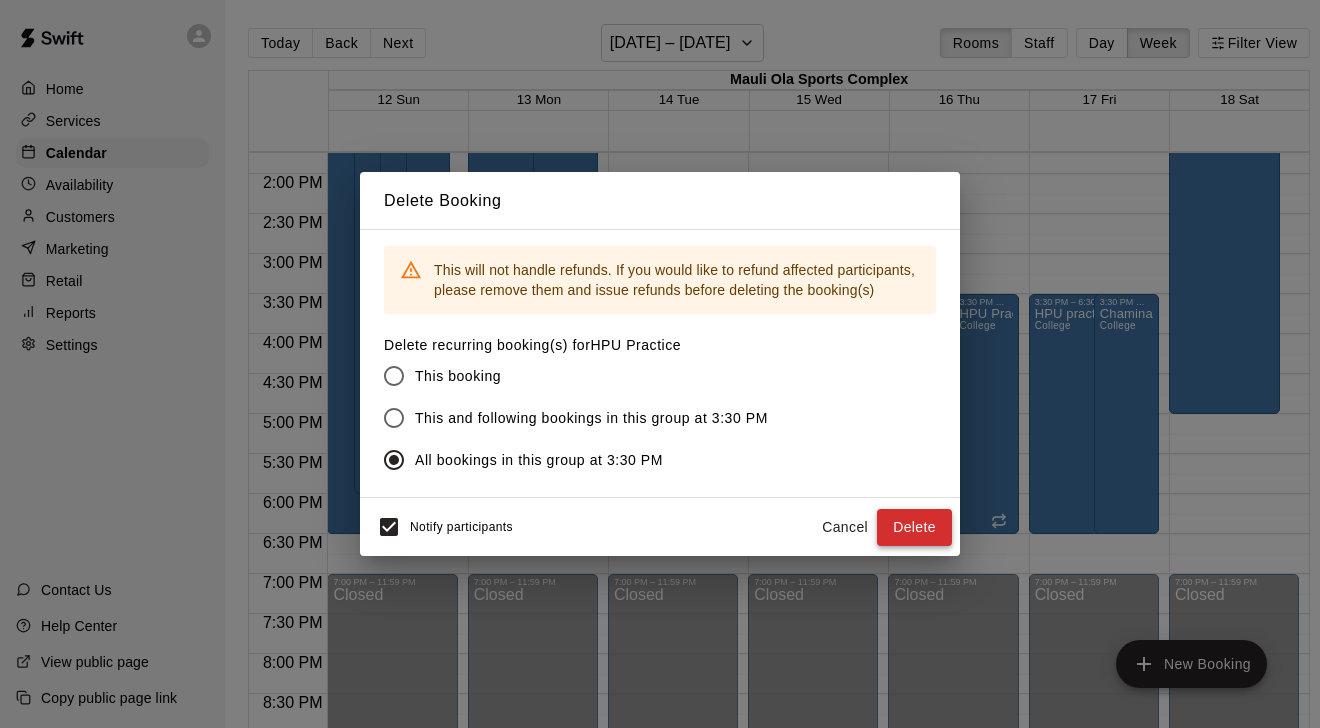 click on "Delete" at bounding box center (914, 527) 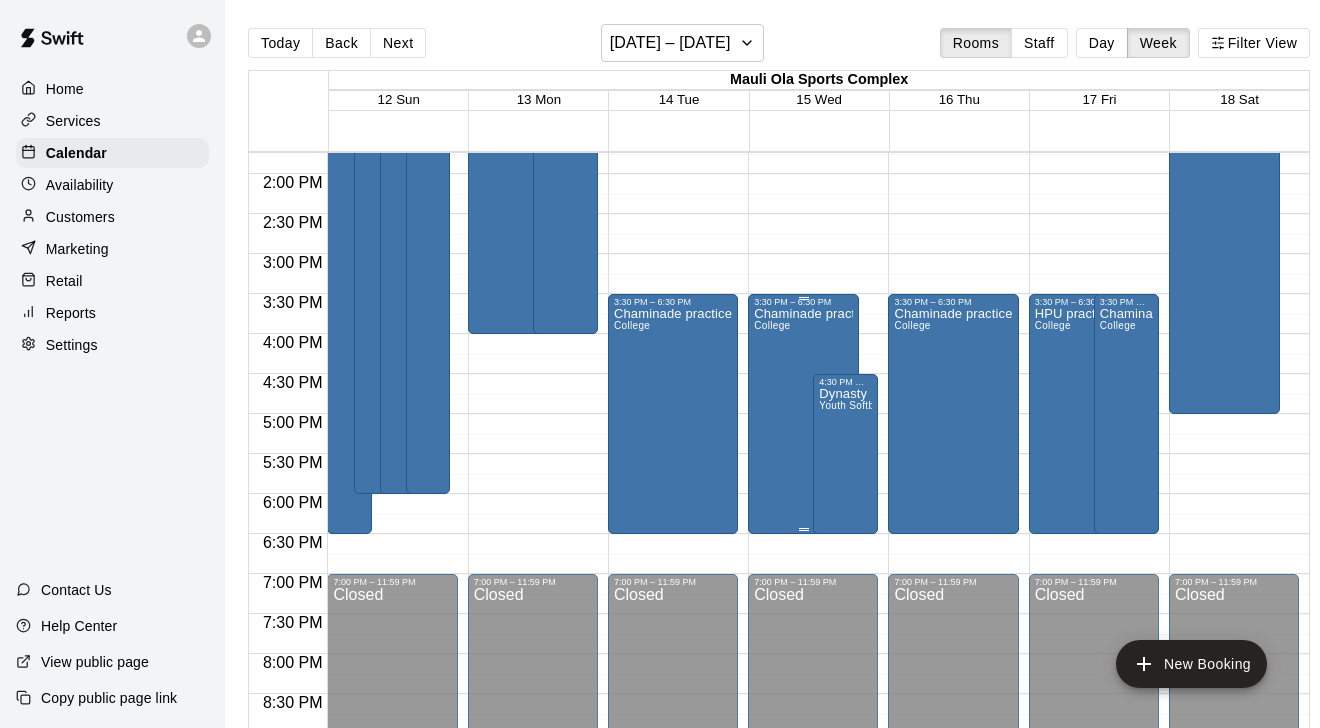 click on "Chaminade practice College" at bounding box center [803, 671] 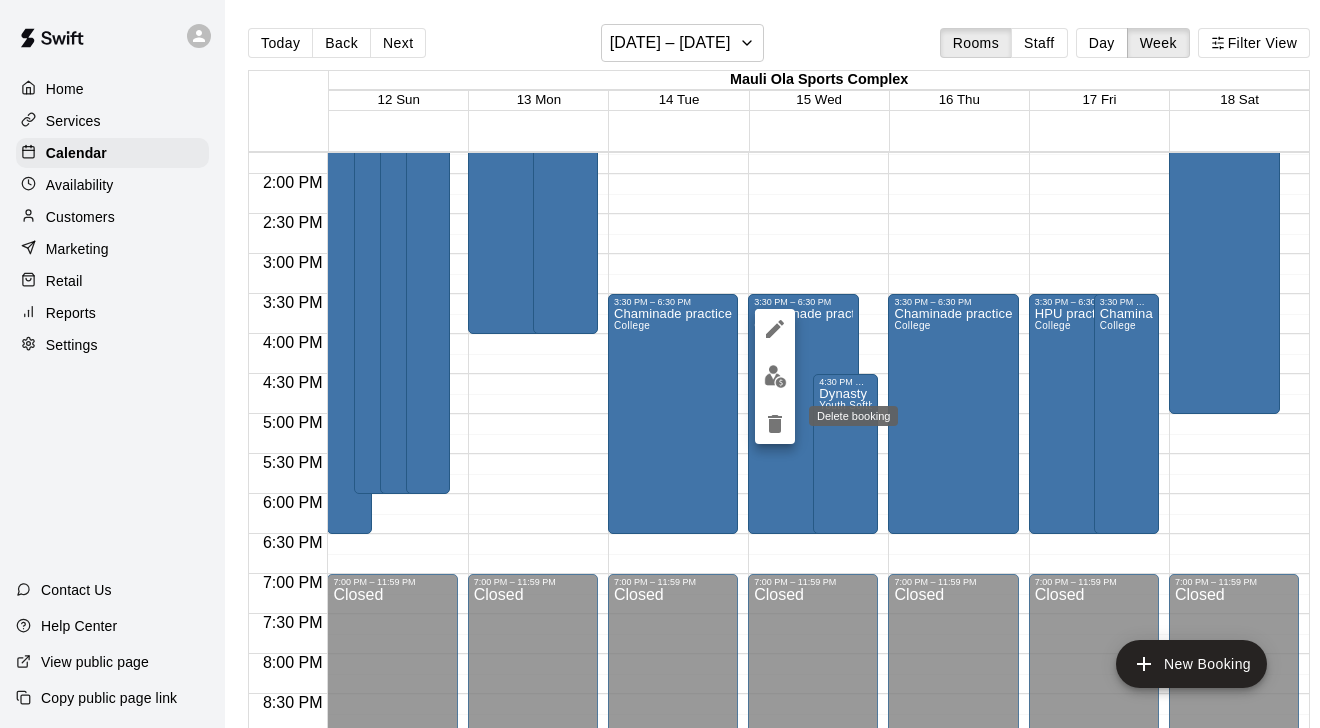 click 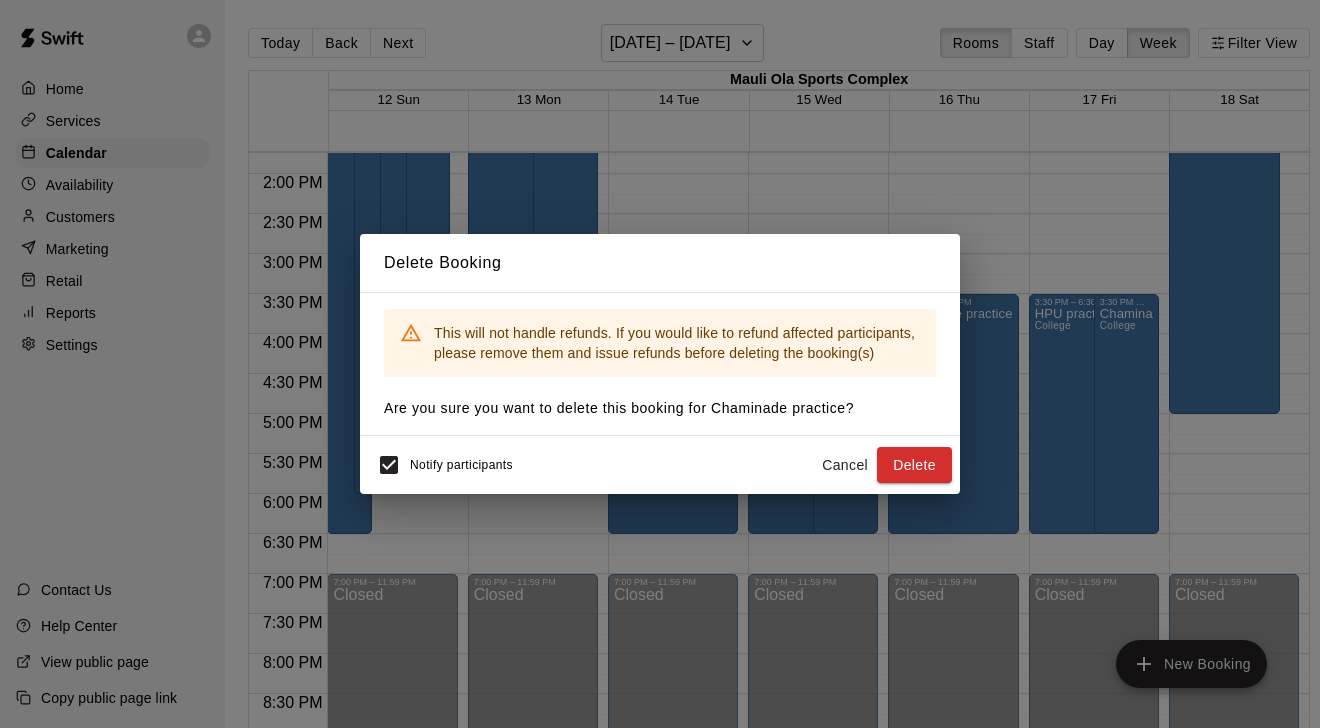 click on "Cancel" at bounding box center (845, 465) 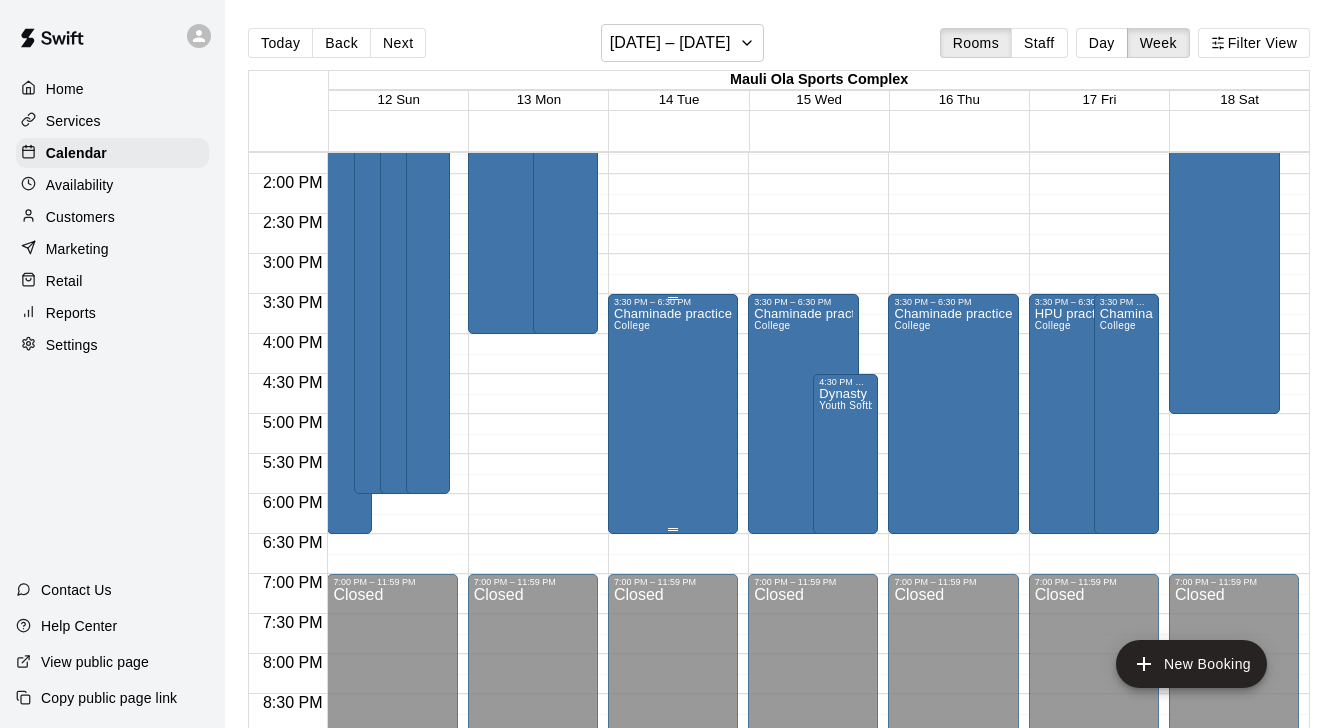 click on "Chaminade practice College" at bounding box center [673, 671] 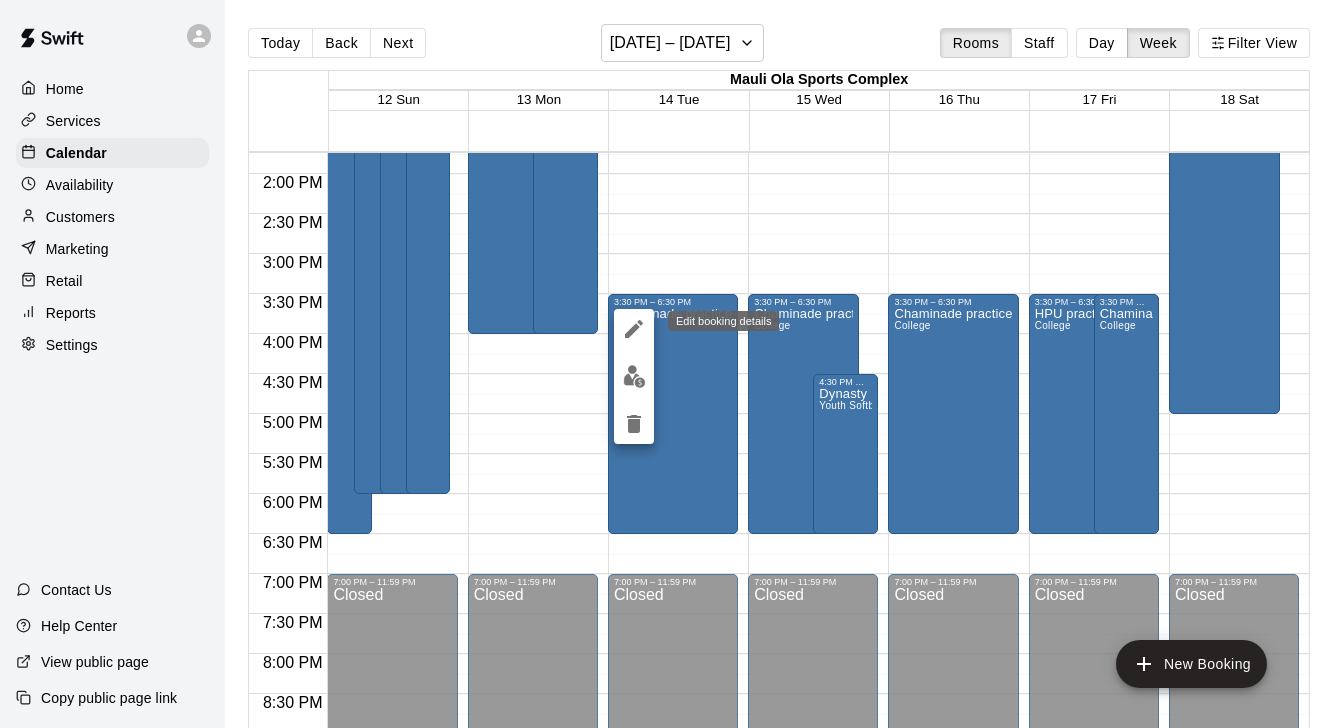 click at bounding box center [634, 329] 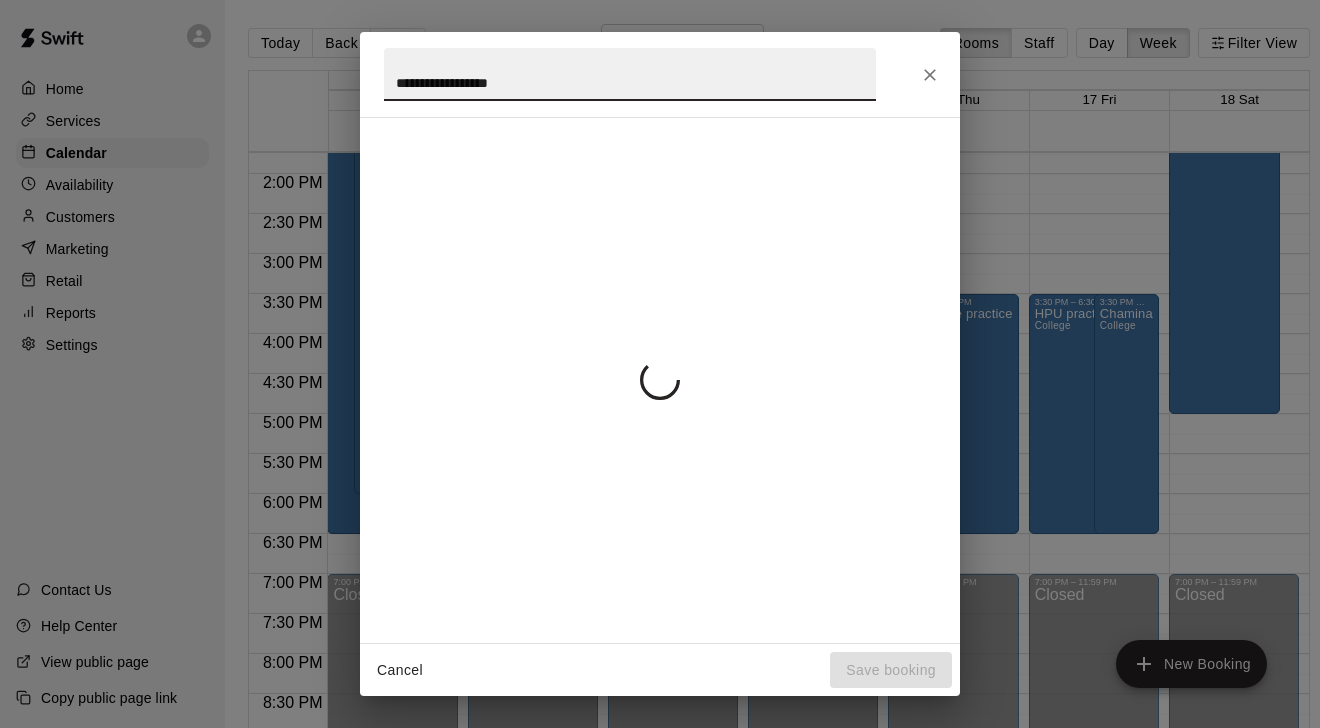 click at bounding box center [660, 380] 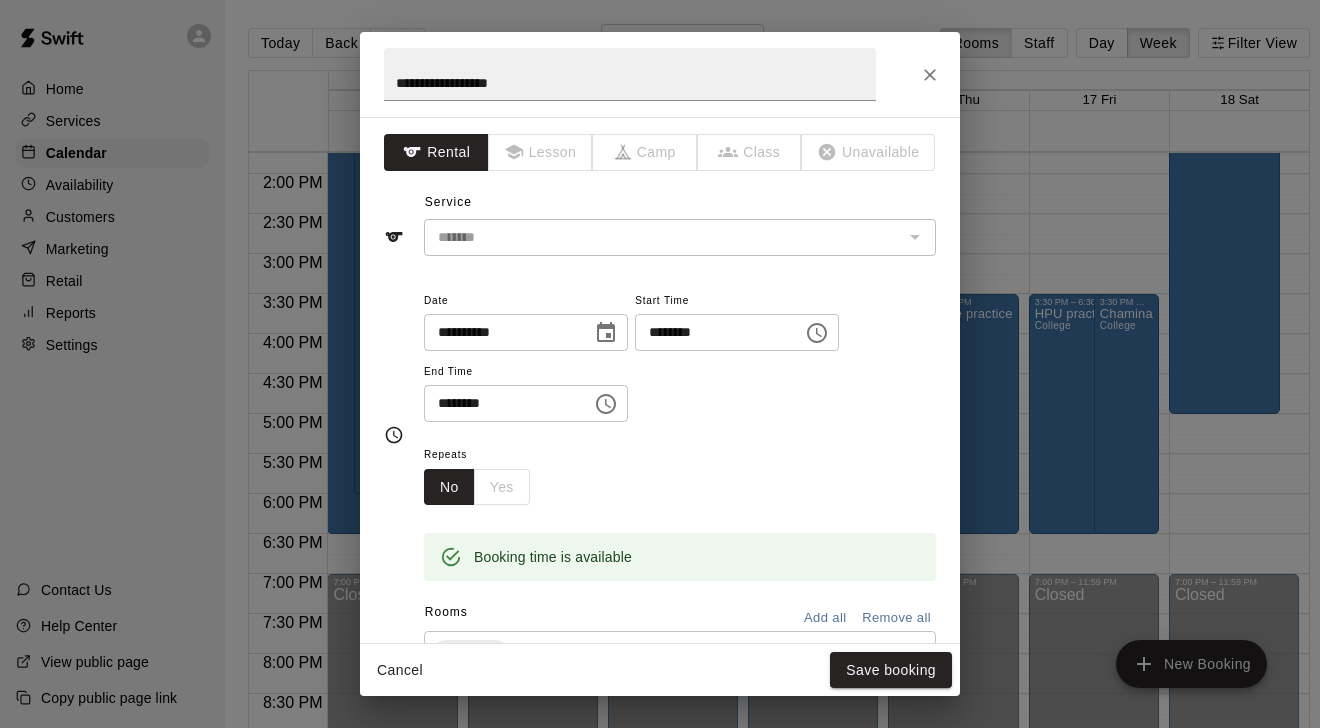 click on "********" at bounding box center [712, 332] 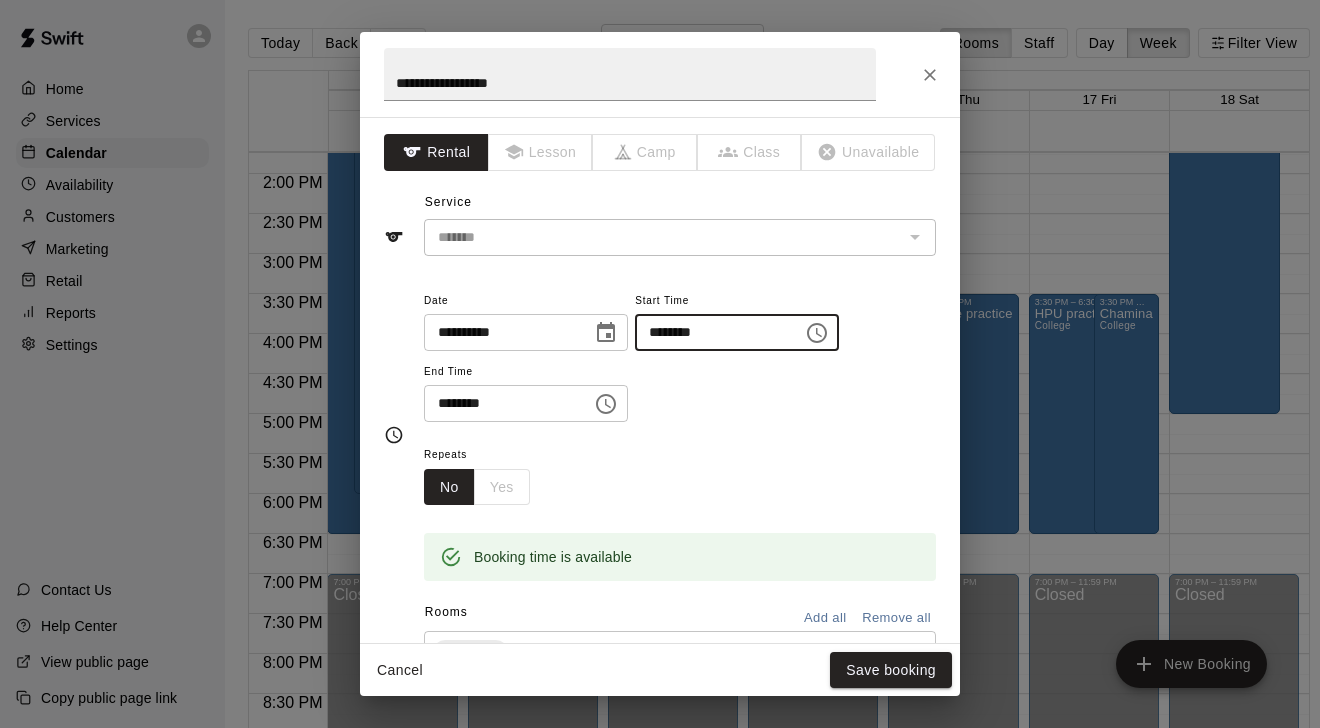 type on "********" 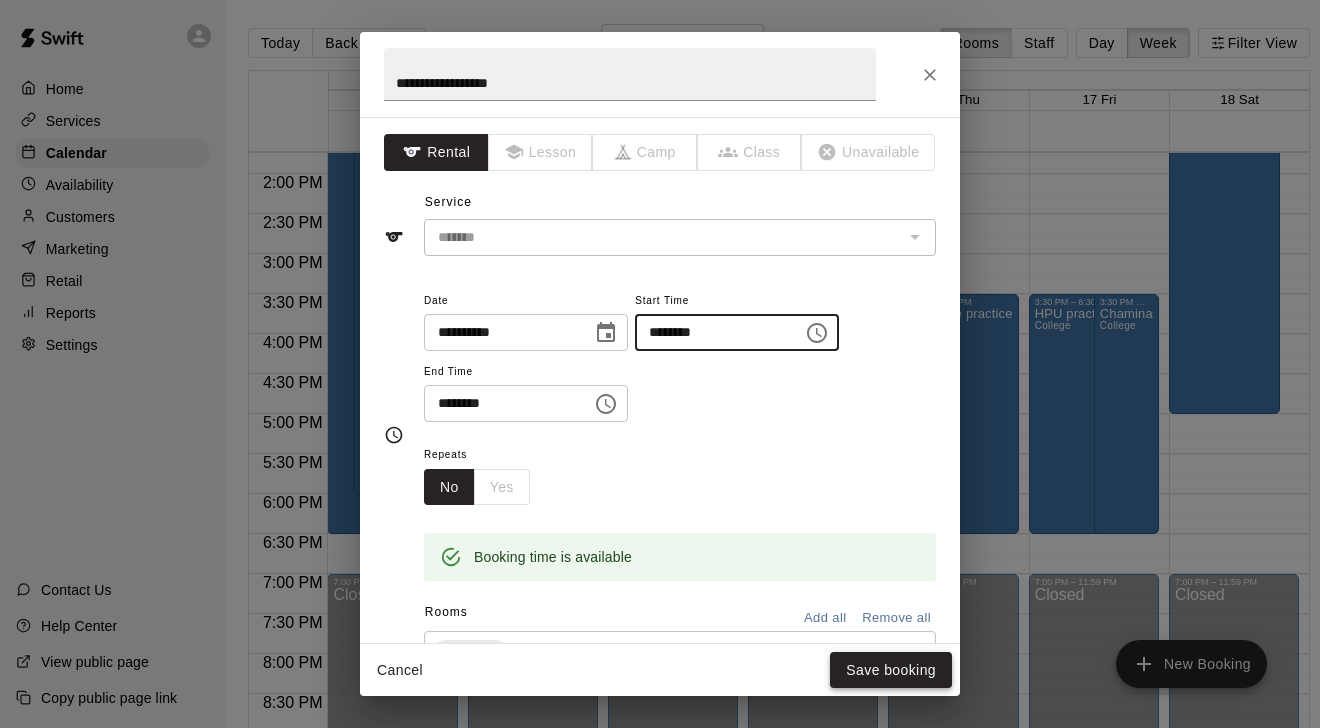 click on "Save booking" at bounding box center [891, 670] 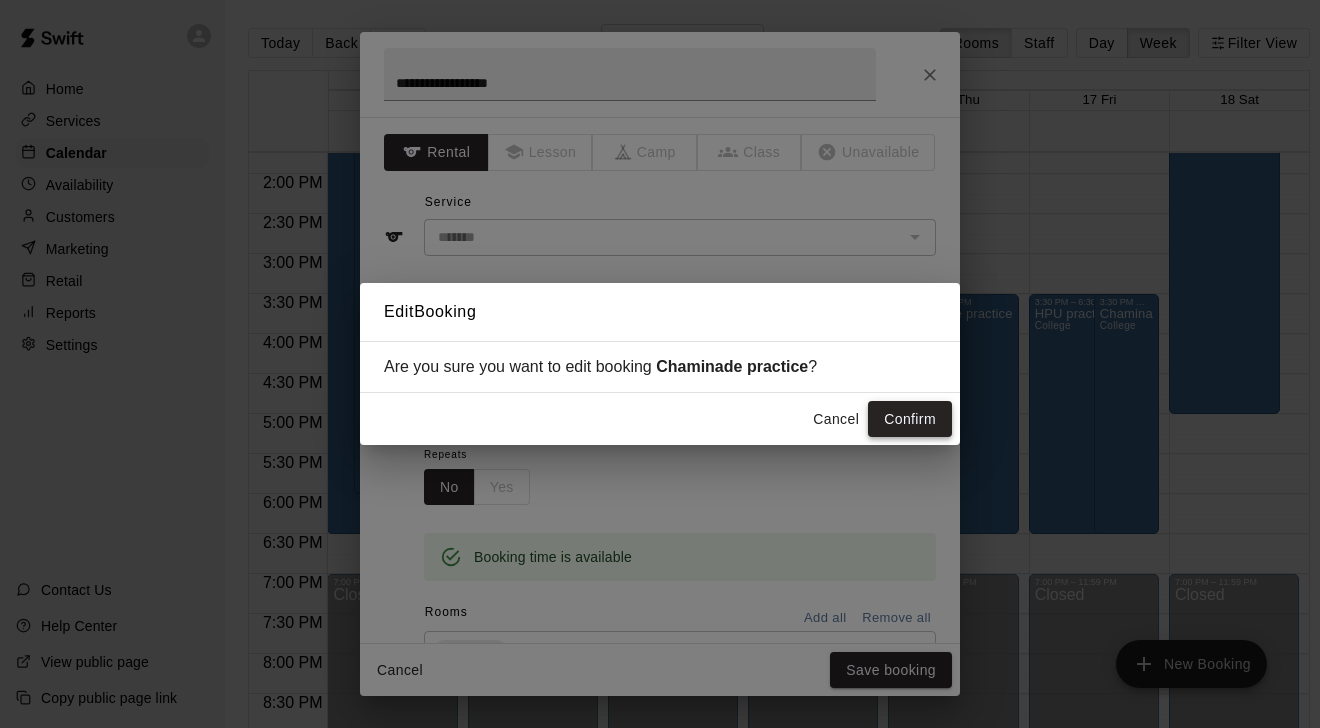 click on "Confirm" at bounding box center (910, 419) 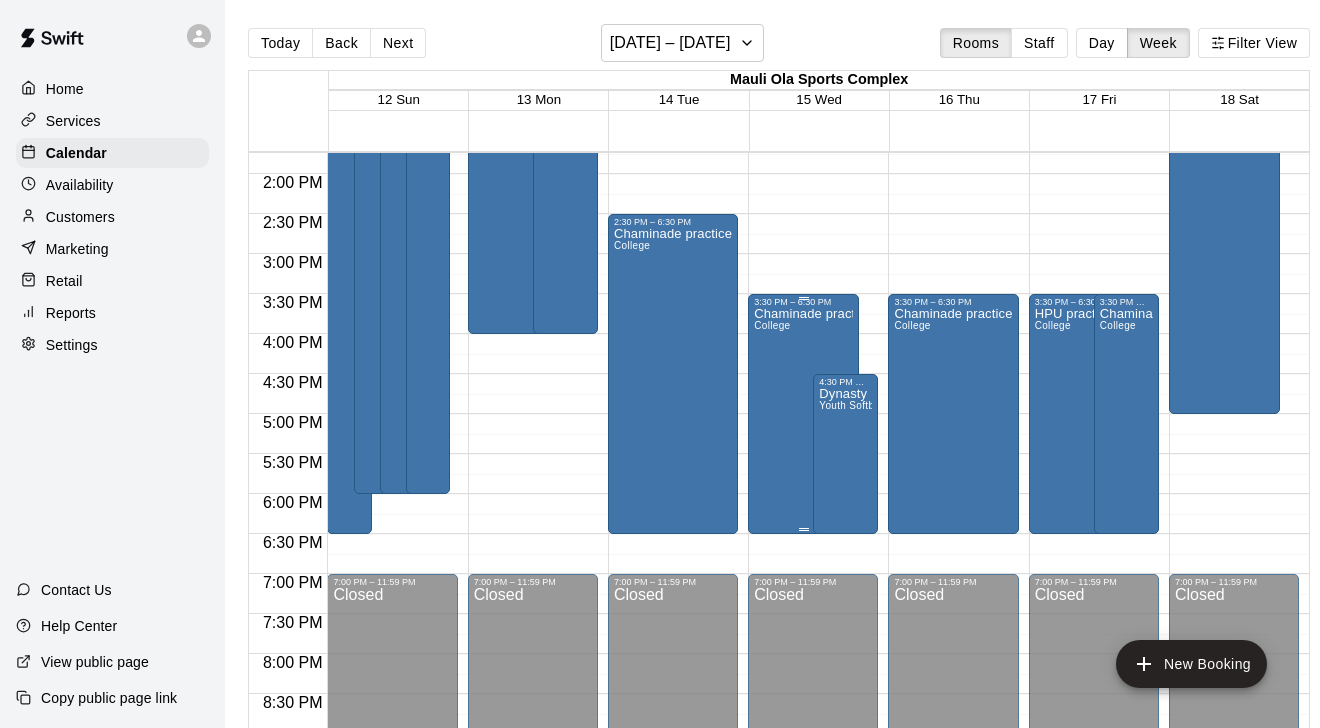 click on "Chaminade practice College" at bounding box center [803, 671] 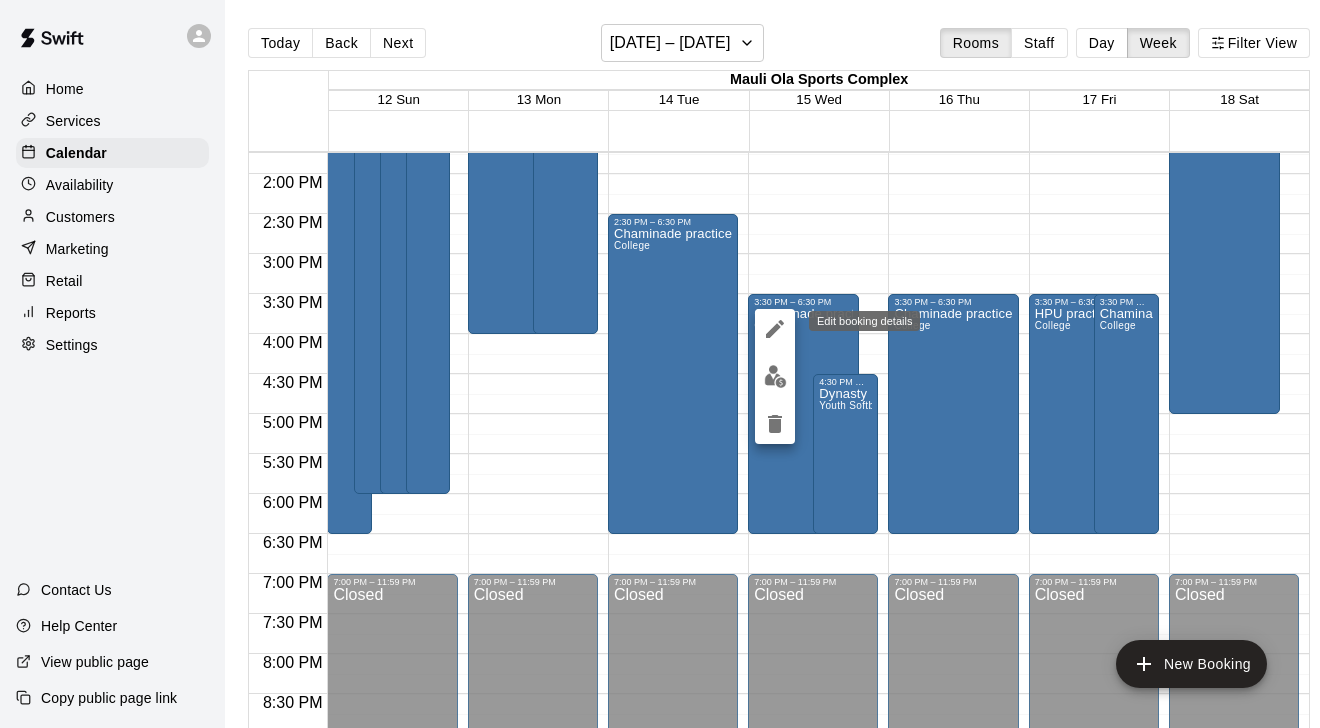 click 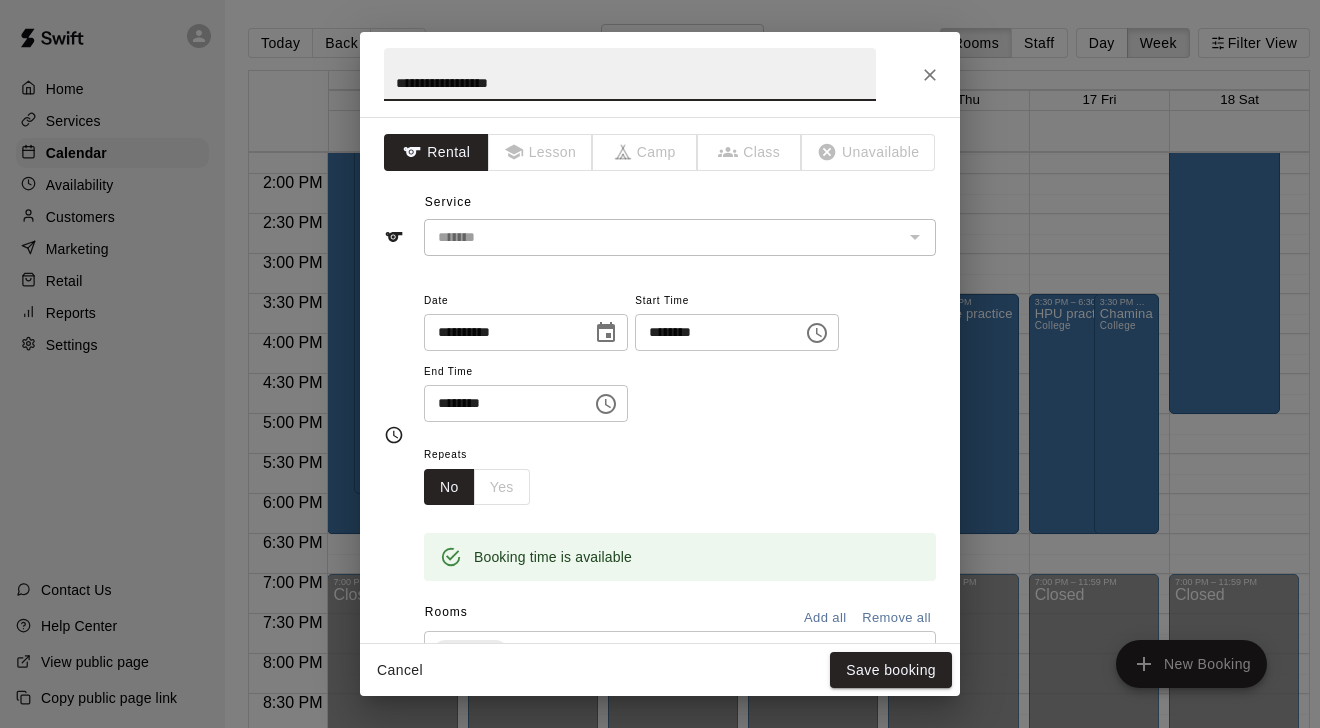 click on "********" at bounding box center [712, 332] 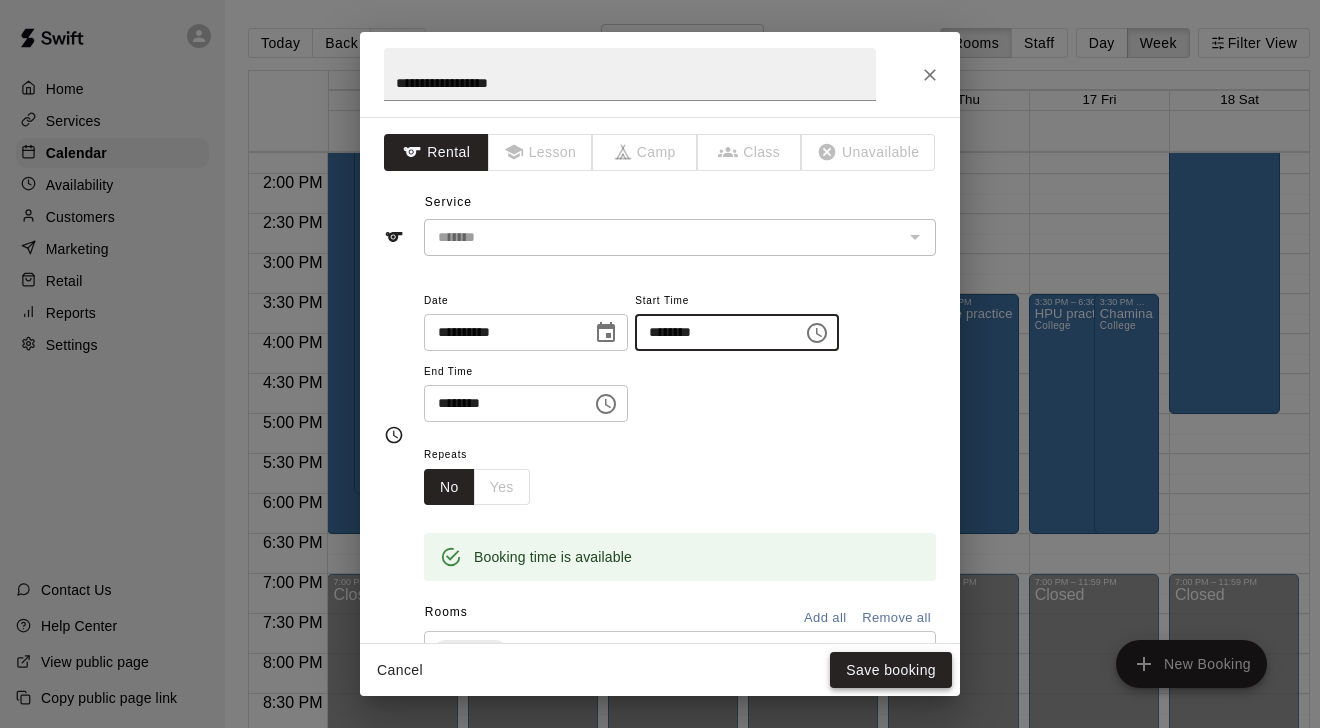 click on "Save booking" at bounding box center [891, 670] 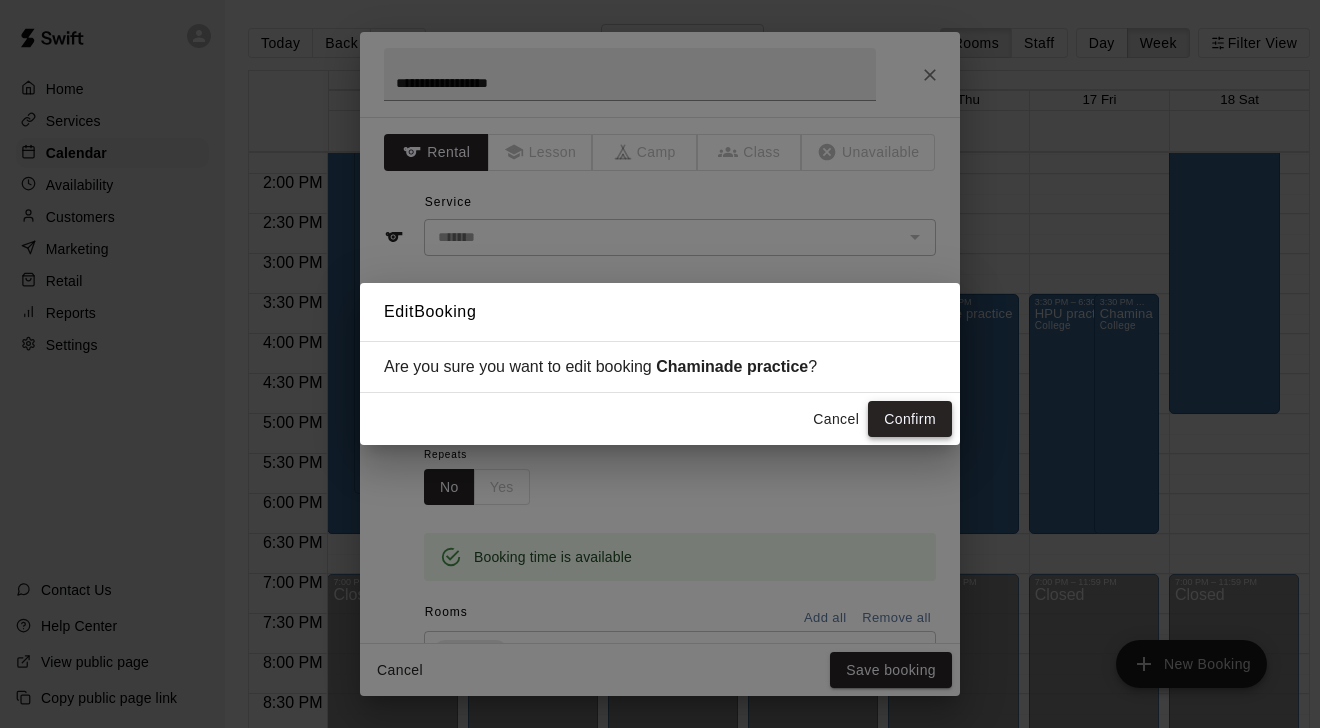 click on "Confirm" at bounding box center [910, 419] 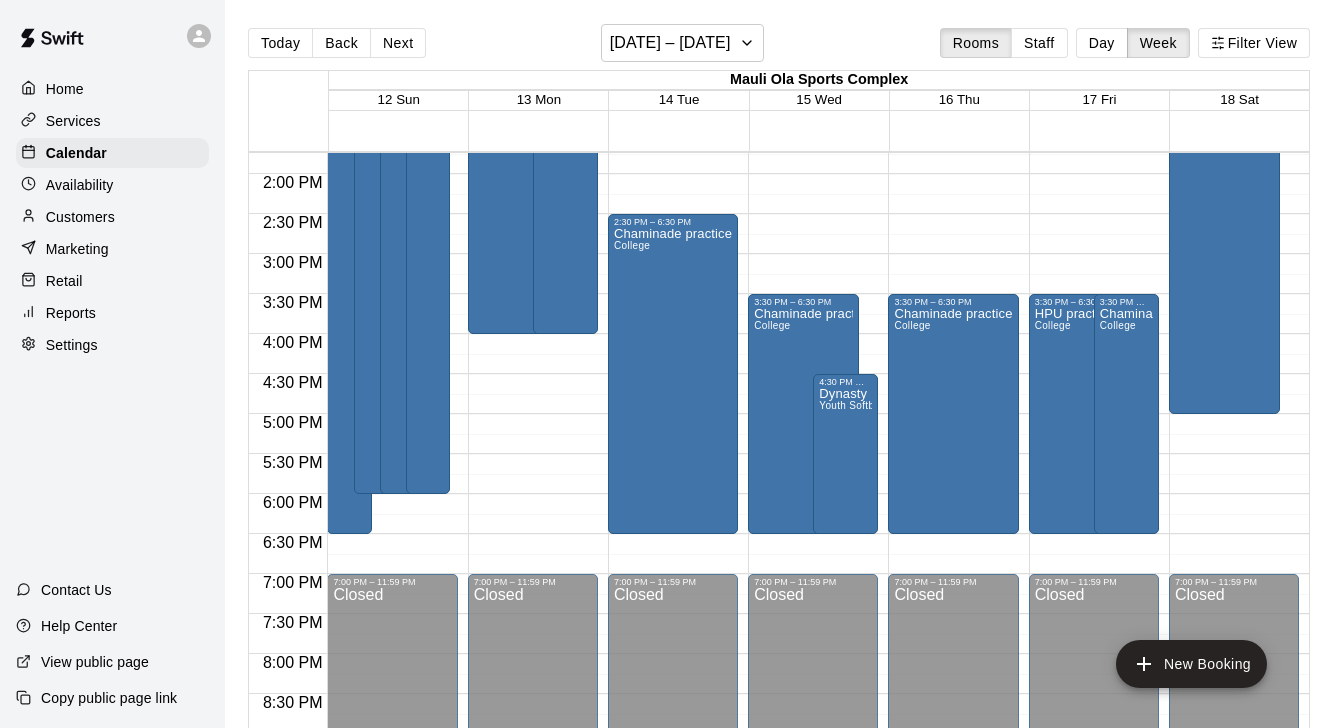 click on "Chaminade practice College" at bounding box center [953, 671] 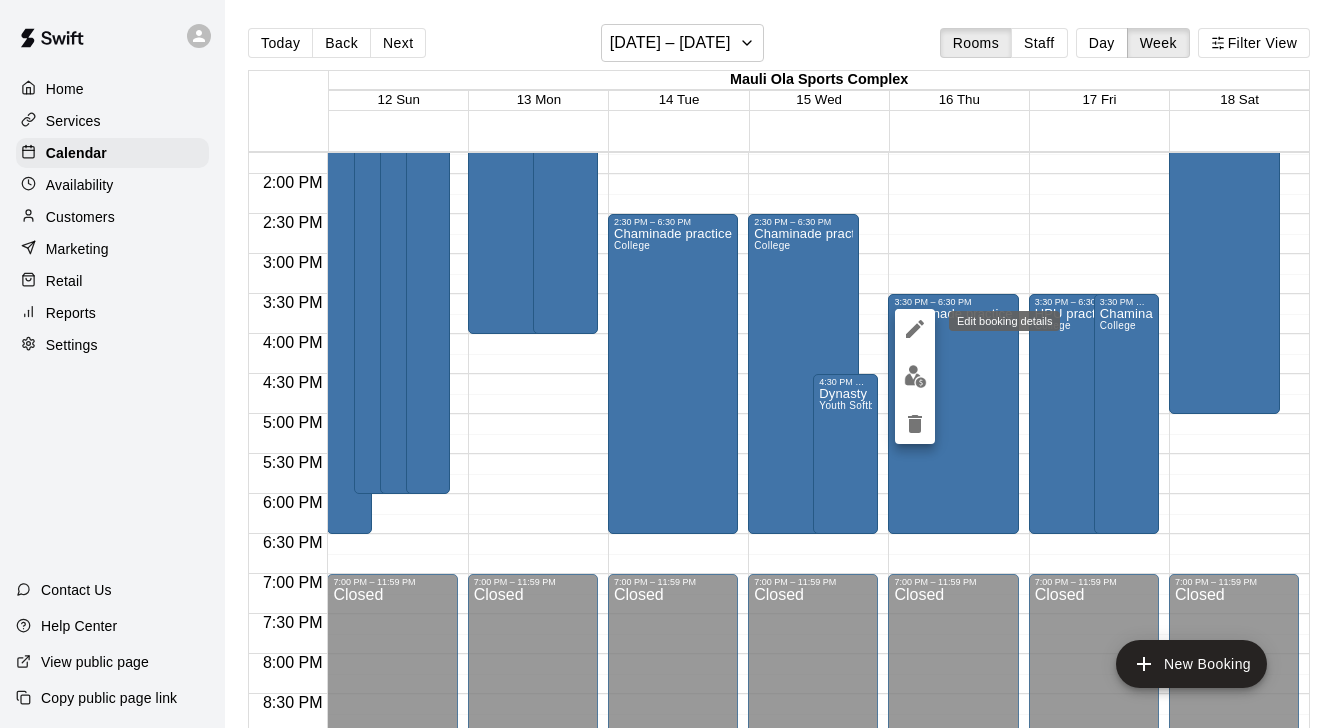 click 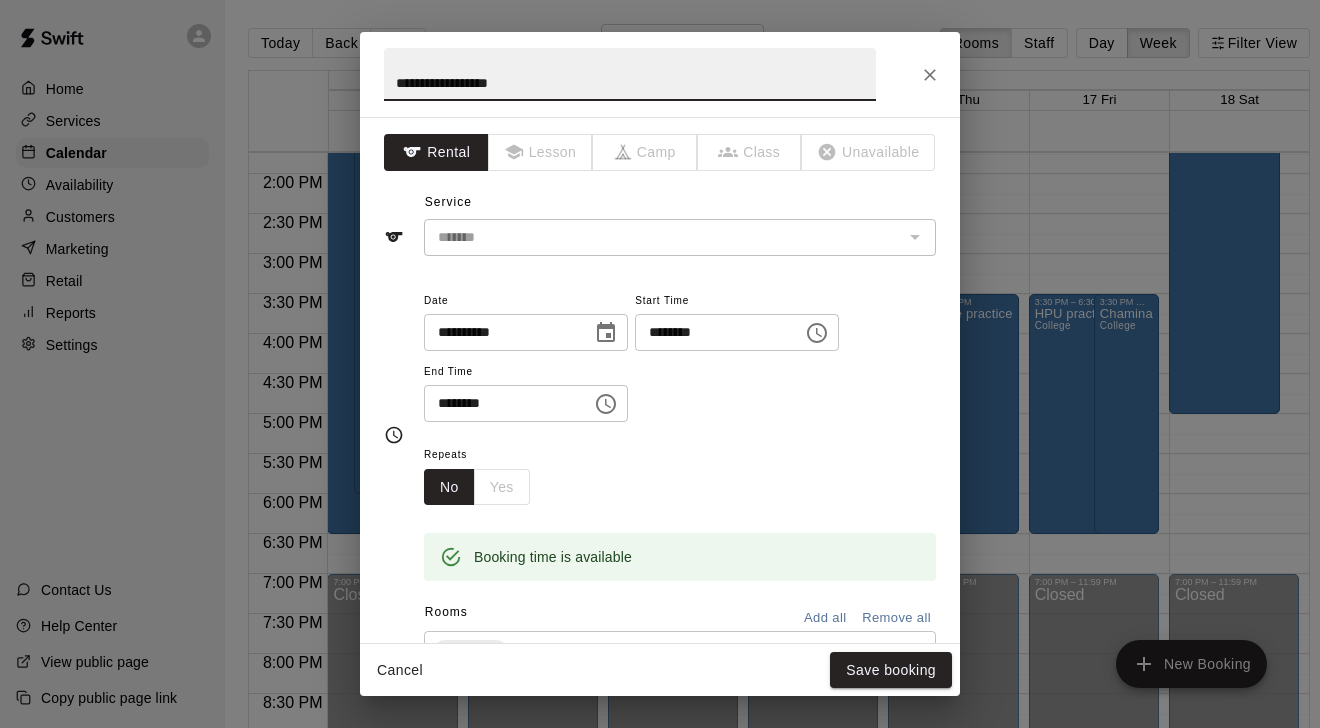 click on "********" at bounding box center (712, 332) 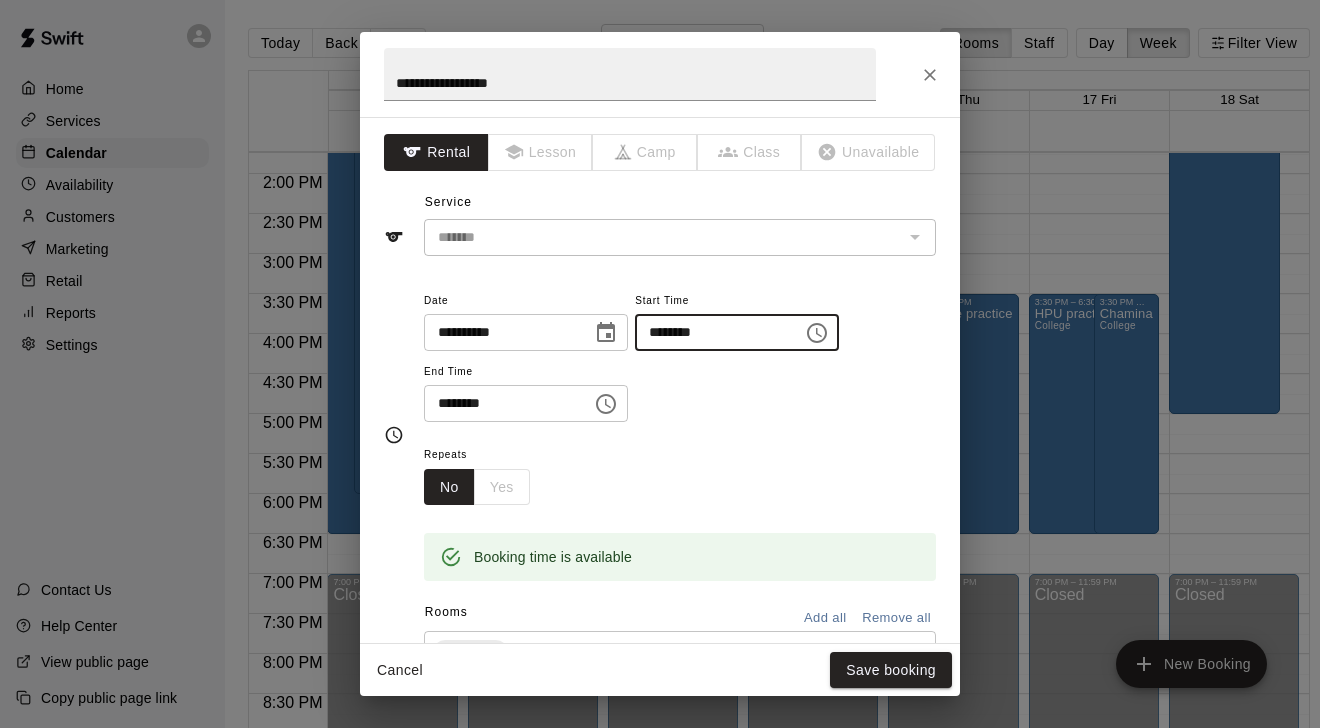 type on "********" 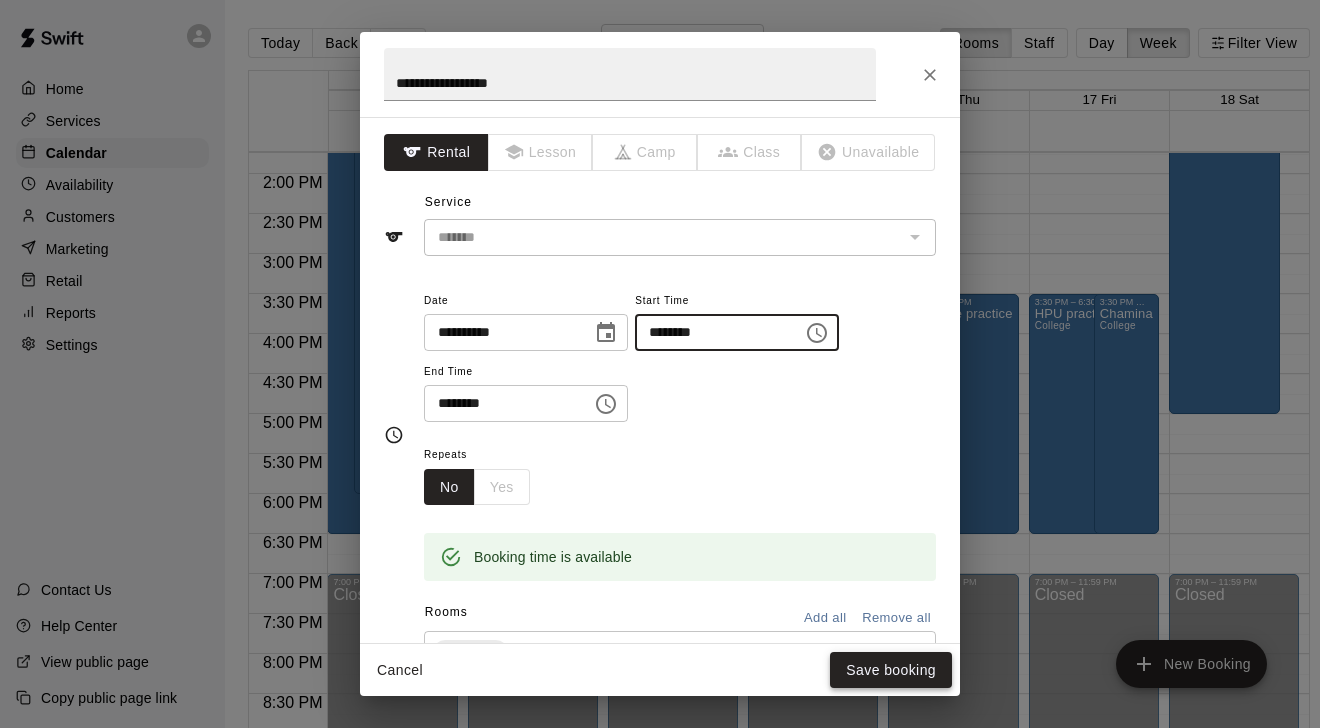 click on "Save booking" at bounding box center [891, 670] 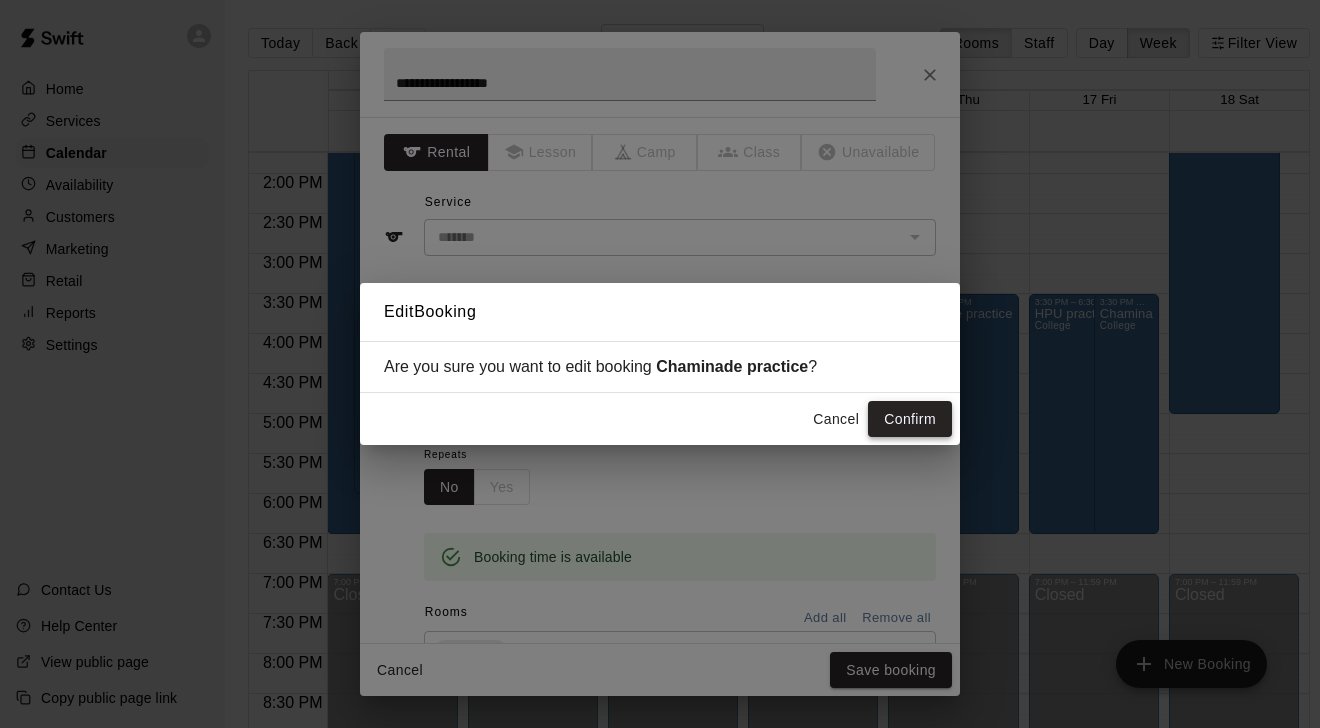 click on "Confirm" at bounding box center [910, 419] 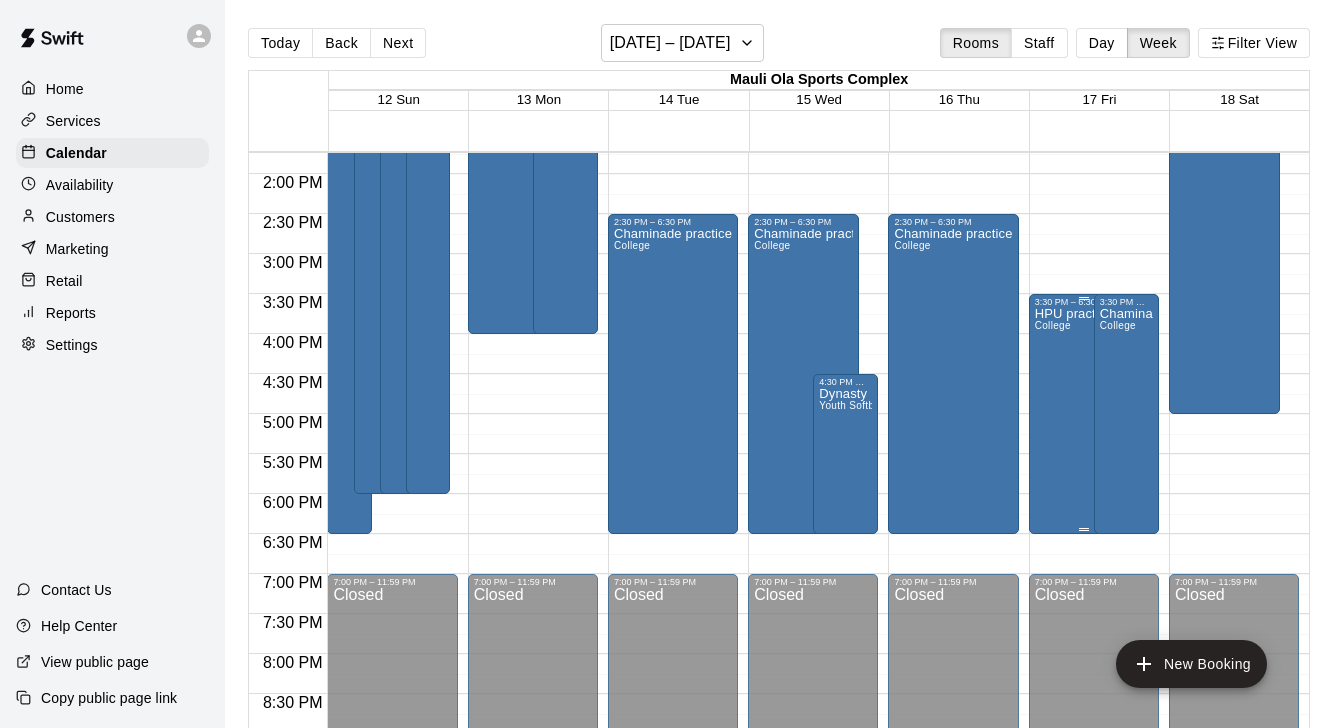 click on "HPU practice College" at bounding box center (1074, 671) 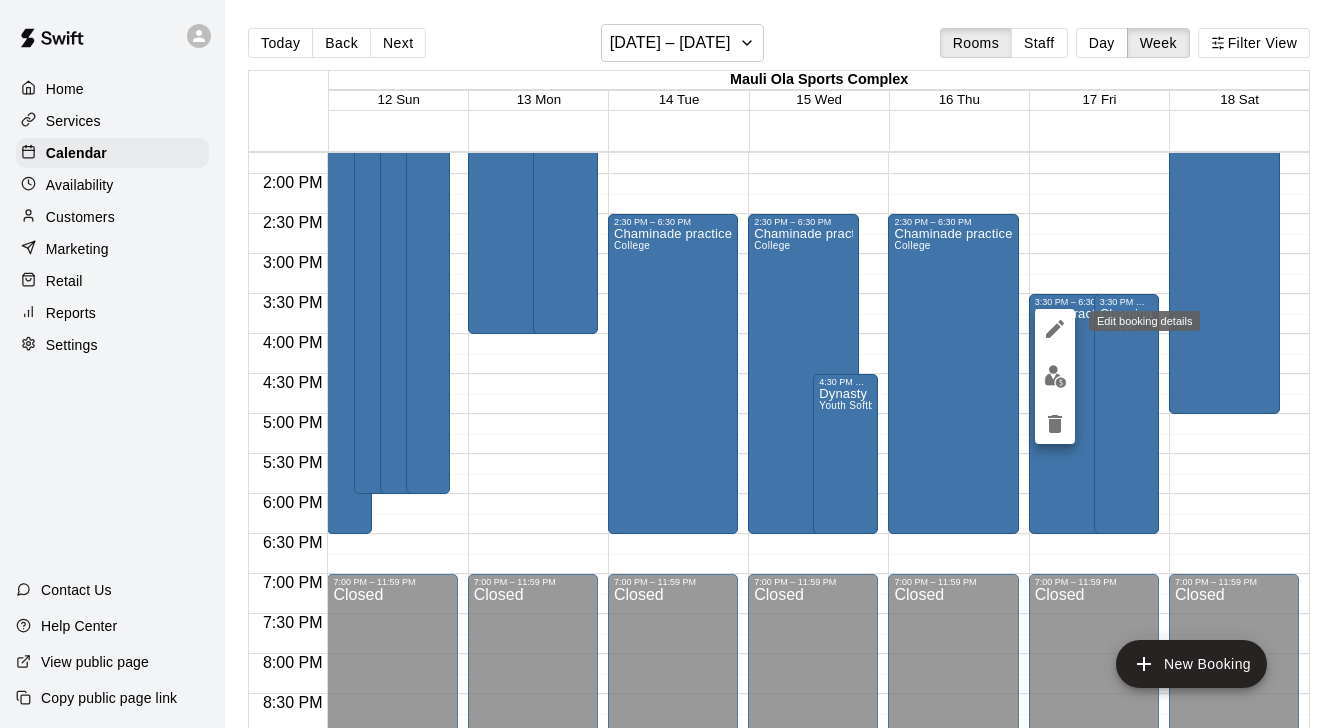 click 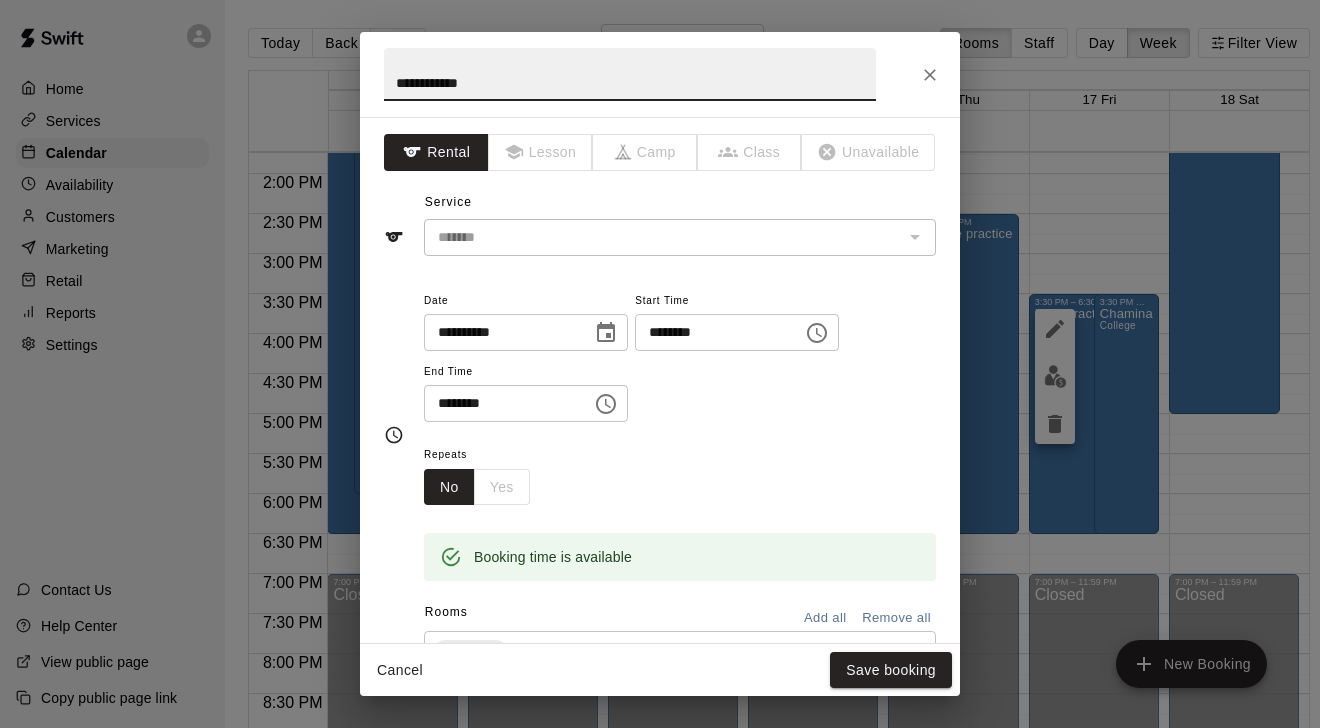 click on "********" at bounding box center [712, 332] 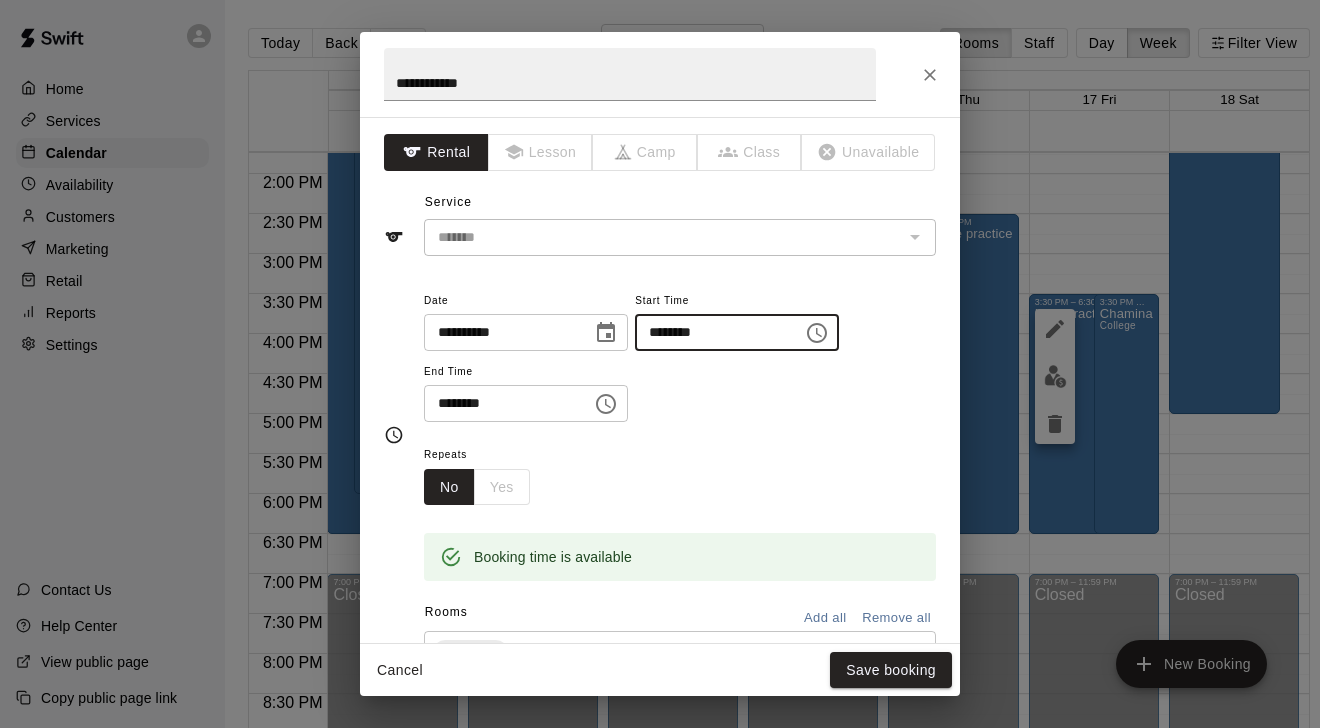 type on "********" 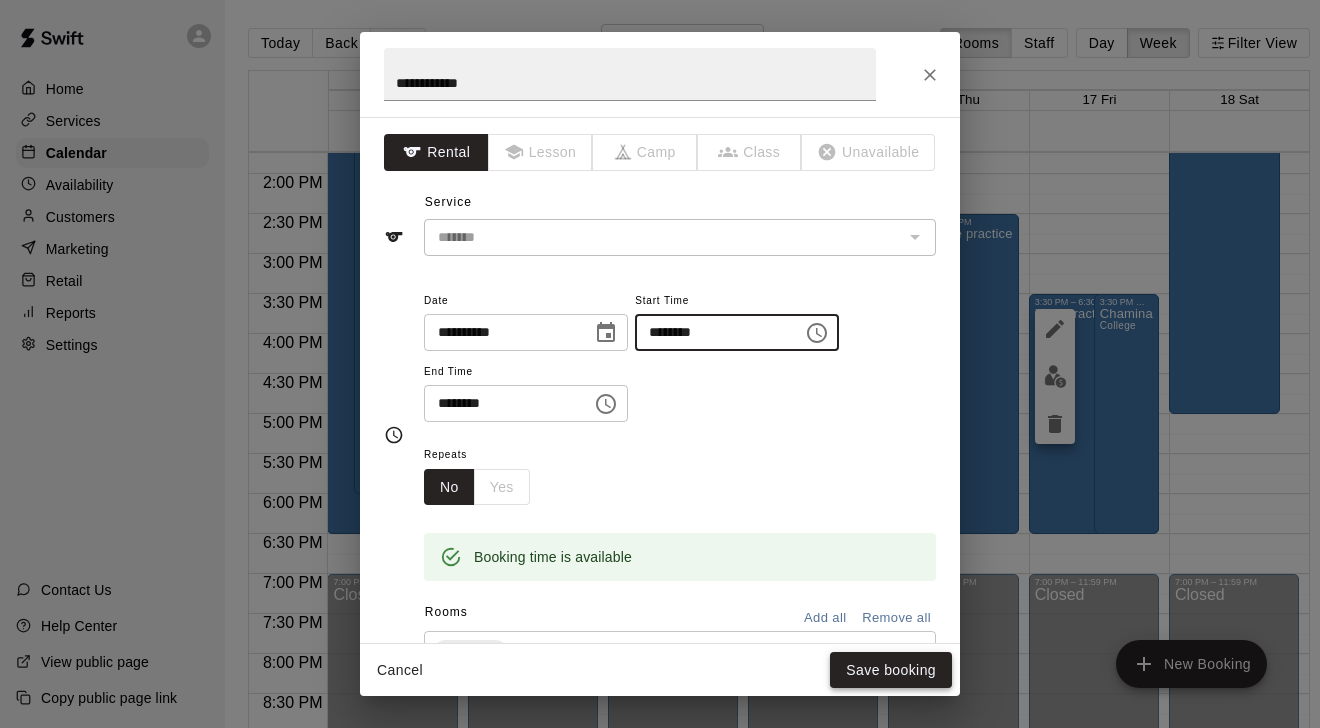click on "Save booking" at bounding box center [891, 670] 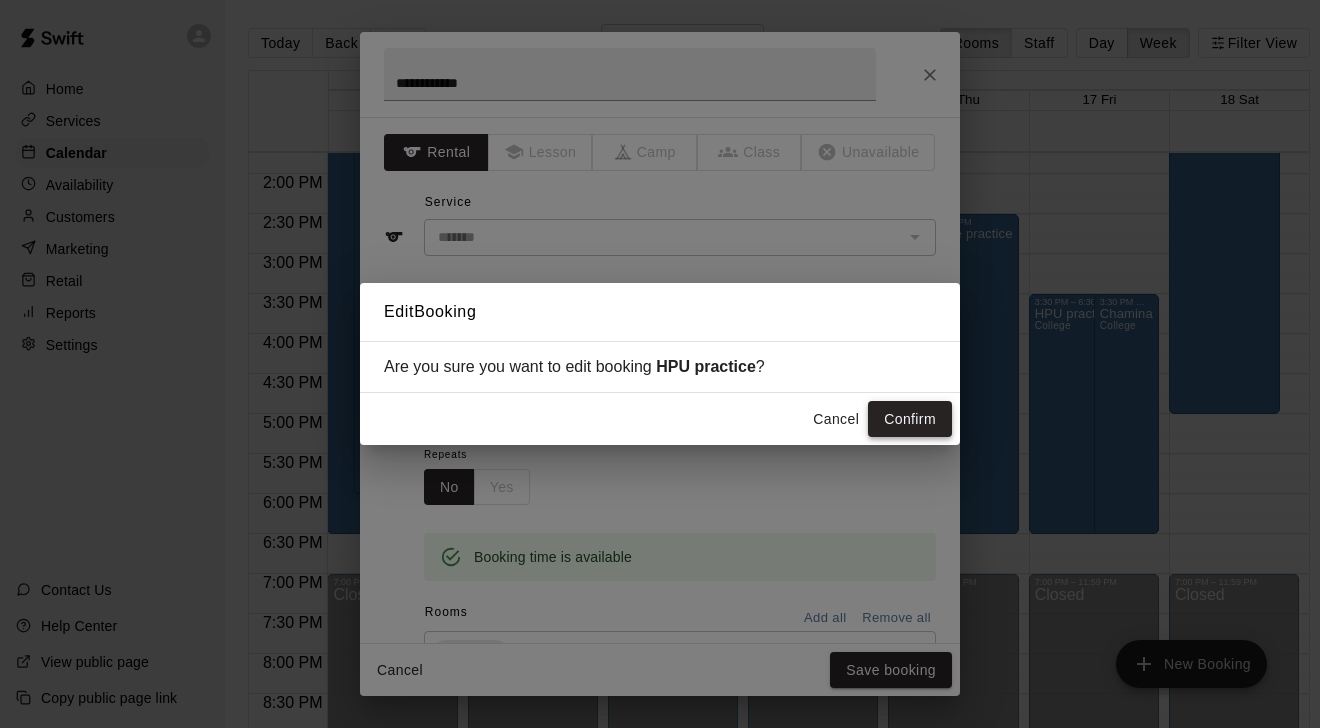 click on "Confirm" at bounding box center [910, 419] 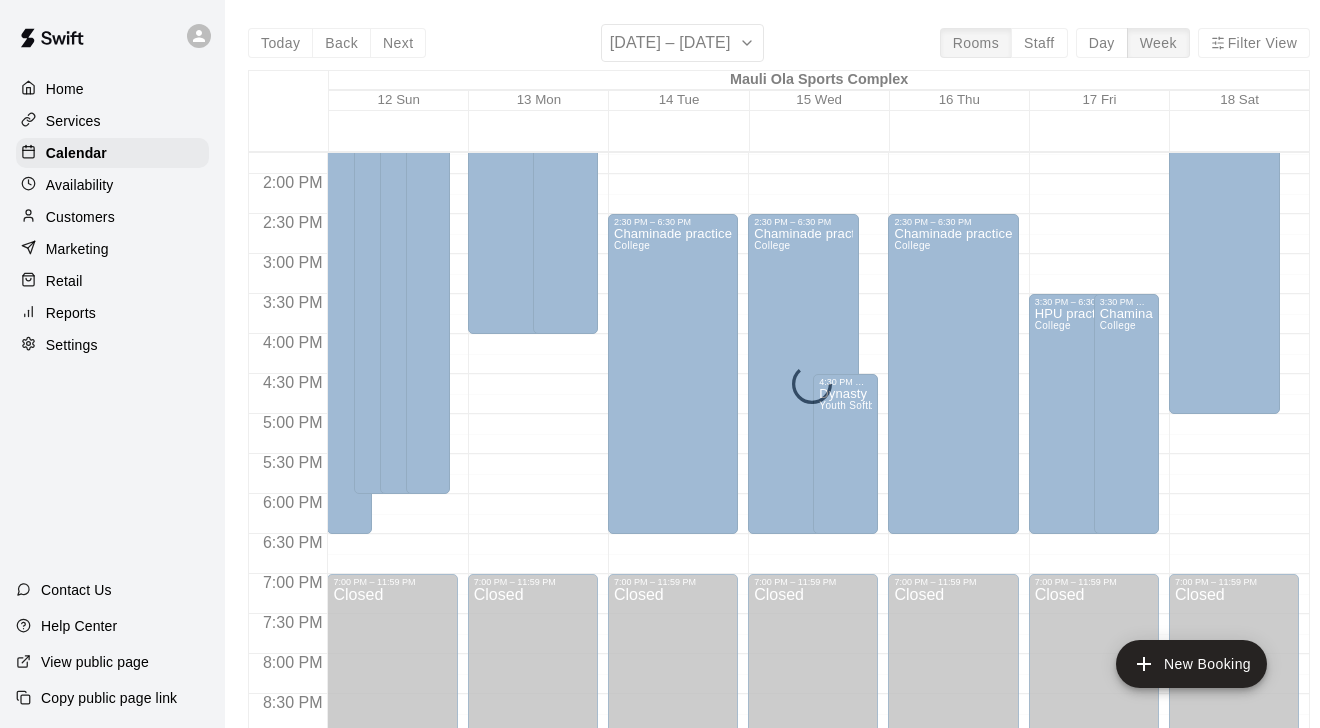 click on "Chaminade practice College" at bounding box center (1126, 671) 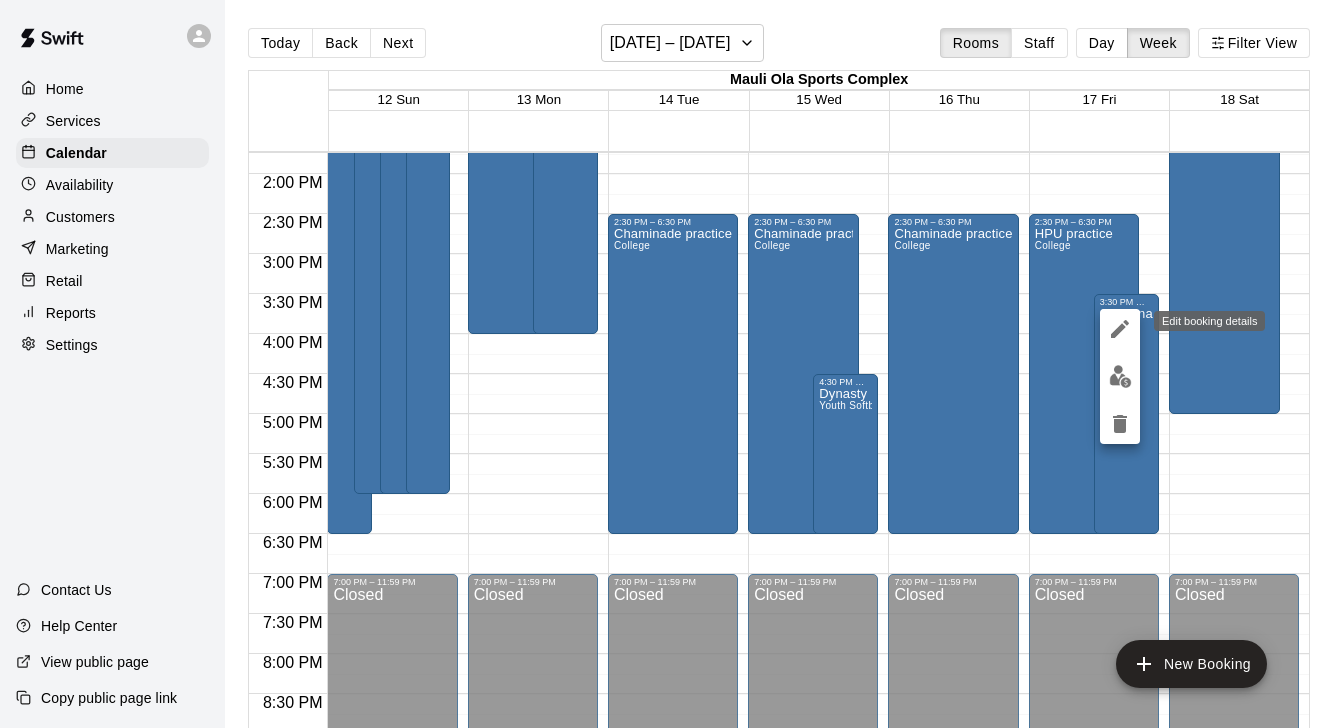 click 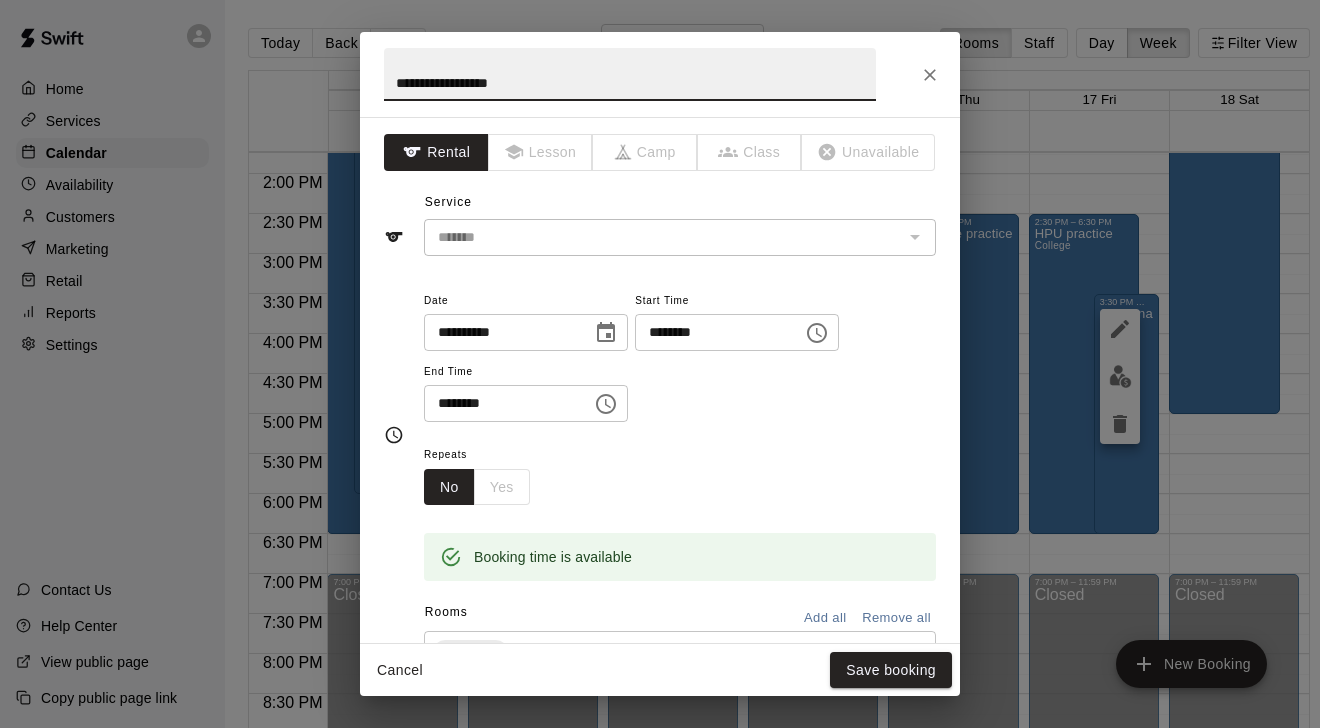 click on "********" at bounding box center (712, 332) 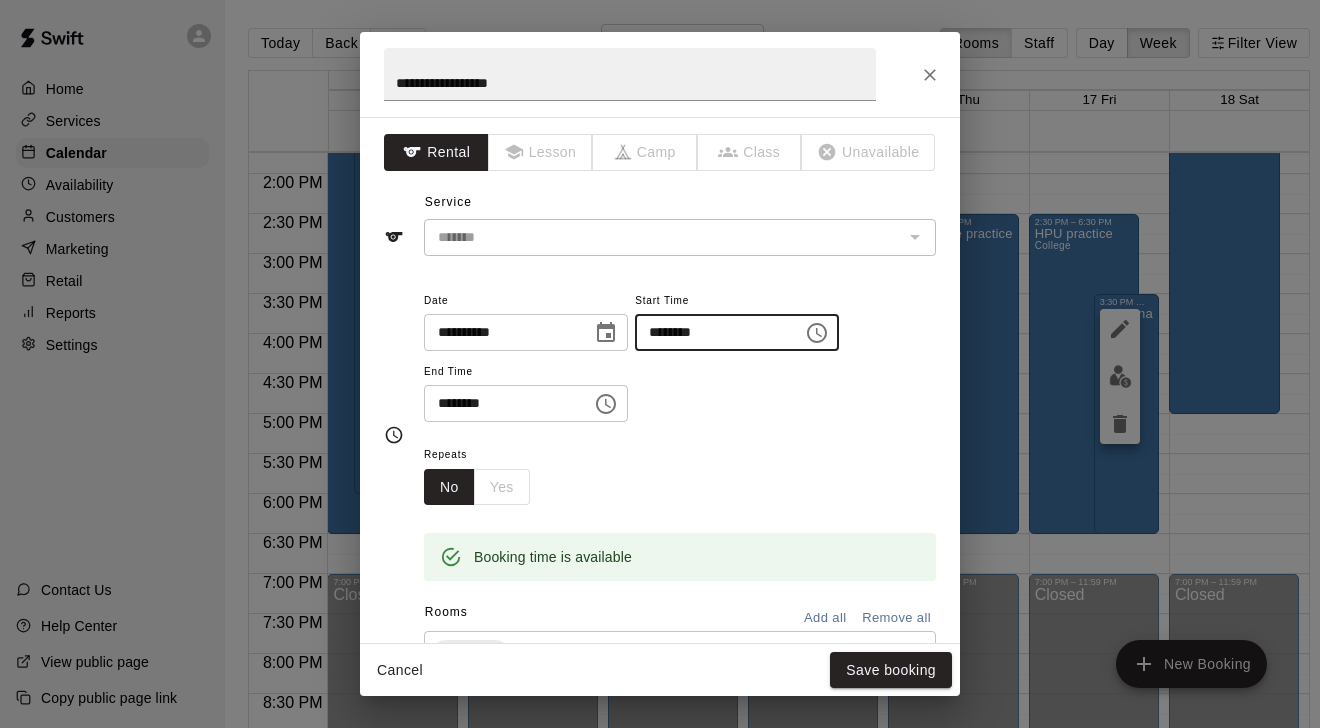 type on "********" 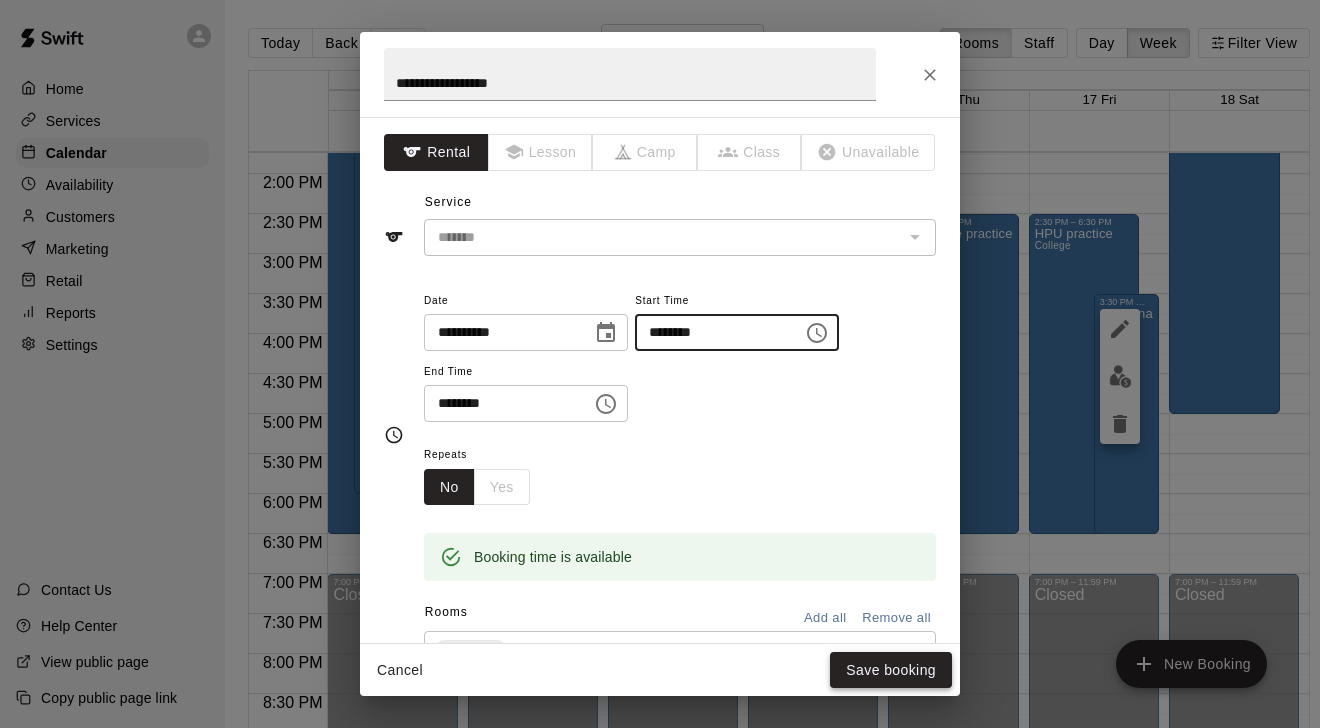 click on "Save booking" at bounding box center (891, 670) 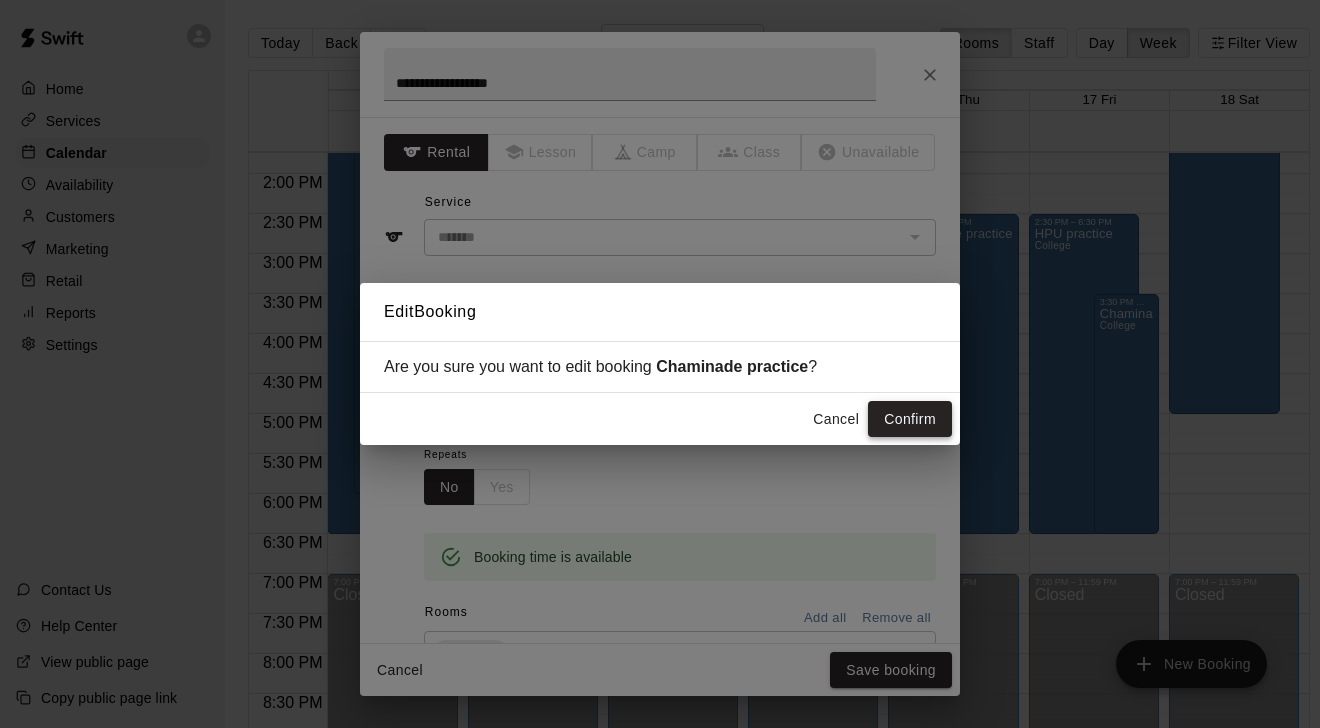 click on "Confirm" at bounding box center [910, 419] 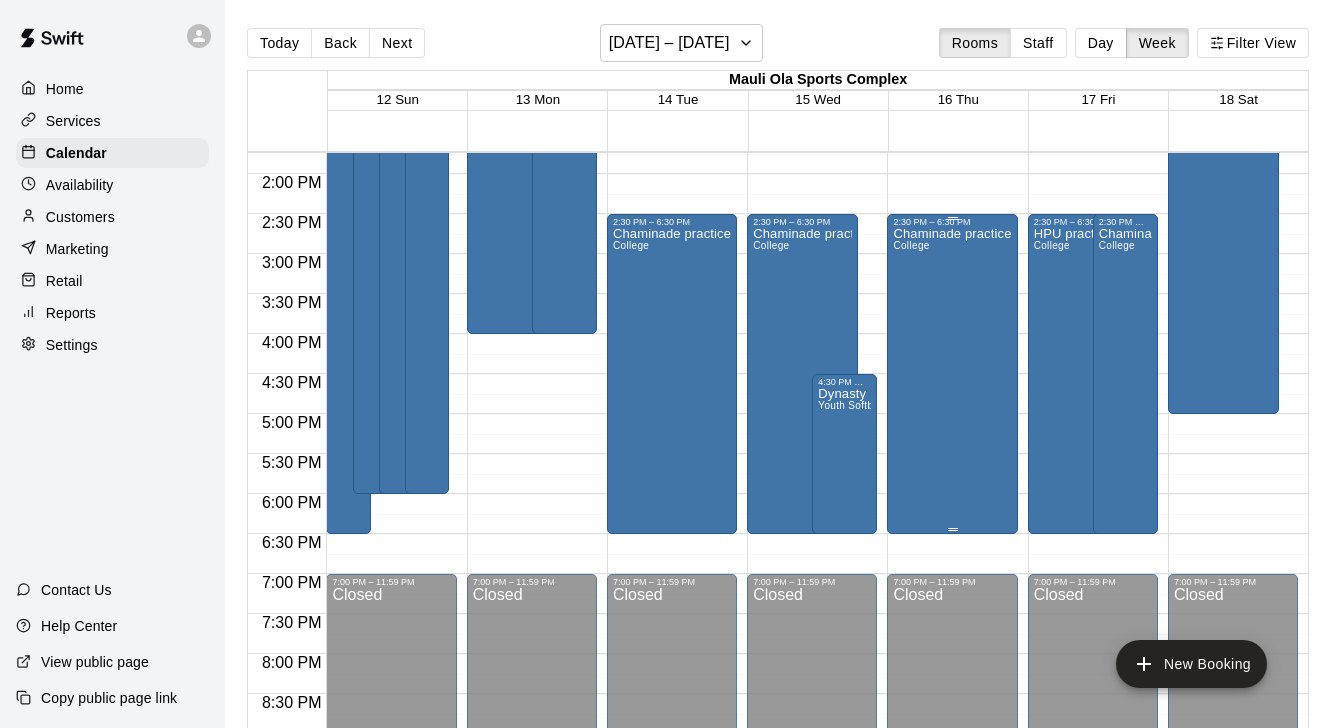 scroll, scrollTop: 0, scrollLeft: 1, axis: horizontal 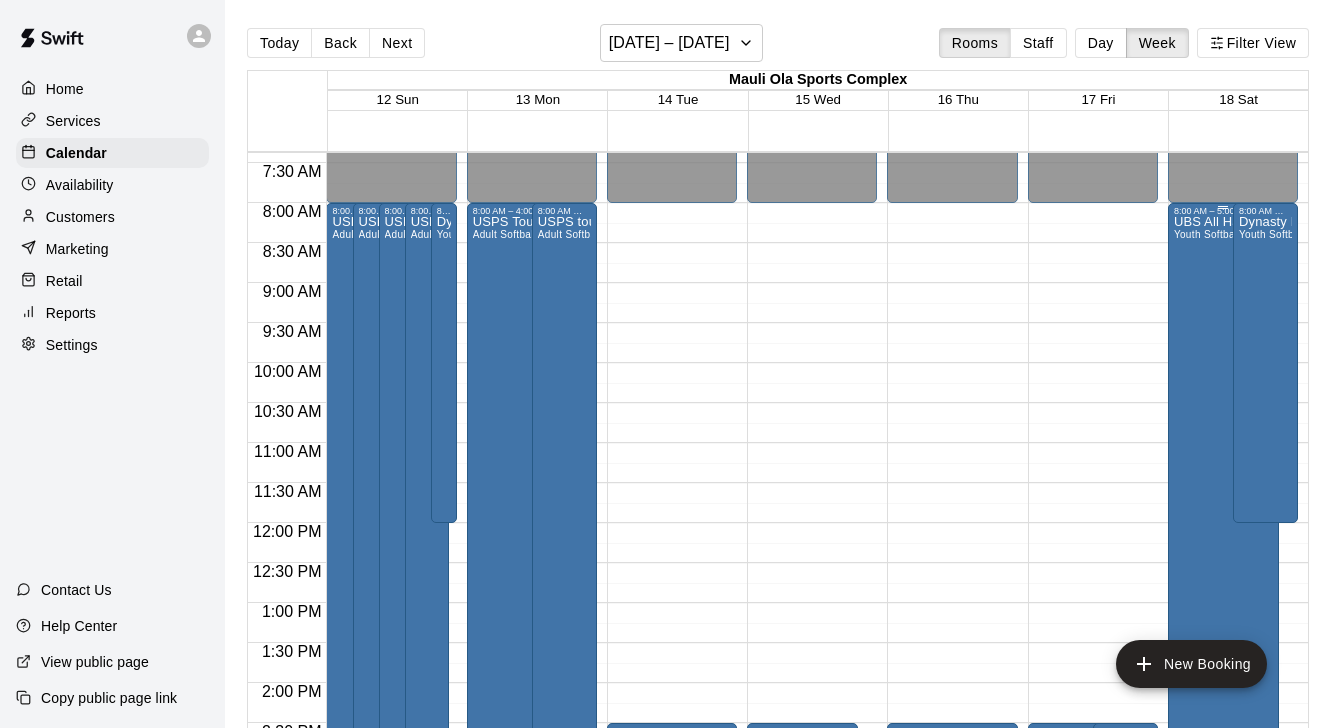 click on "UBS All Hawaii Showcase Youth Softball" at bounding box center (1223, 580) 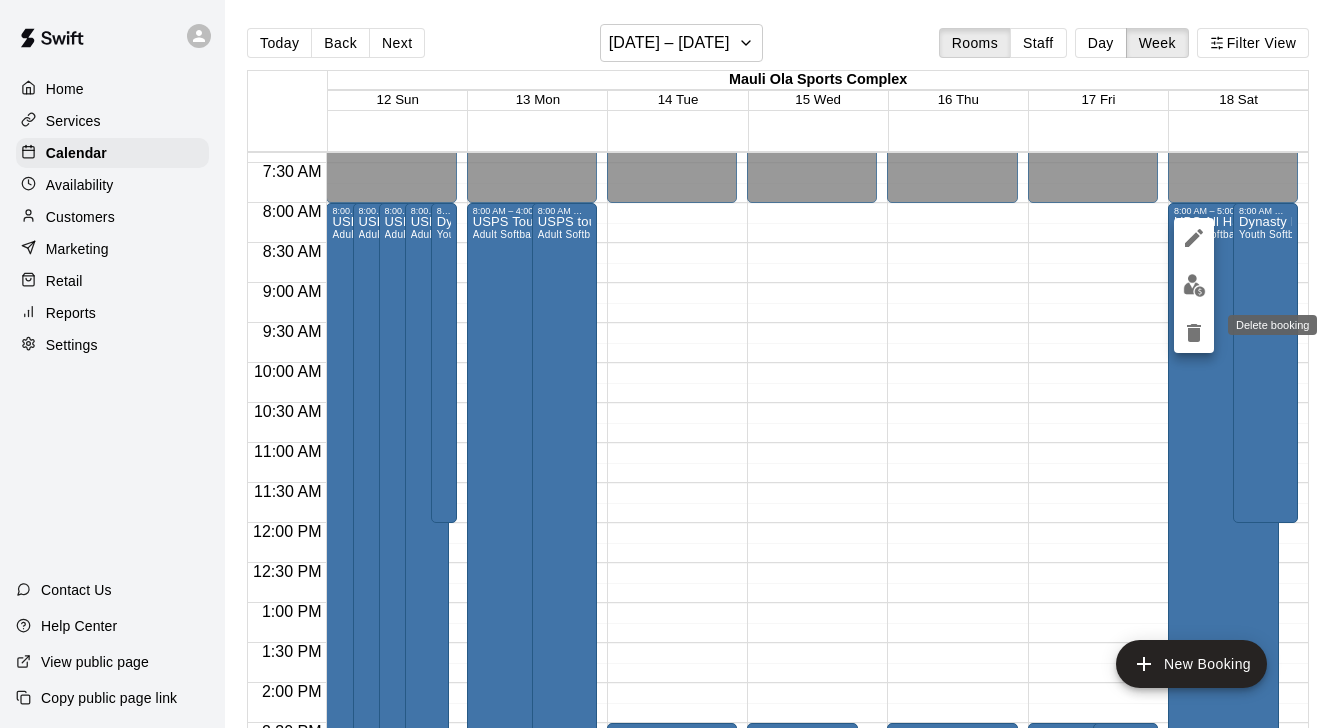 click 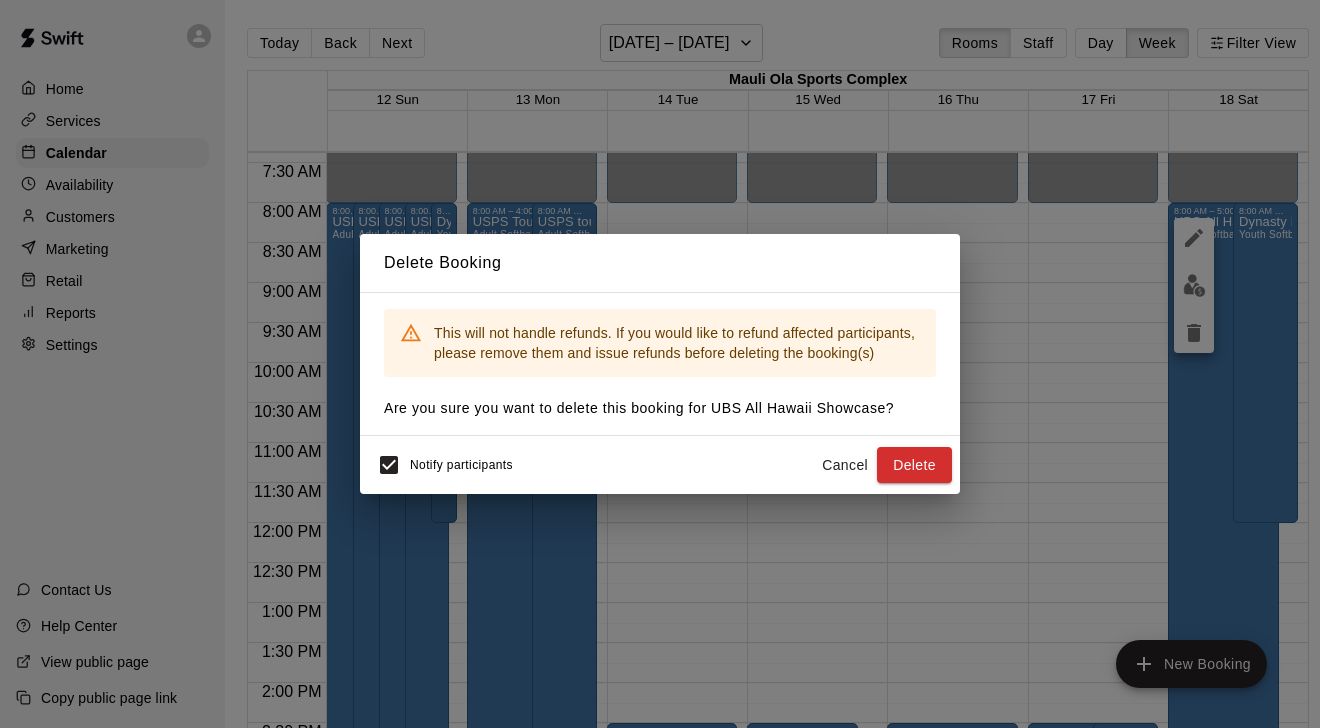 click on "Cancel" at bounding box center [845, 465] 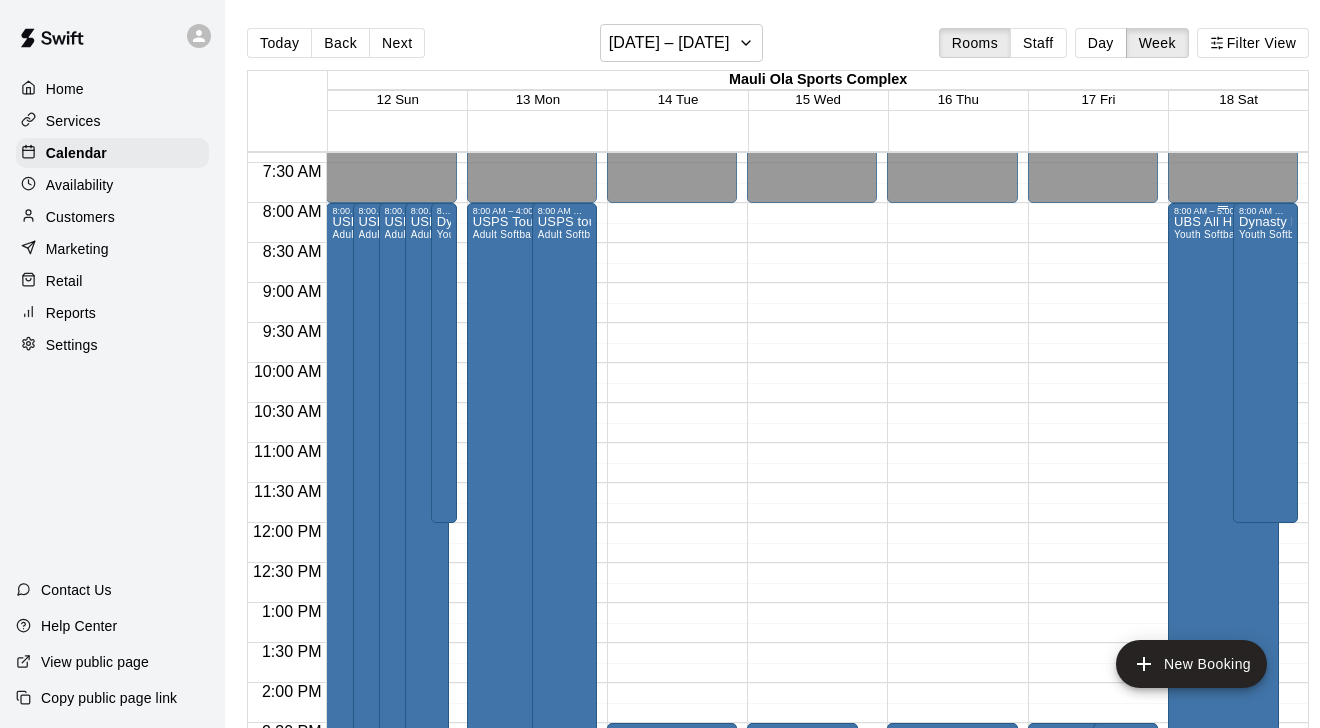 click on "UBS All Hawaii Showcase Youth Softball" at bounding box center [1223, 580] 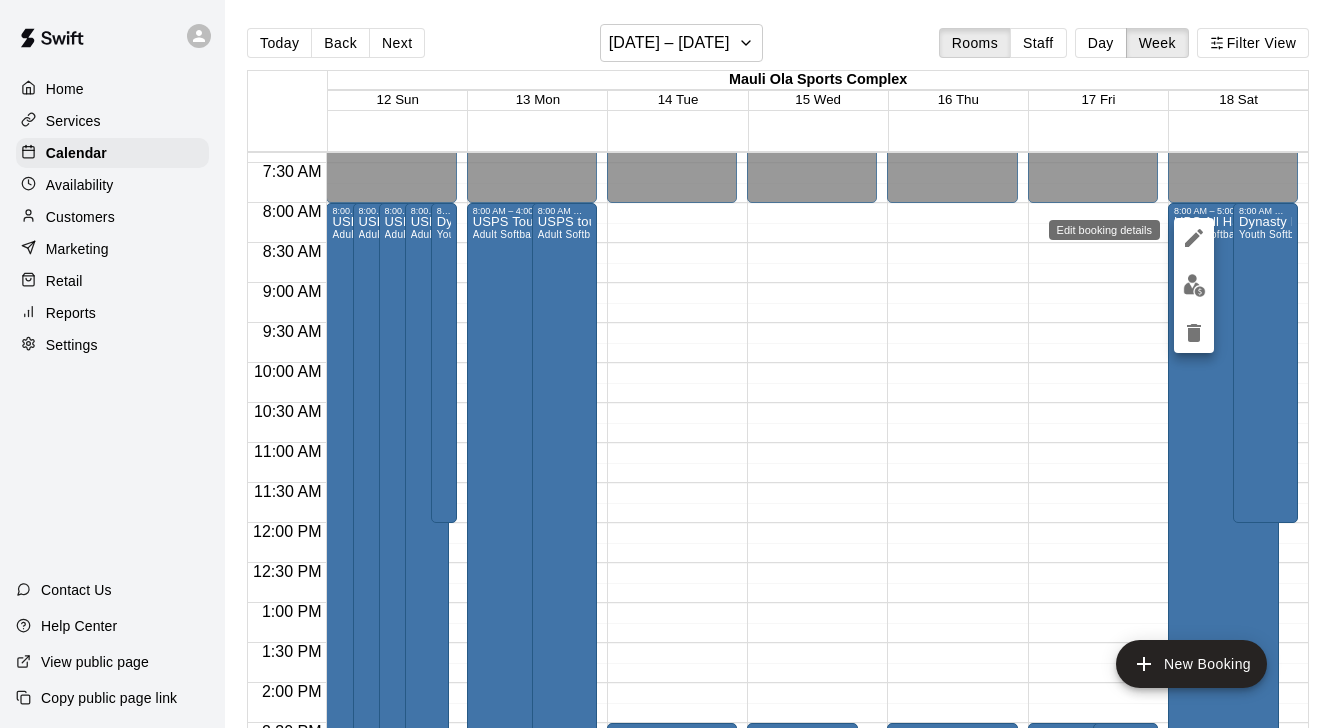 click 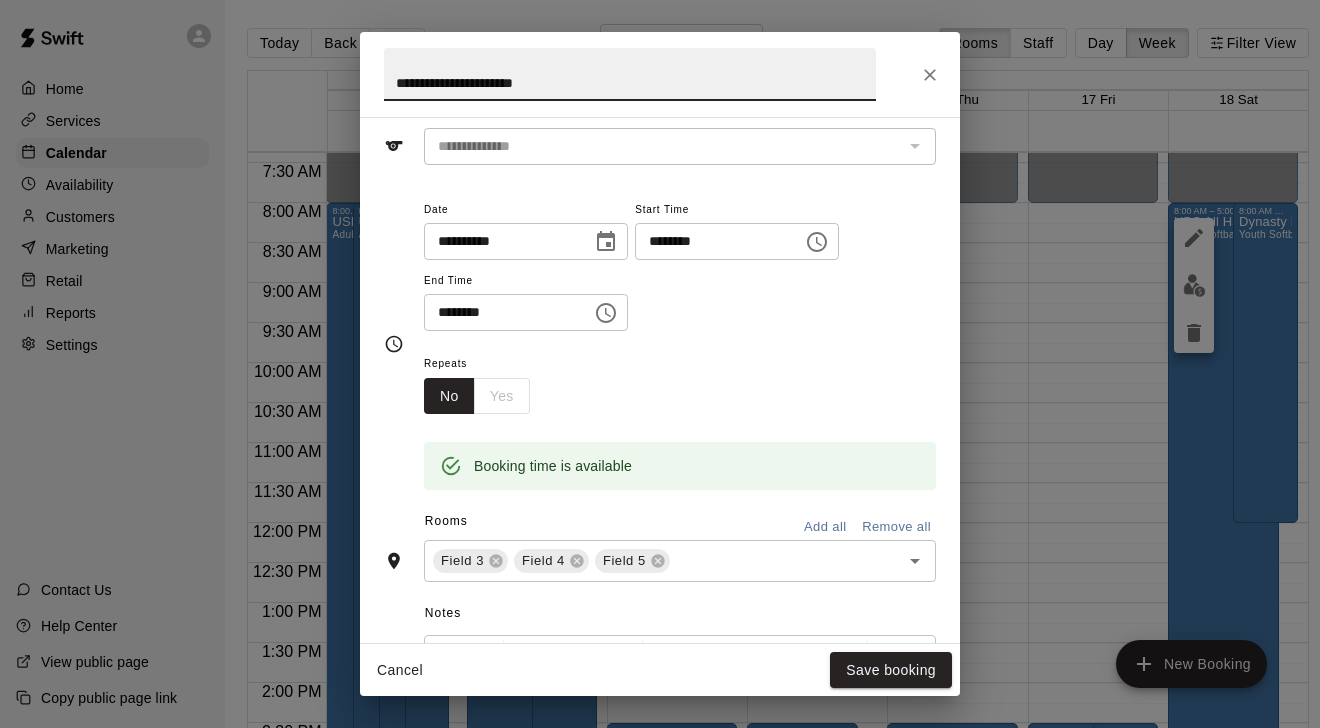 scroll, scrollTop: 92, scrollLeft: 0, axis: vertical 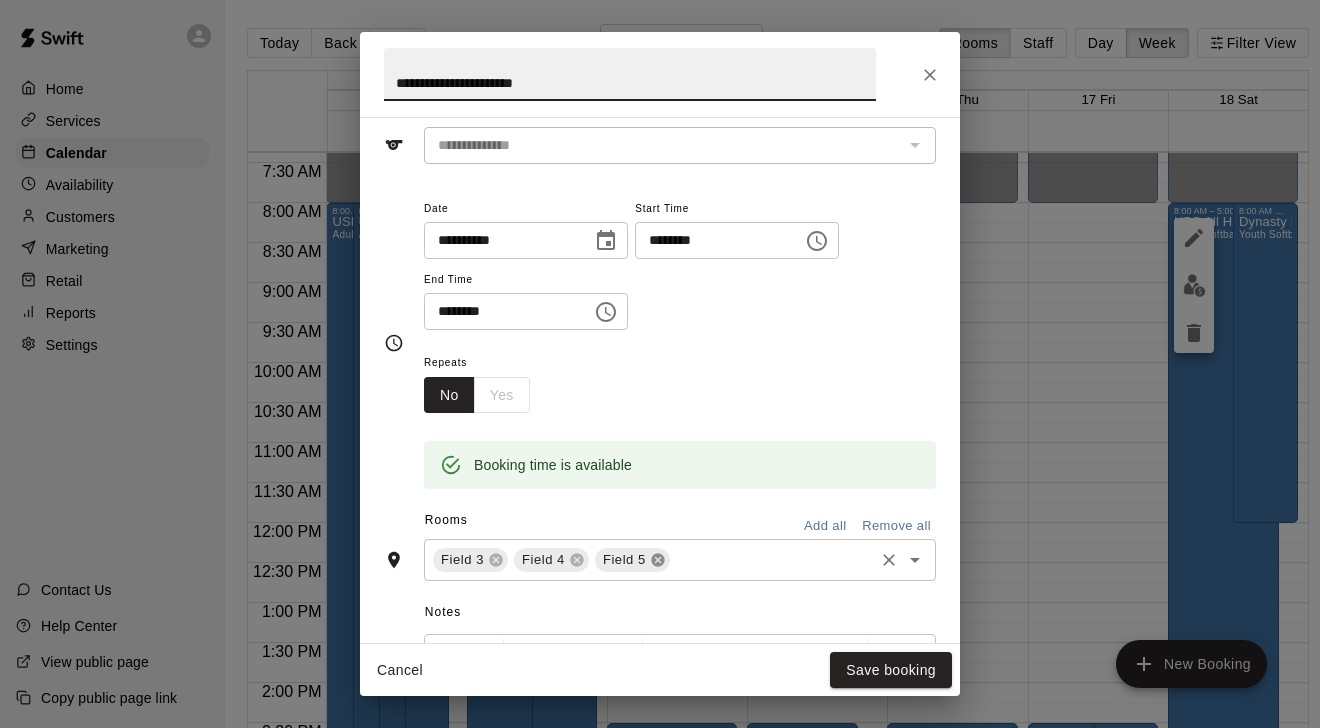 click 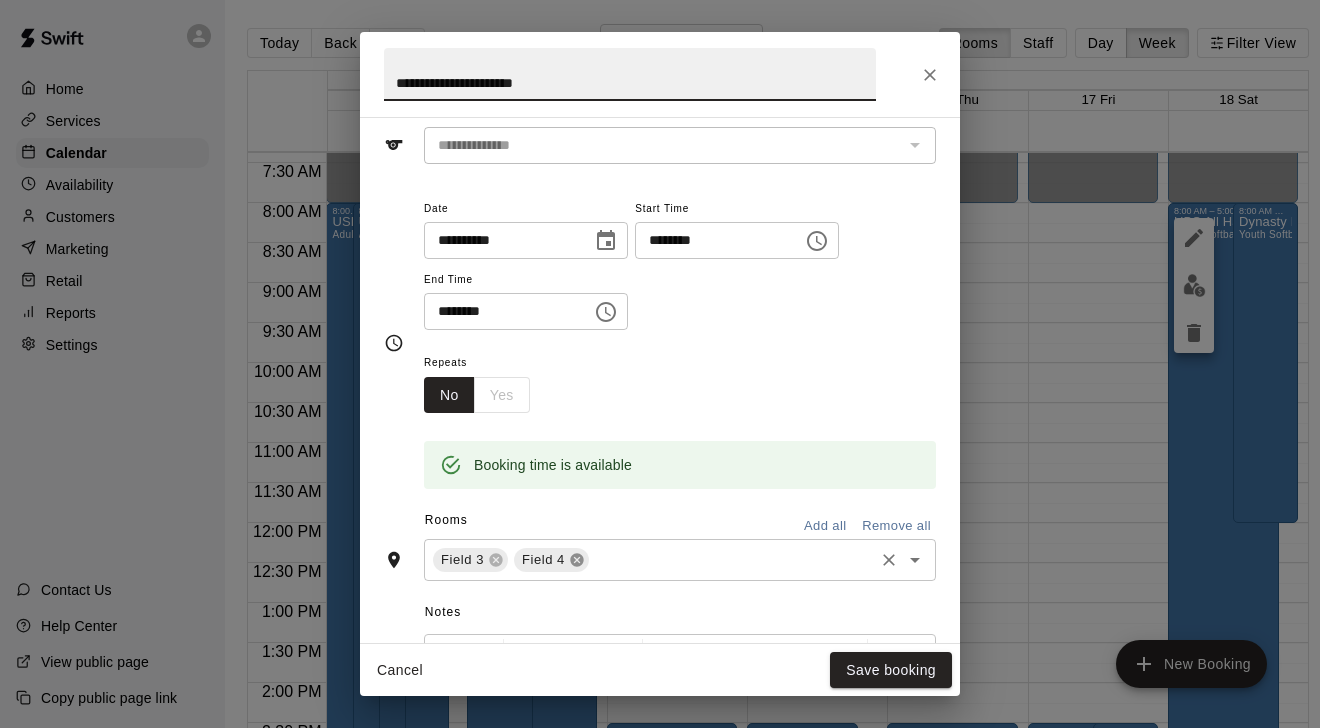 click 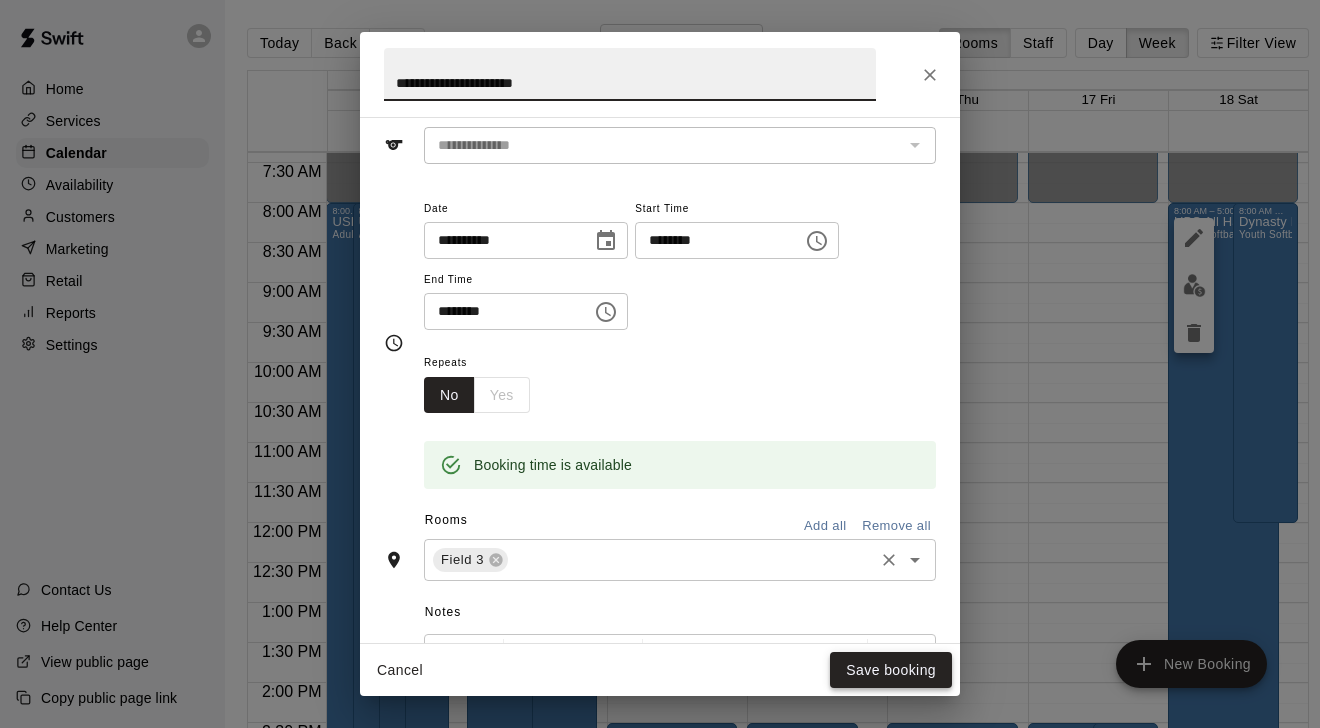 click on "Save booking" at bounding box center [891, 670] 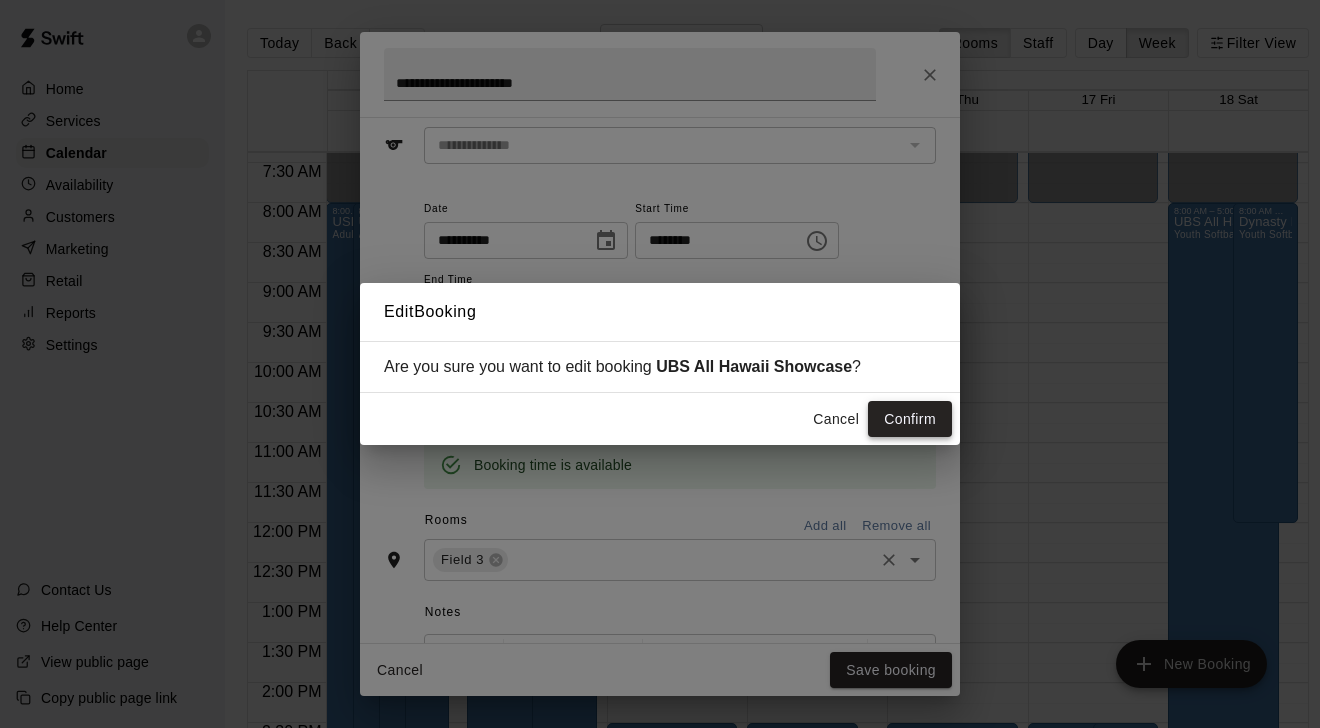 click on "Confirm" at bounding box center (910, 419) 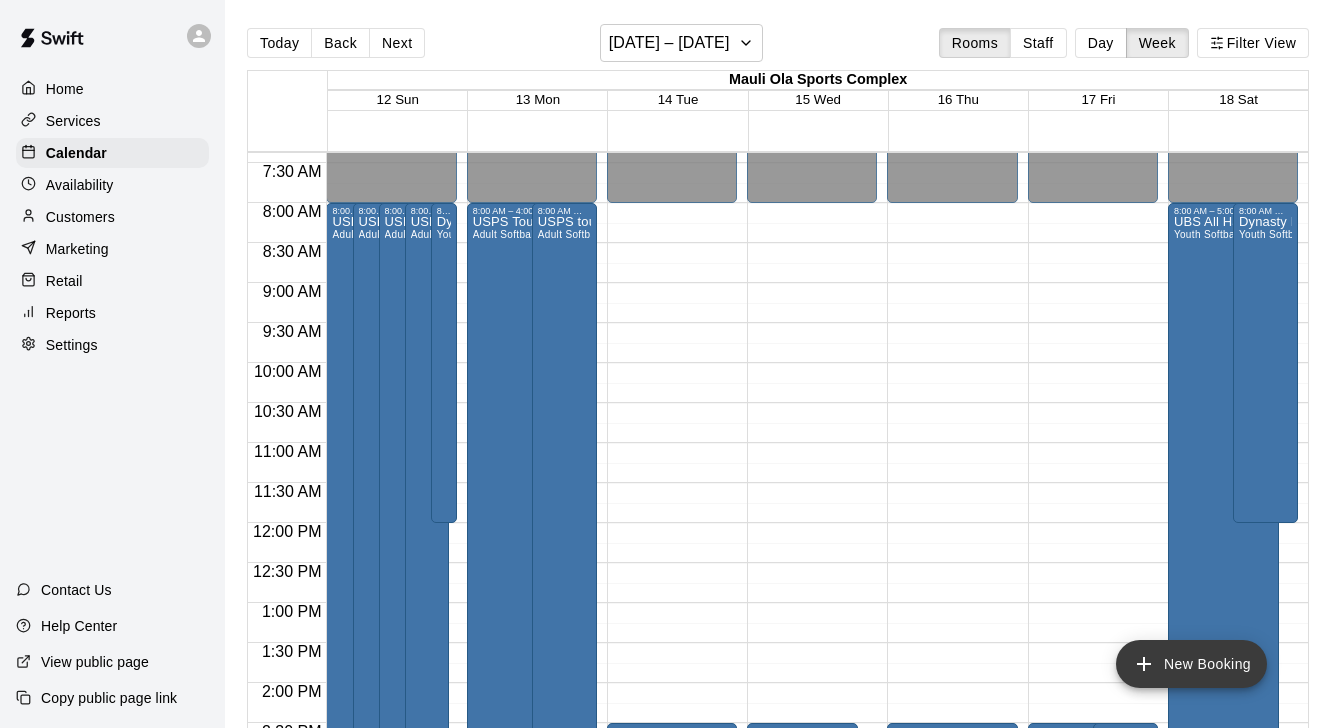 click on "New Booking" at bounding box center [1191, 664] 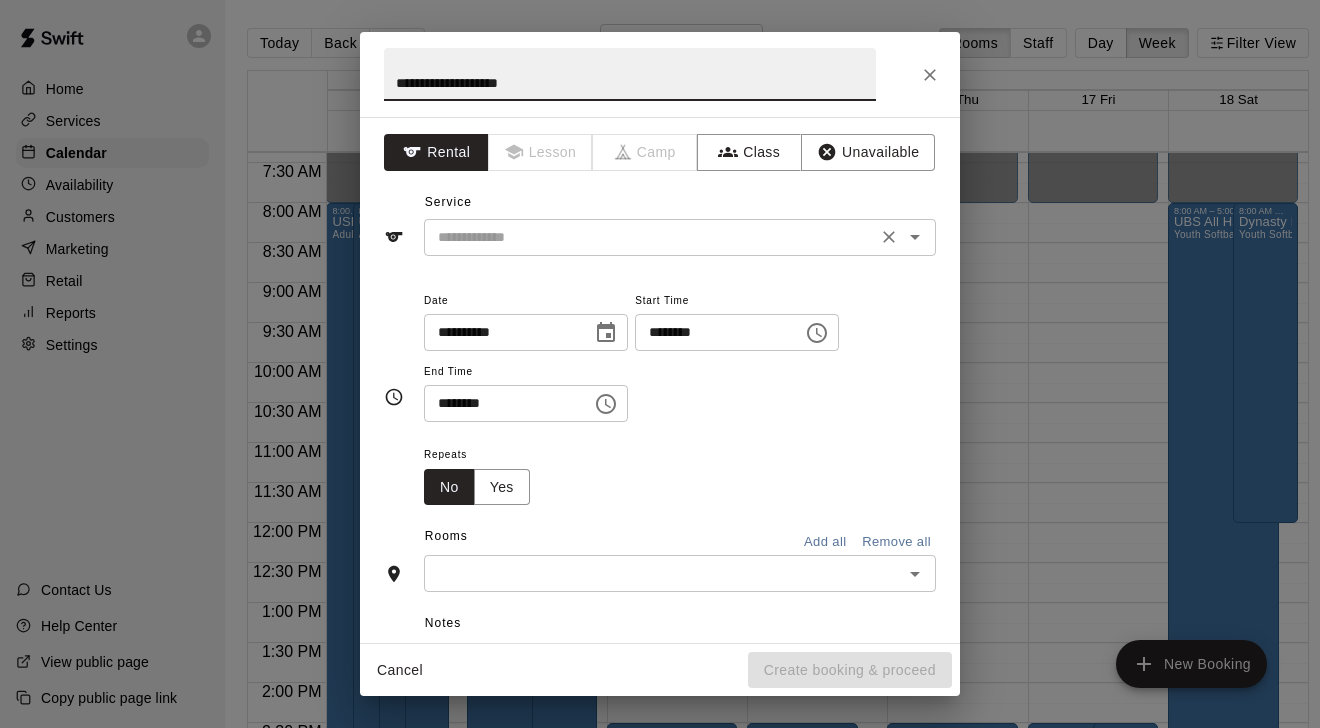 type on "**********" 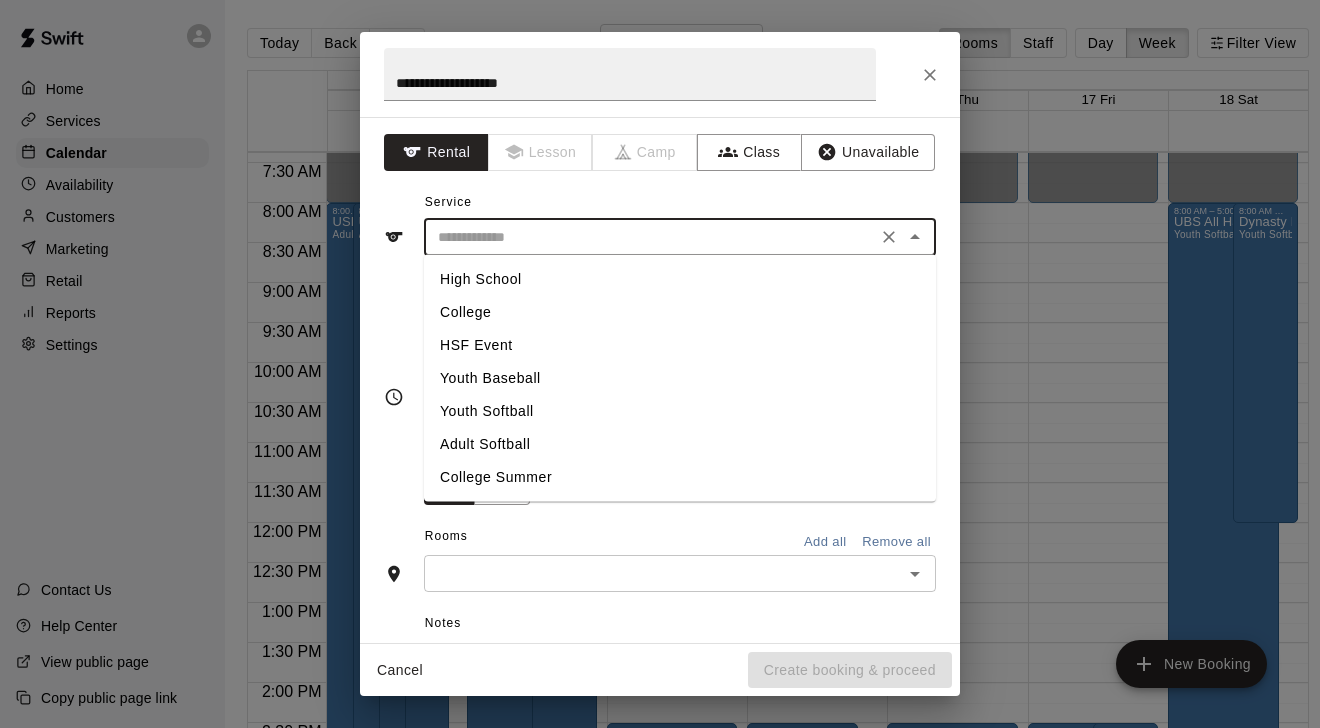 click on "Youth Softball" at bounding box center [680, 411] 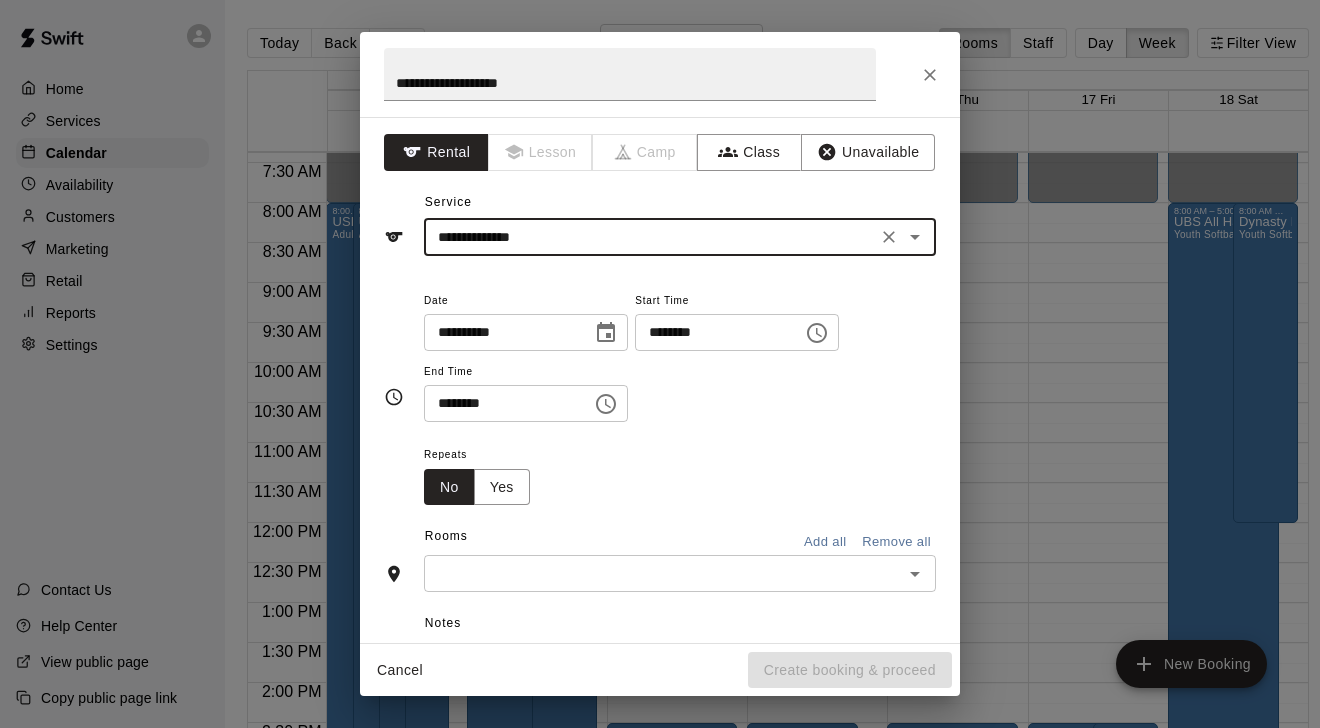 click on "********" at bounding box center [712, 332] 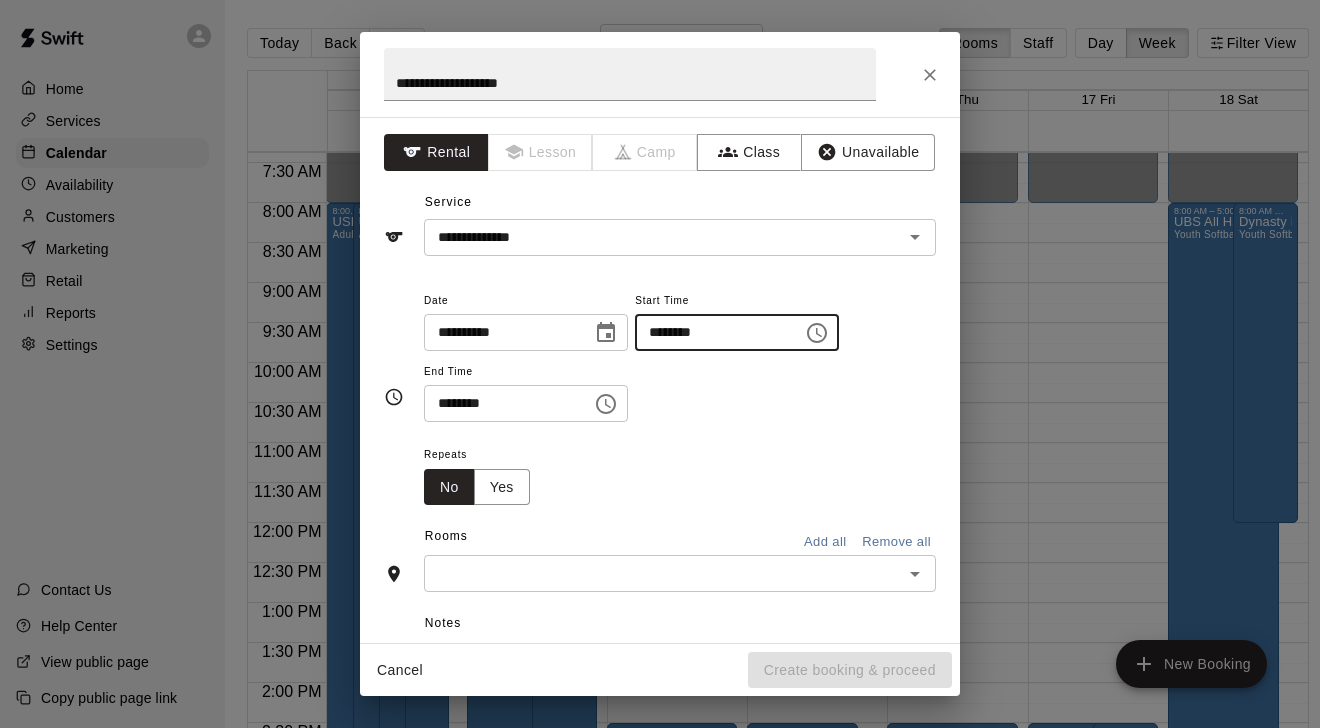 type on "********" 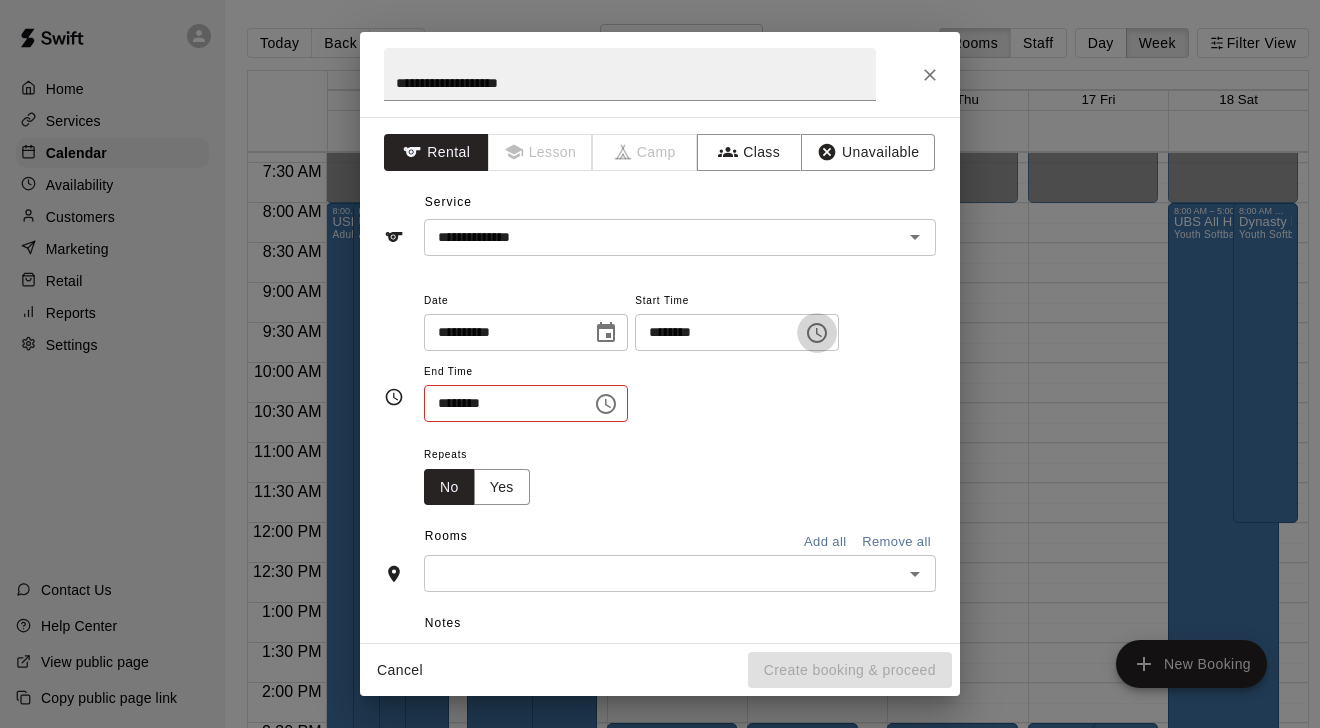 type 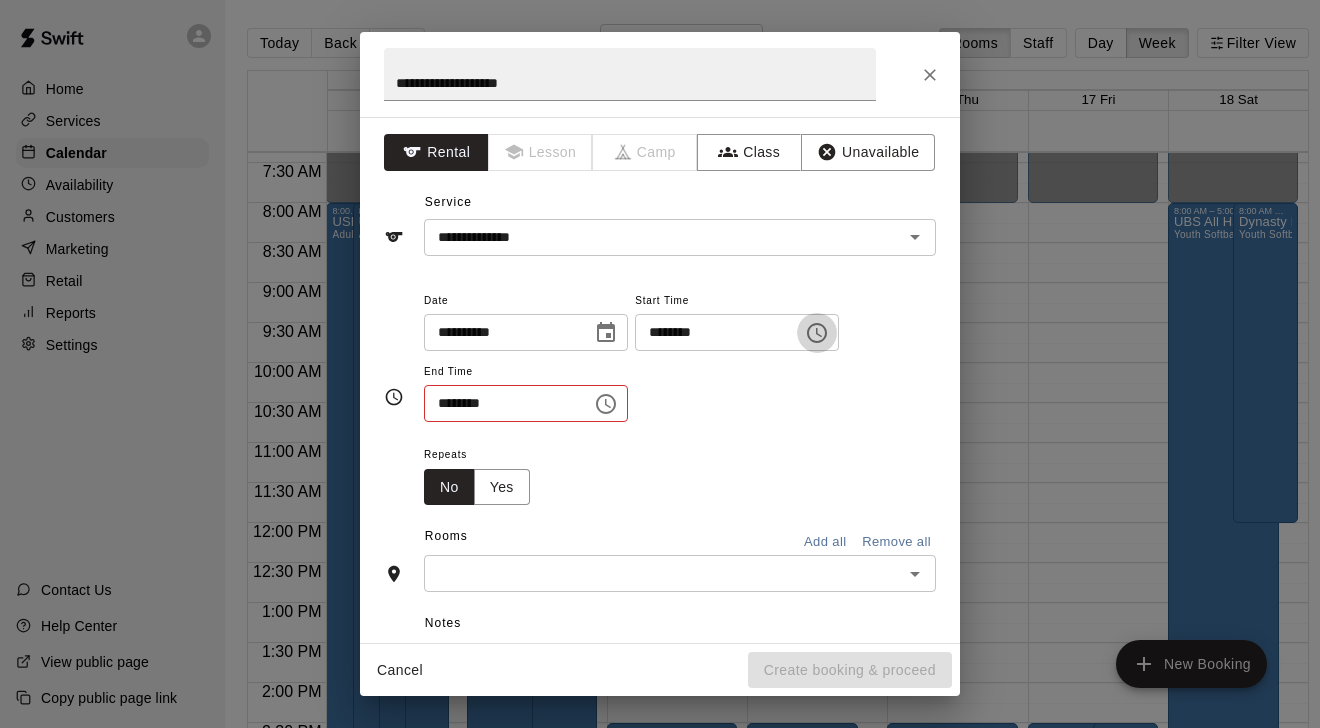 click on "********" at bounding box center (712, 332) 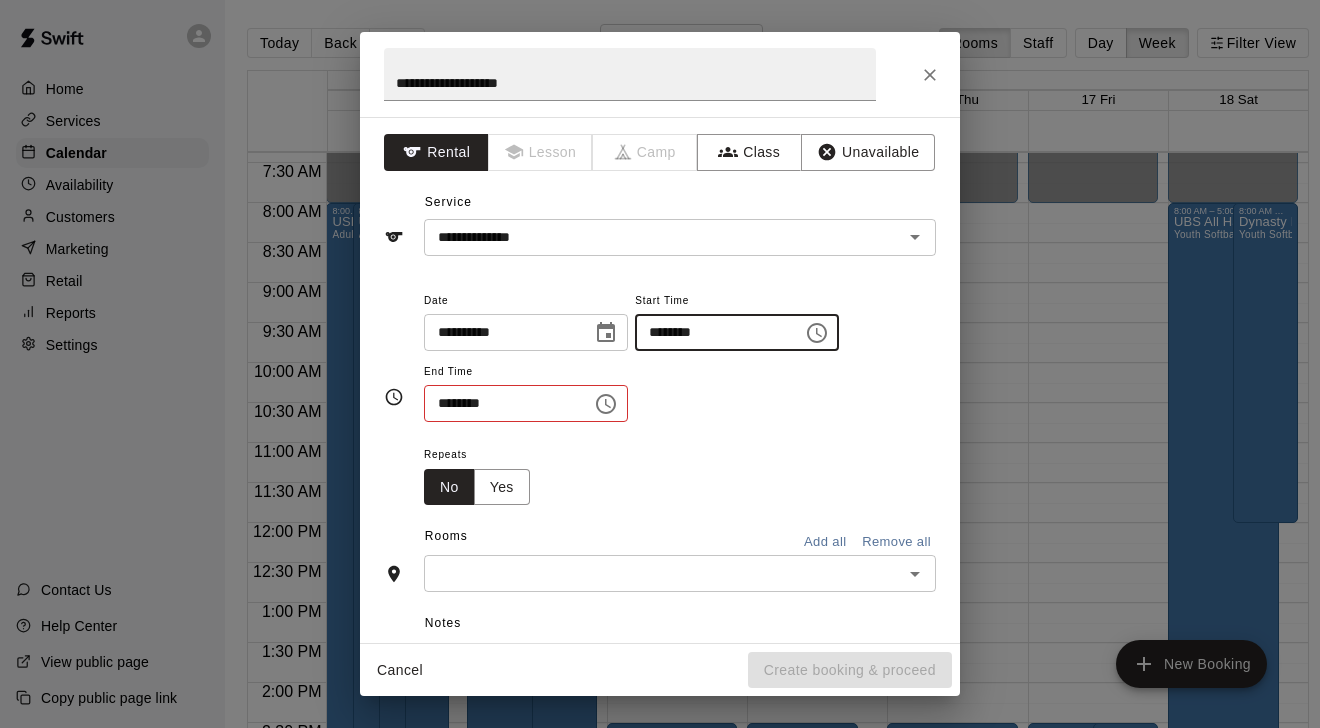 type on "********" 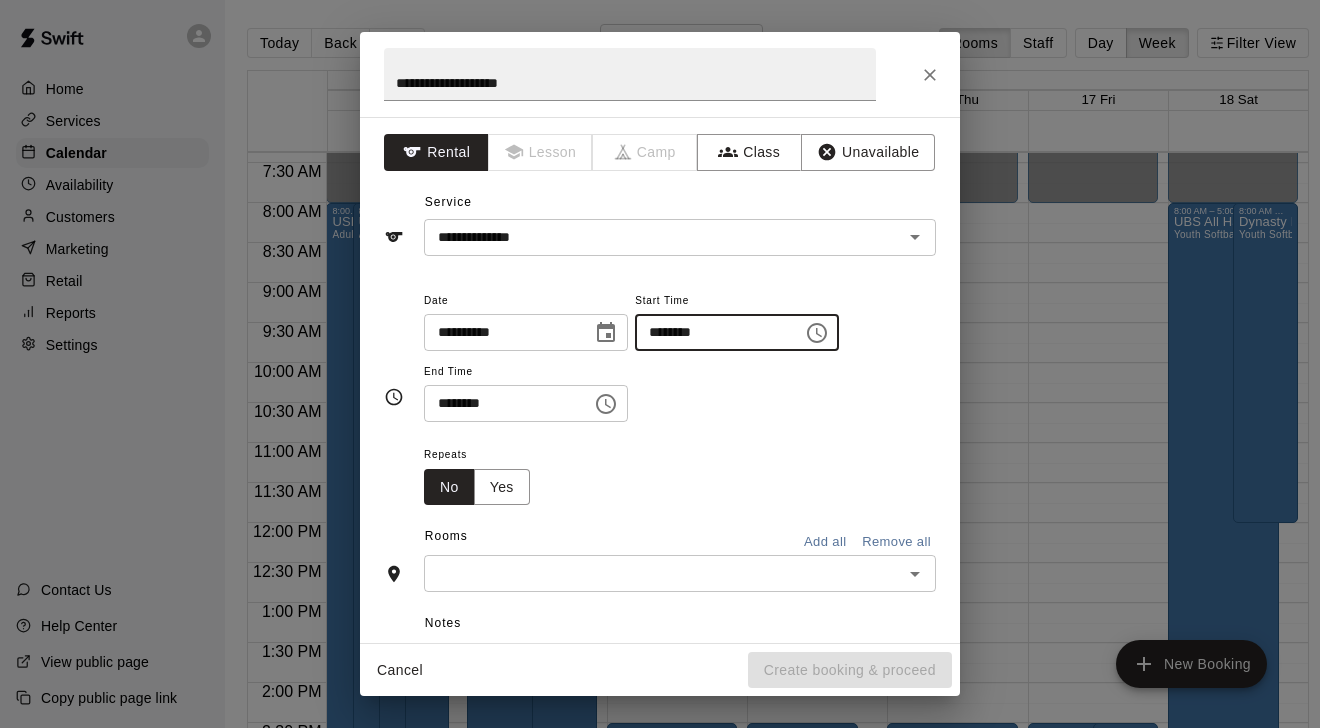 click on "********" at bounding box center [501, 403] 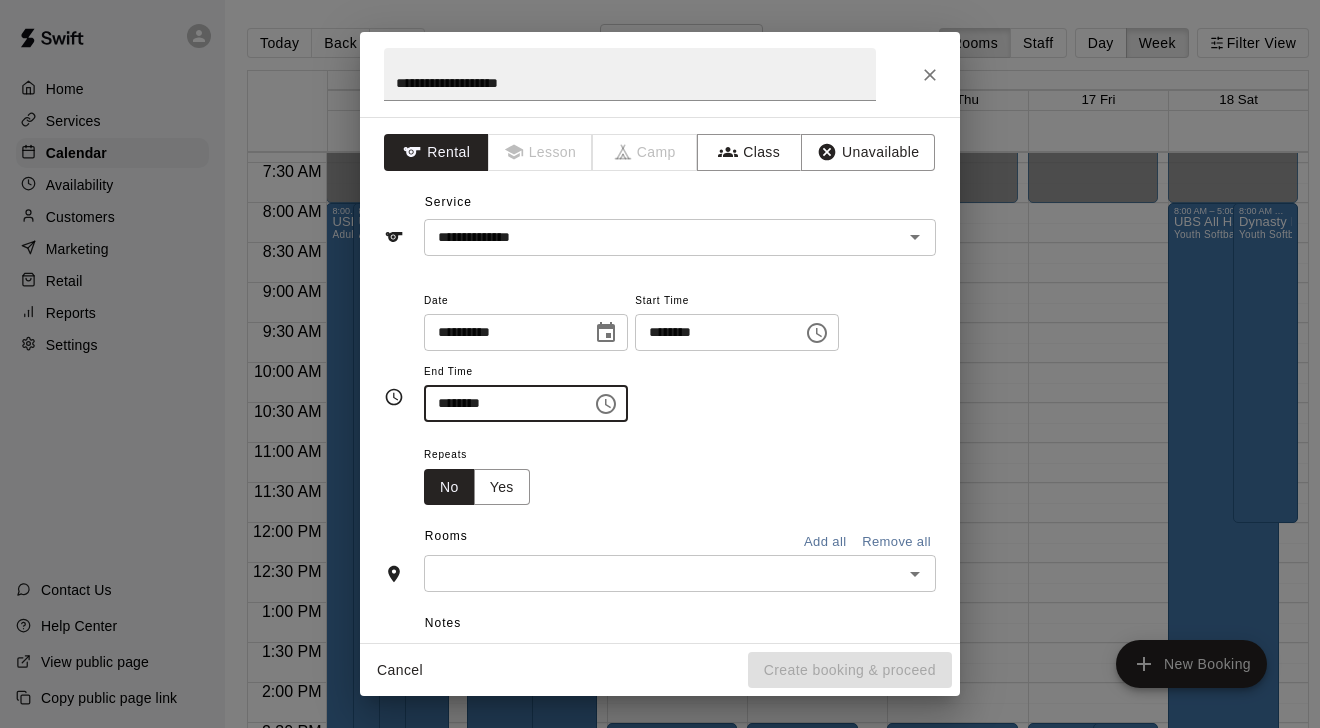 type on "********" 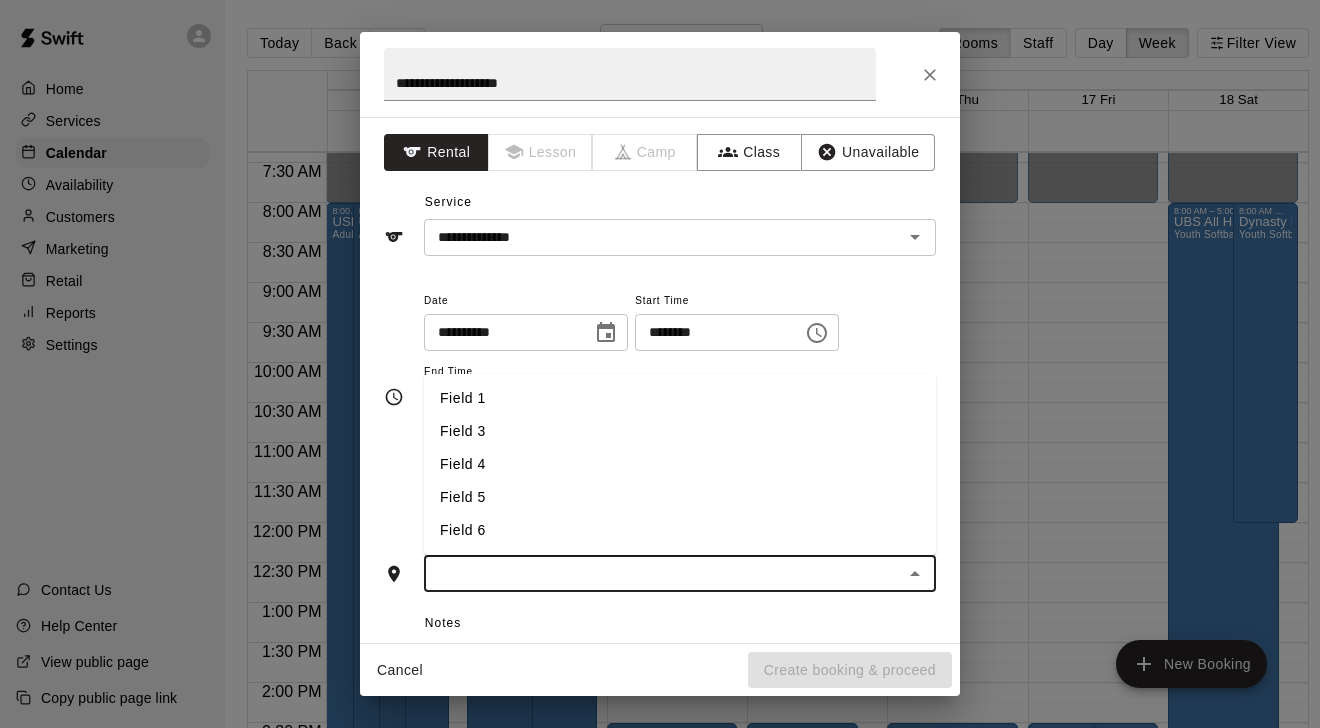 click on "Field 3" at bounding box center [680, 431] 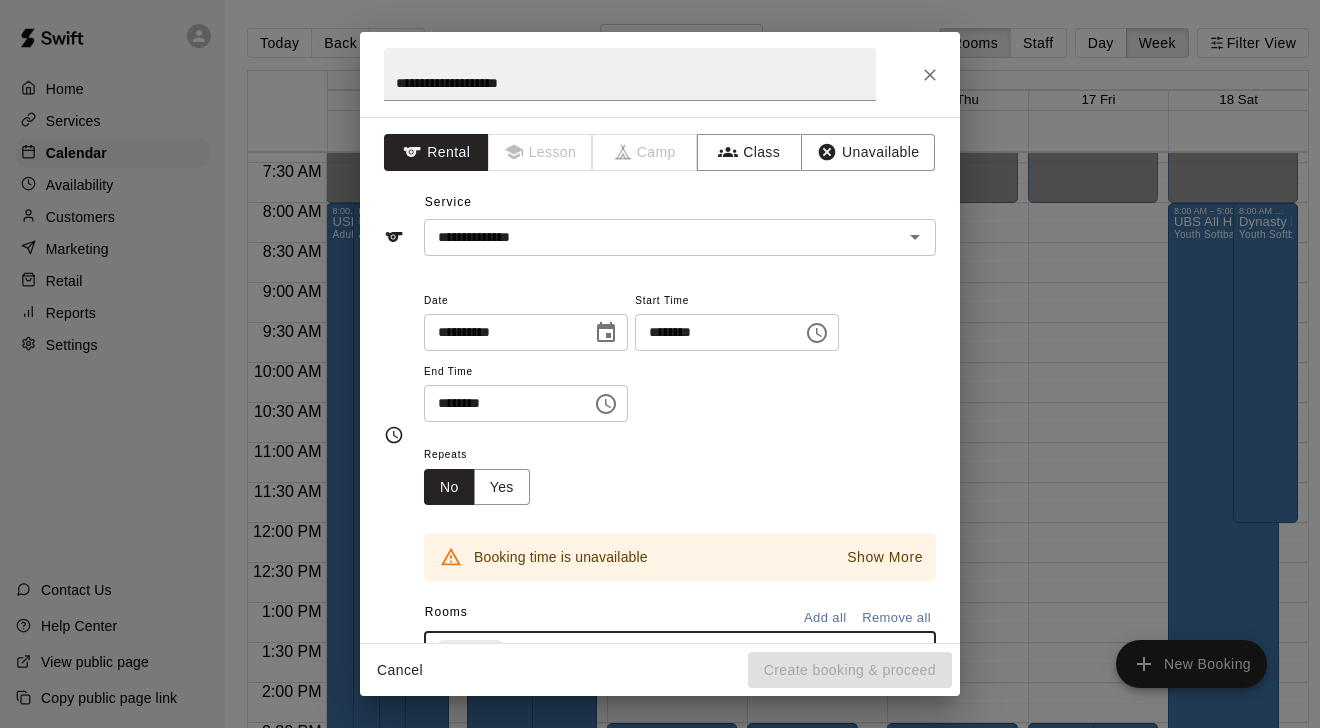 scroll, scrollTop: 54, scrollLeft: 0, axis: vertical 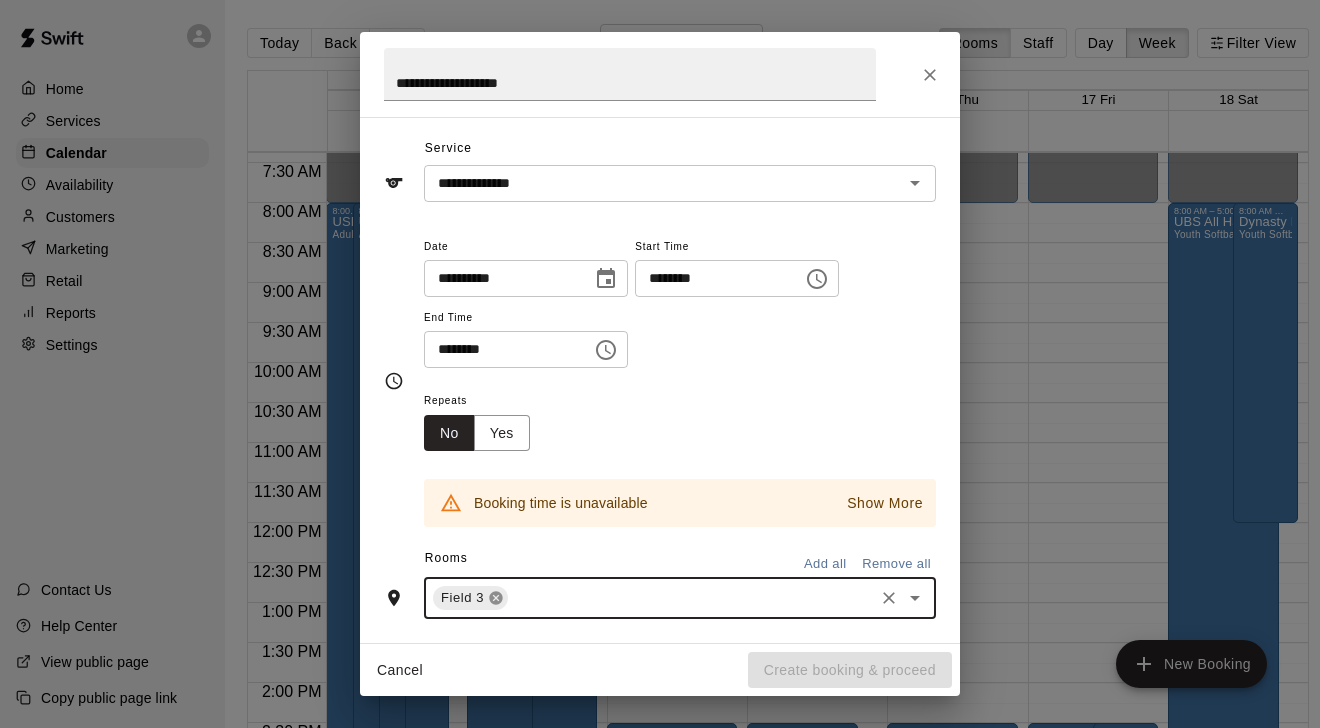 click 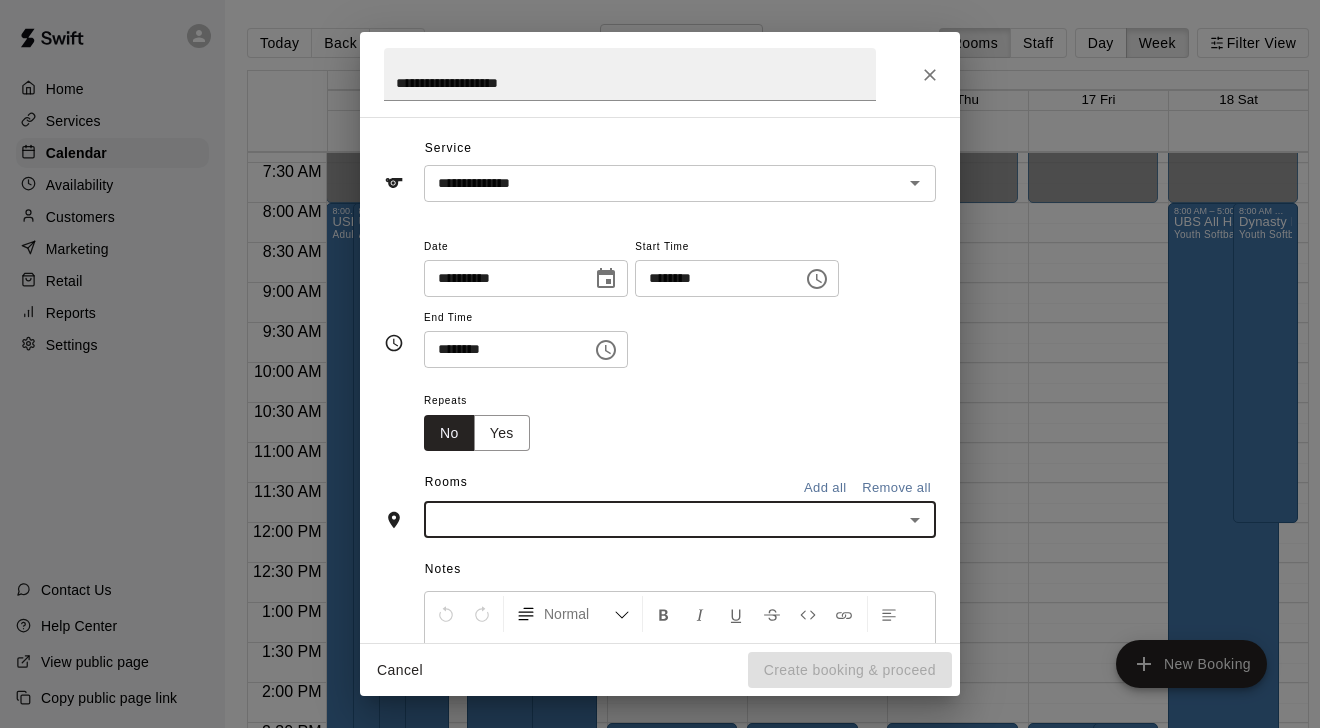 click at bounding box center (663, 519) 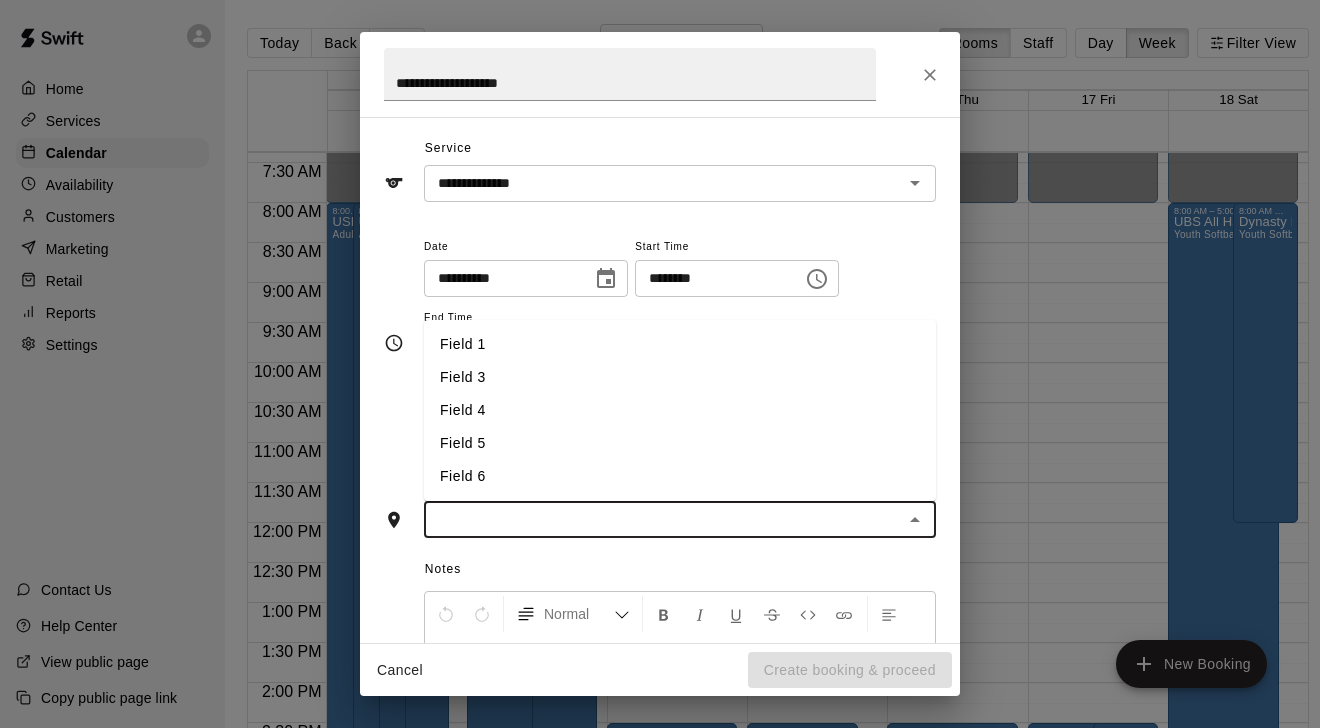 click on "Field 4" at bounding box center (680, 410) 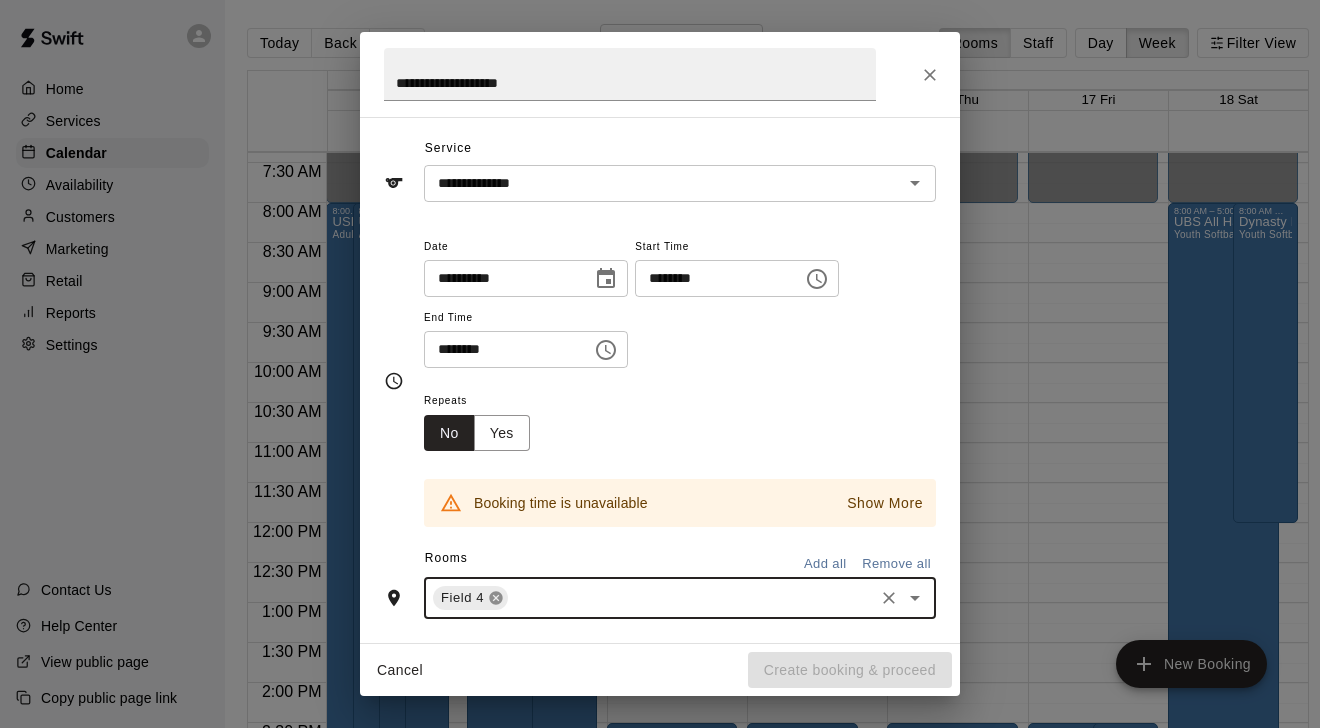 click 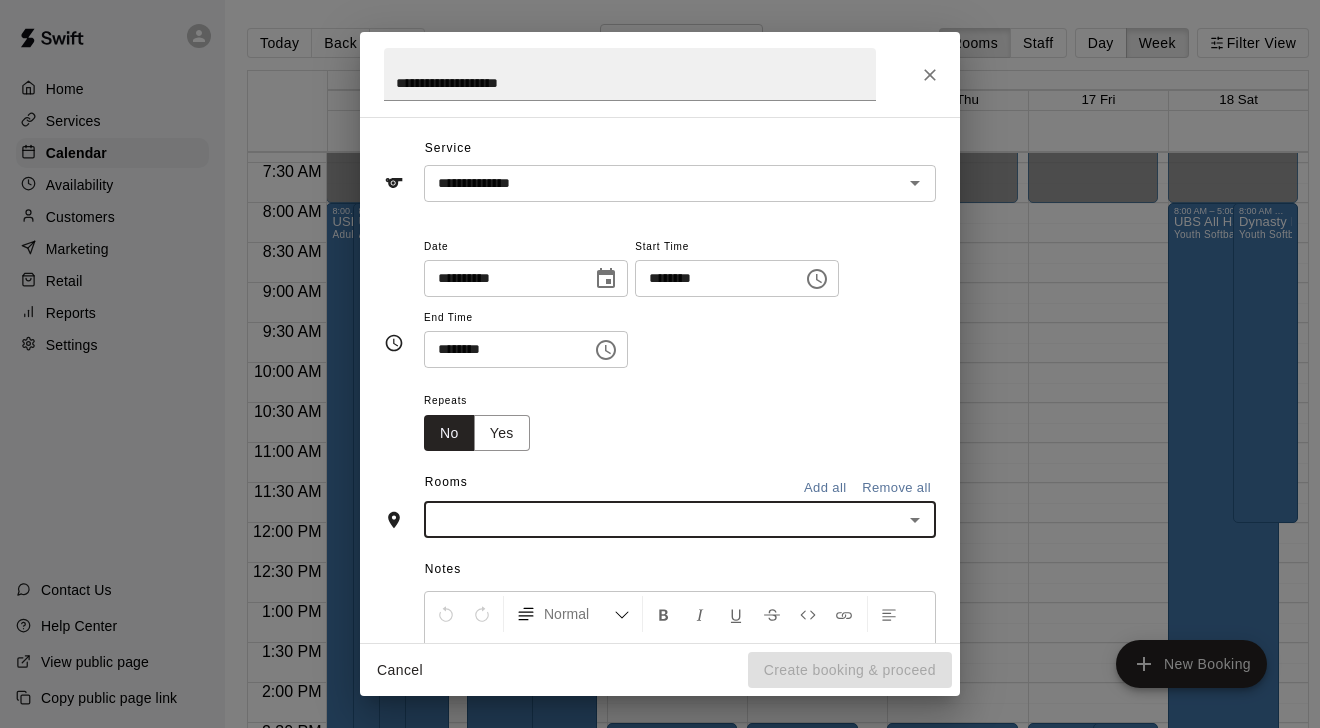click at bounding box center [663, 519] 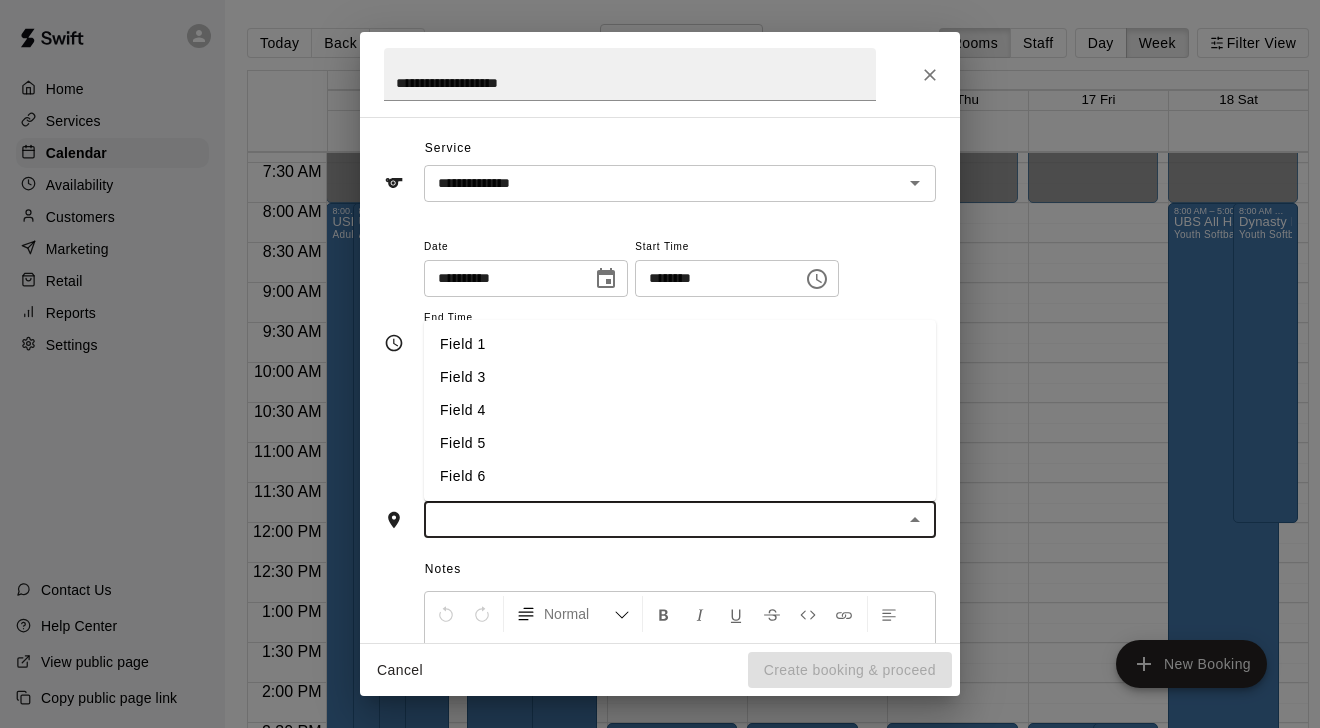 click on "Field 5" at bounding box center [680, 443] 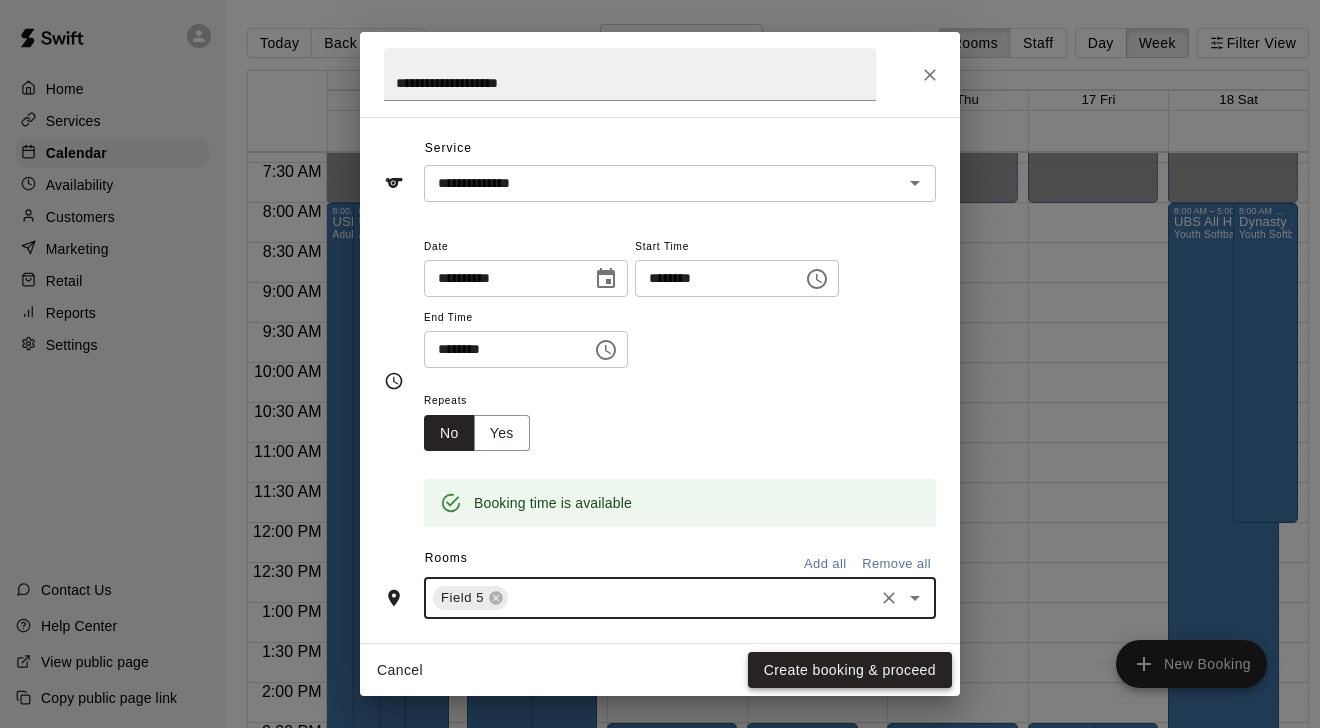 click on "Create booking & proceed" at bounding box center (850, 670) 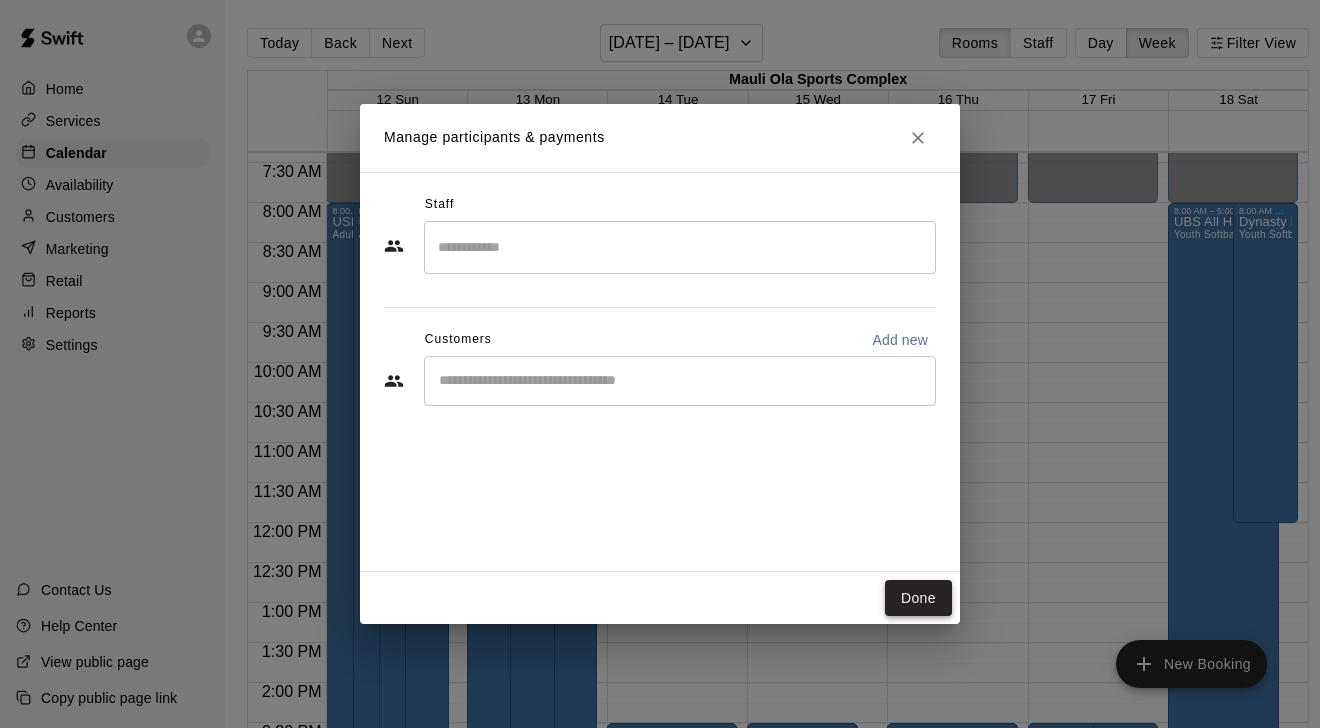 click on "Done" at bounding box center [918, 598] 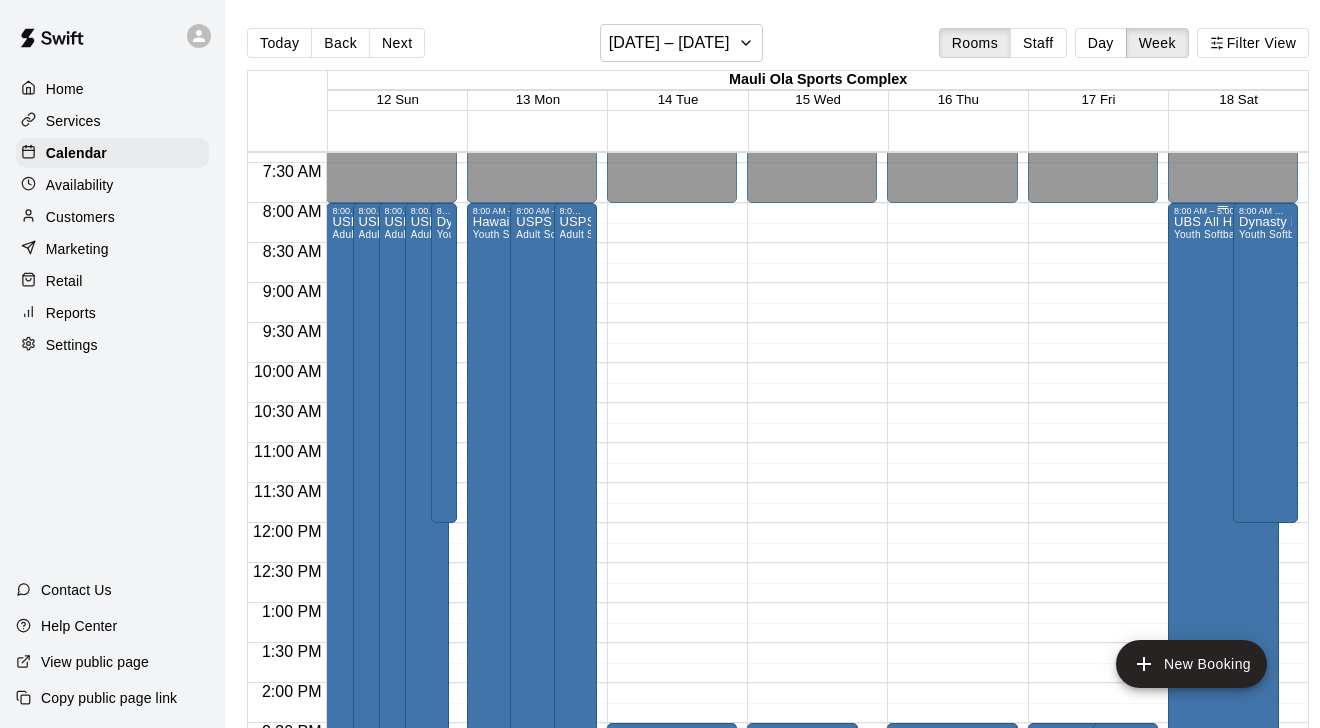 click on "UBS All Hawaii Showcase Youth Softball" at bounding box center [1223, 580] 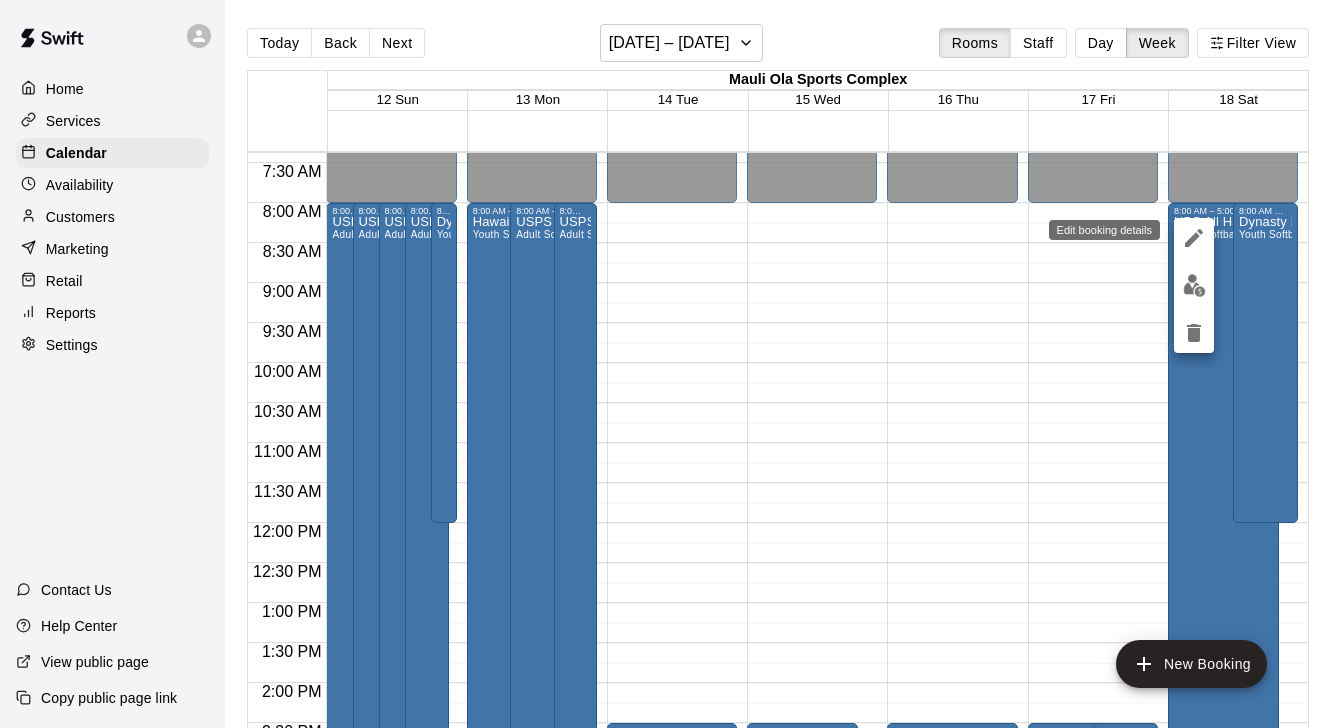 click 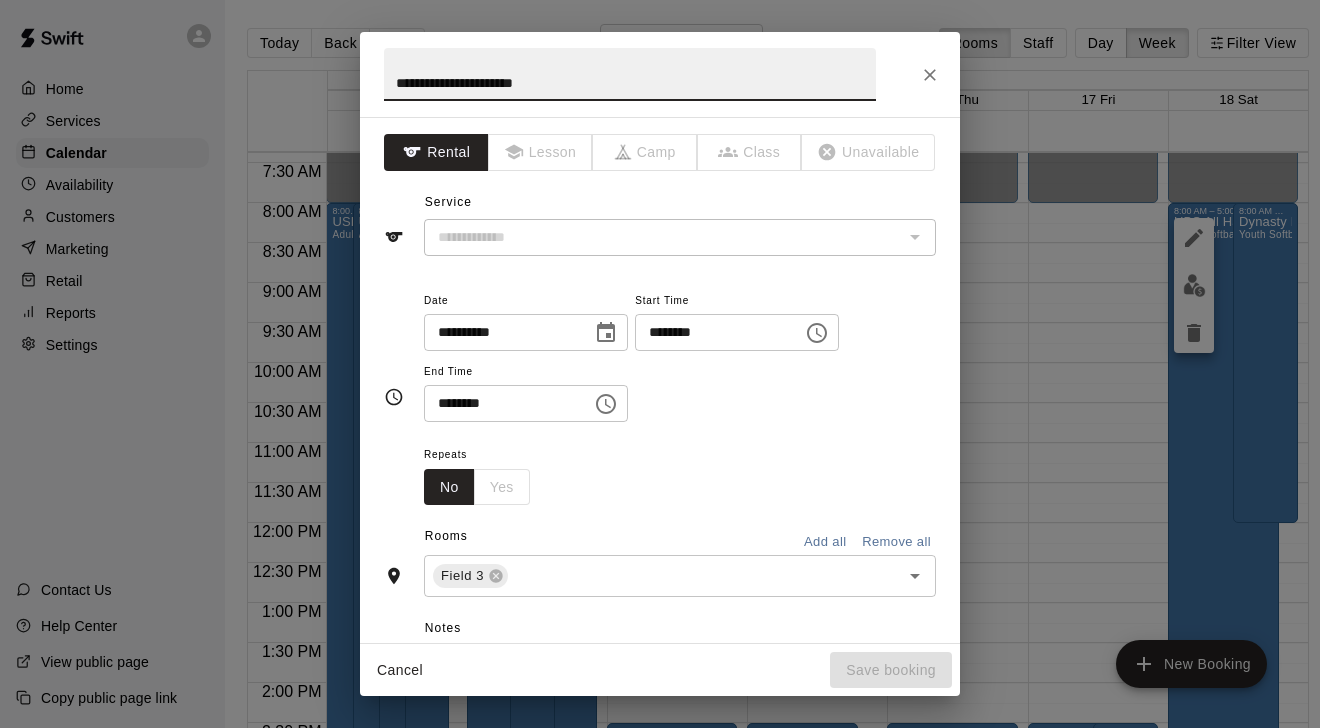 type on "**********" 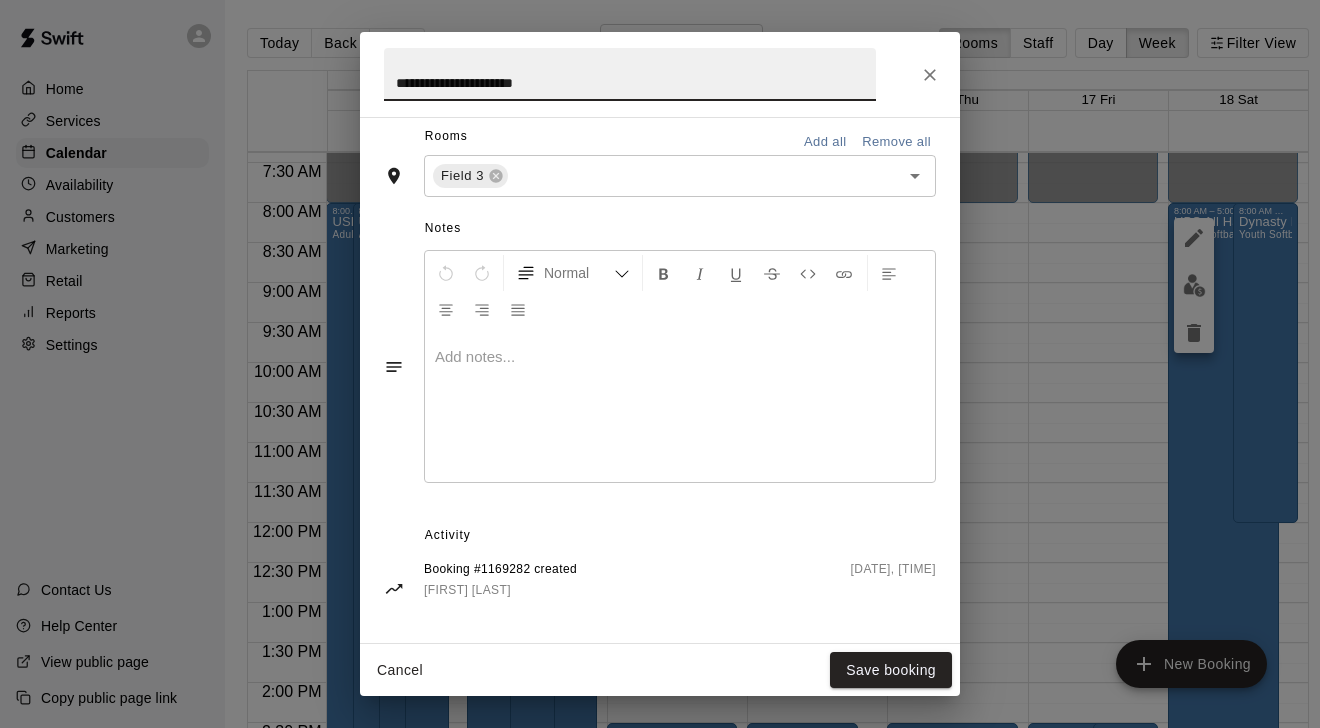 scroll, scrollTop: 475, scrollLeft: 0, axis: vertical 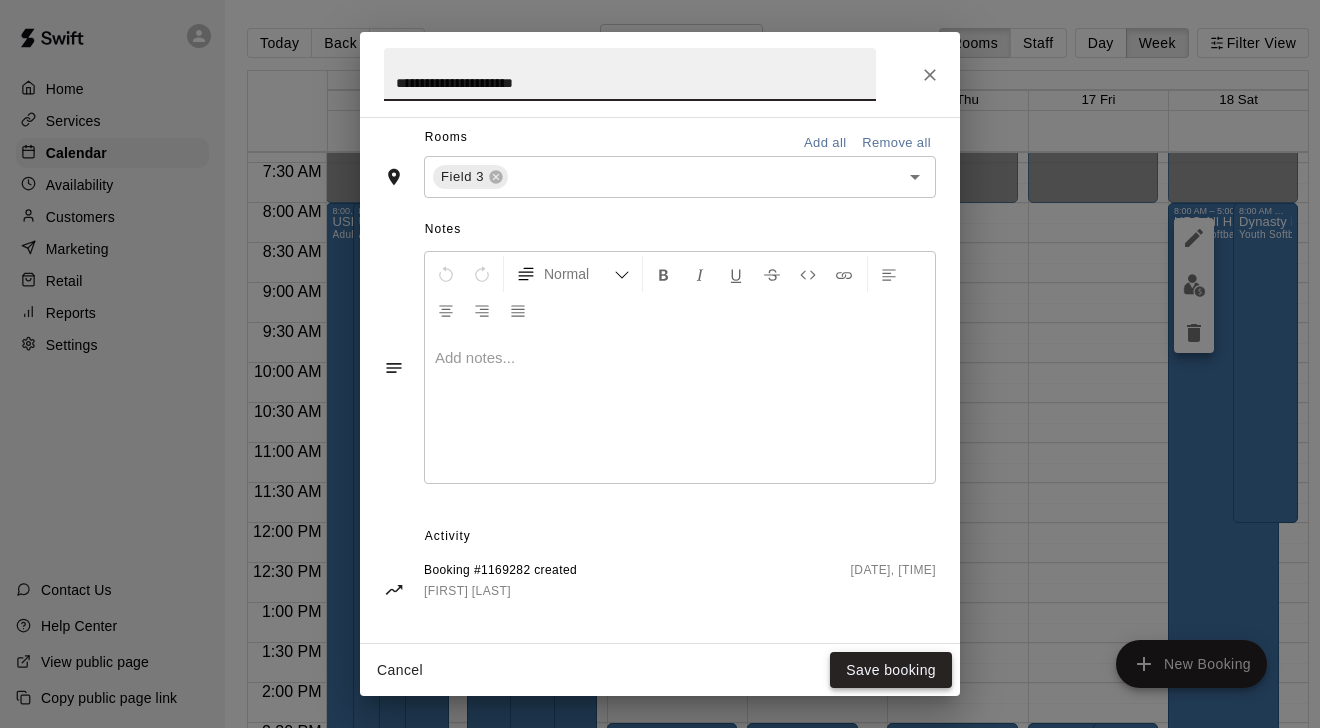 click on "Save booking" at bounding box center [891, 670] 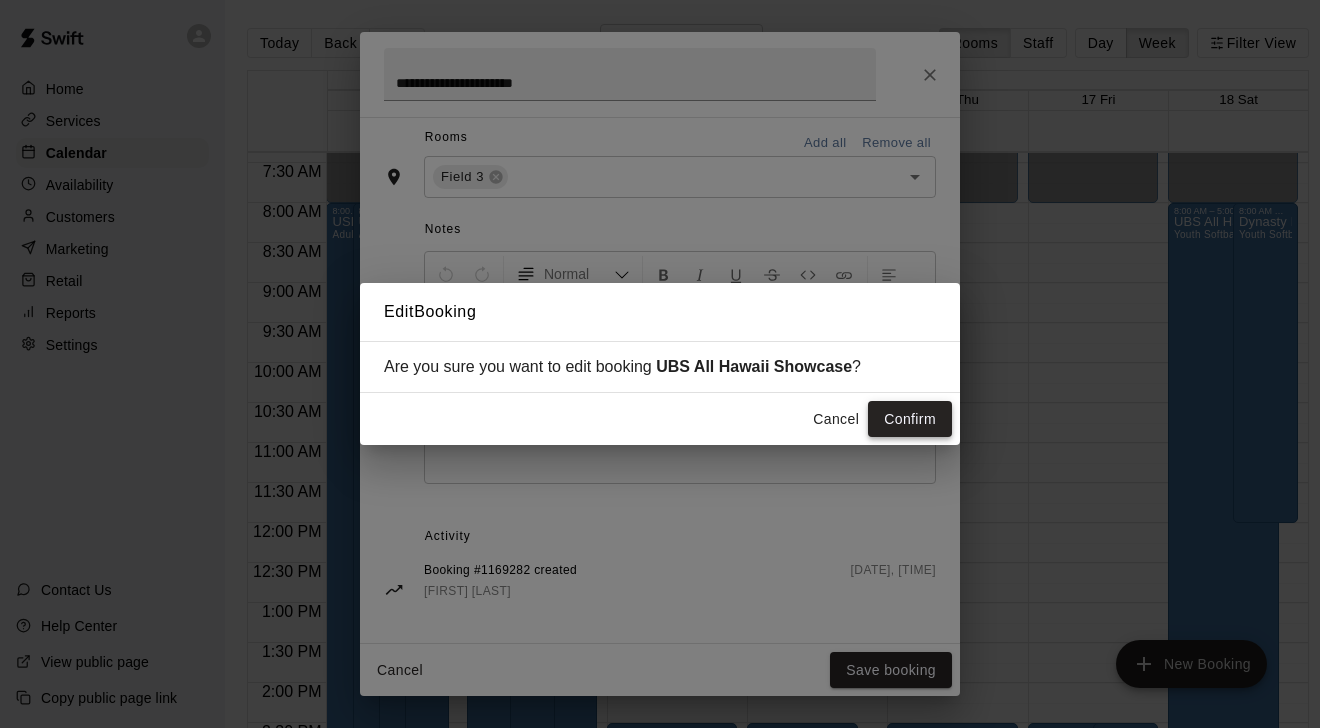 click on "Confirm" at bounding box center (910, 419) 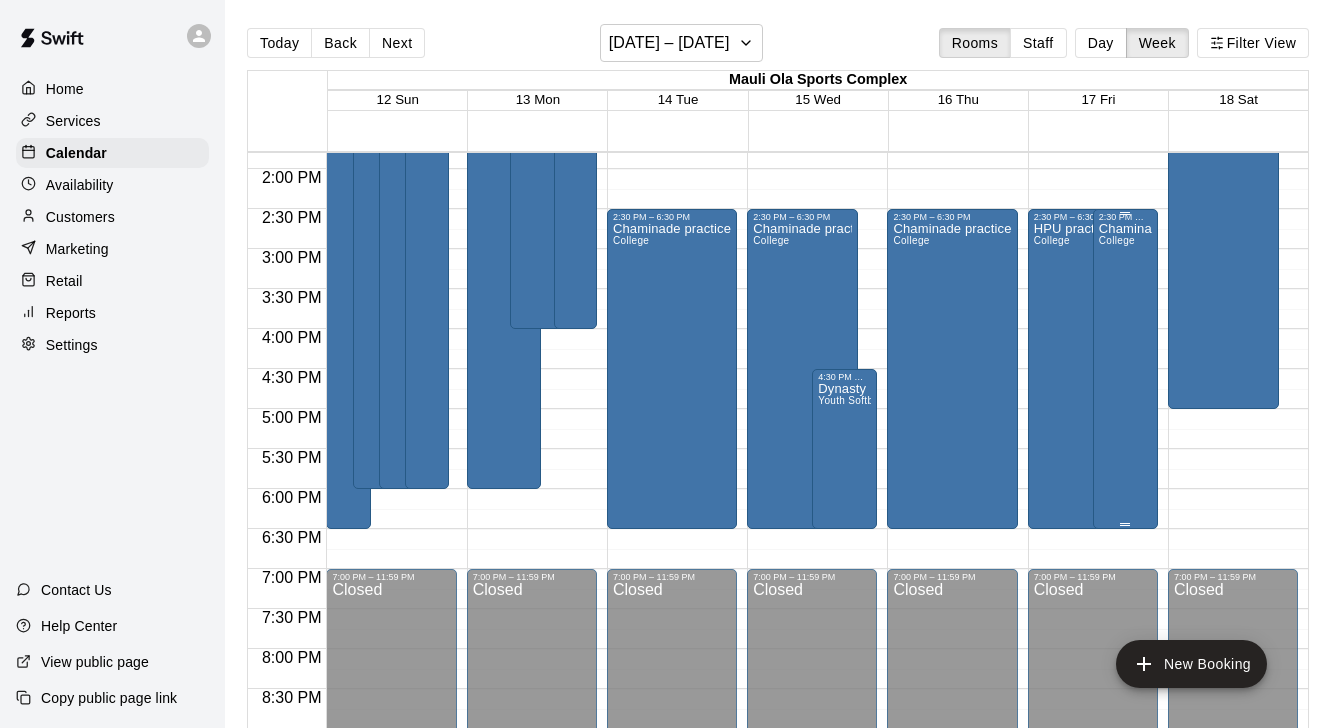 scroll, scrollTop: 1103, scrollLeft: 0, axis: vertical 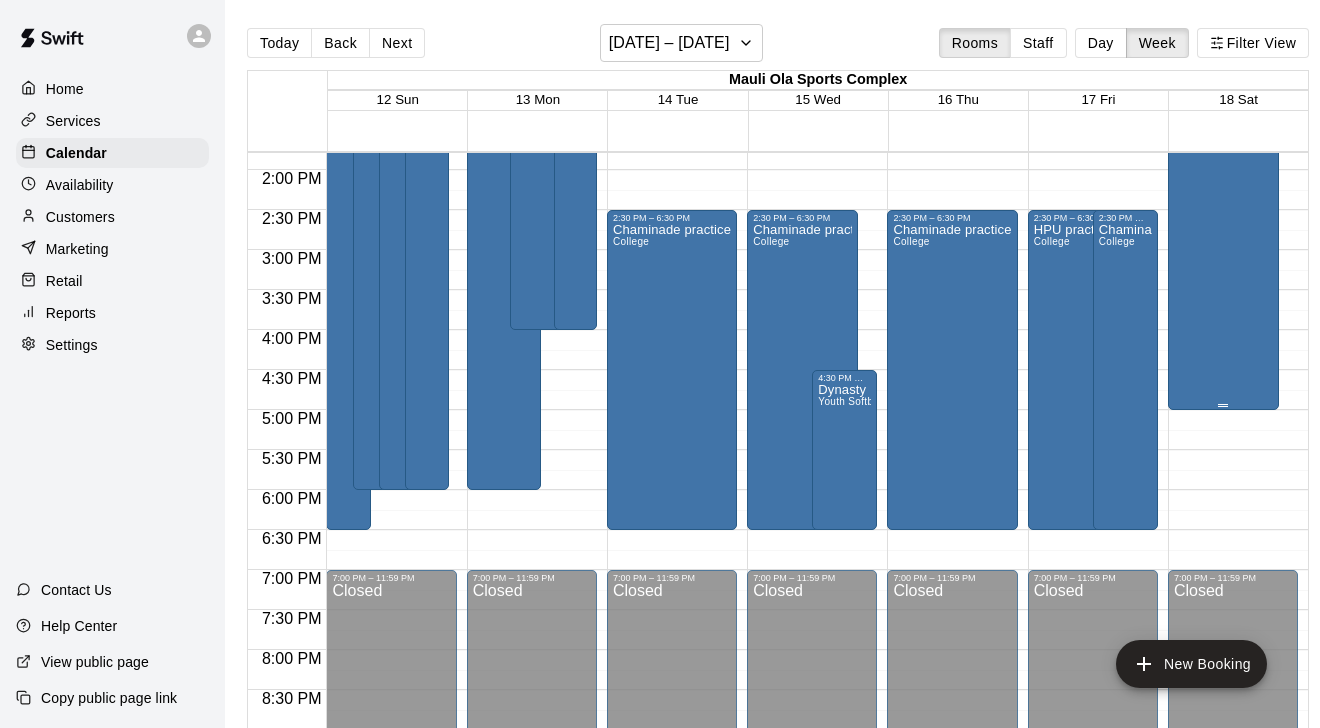 click on "UBS All Hawaii Showcase Youth Softball" at bounding box center [1223, 67] 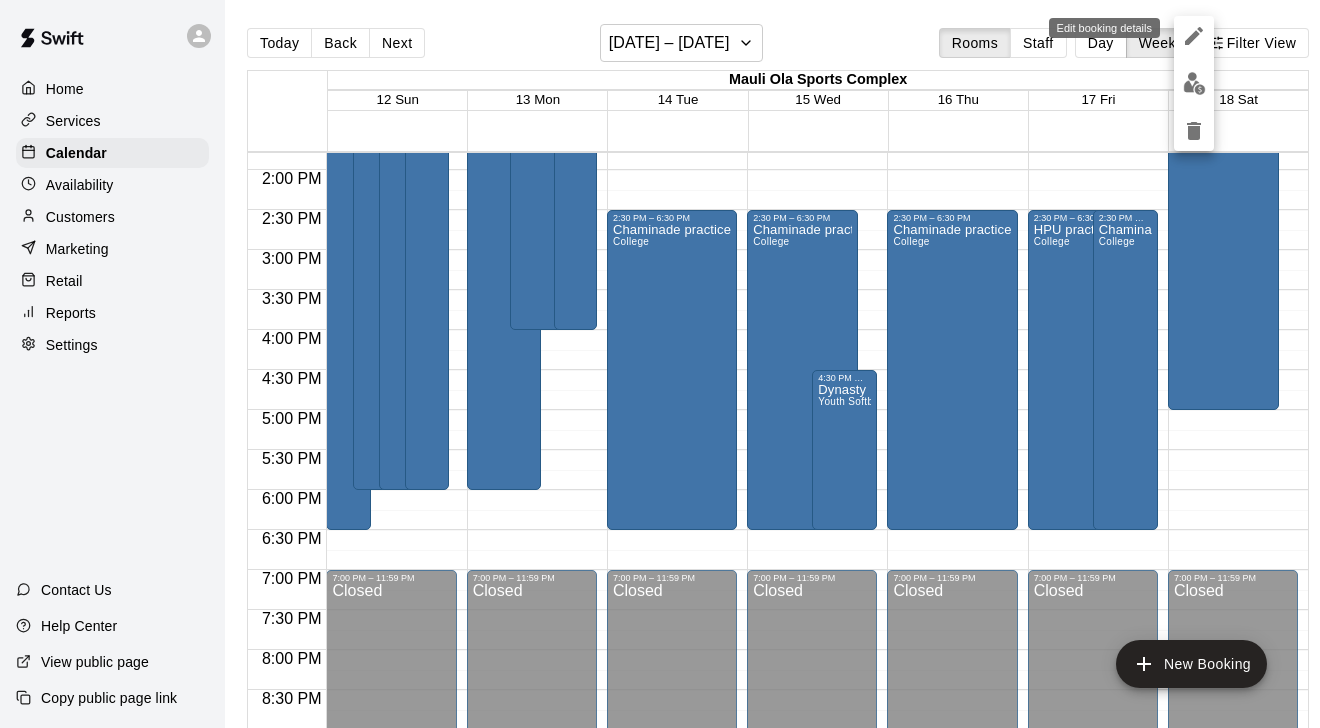 click 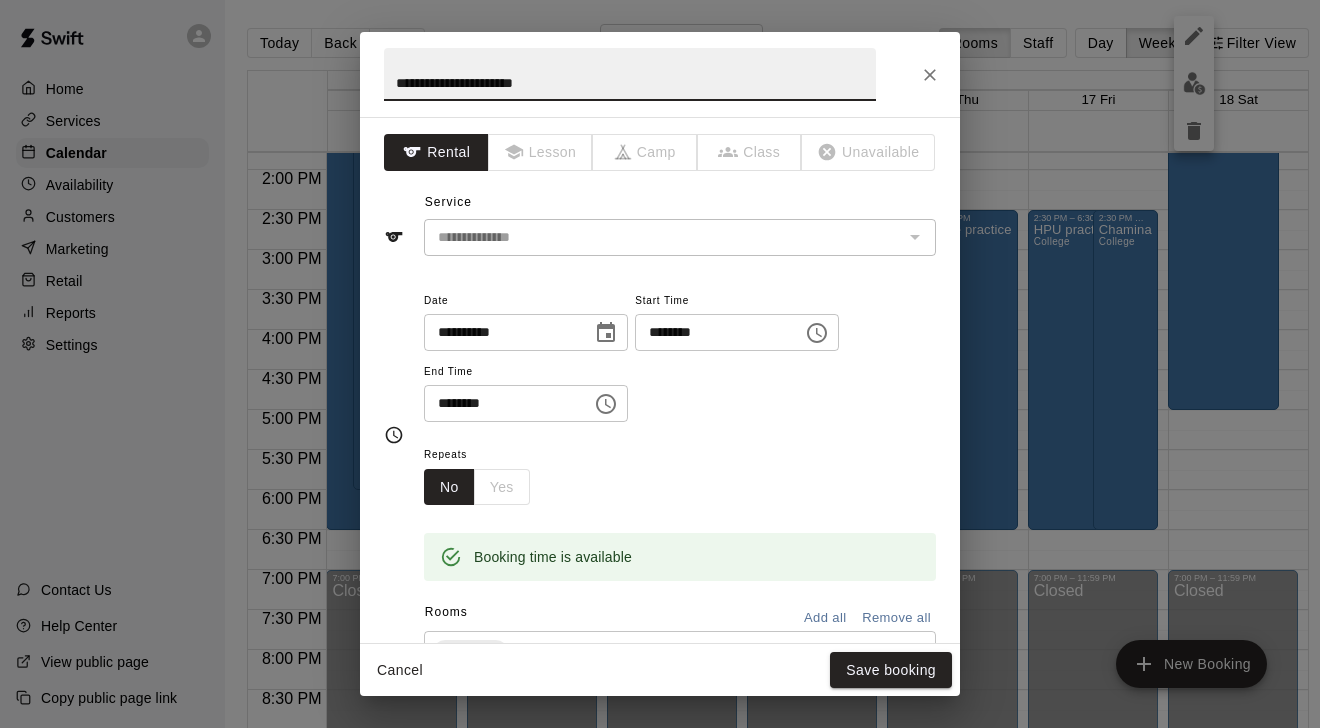 click on "********" at bounding box center [501, 403] 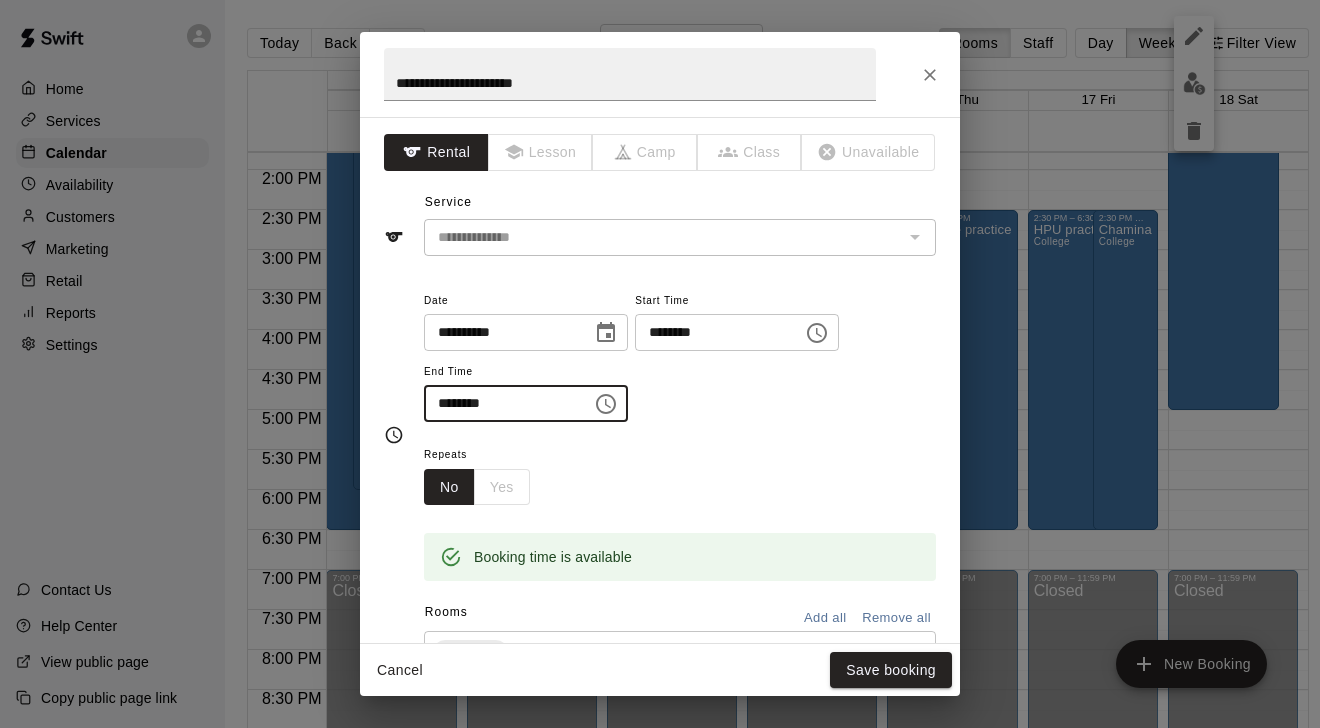 type on "********" 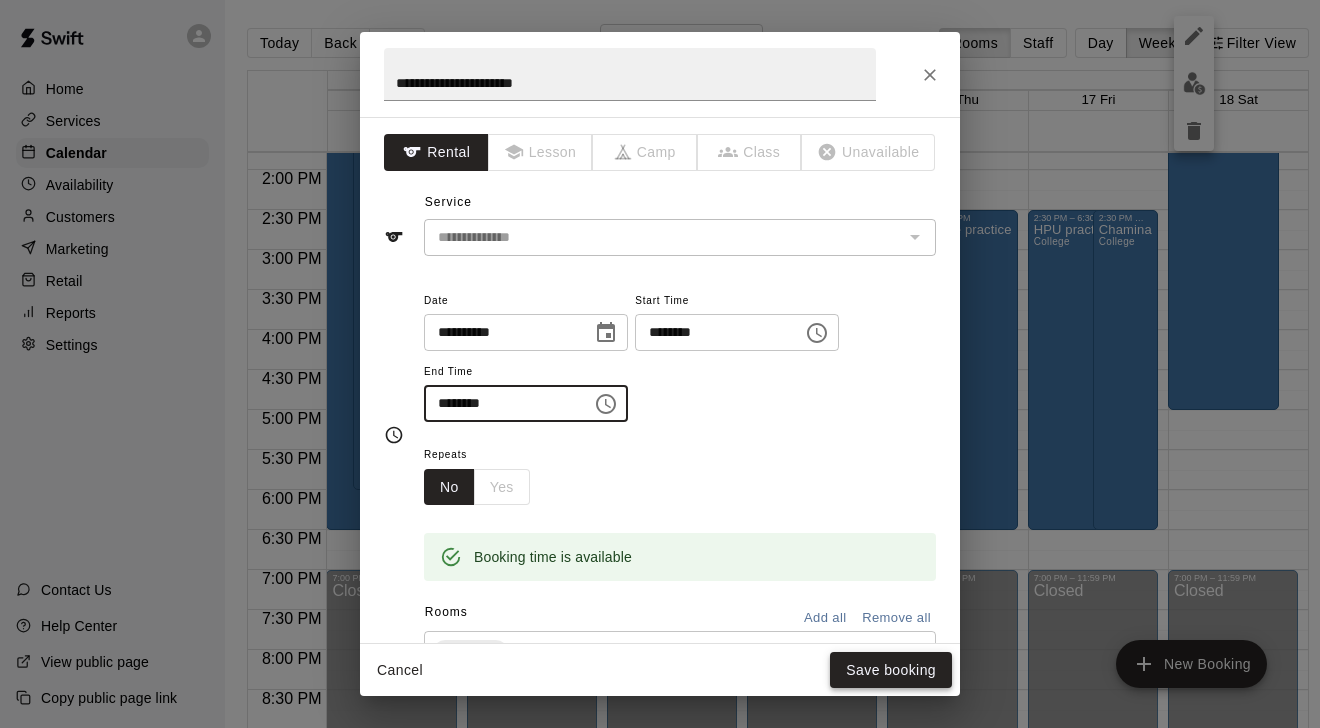 click on "Save booking" at bounding box center [891, 670] 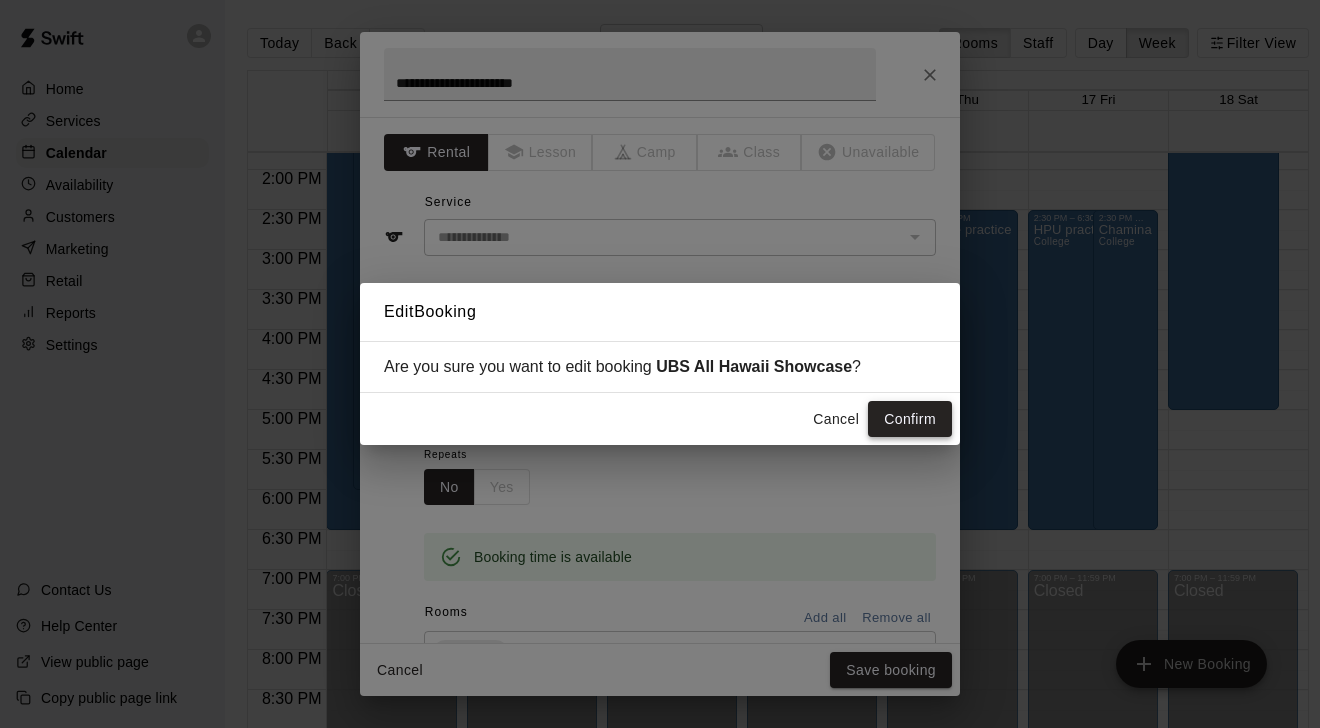 click on "Confirm" at bounding box center [910, 419] 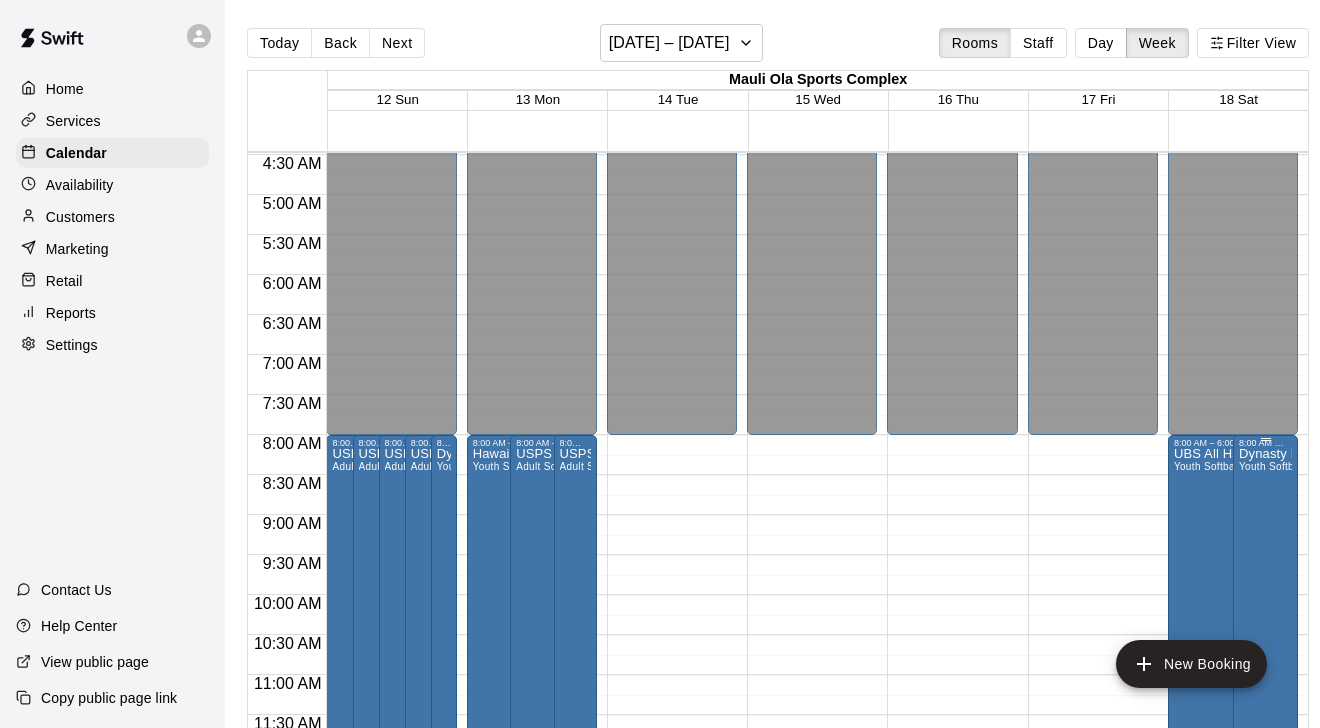 scroll, scrollTop: 359, scrollLeft: 0, axis: vertical 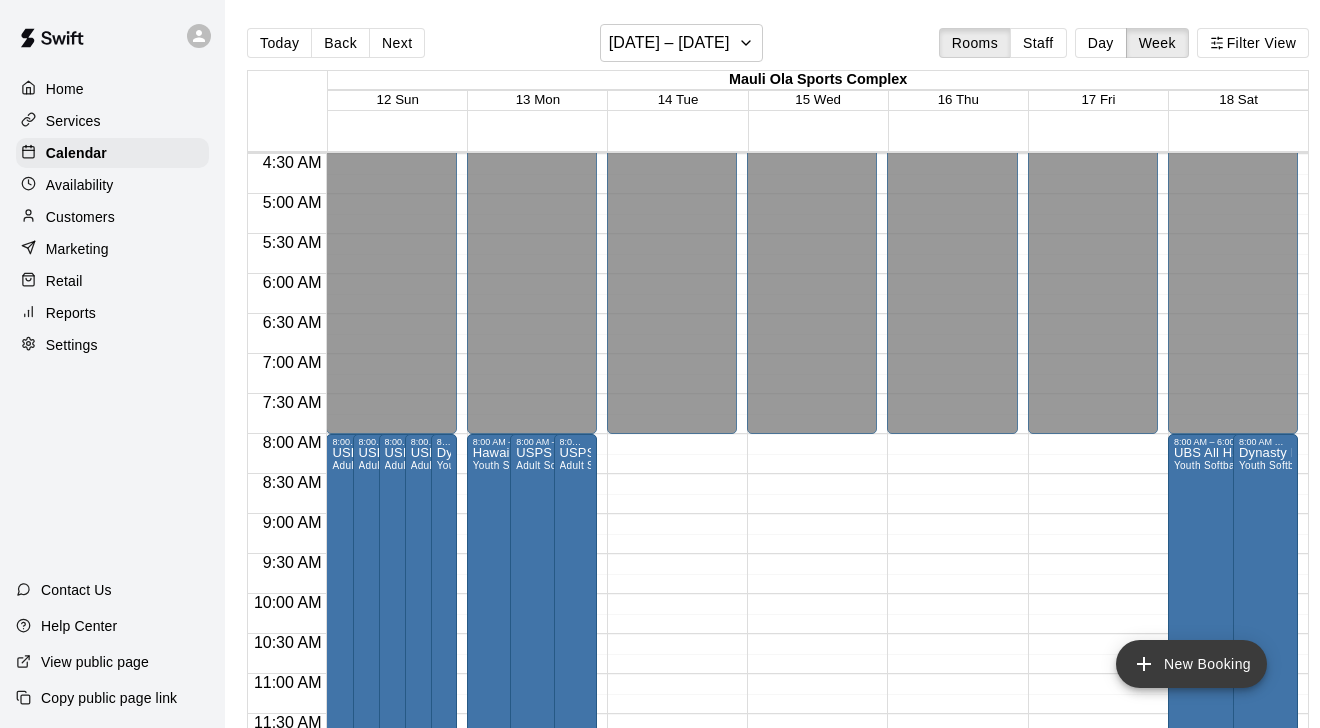 click on "New Booking" at bounding box center [1191, 664] 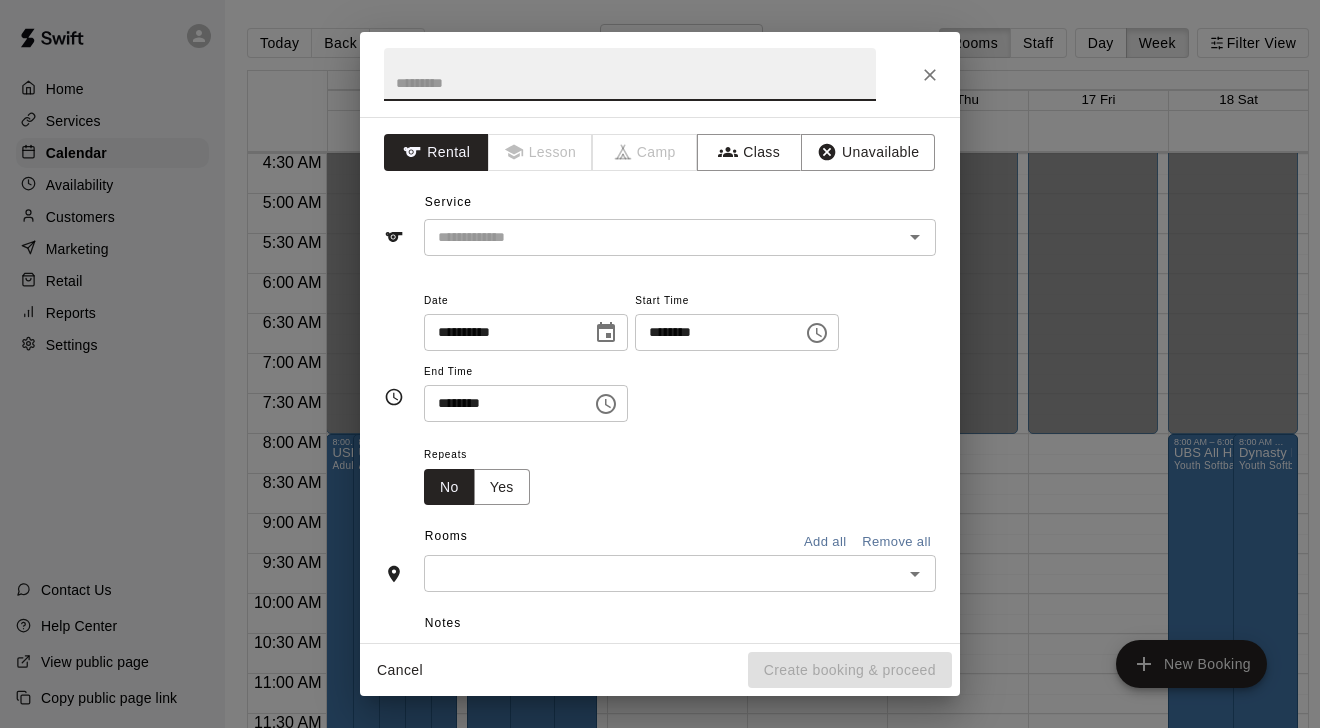 click 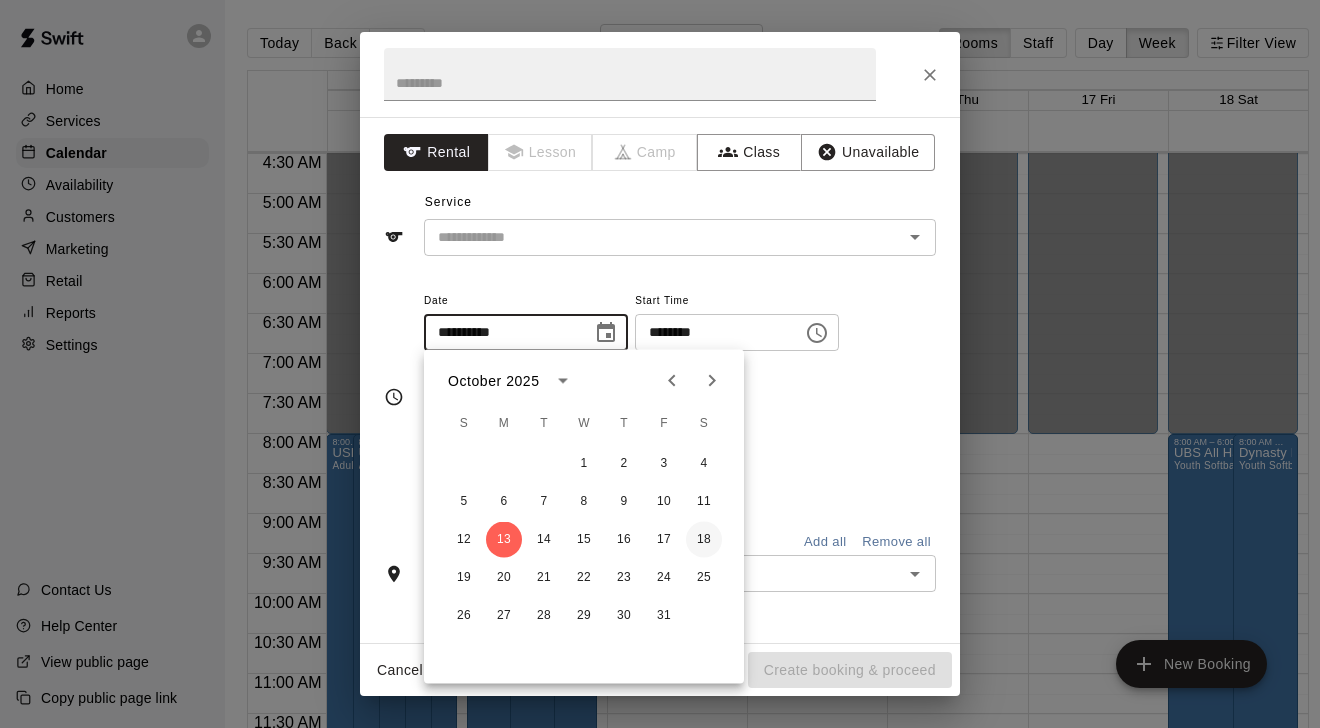 click on "18" at bounding box center [704, 540] 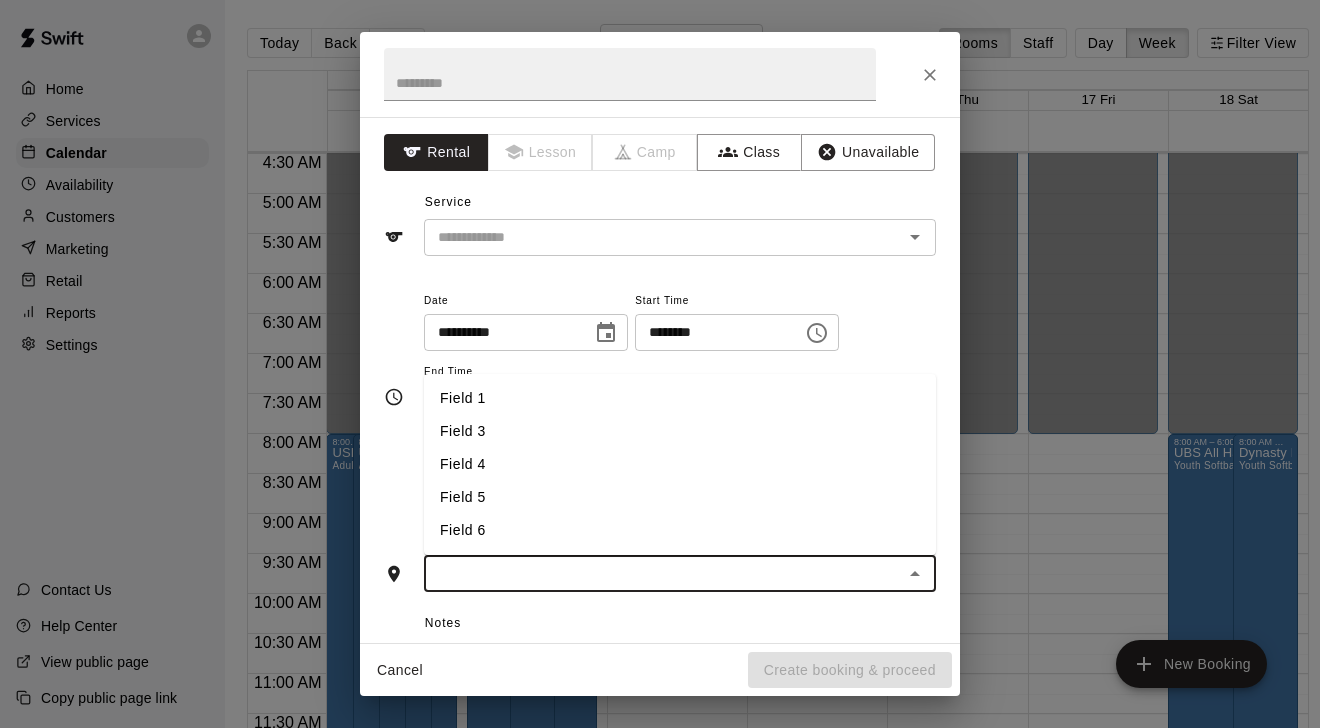 click at bounding box center [663, 573] 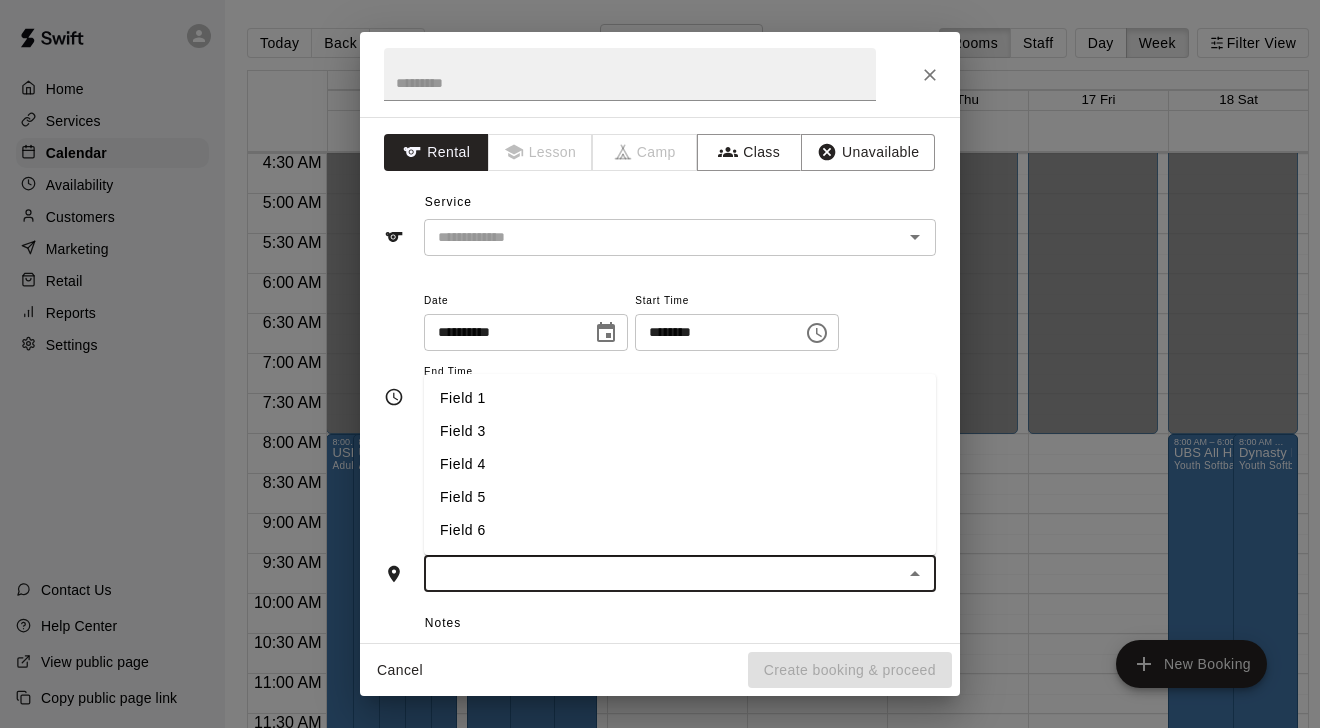click on "Field 4" at bounding box center [680, 464] 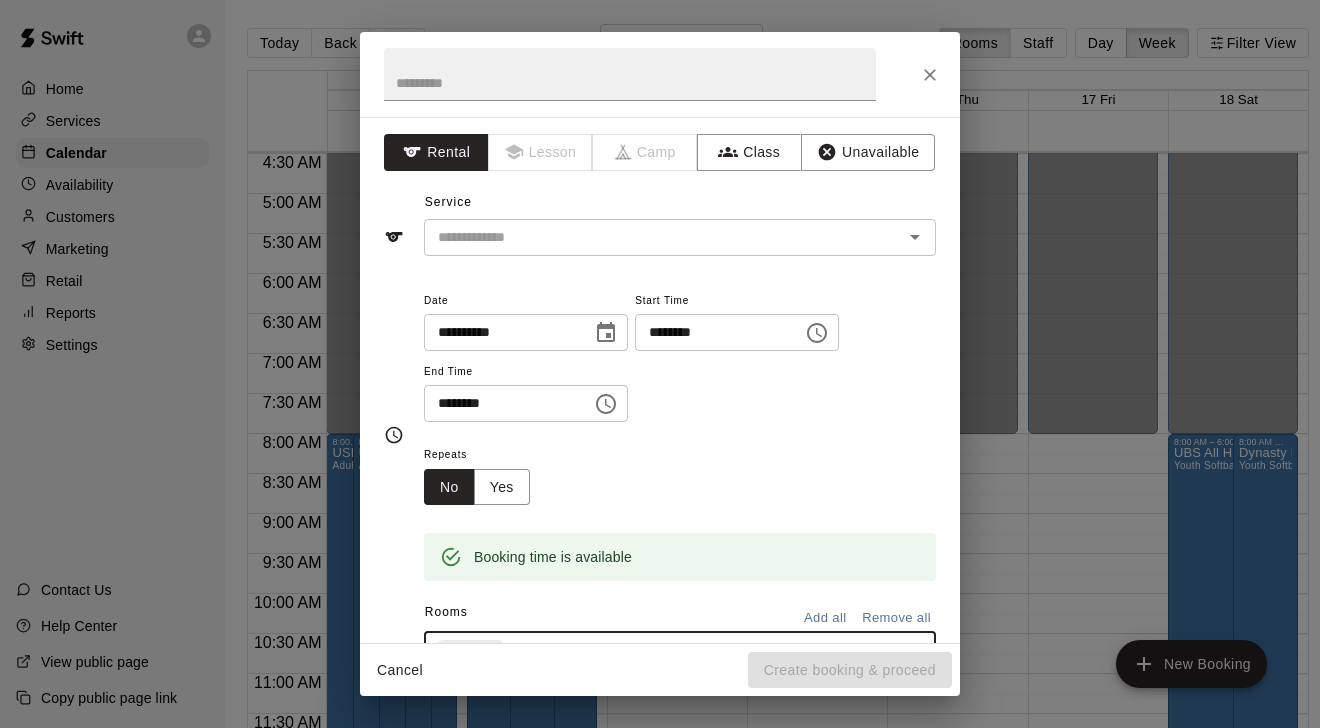 click on "********" at bounding box center (712, 332) 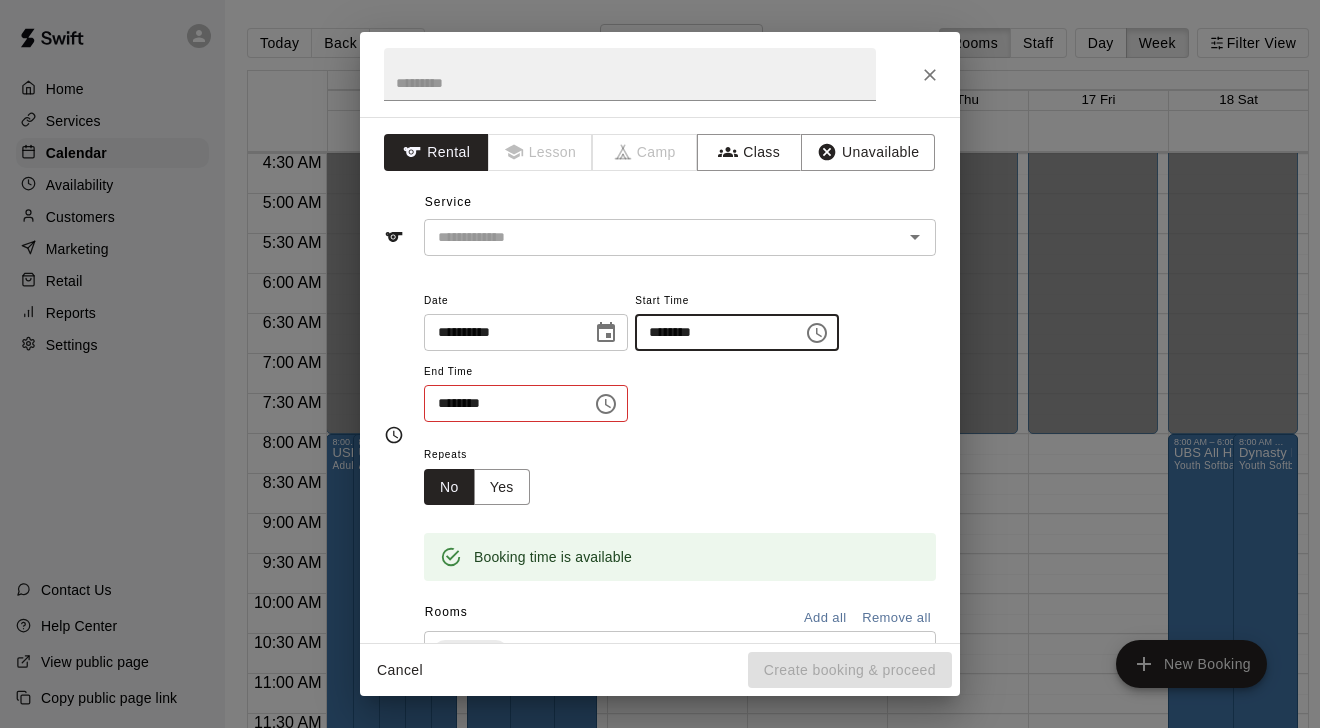 type on "********" 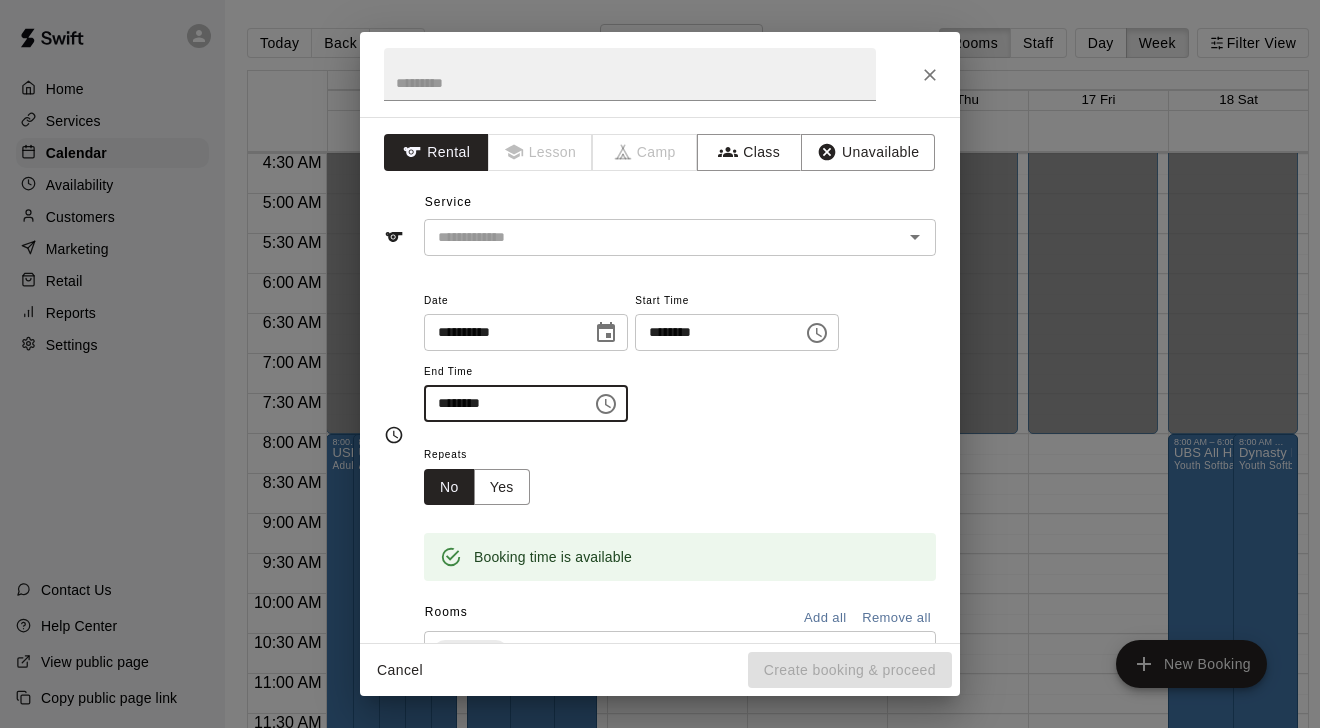 click on "********" at bounding box center (501, 403) 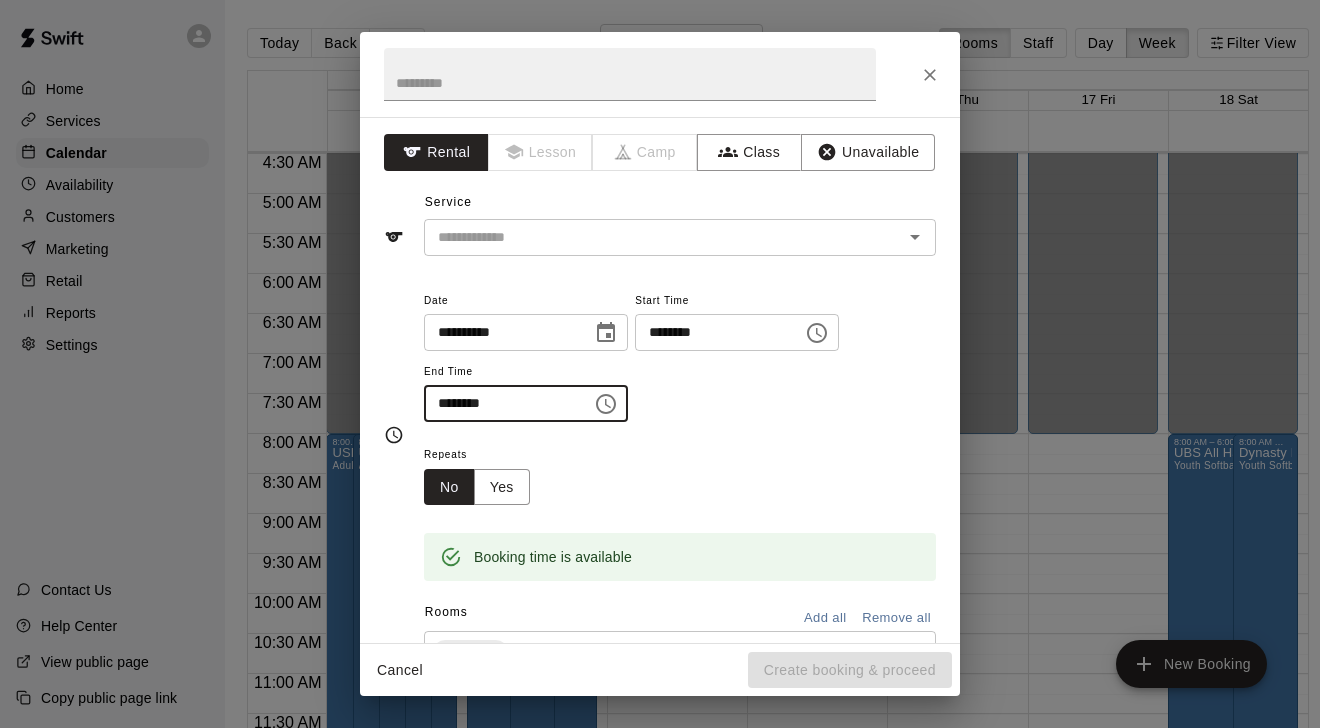 type on "********" 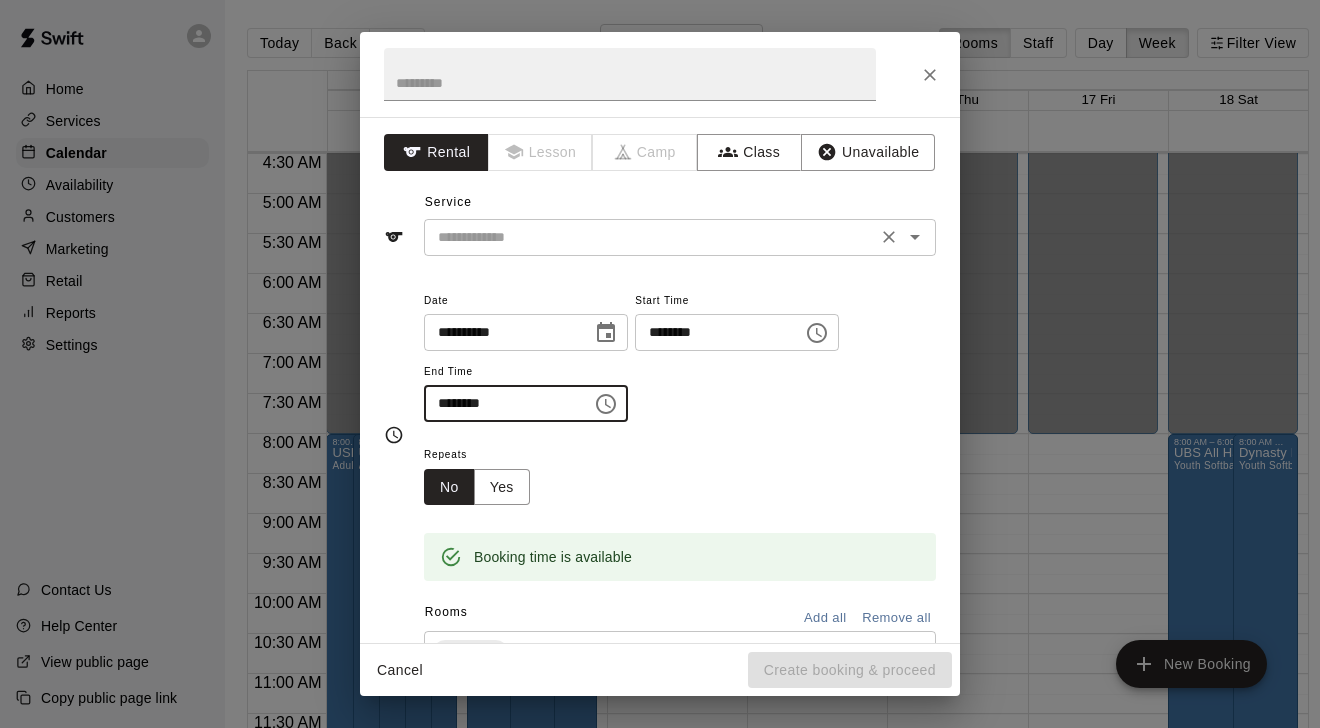 click at bounding box center [650, 237] 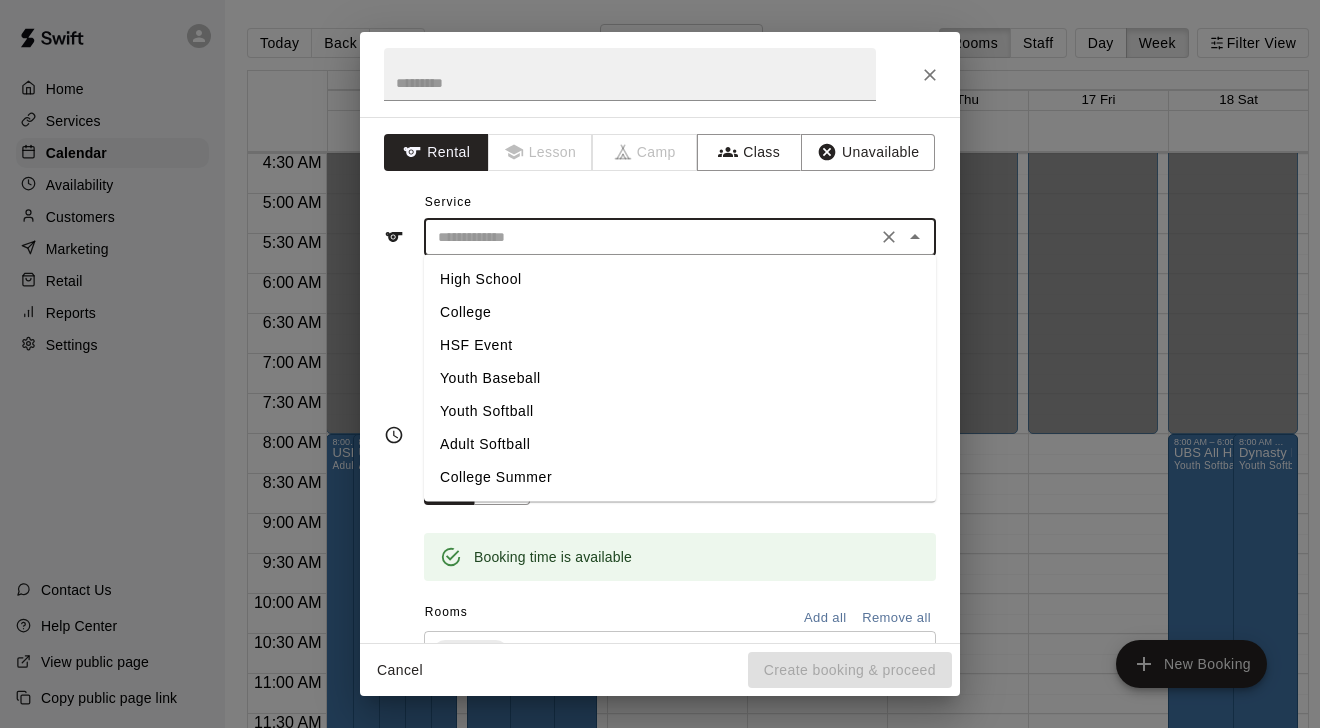 click on "Youth Softball" at bounding box center (680, 411) 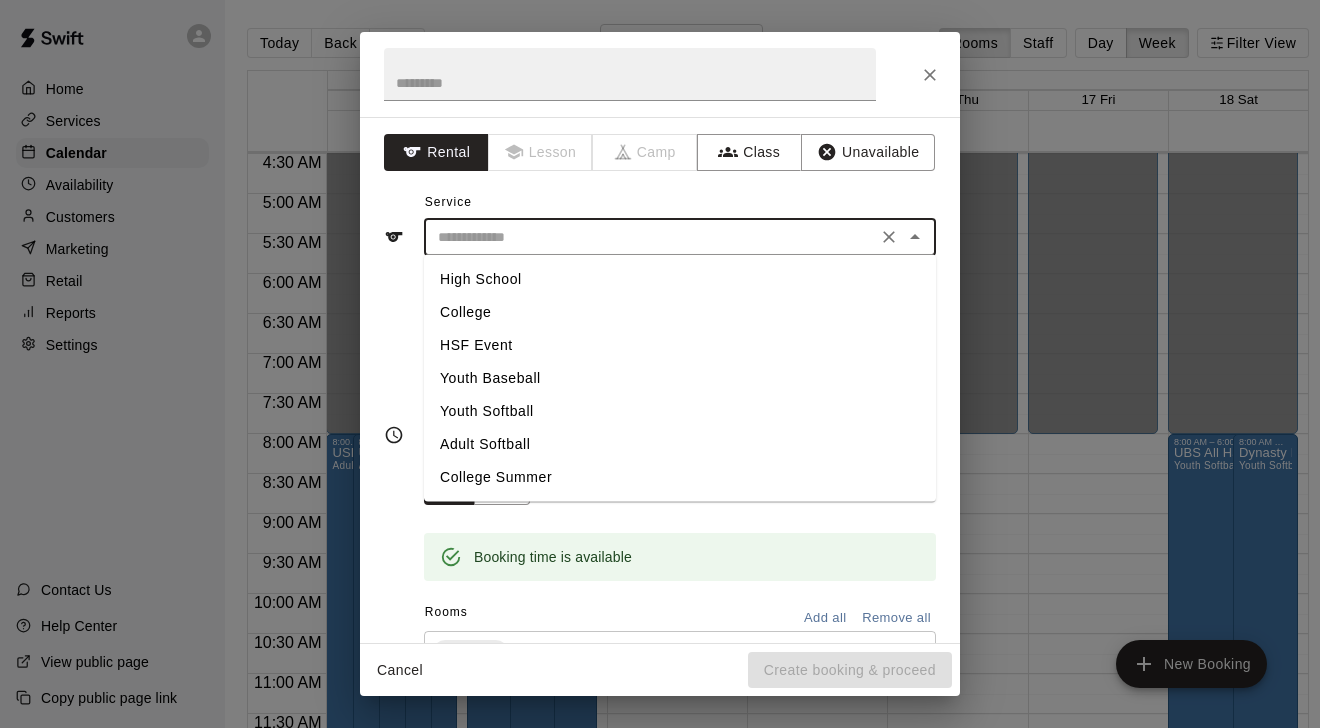 type on "**********" 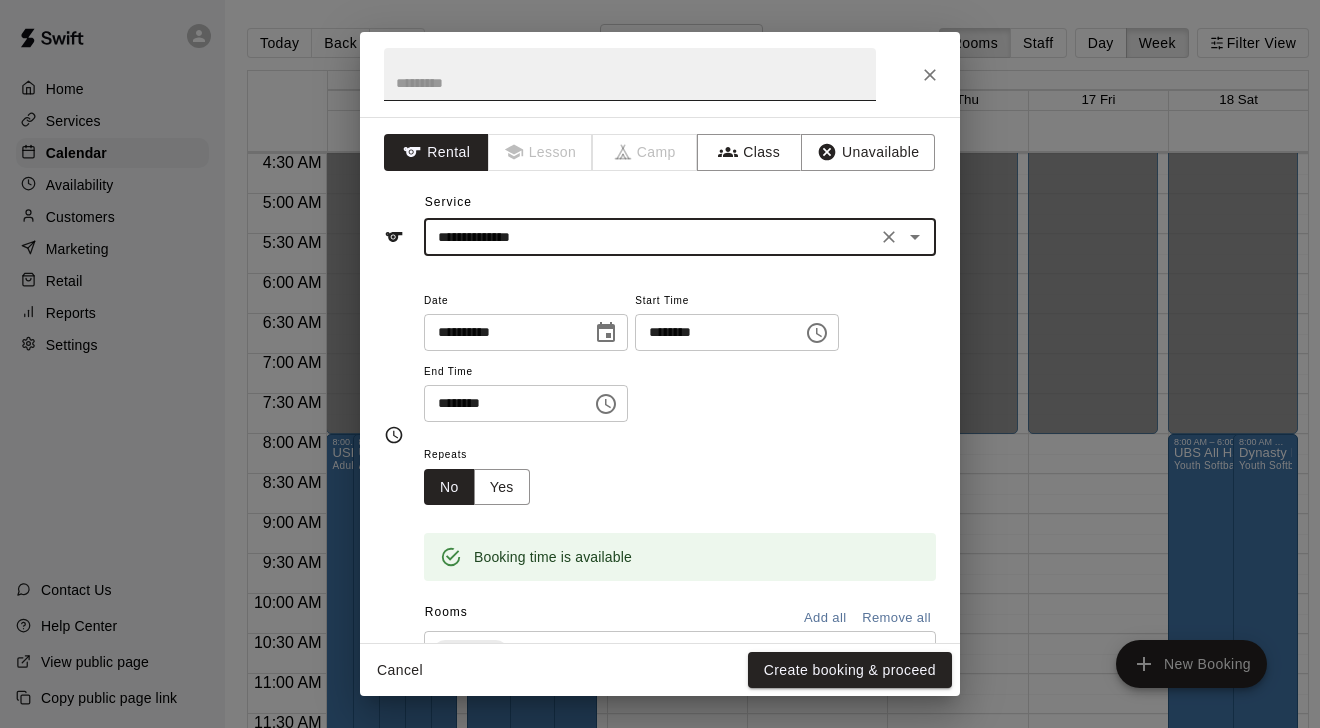 click at bounding box center [630, 74] 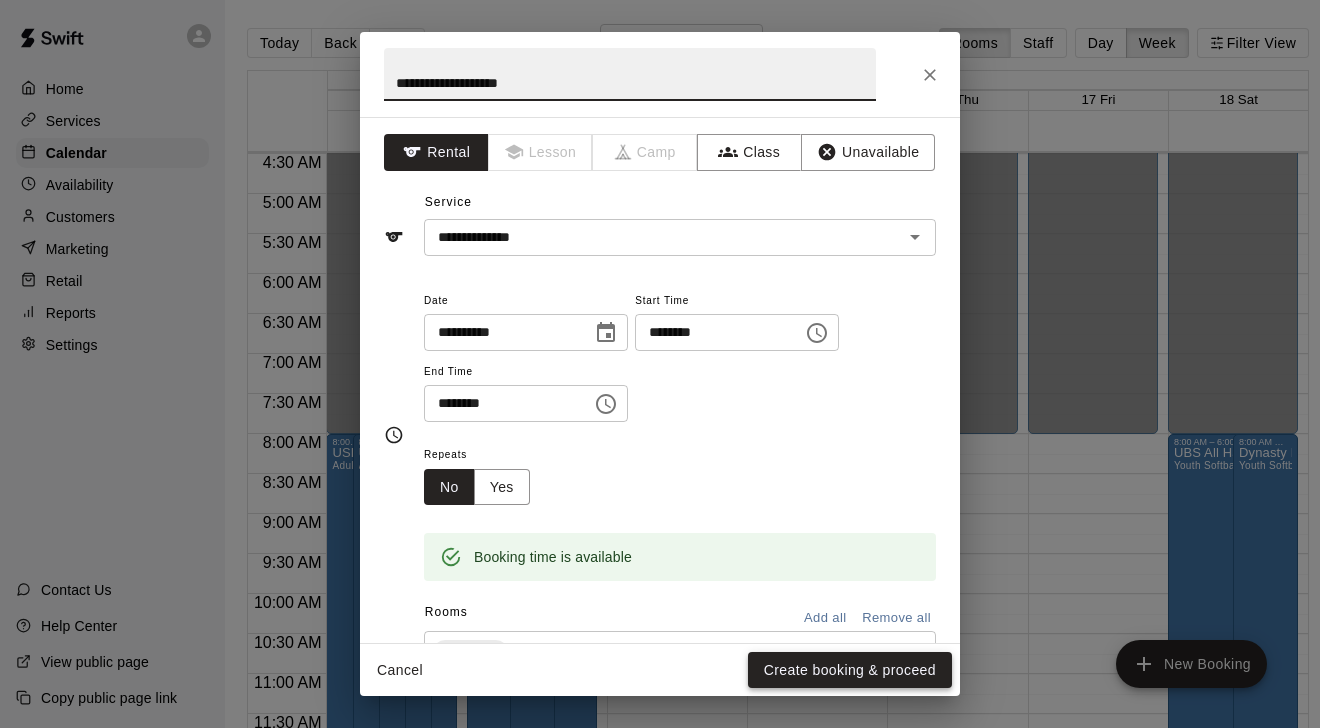 type on "**********" 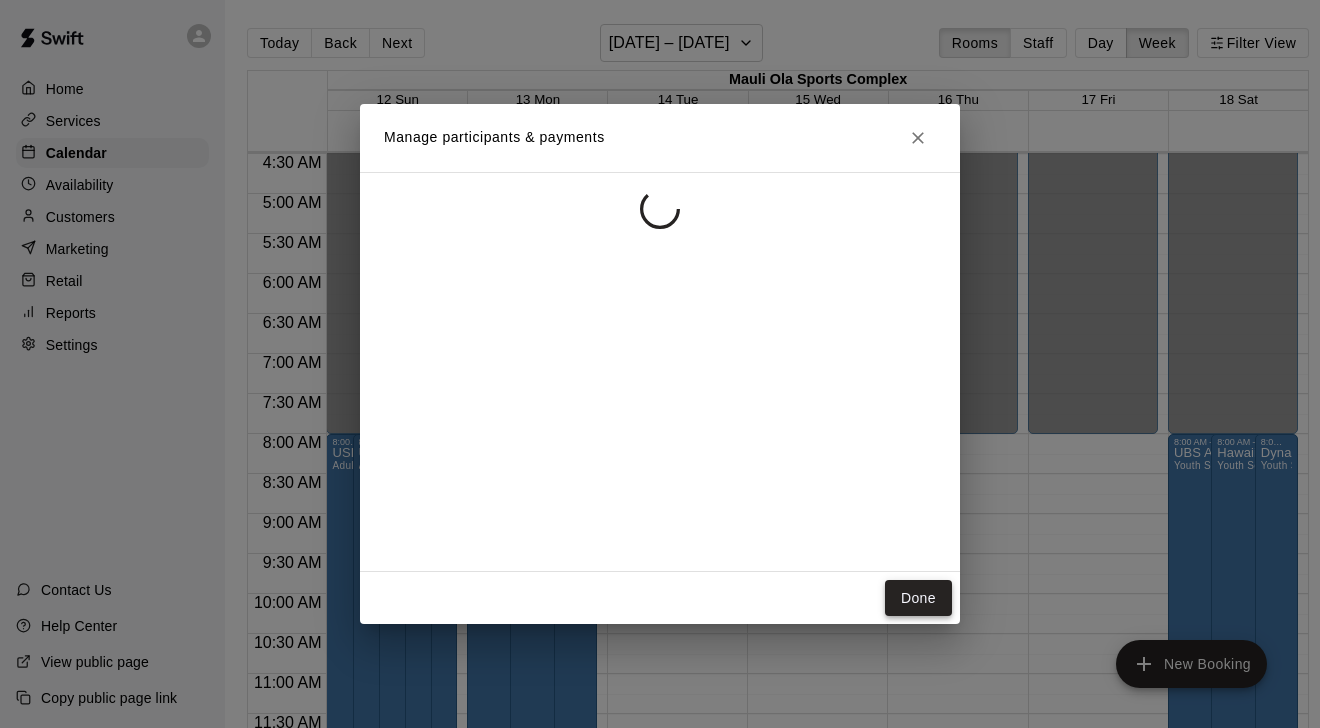 click on "Done" at bounding box center (918, 598) 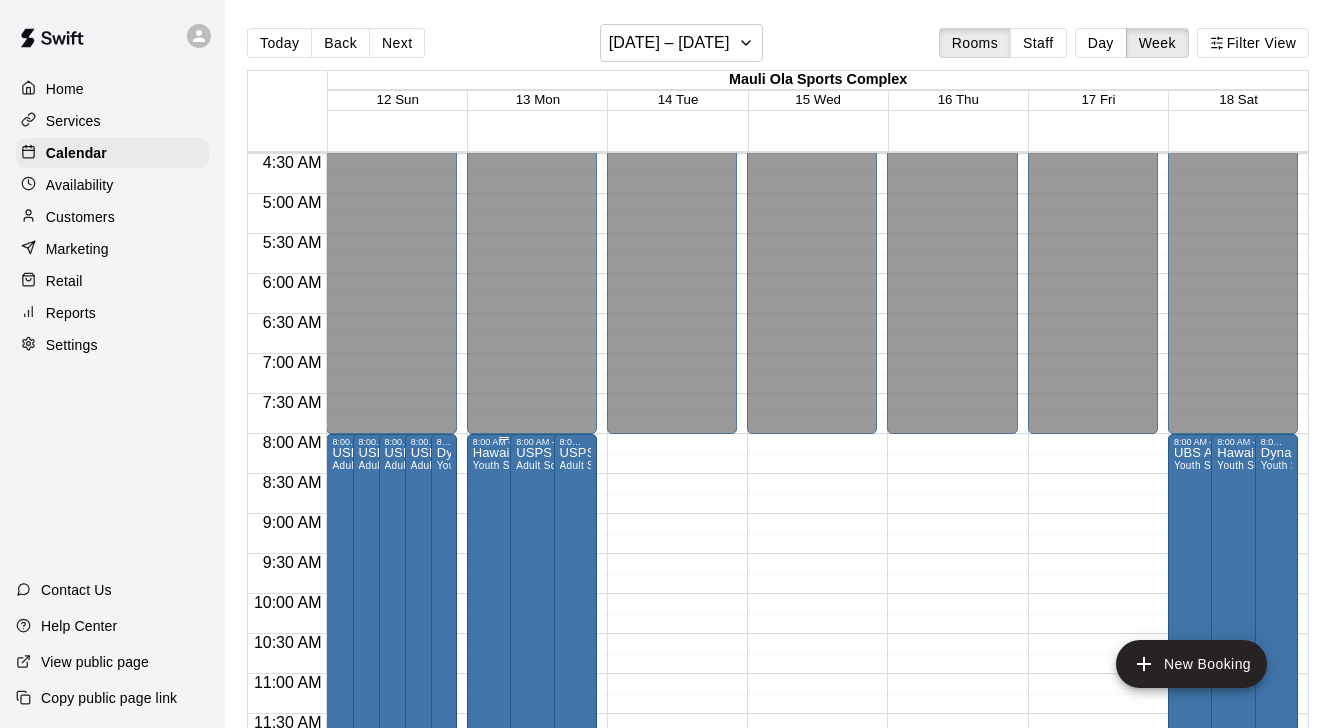 click on "Hawaii Fall Showcase Youth Softball" at bounding box center (504, 811) 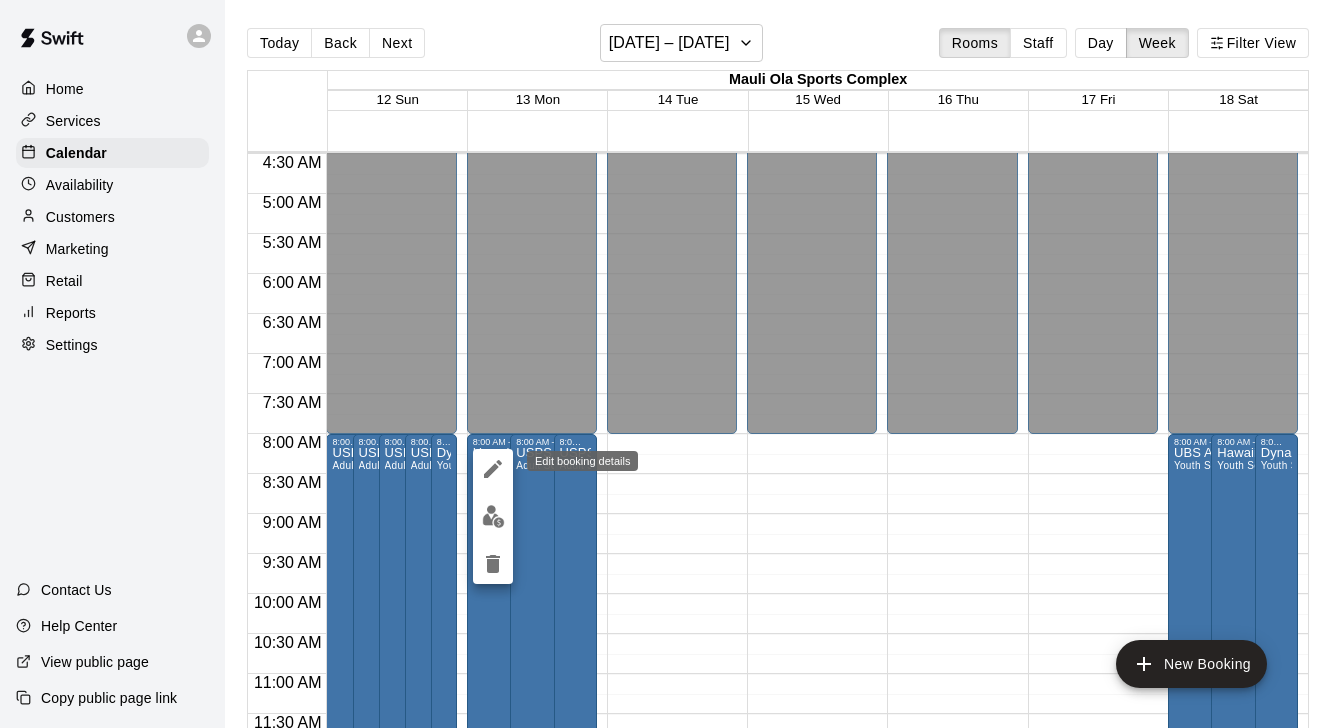 click 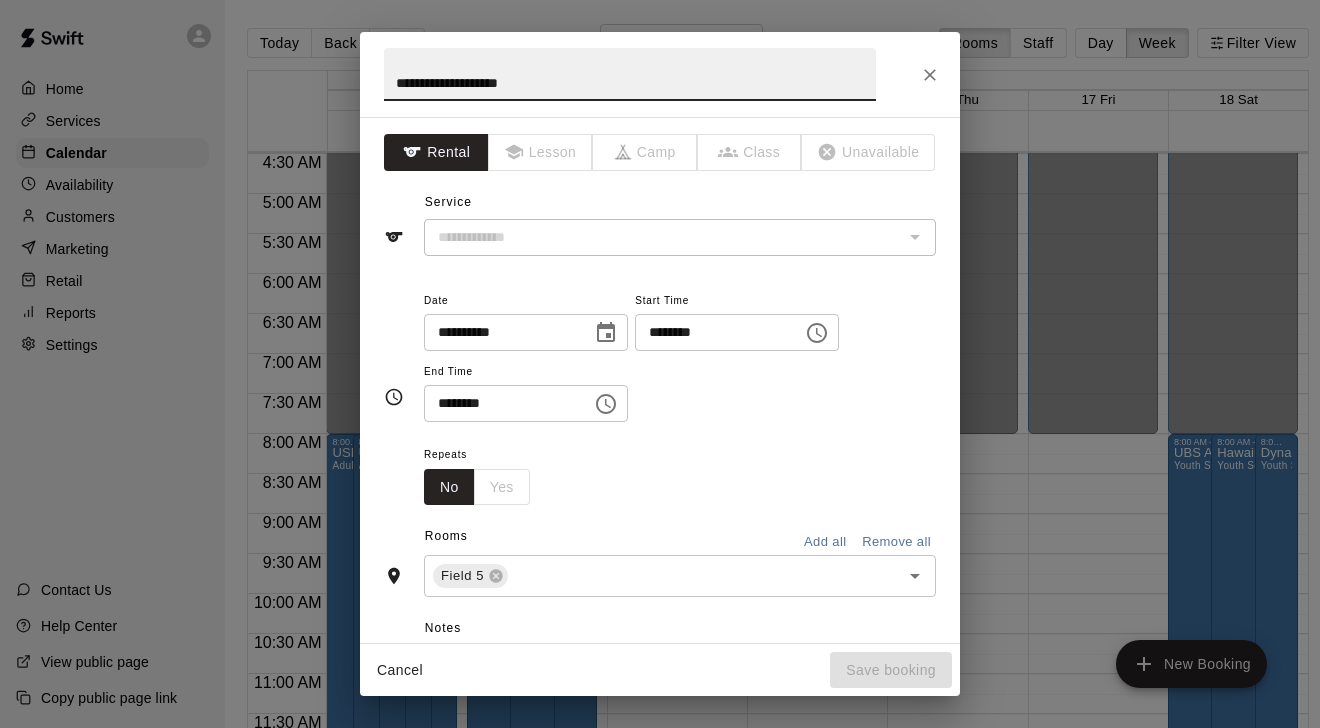 type on "**********" 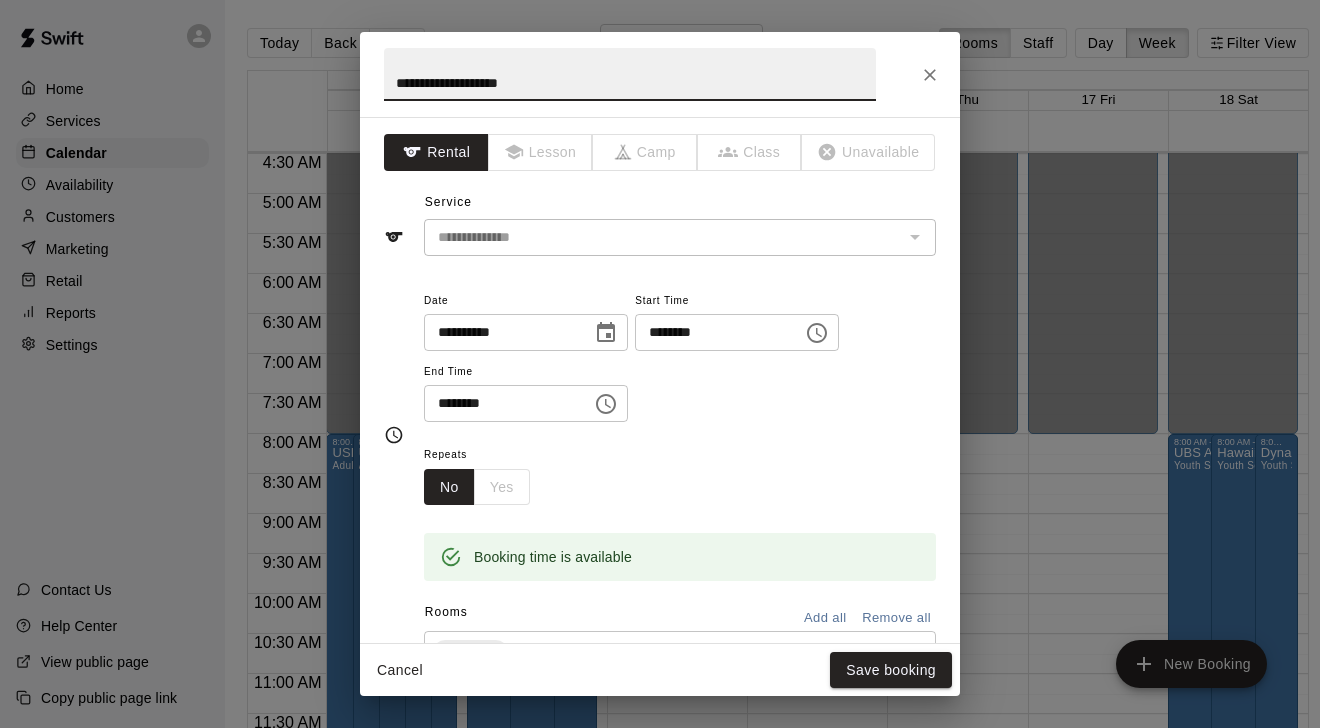 click at bounding box center (606, 333) 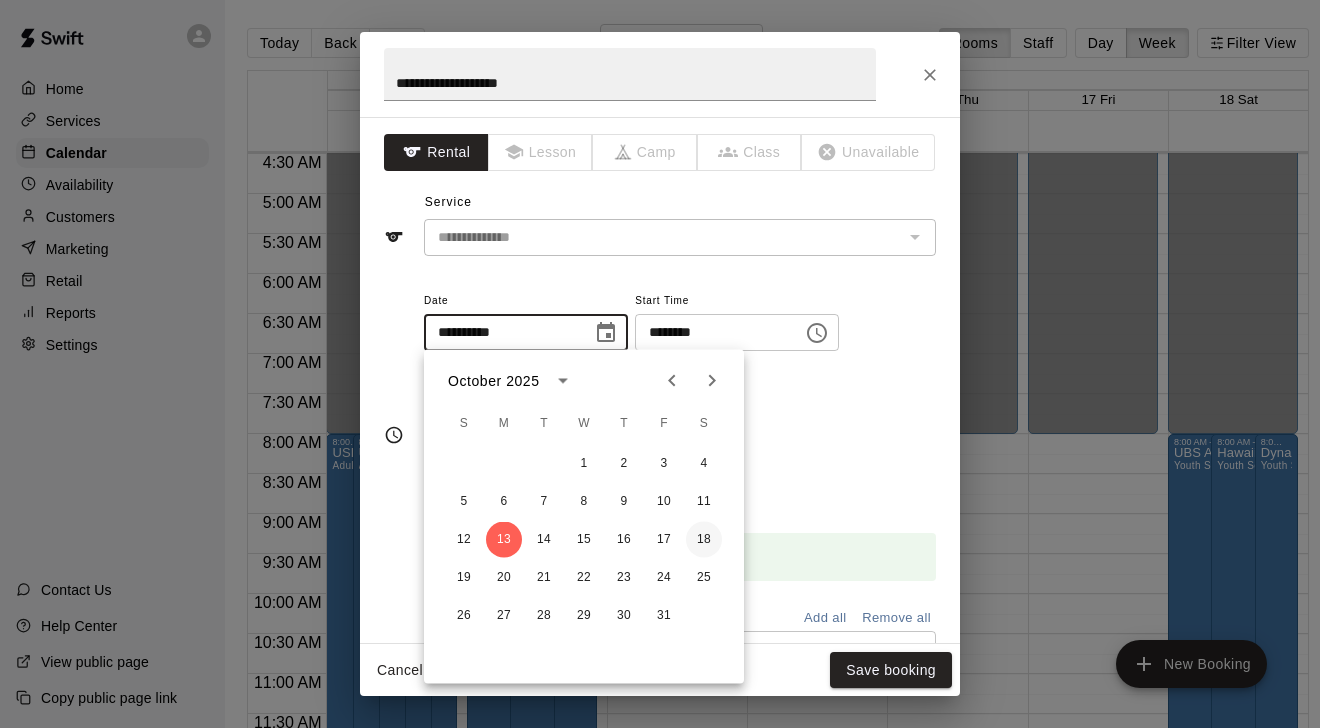 click on "18" at bounding box center [704, 540] 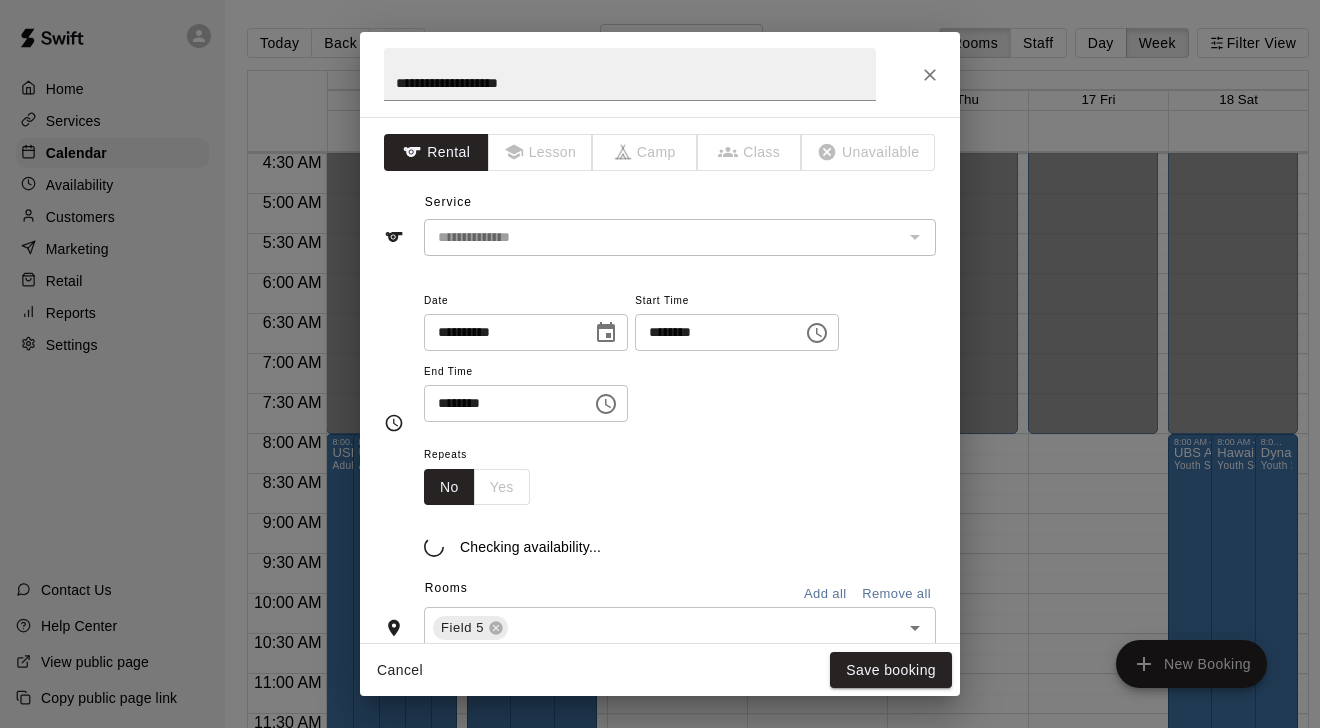 type on "**********" 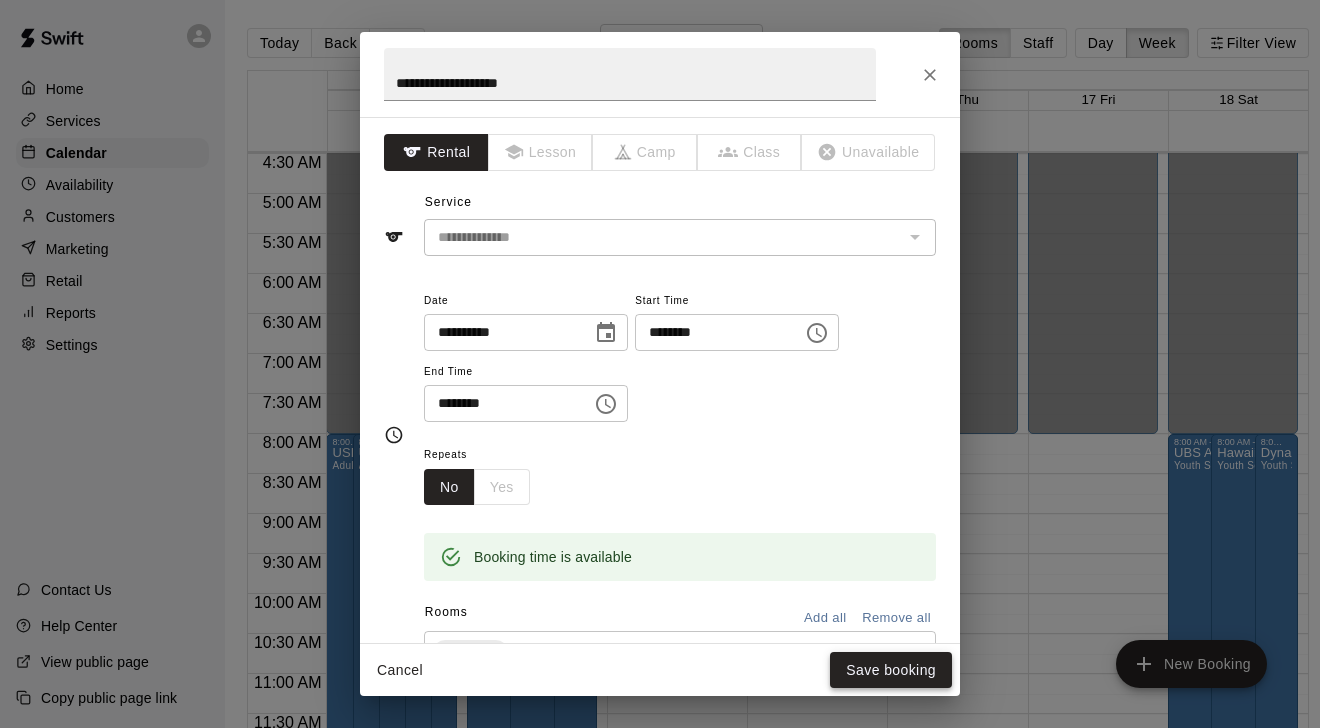 click on "Save booking" at bounding box center [891, 670] 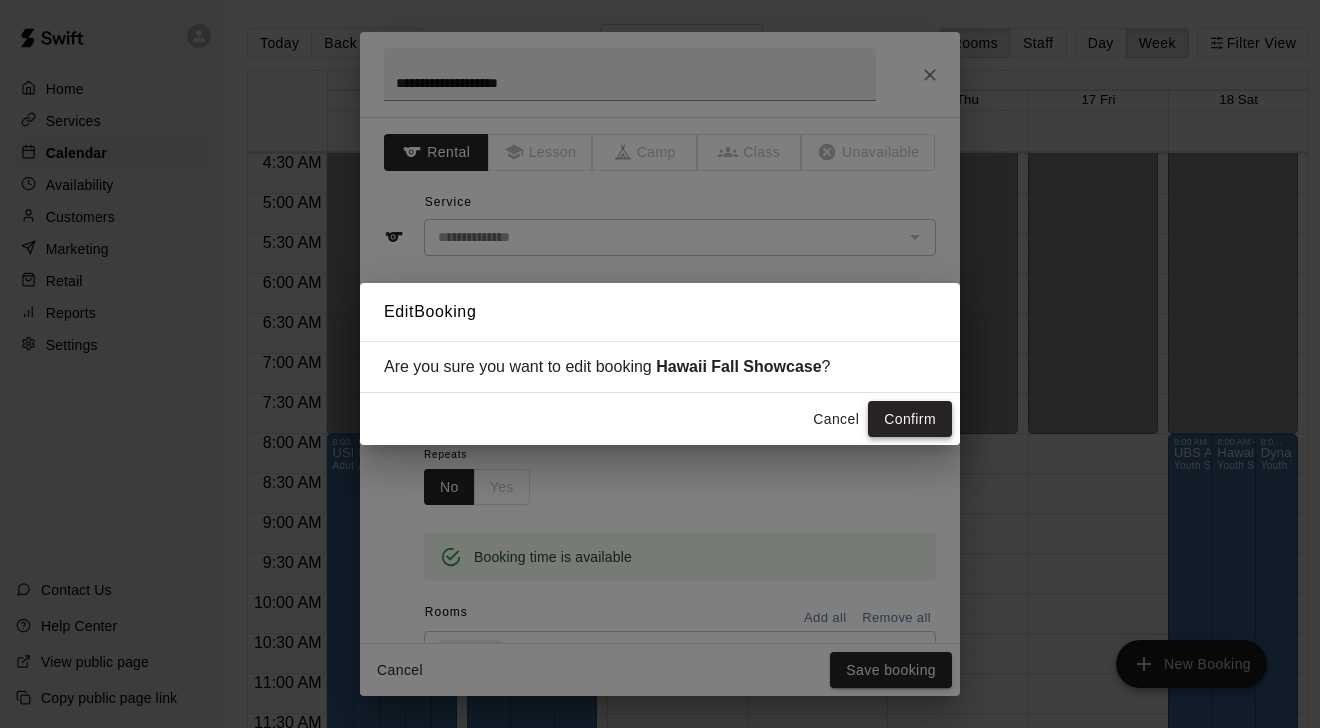 click on "Confirm" at bounding box center [910, 419] 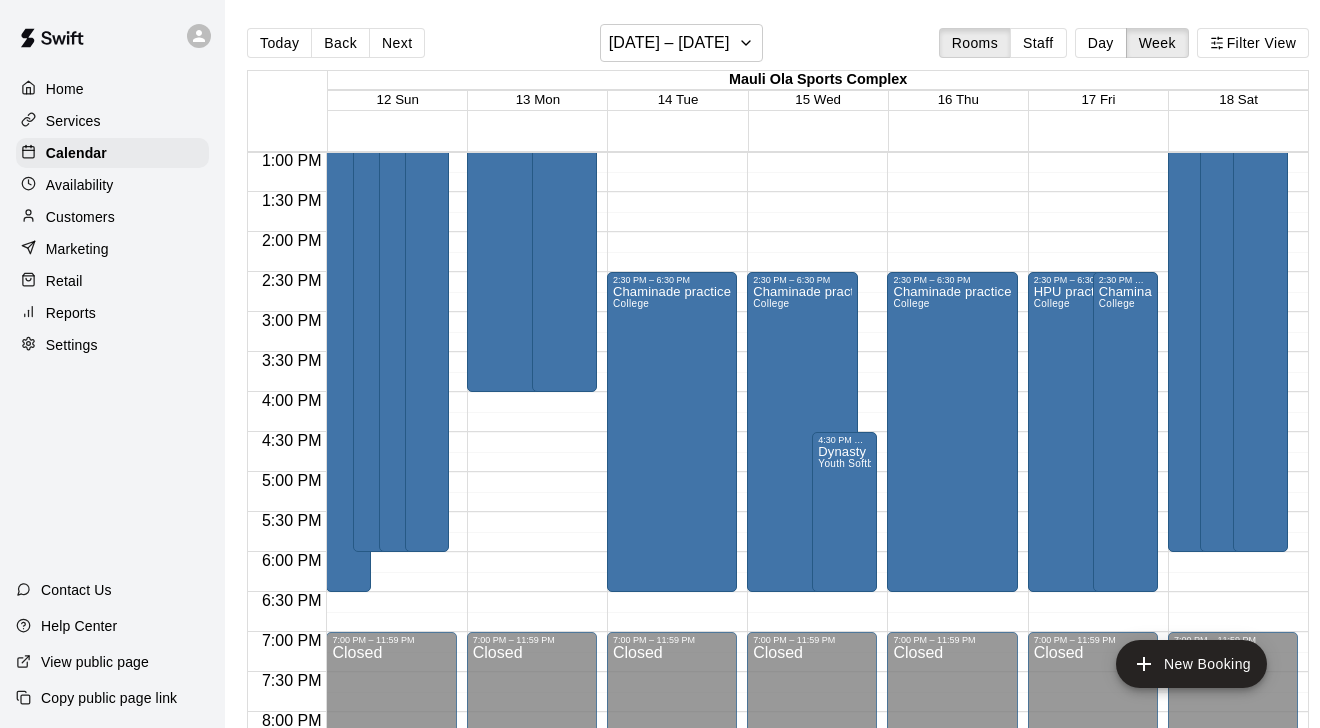 scroll, scrollTop: 1042, scrollLeft: 0, axis: vertical 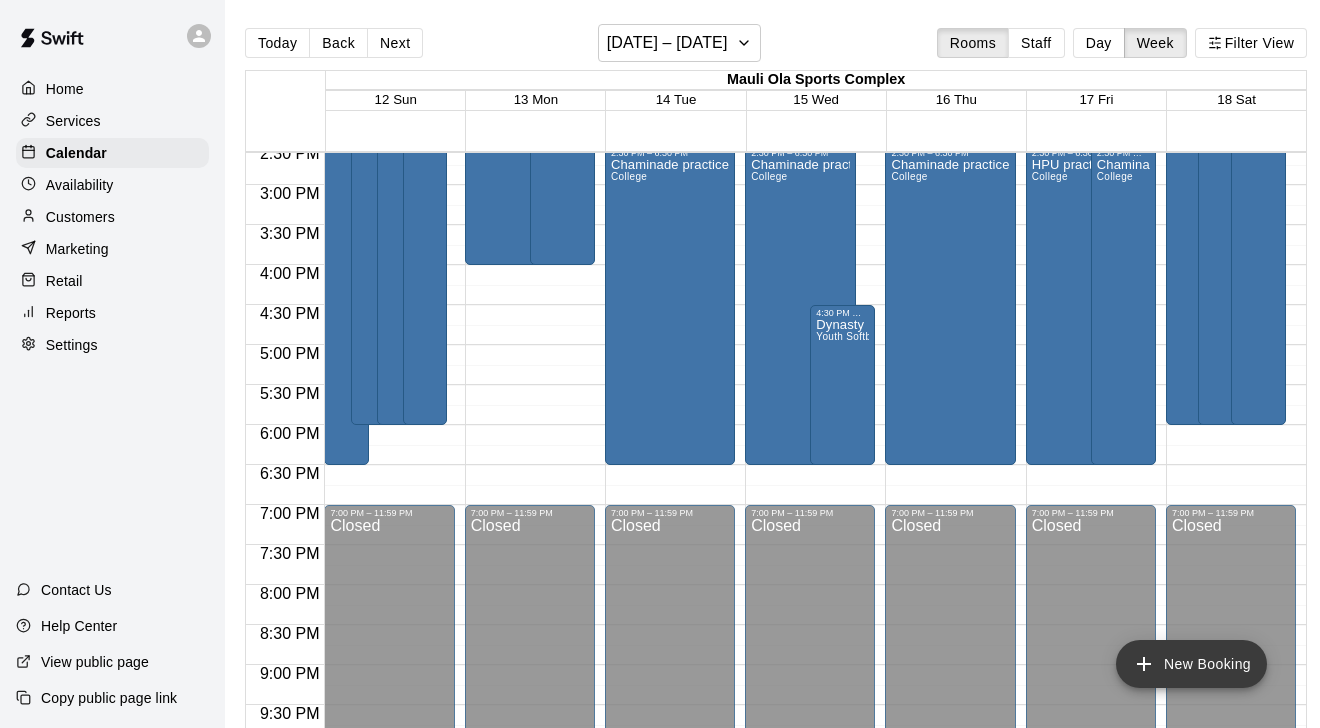 click on "New Booking" at bounding box center (1191, 664) 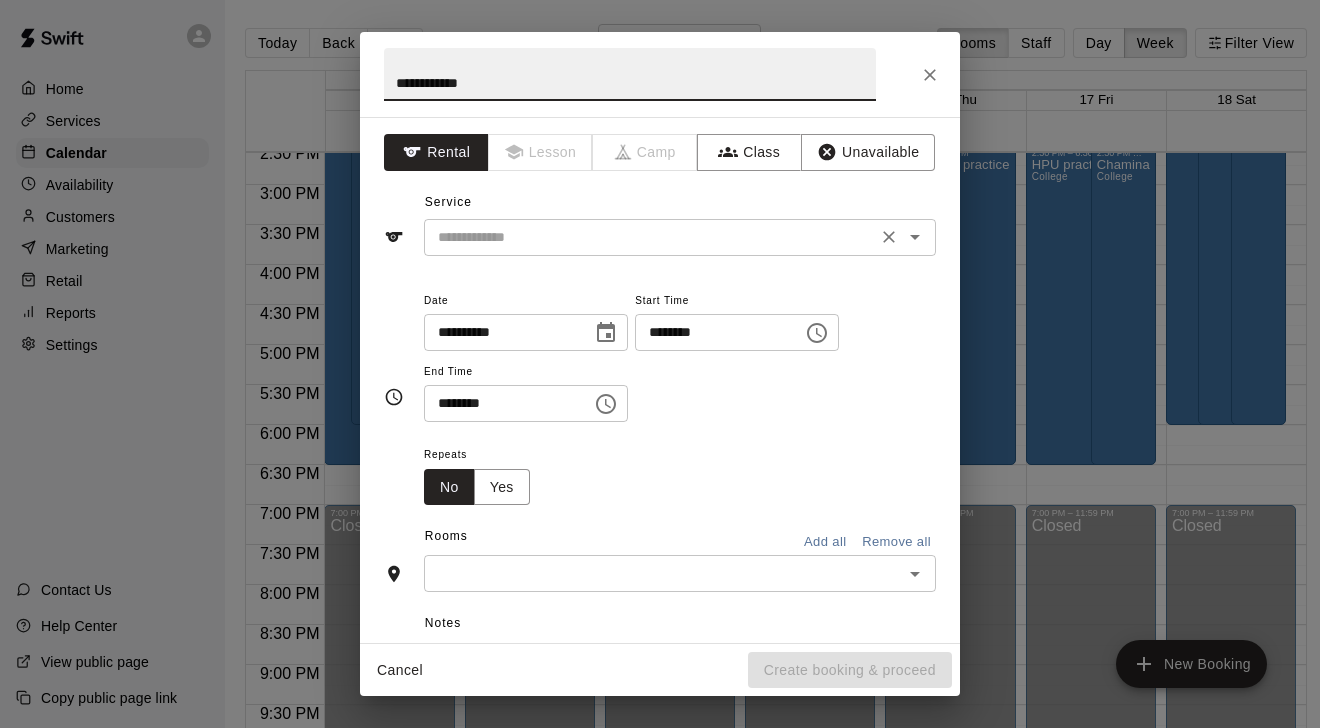 type on "**********" 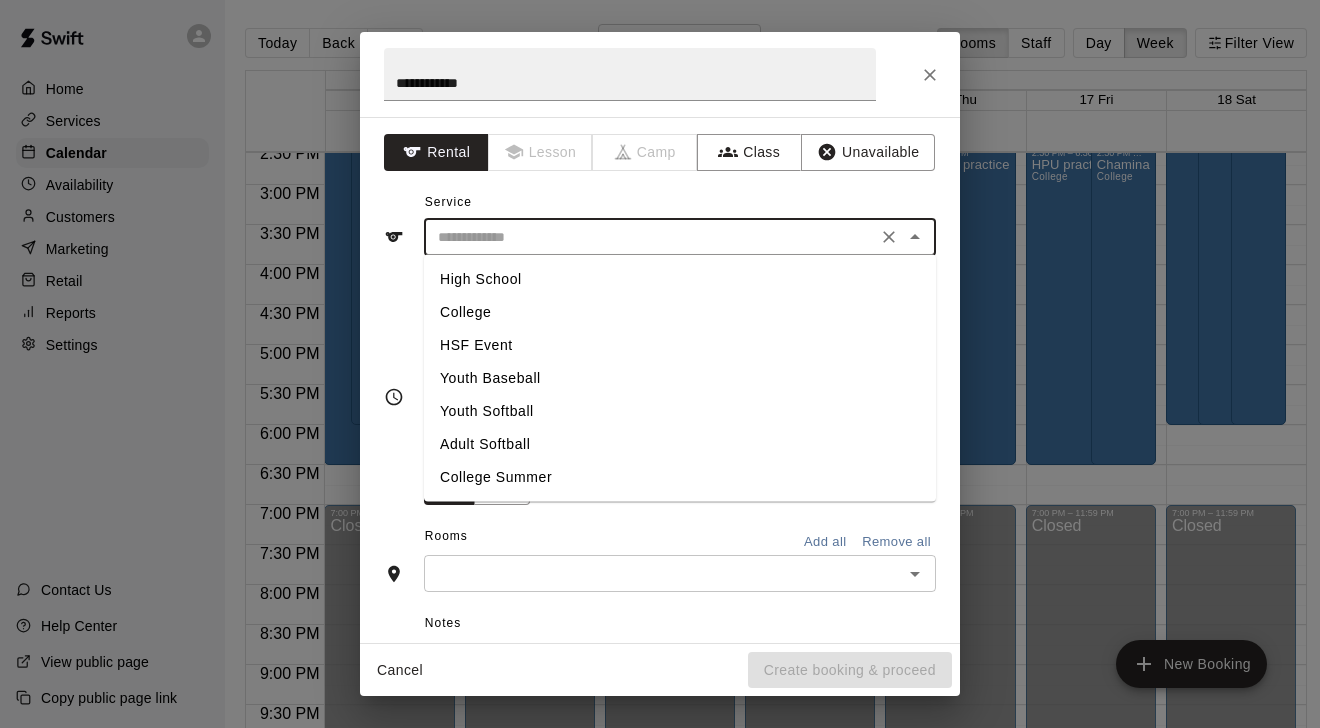 click on "College" at bounding box center [680, 312] 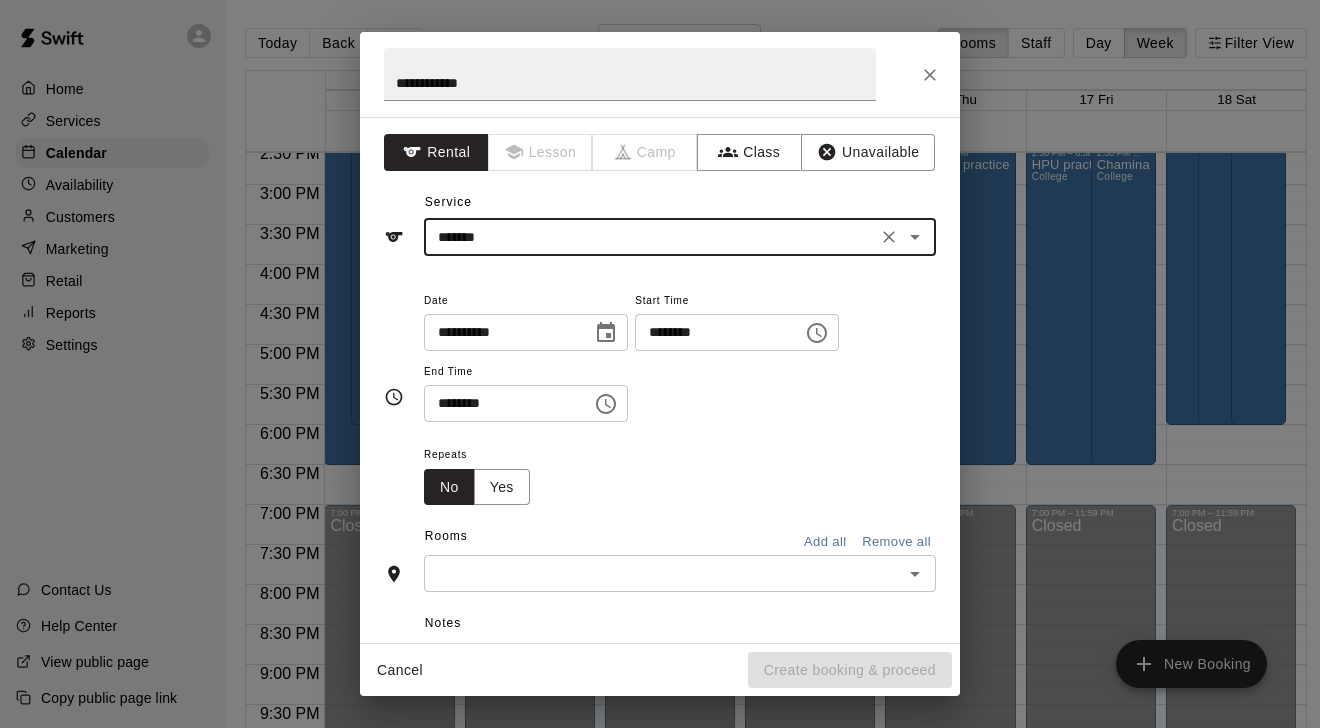 click on "********" at bounding box center (712, 332) 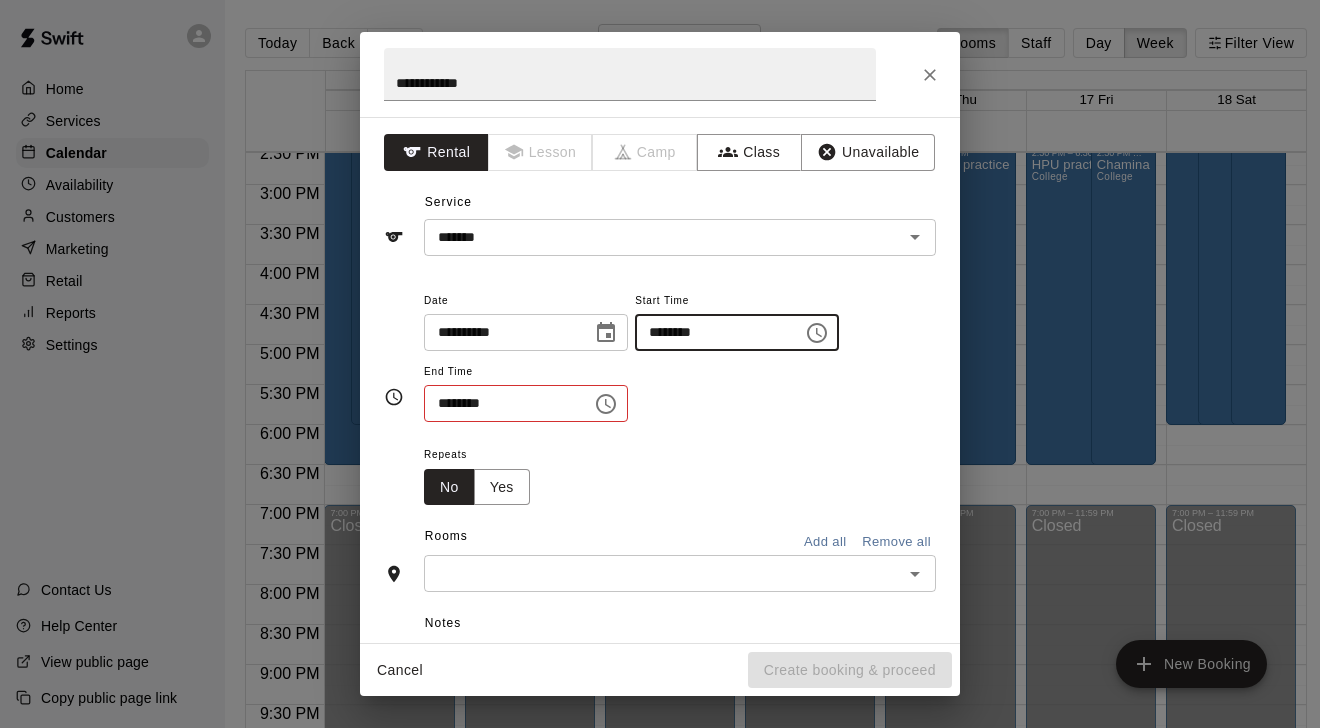 type on "********" 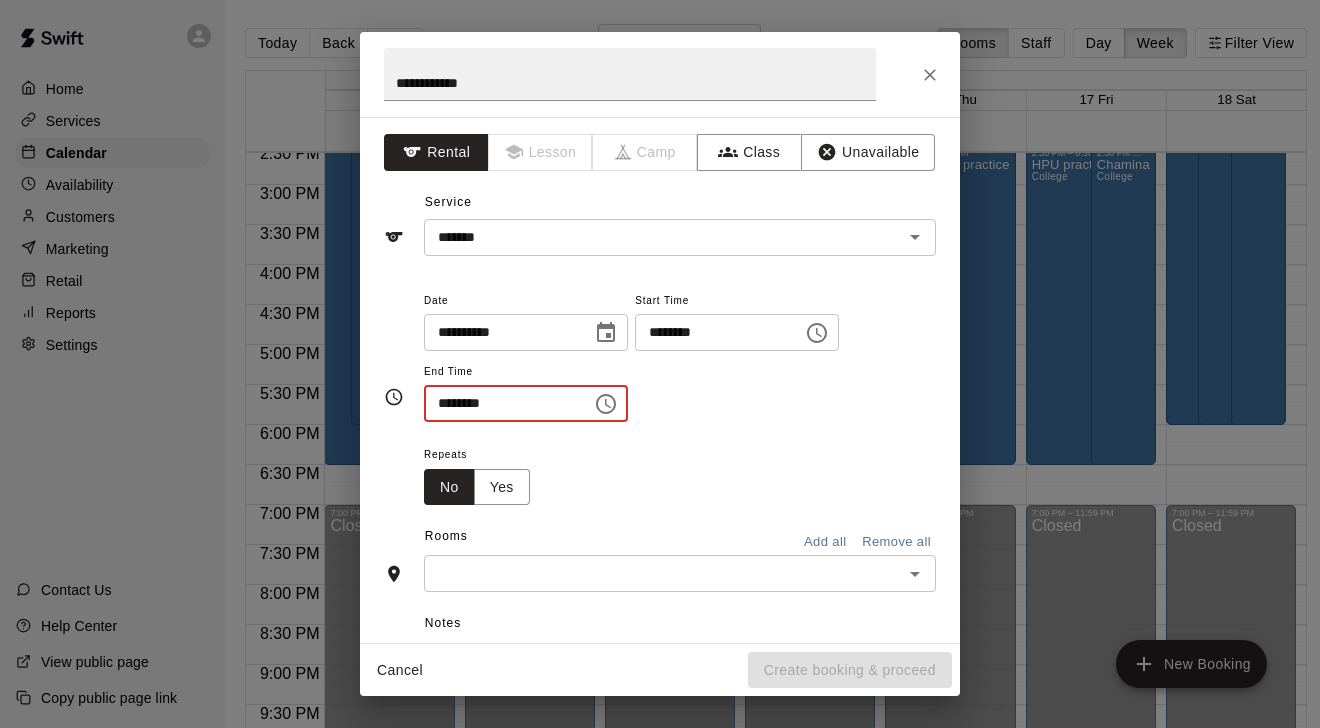 type on "********" 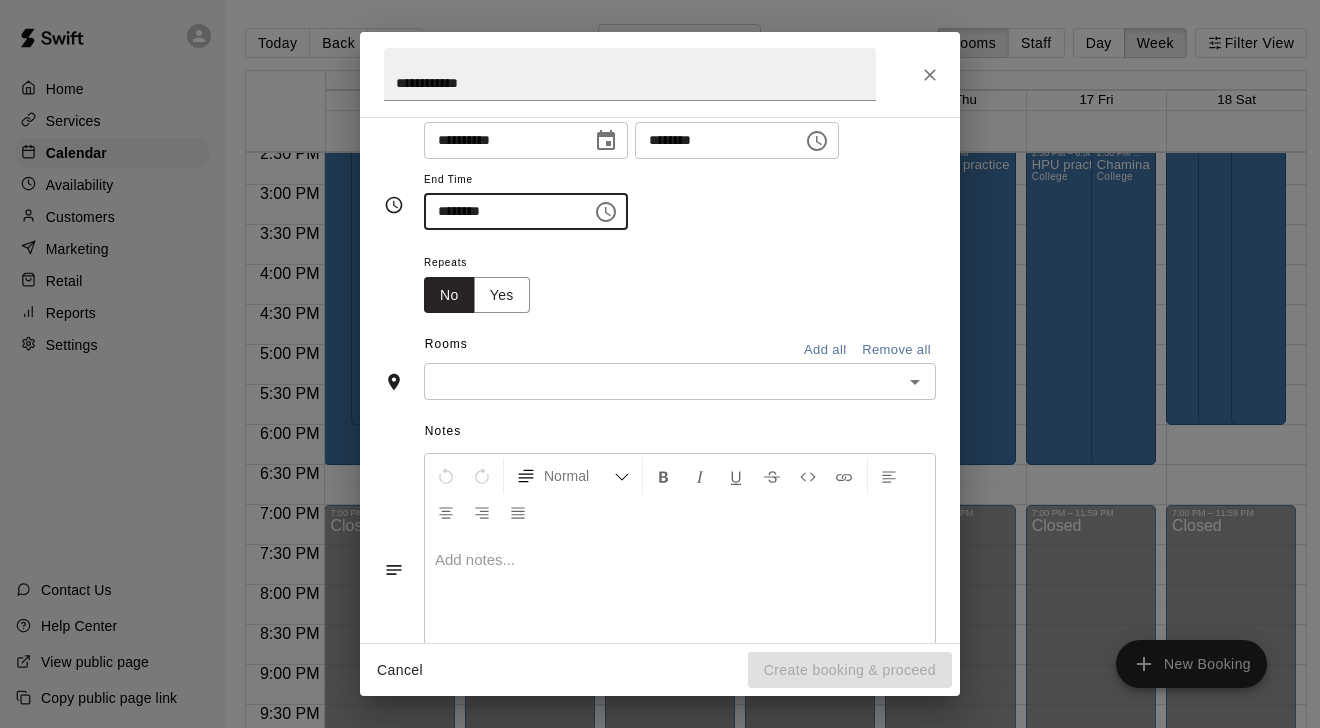 scroll, scrollTop: 193, scrollLeft: 0, axis: vertical 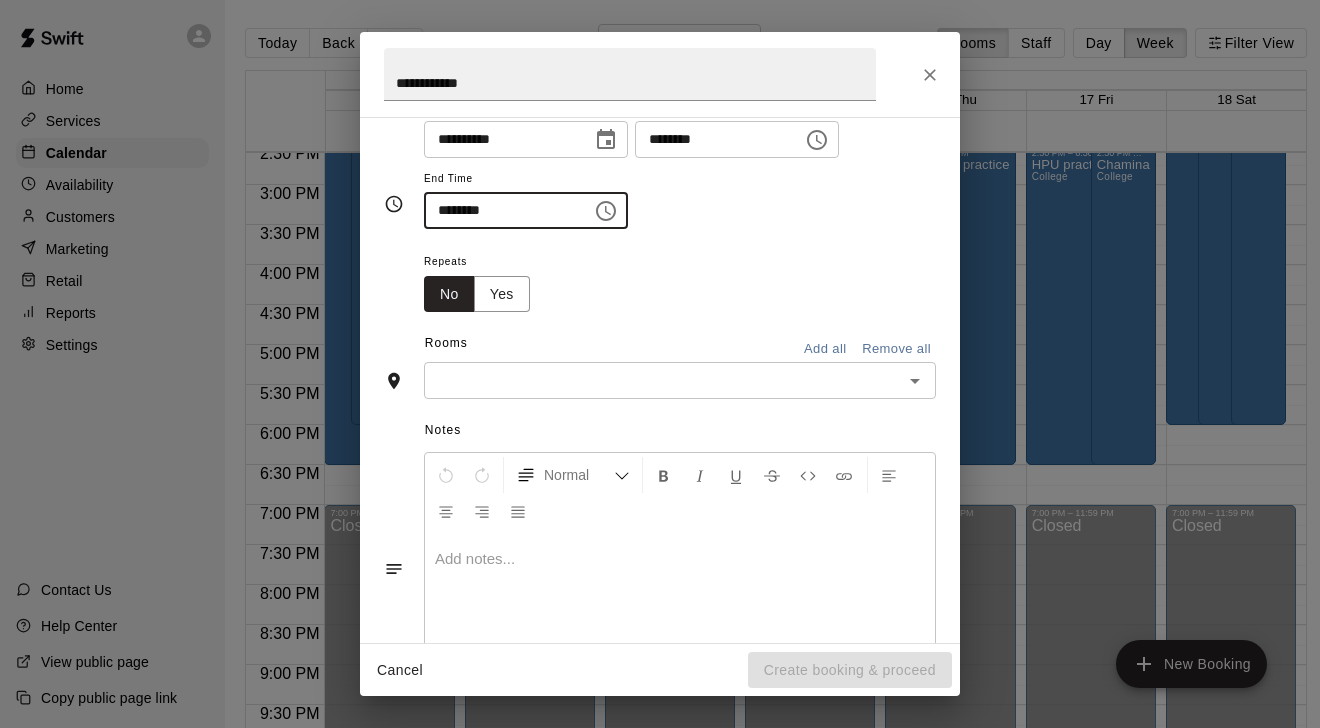 click at bounding box center [663, 380] 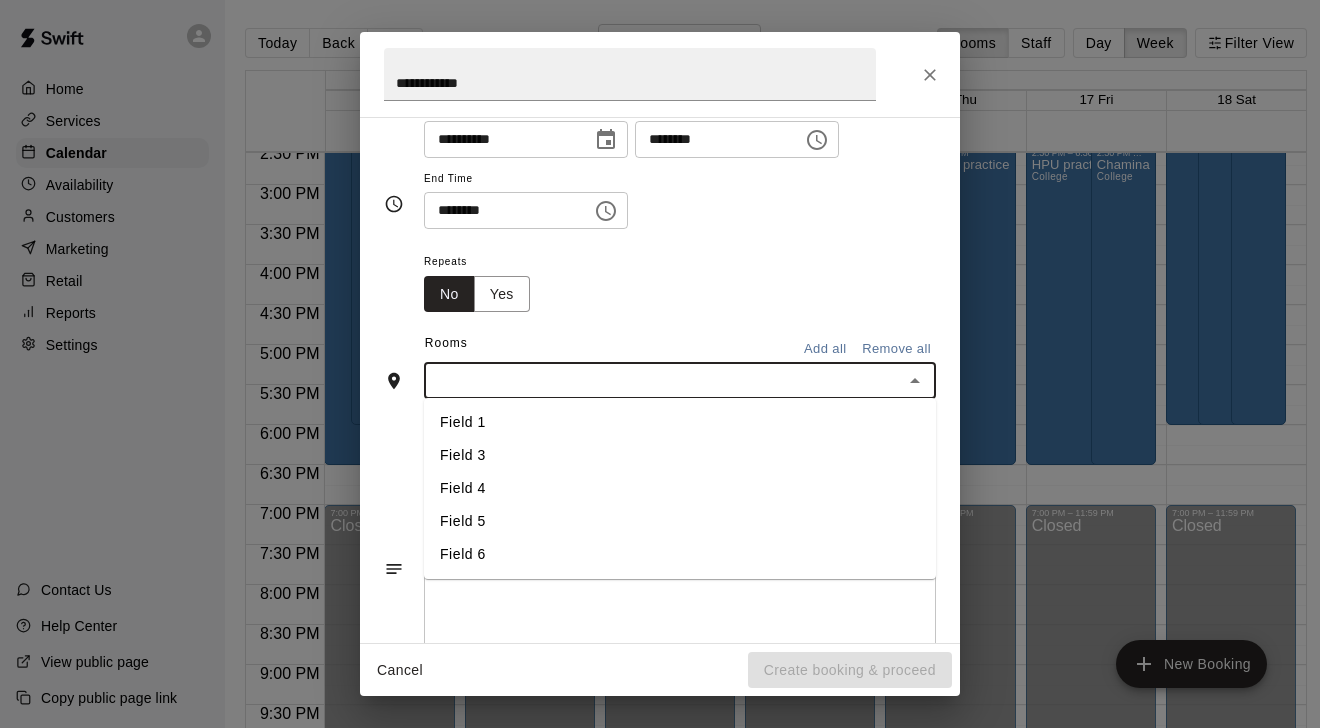 click on "Field 5" at bounding box center [680, 521] 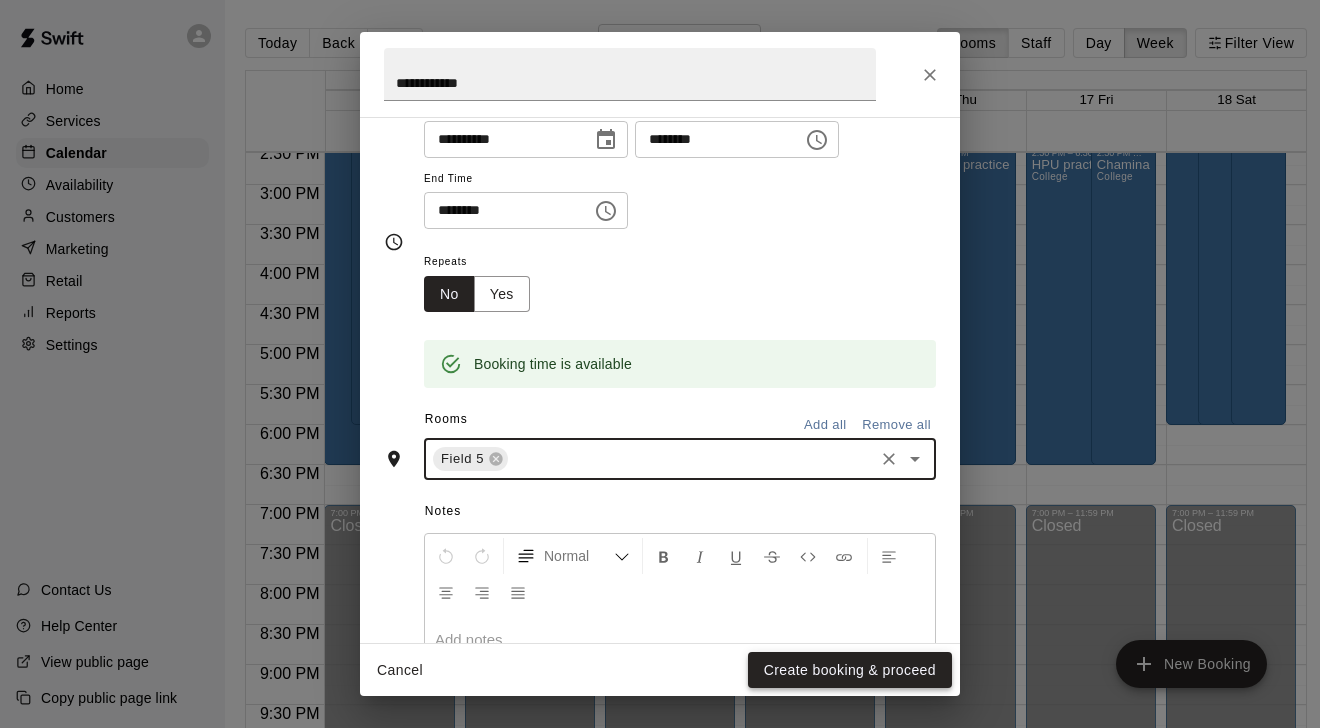 click on "Create booking & proceed" at bounding box center (850, 670) 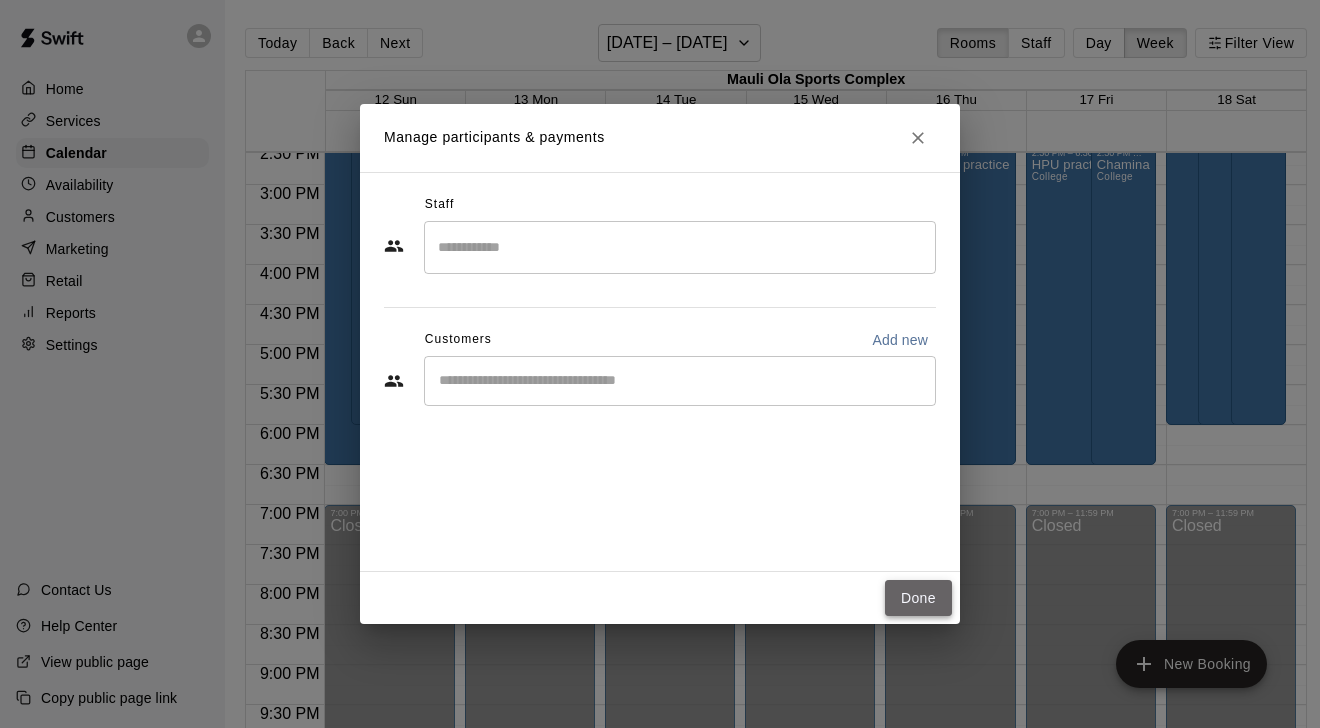 click on "Done" at bounding box center [918, 598] 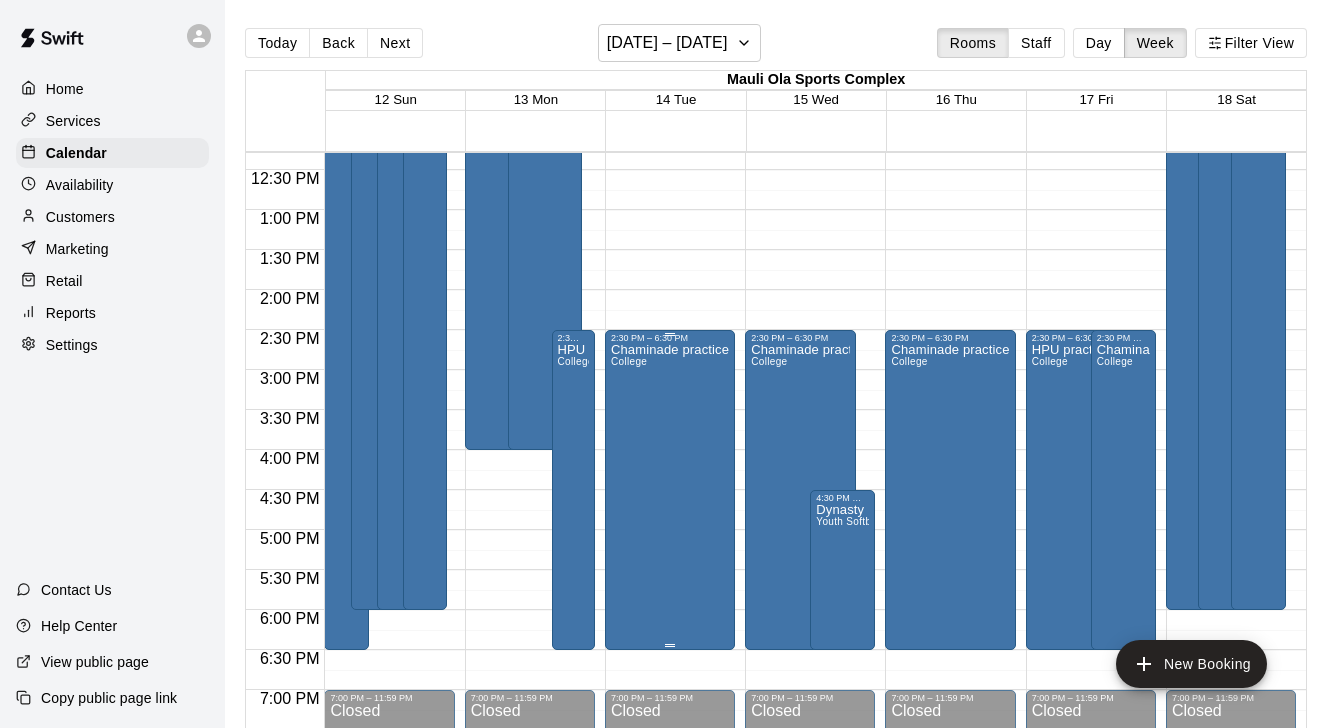 scroll, scrollTop: 944, scrollLeft: 0, axis: vertical 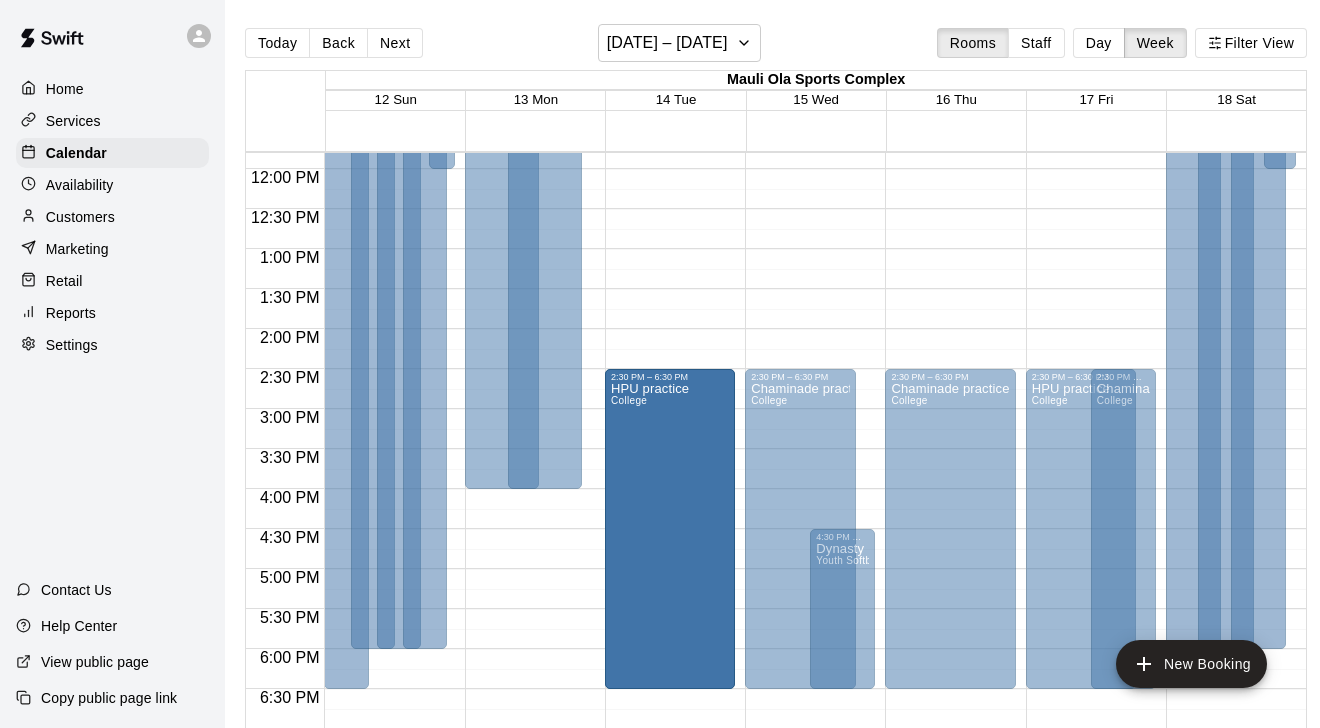 drag, startPoint x: 580, startPoint y: 435, endPoint x: 625, endPoint y: 437, distance: 45.044422 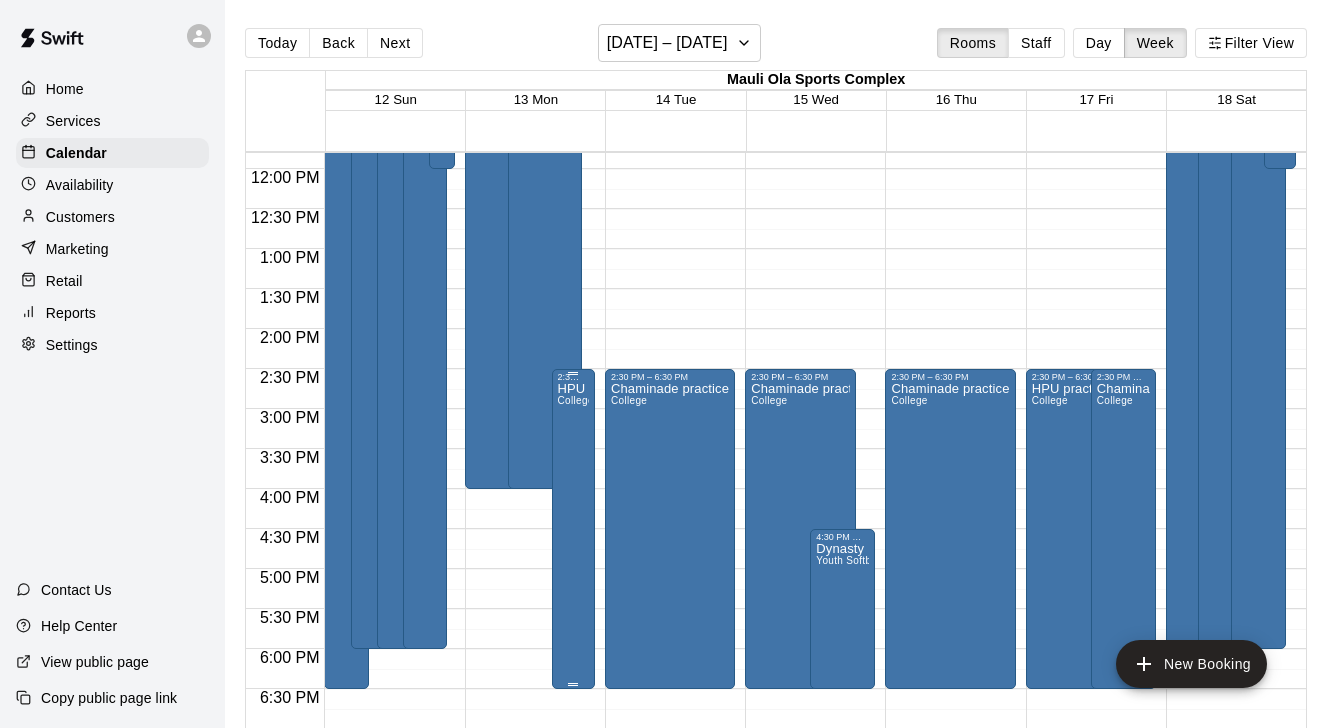 click on "HPU practice College" at bounding box center [573, 746] 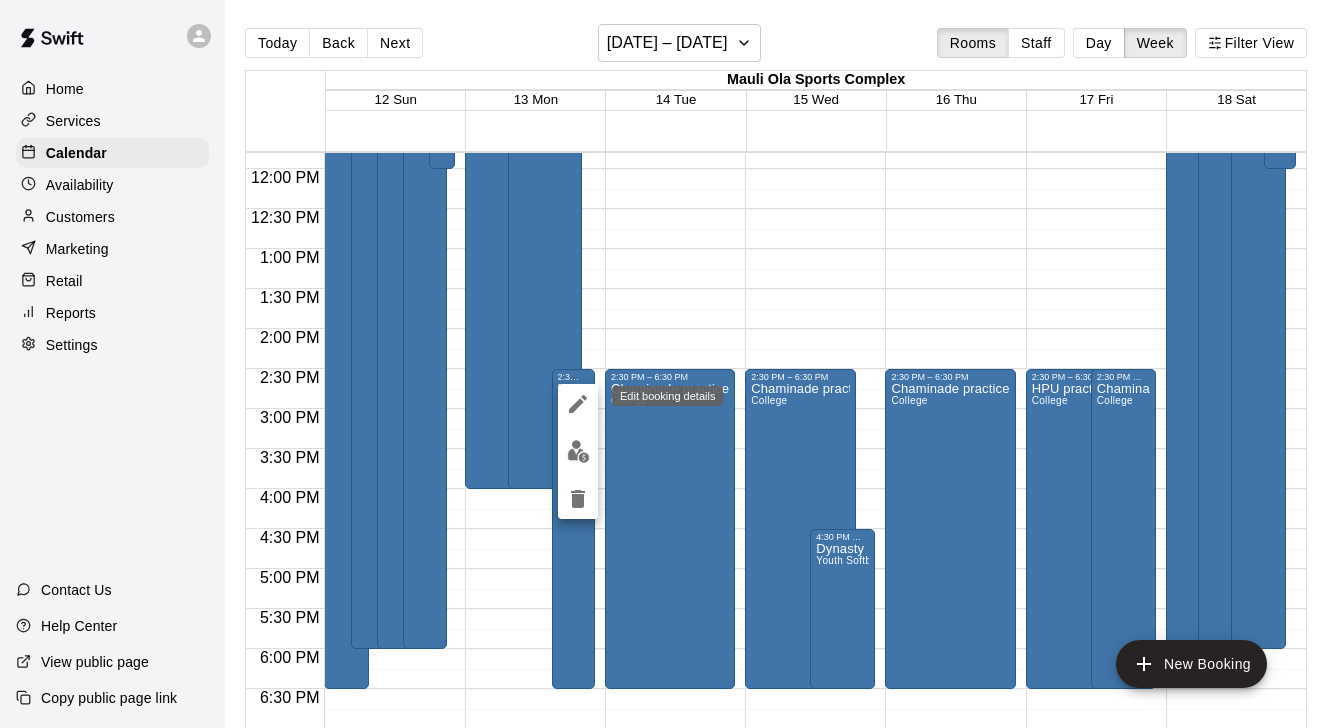 click 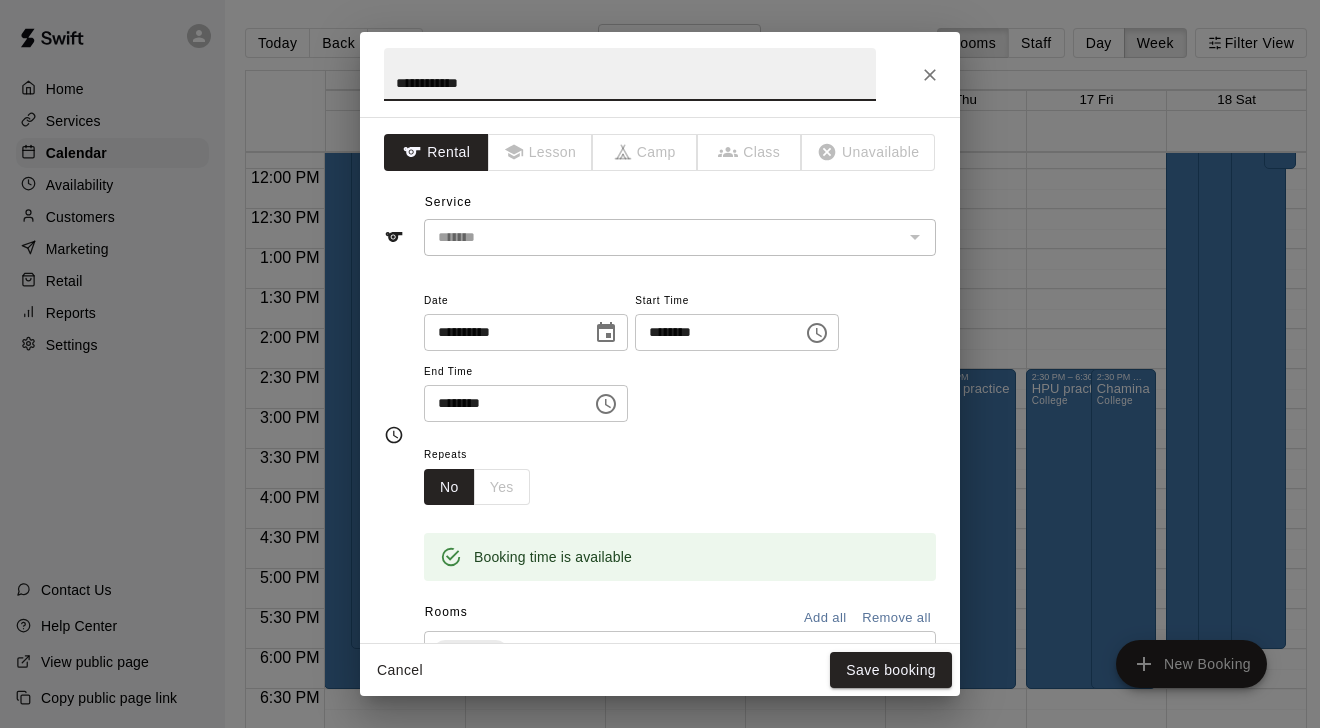 click 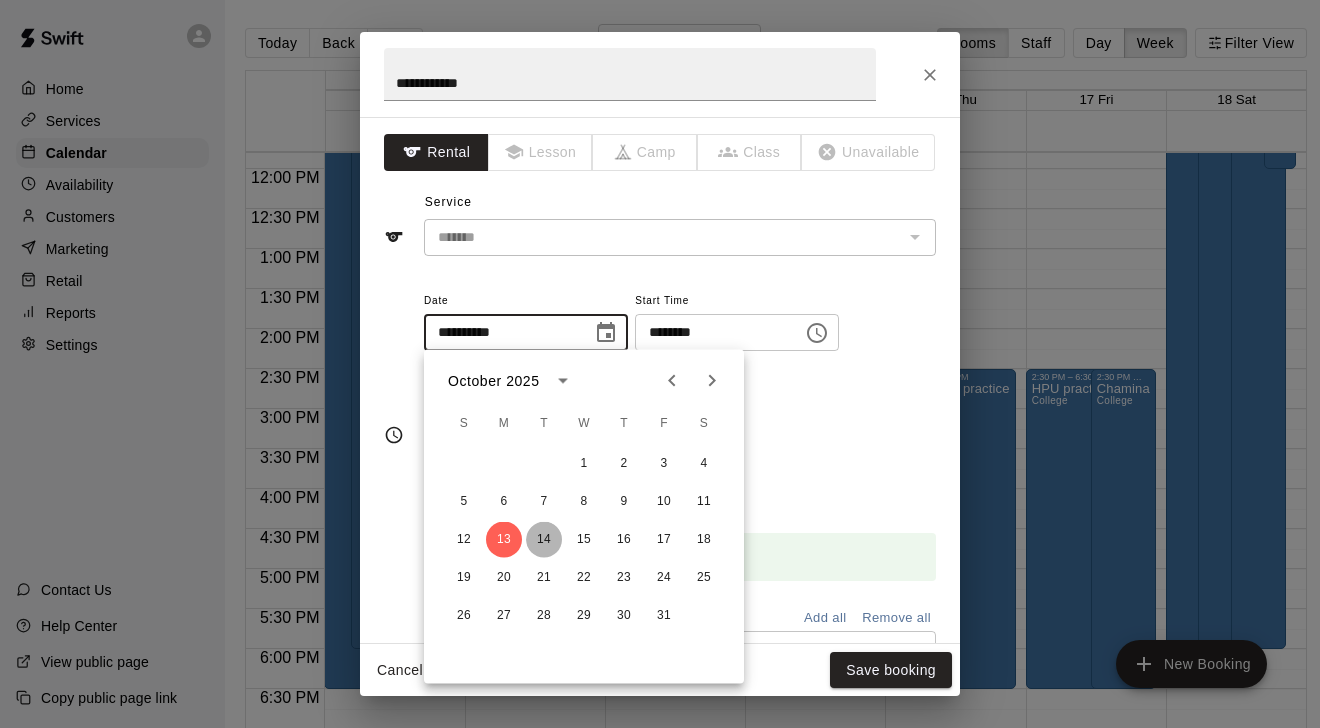 click on "14" at bounding box center [544, 540] 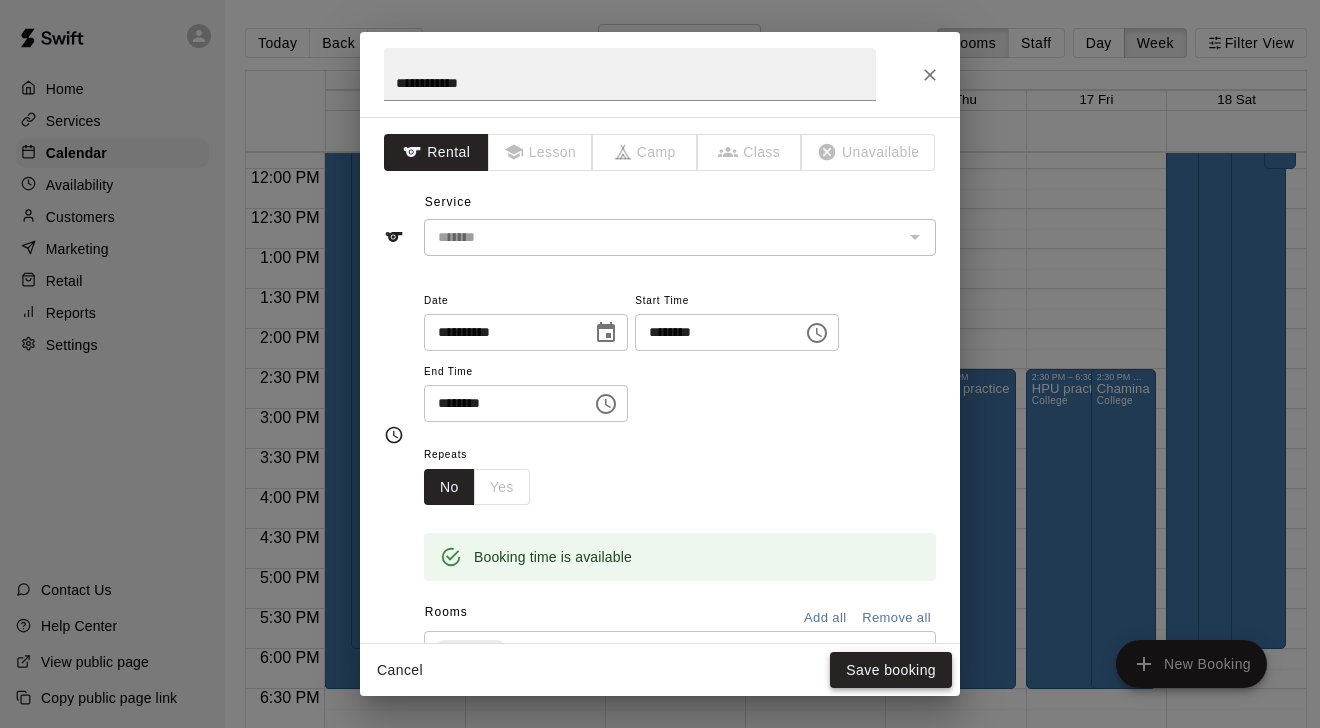 click on "Save booking" at bounding box center (891, 670) 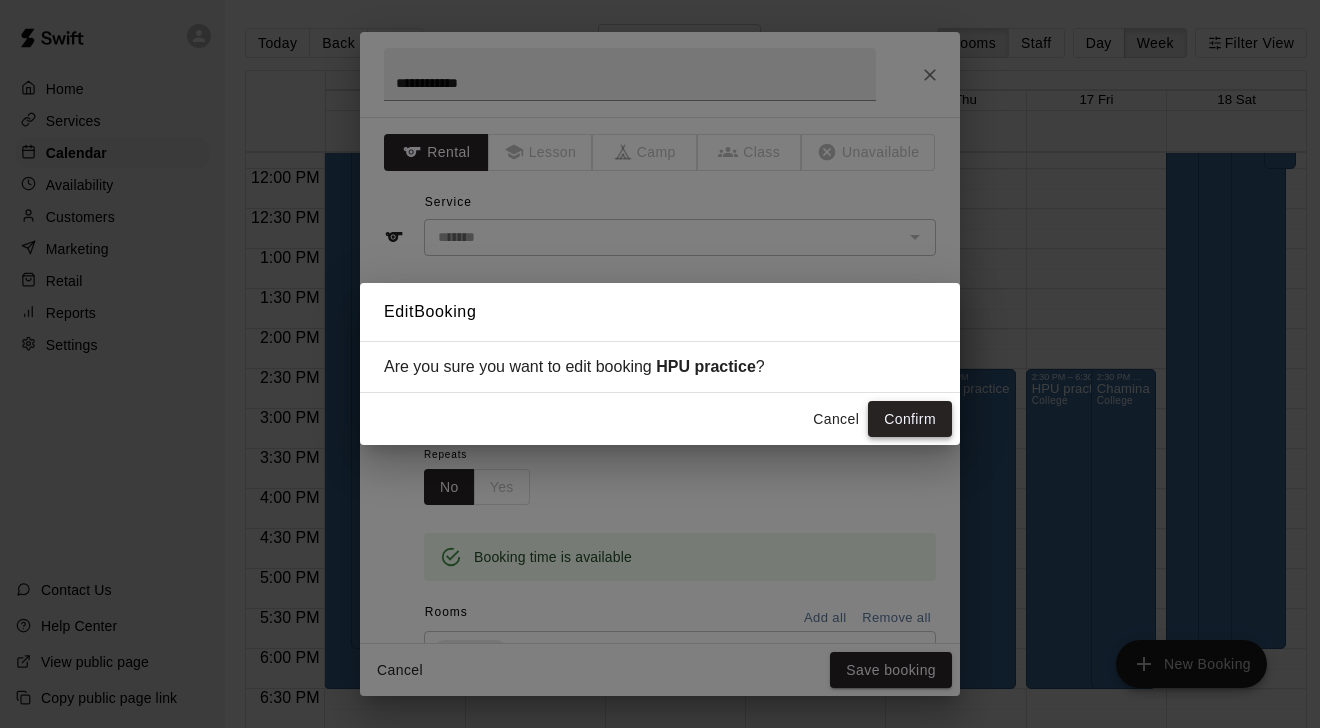 click on "Confirm" at bounding box center [910, 419] 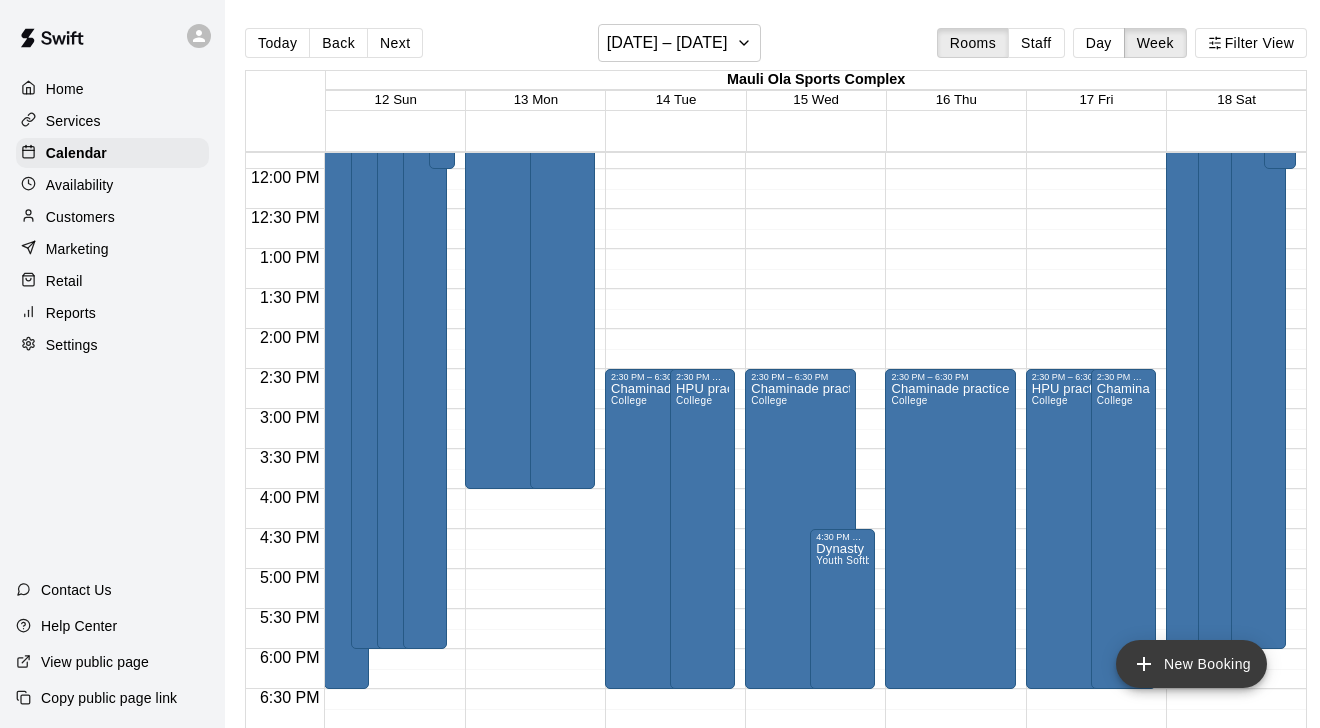 click on "New Booking" at bounding box center [1191, 664] 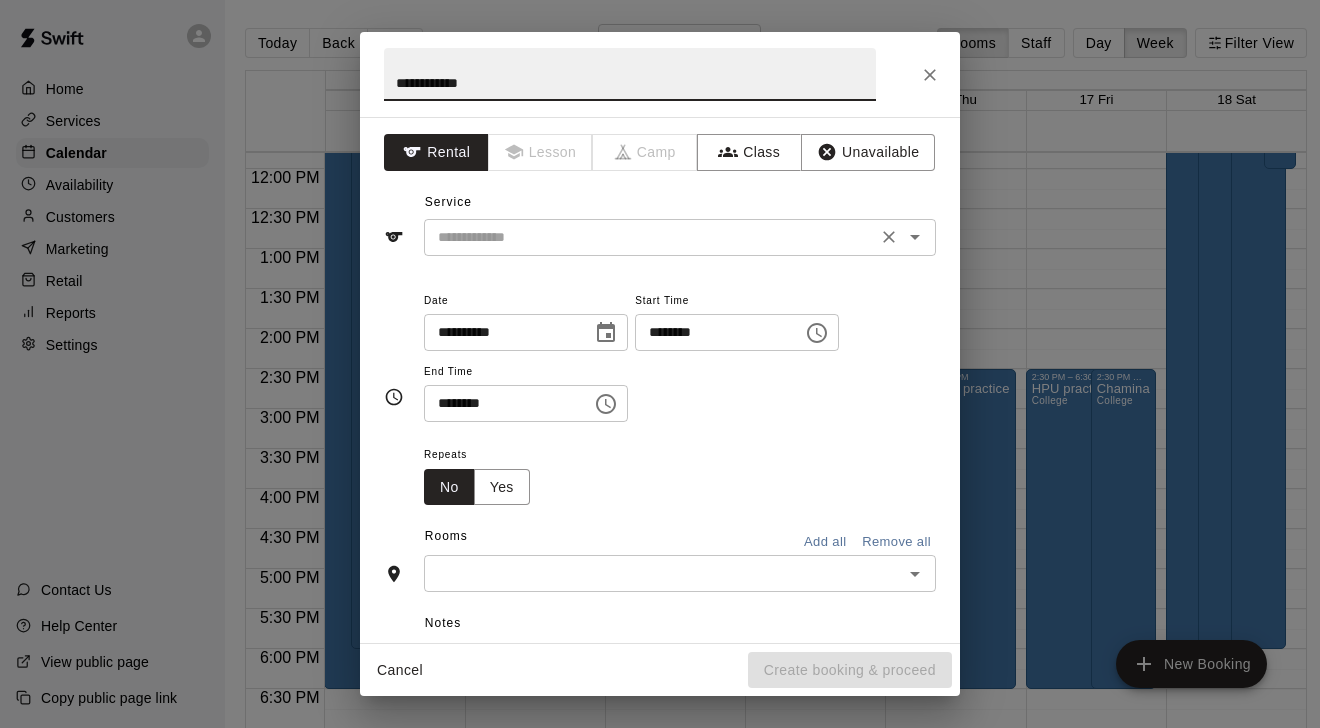 click on "​" at bounding box center (680, 237) 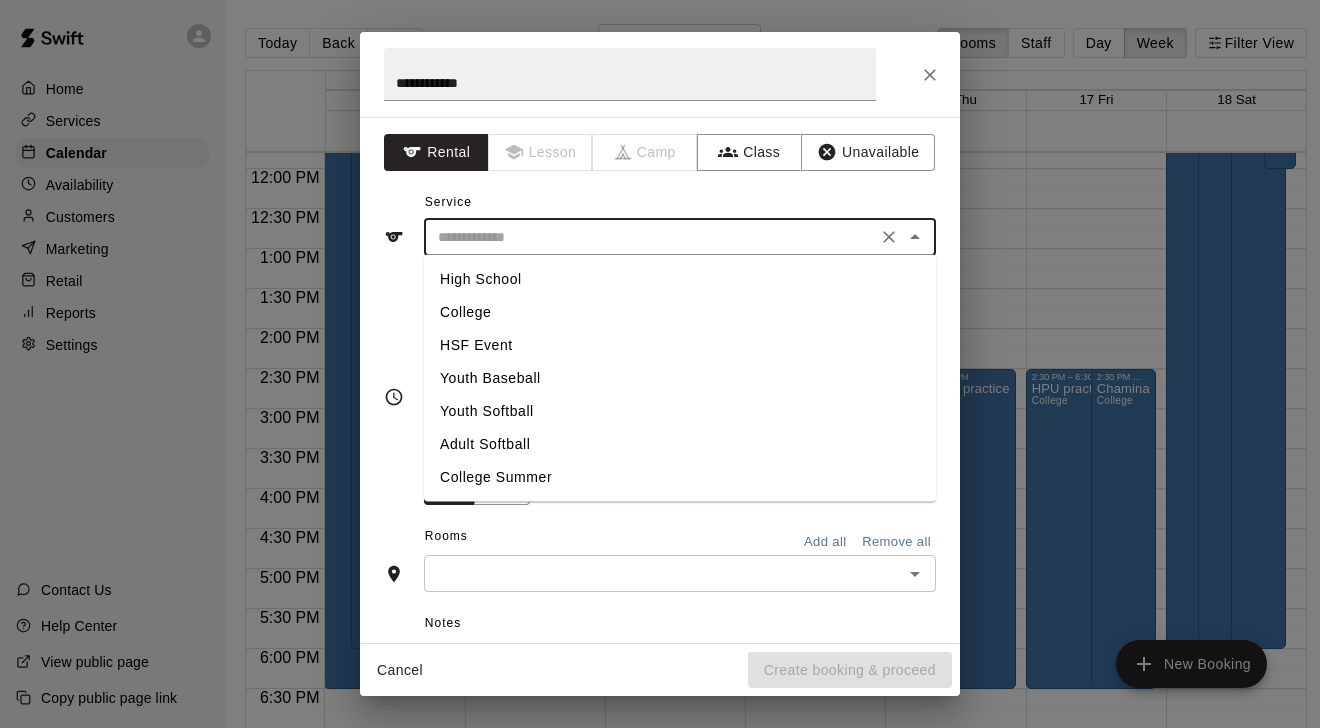 click on "College" at bounding box center [680, 312] 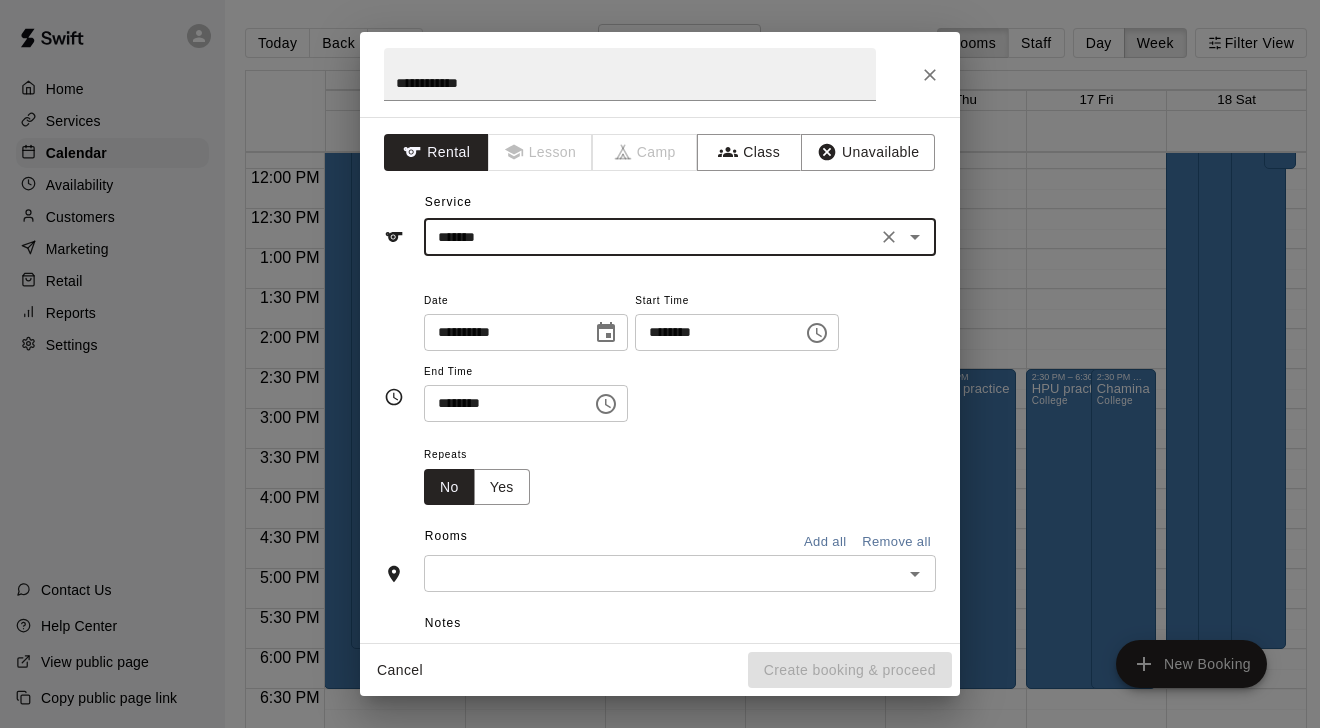 click 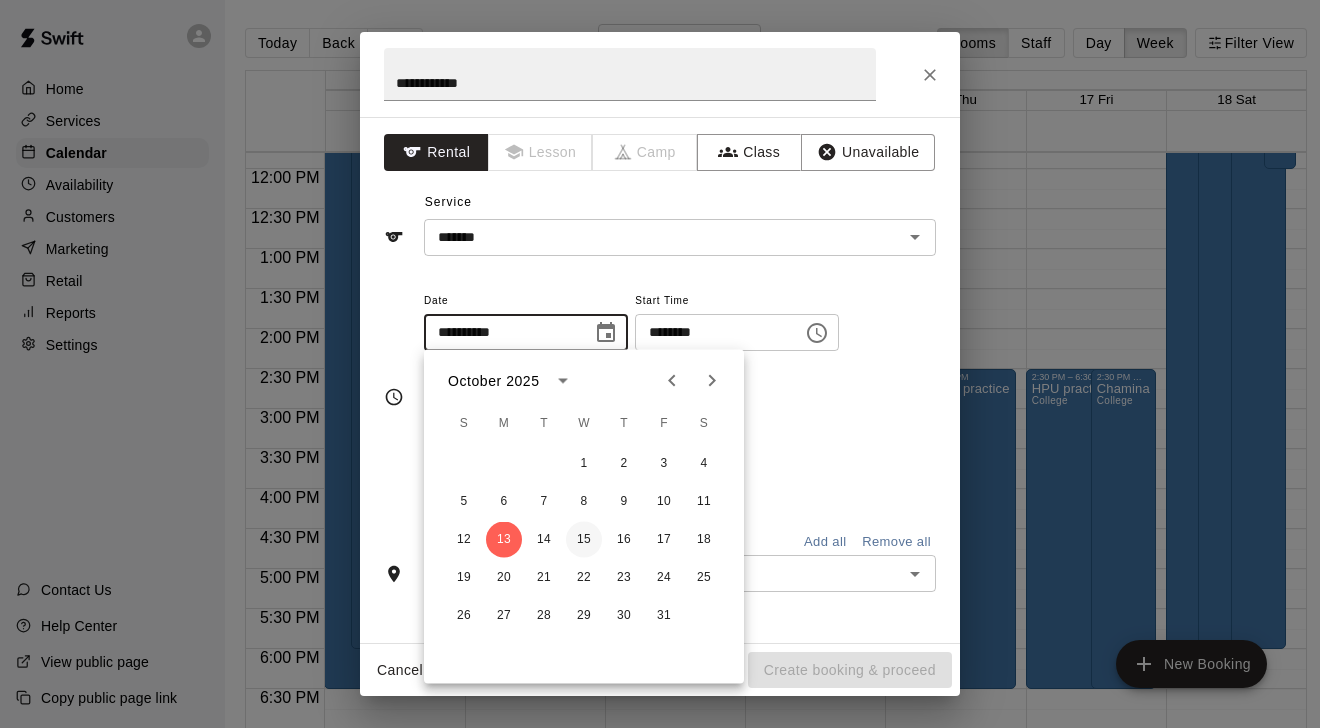 click on "15" at bounding box center (584, 540) 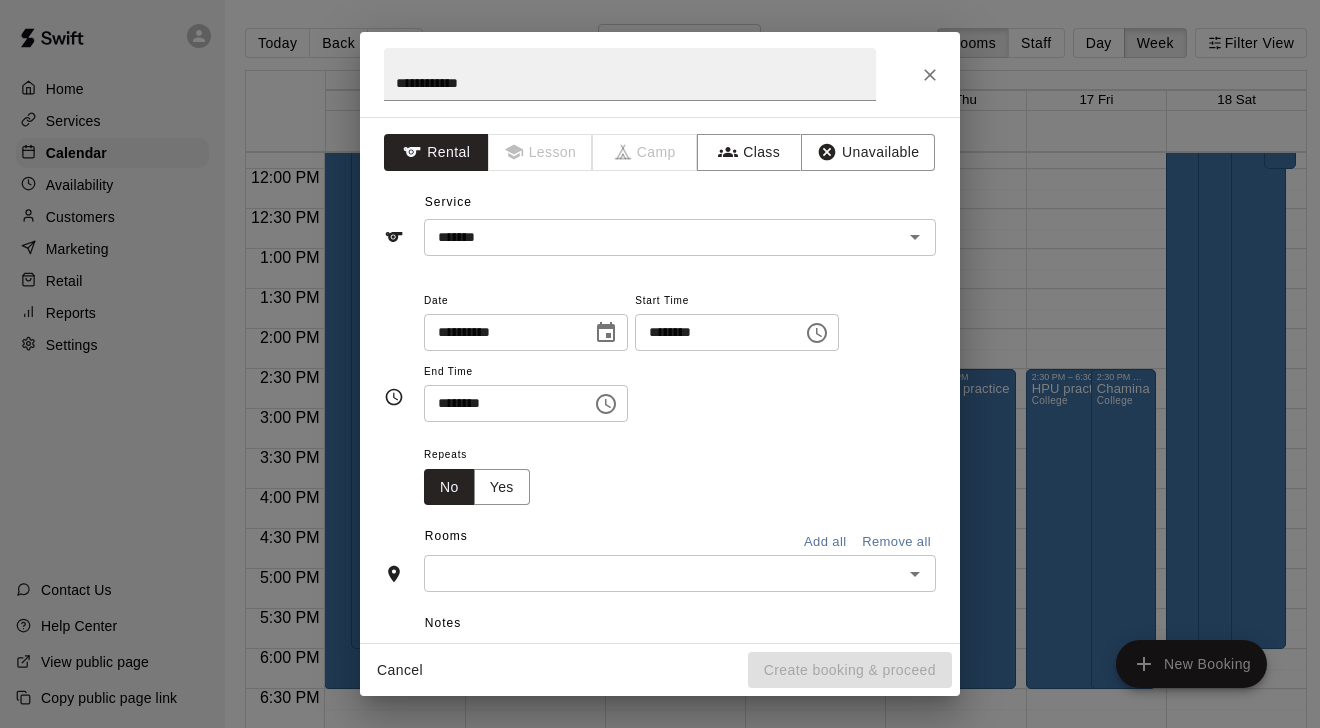 click on "********" at bounding box center [712, 332] 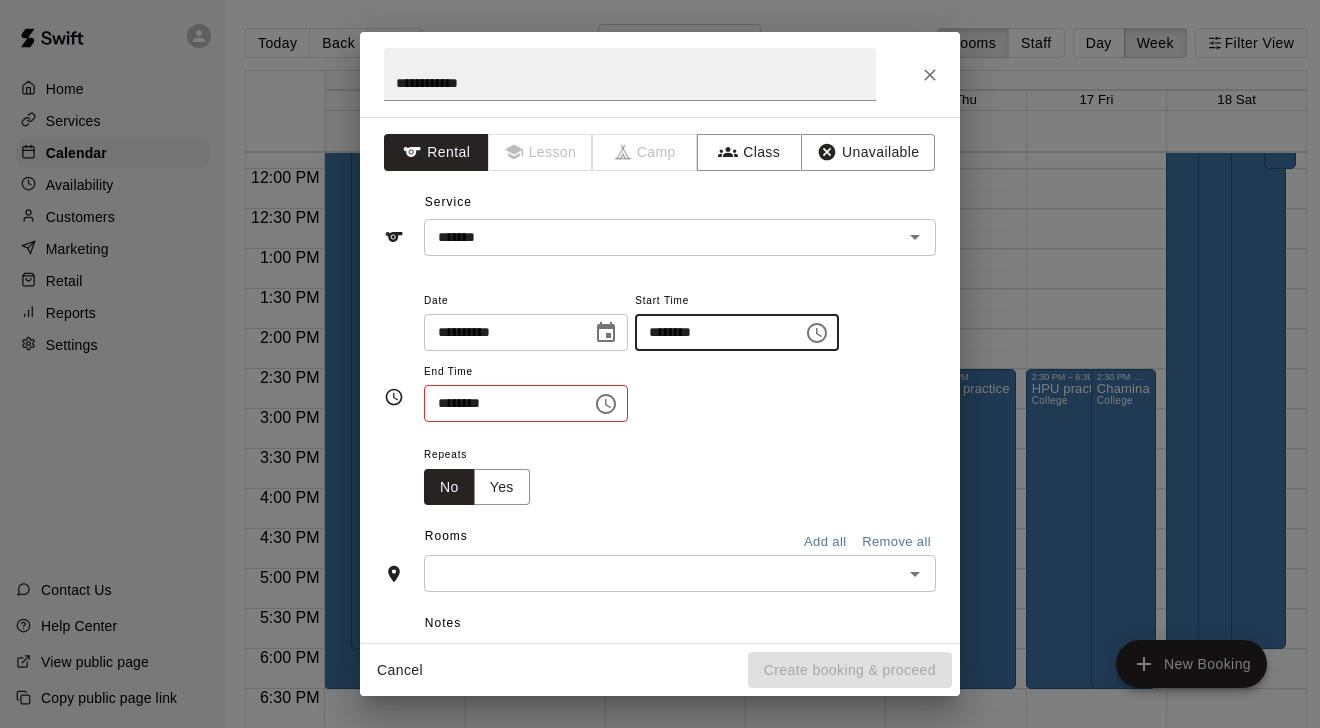 type on "********" 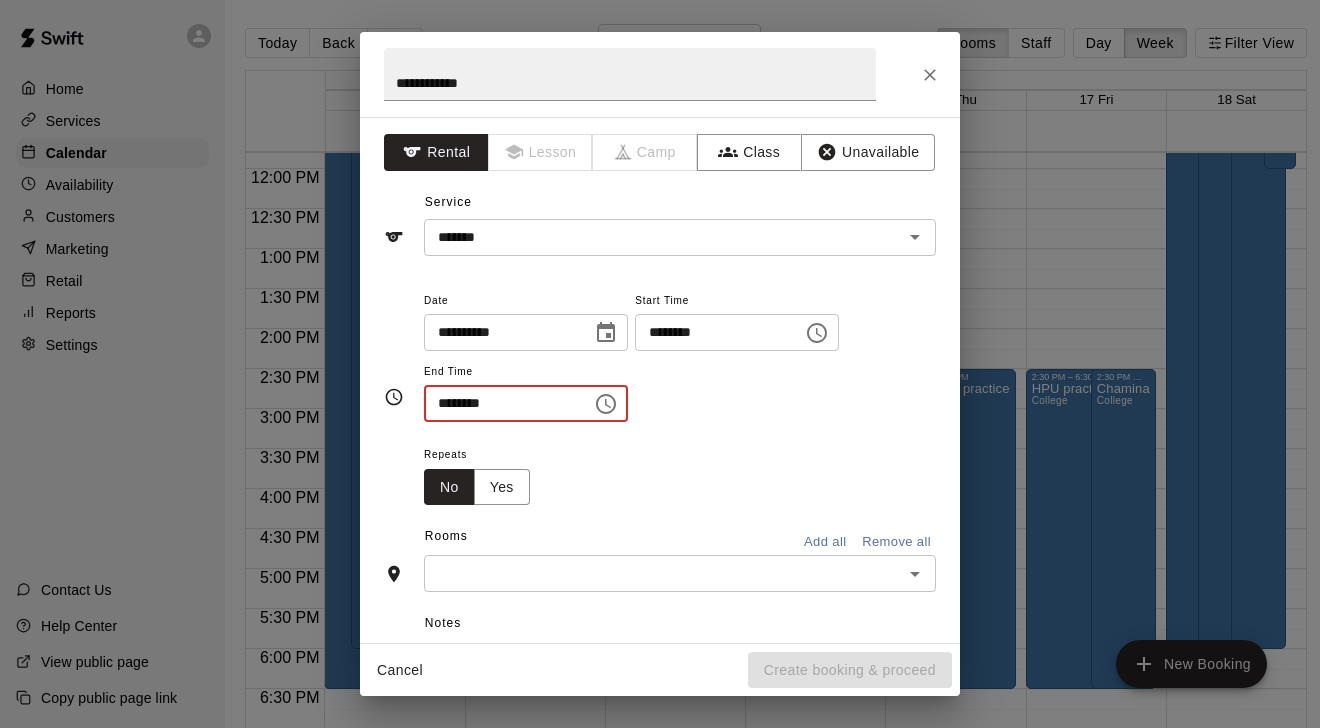 type on "********" 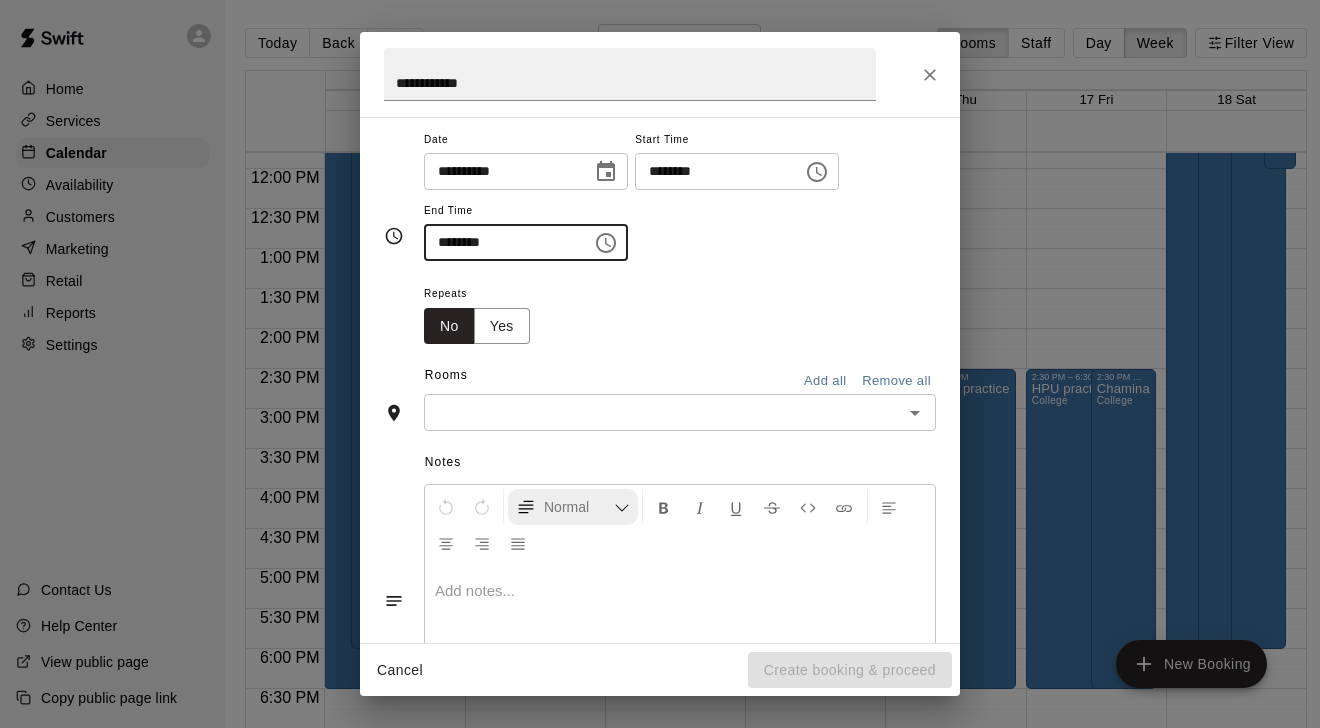 scroll, scrollTop: 175, scrollLeft: 0, axis: vertical 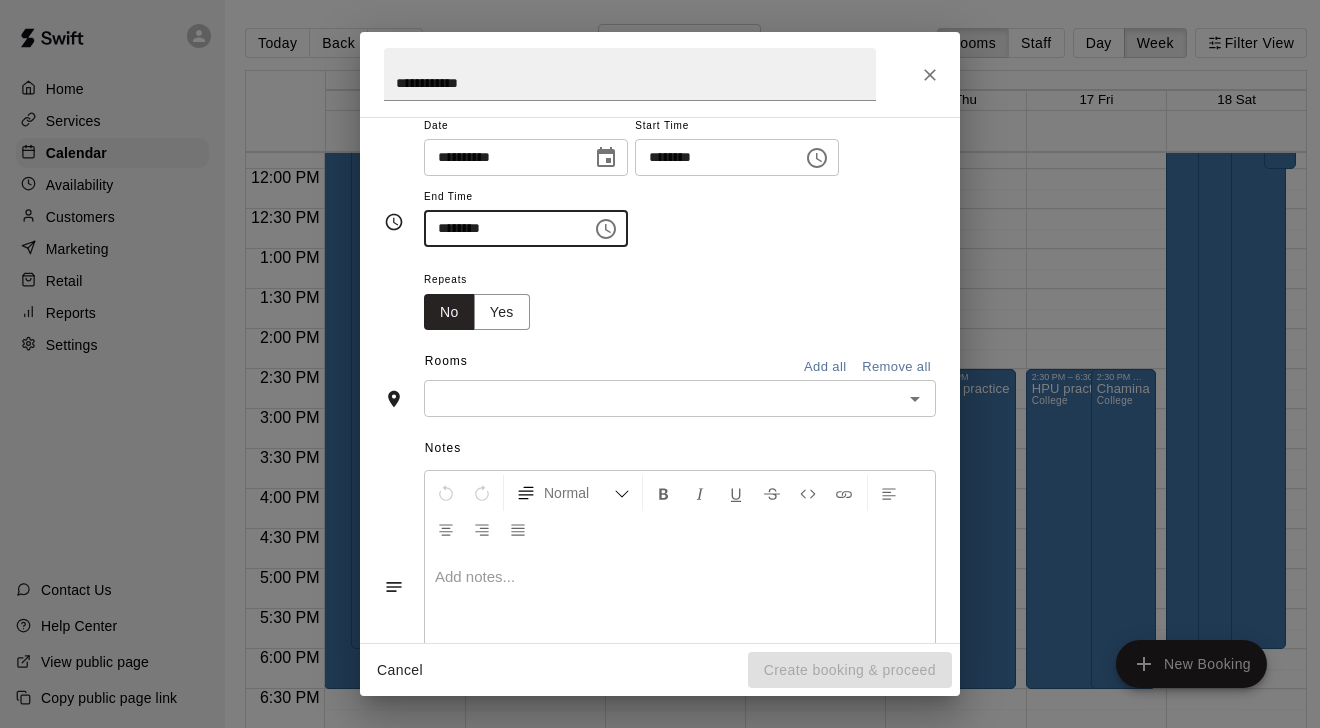 click on "​" at bounding box center (680, 398) 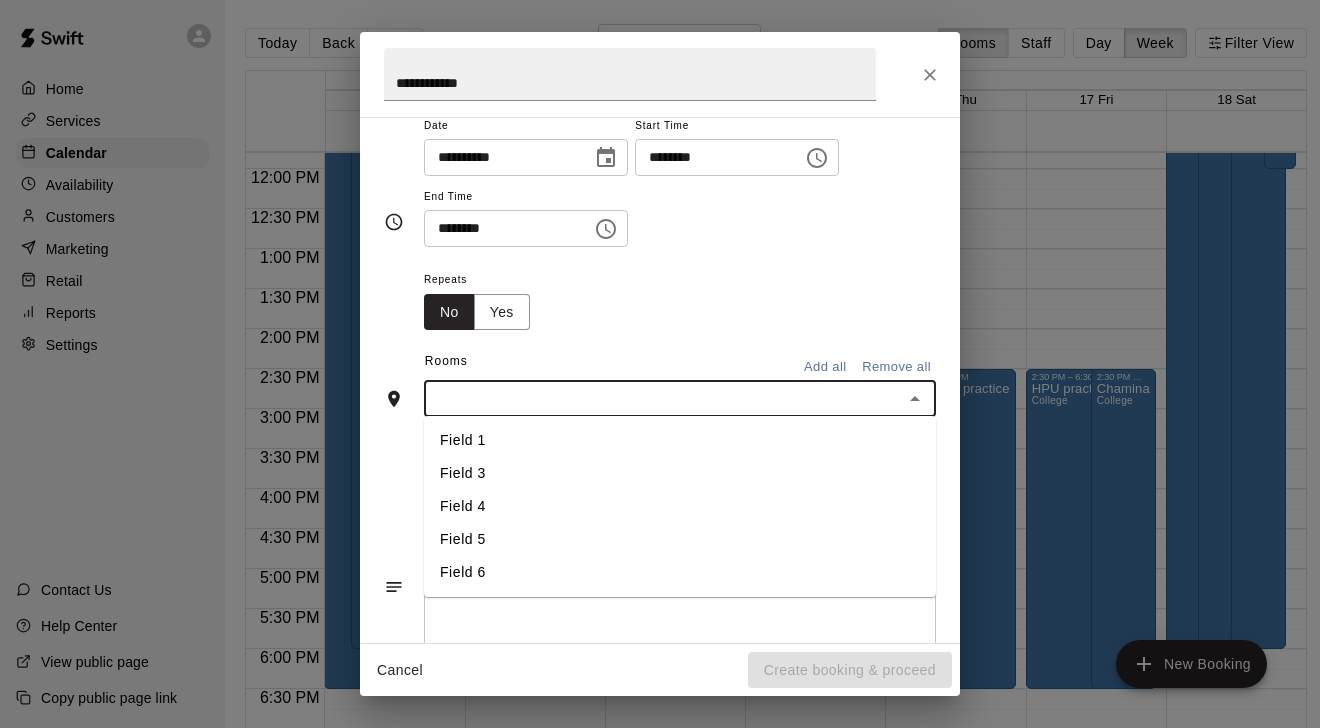 click on "​" at bounding box center (680, 398) 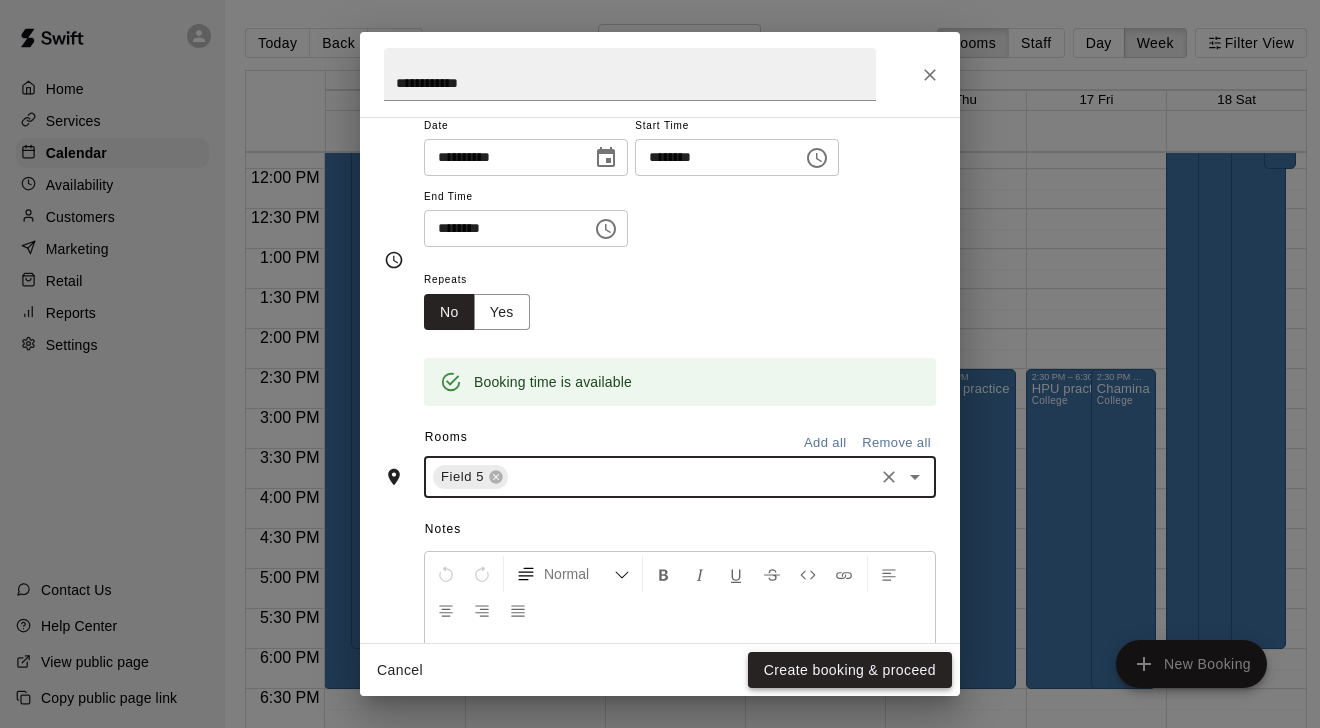 click on "Create booking & proceed" at bounding box center [850, 670] 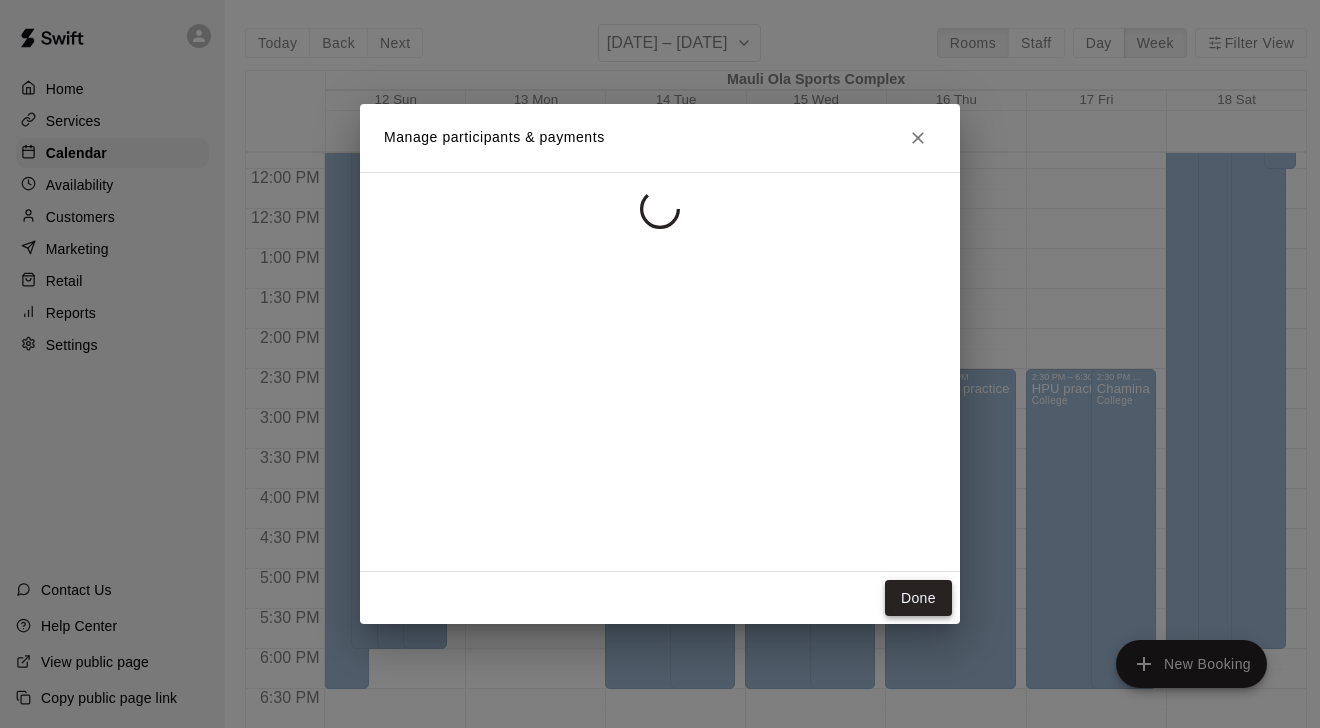 click on "Done" at bounding box center (918, 598) 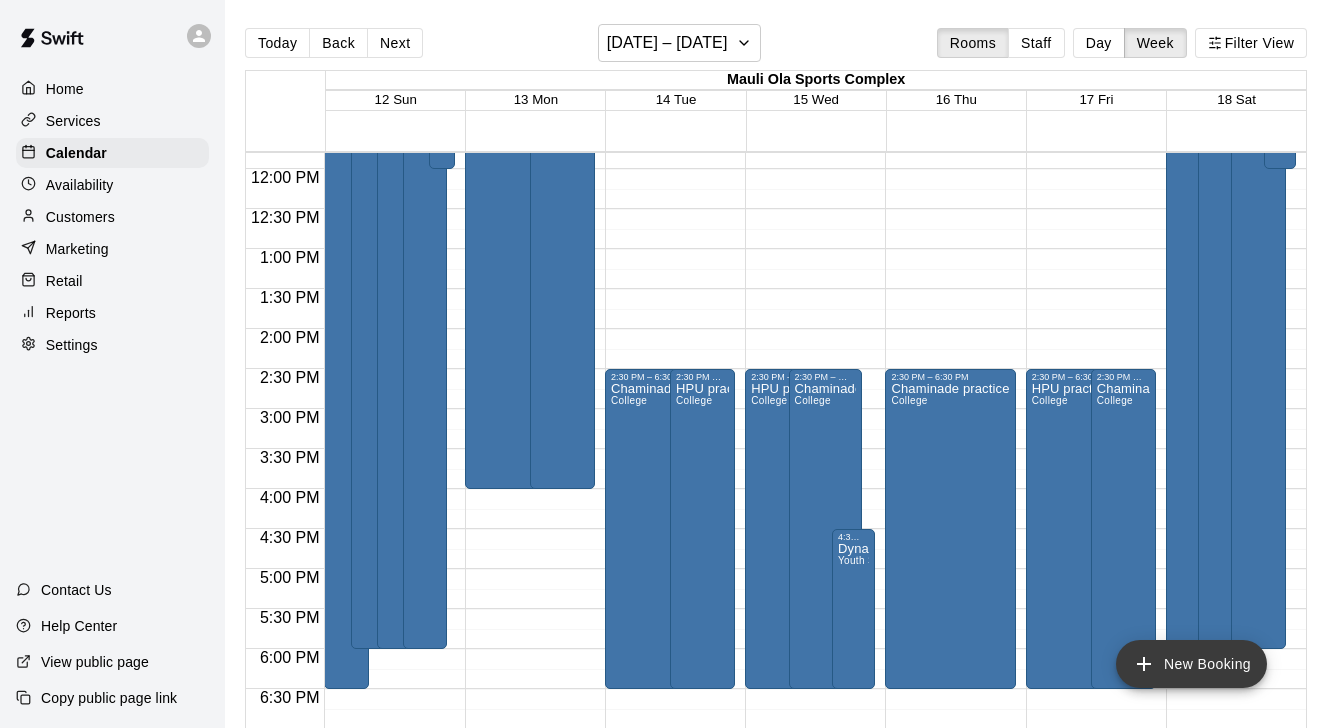 click on "New Booking" at bounding box center (1191, 664) 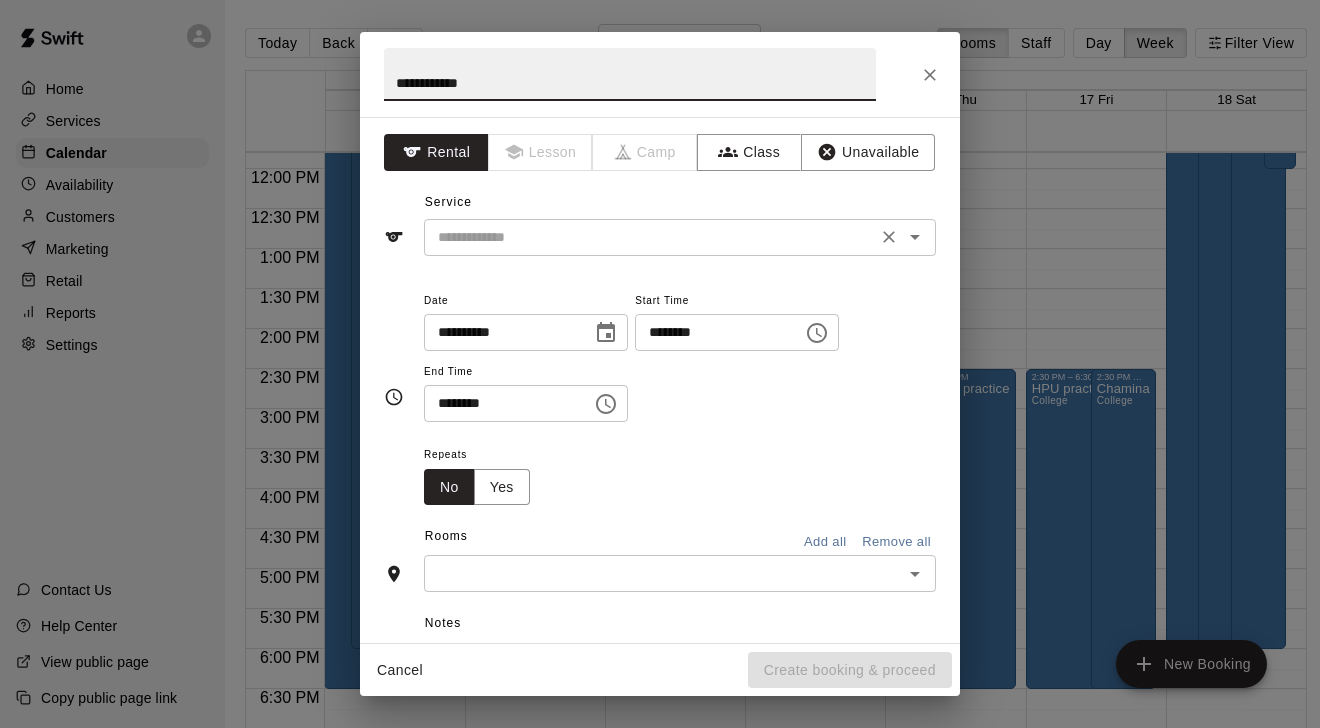 click on "​" at bounding box center (680, 237) 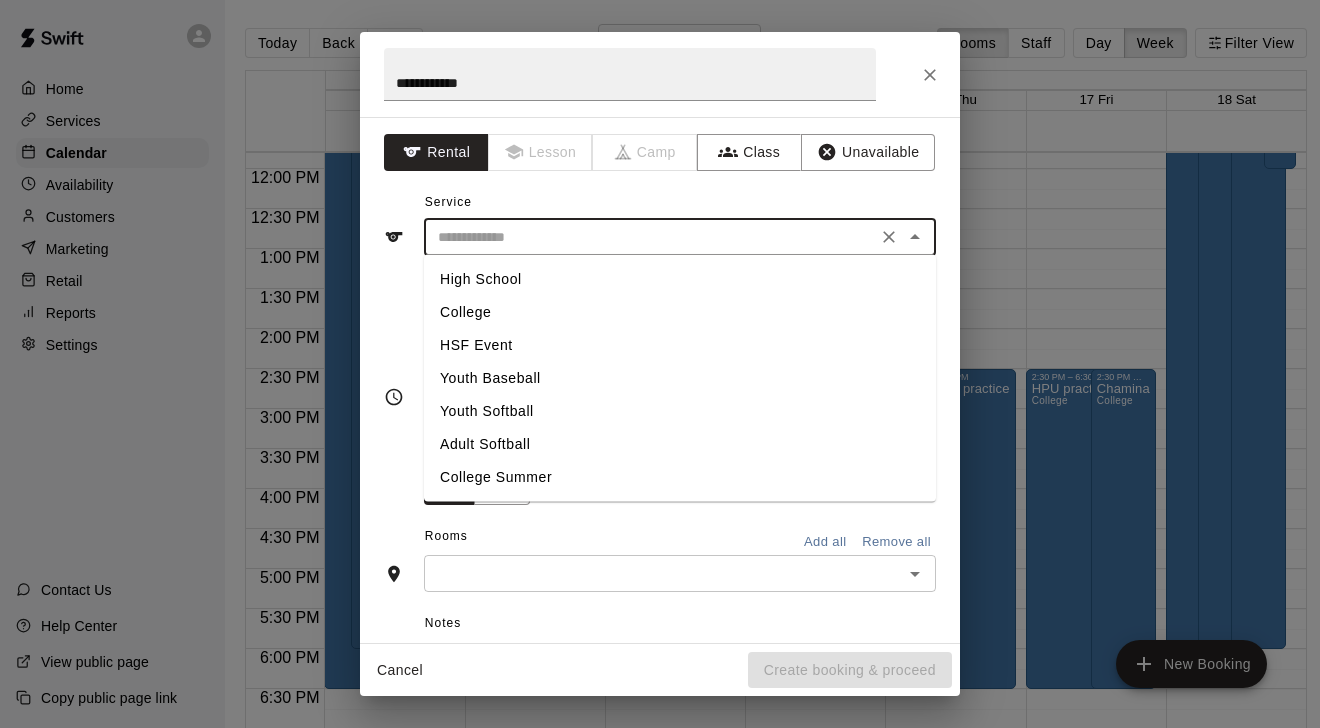 click on "College" at bounding box center (680, 312) 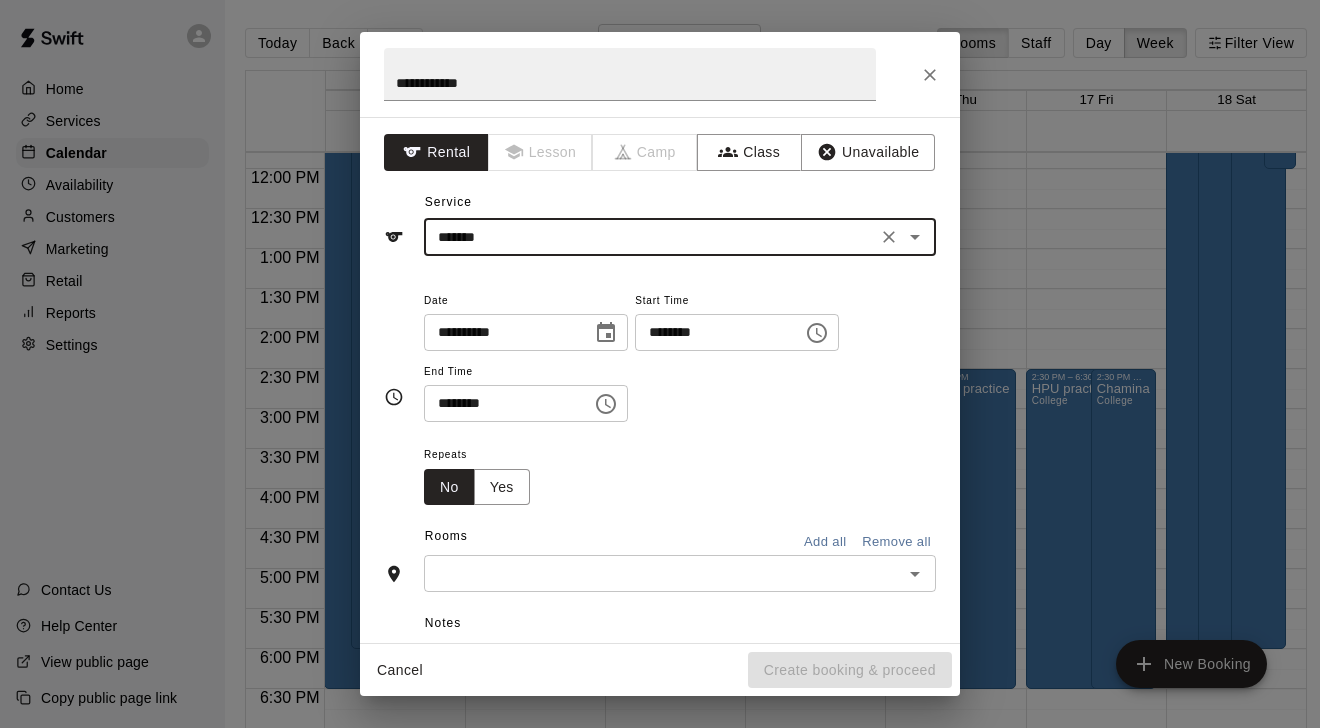 click 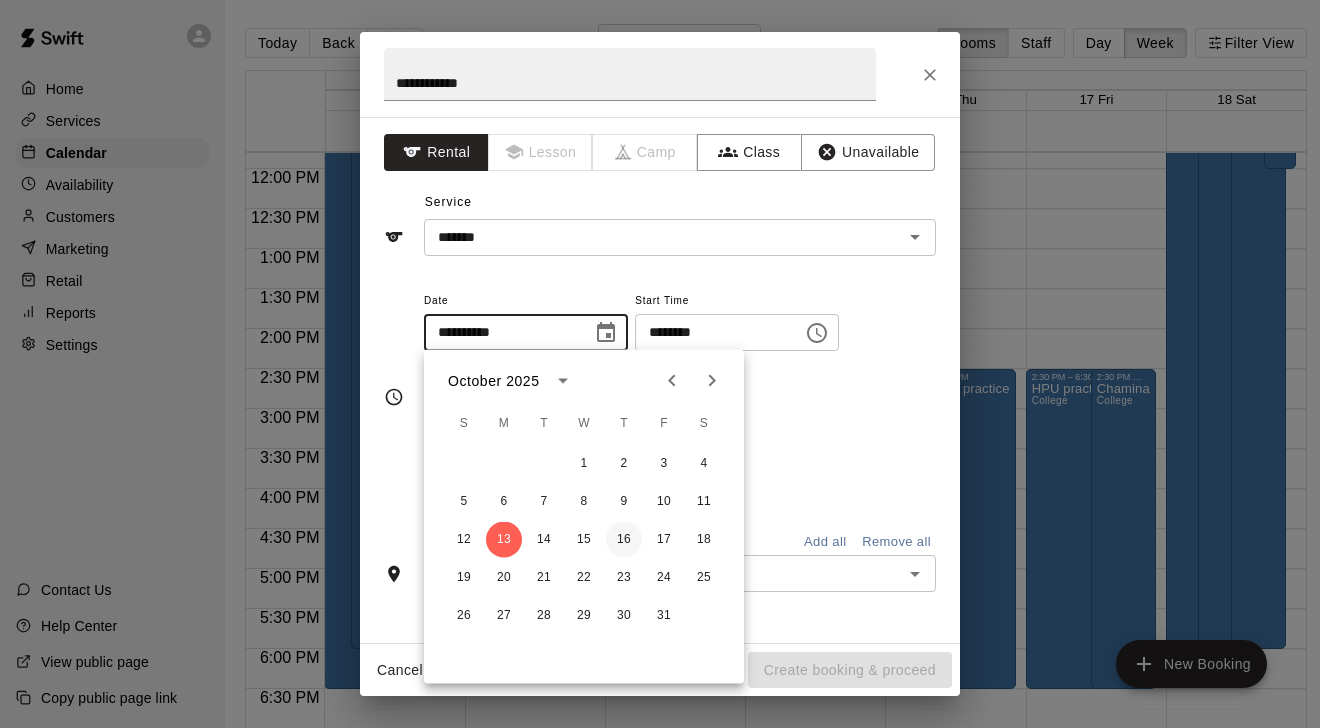 click on "16" at bounding box center [624, 540] 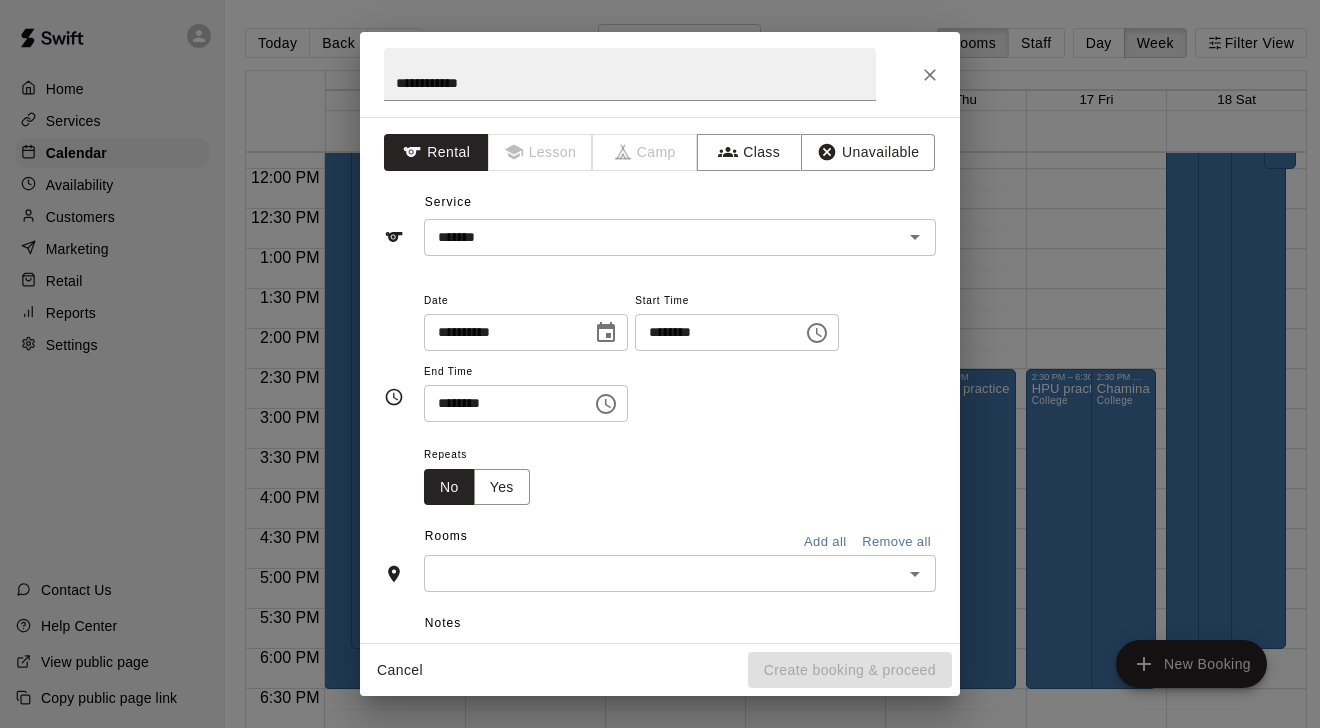 click on "********" at bounding box center [712, 332] 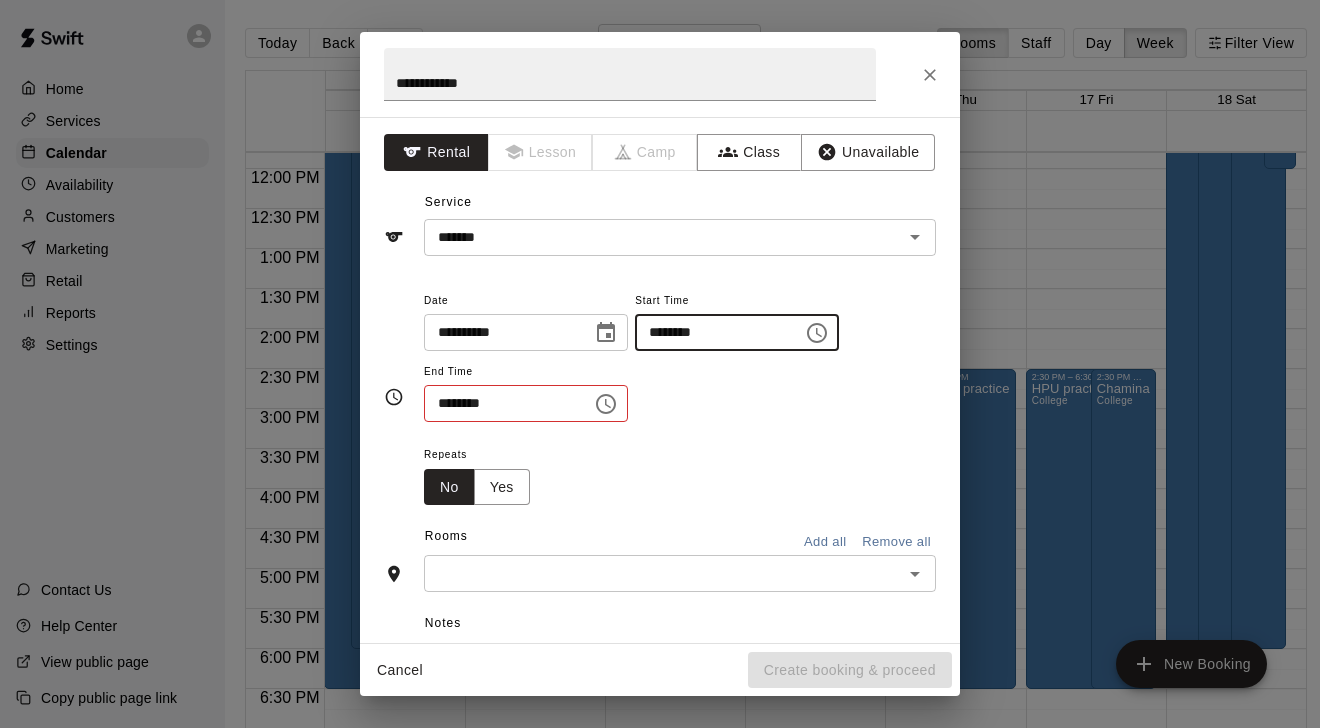 type on "********" 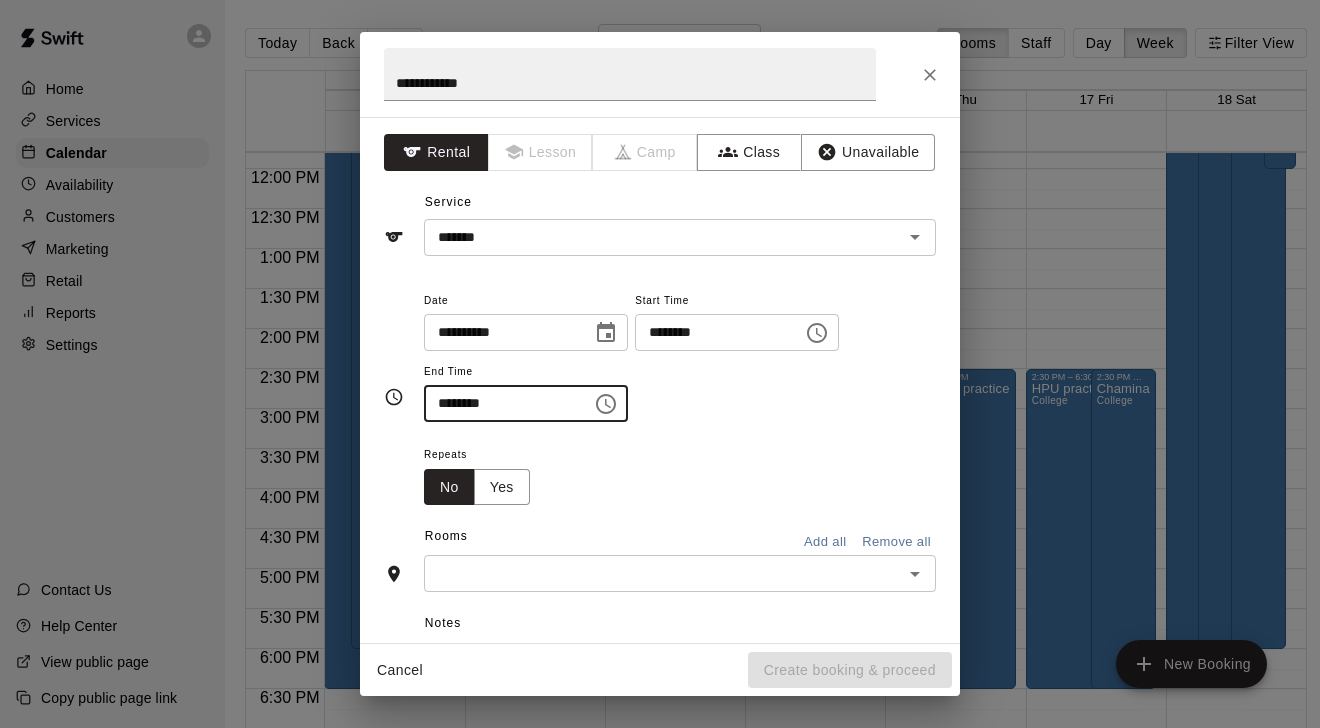 click at bounding box center [663, 573] 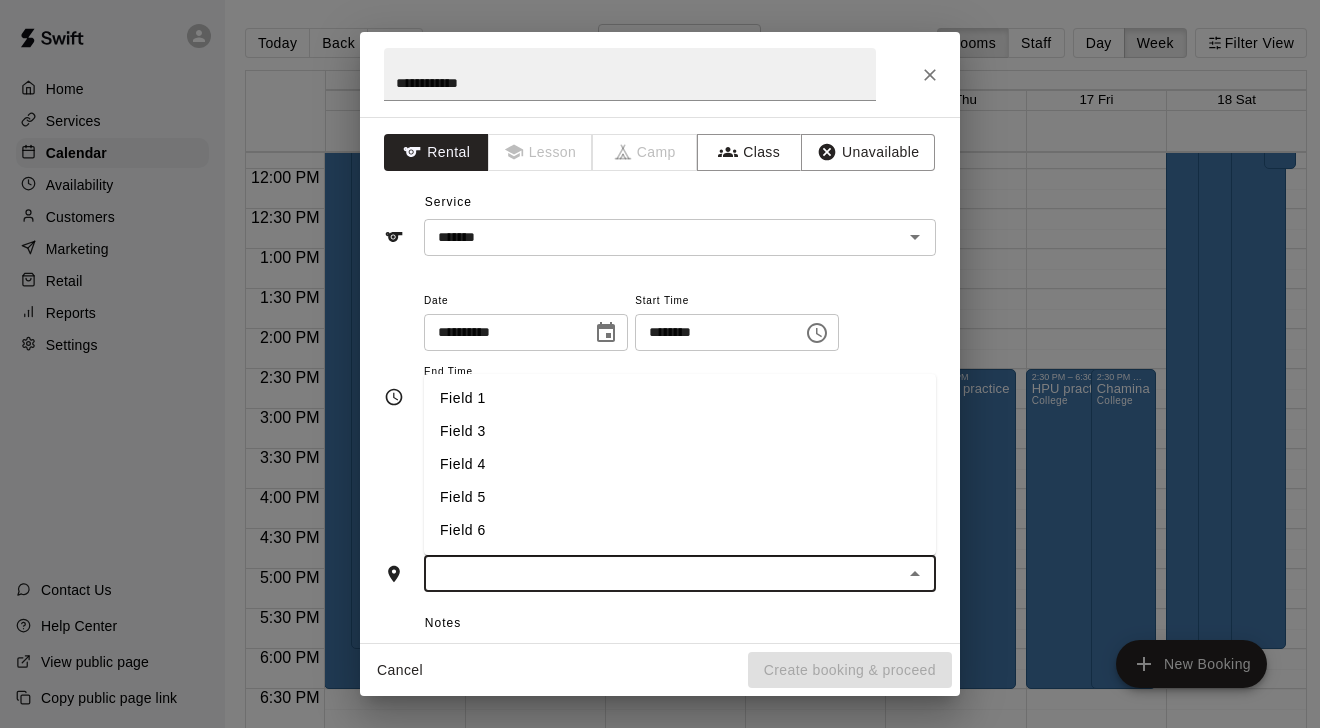 click on "Field 5" at bounding box center (680, 497) 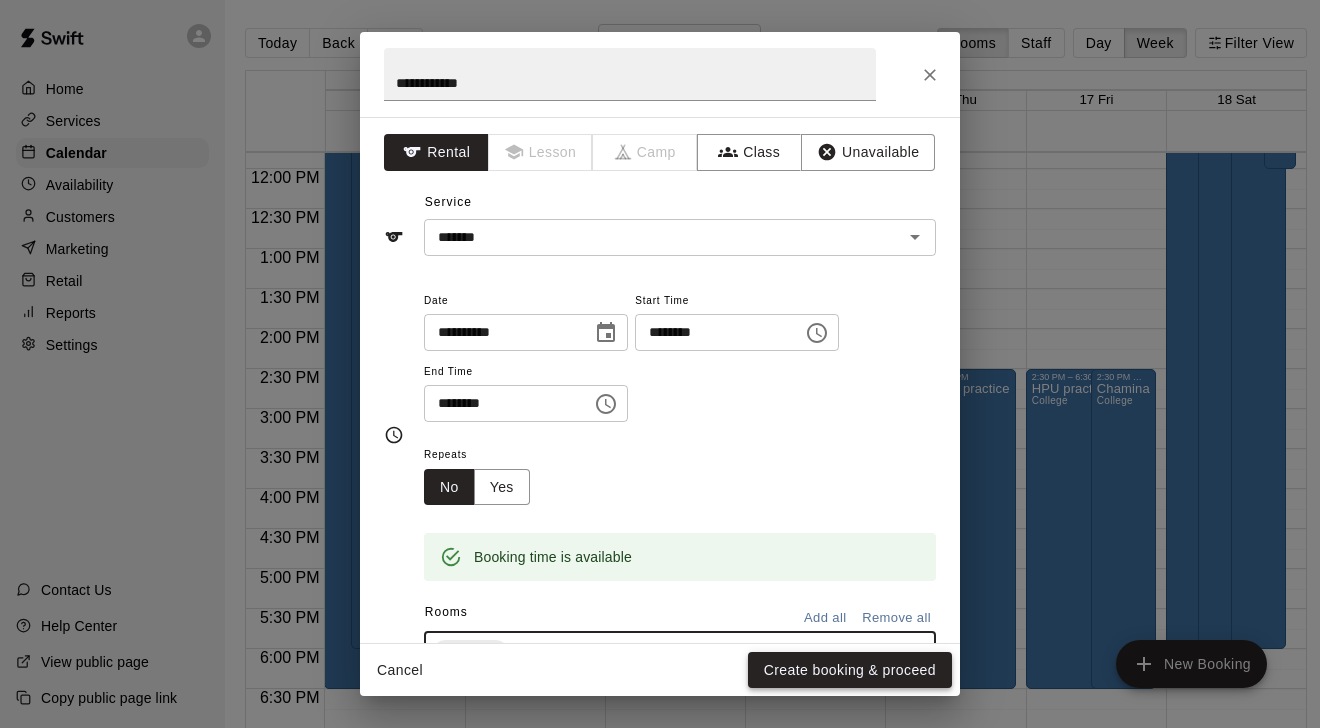 click on "Create booking & proceed" at bounding box center (850, 670) 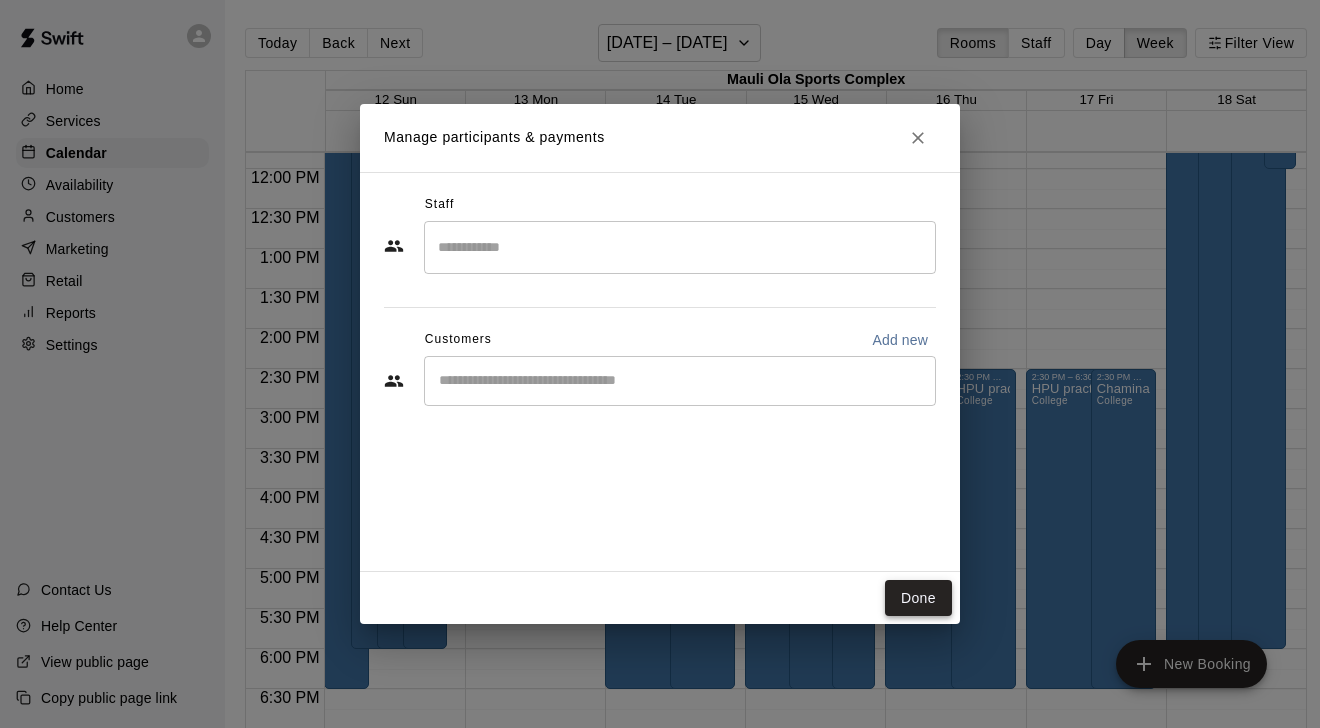 click on "Done" at bounding box center (918, 598) 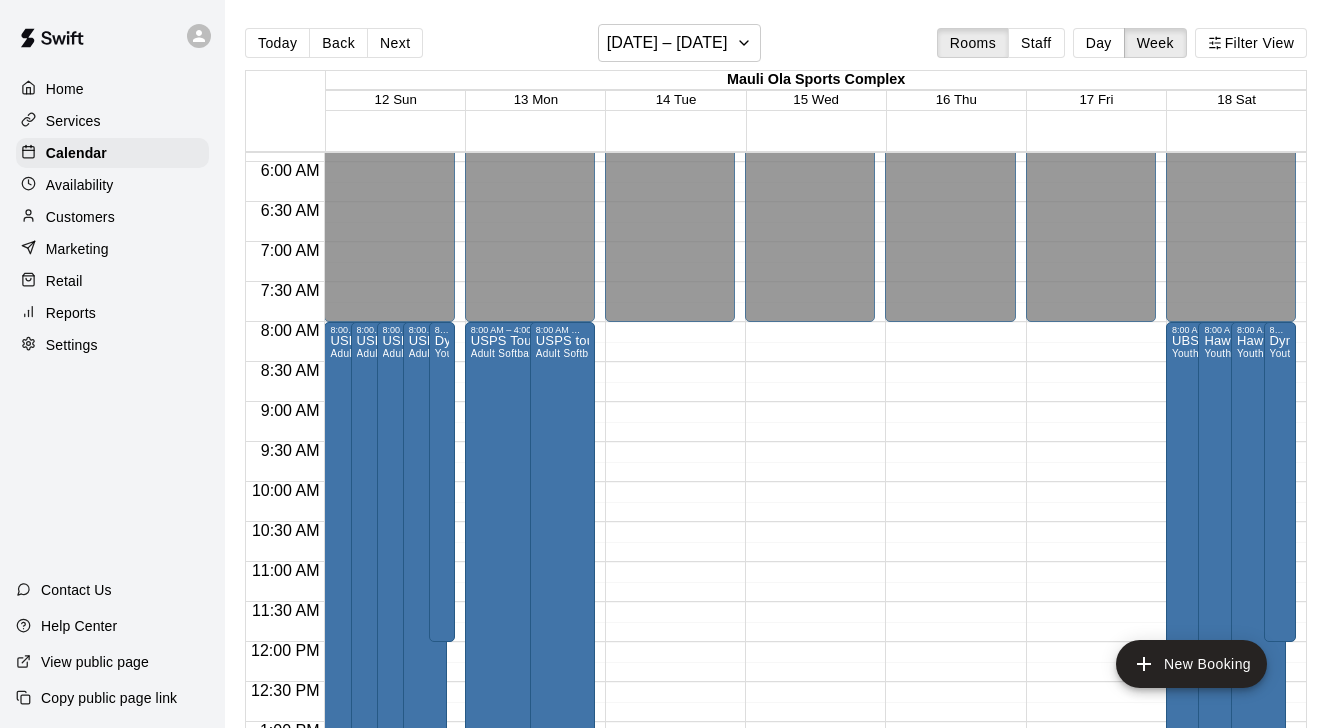 scroll, scrollTop: 473, scrollLeft: 0, axis: vertical 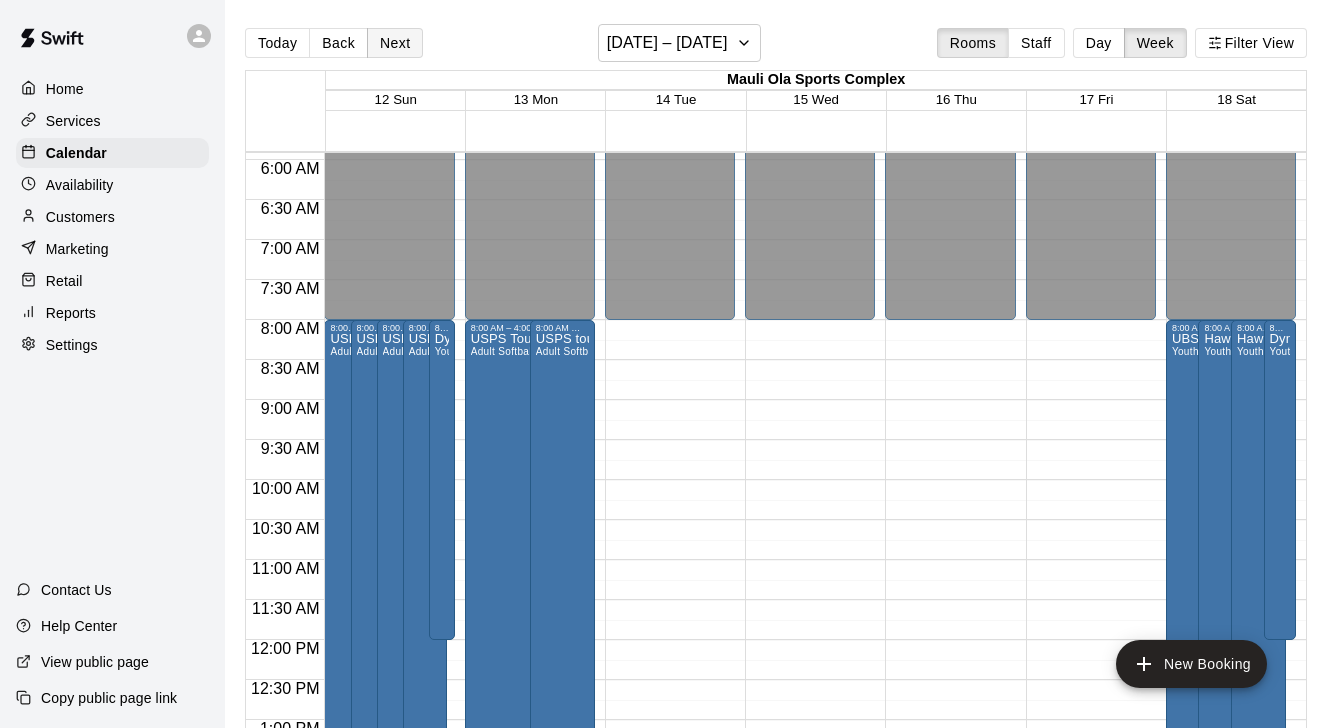 click on "Next" at bounding box center [395, 43] 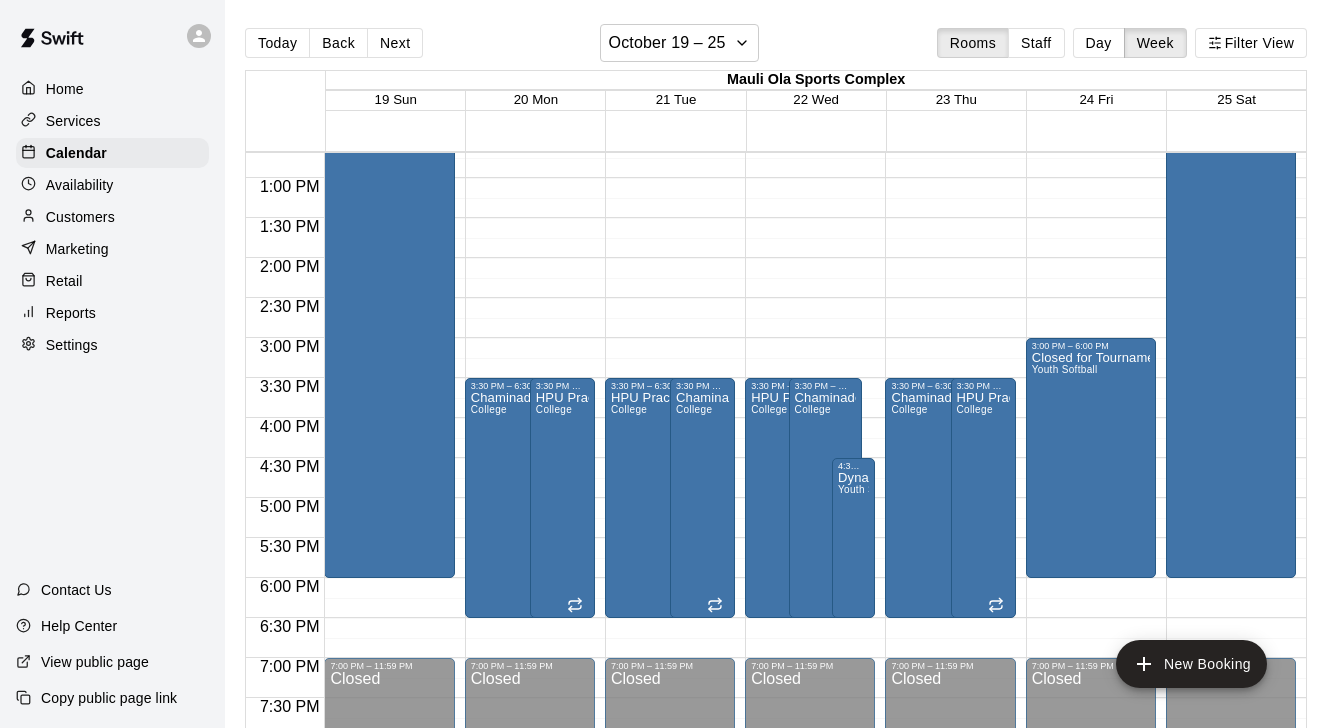 scroll, scrollTop: 1029, scrollLeft: 0, axis: vertical 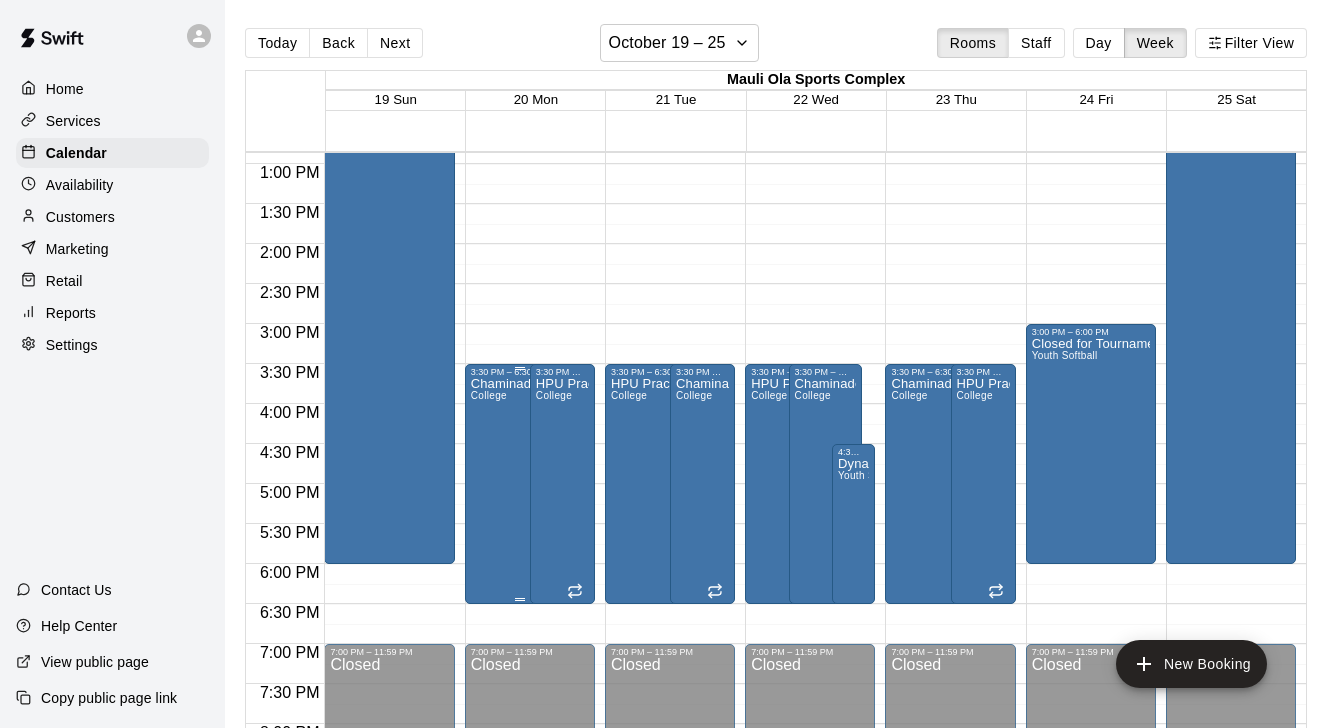 click on "Chaminade Practice College" at bounding box center [520, 741] 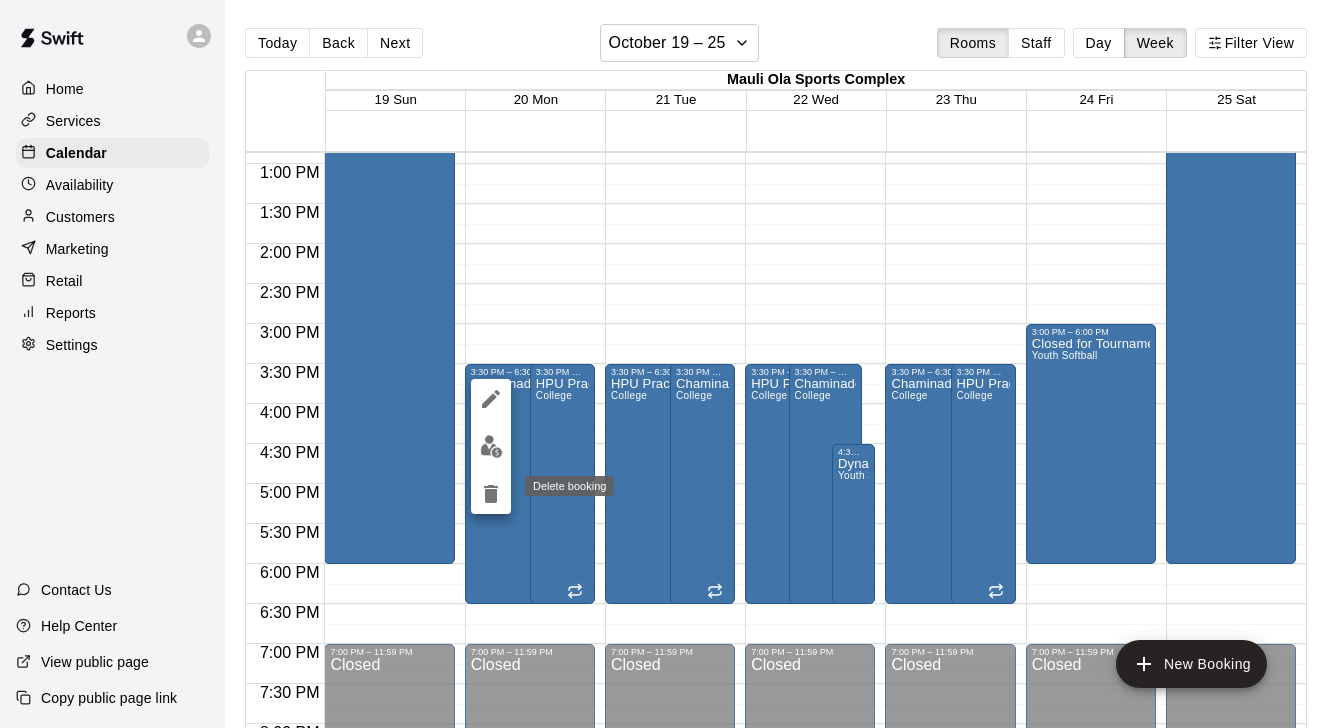 click 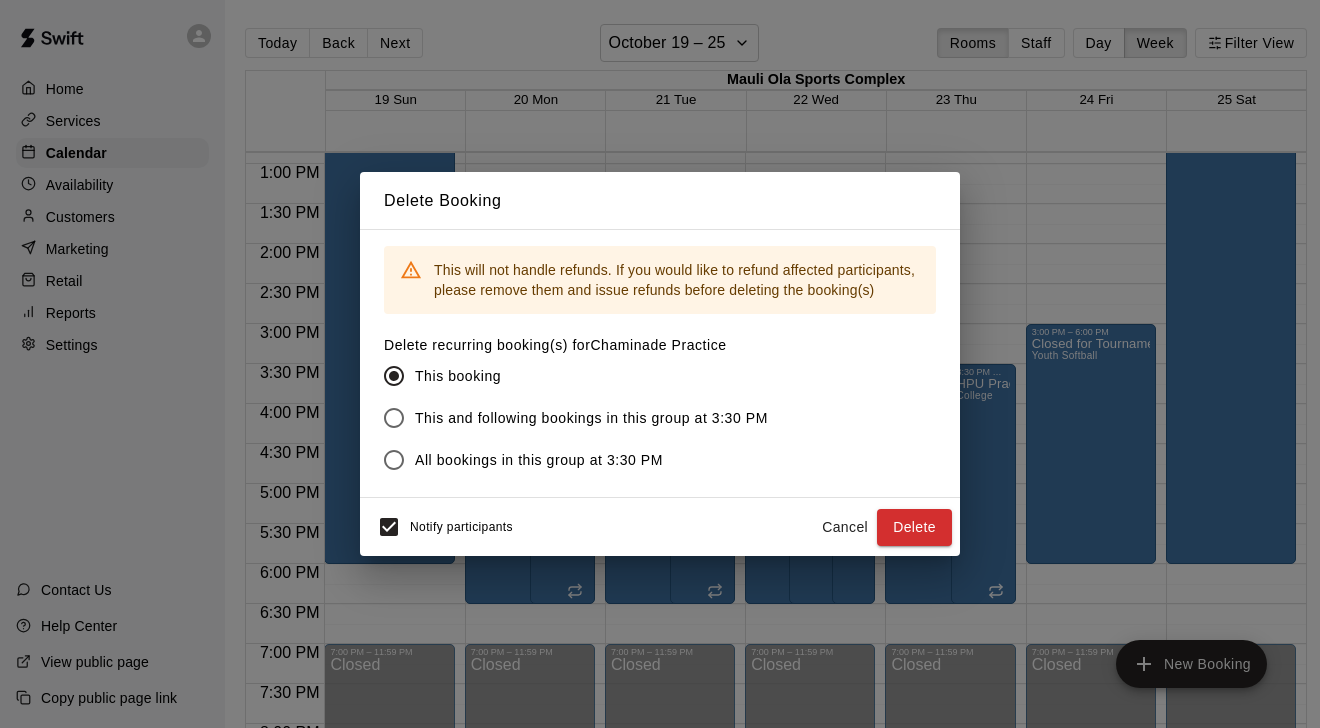 click on "All bookings in this group  at 3:30 PM" at bounding box center [539, 460] 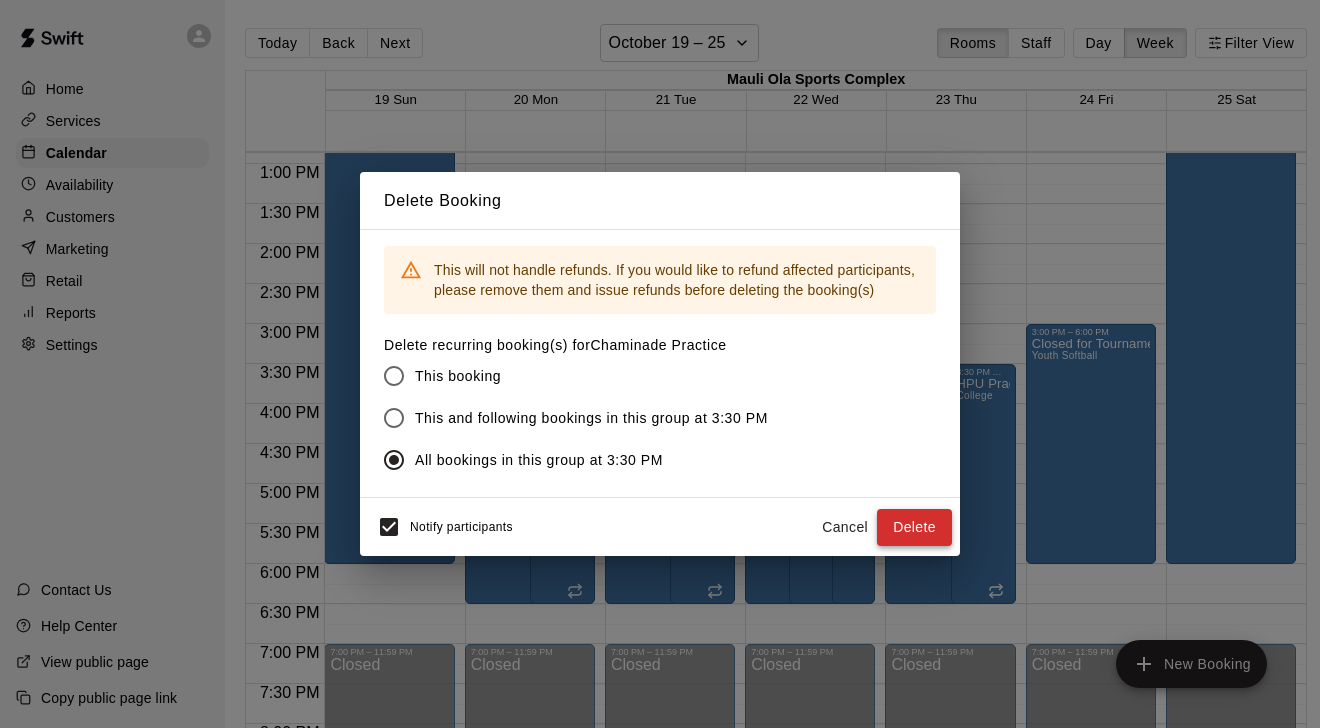 click on "Delete" at bounding box center [914, 527] 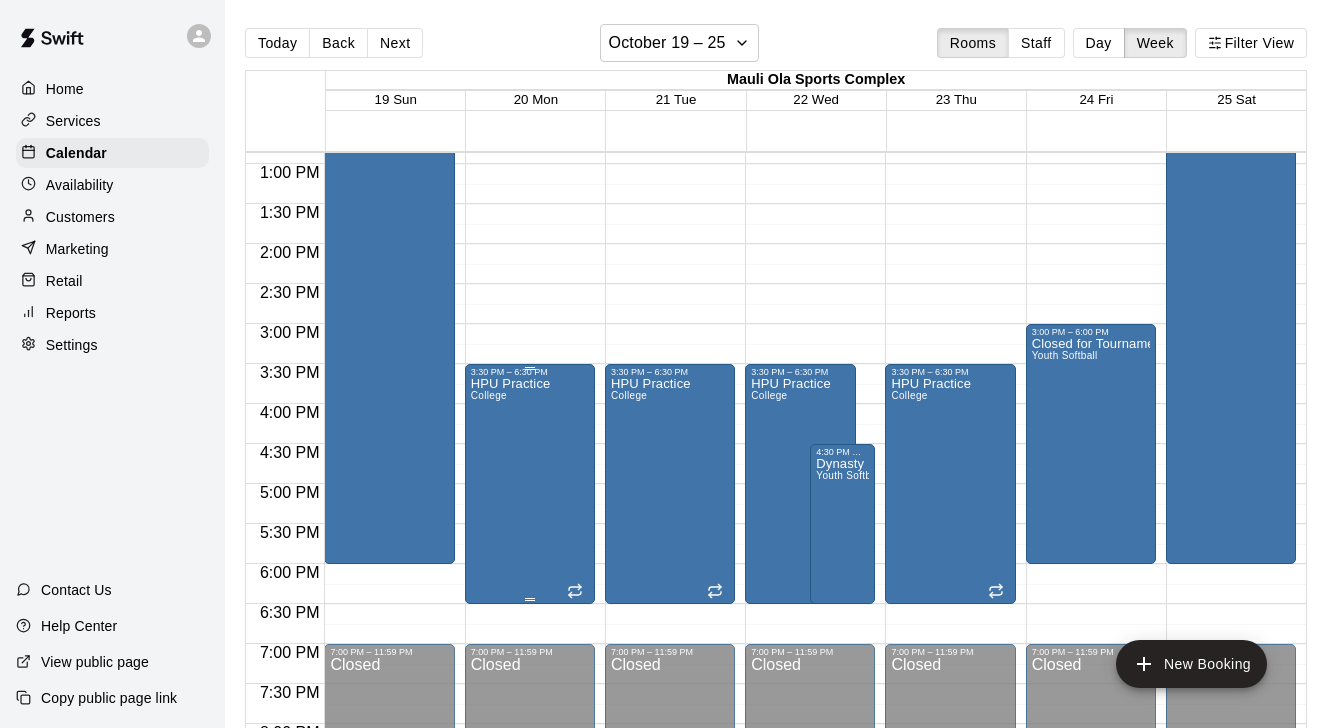 click on "HPU Practice College" at bounding box center [530, 741] 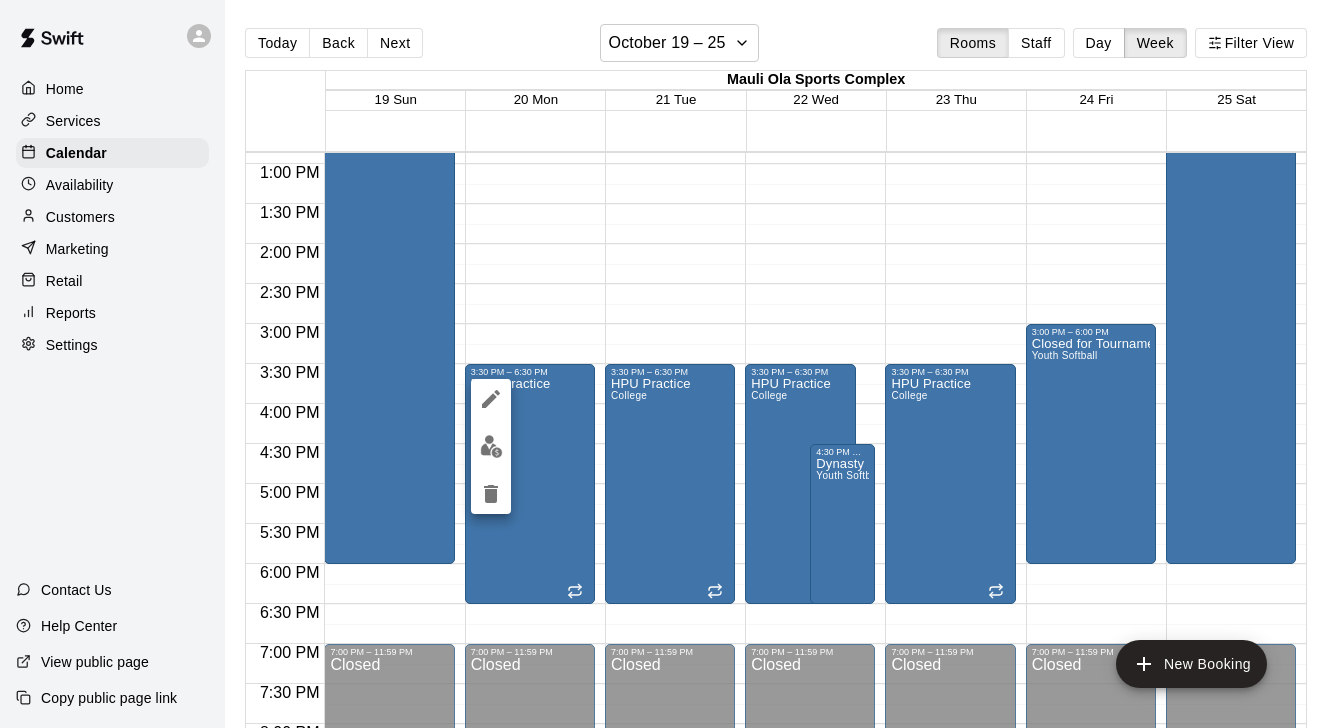 click 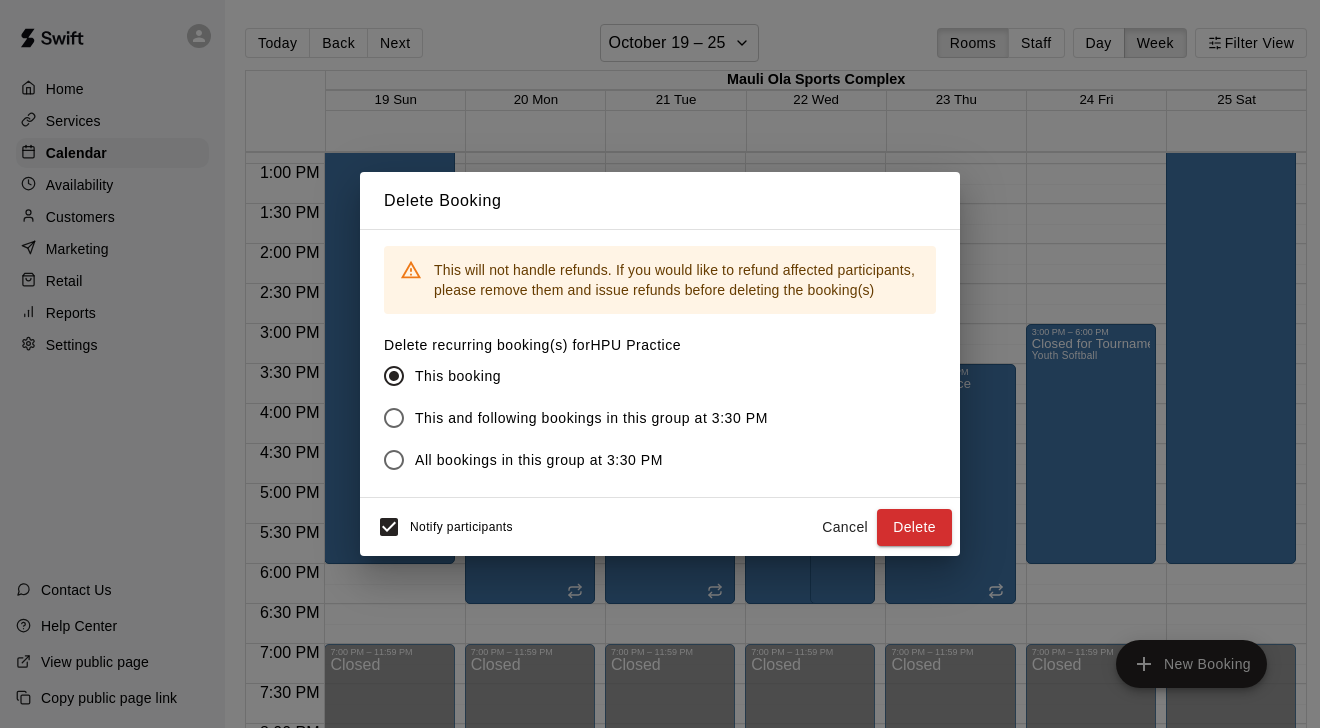 click on "All bookings in this group  at 3:30 PM" at bounding box center [539, 460] 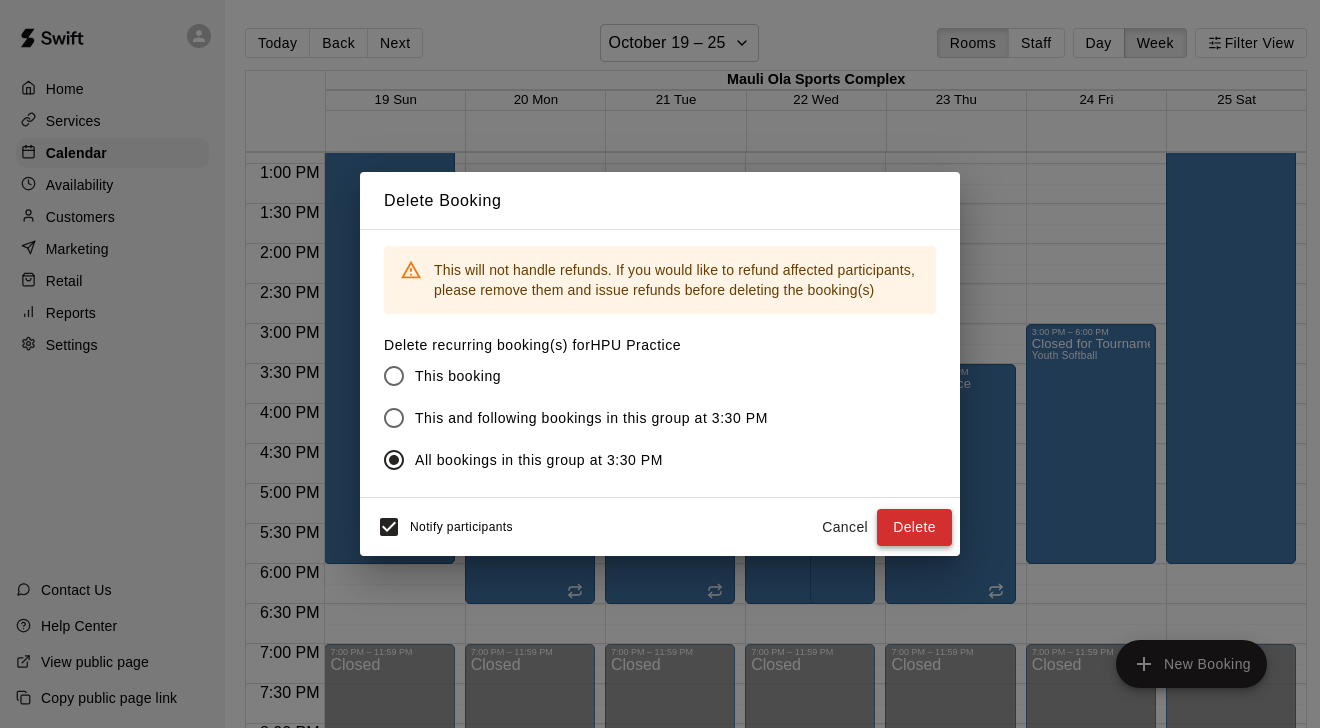 click on "Delete" at bounding box center [914, 527] 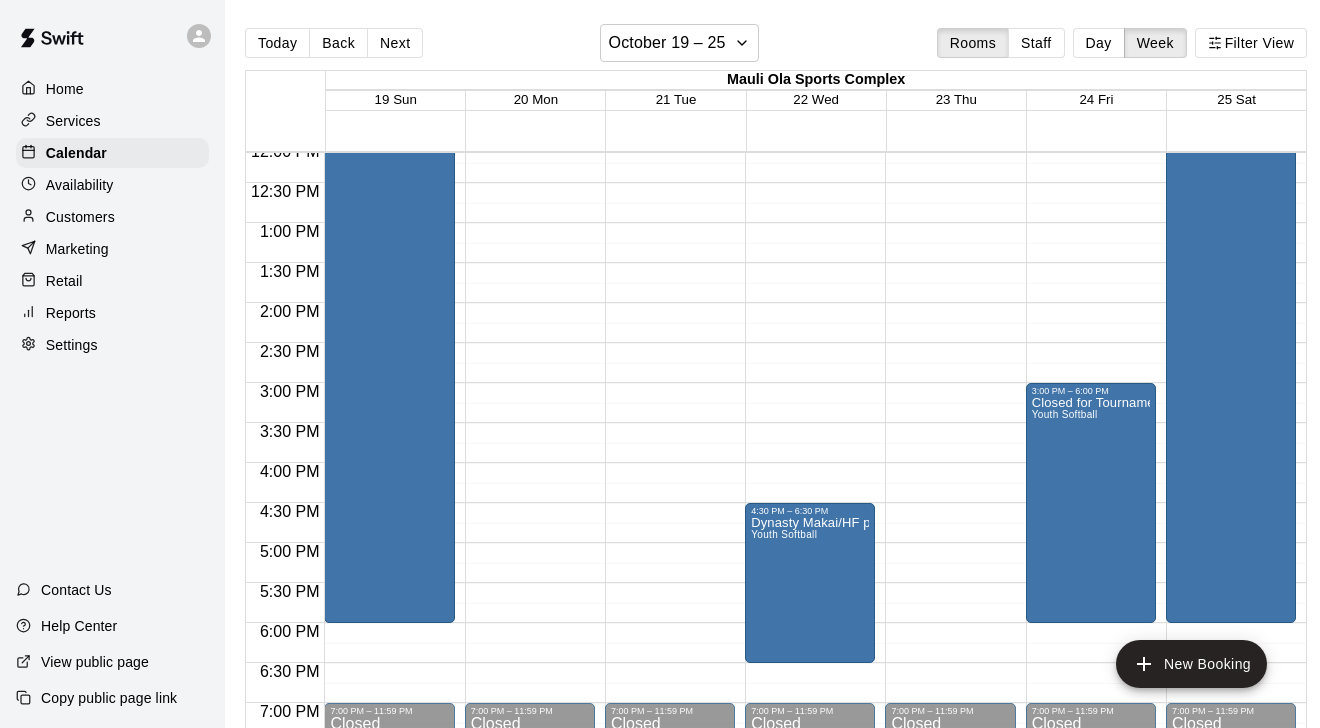 scroll, scrollTop: 972, scrollLeft: 0, axis: vertical 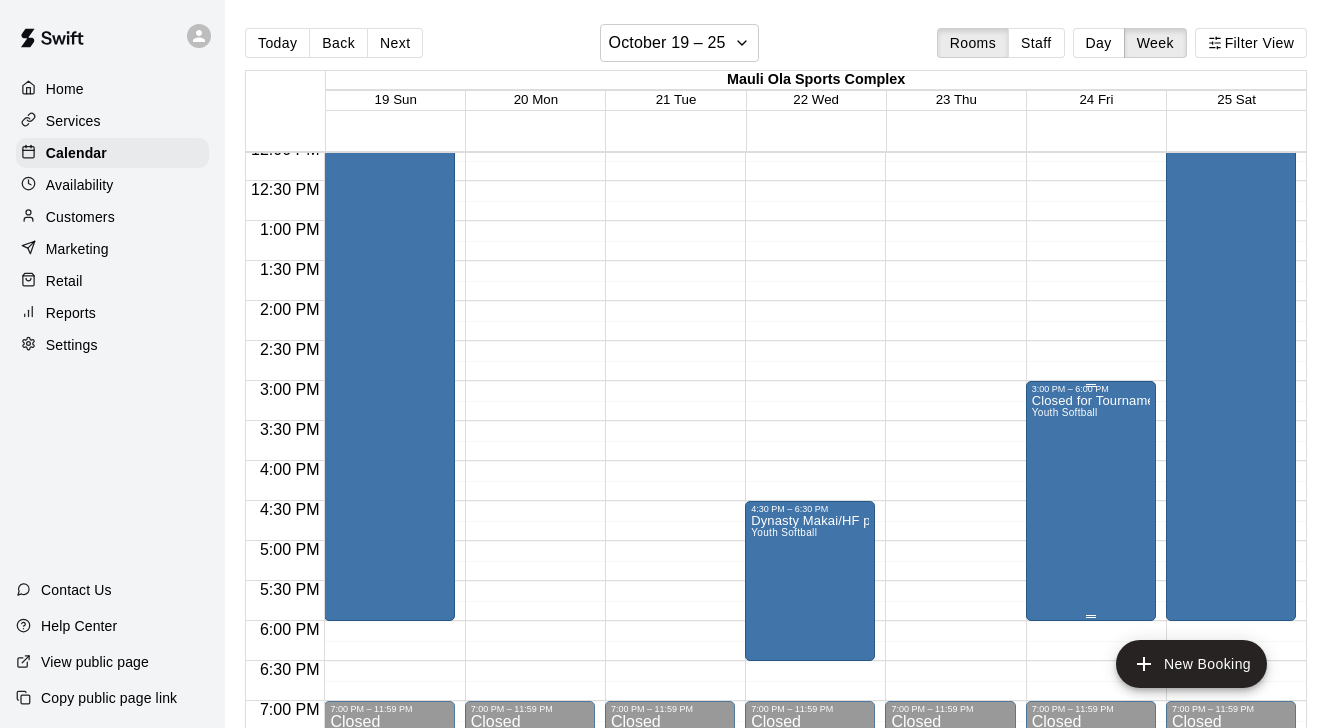 click on "Closed for Tournament preparations Youth Softball" at bounding box center [1091, 758] 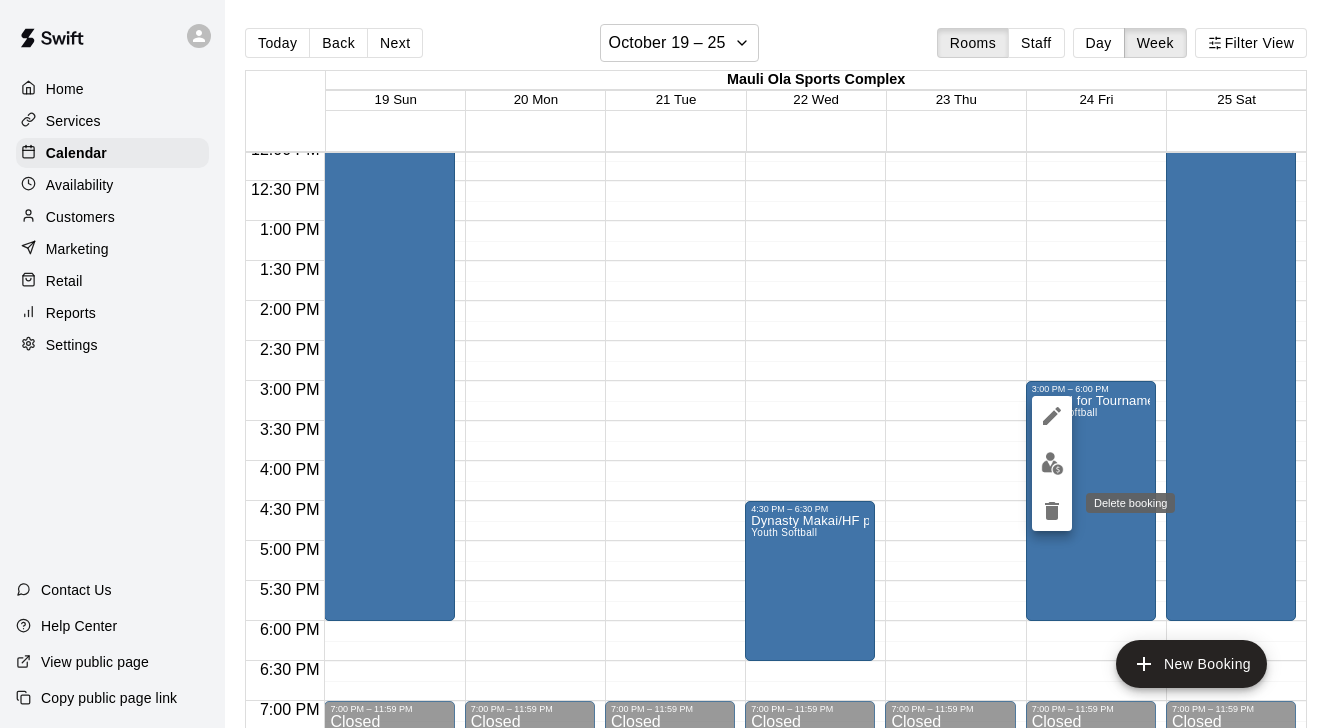 click 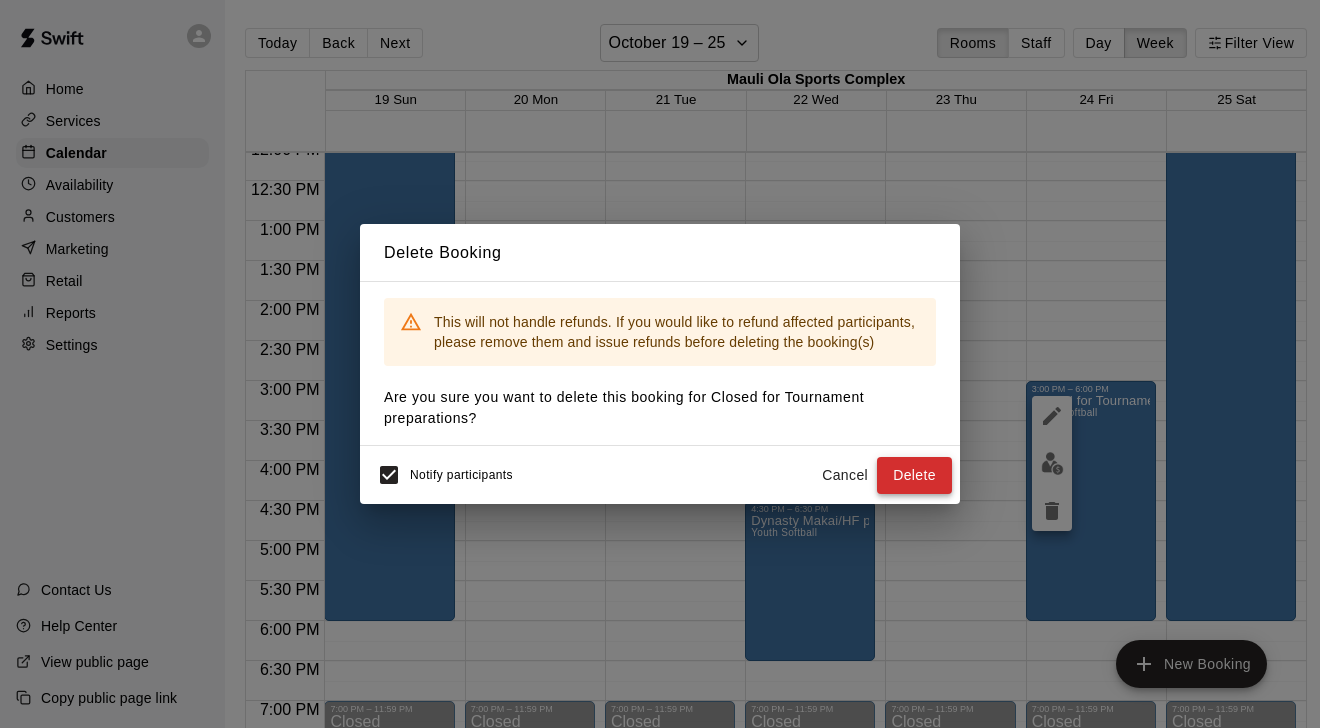 click on "Delete" at bounding box center [914, 475] 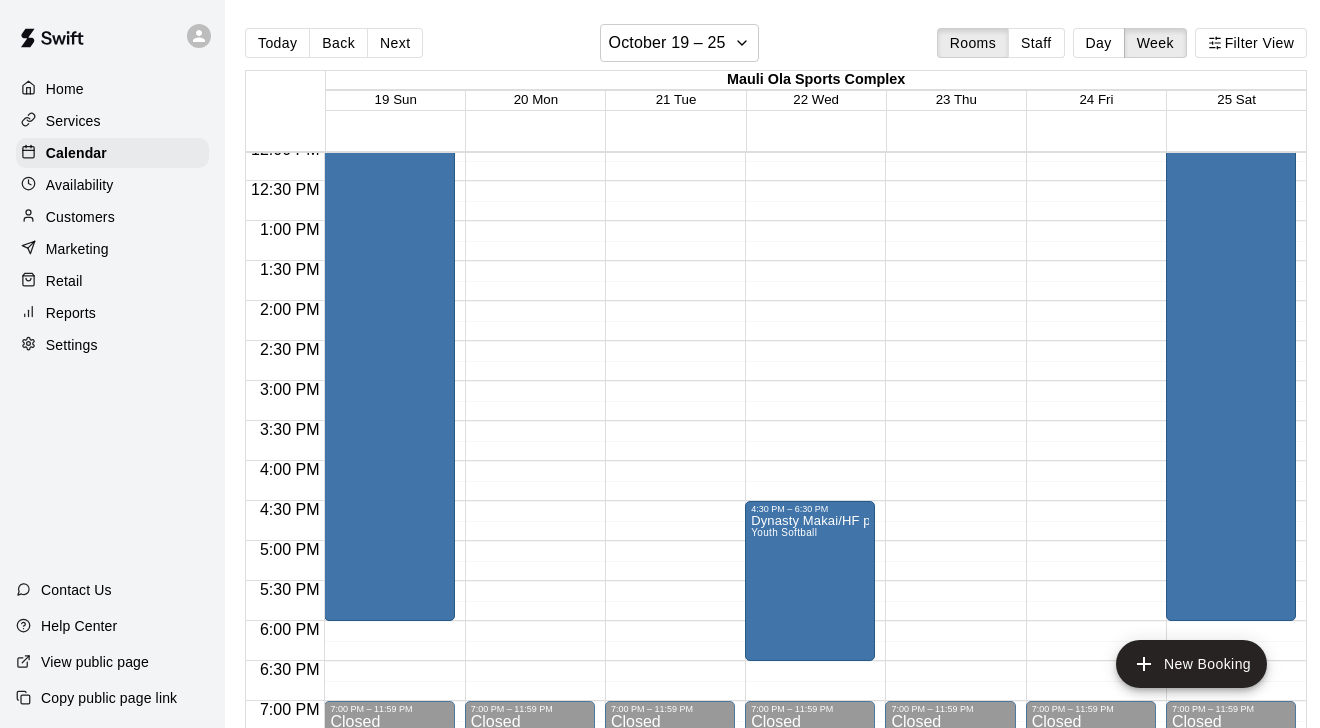 click on "12:00 AM – 8:00 AM Closed 7:00 PM – 11:59 PM Closed" at bounding box center [530, 141] 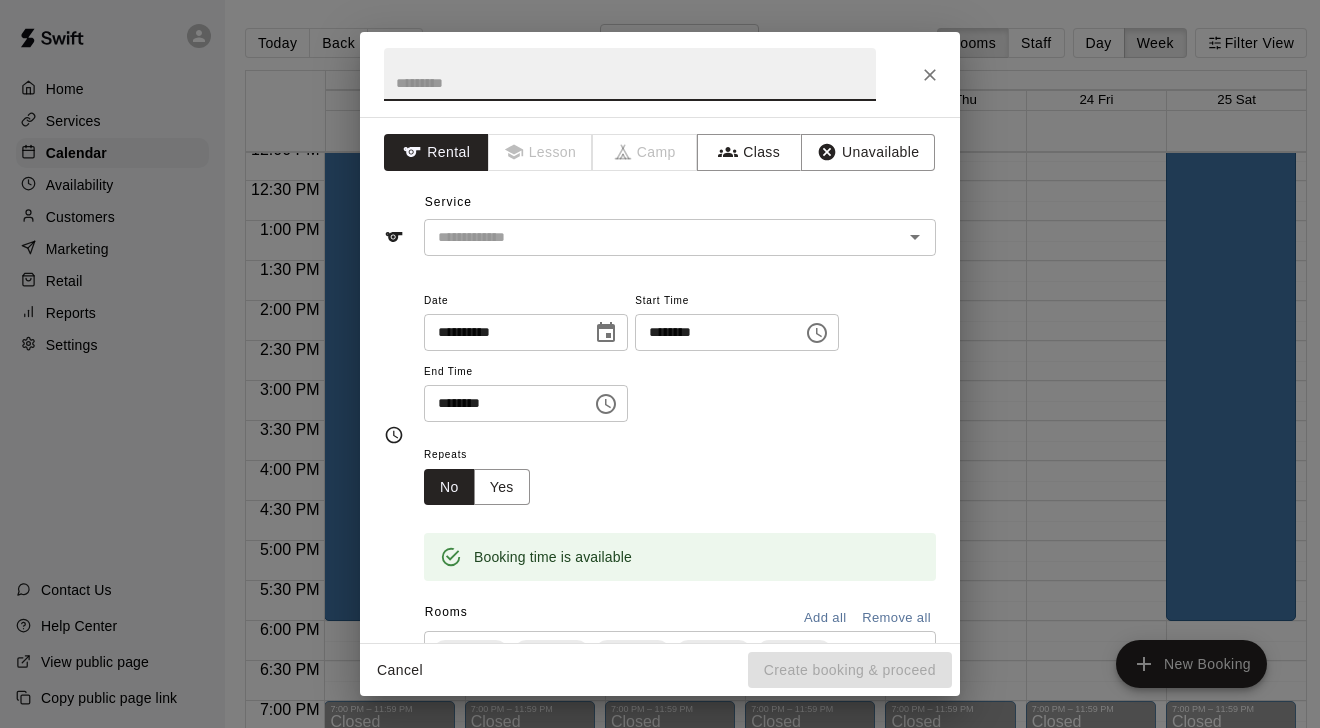 click on "********" at bounding box center [712, 332] 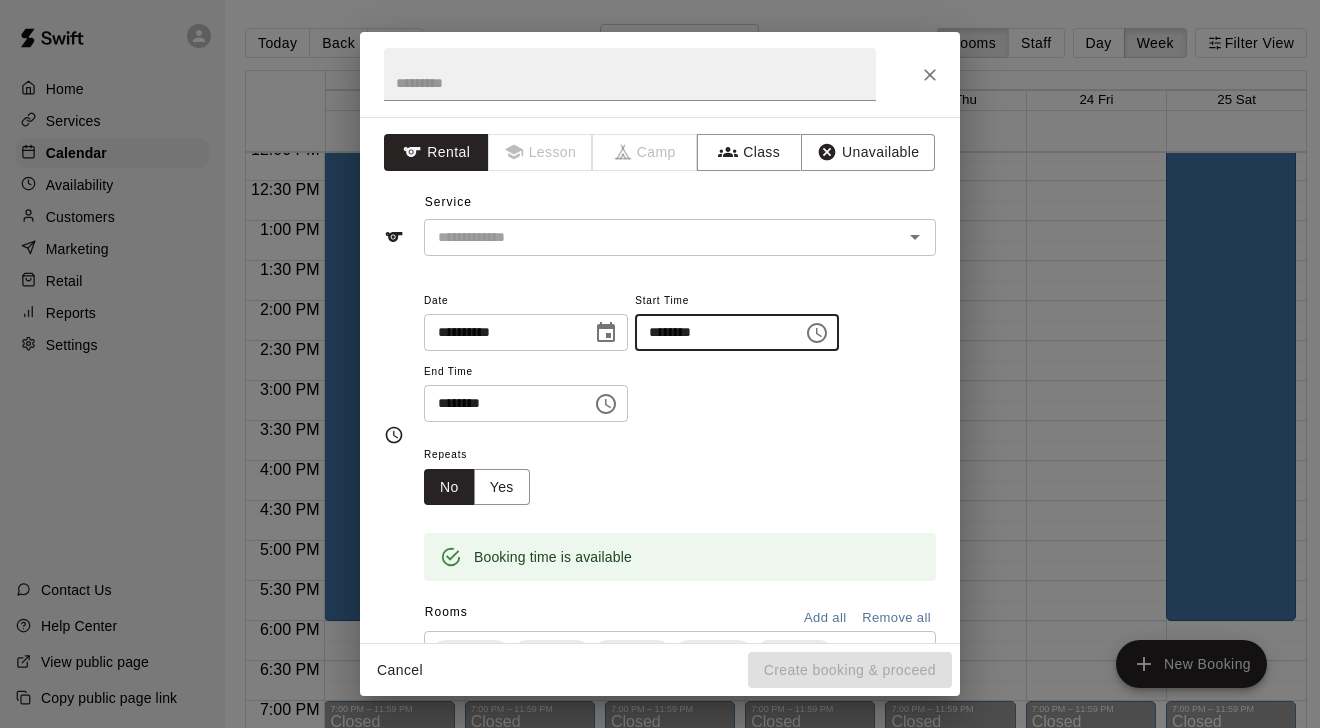 type on "********" 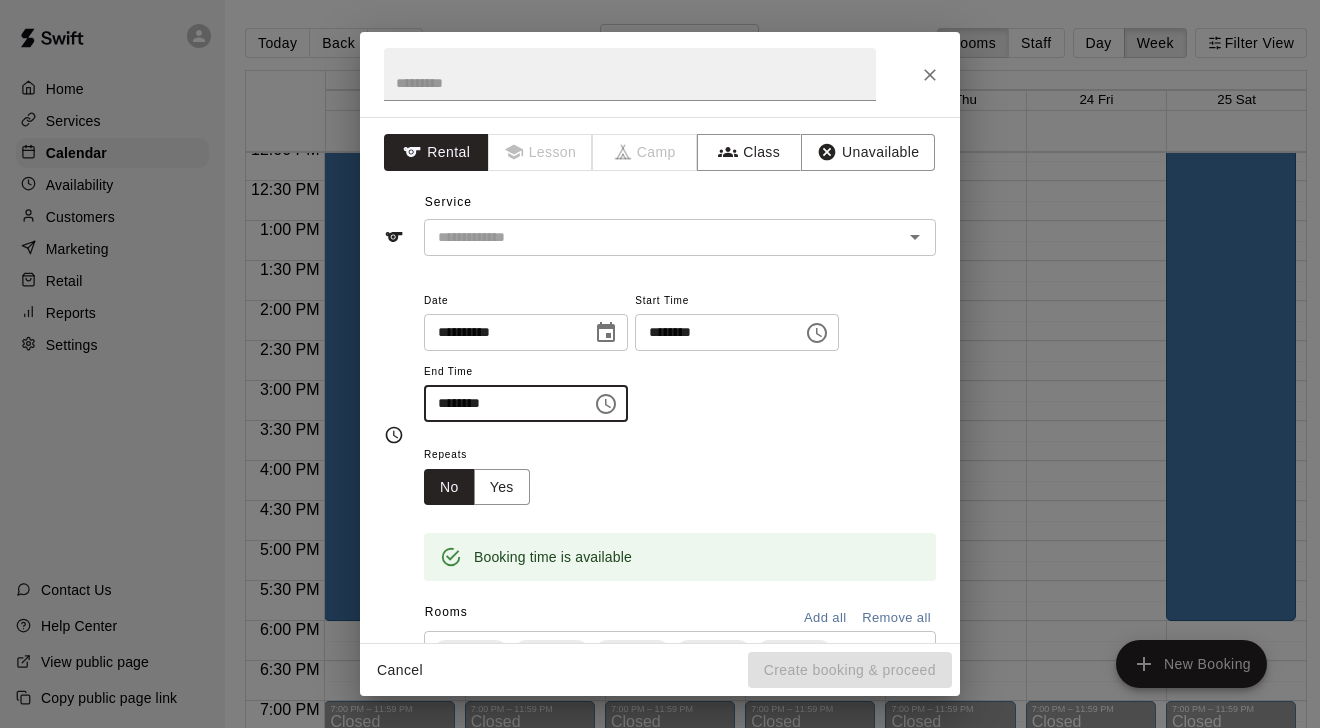 click on "********" at bounding box center [501, 403] 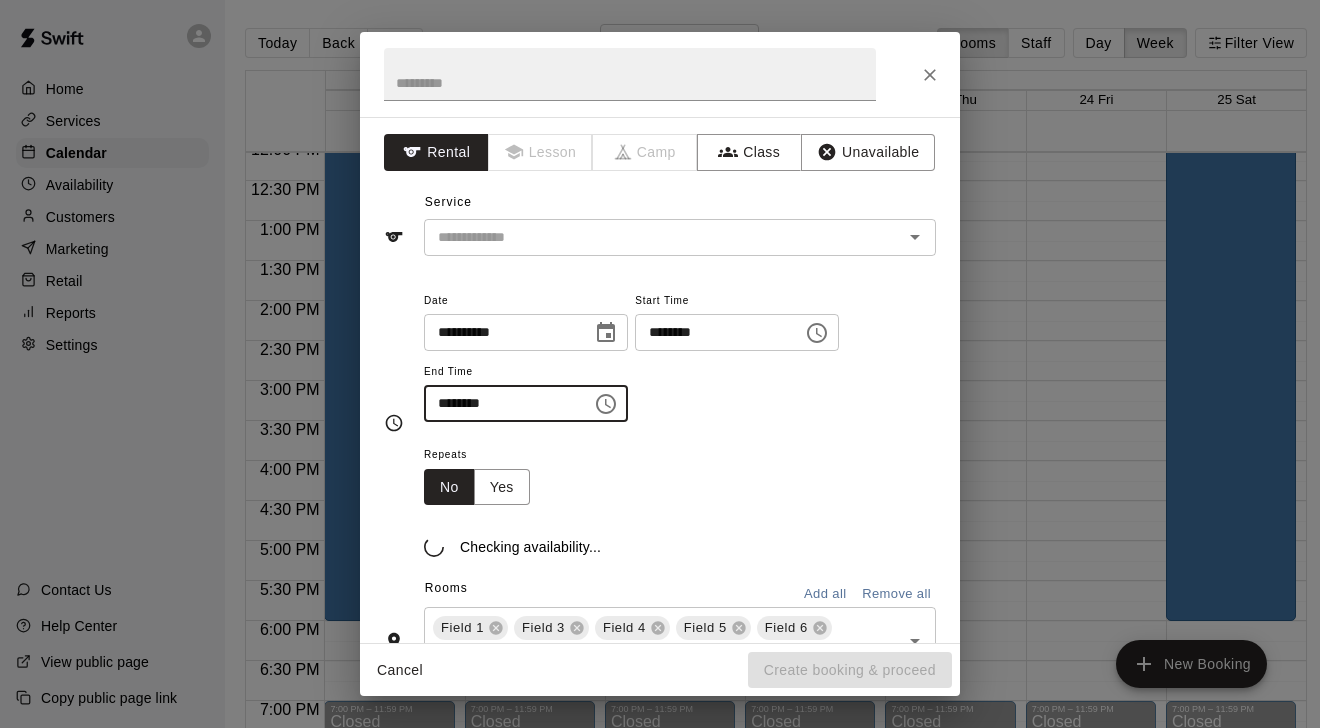 type on "********" 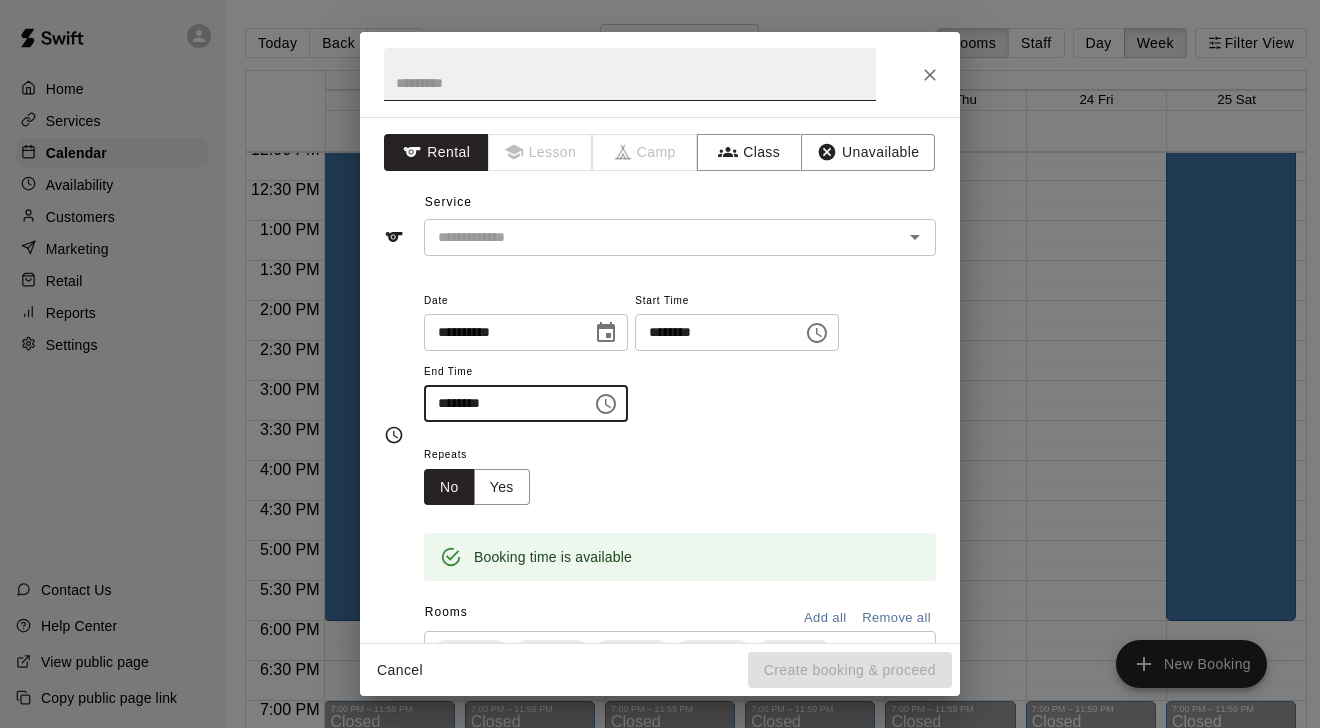click at bounding box center [630, 74] 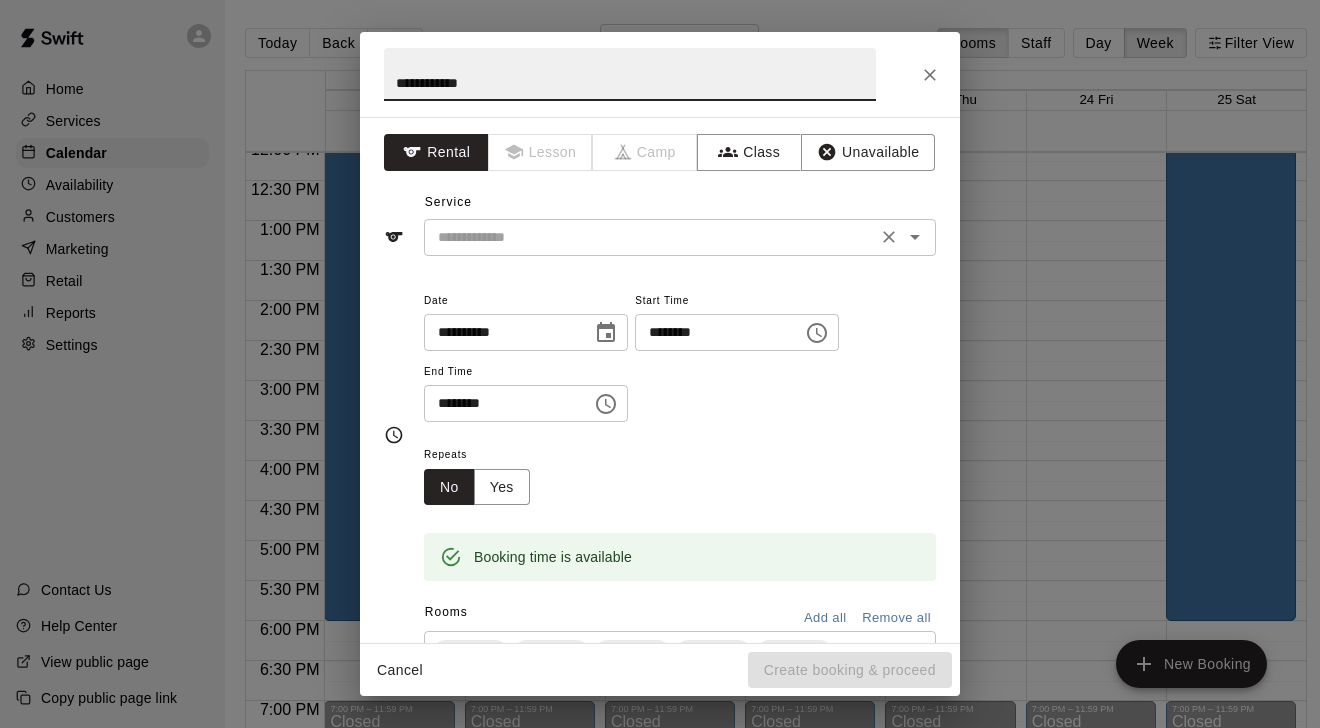 type on "**********" 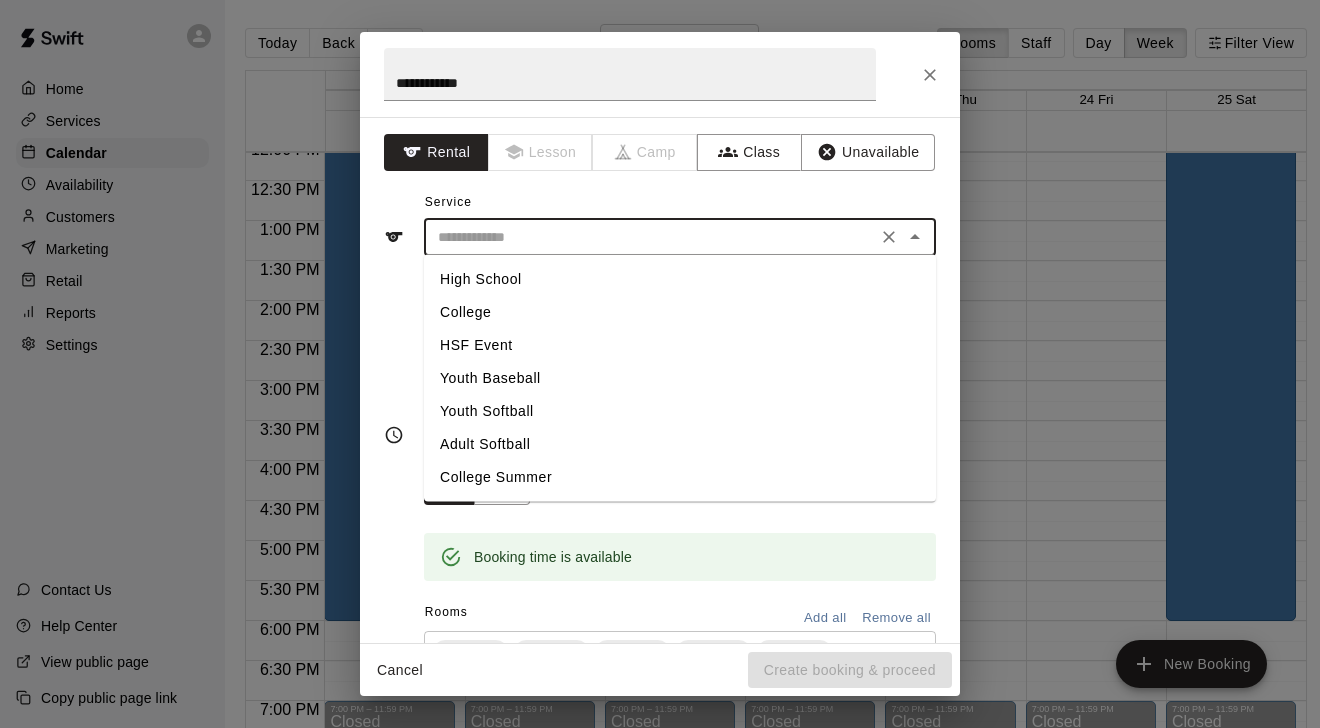 click on "College" at bounding box center [680, 312] 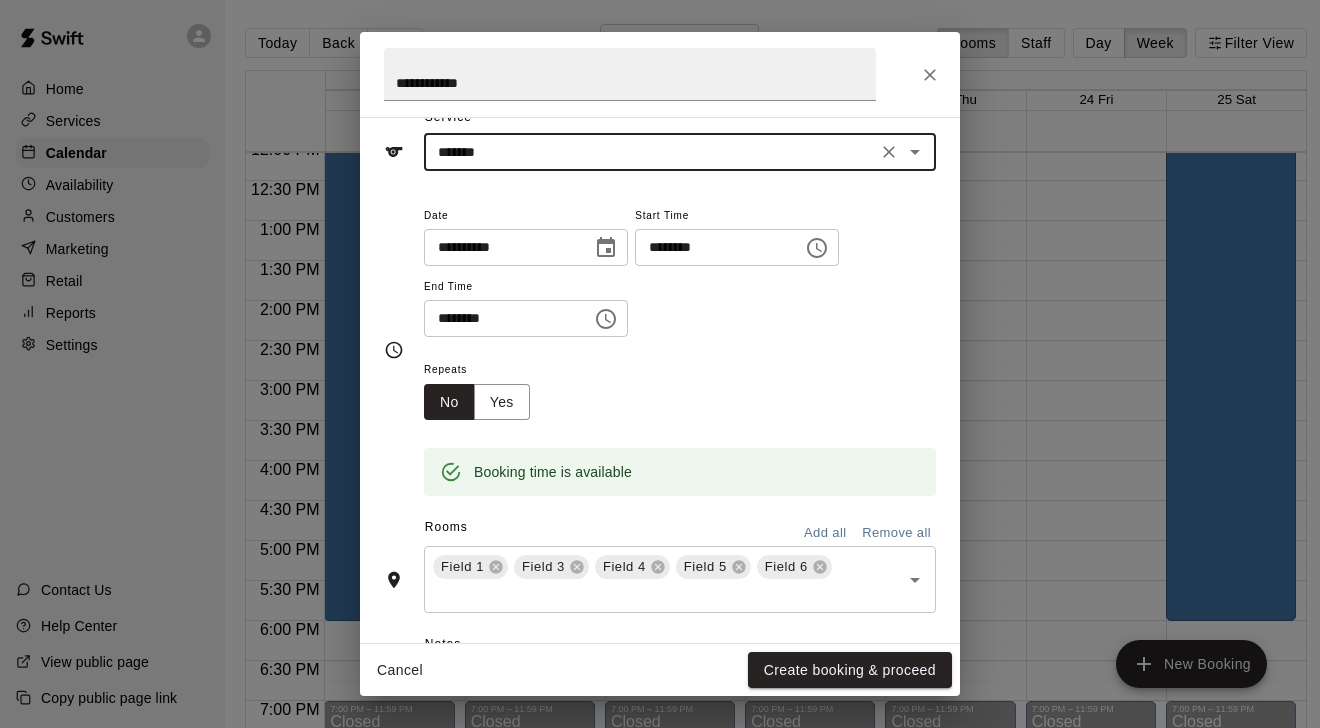 scroll, scrollTop: 88, scrollLeft: 0, axis: vertical 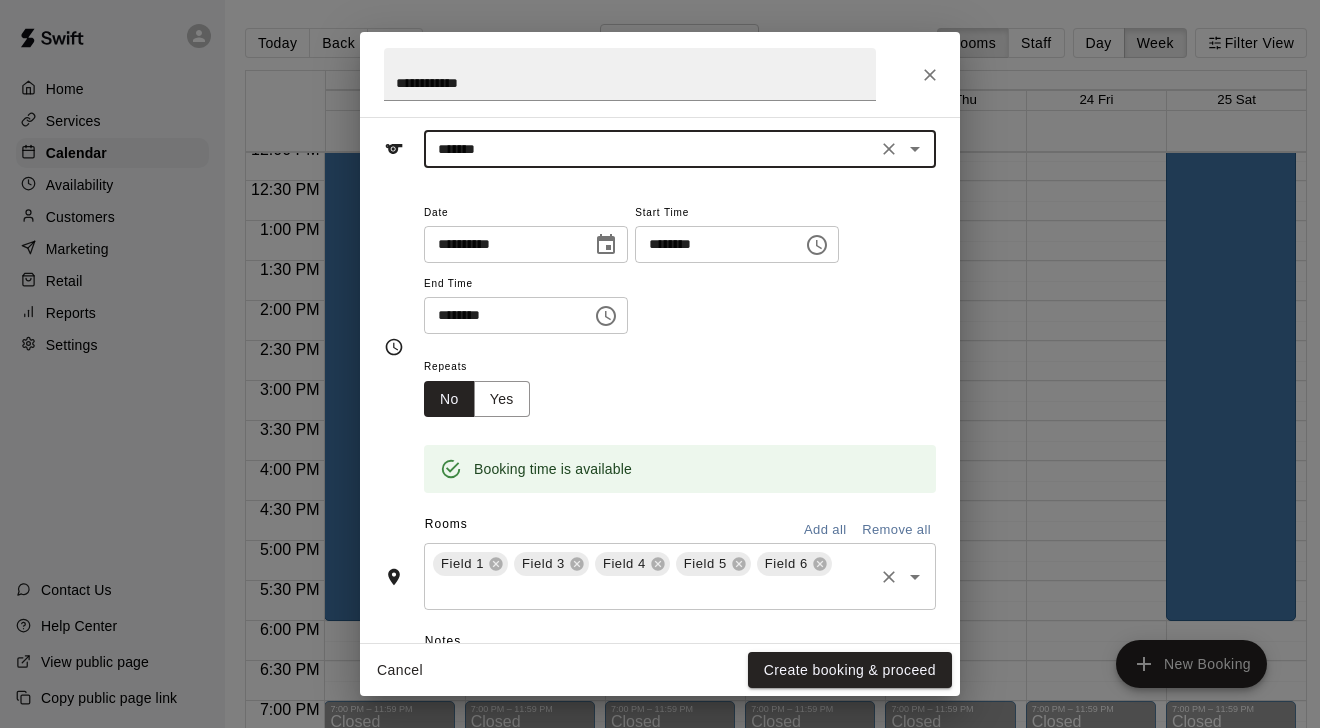 click on "Field 1 Field 3 Field 4 Field 5 Field 6 ​" at bounding box center [680, 576] 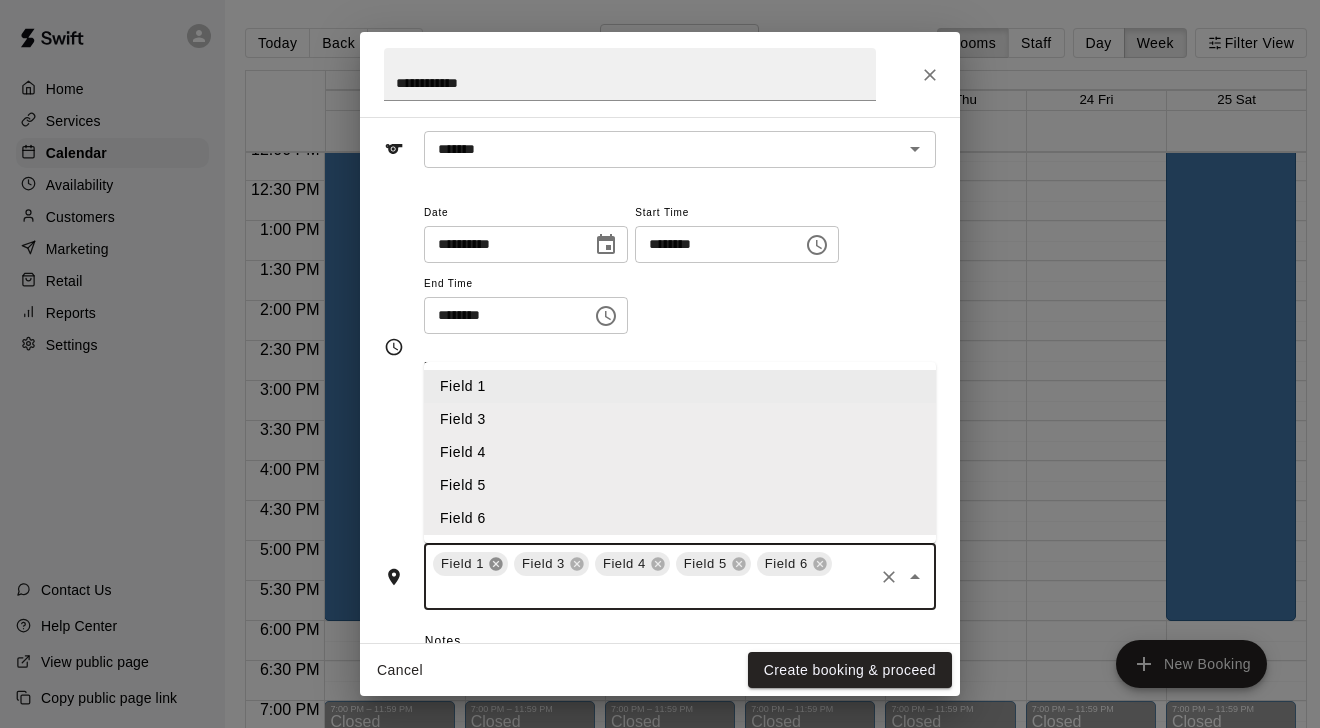 click 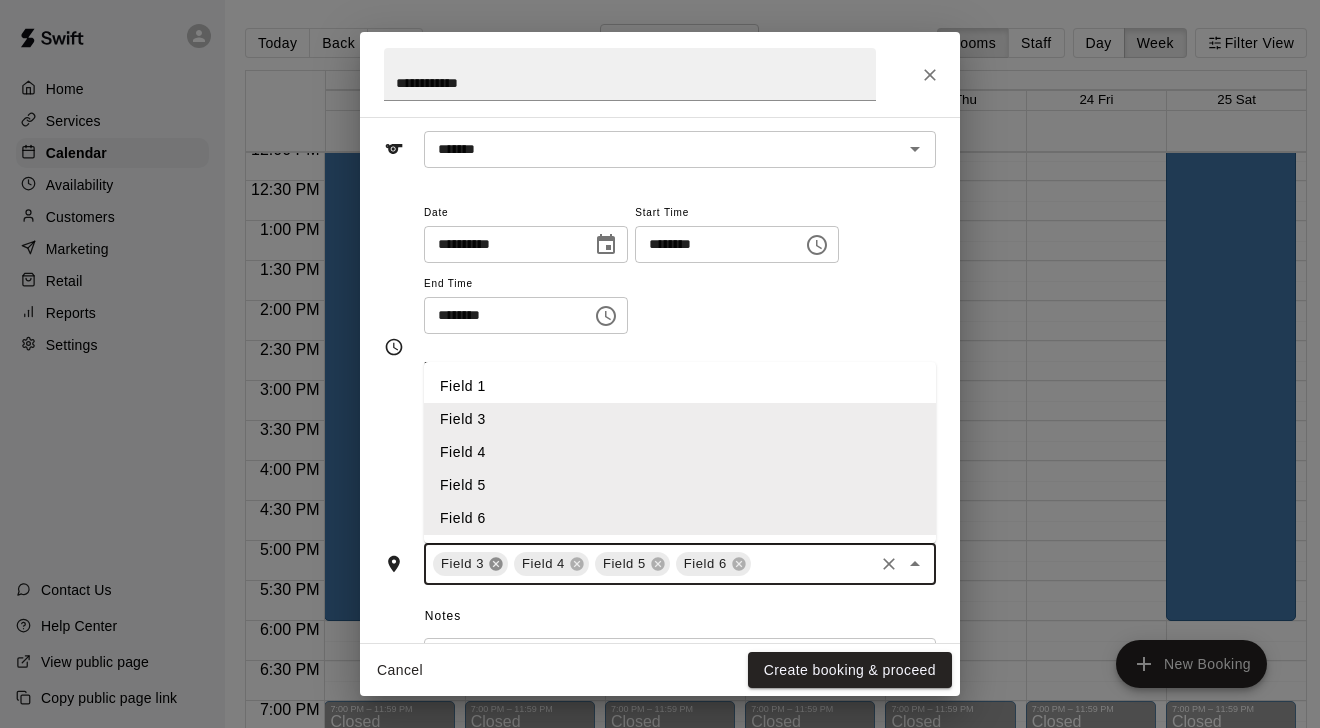 click 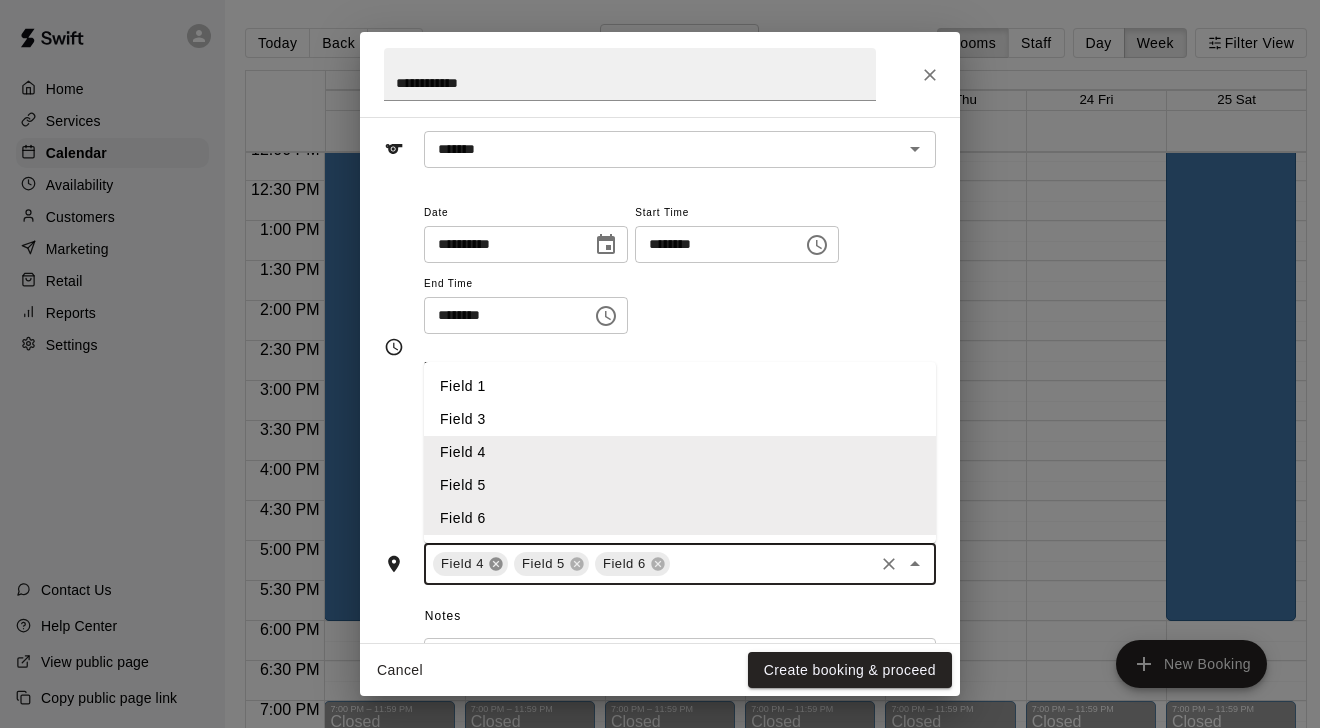 click 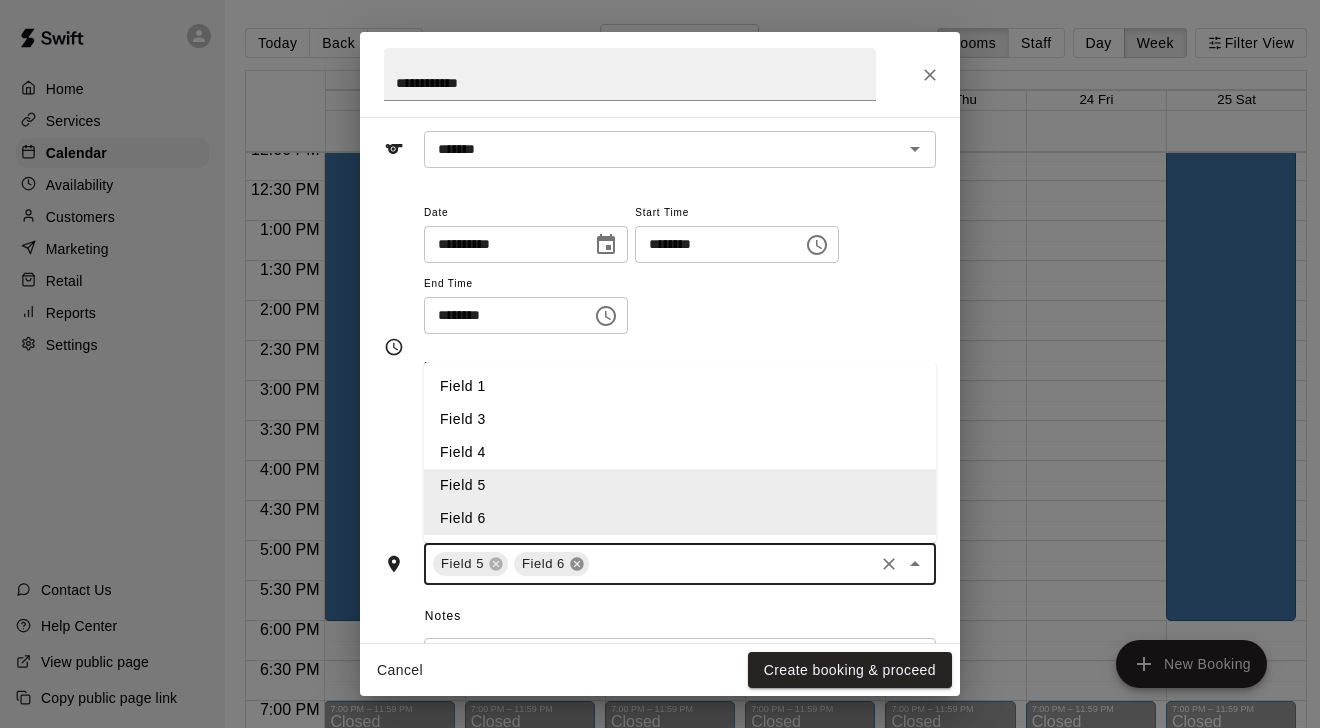 click 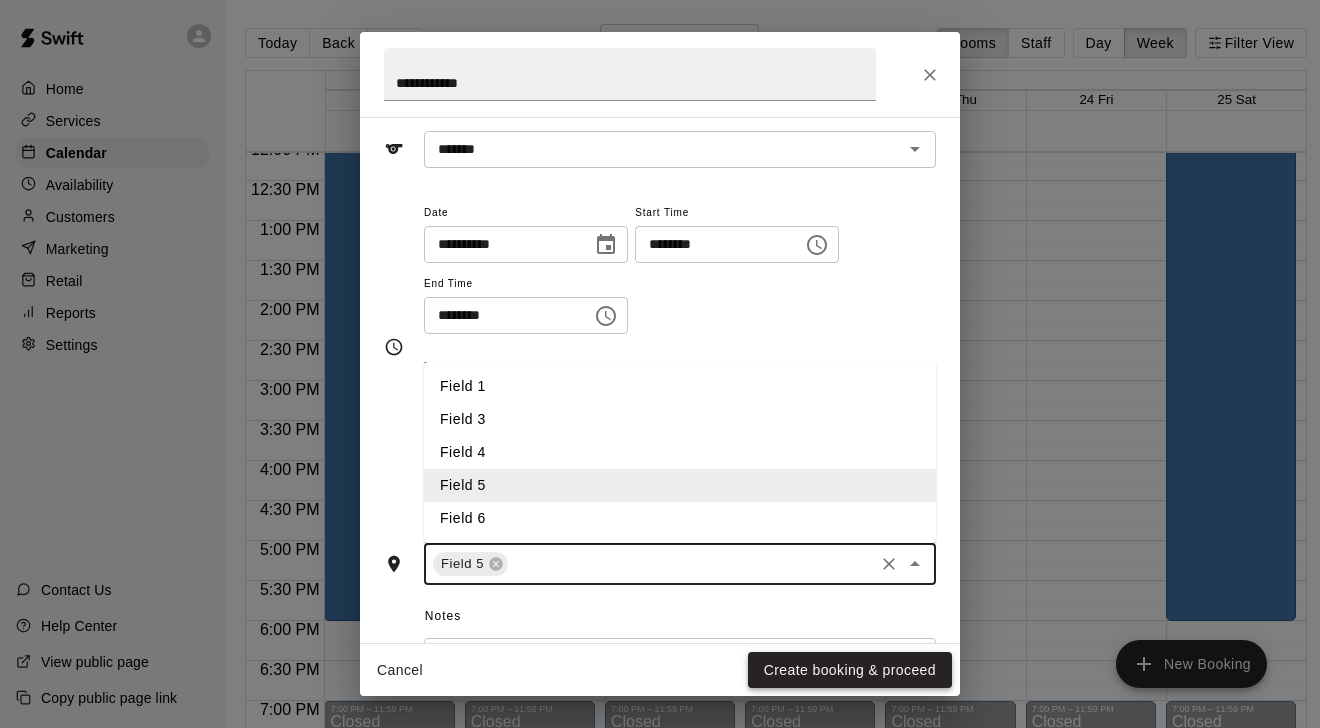 click on "Create booking & proceed" at bounding box center [850, 670] 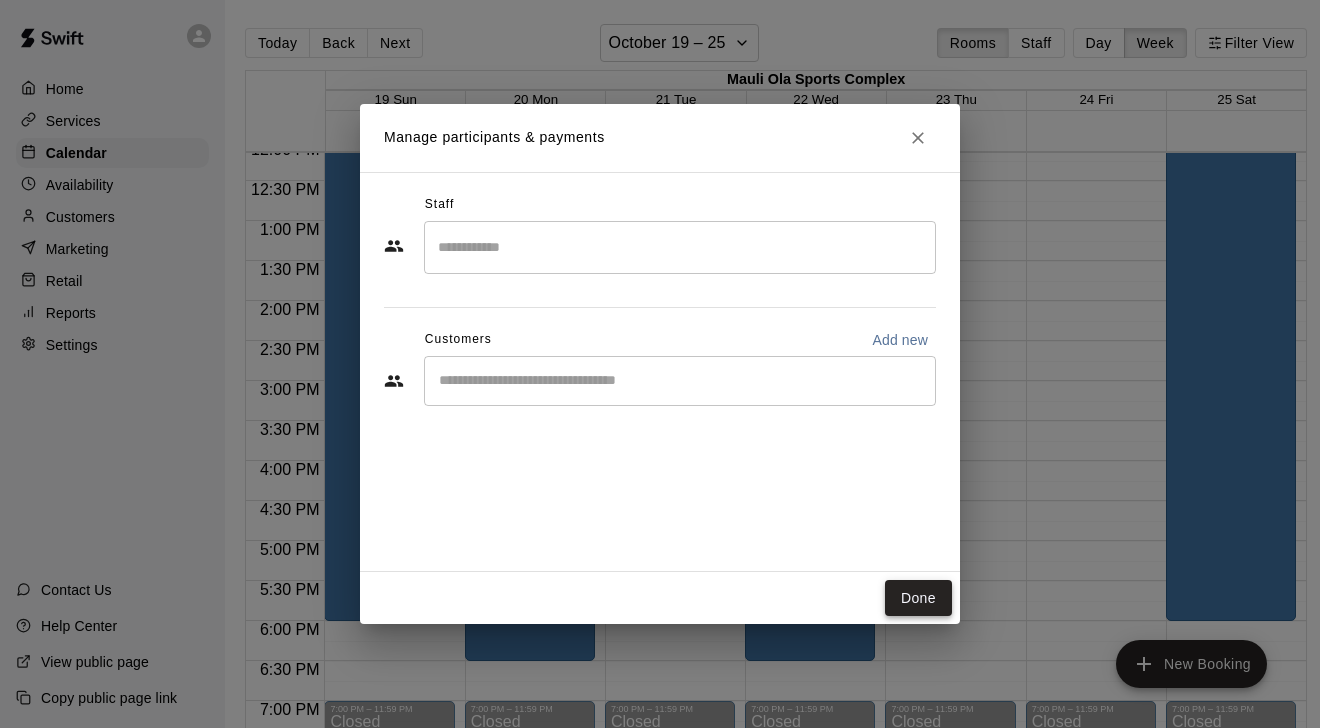 click on "Done" at bounding box center (918, 598) 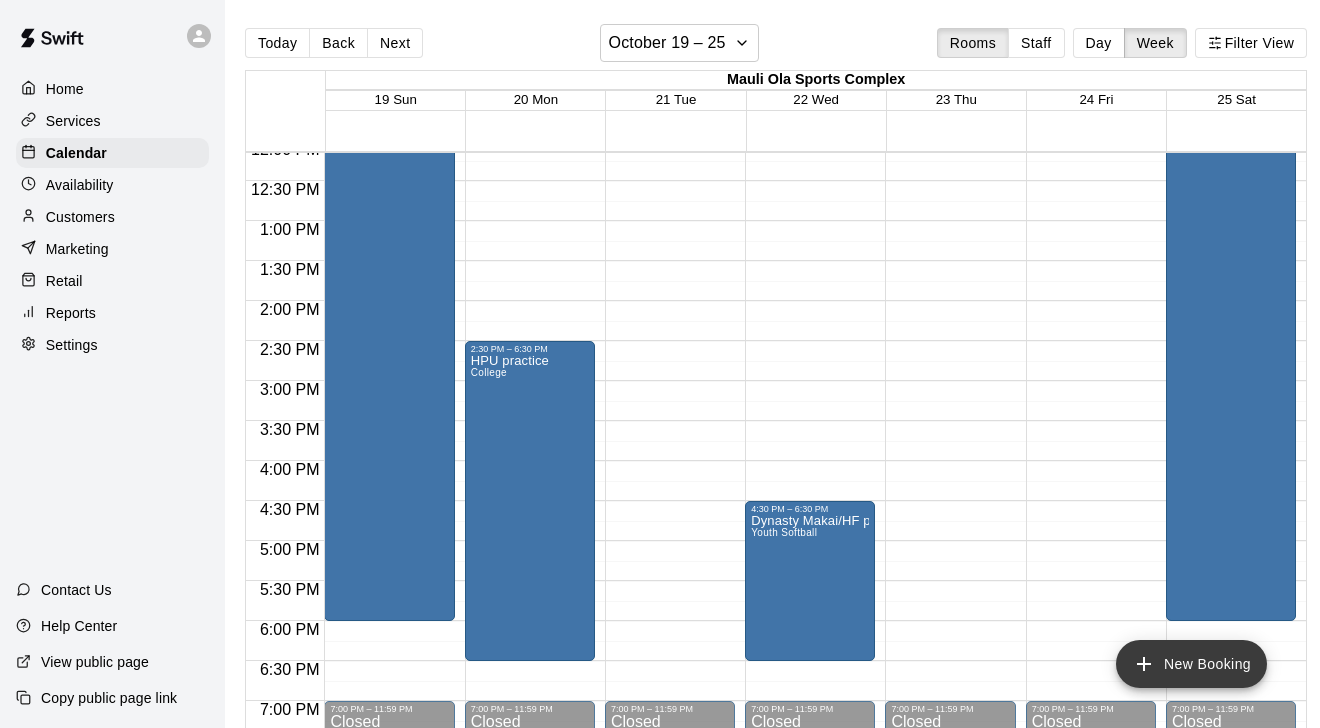 click on "New Booking" at bounding box center (1191, 664) 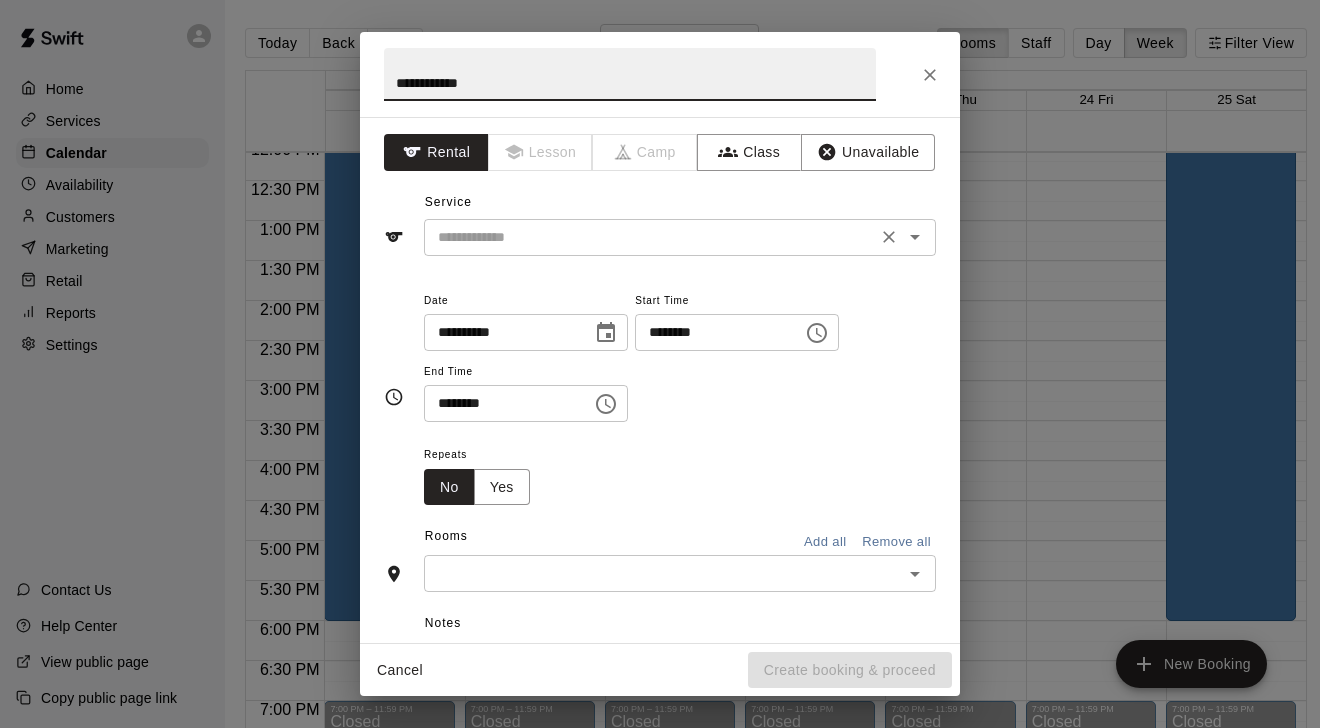 click on "​" at bounding box center (680, 237) 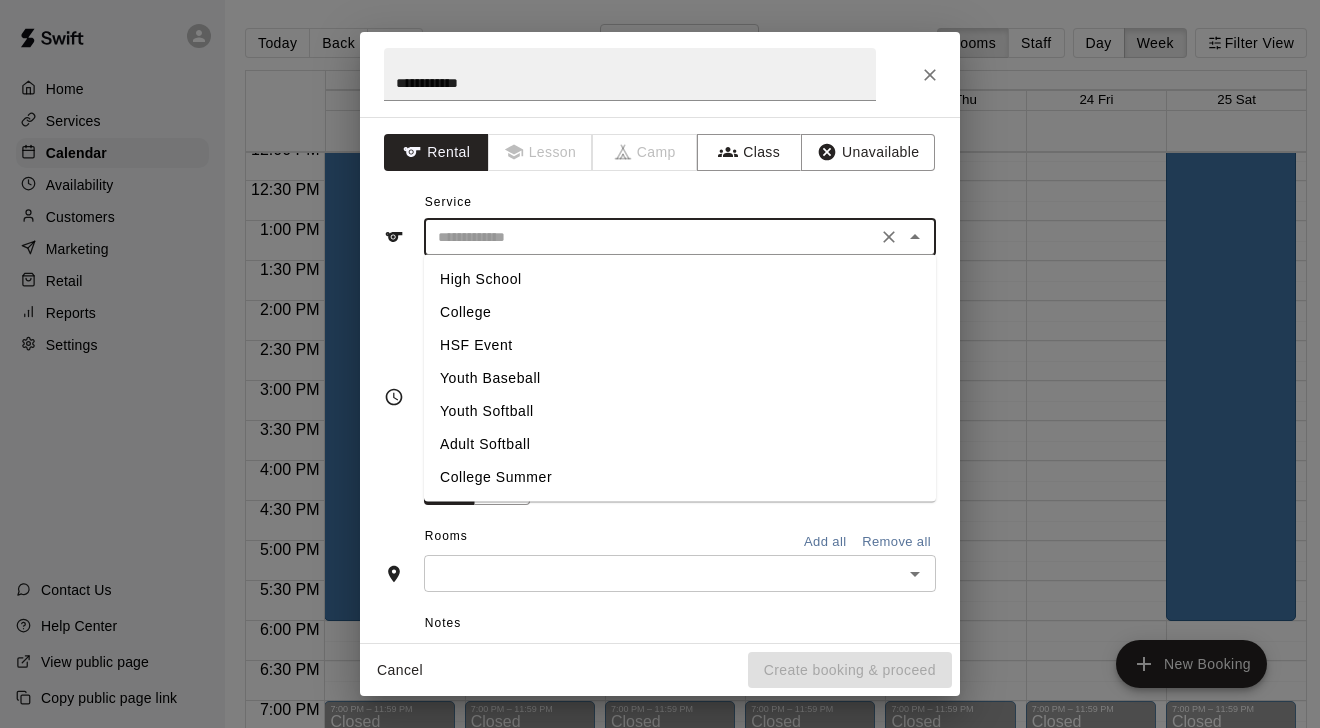 click on "College" at bounding box center (680, 312) 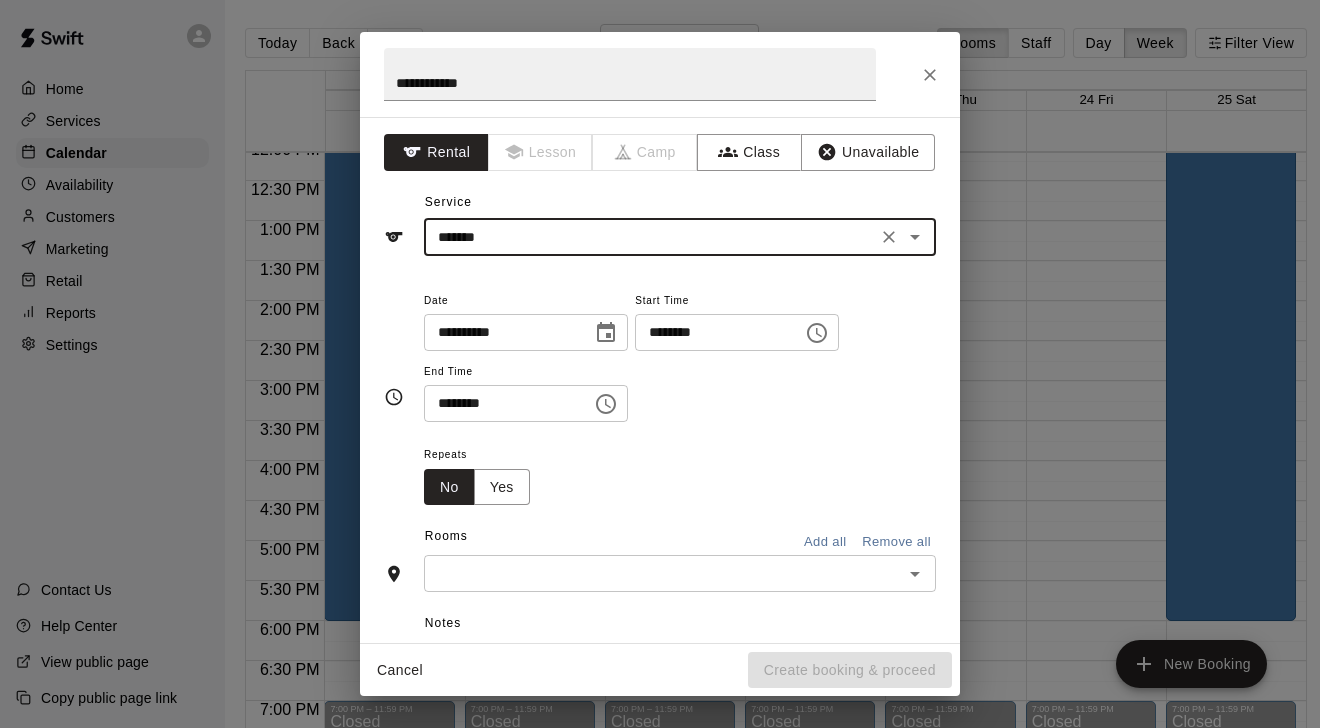 click 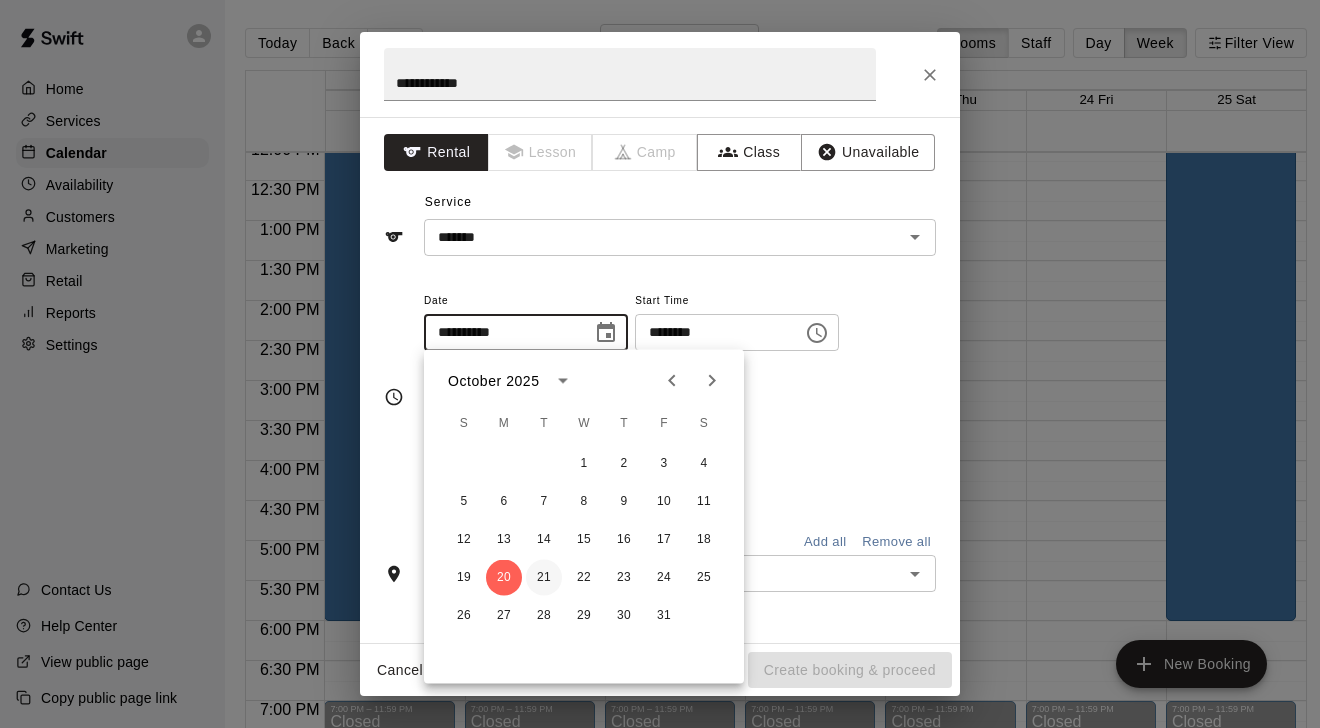 click on "21" at bounding box center [544, 578] 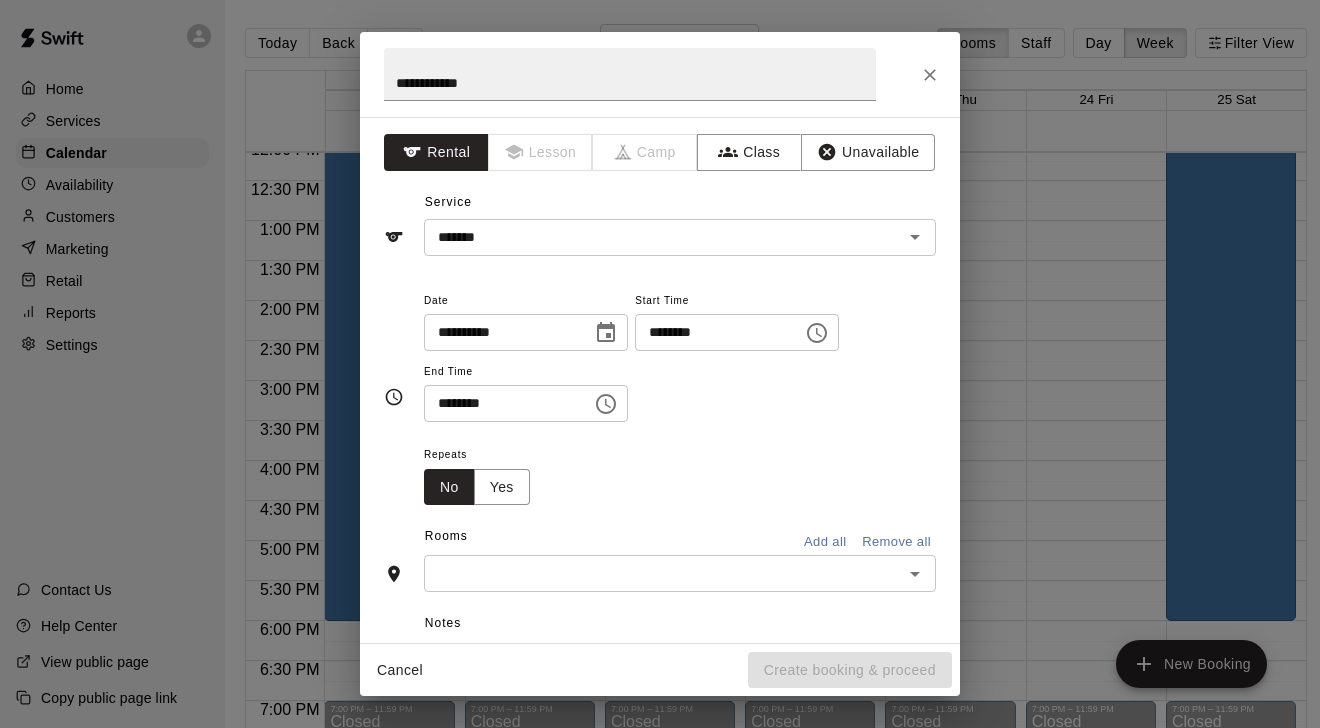 click on "********" at bounding box center (712, 332) 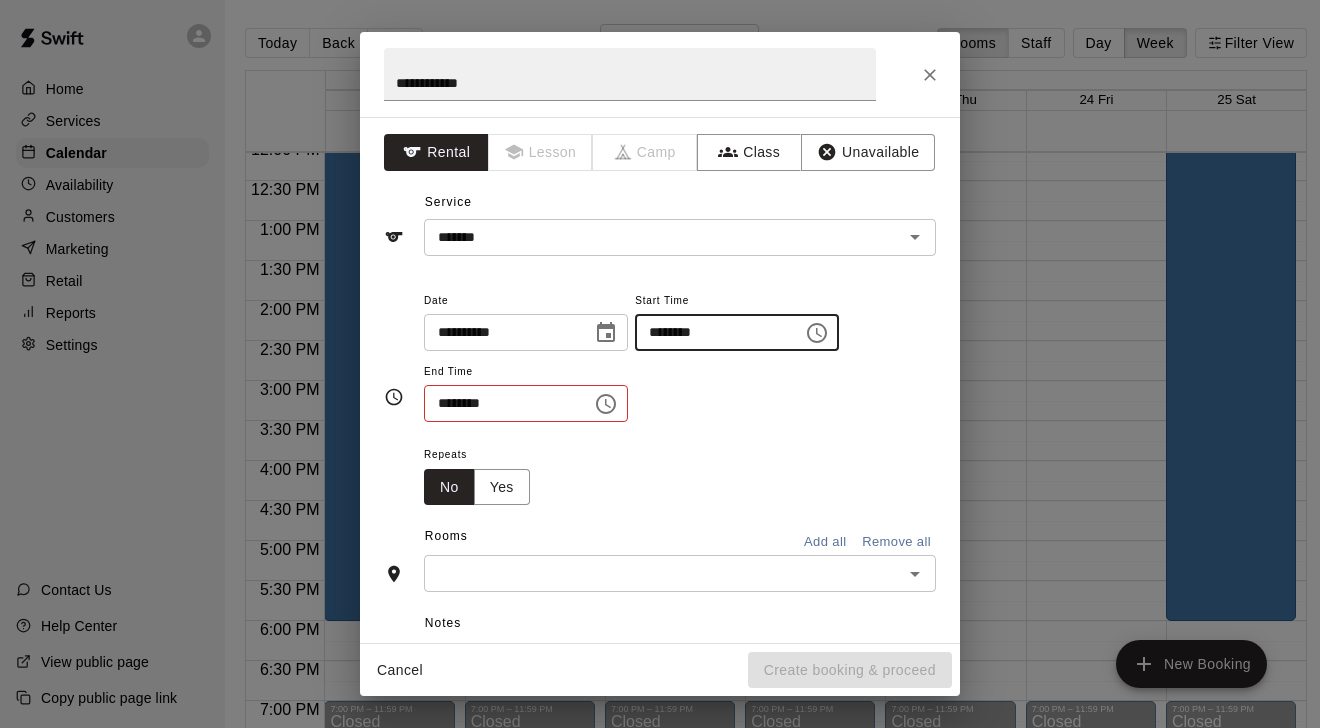 type on "********" 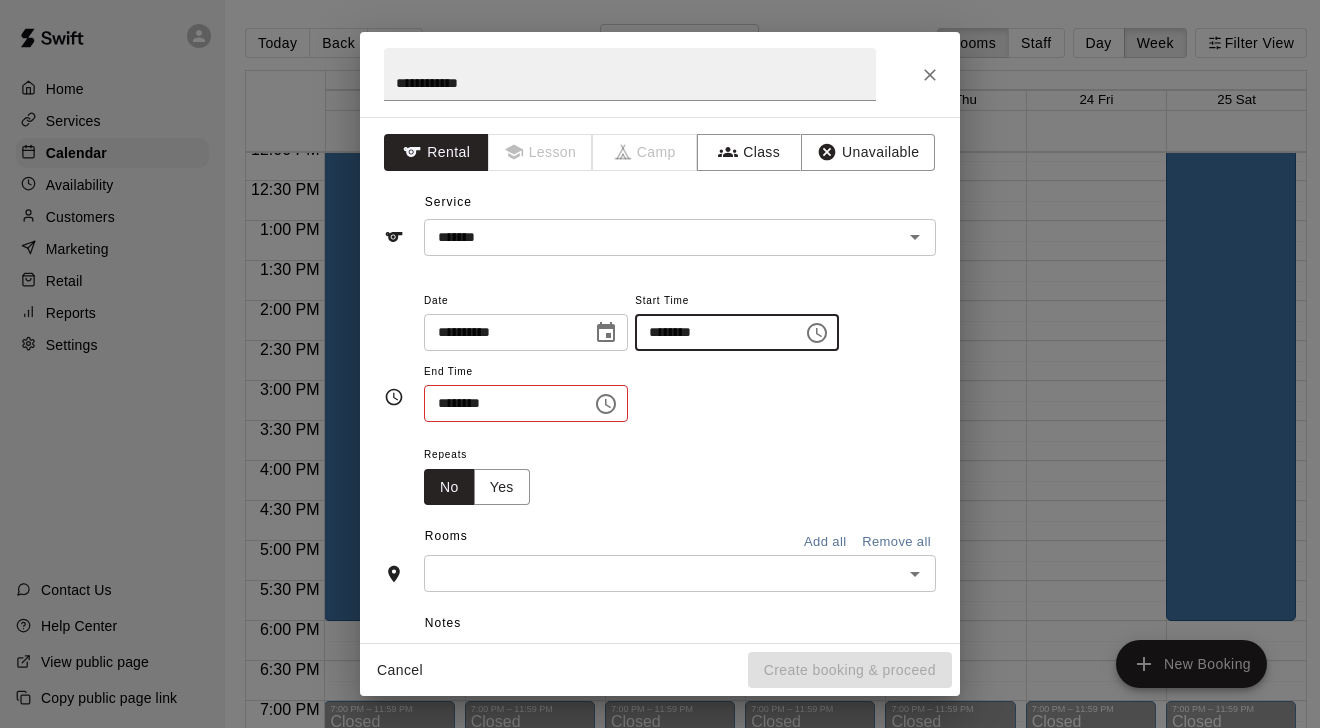 click on "********" at bounding box center [501, 403] 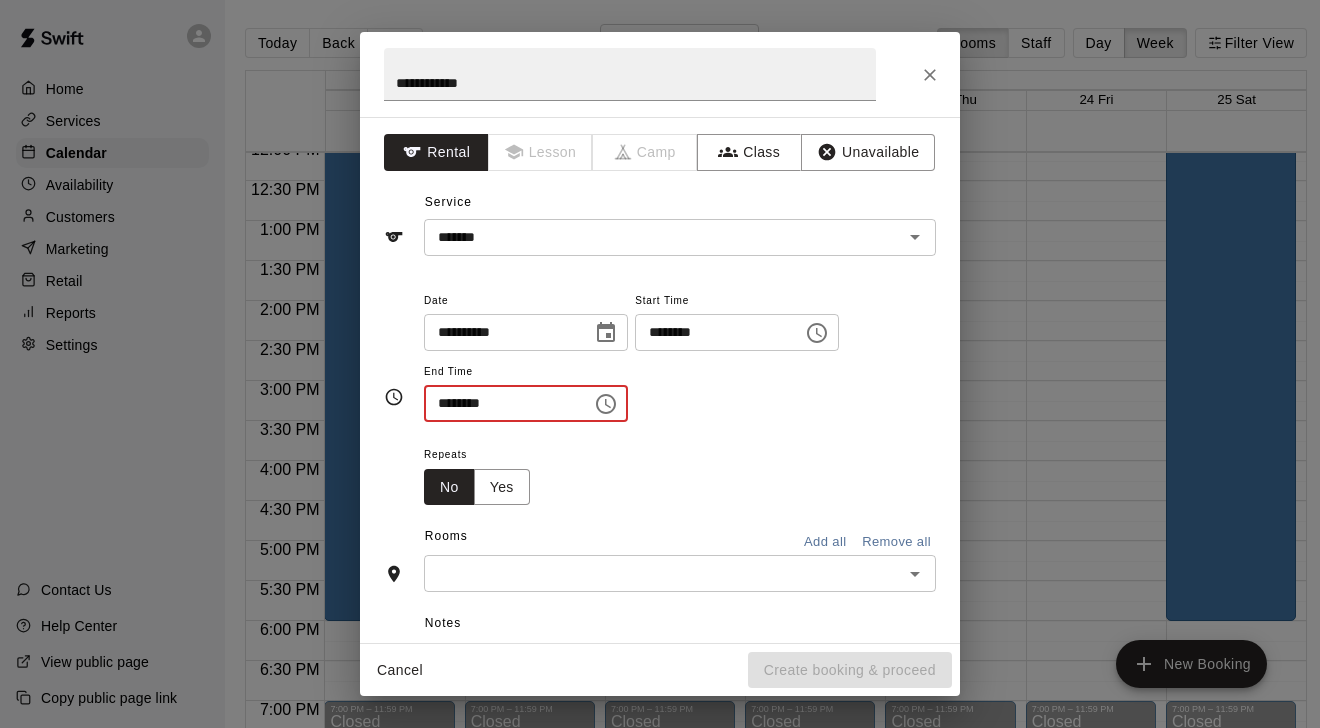 type on "********" 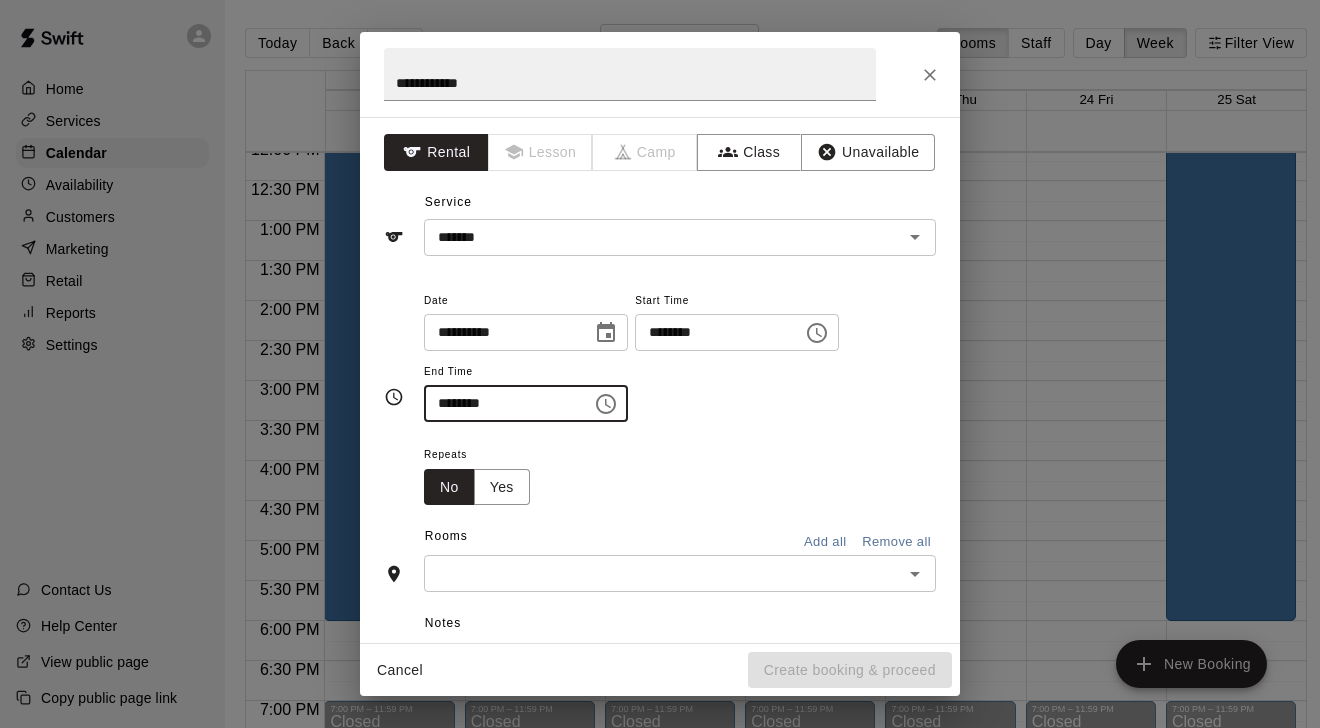 click at bounding box center [663, 573] 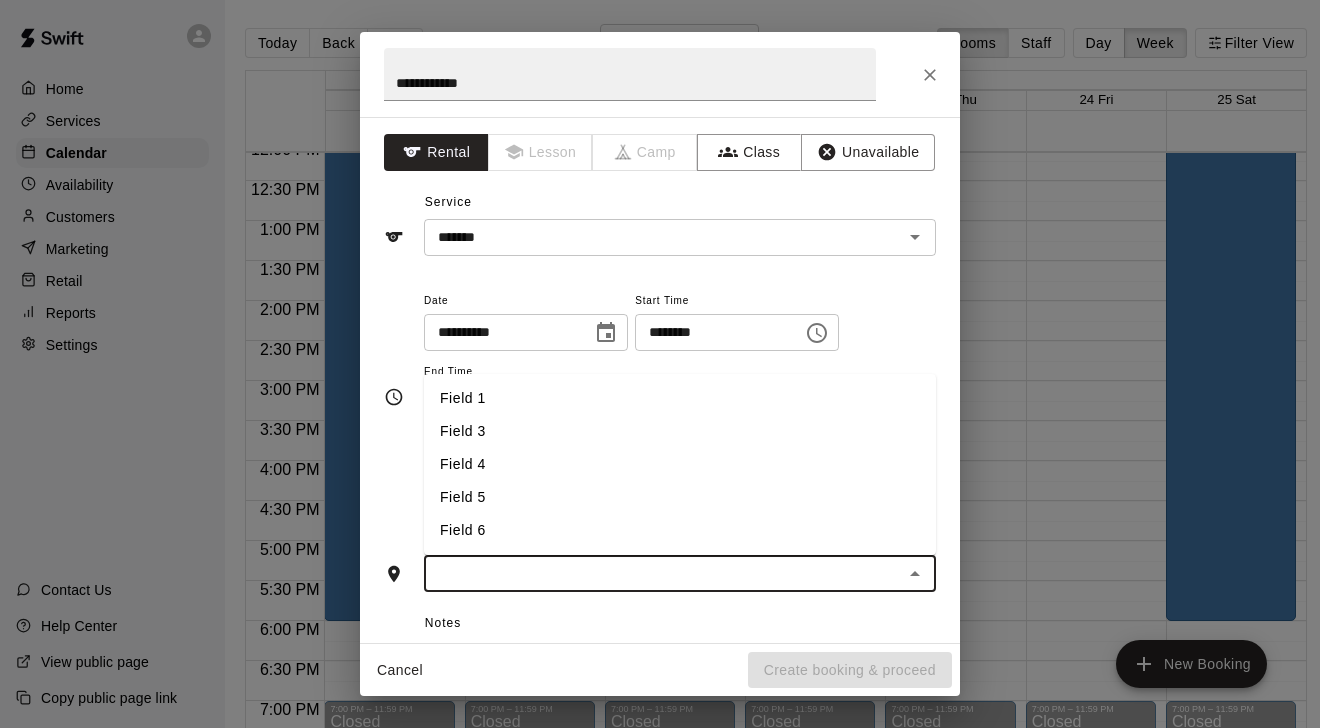 click on "Field 5" at bounding box center (680, 497) 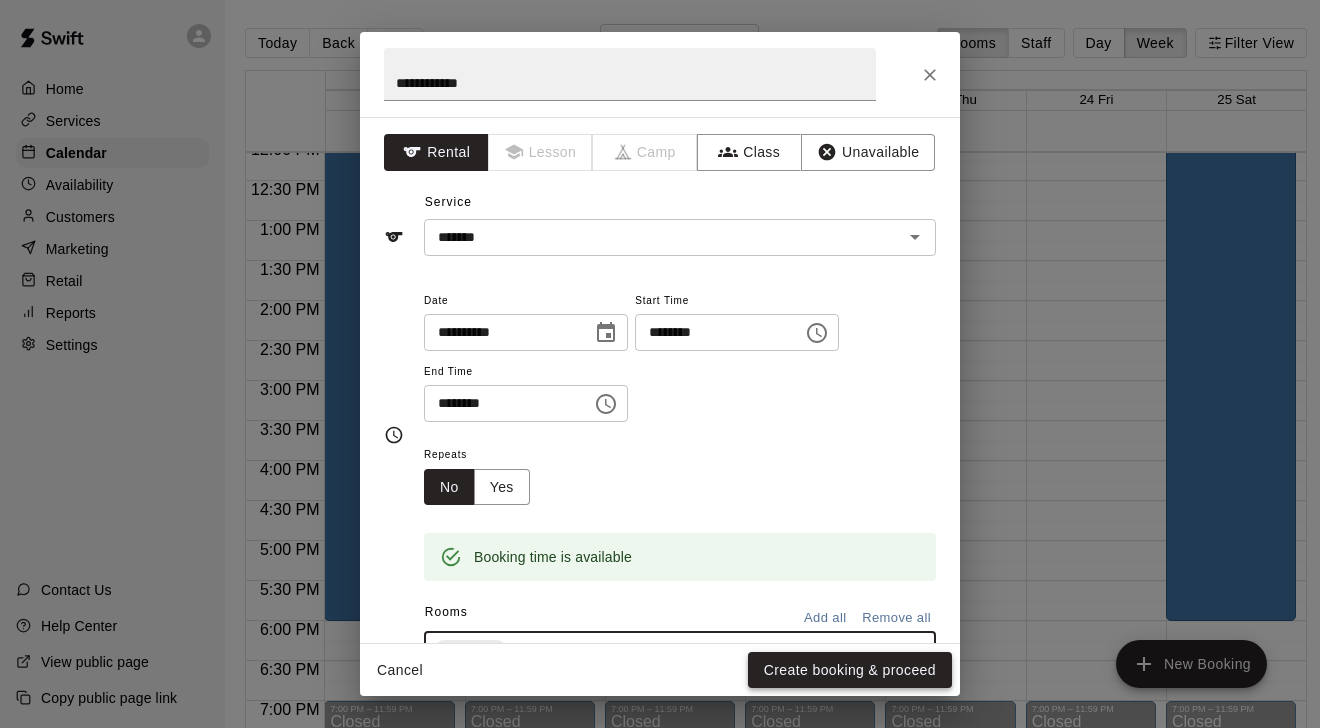 click on "Create booking & proceed" at bounding box center [850, 670] 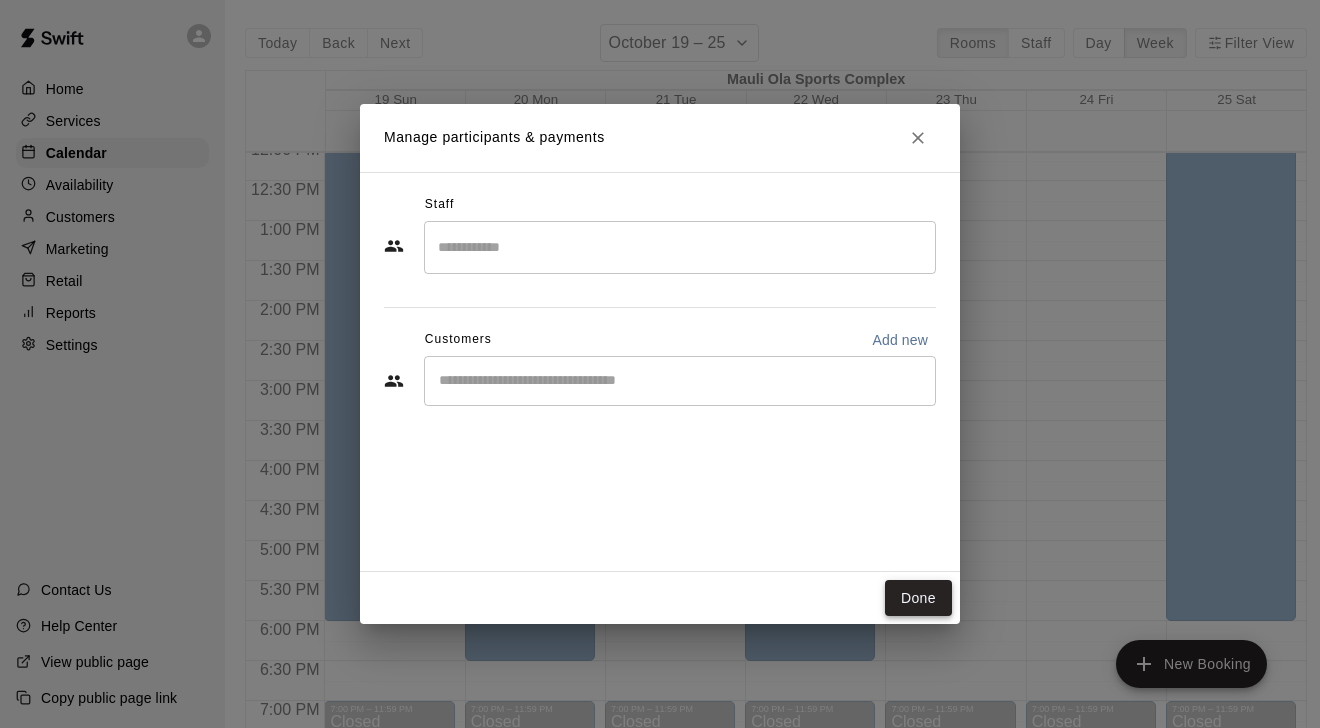 click on "Done" at bounding box center (918, 598) 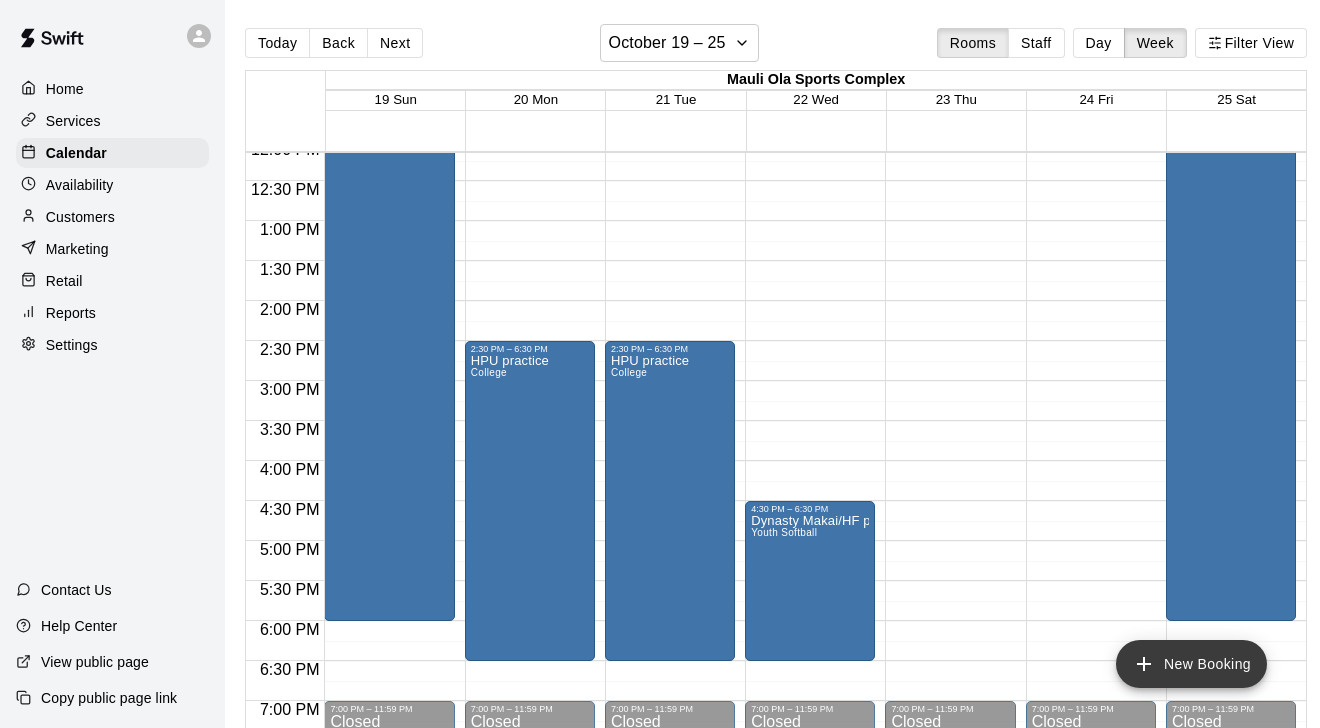 click on "New Booking" at bounding box center [1191, 664] 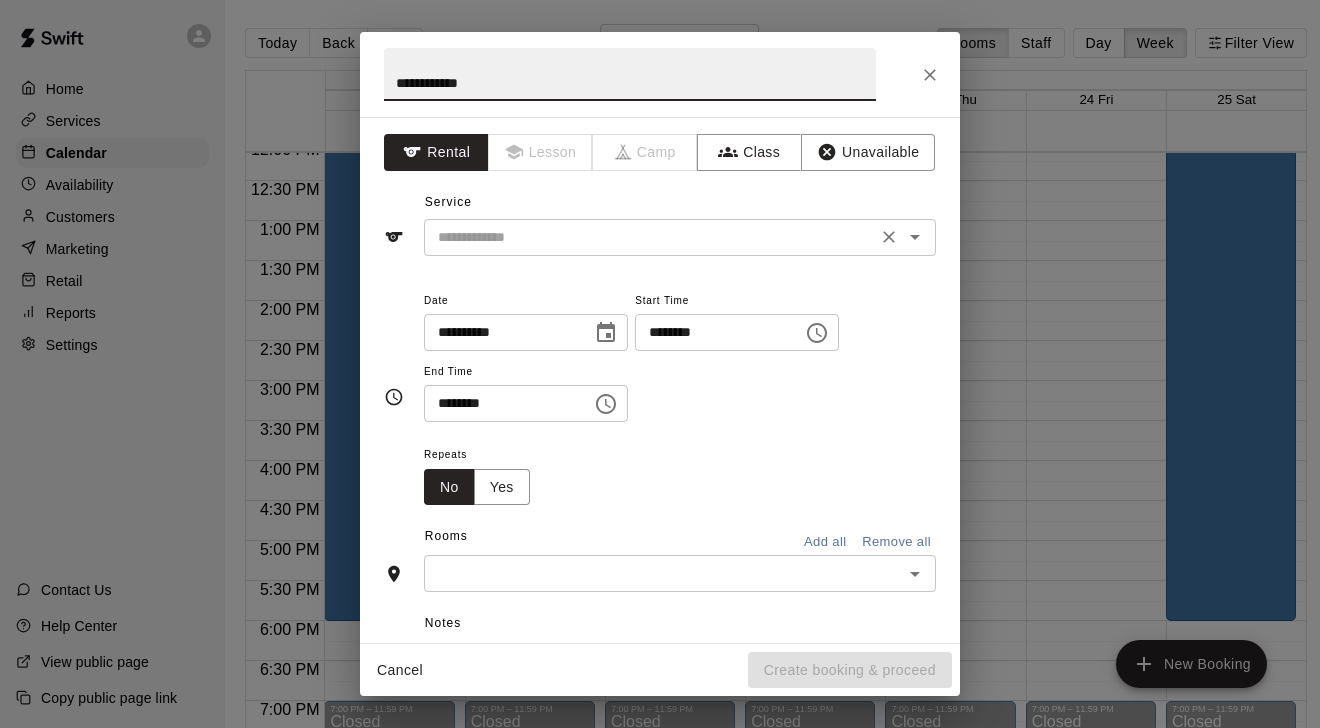 type on "**********" 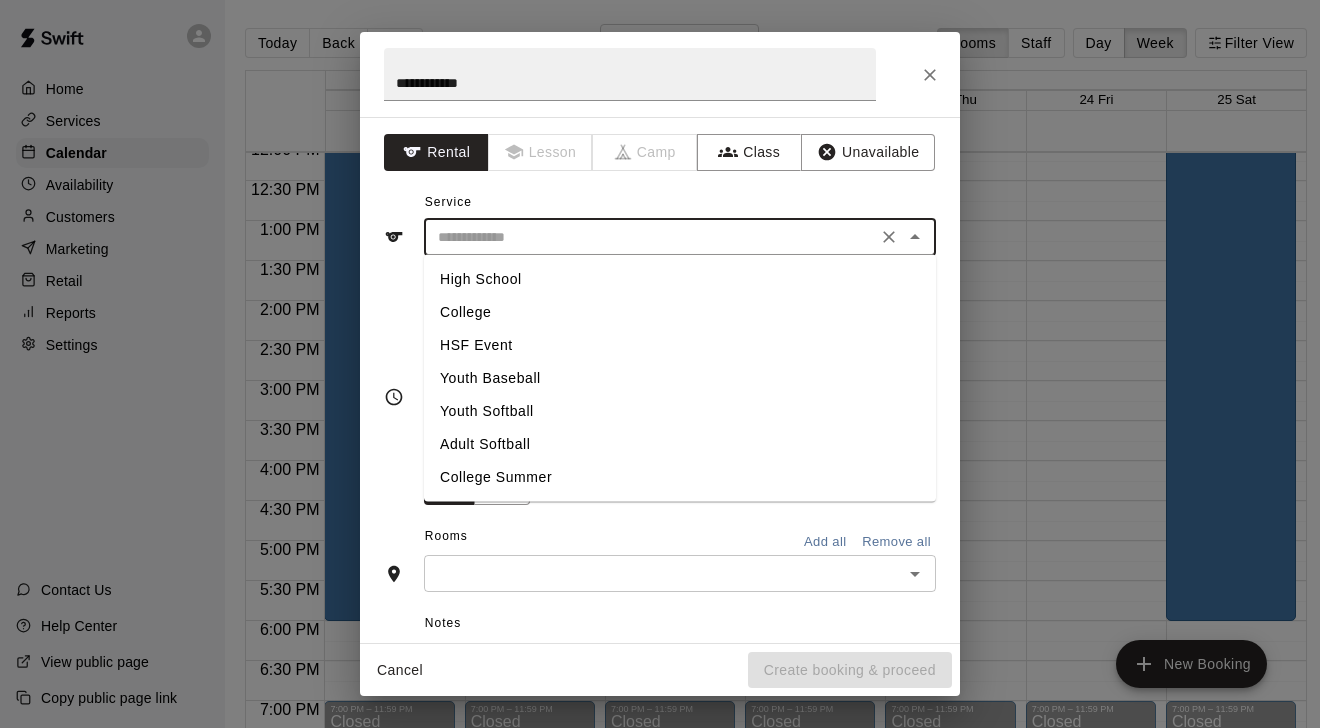 click on "College" at bounding box center (680, 312) 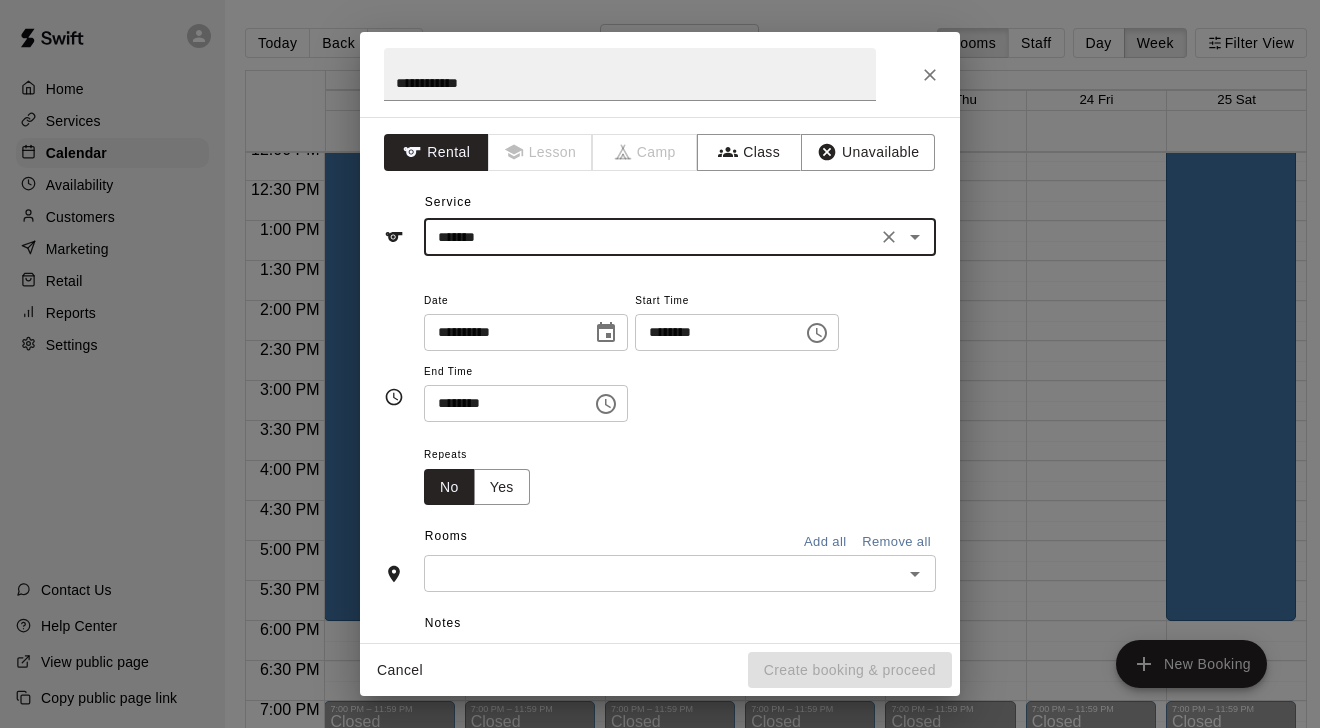 click on "**********" at bounding box center (501, 332) 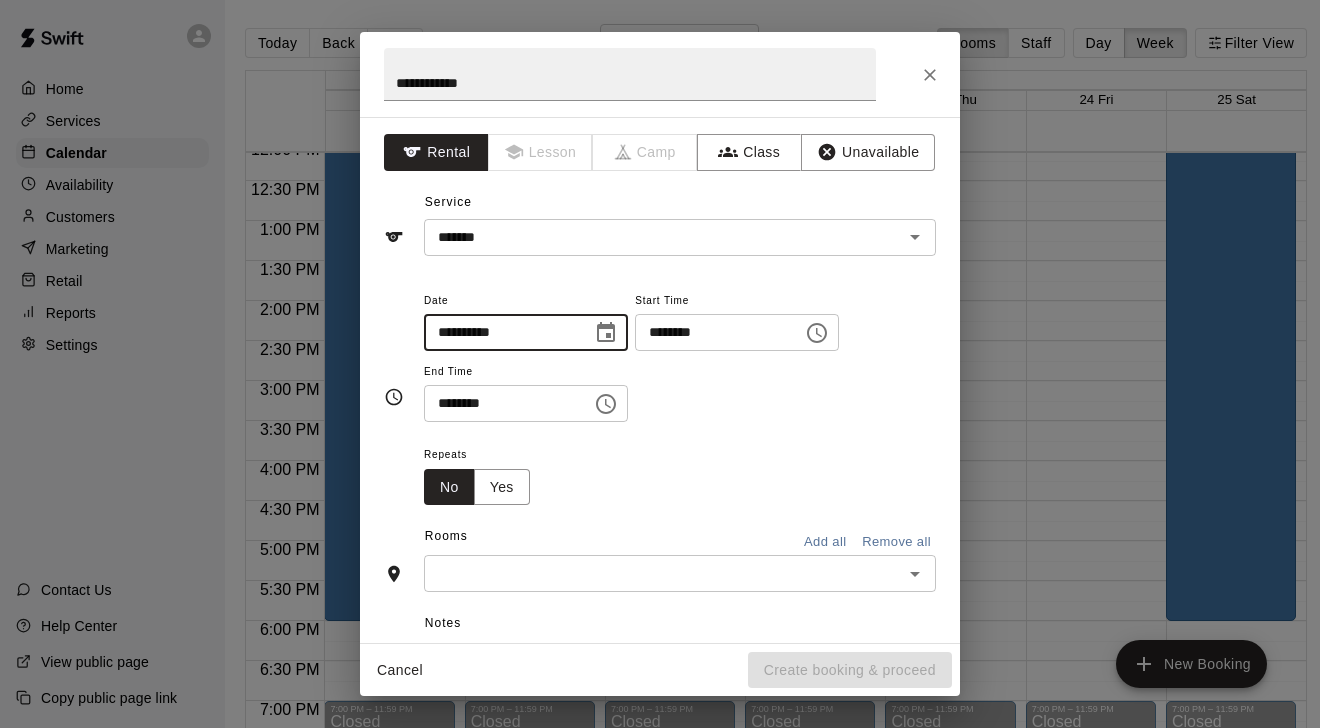 click 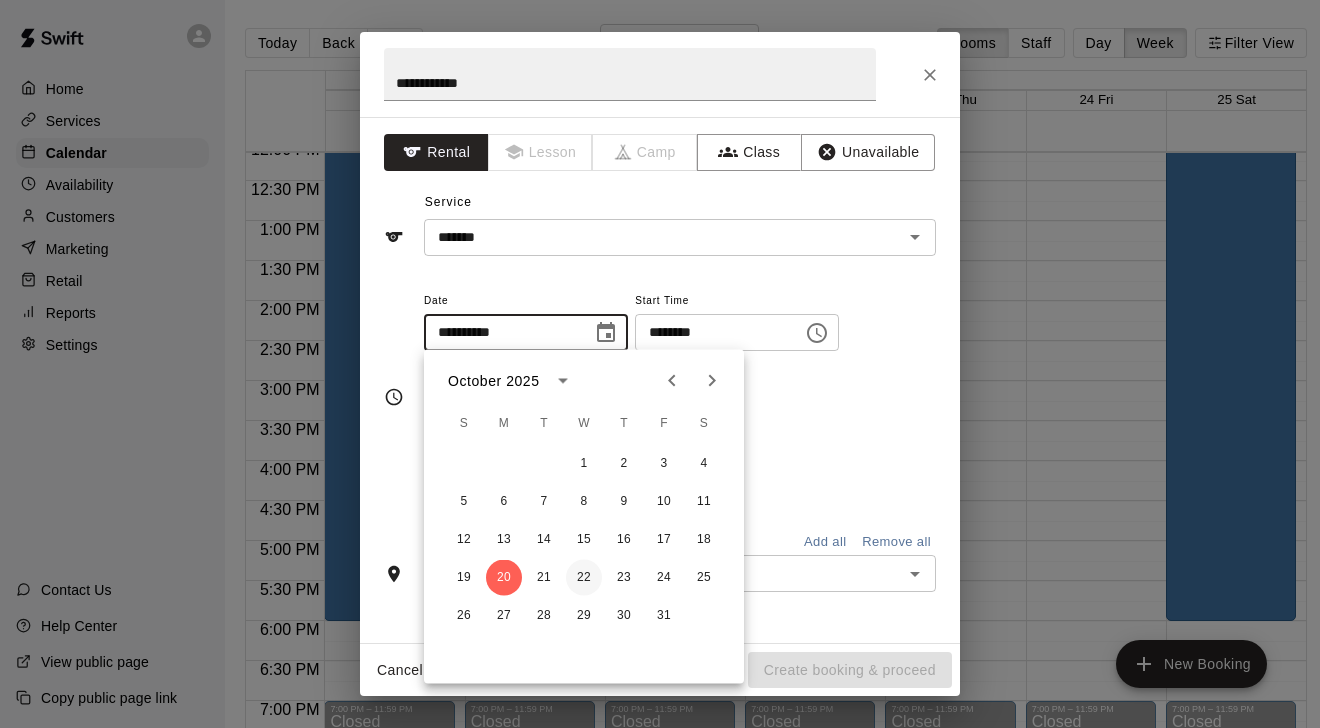 click on "22" at bounding box center [584, 578] 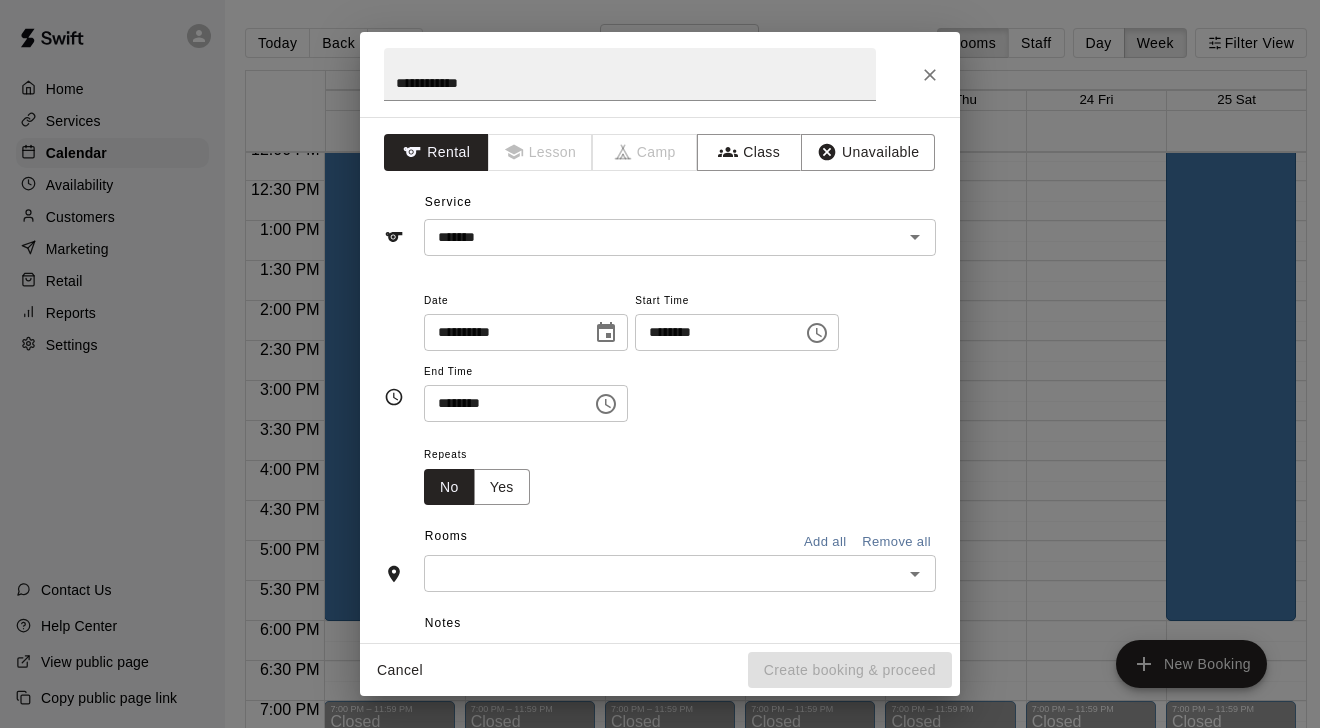 click on "********" at bounding box center (712, 332) 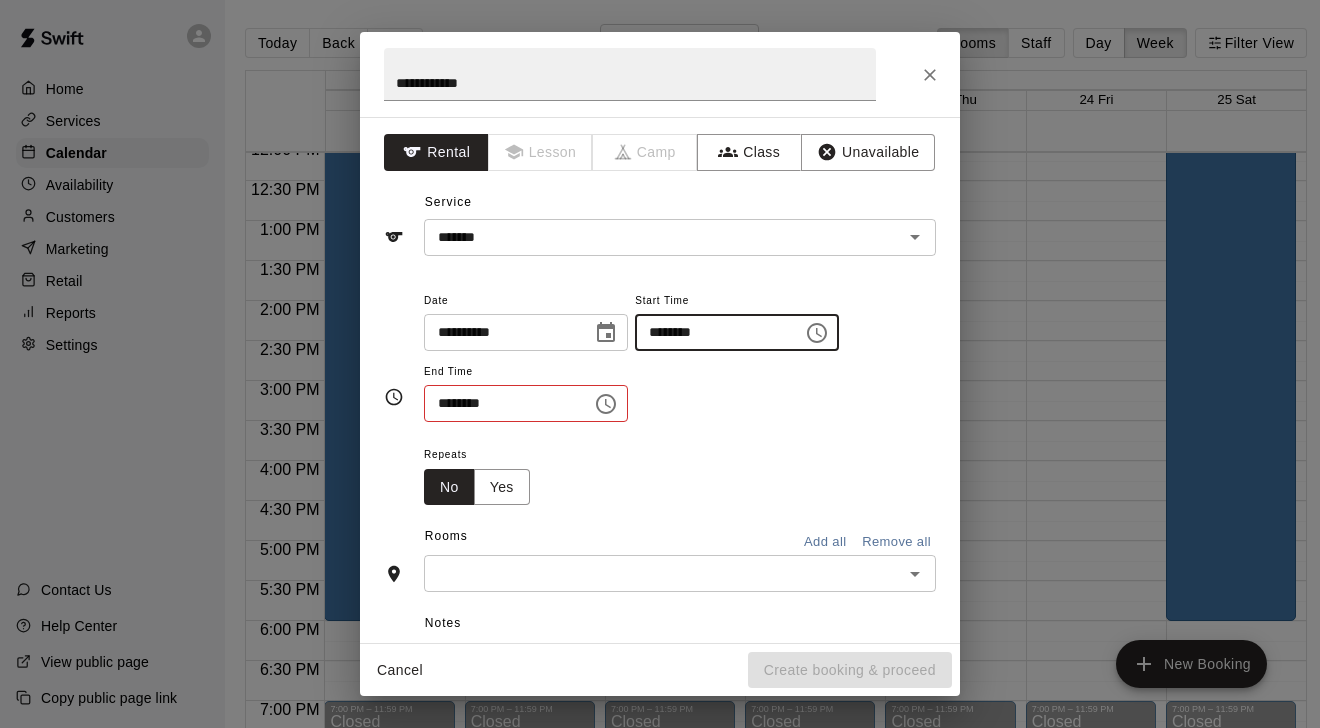 type on "********" 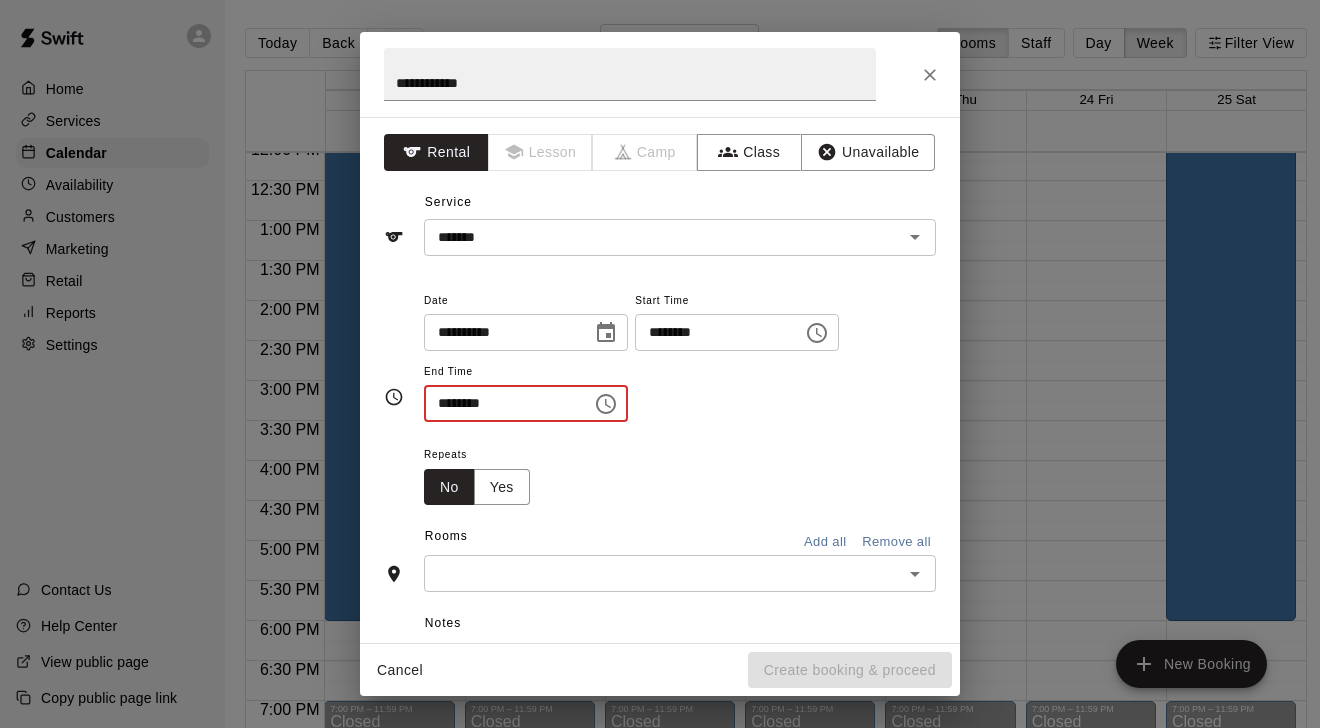 type on "********" 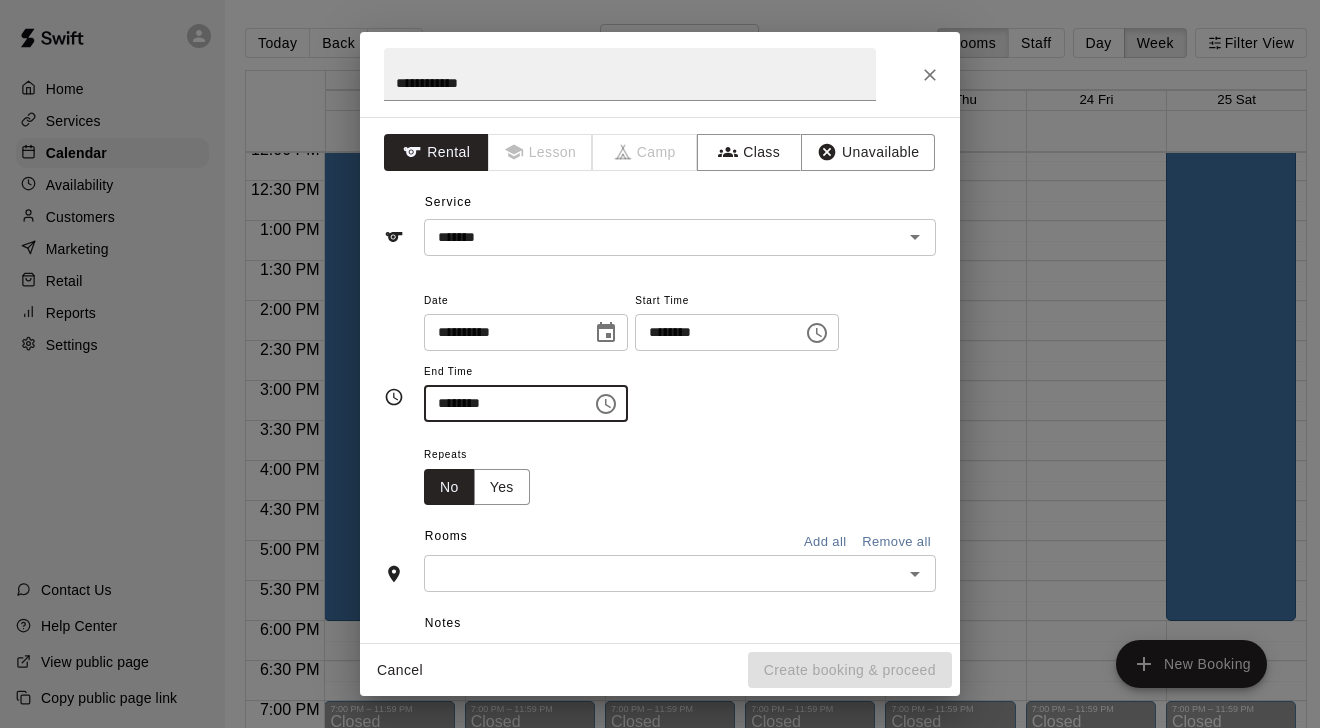 click at bounding box center (663, 573) 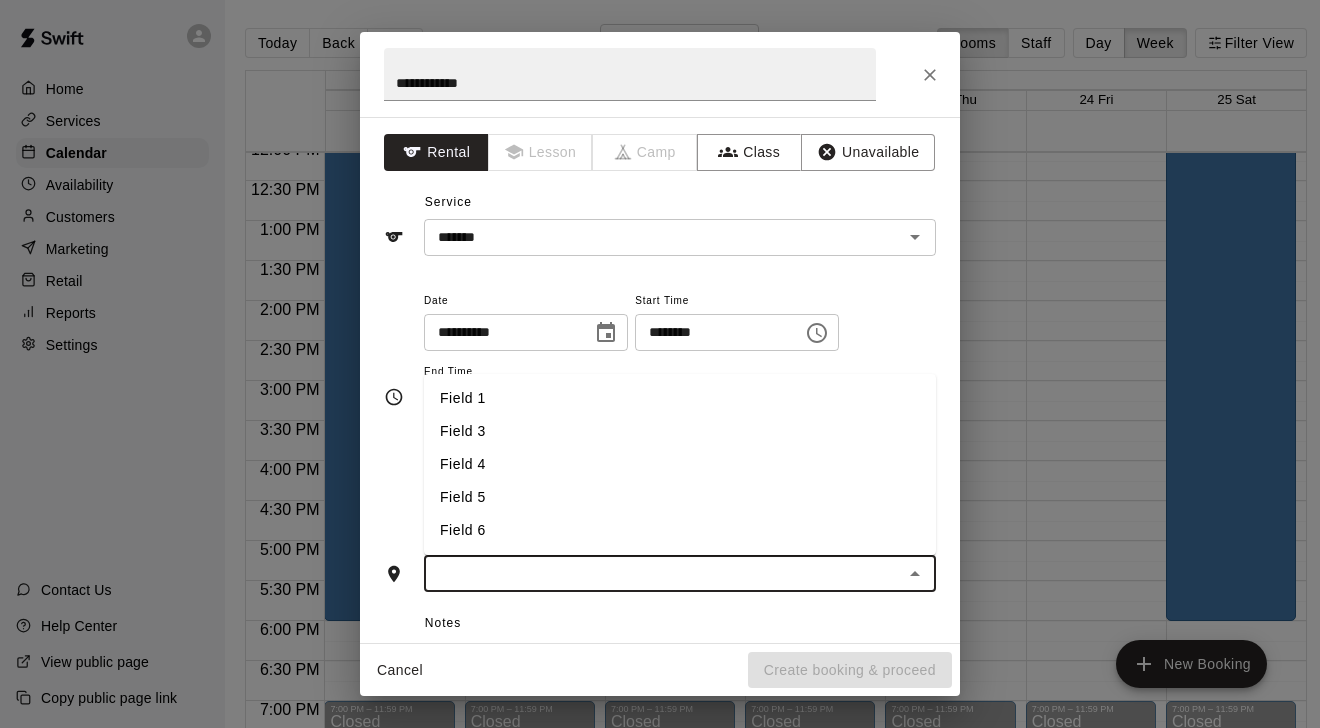 click on "Field 5" at bounding box center (680, 497) 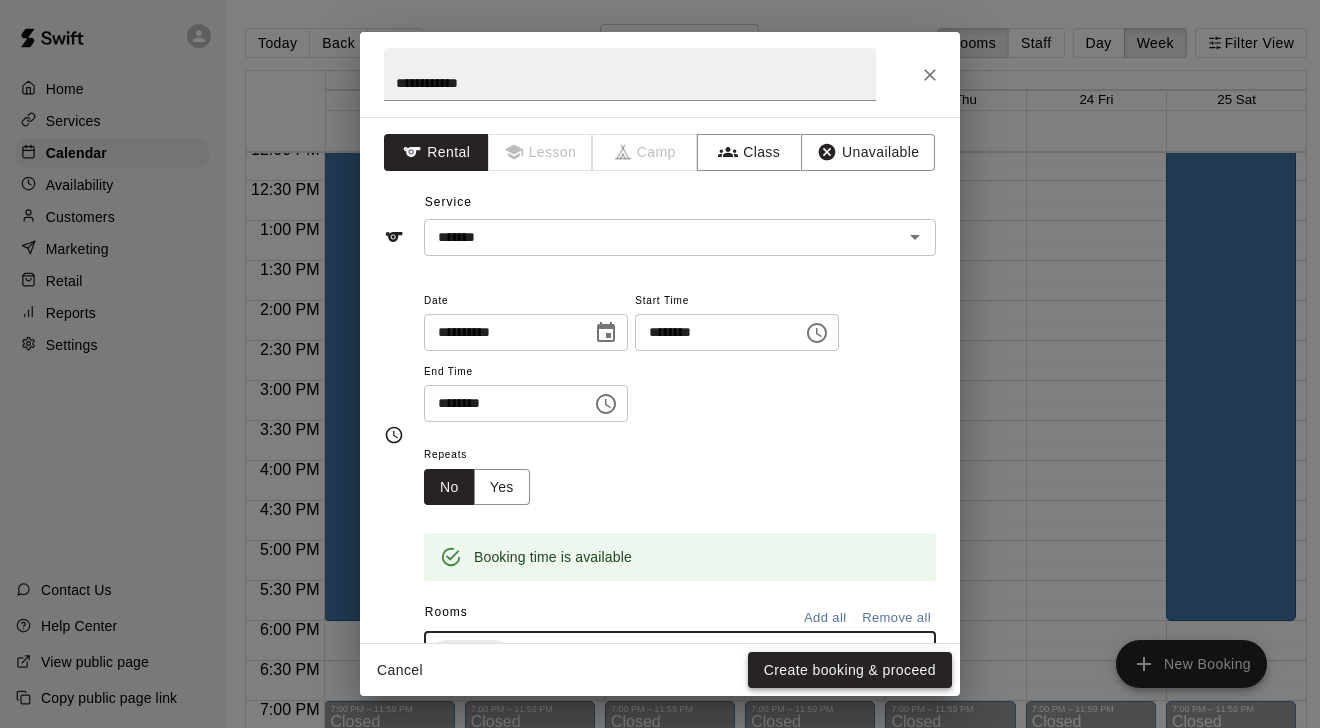 click on "Create booking & proceed" at bounding box center [850, 670] 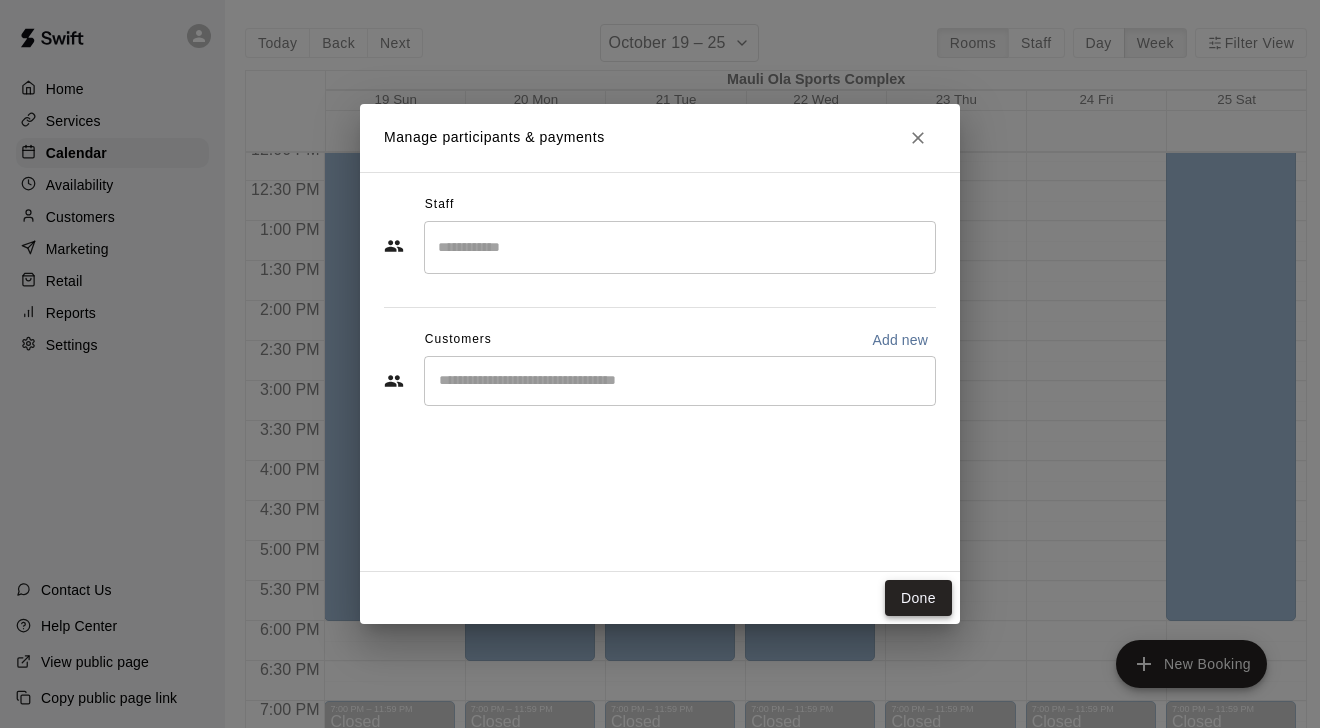 click on "Done" at bounding box center (918, 598) 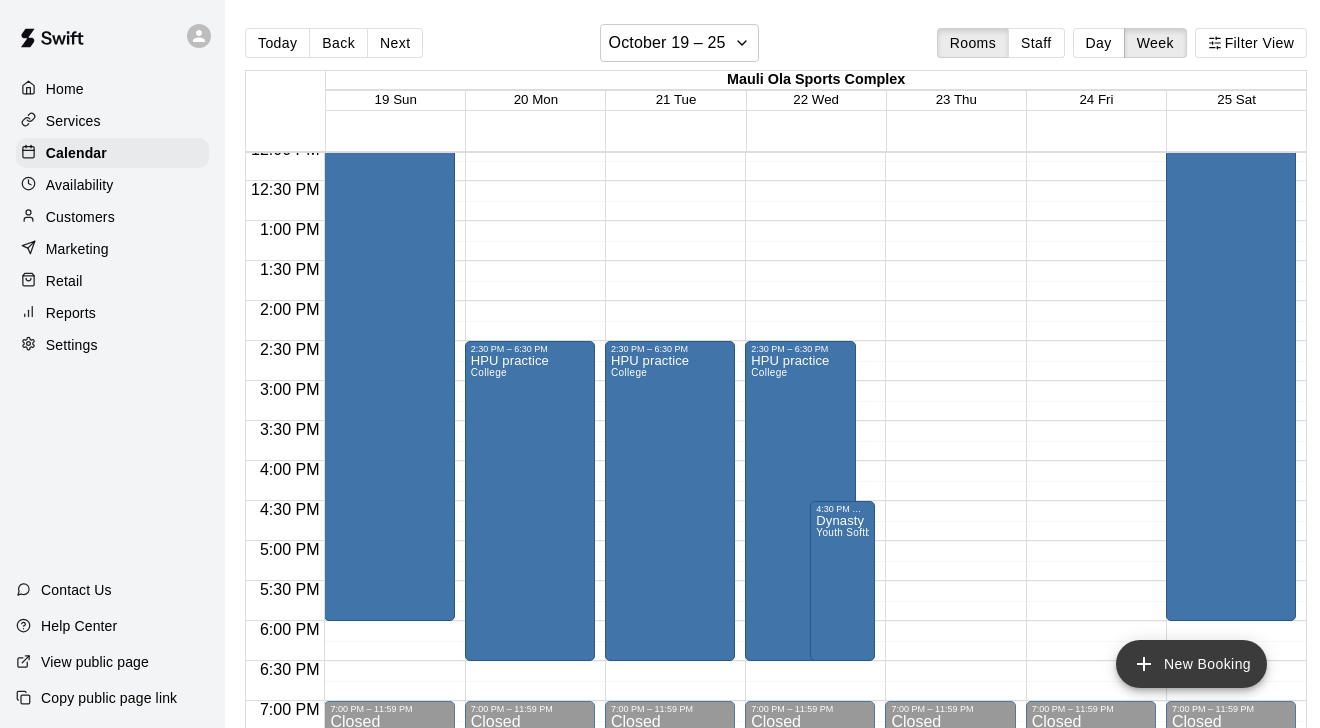 click on "New Booking" at bounding box center (1191, 664) 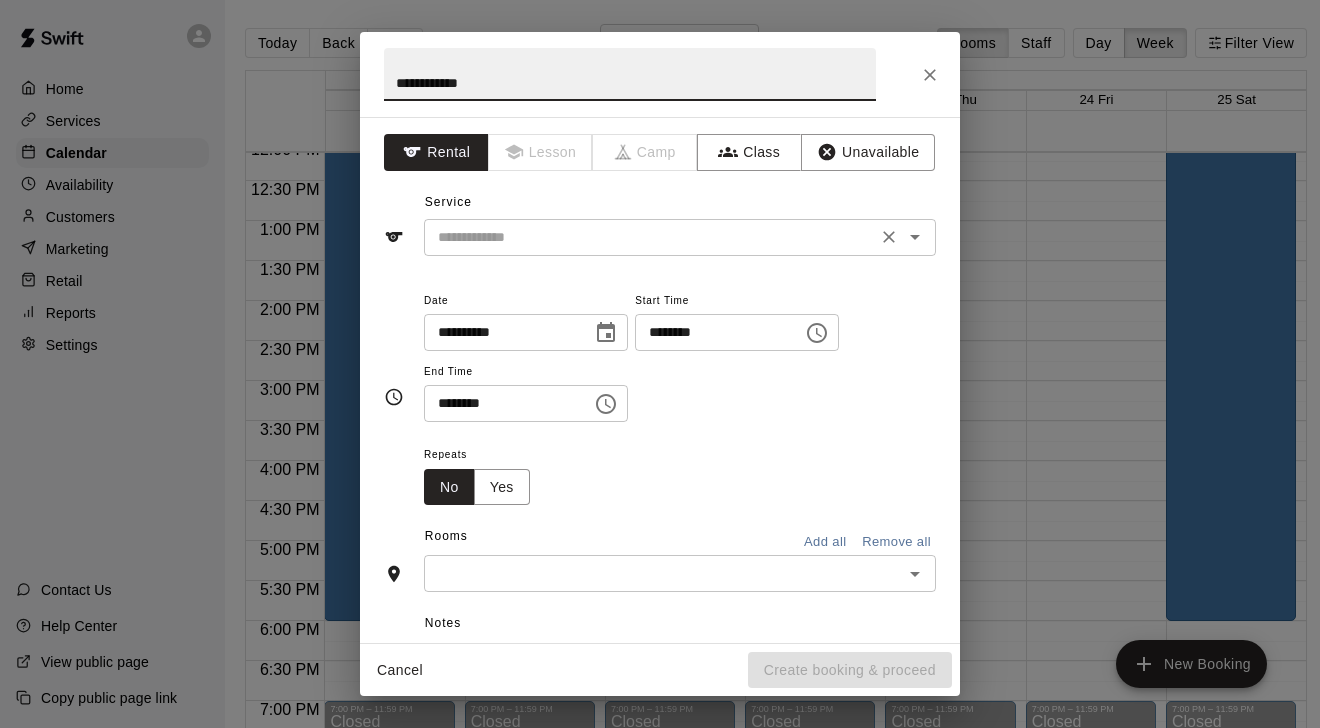type on "**********" 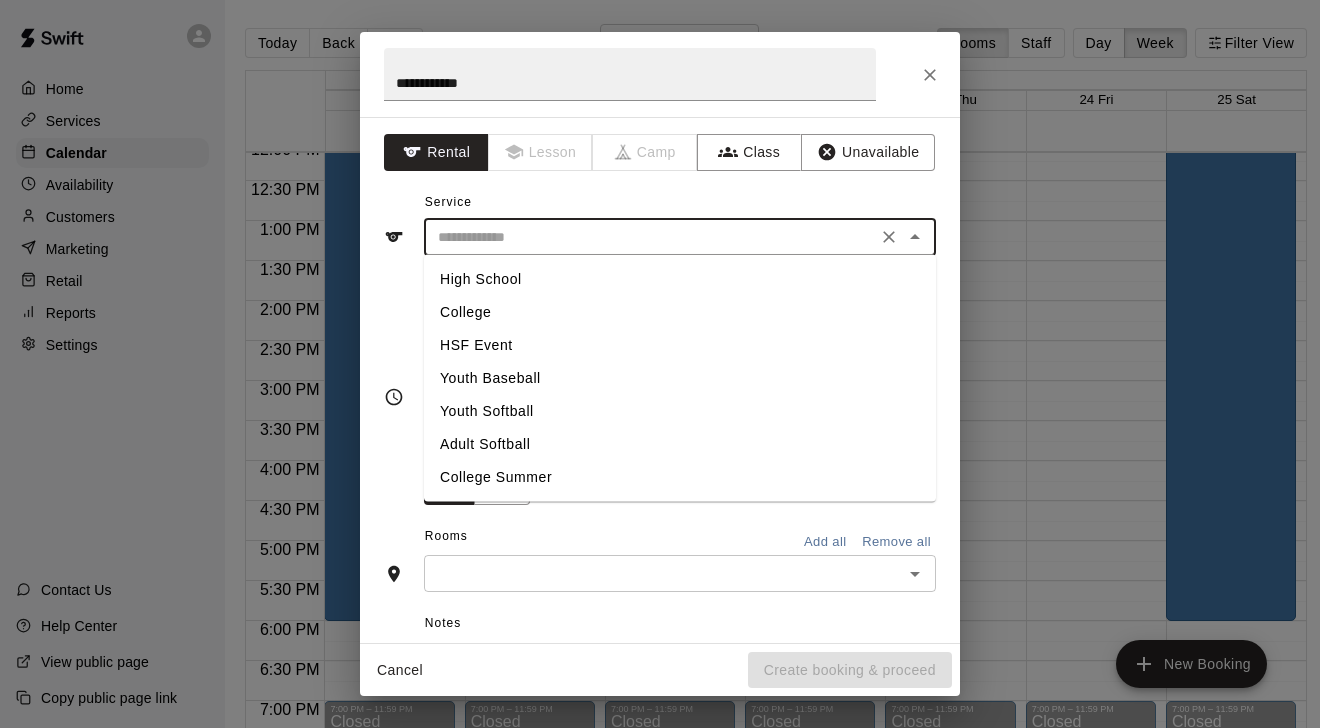 click on "College" at bounding box center (680, 312) 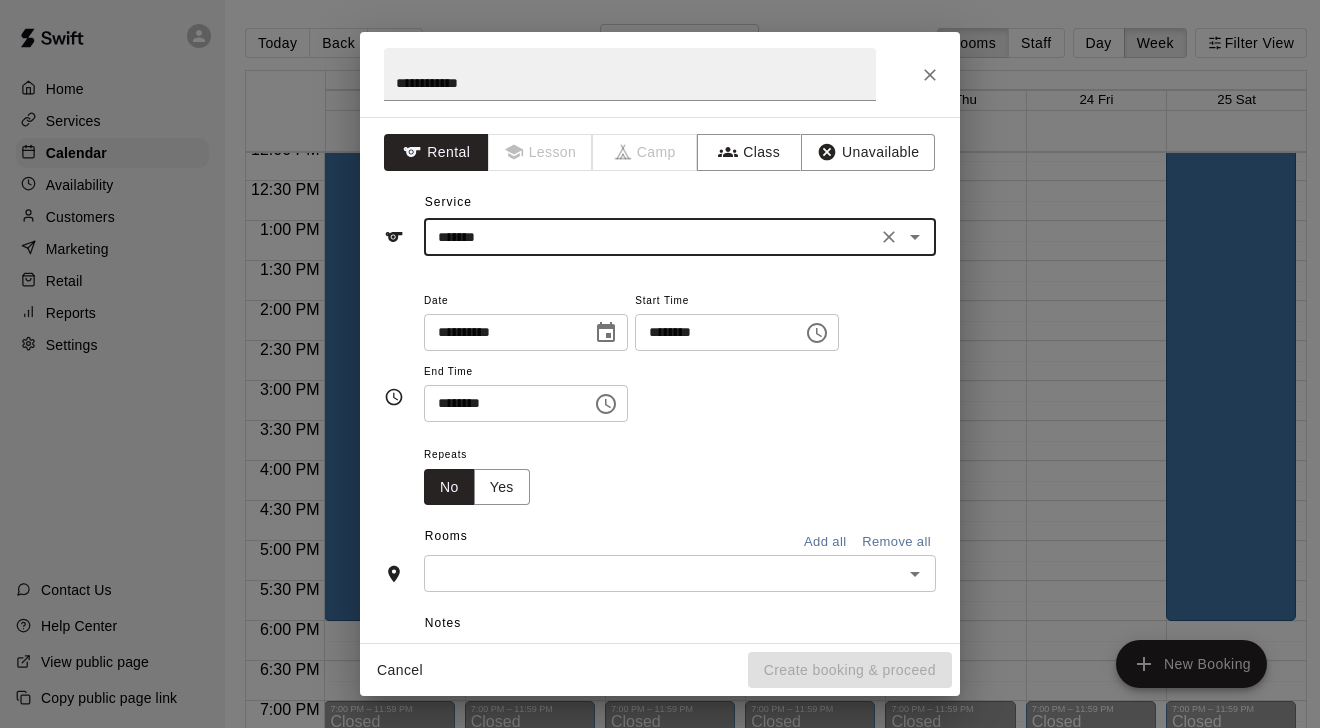 click 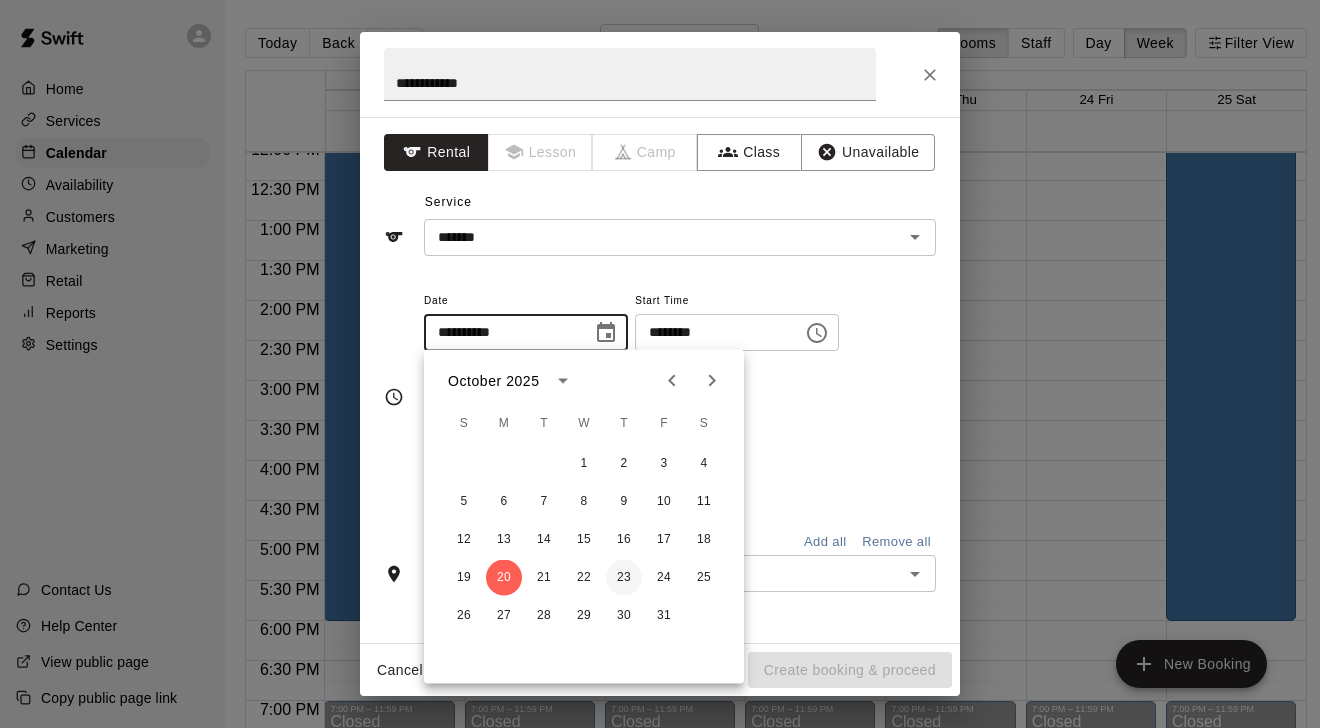 click on "23" at bounding box center (624, 578) 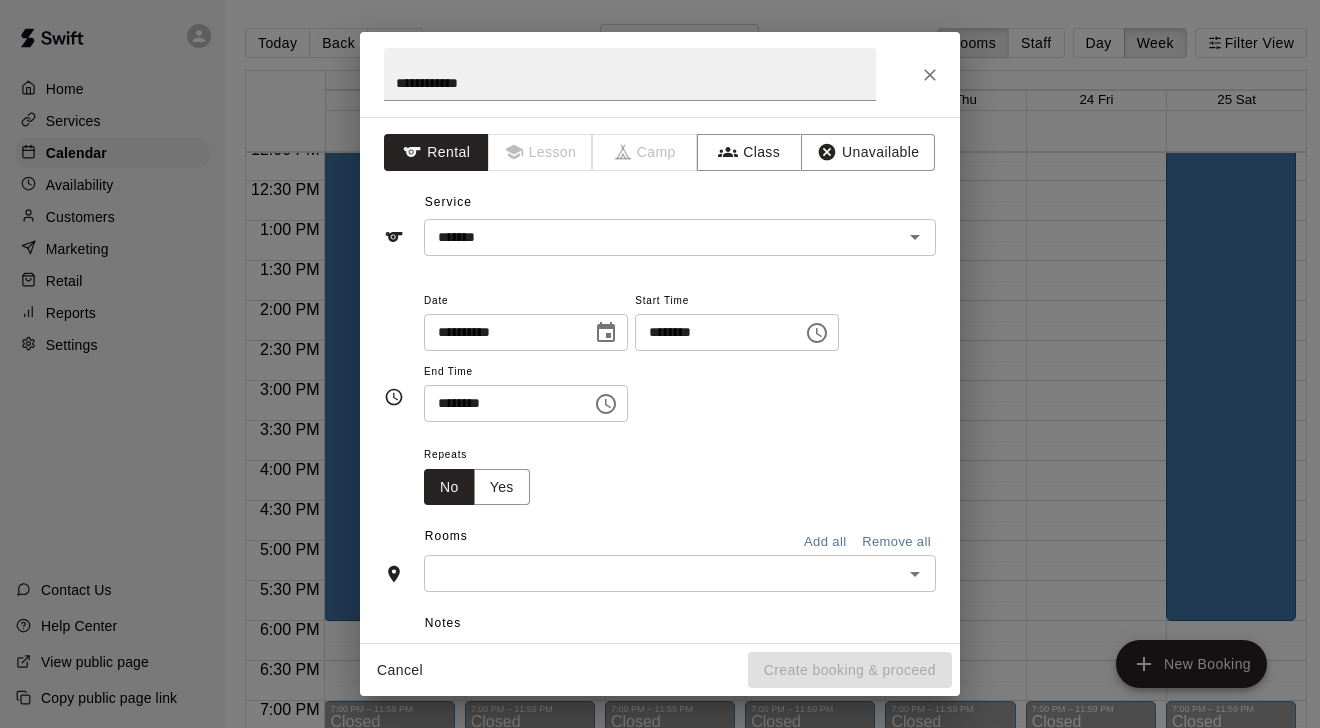 click on "********" at bounding box center [712, 332] 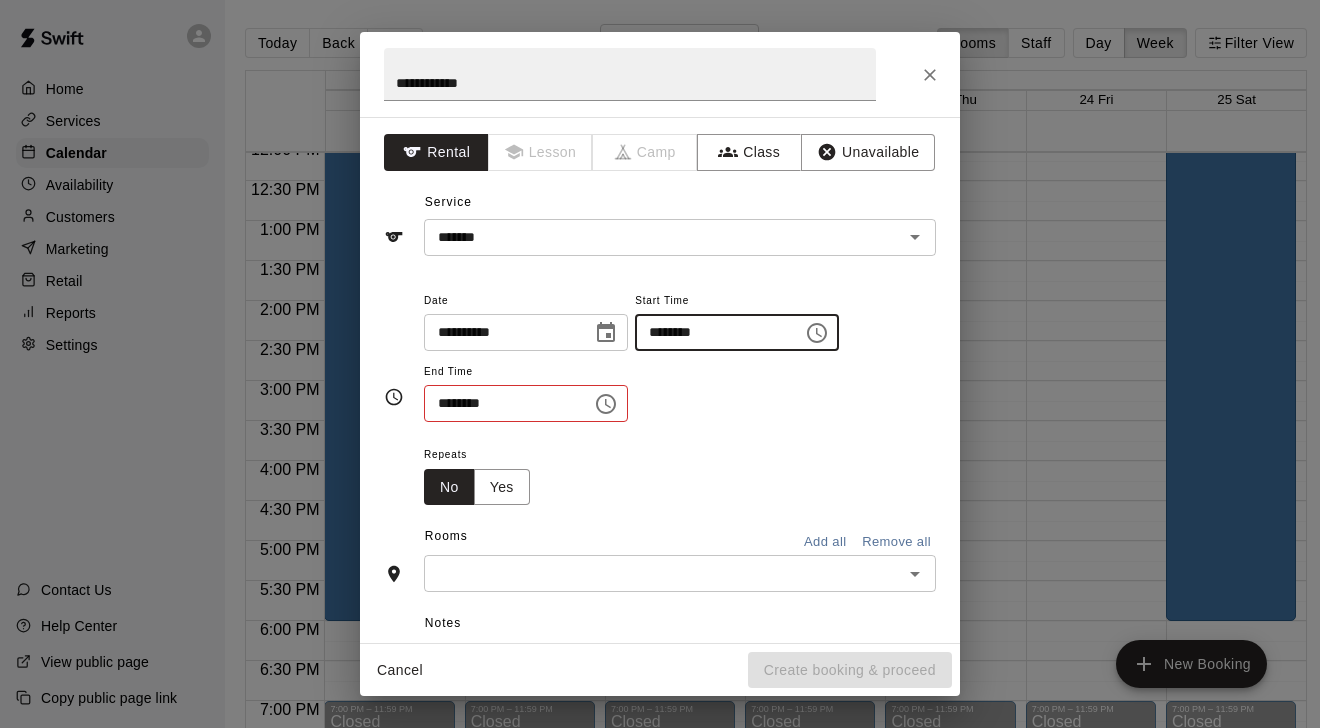 type on "********" 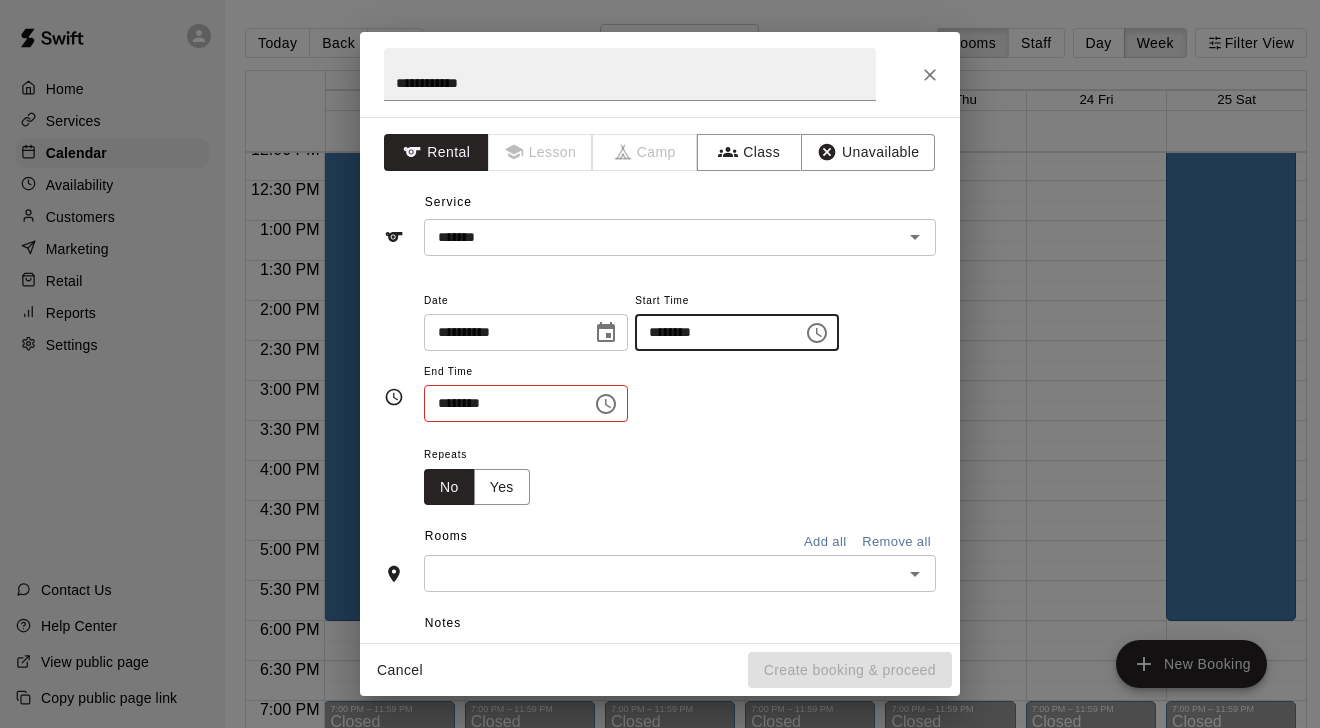 click on "********" at bounding box center [501, 403] 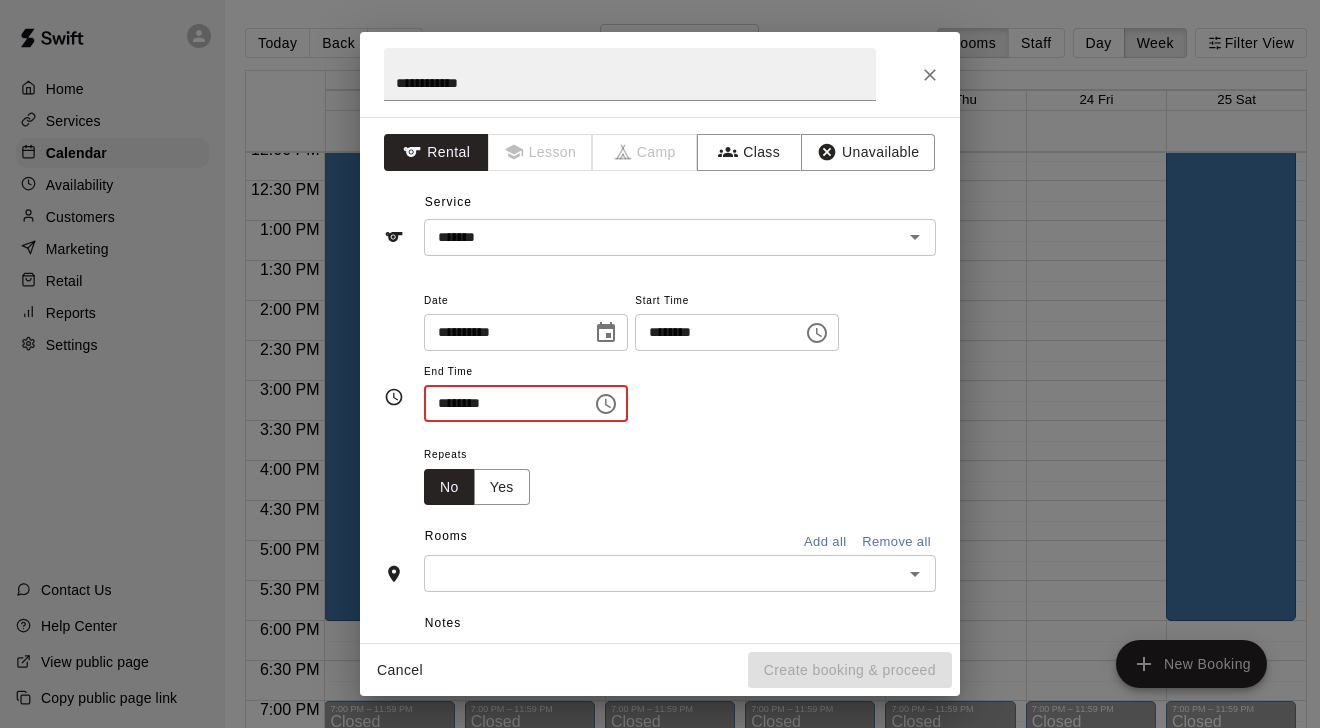 type on "********" 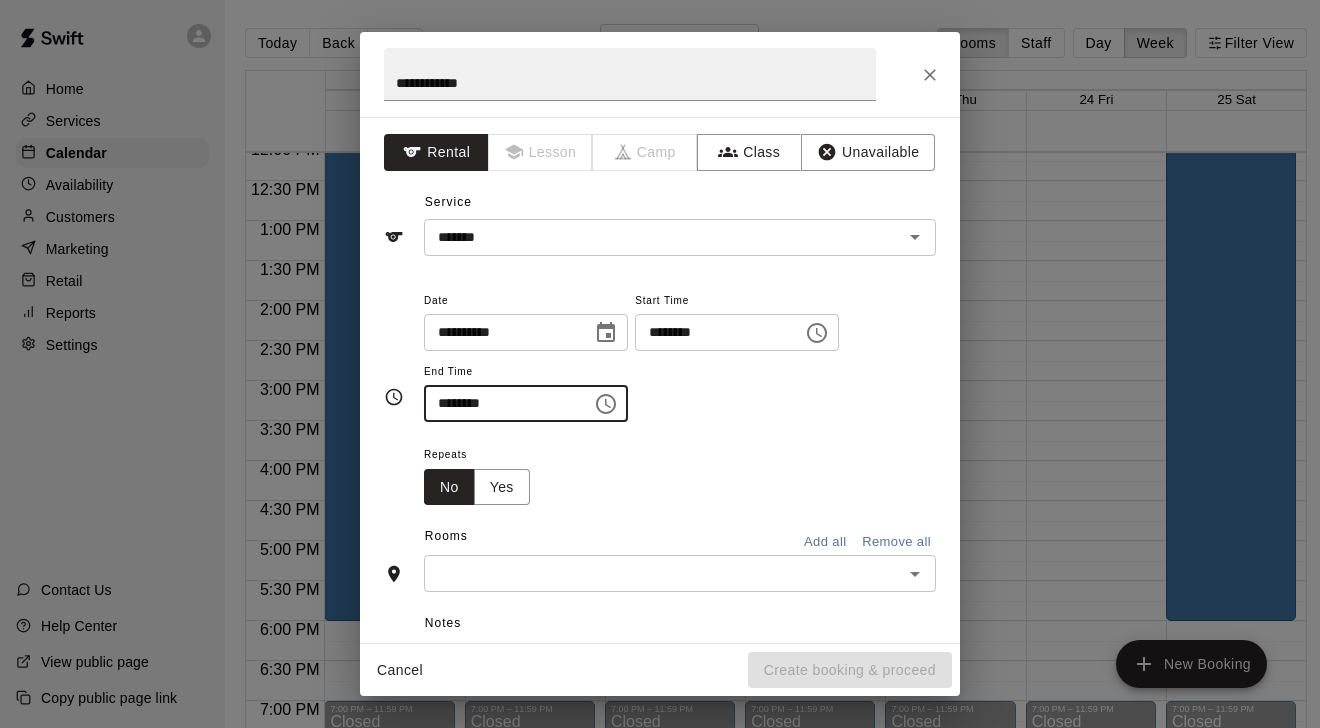 click at bounding box center [663, 573] 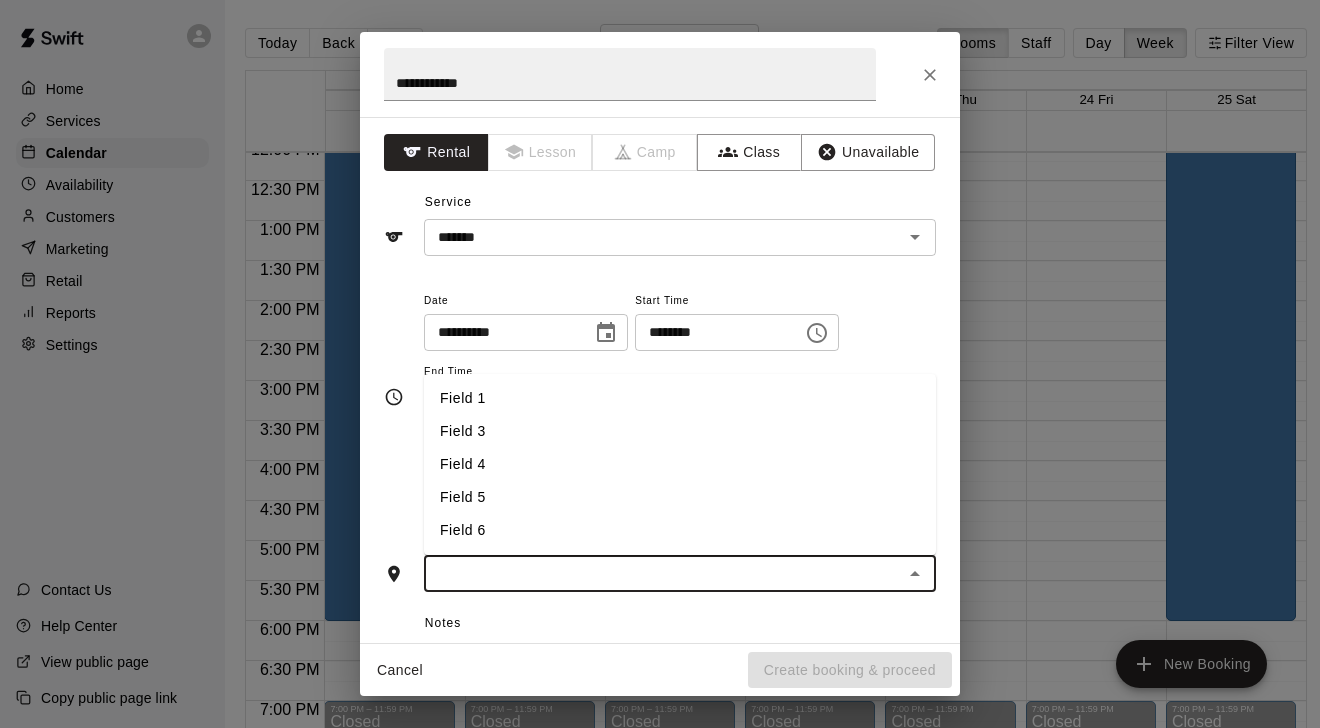 click on "Field 5" at bounding box center (680, 497) 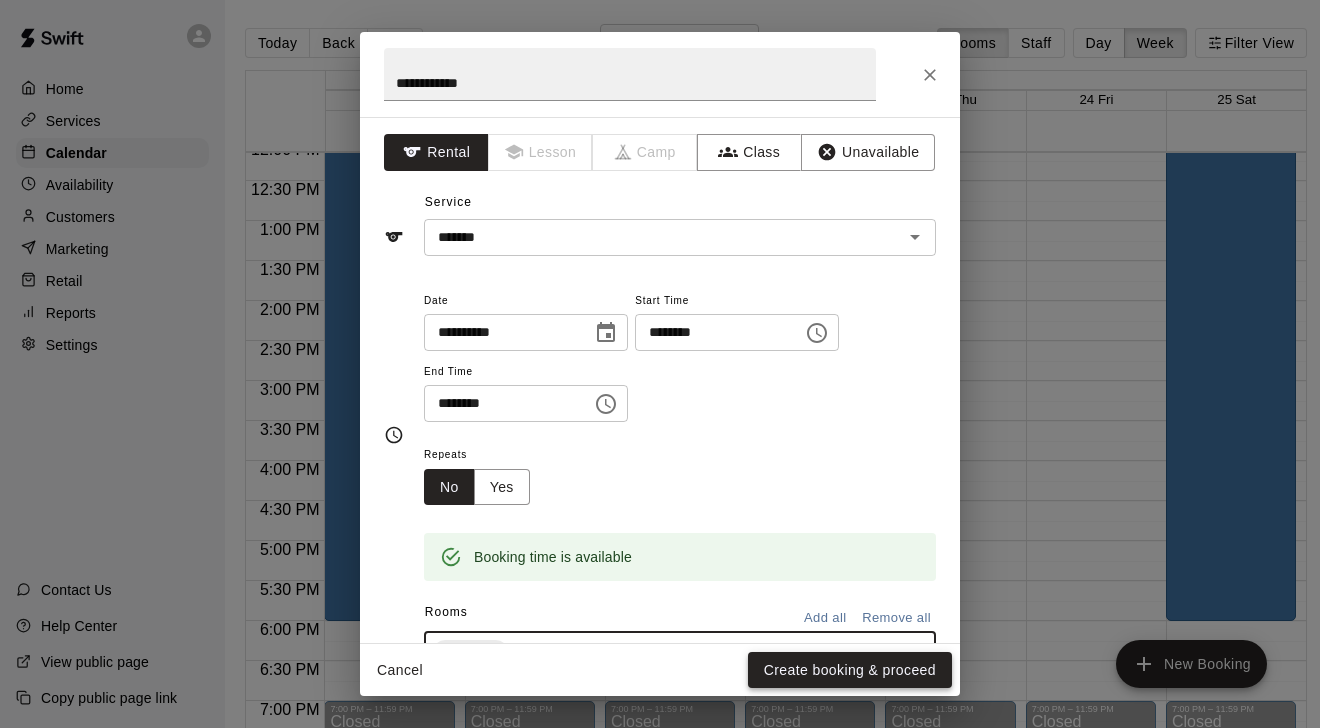 click on "Create booking & proceed" at bounding box center (850, 670) 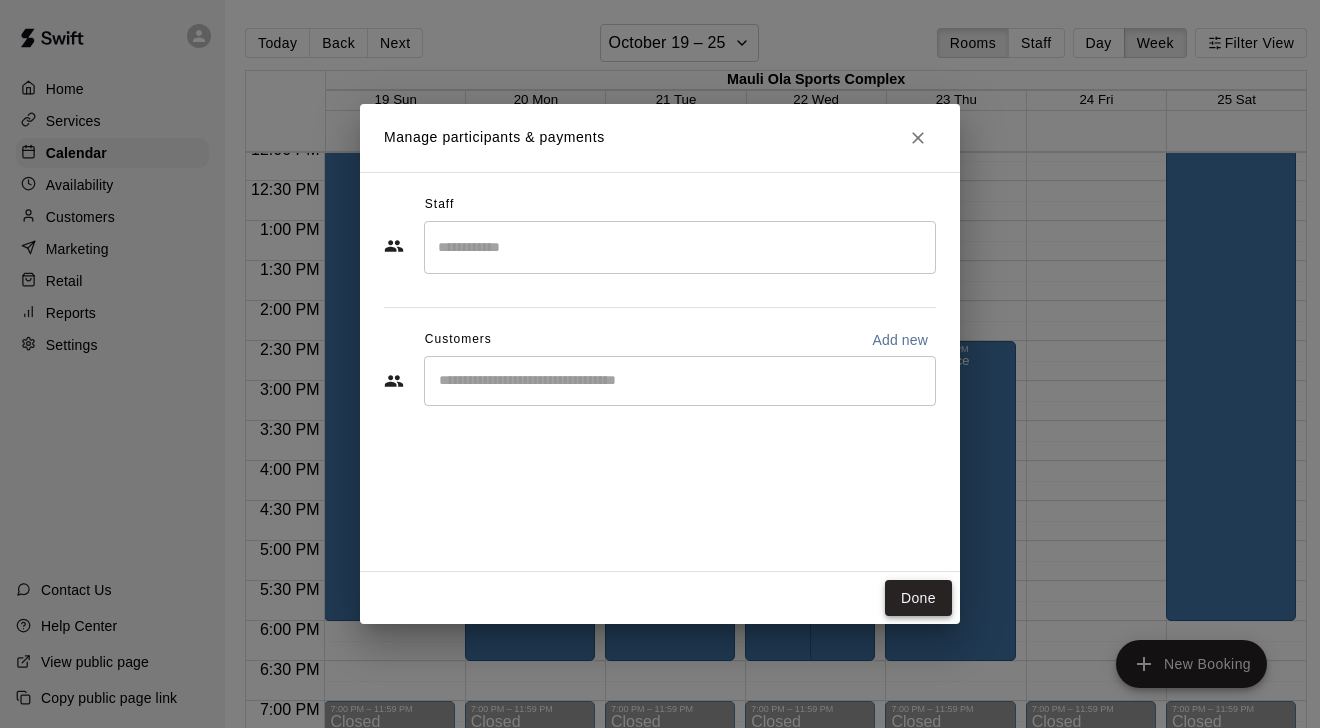 click on "Done" at bounding box center (918, 598) 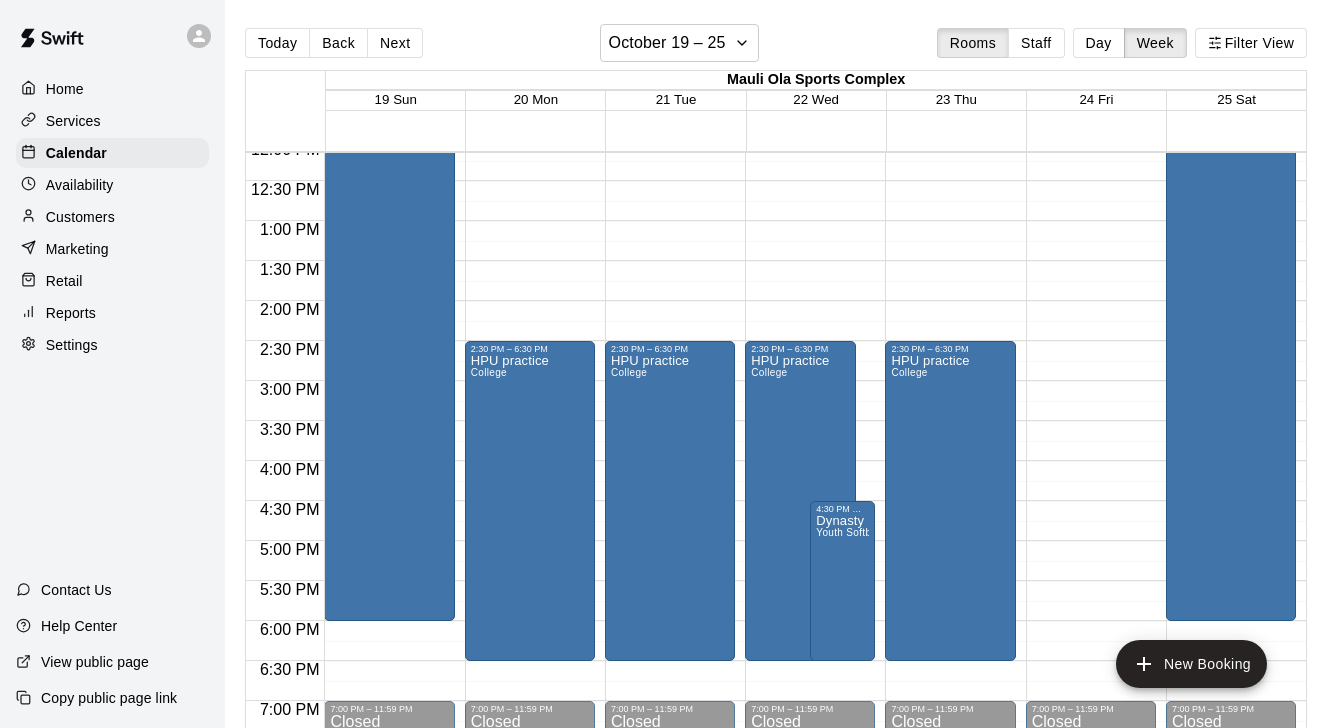 click on "12:00 AM – 8:00 AM Closed 7:00 PM – 11:59 PM Closed" at bounding box center (1091, 141) 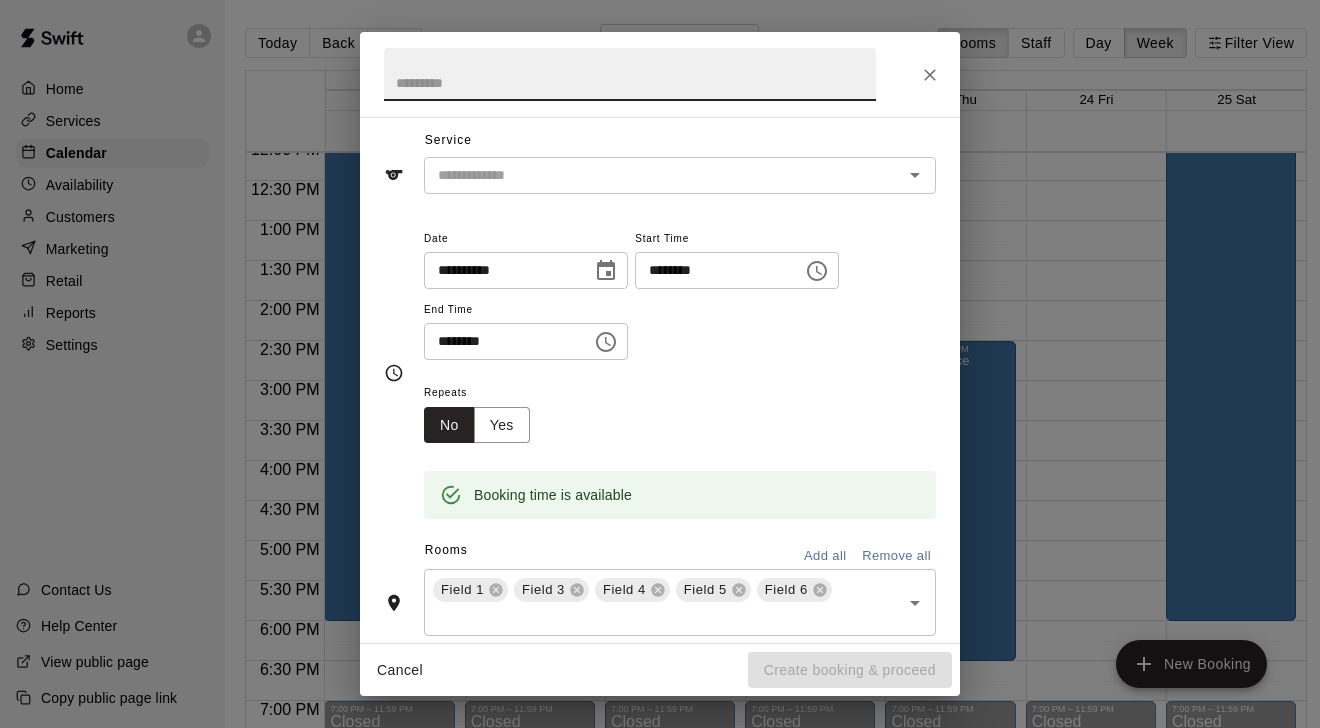 scroll, scrollTop: 66, scrollLeft: 0, axis: vertical 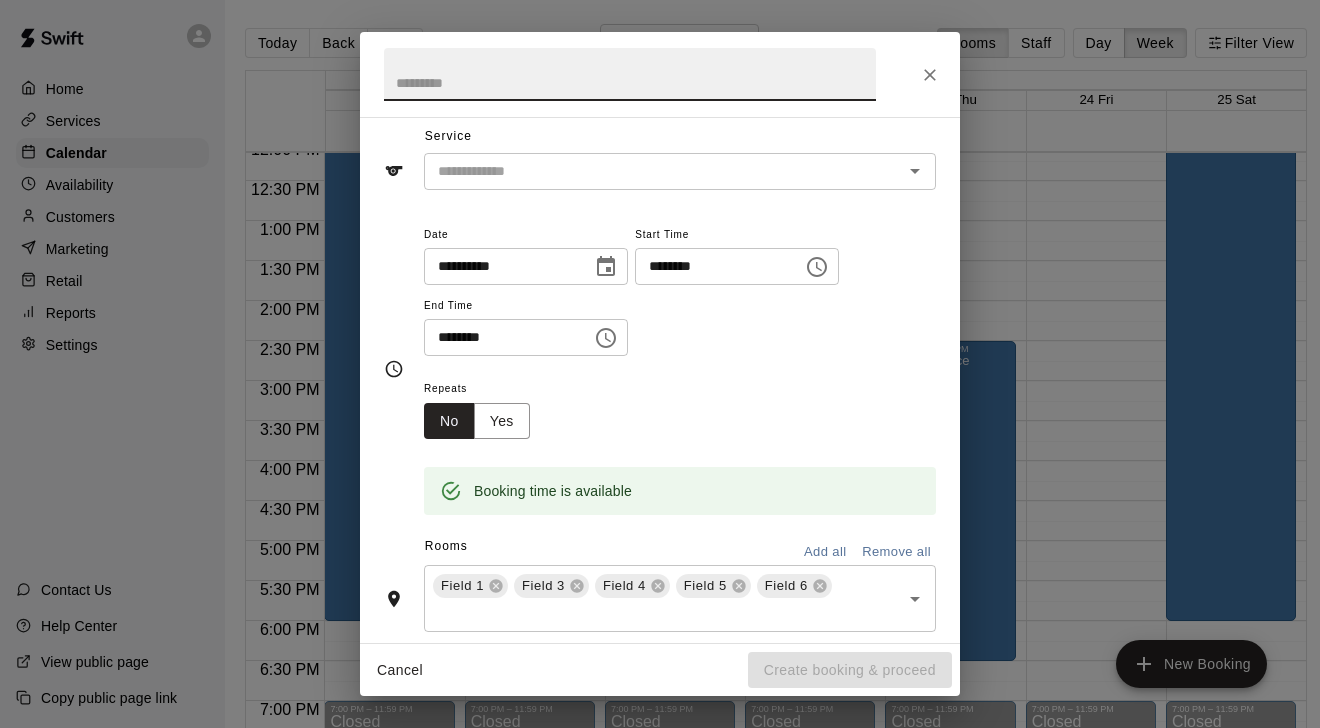 click on "Add all" at bounding box center (825, 552) 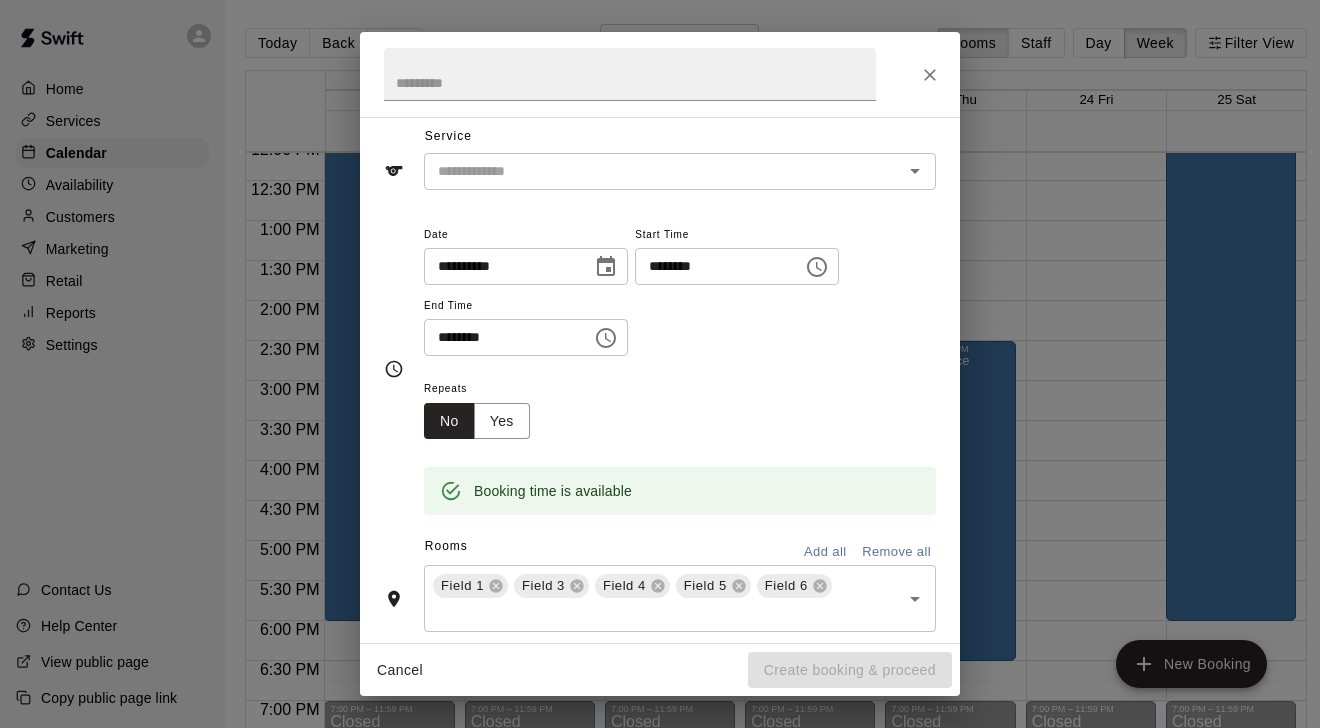 click on "Remove all" at bounding box center [896, 552] 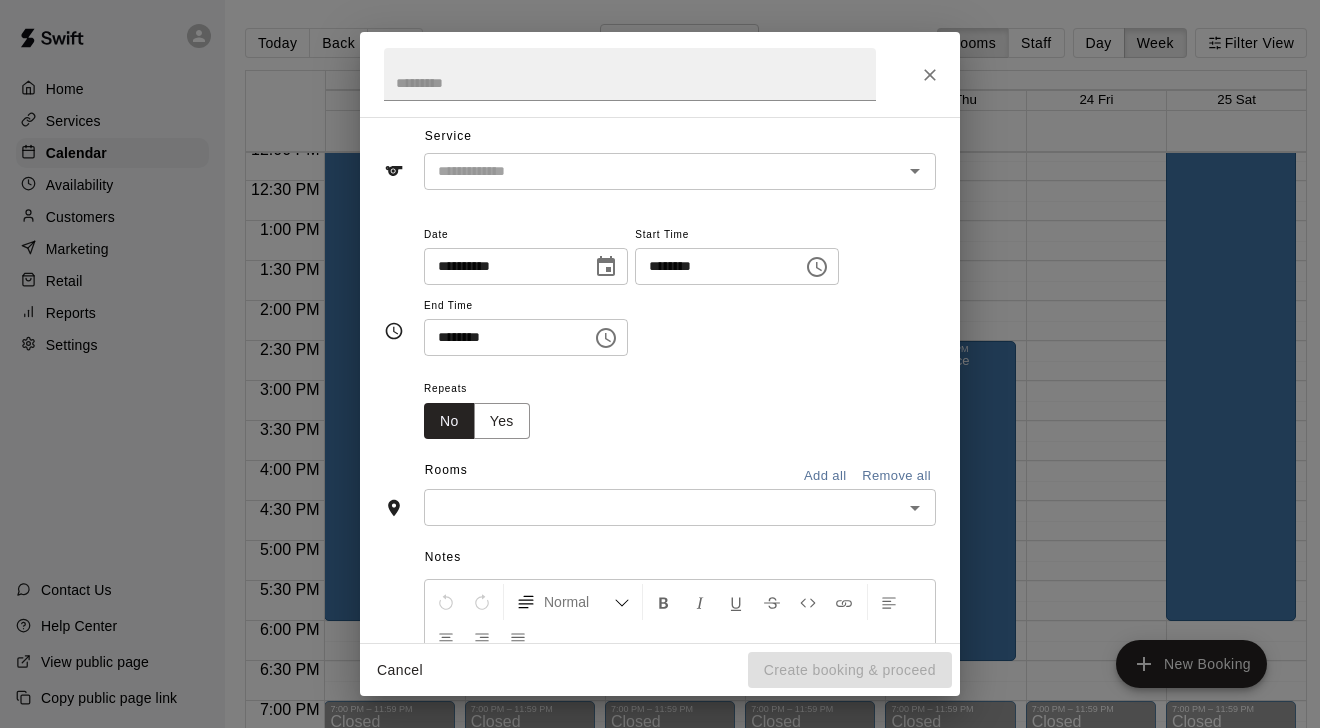 click at bounding box center [663, 507] 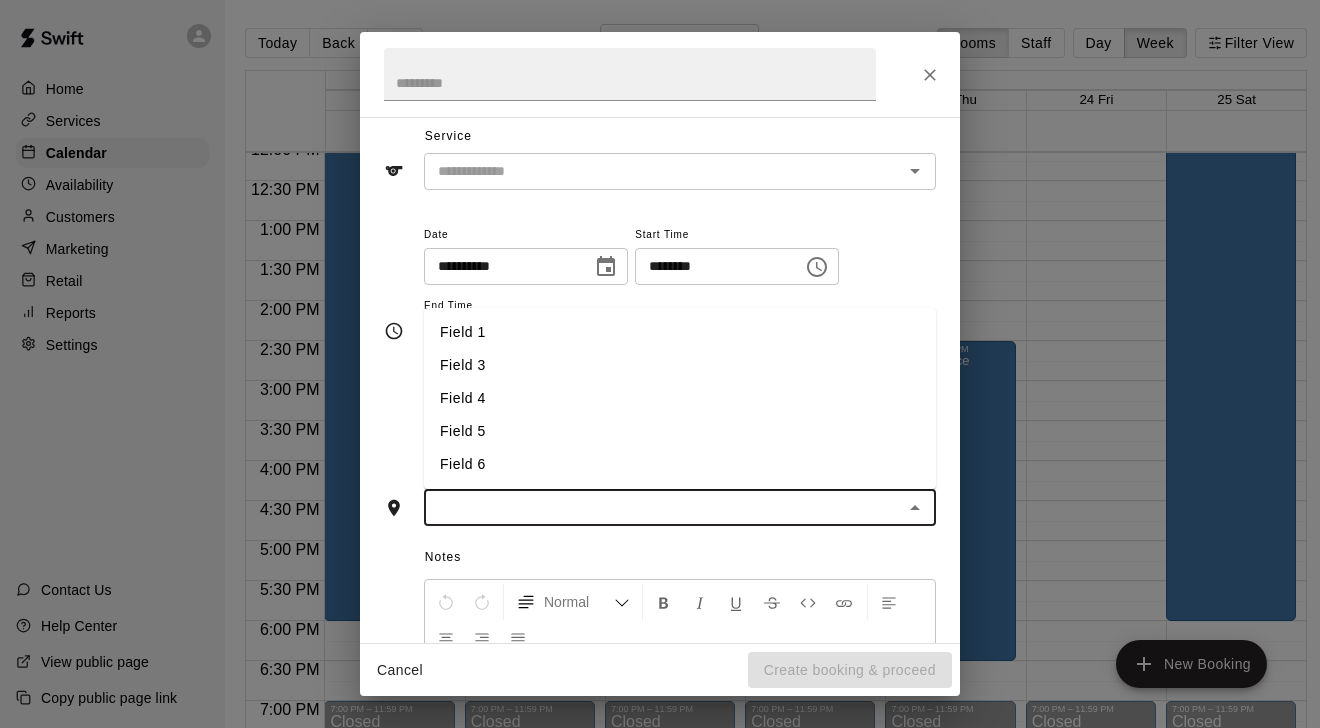 click on "Field 5" at bounding box center [680, 431] 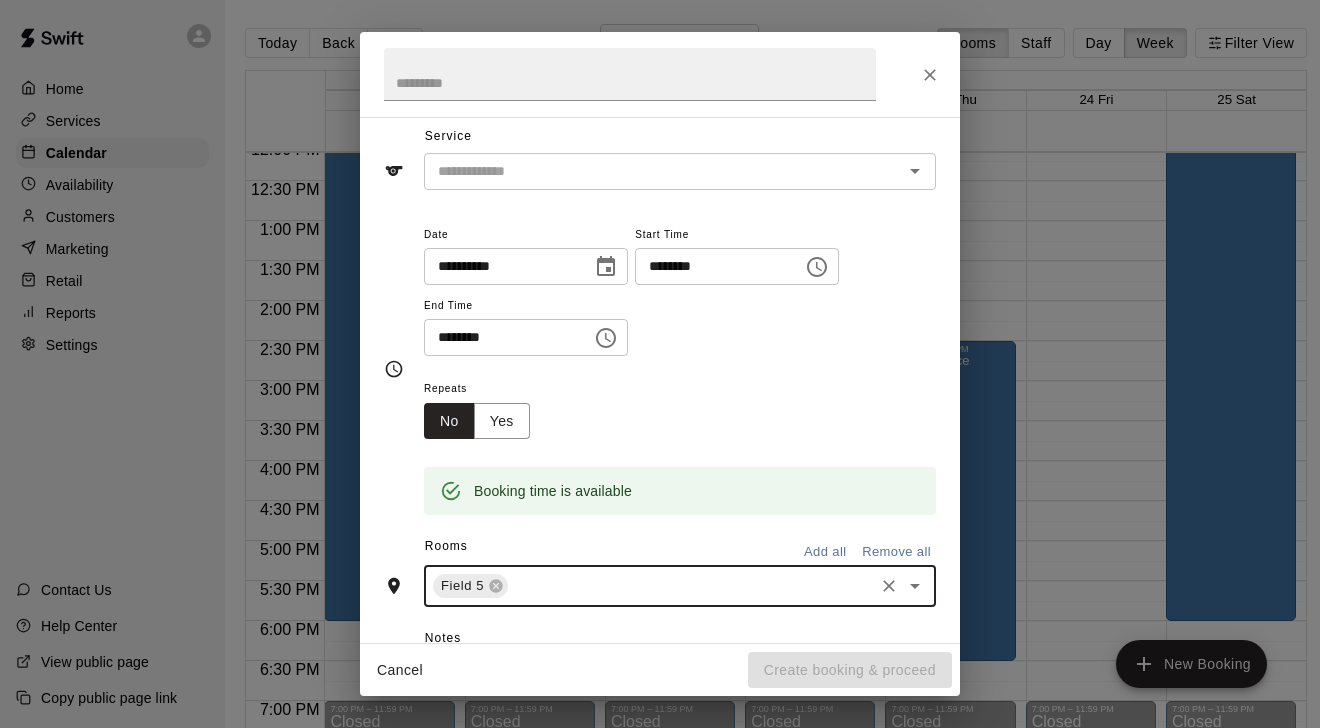 click on "********" at bounding box center (712, 266) 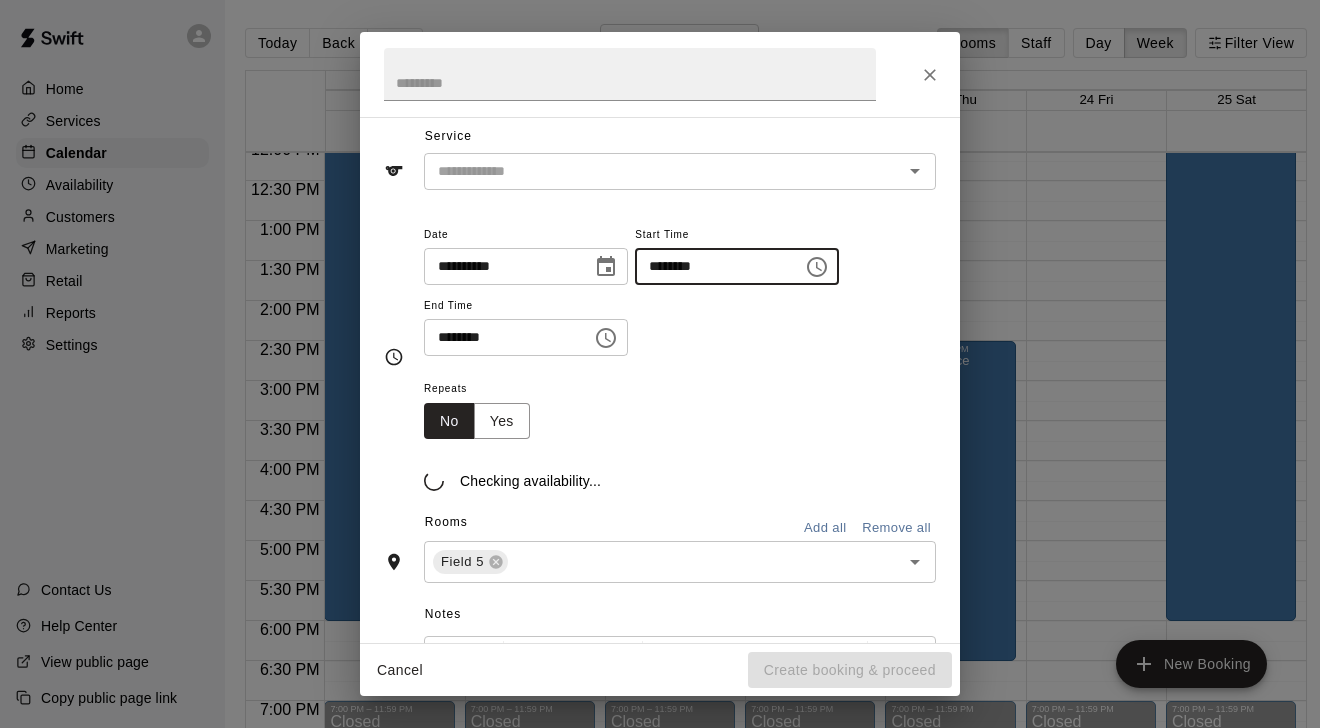 type on "********" 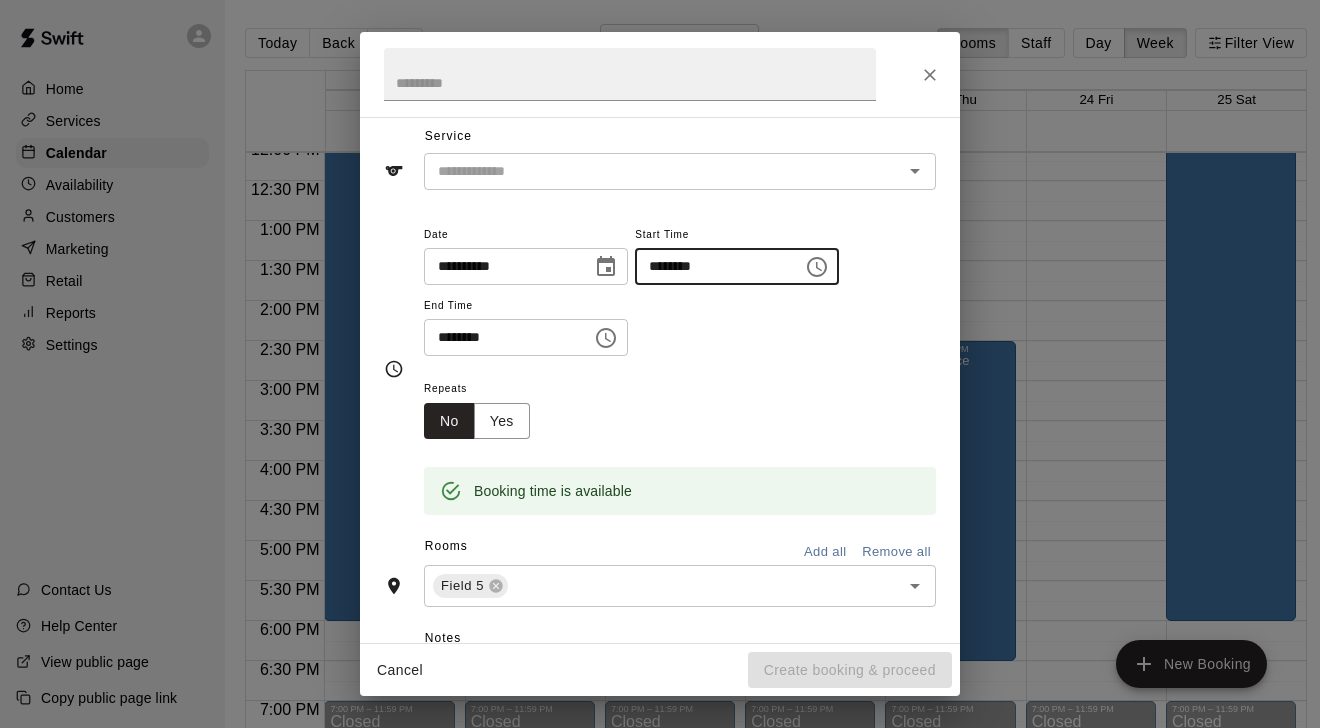 click on "********" at bounding box center [501, 337] 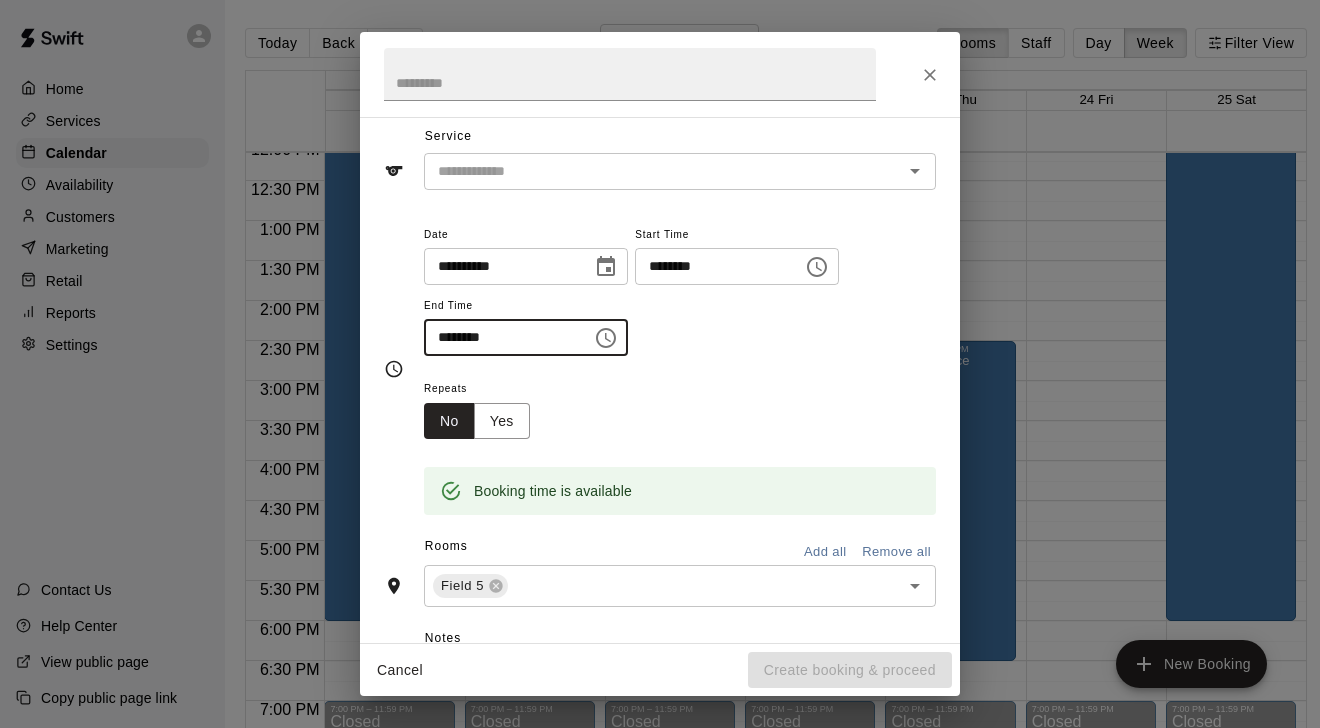 click on "********" at bounding box center (501, 337) 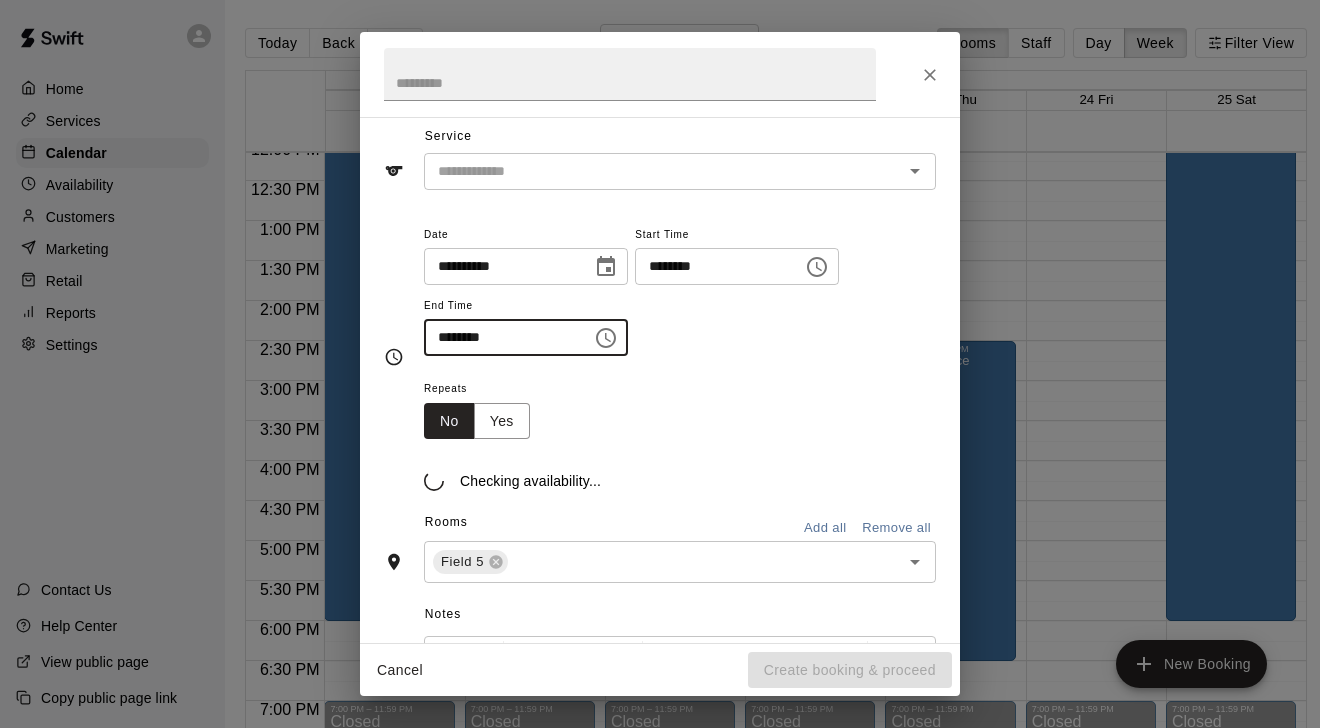 type on "********" 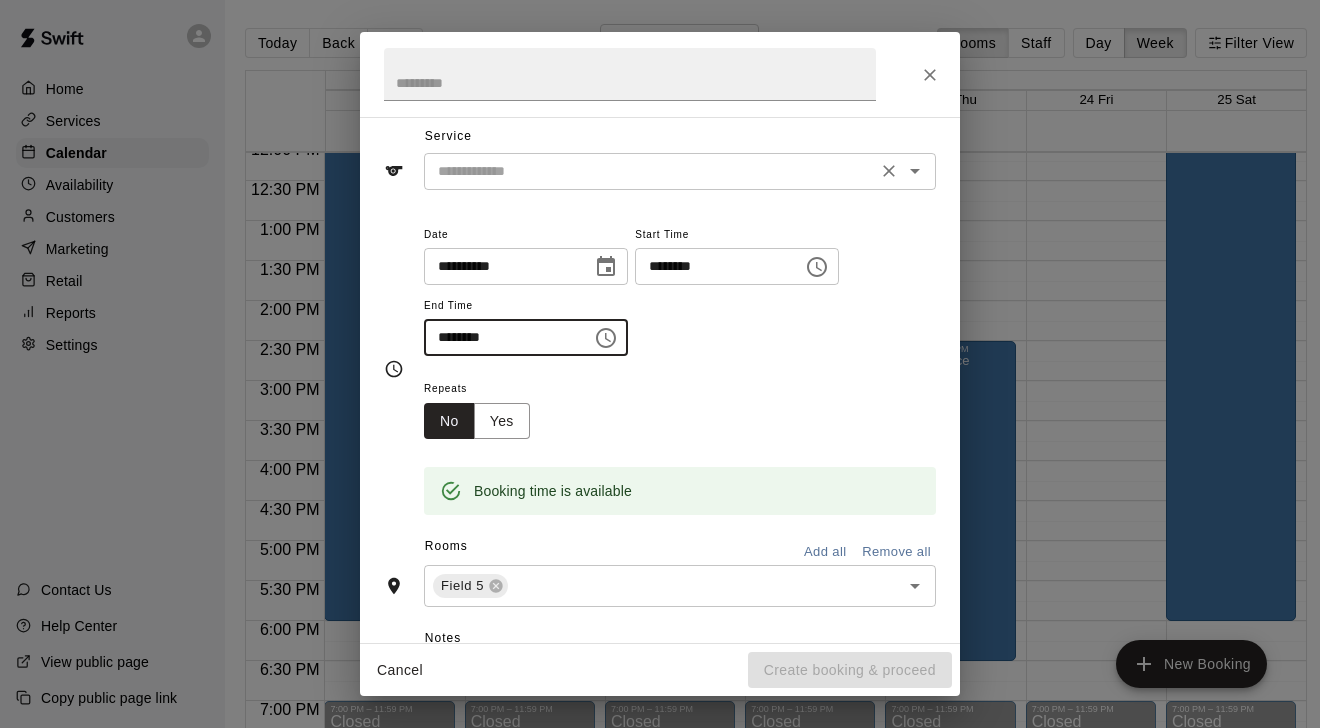click at bounding box center [650, 171] 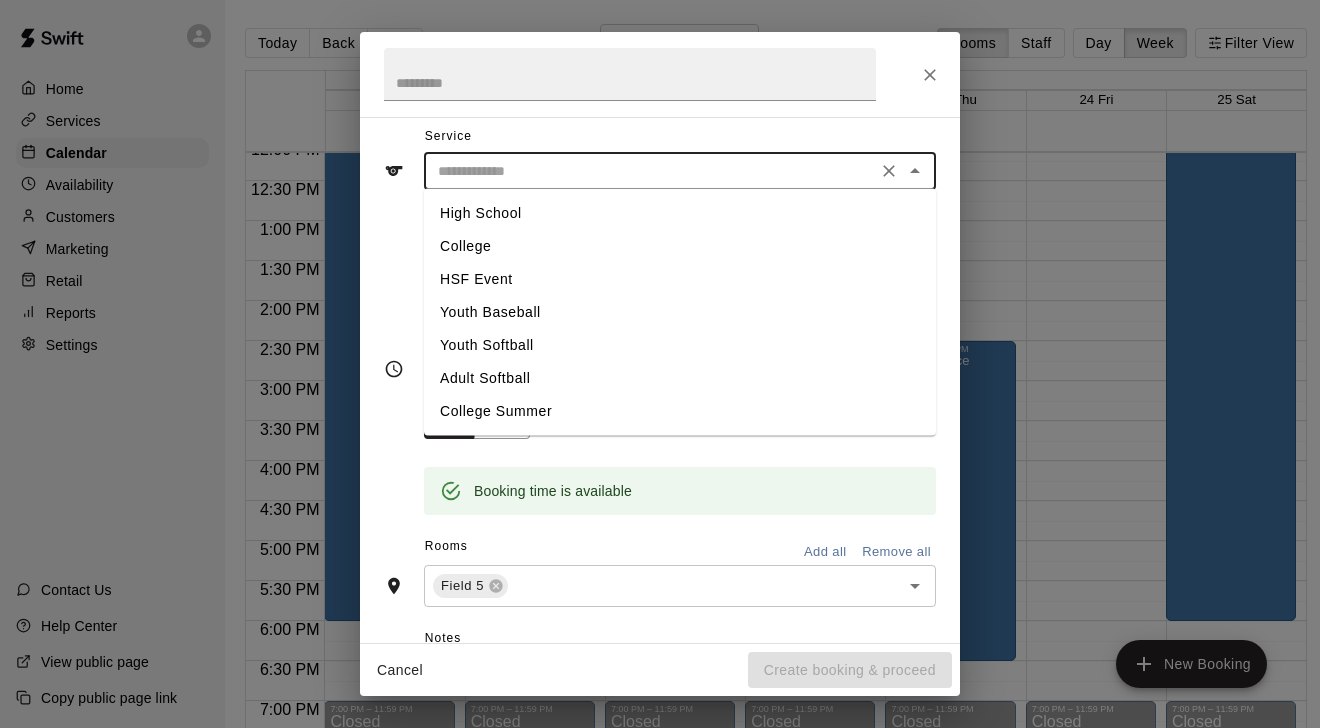 click on "College" at bounding box center (680, 246) 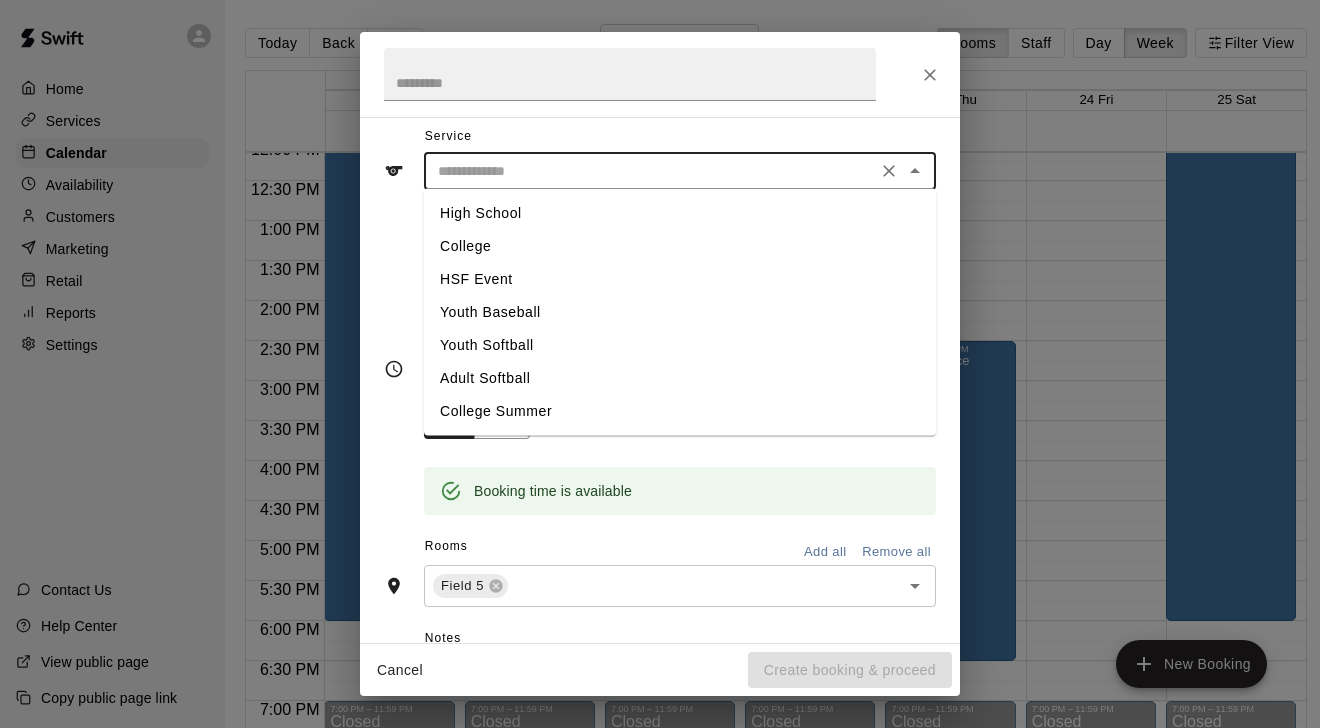 type on "*******" 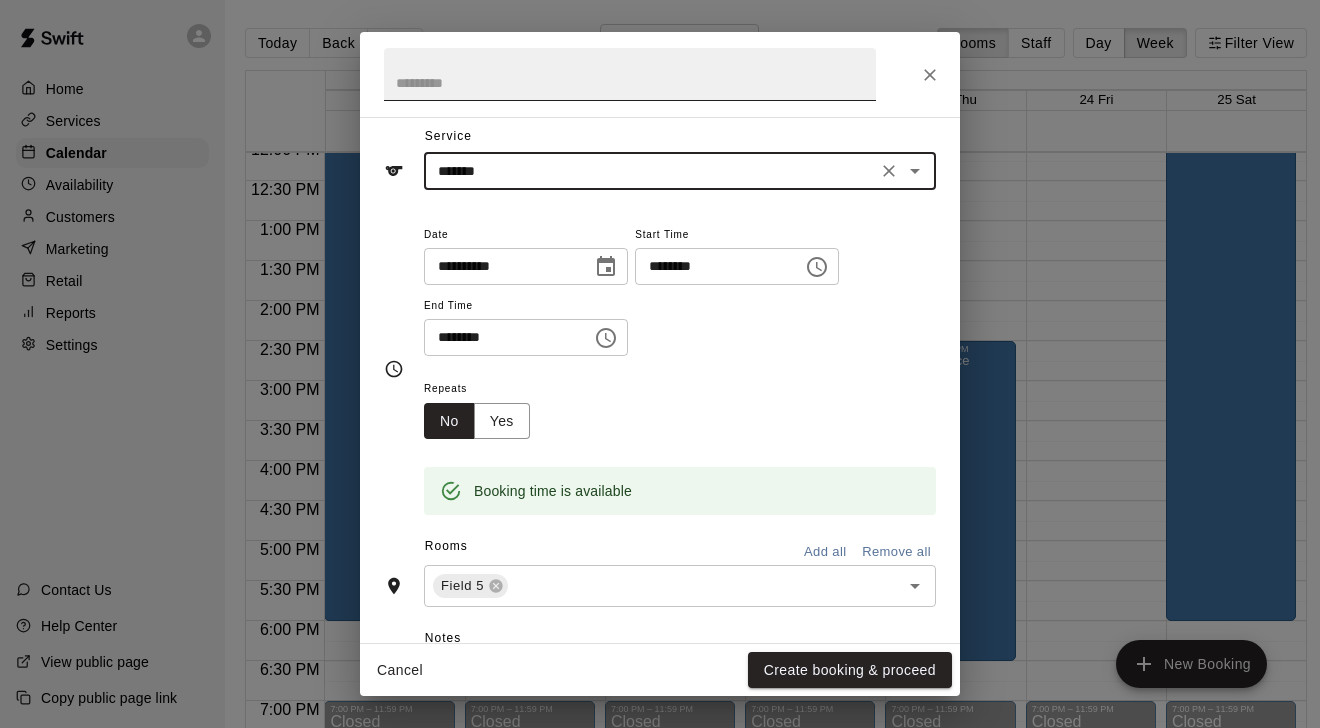 click at bounding box center [630, 74] 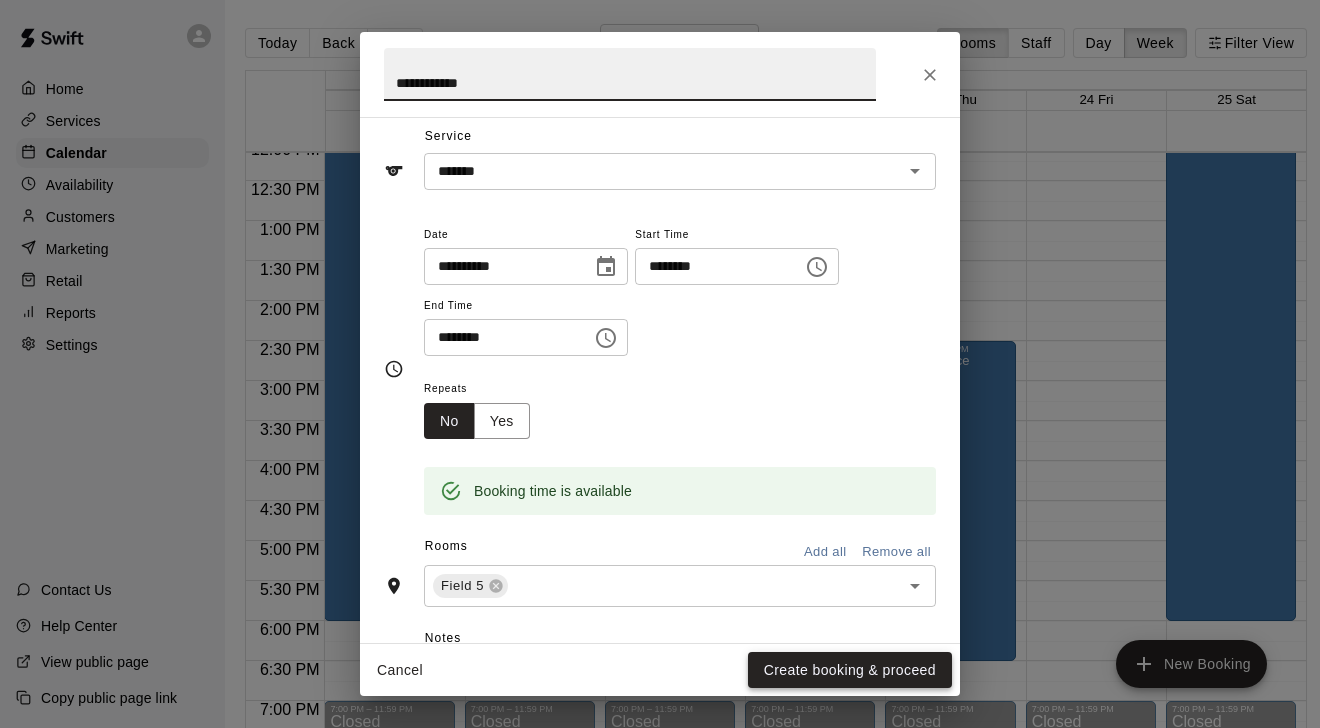 type on "**********" 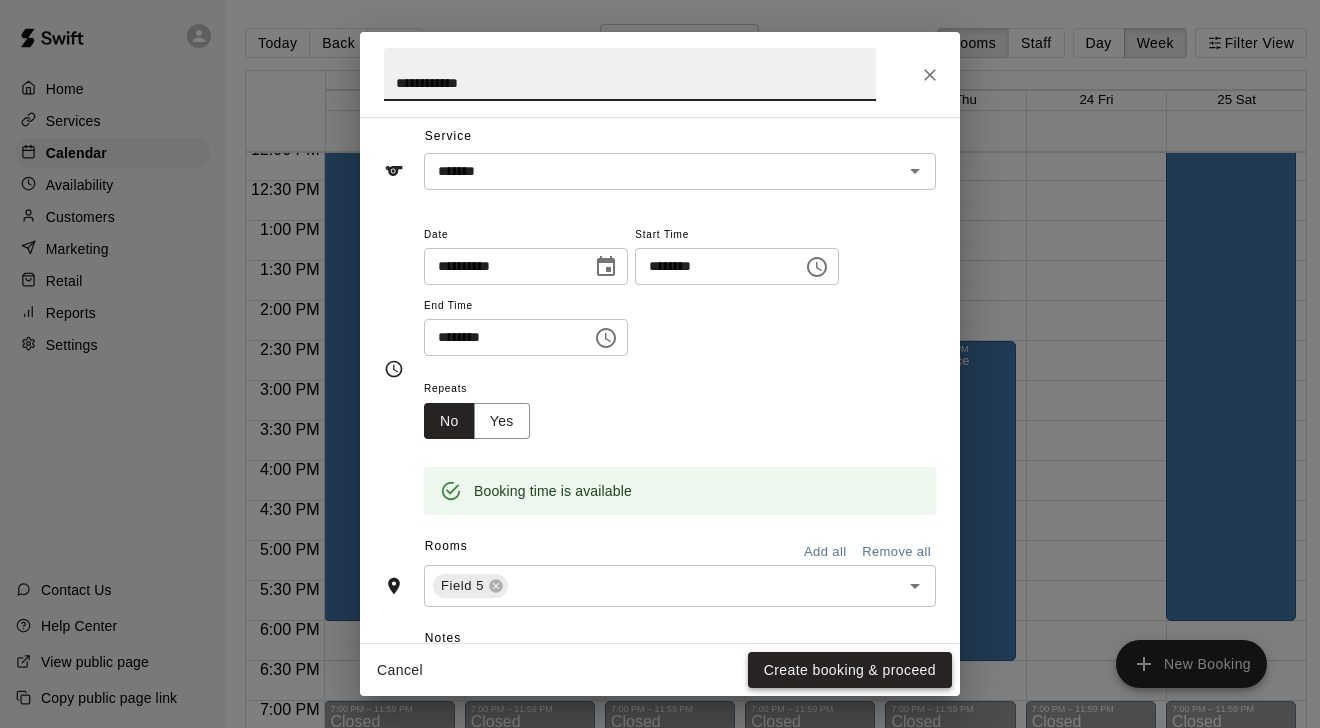 click on "Create booking & proceed" at bounding box center [850, 670] 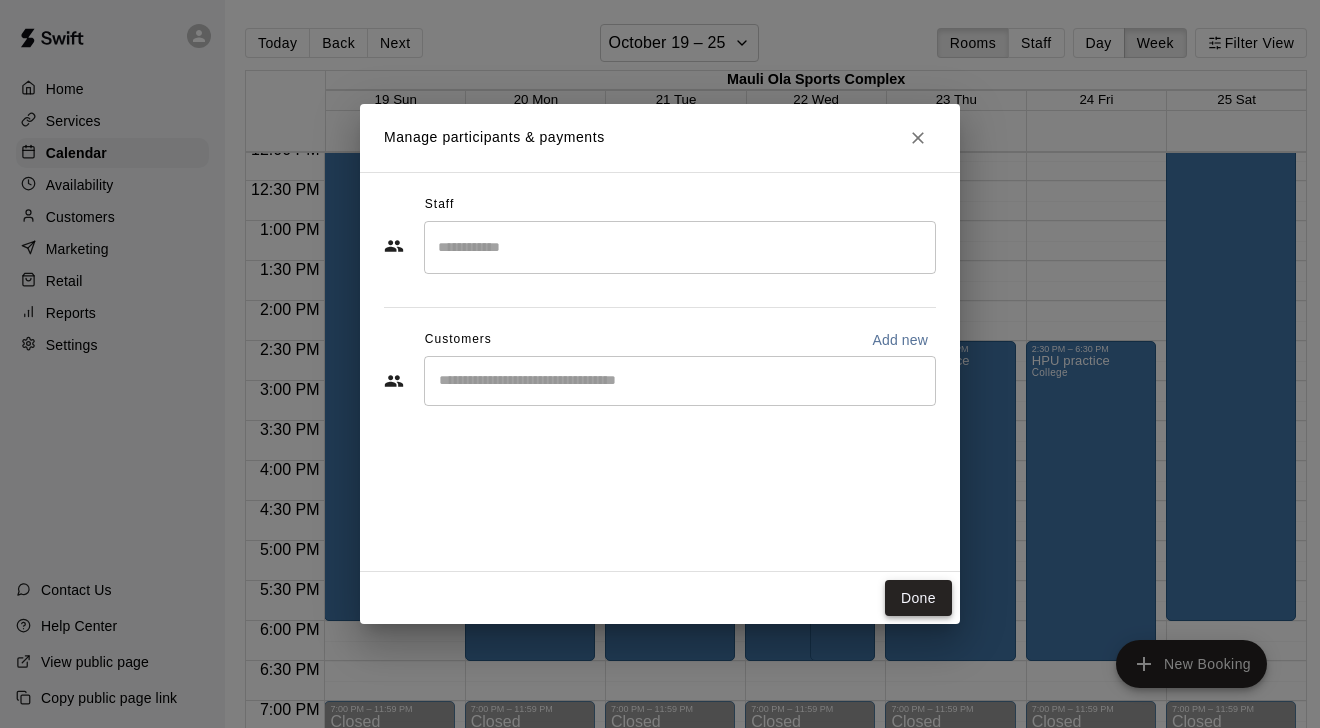 click on "Done" at bounding box center [918, 598] 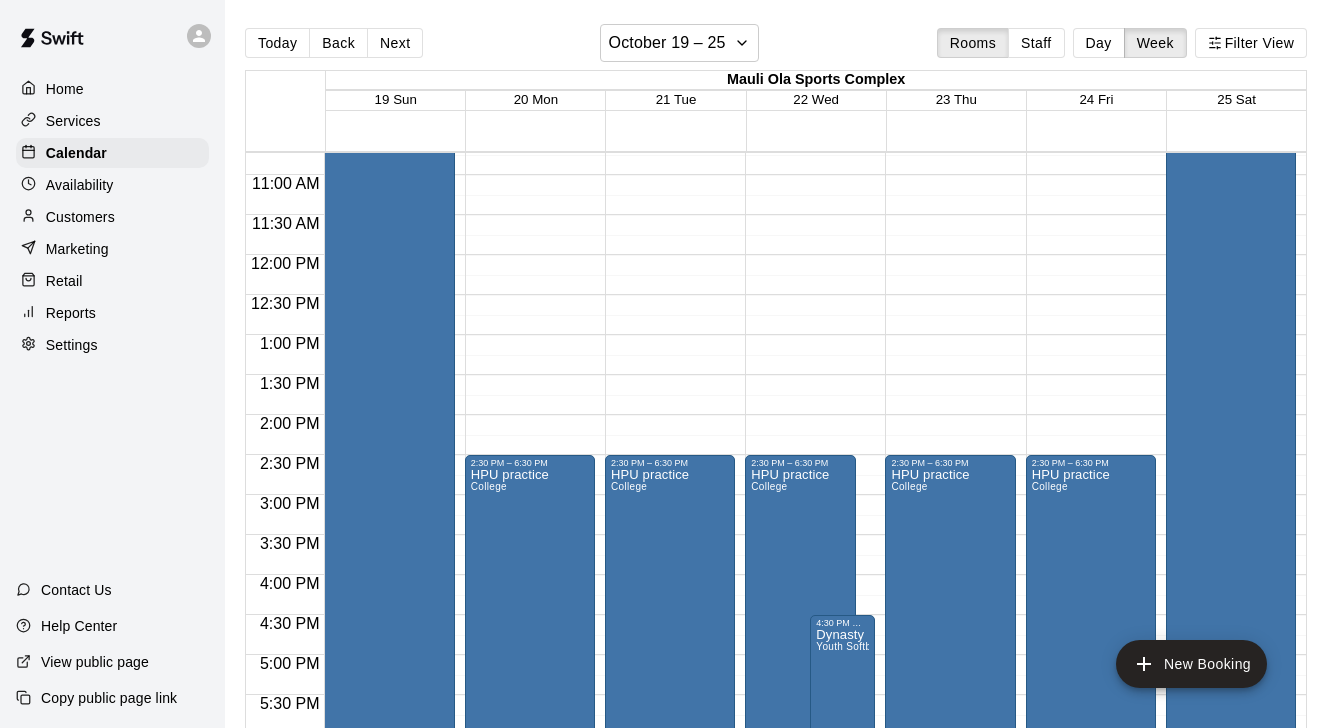 scroll, scrollTop: 545, scrollLeft: 0, axis: vertical 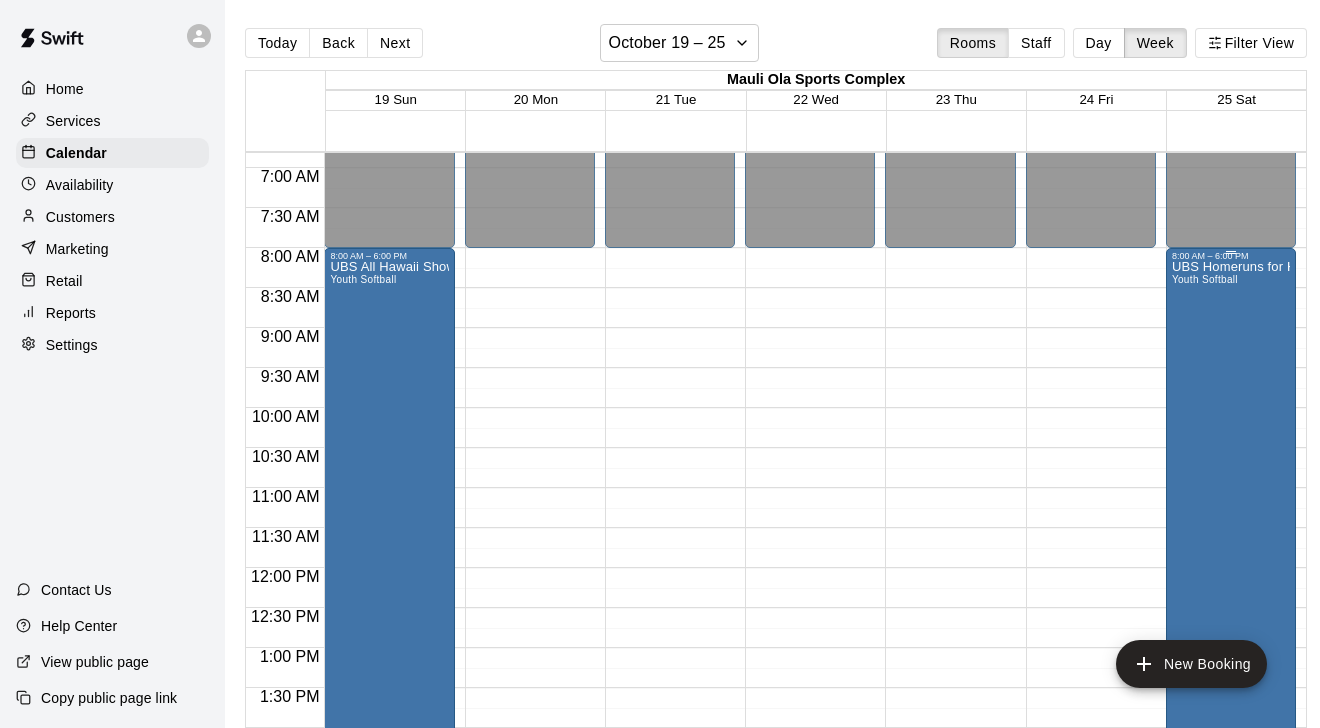 click on "UBS Homeruns for Hope Youth Softball" at bounding box center [1231, 625] 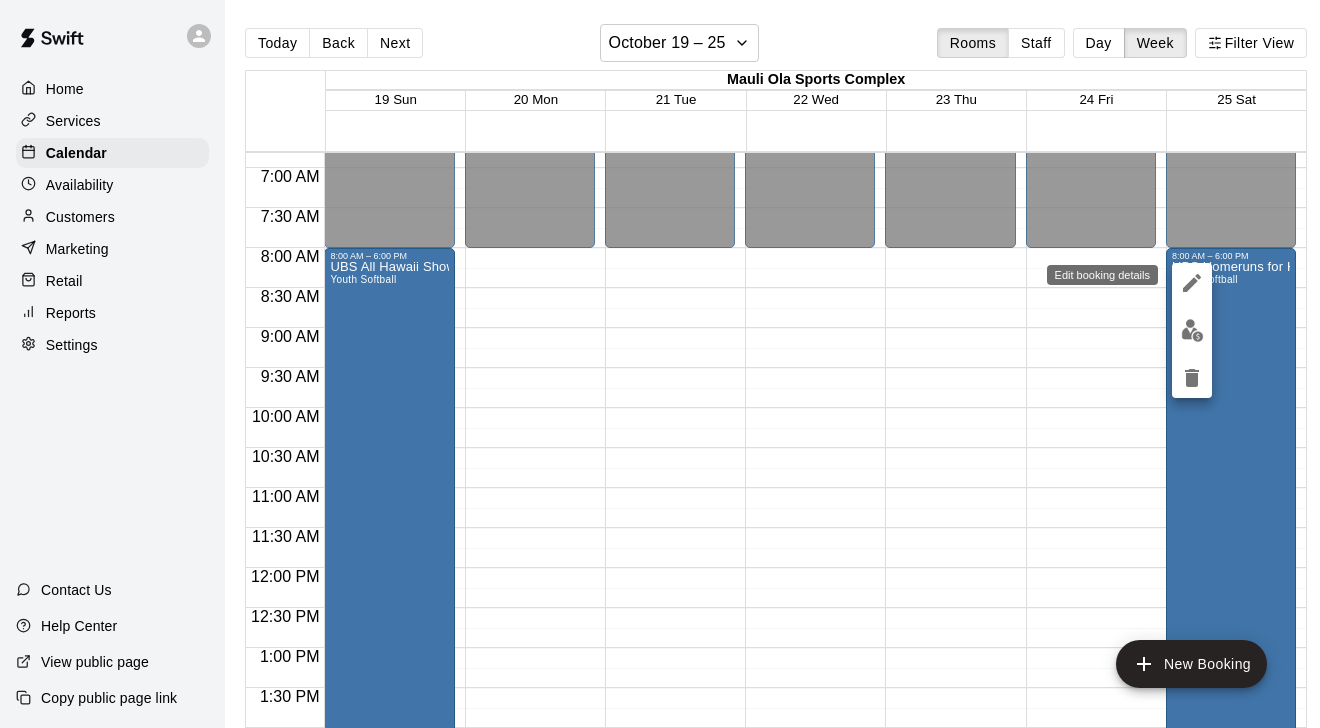 click 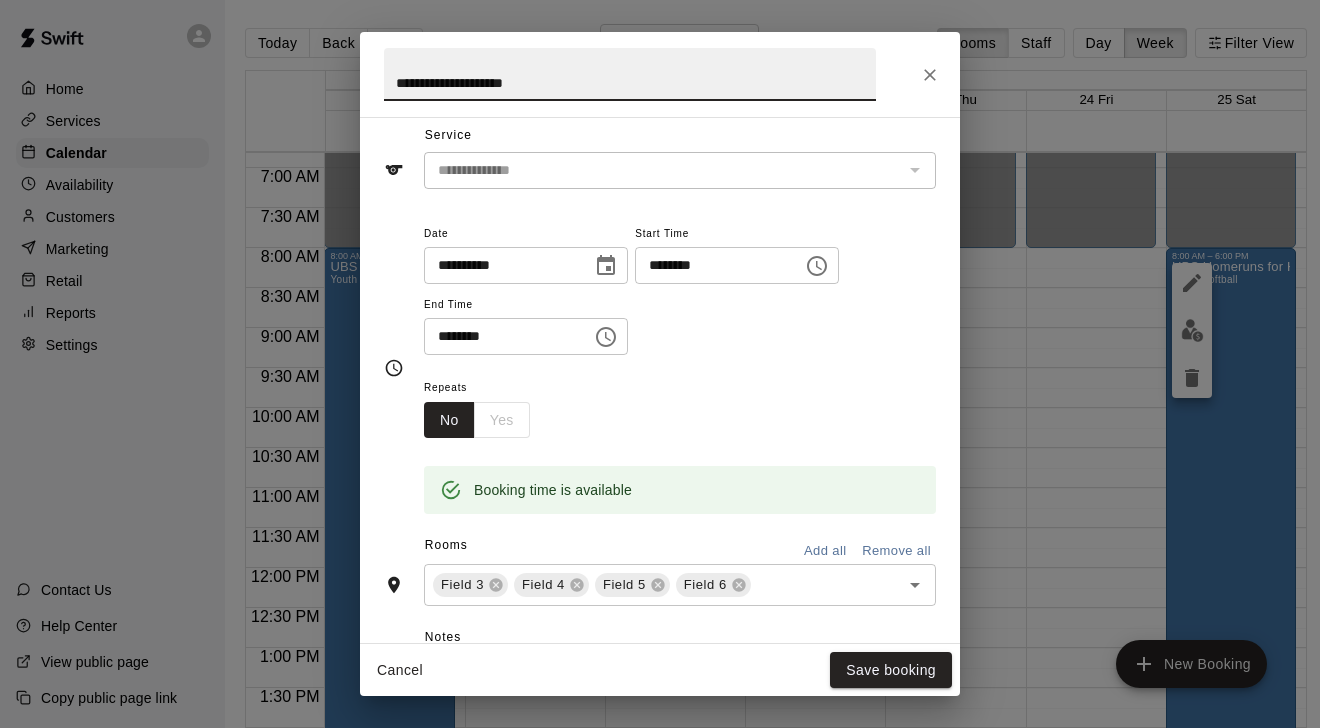 scroll, scrollTop: 107, scrollLeft: 0, axis: vertical 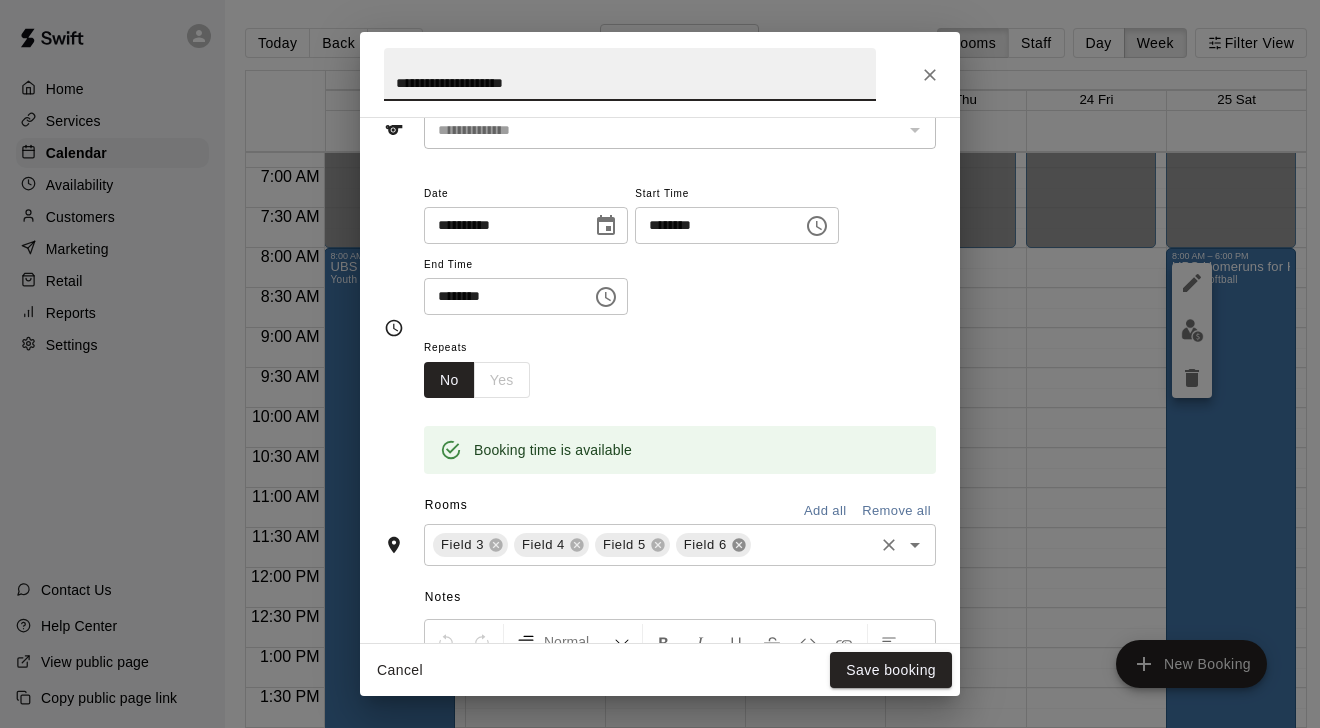 click 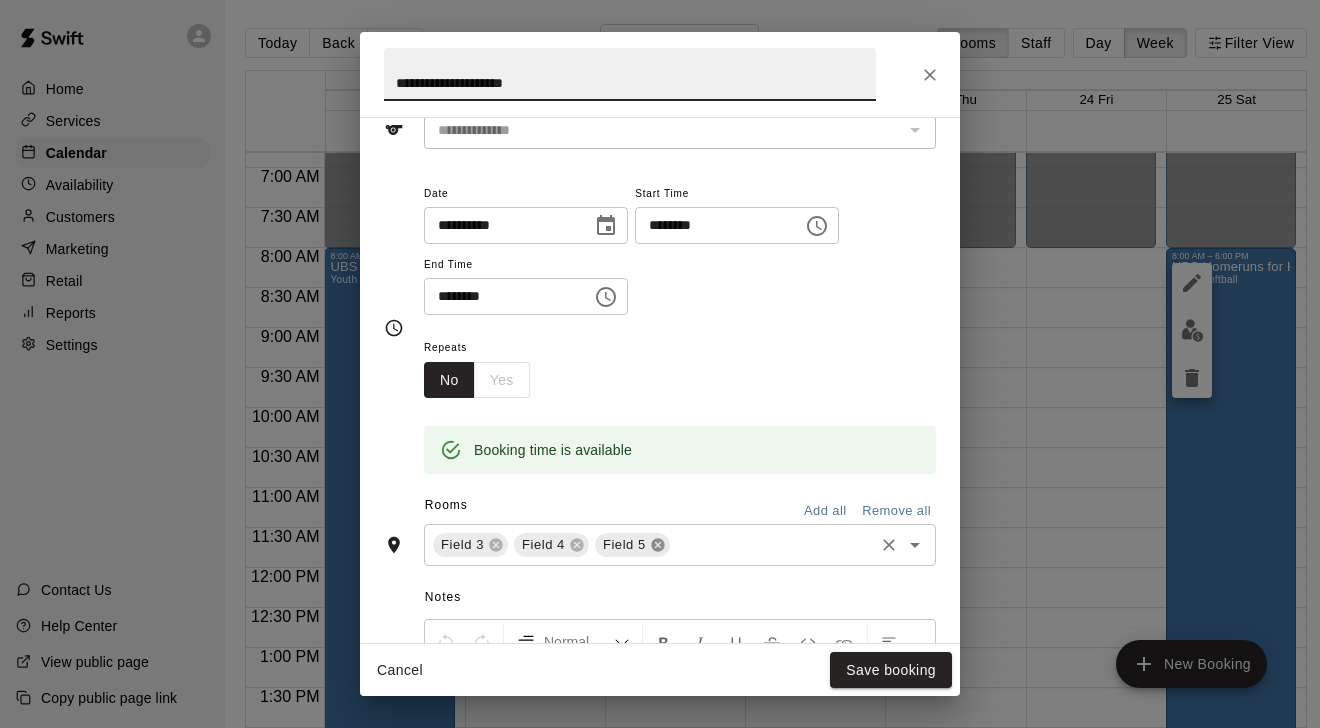 click 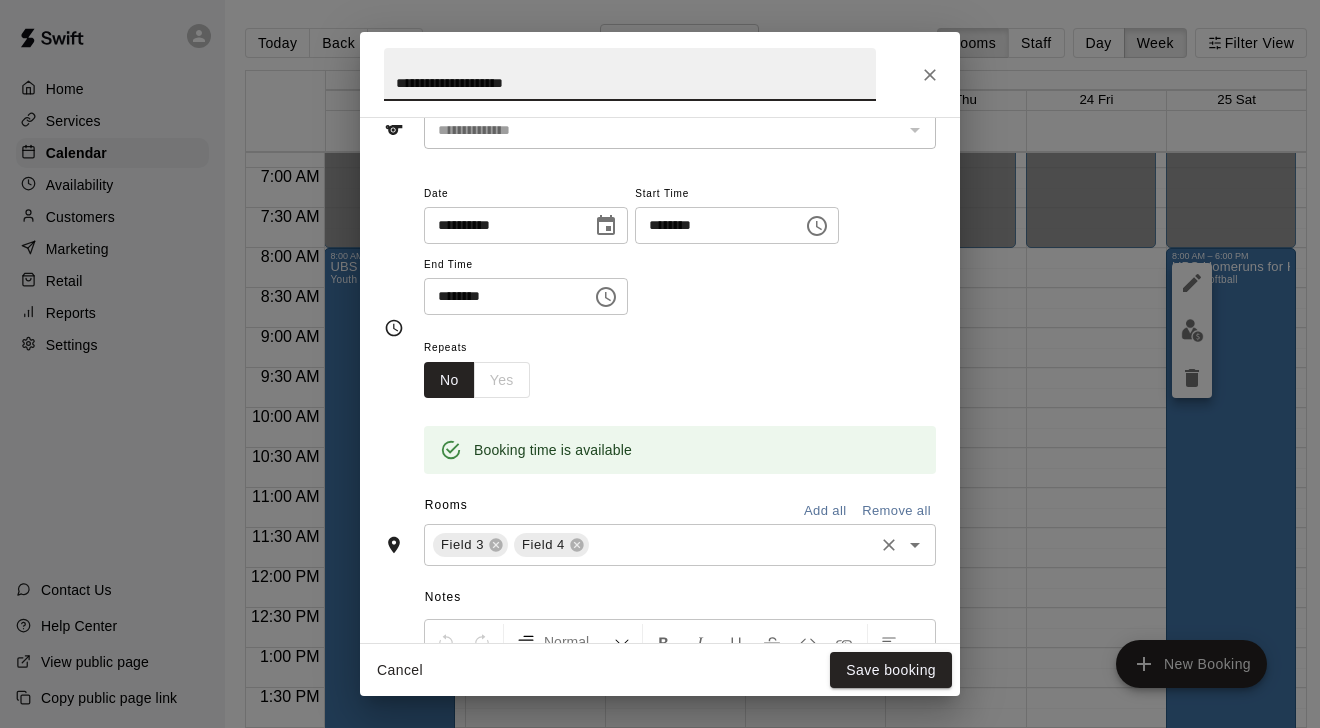 click on "Field 3 Field 4 ​" at bounding box center (680, 545) 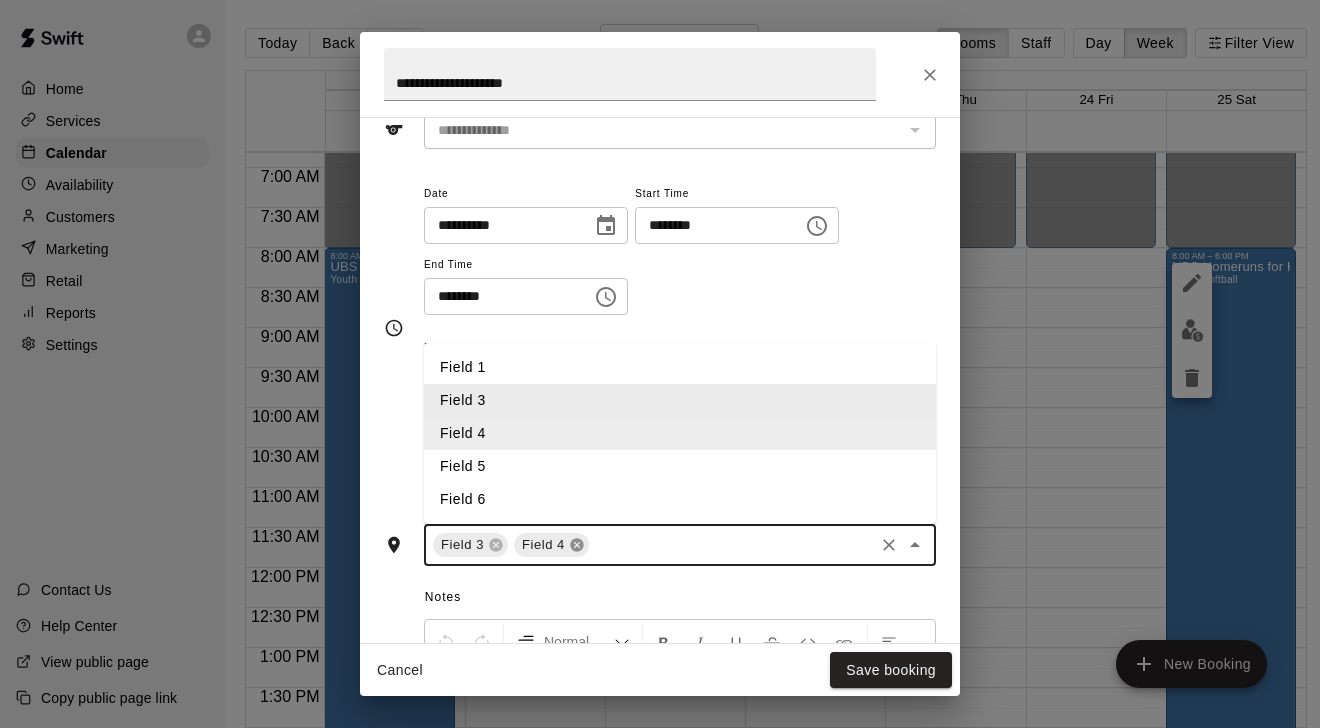 click 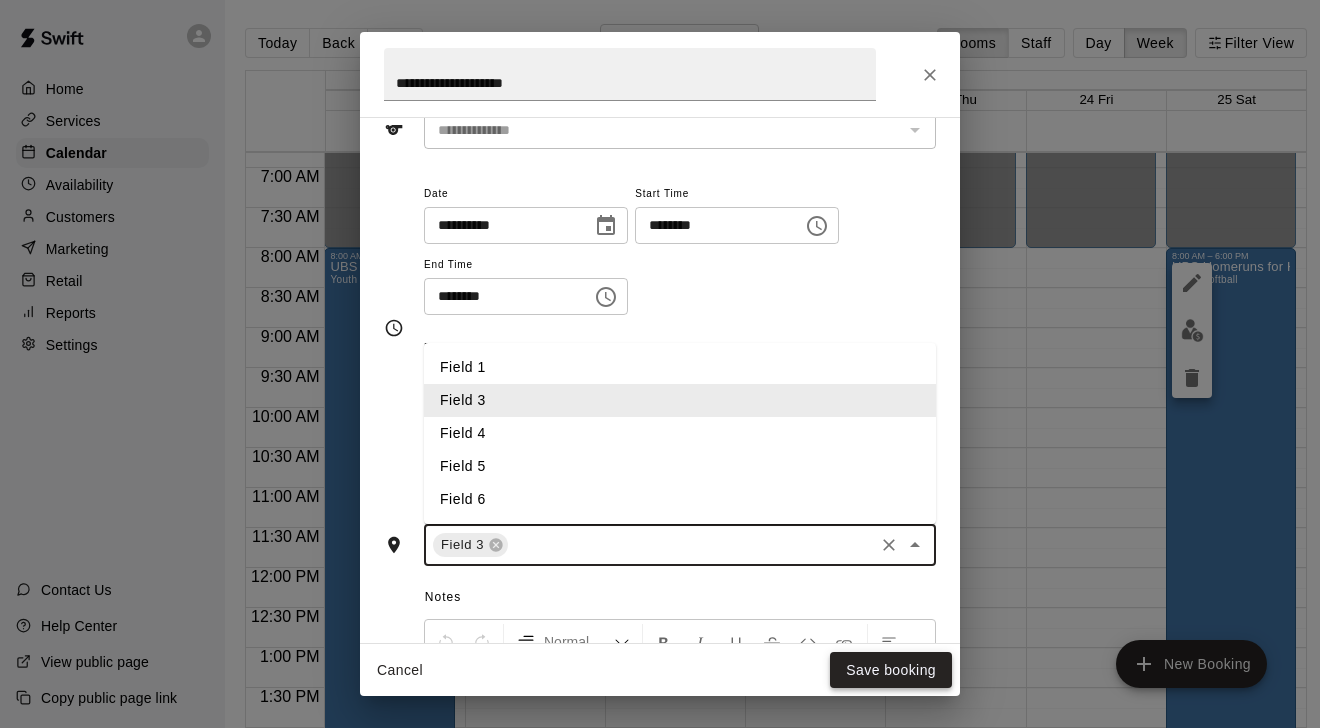 click on "Save booking" at bounding box center (891, 670) 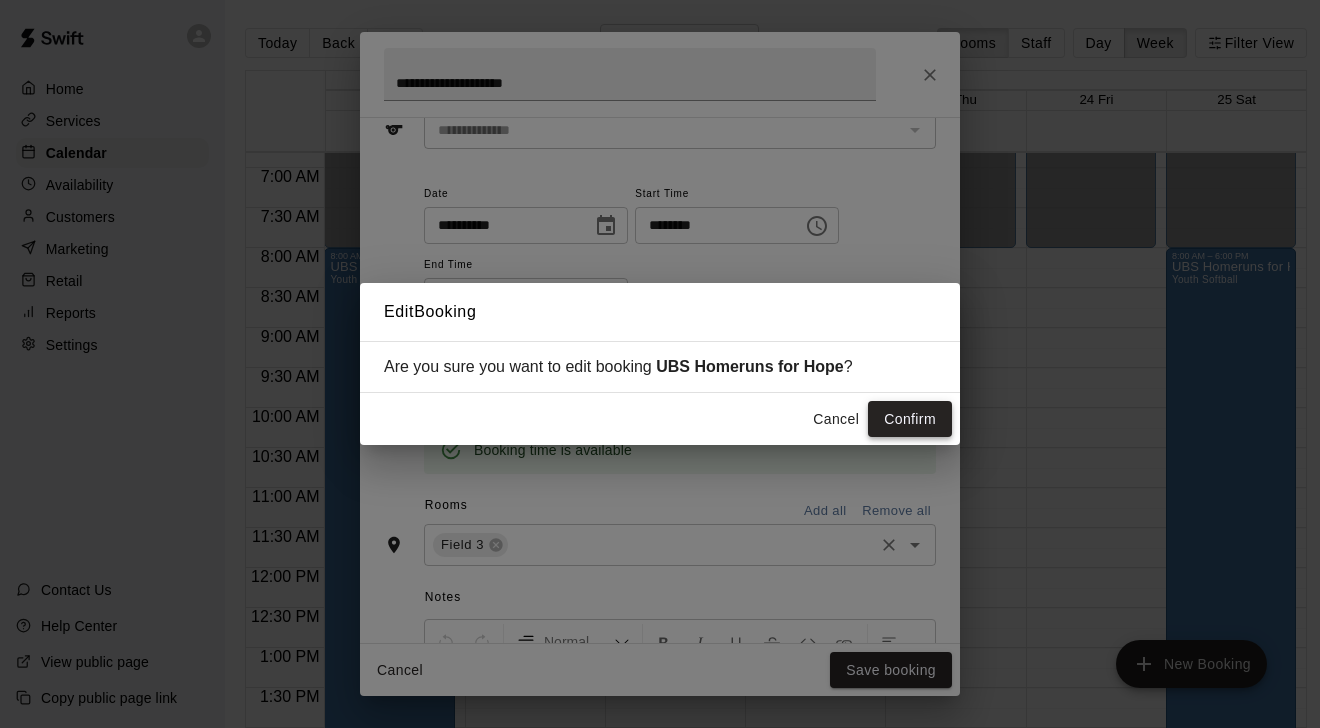 click on "Confirm" at bounding box center [910, 419] 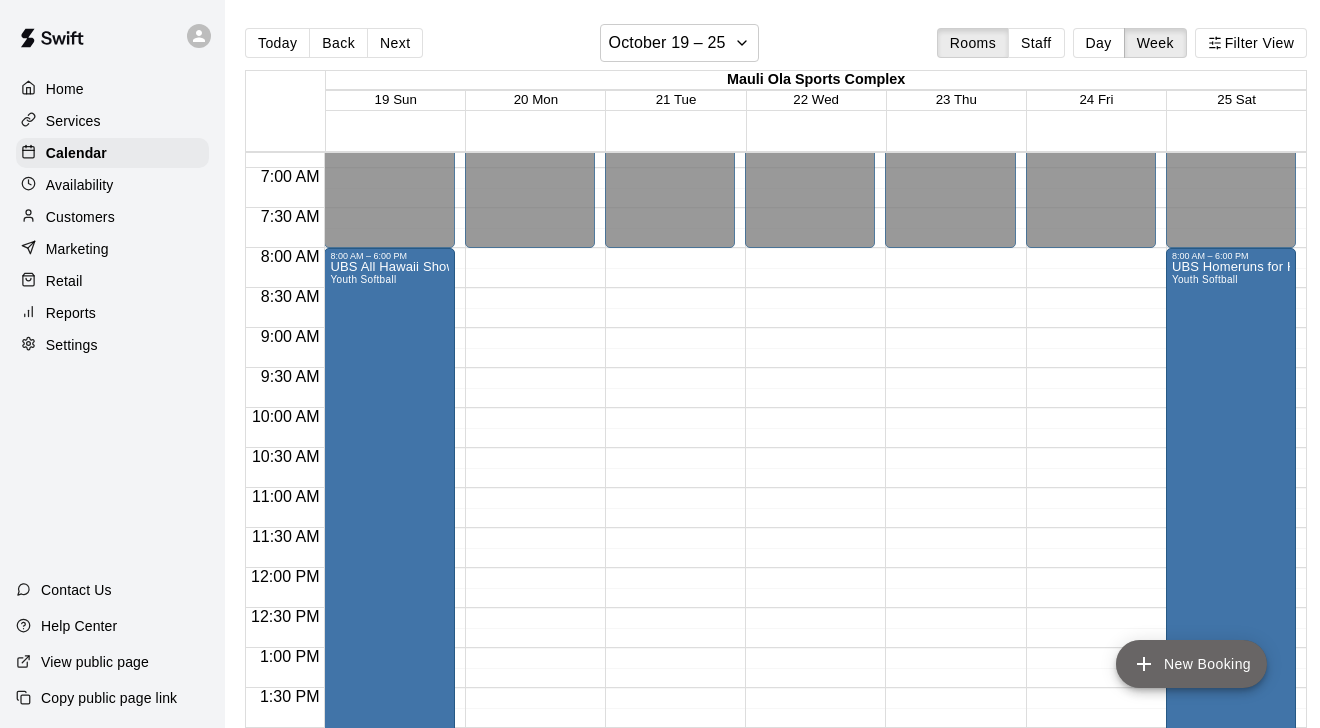 click on "New Booking" at bounding box center [1191, 664] 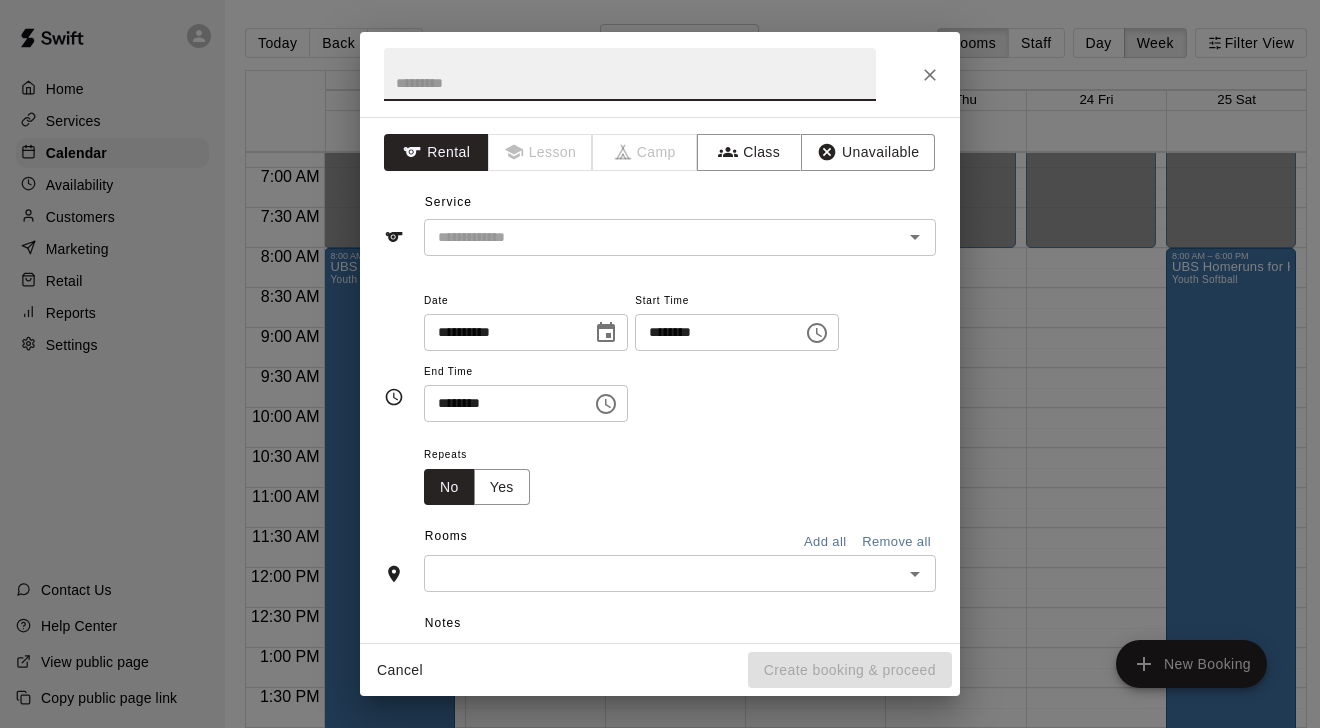click on "**********" at bounding box center (660, 364) 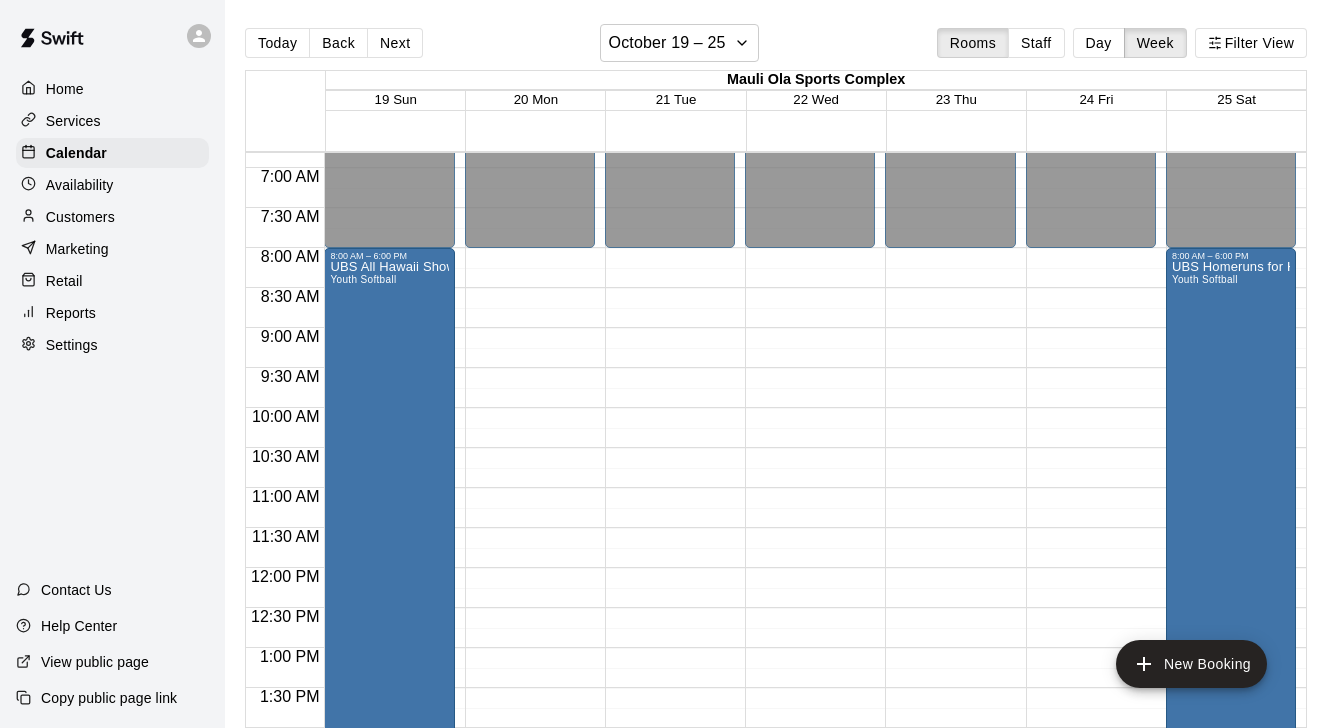 type 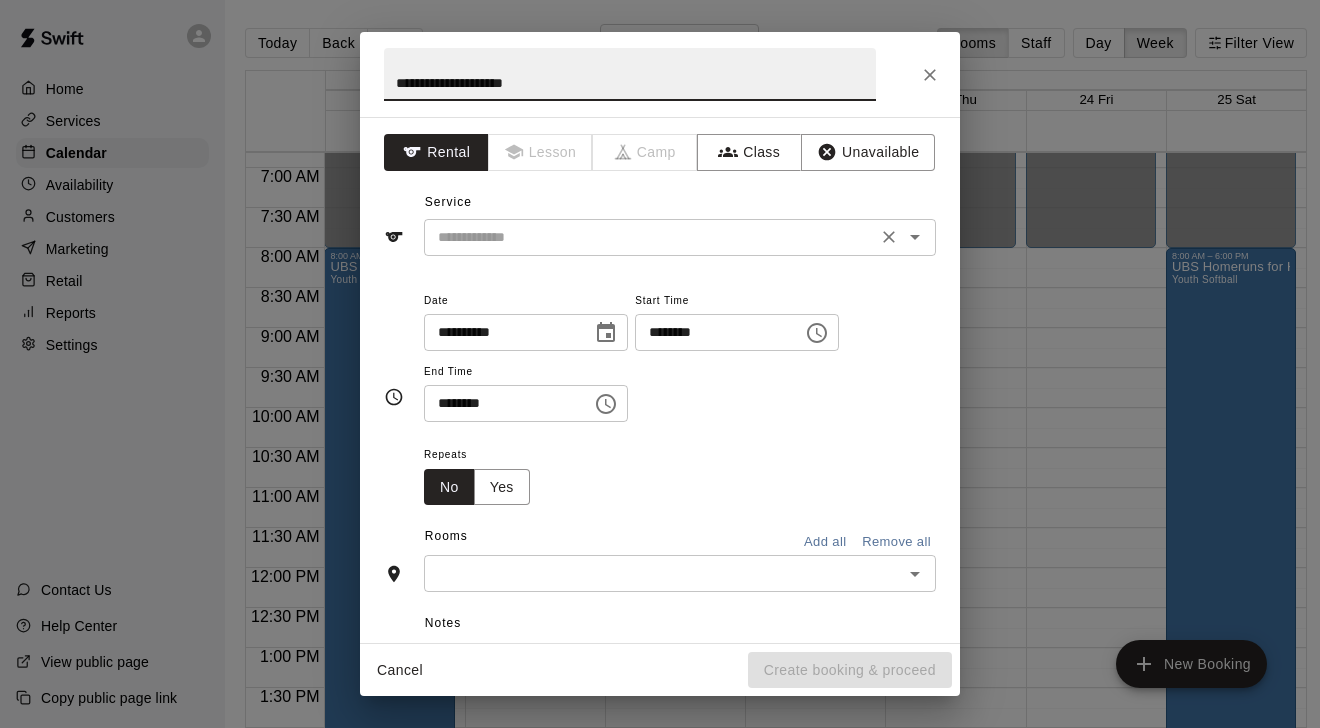 type on "**********" 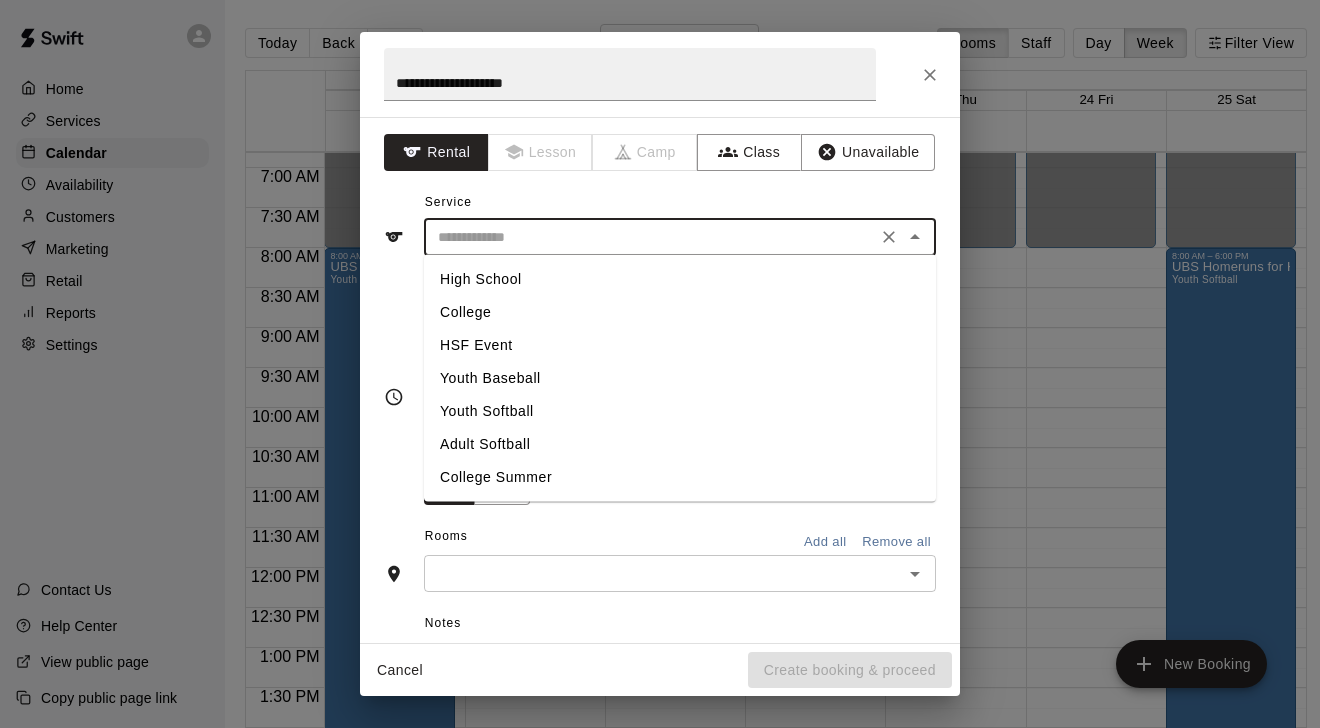 click on "Youth Softball" at bounding box center [680, 411] 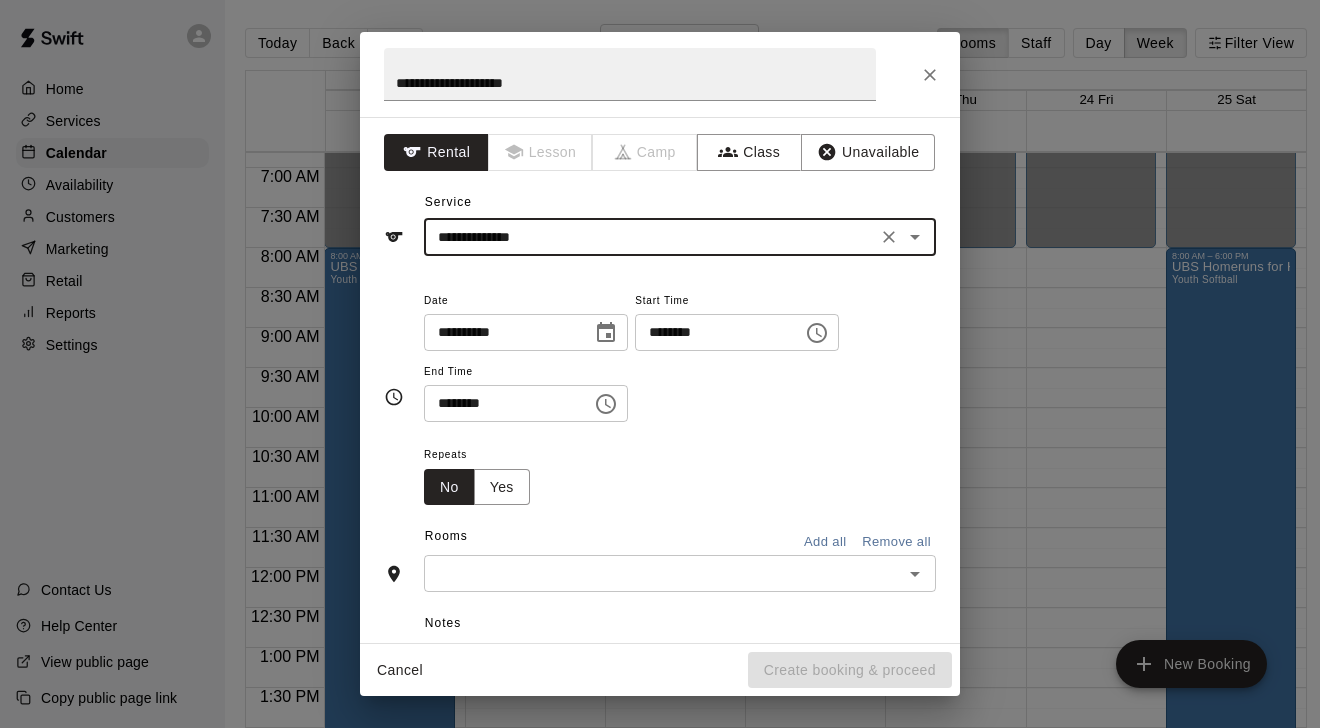 click 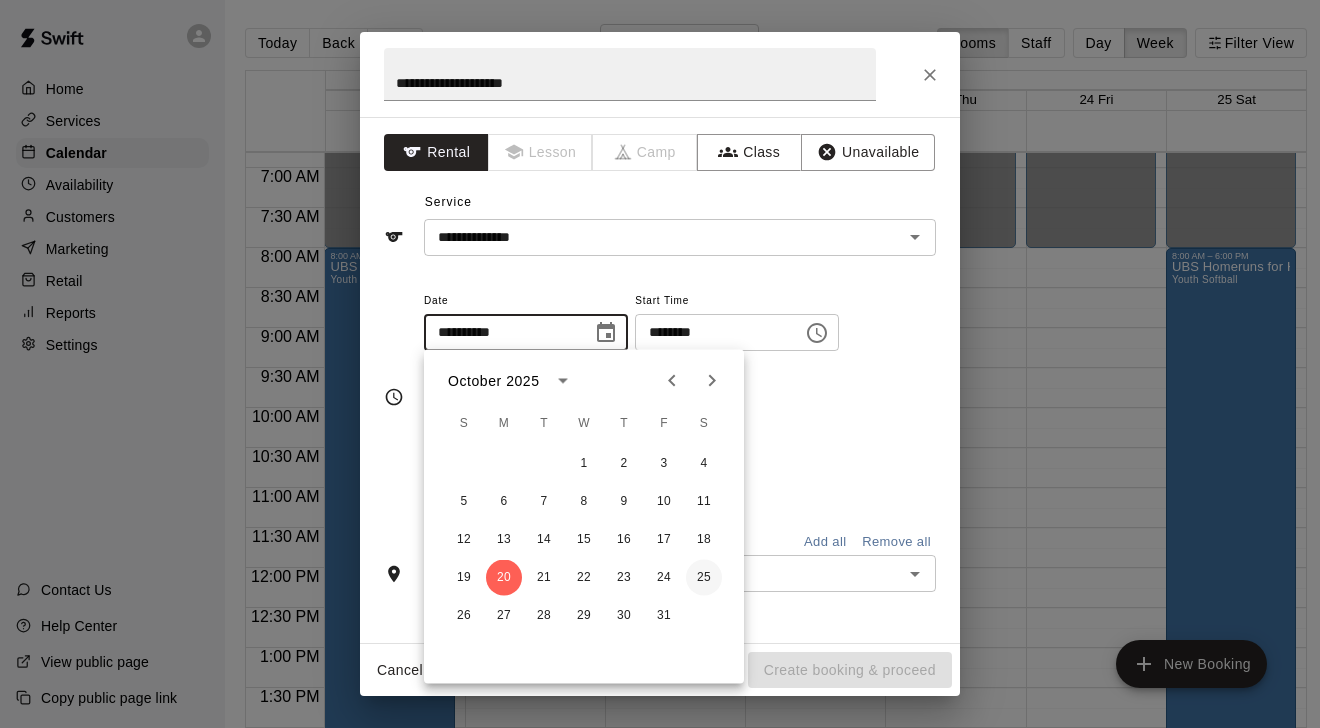 click on "25" at bounding box center [704, 578] 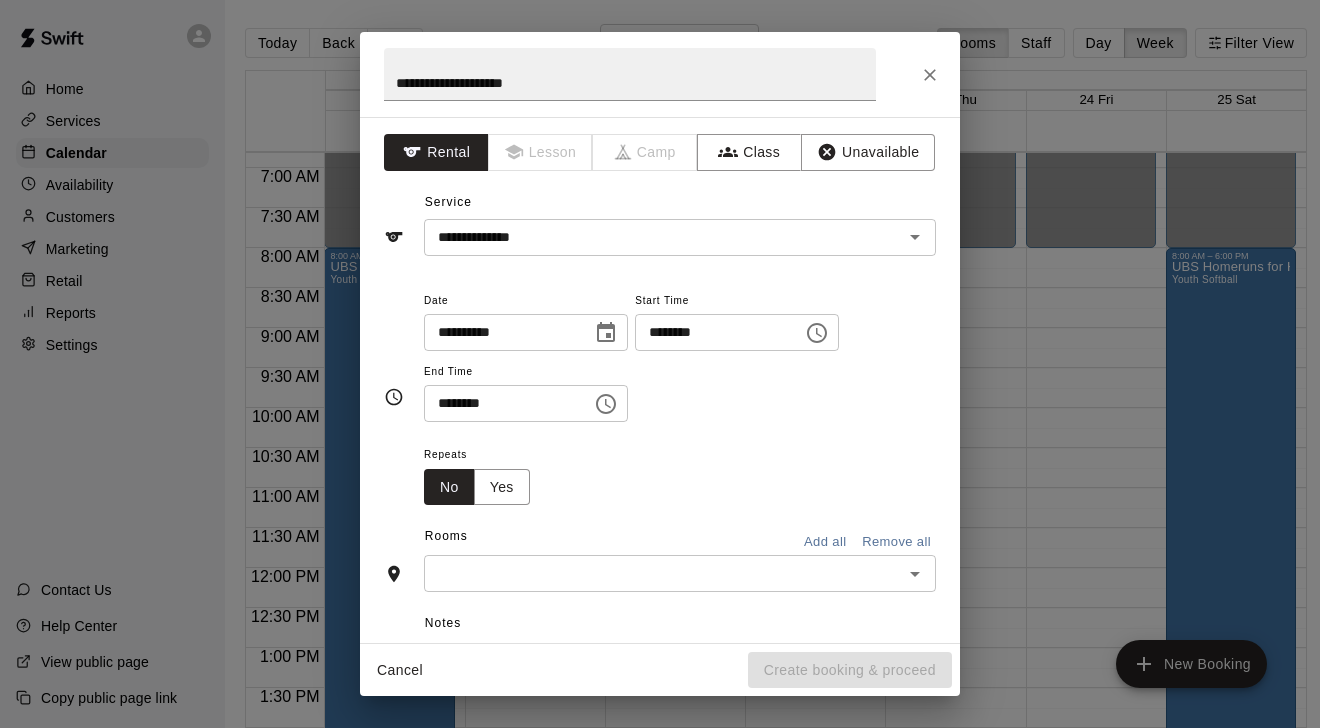 click on "********" at bounding box center [712, 332] 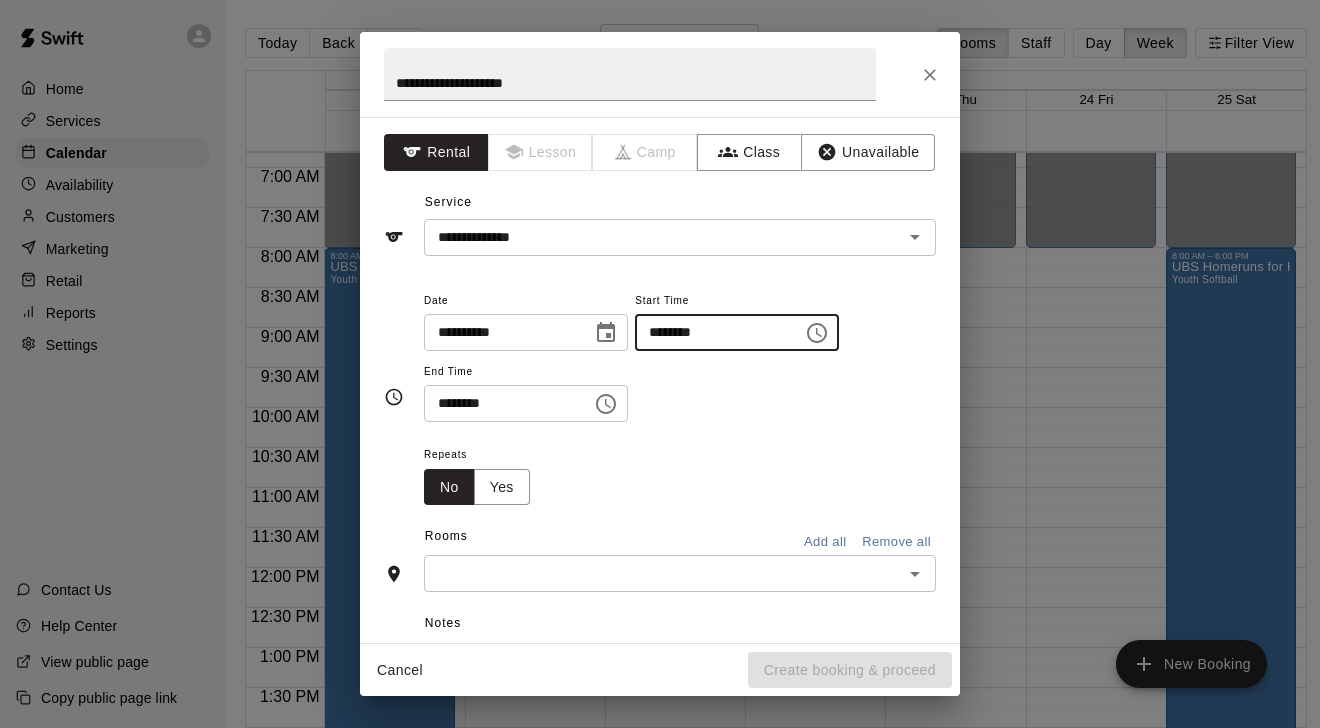 type on "********" 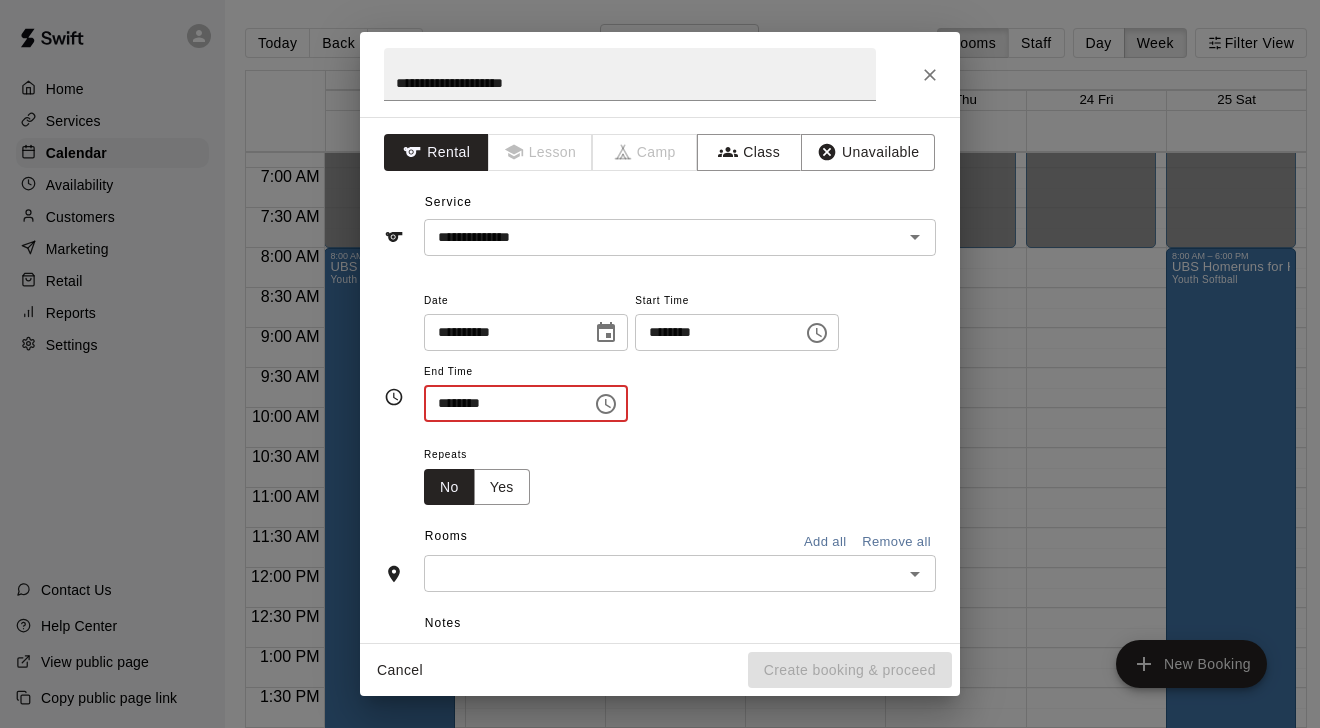click on "********" at bounding box center [501, 403] 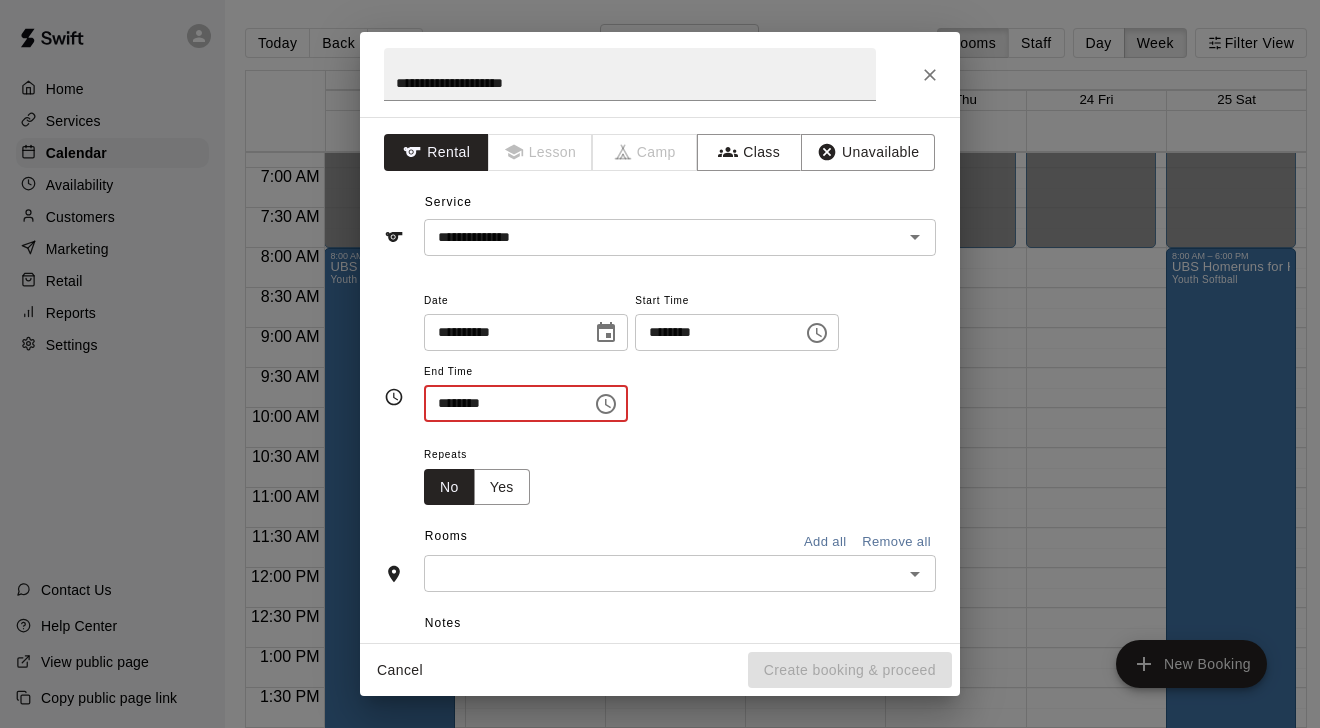 type on "********" 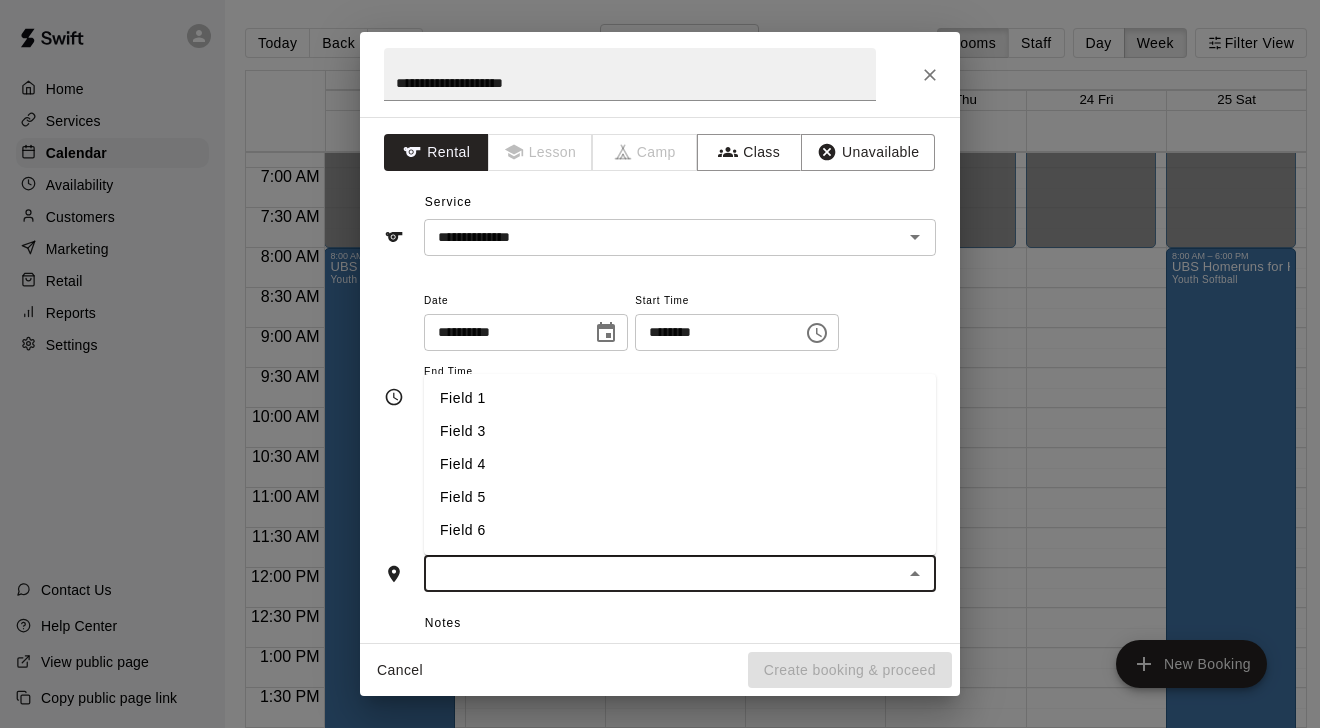 click on "Field 4" at bounding box center (680, 464) 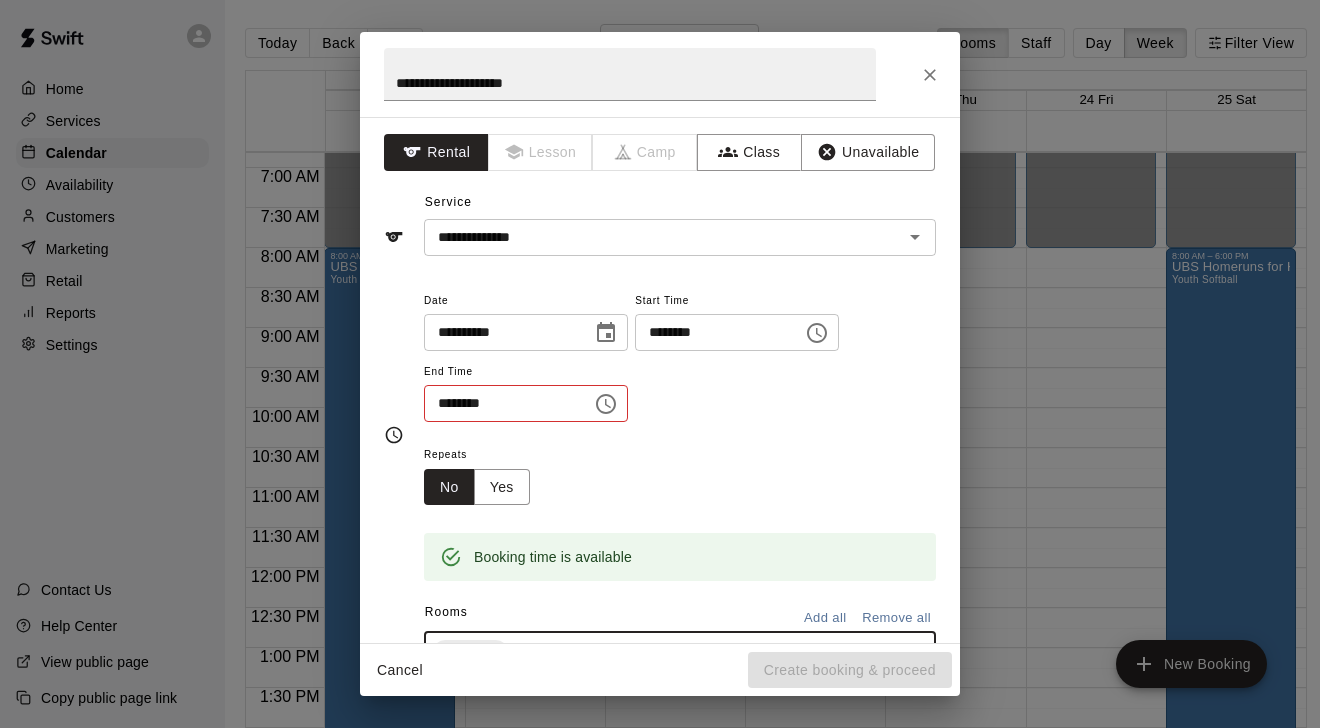 click on "********" at bounding box center (712, 332) 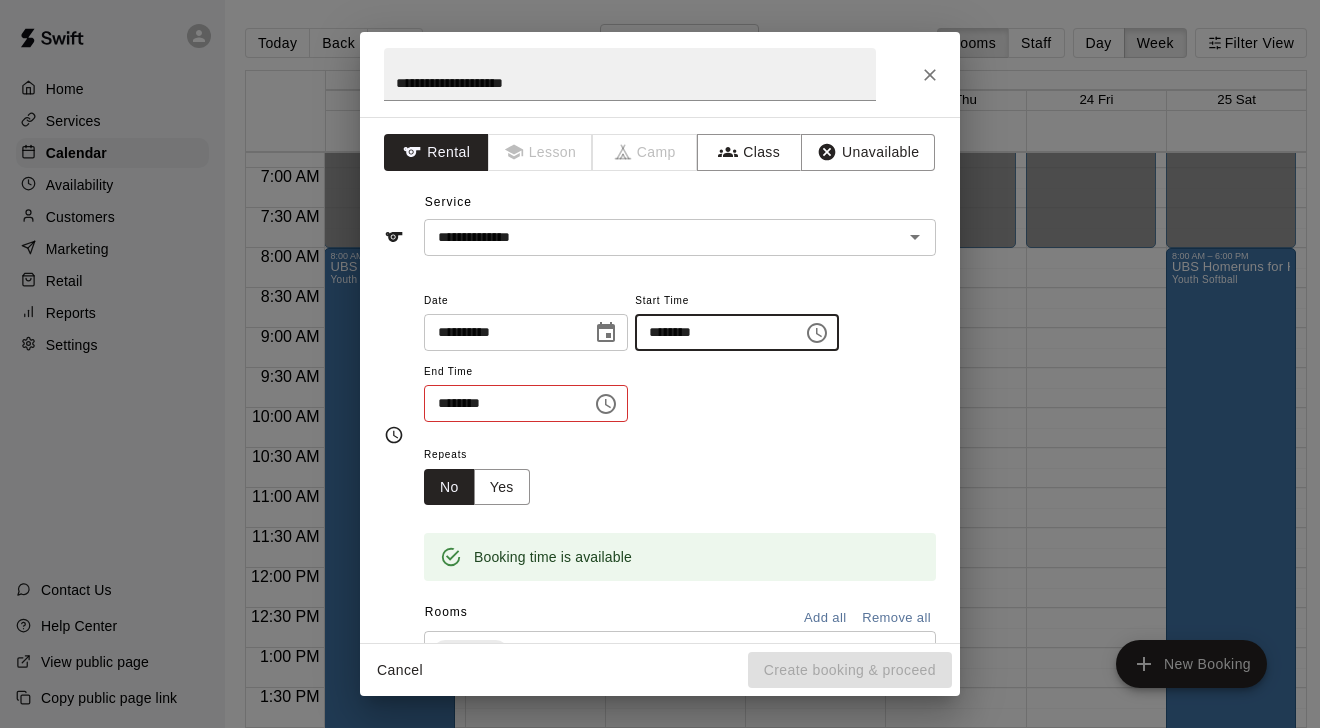 type on "********" 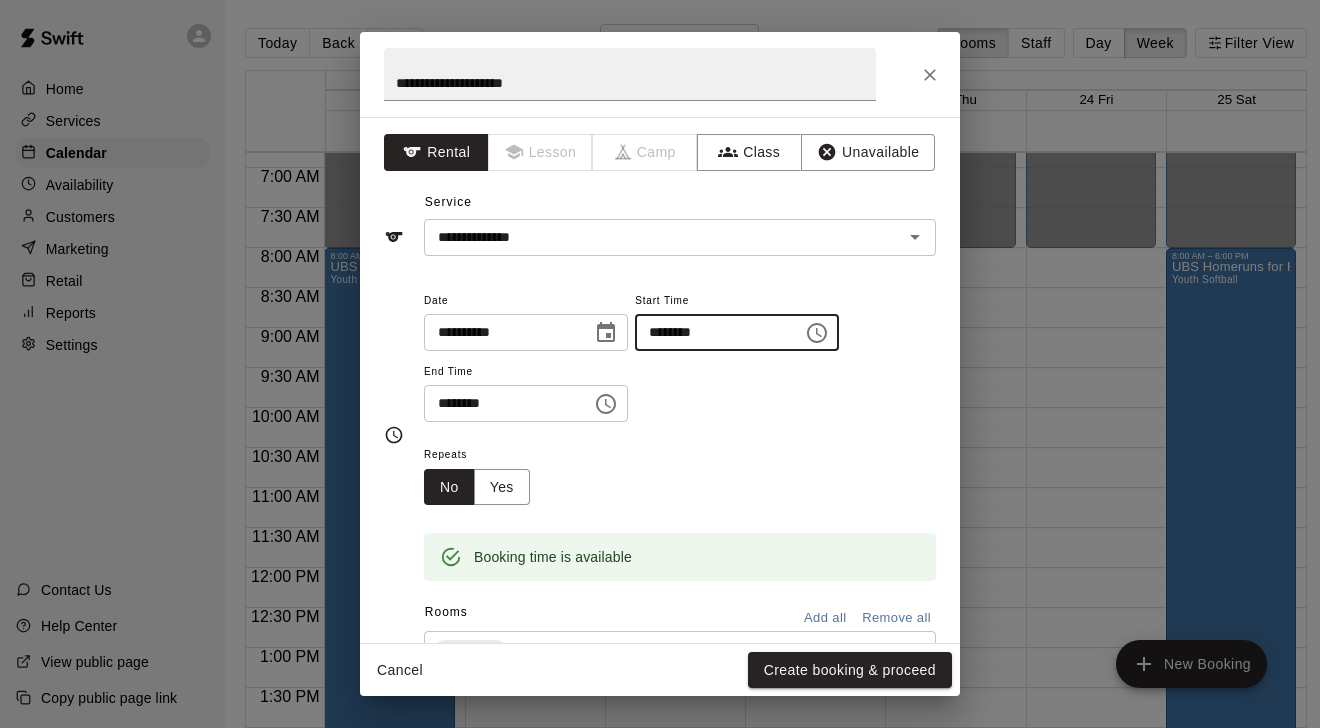 click on "Cancel Create booking & proceed" at bounding box center [660, 670] 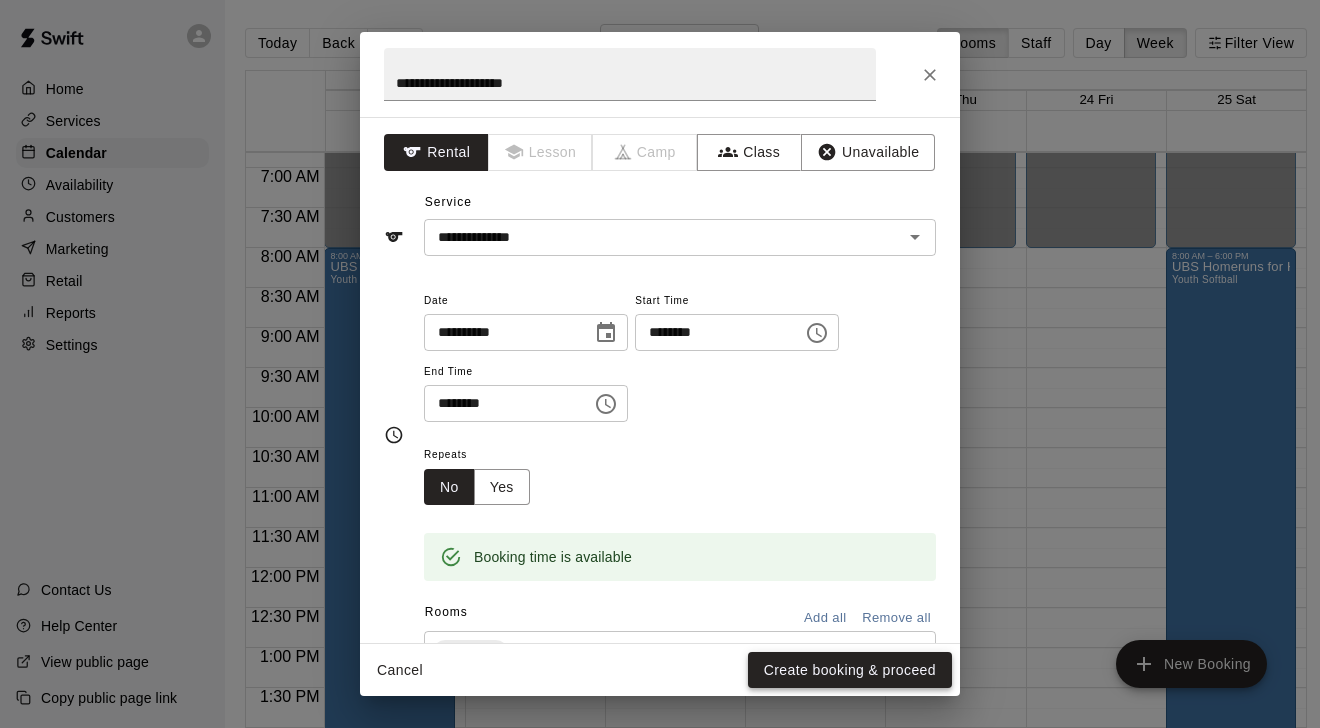 click on "Create booking & proceed" at bounding box center [850, 670] 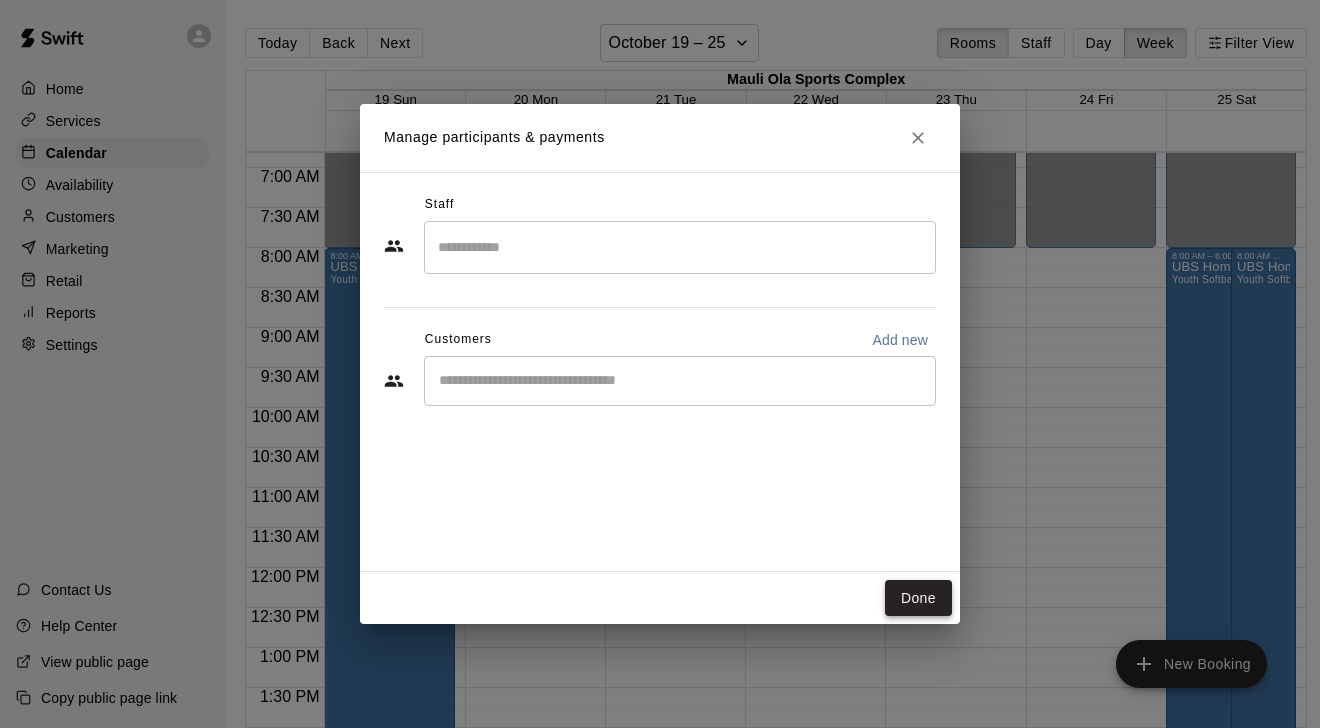 click on "Done" at bounding box center (918, 598) 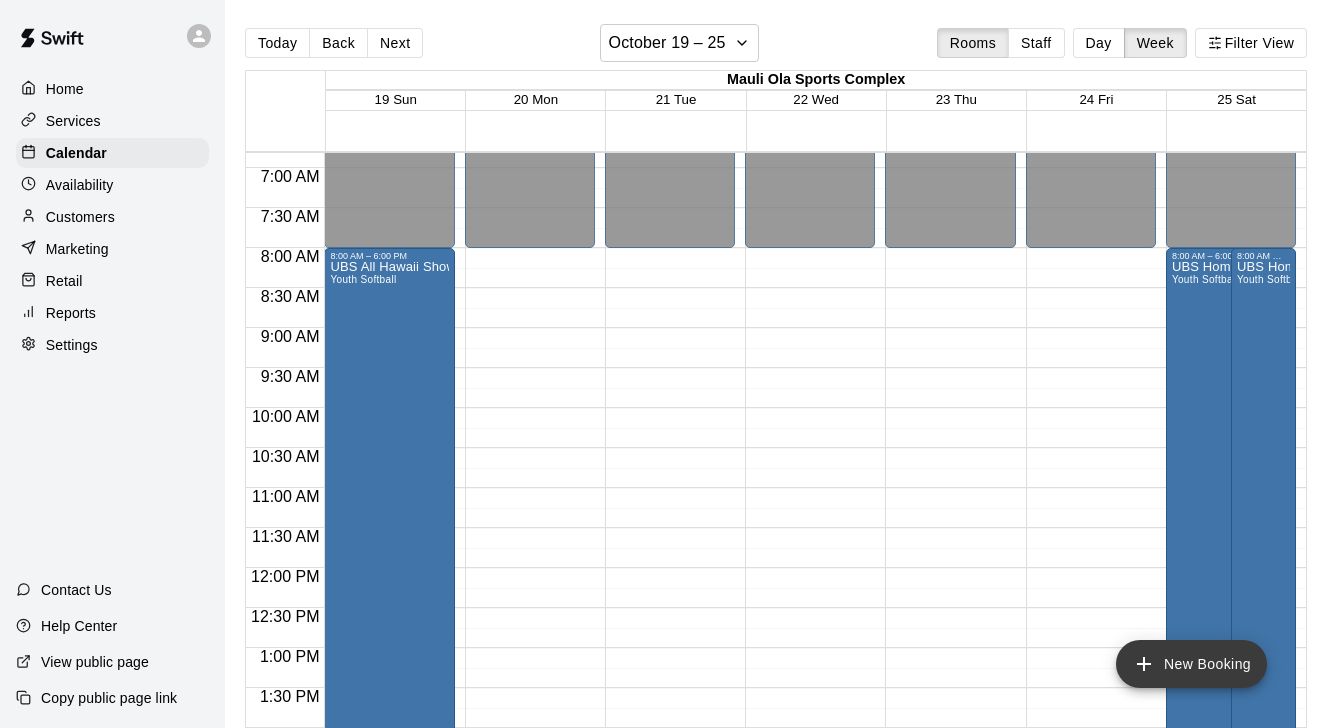 click on "New Booking" at bounding box center (1191, 664) 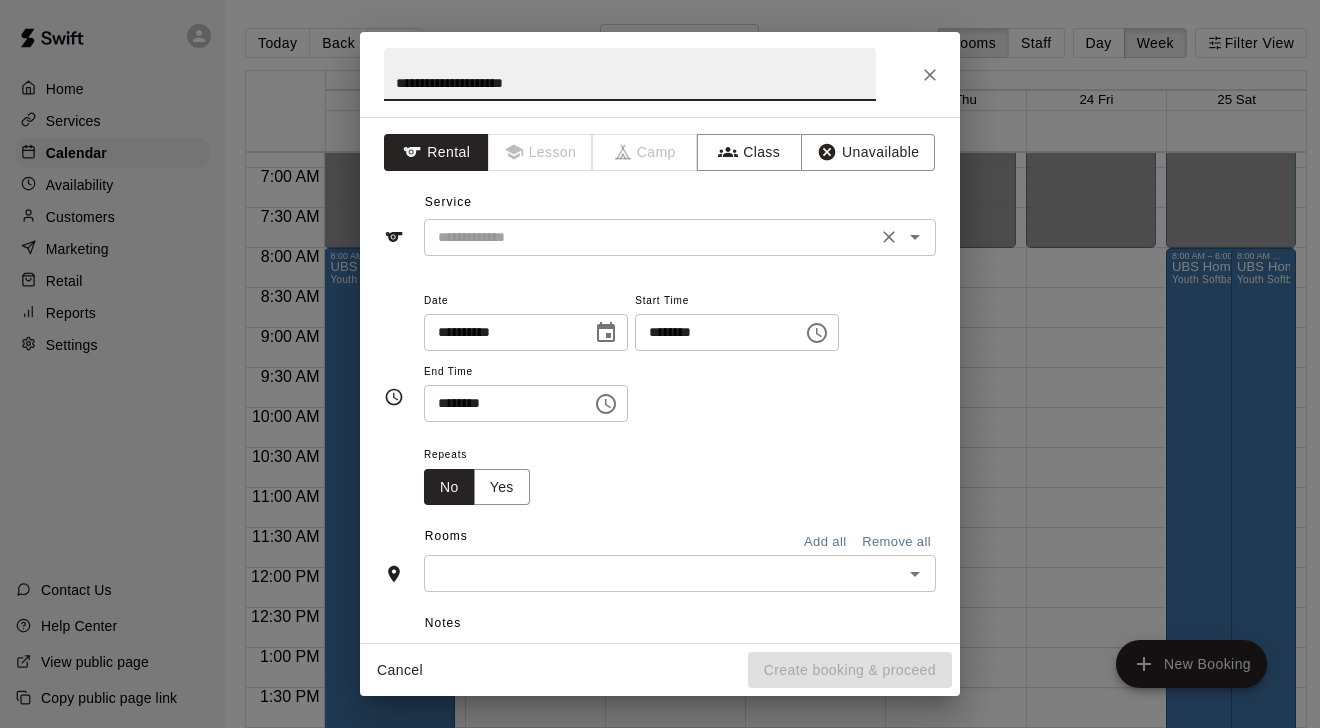type on "**********" 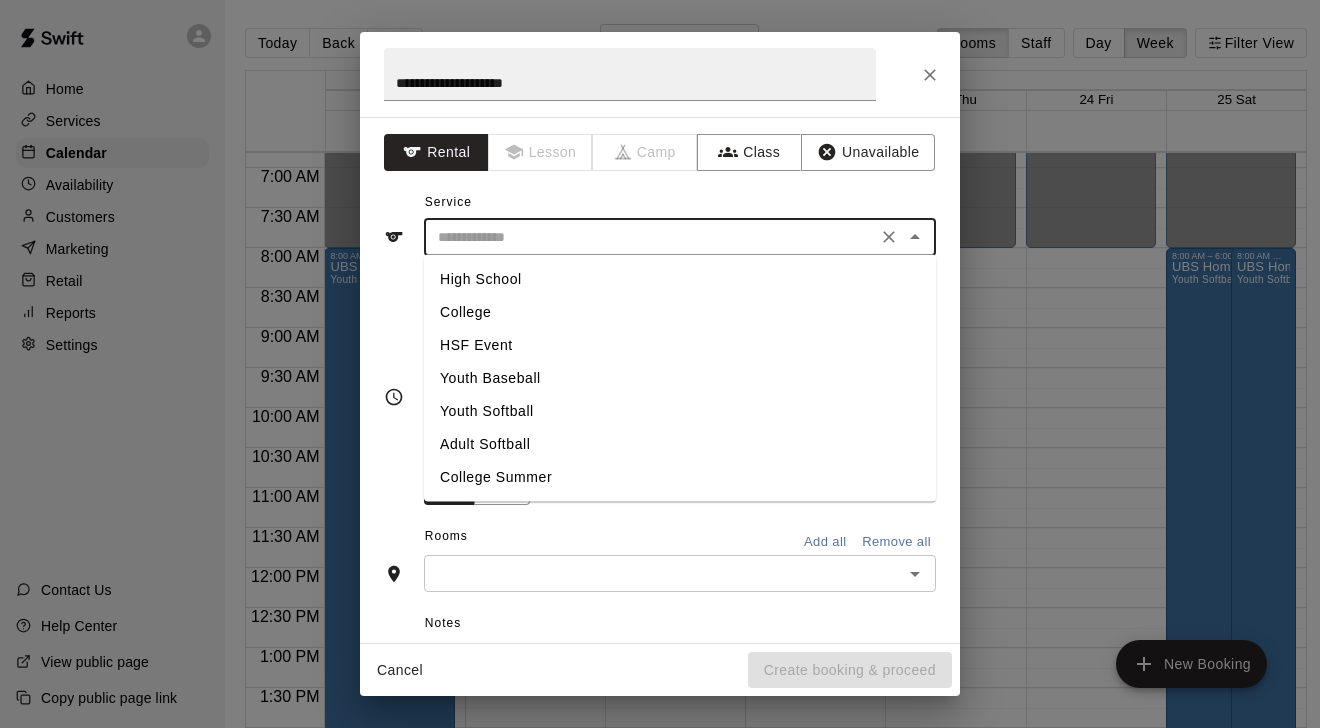 click on "Youth Softball" at bounding box center [680, 411] 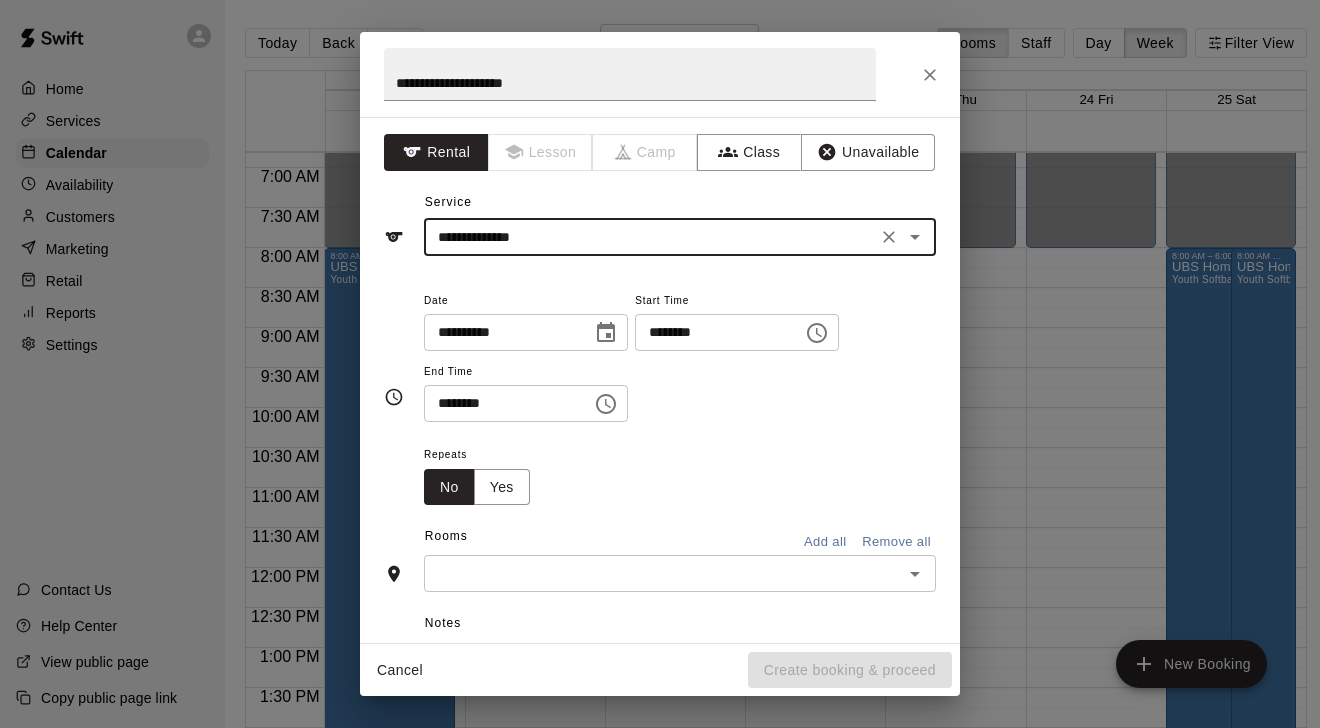 click 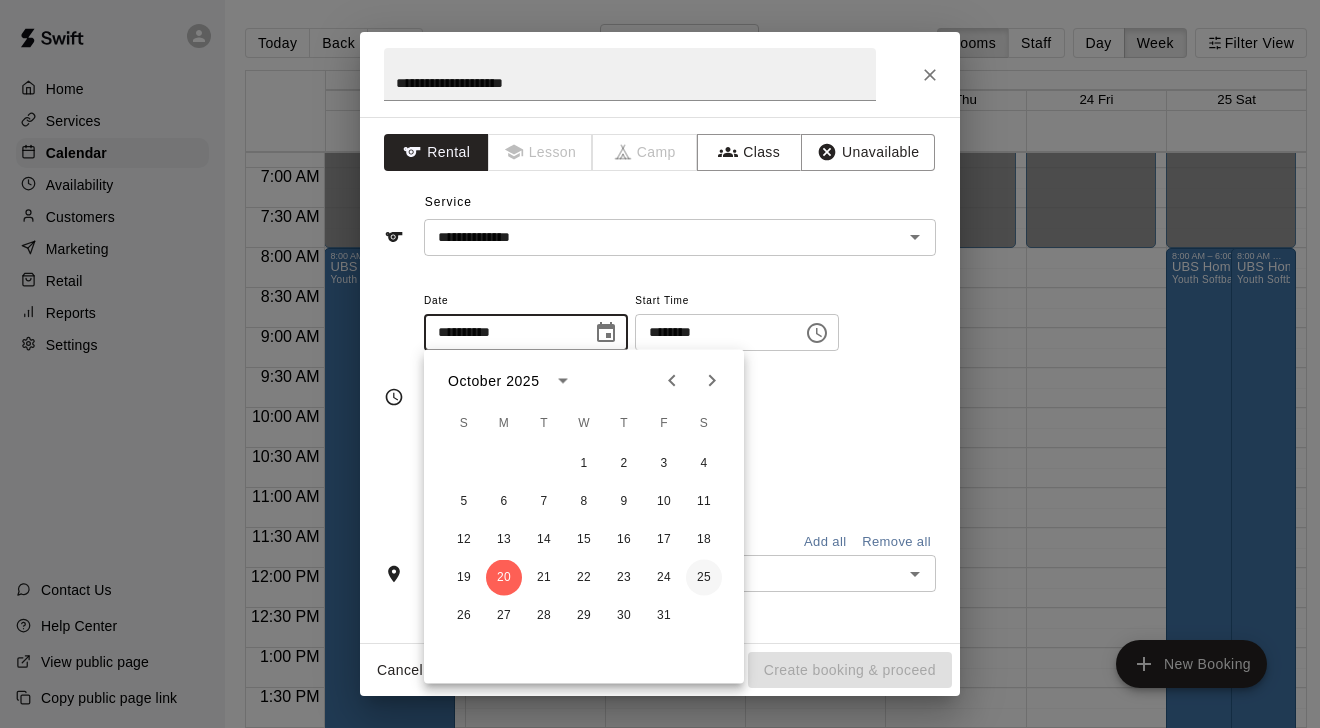 click on "25" at bounding box center (704, 578) 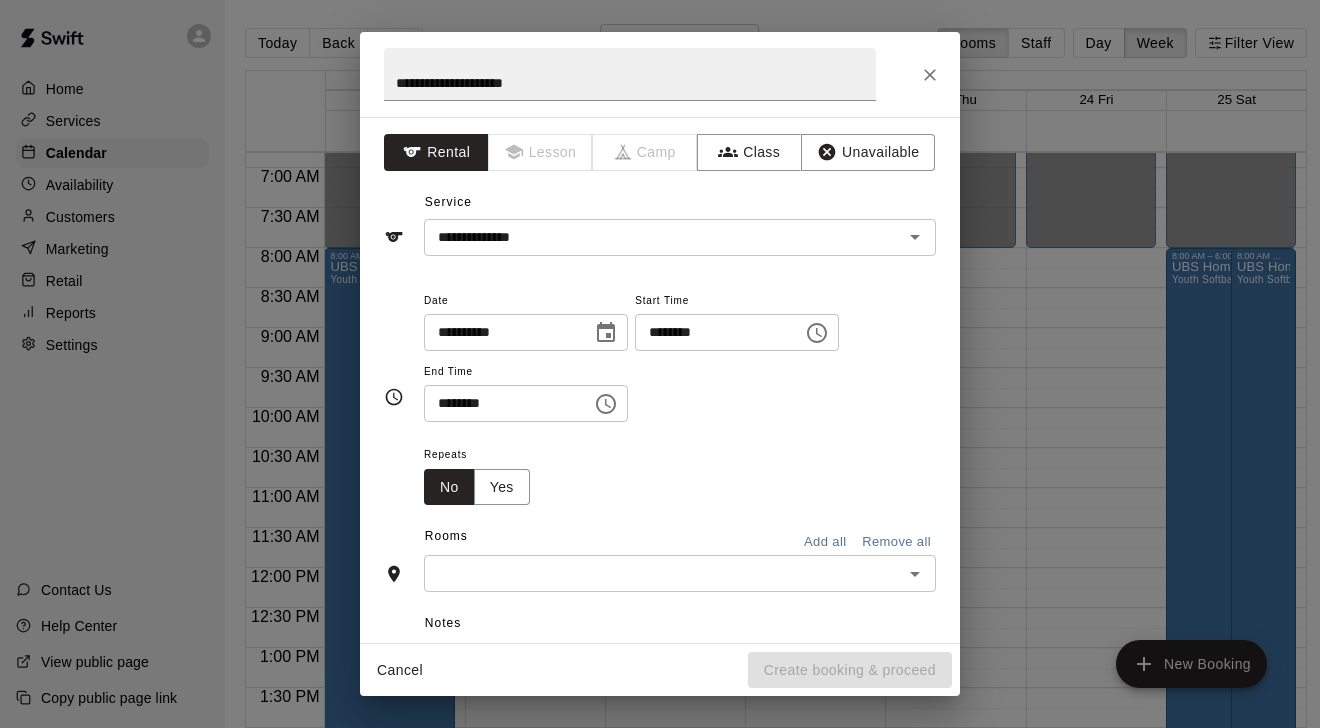 click on "********" at bounding box center (712, 332) 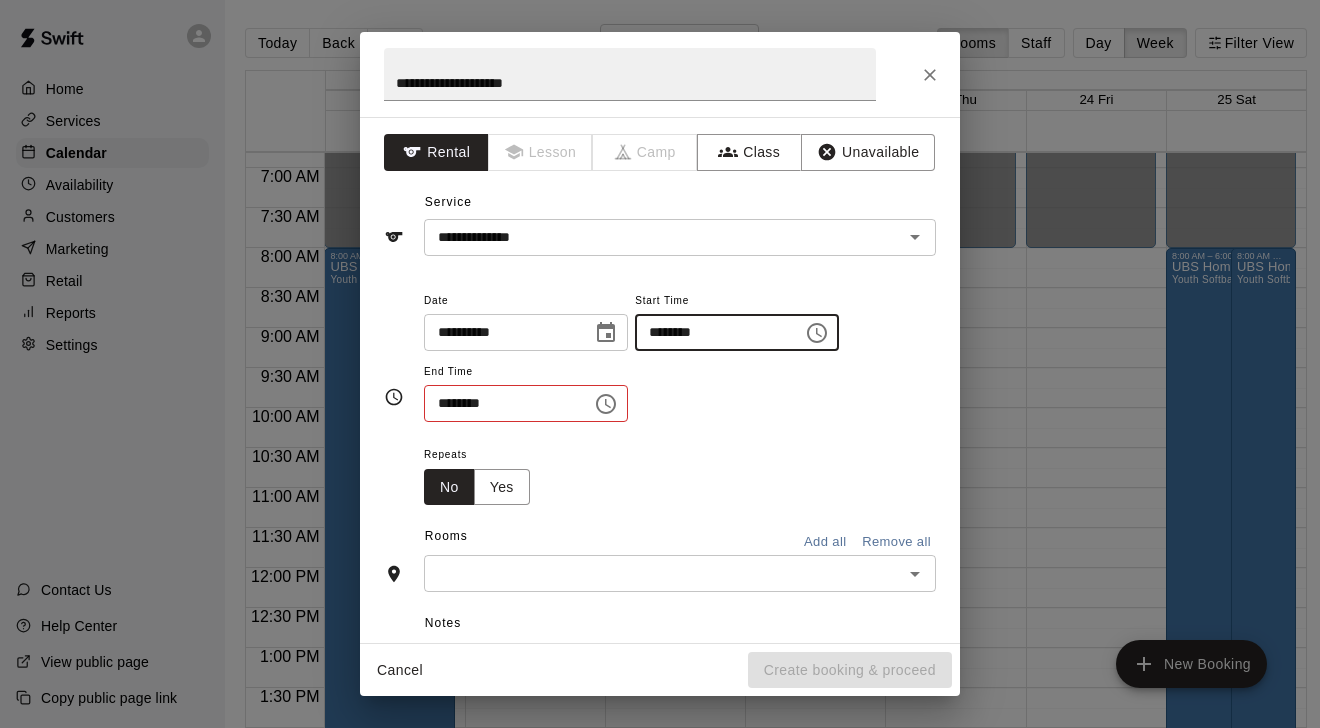 type on "********" 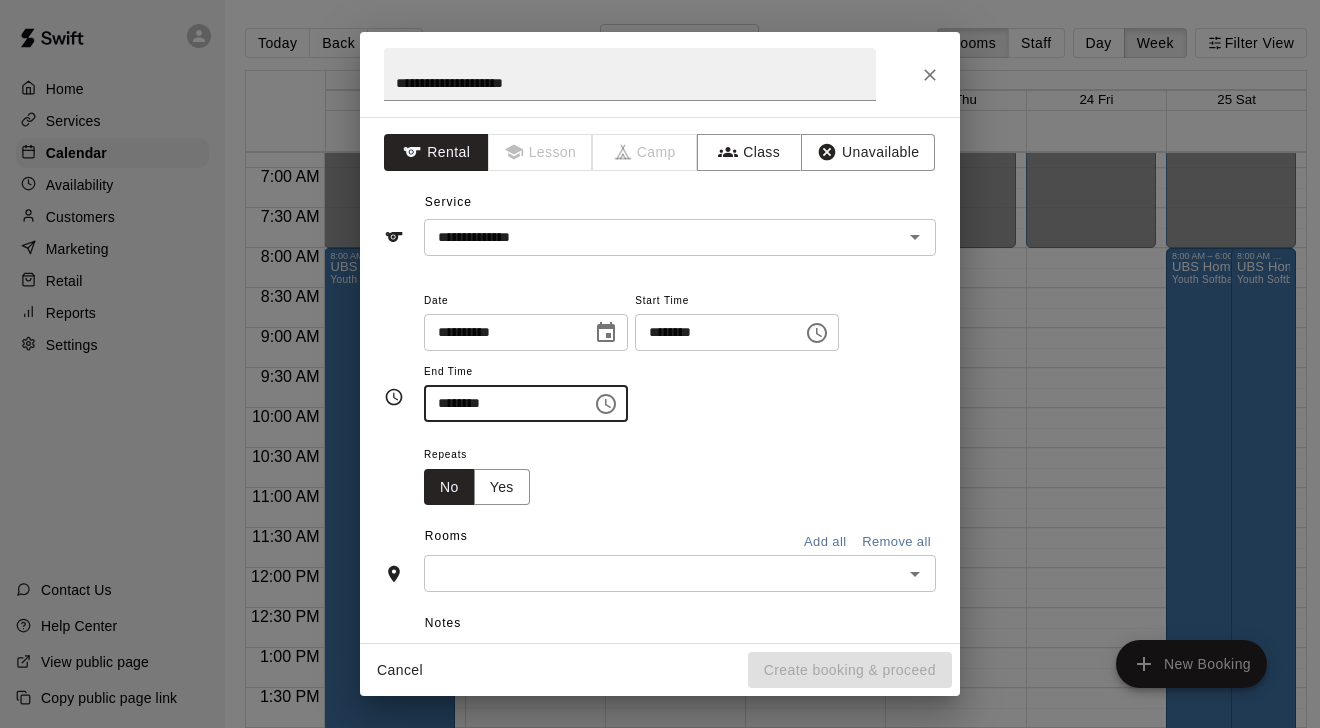 click on "********" at bounding box center (501, 403) 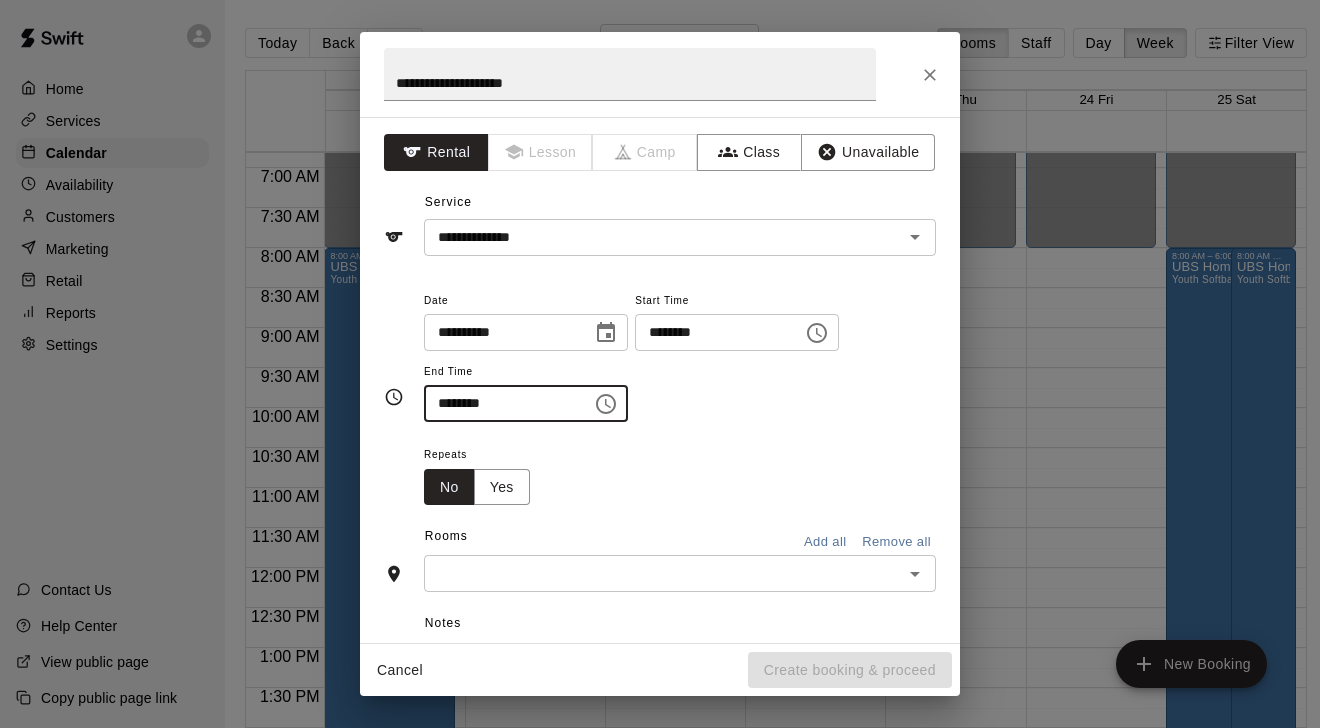 type on "********" 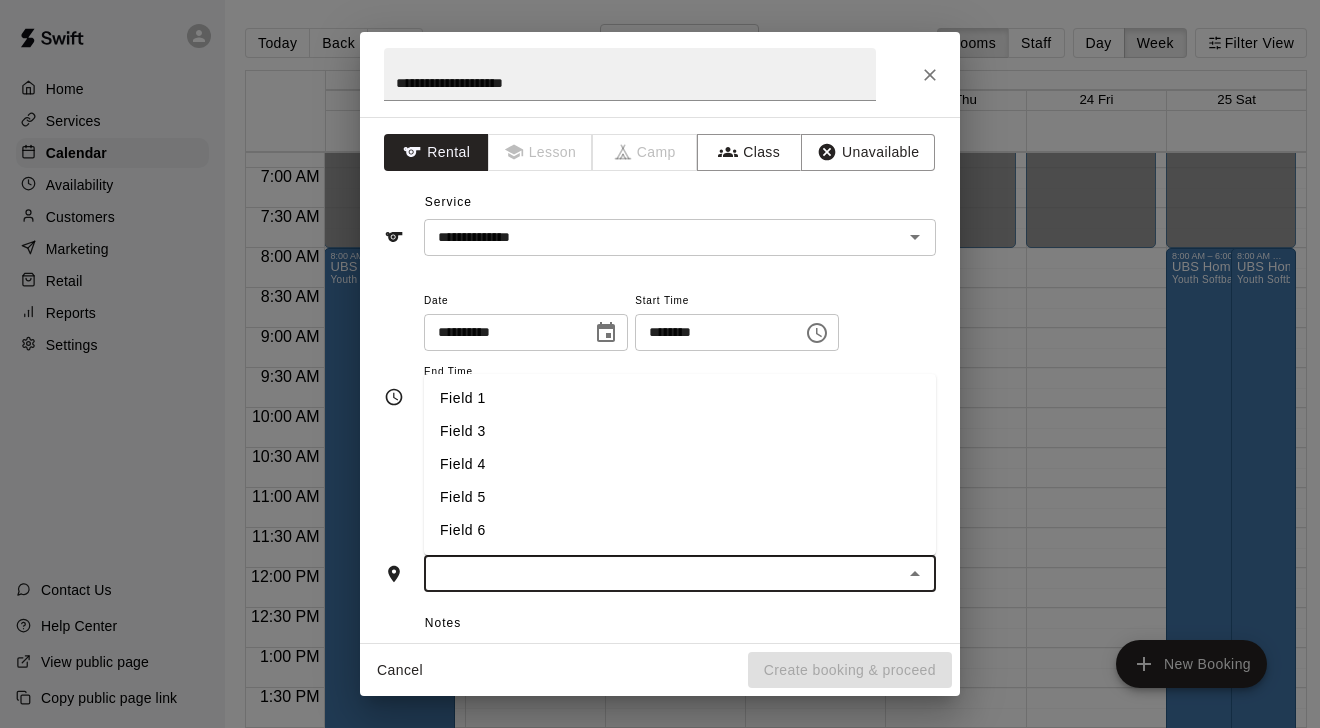 click on "Field 5" at bounding box center (680, 497) 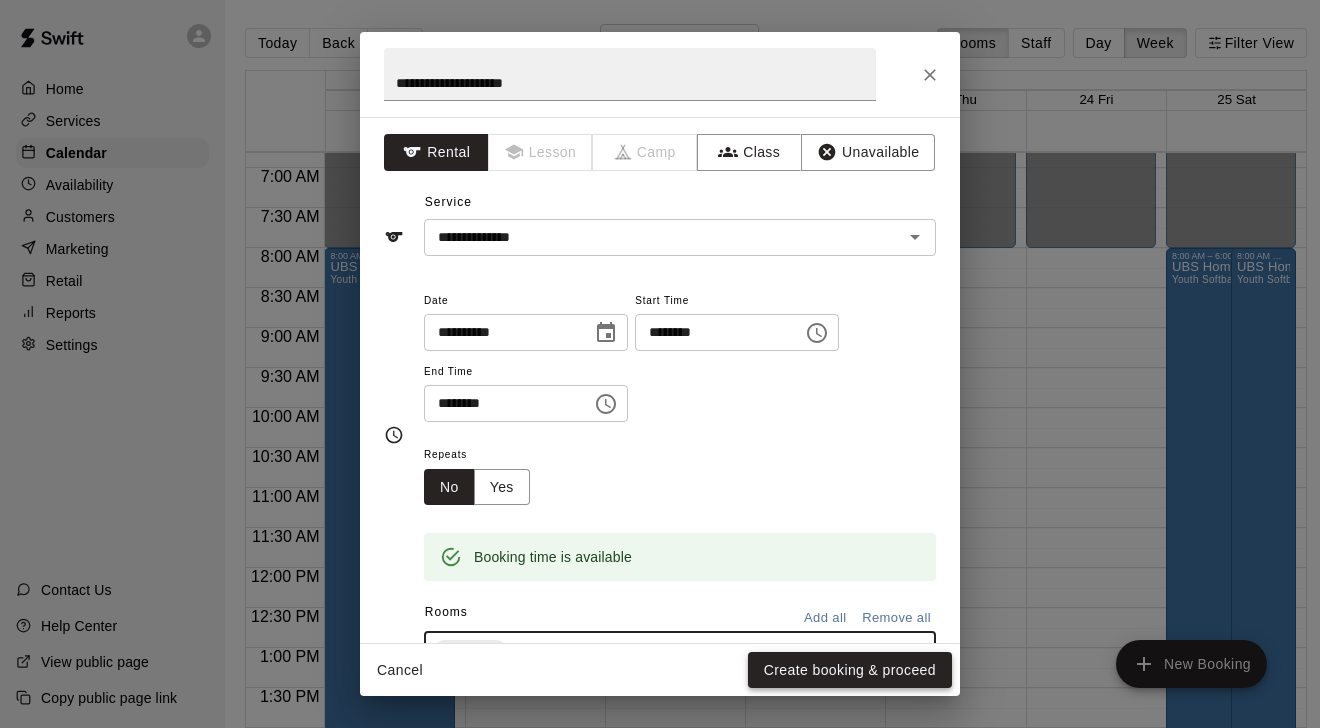 click on "Create booking & proceed" at bounding box center (850, 670) 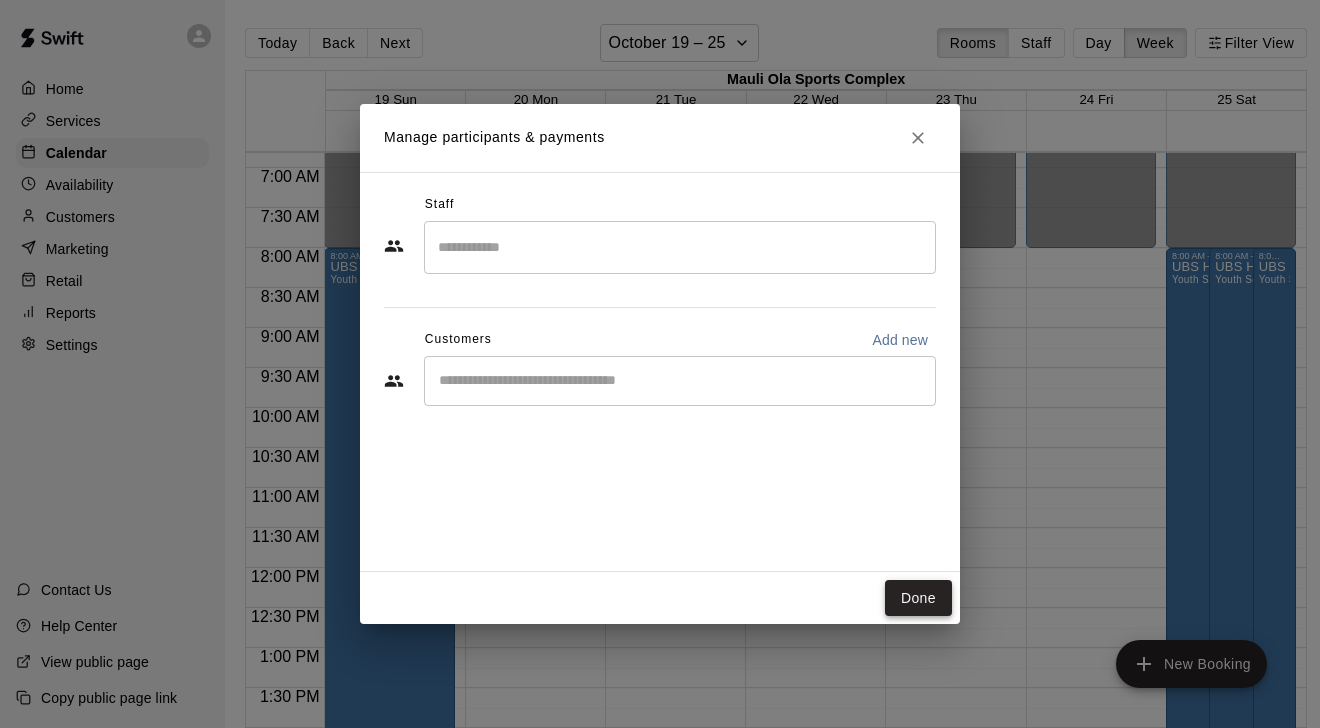 click on "Done" at bounding box center (918, 598) 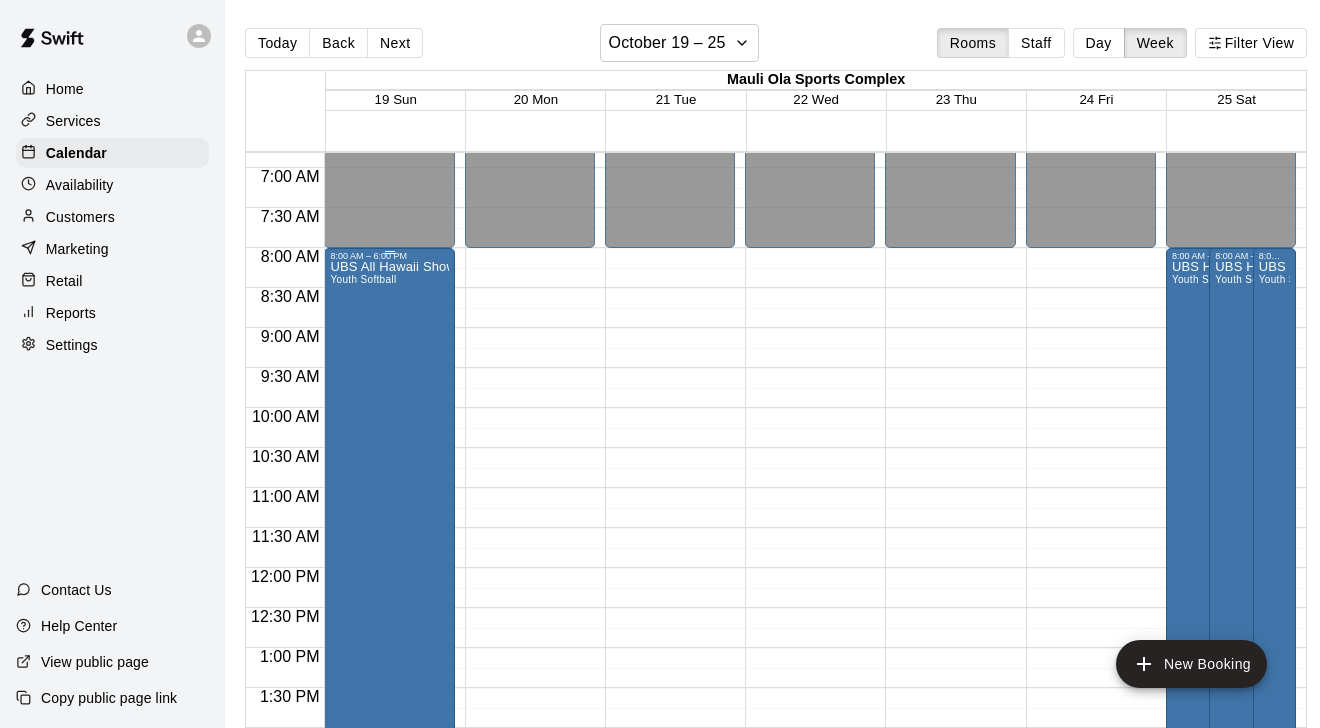 click on "UBS All Hawaii Showcase Youth Softball" at bounding box center [389, 625] 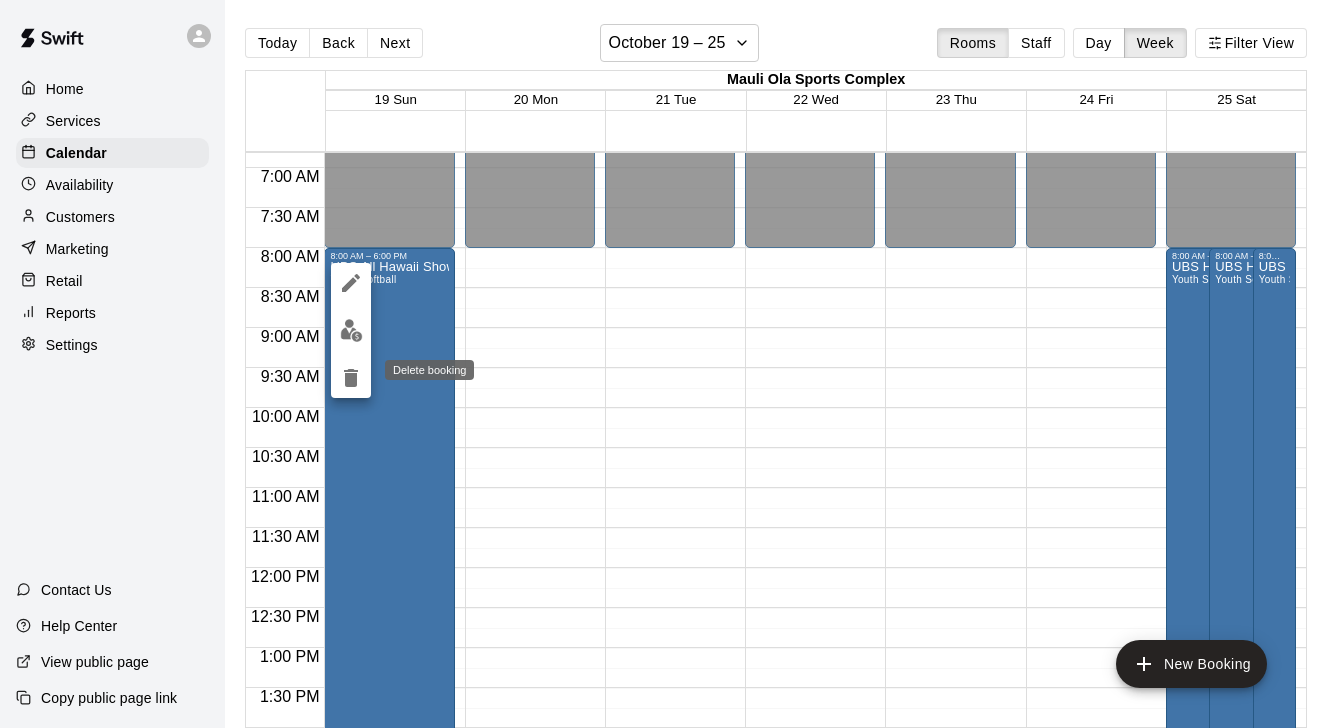click 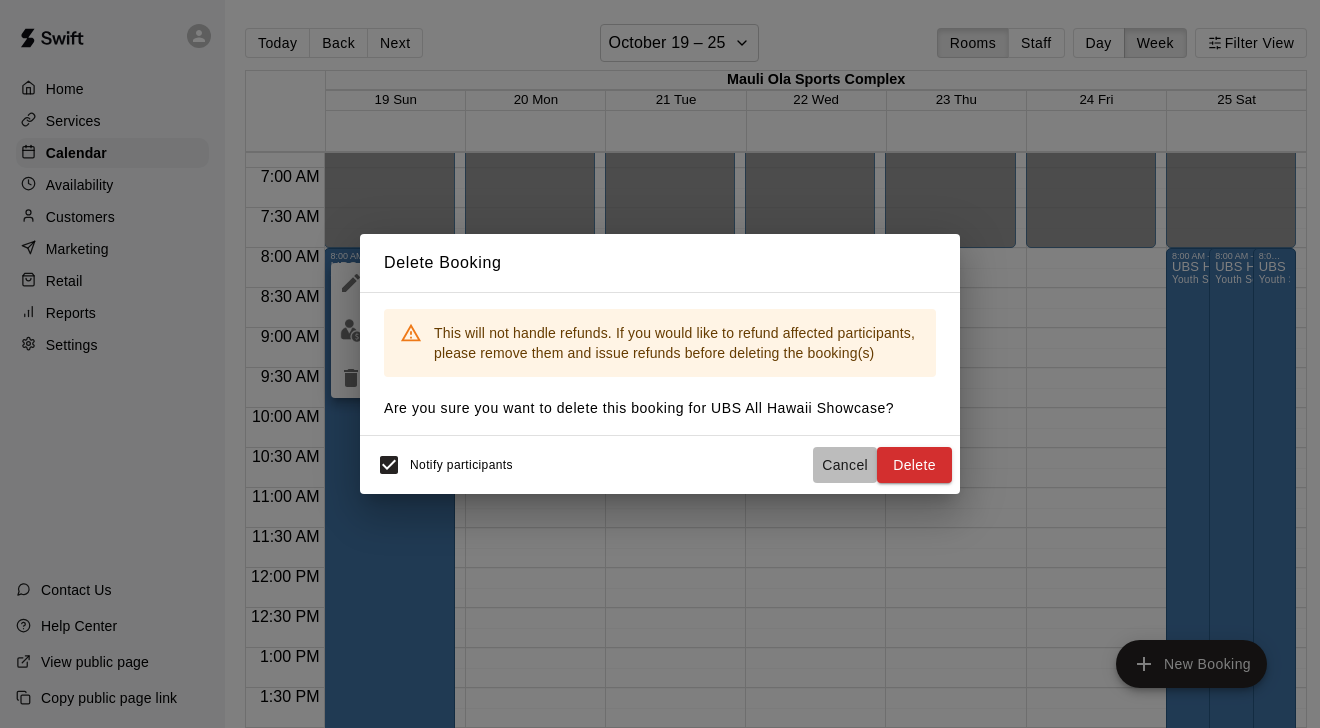 click on "Cancel" at bounding box center [845, 465] 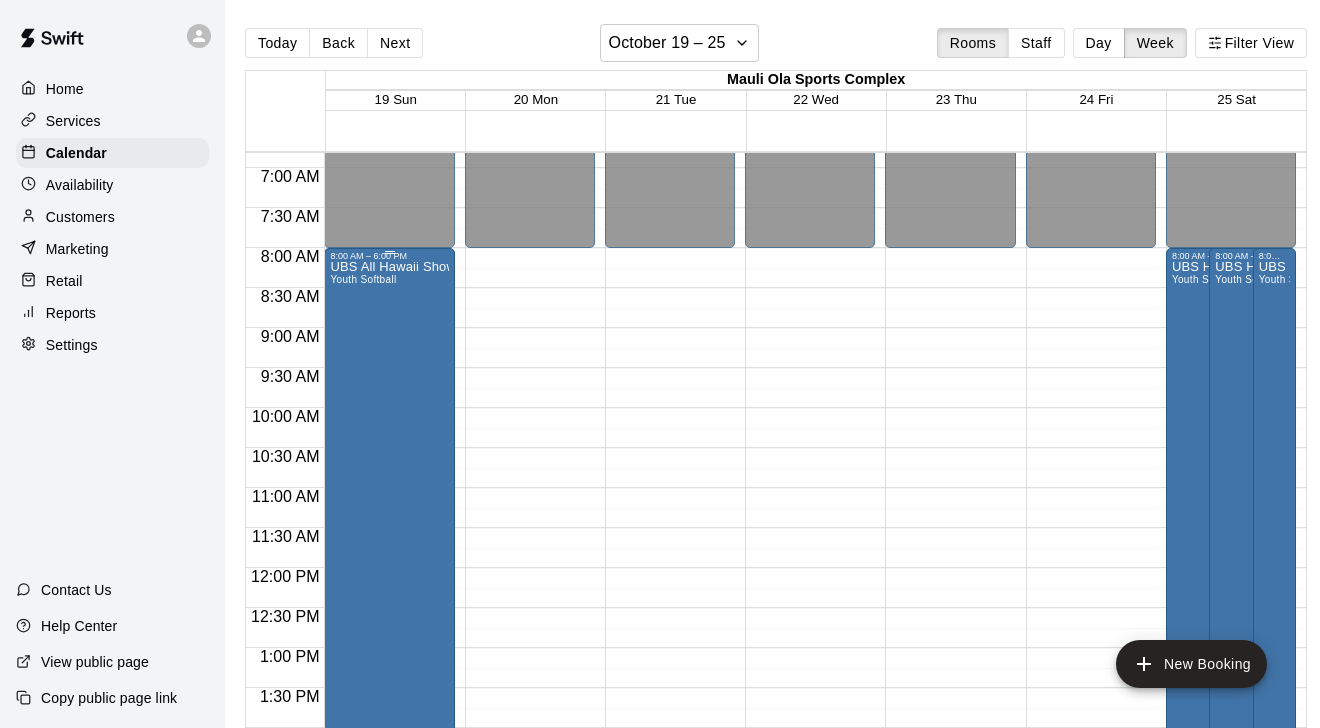 click on "Youth Softball" at bounding box center (363, 279) 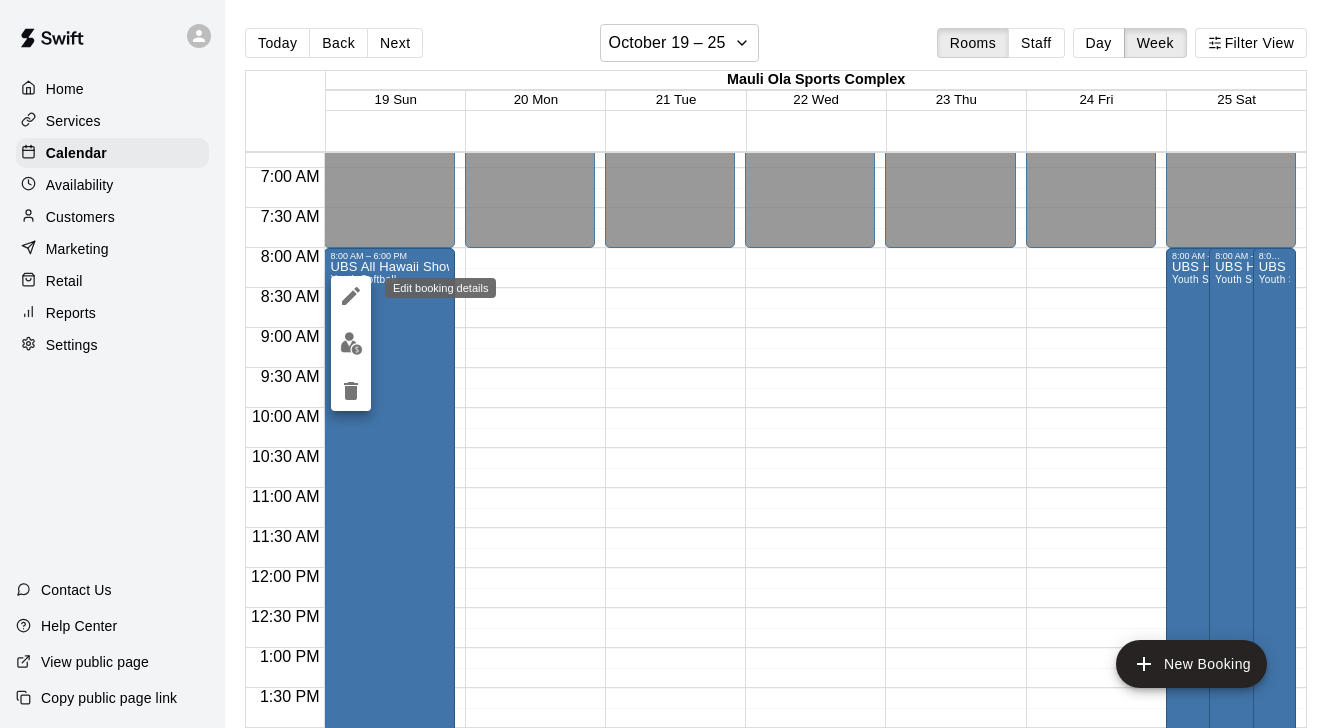 click at bounding box center [351, 296] 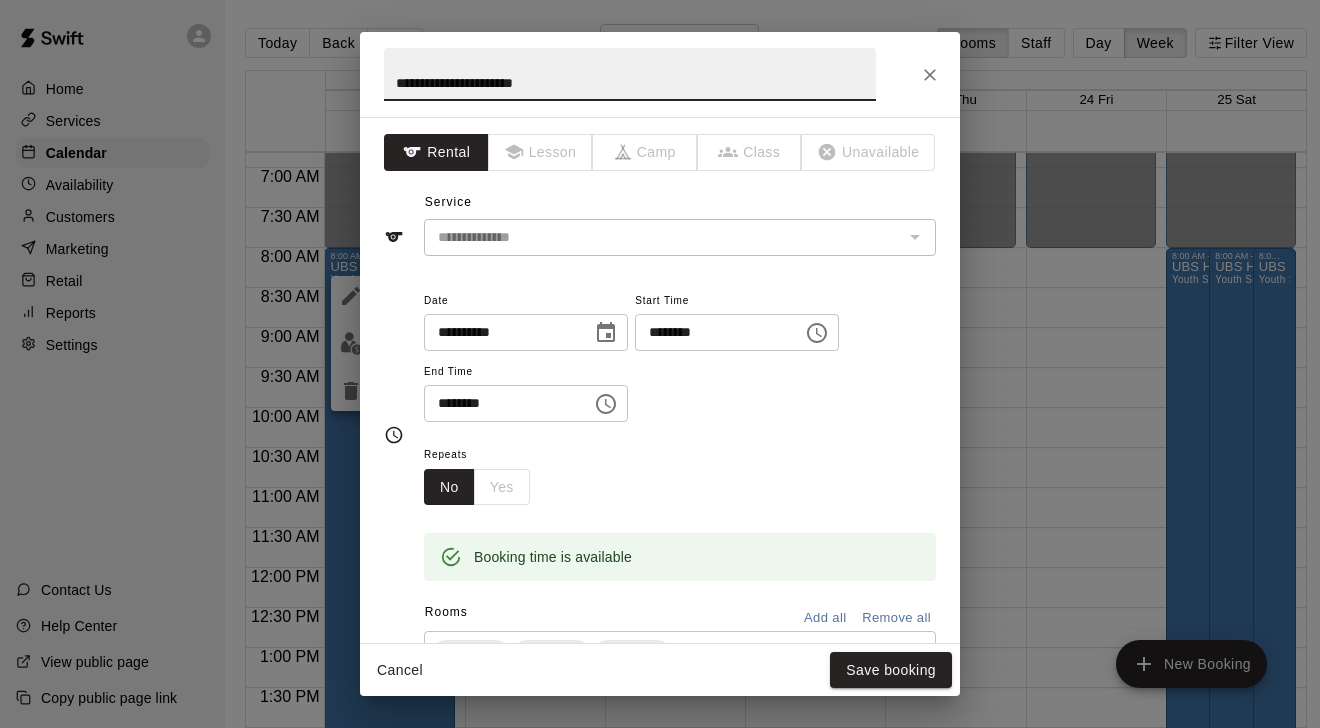 drag, startPoint x: 455, startPoint y: 84, endPoint x: 297, endPoint y: 108, distance: 159.8124 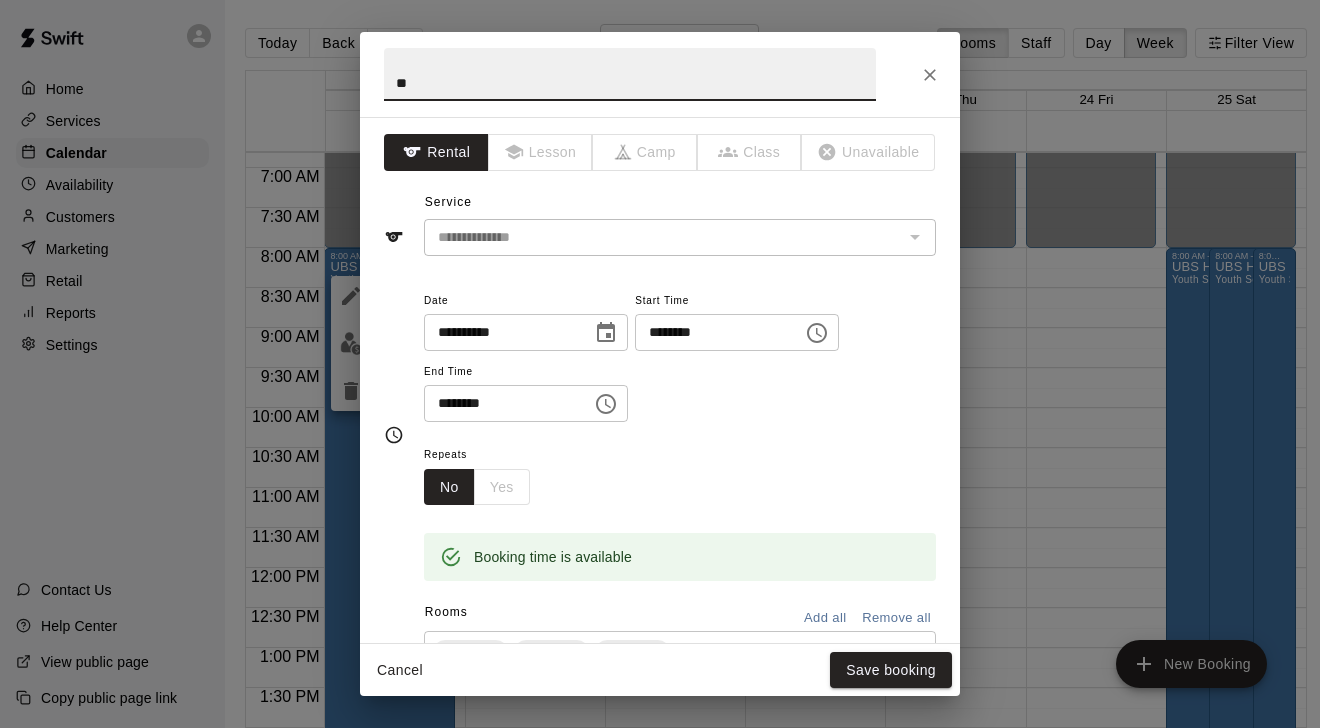 type on "*" 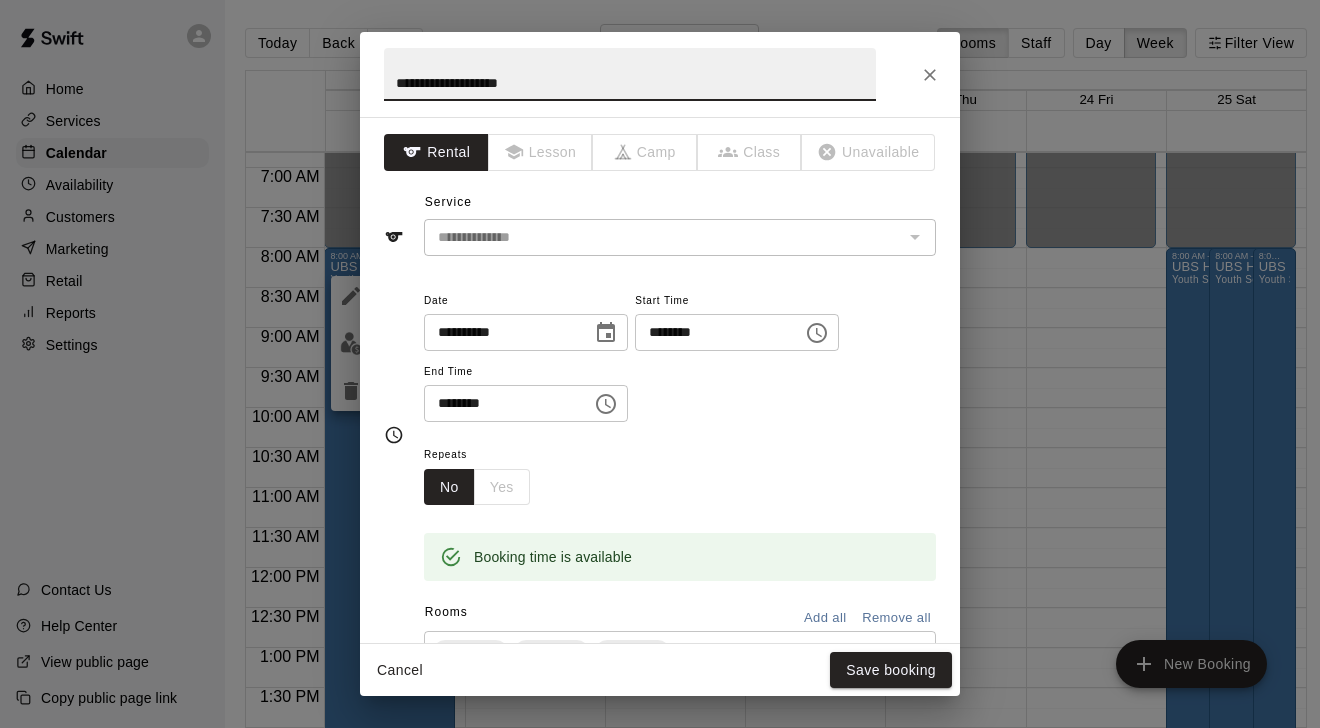 type on "**********" 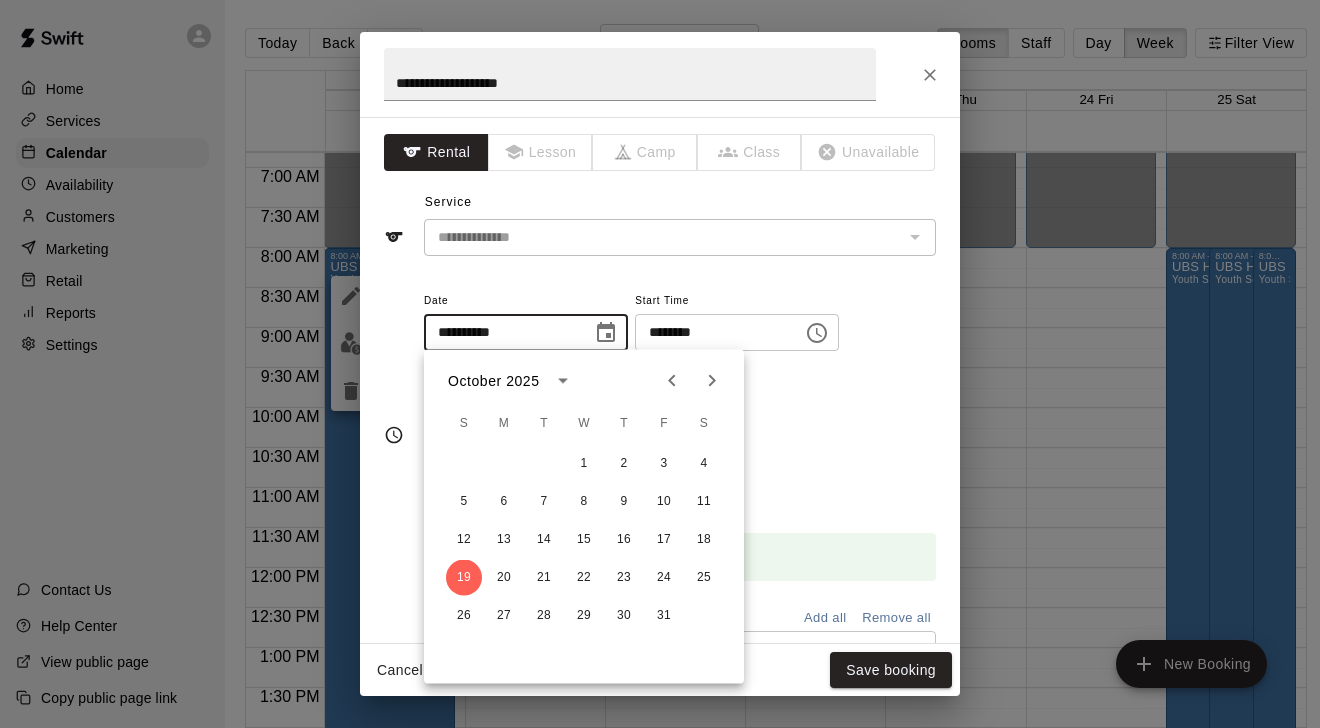 click on "********" at bounding box center [712, 332] 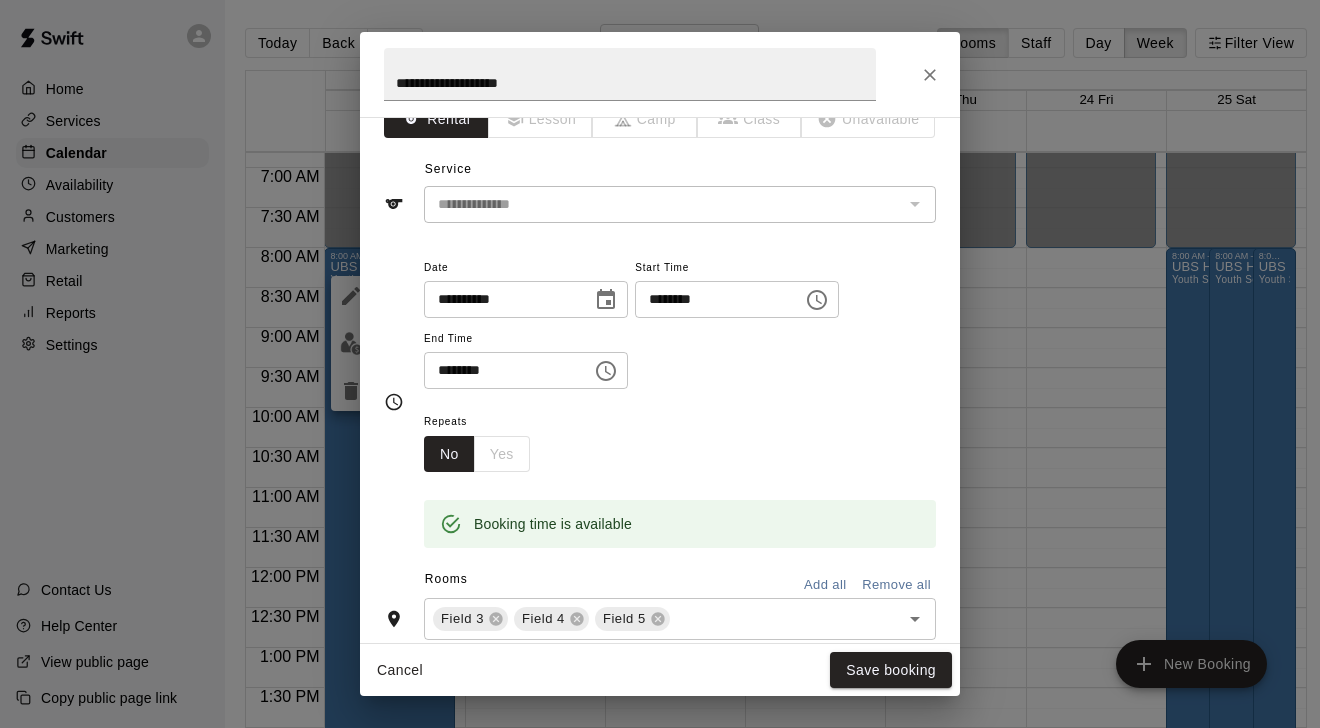 scroll, scrollTop: 37, scrollLeft: 0, axis: vertical 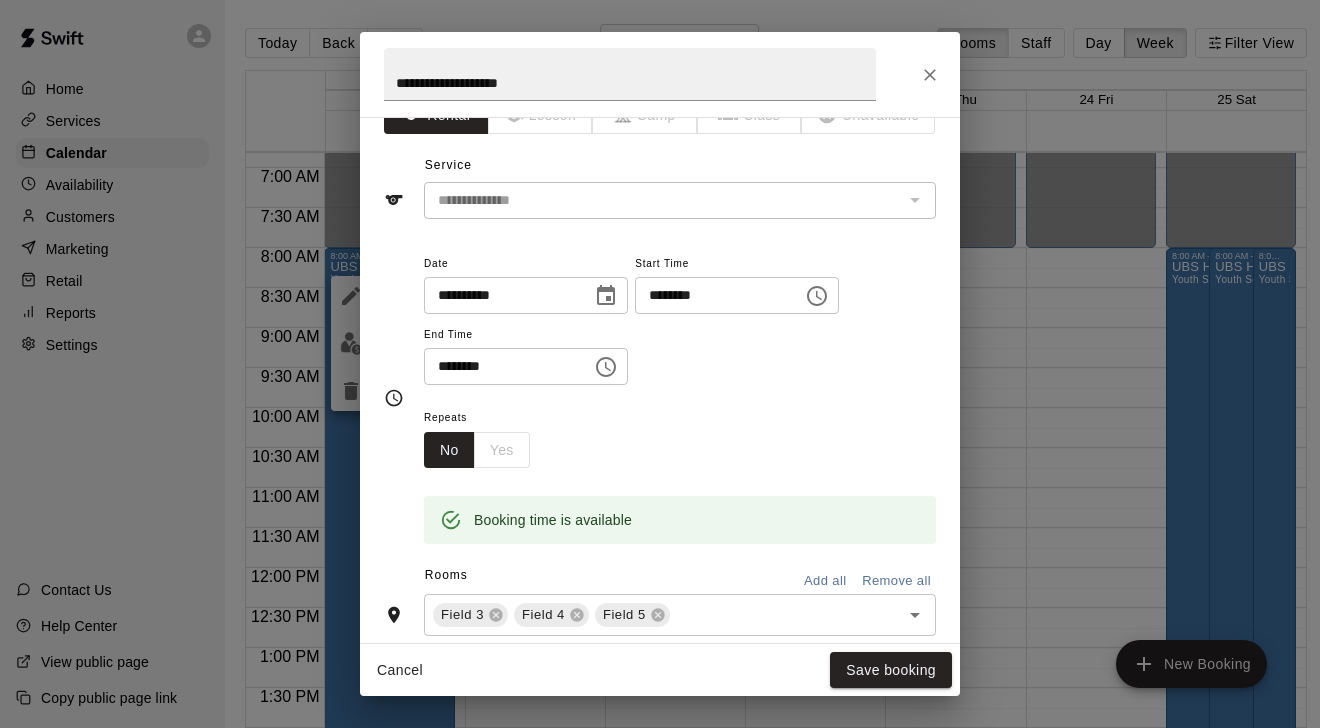 click on "********" at bounding box center (501, 366) 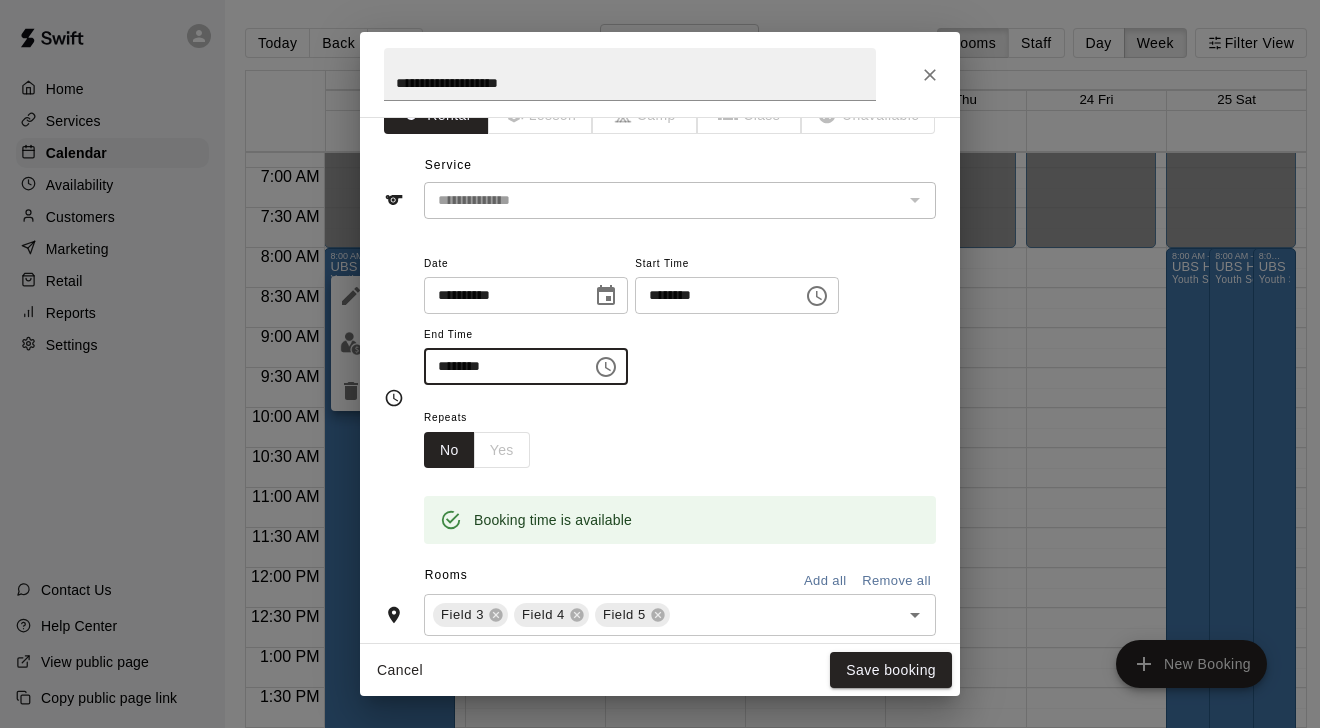 type on "********" 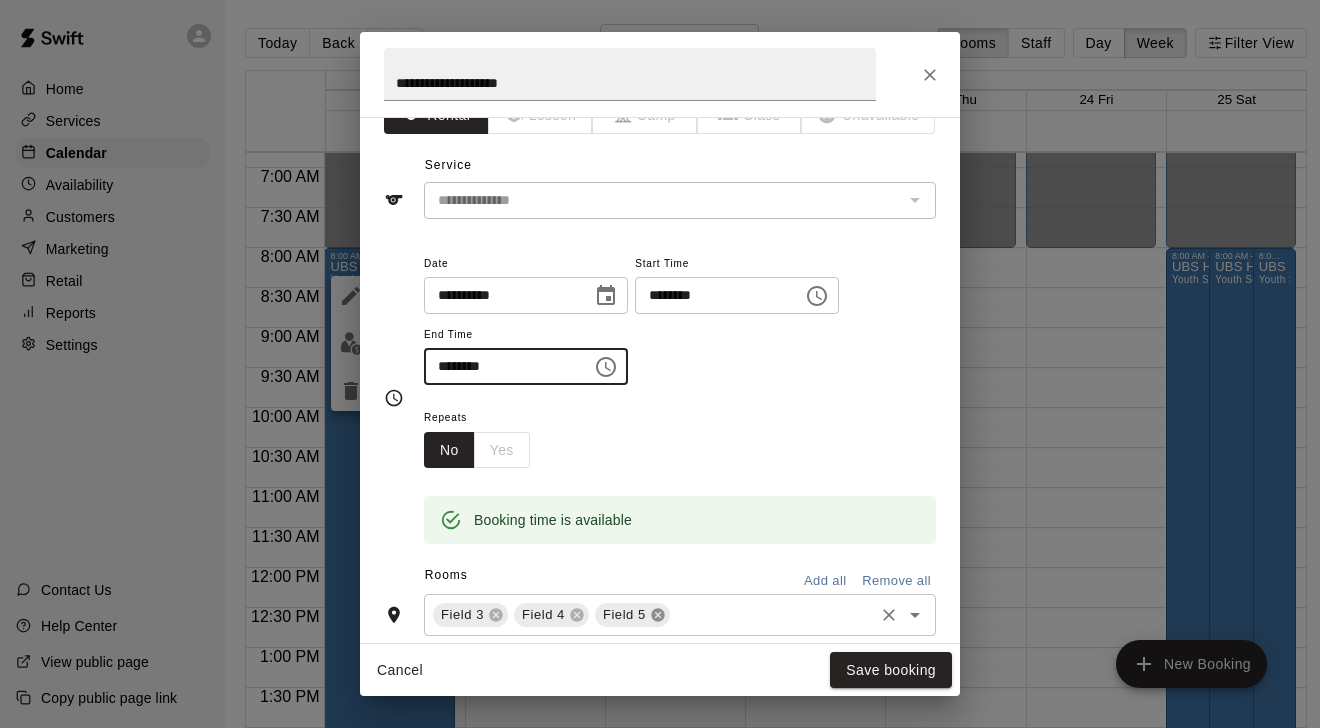 click 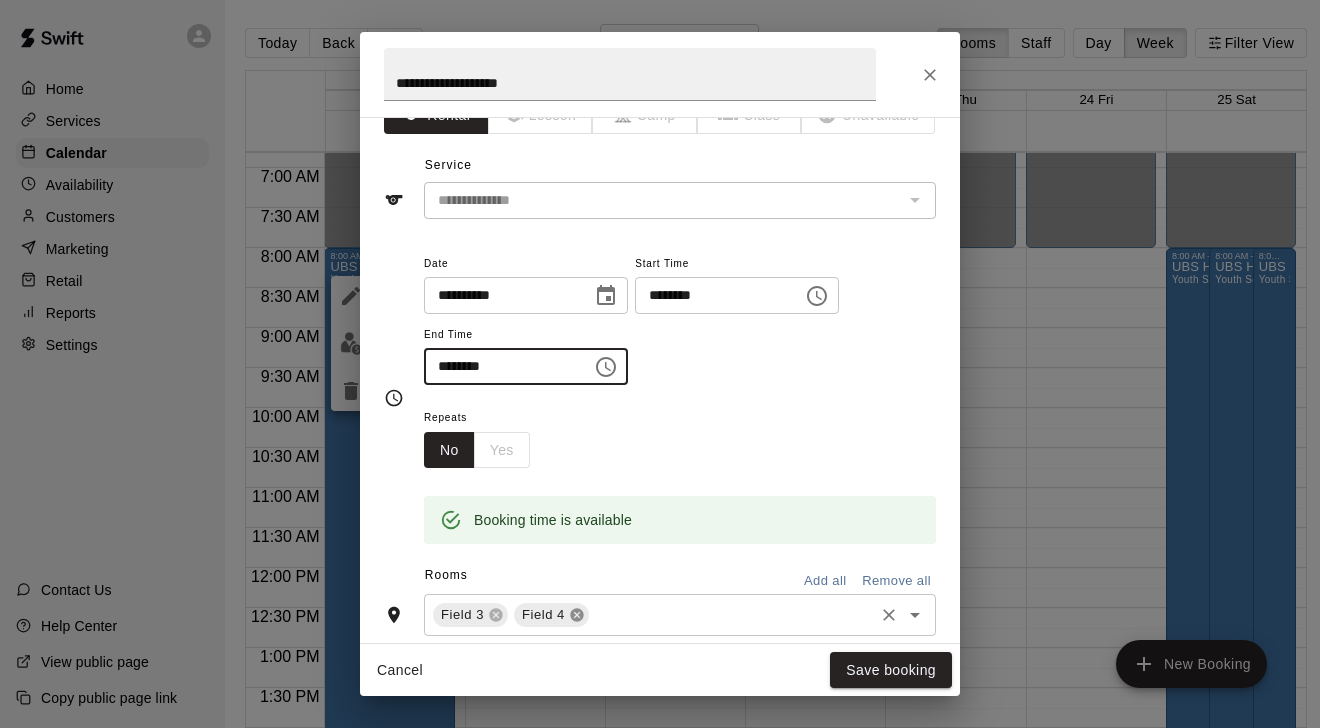 click 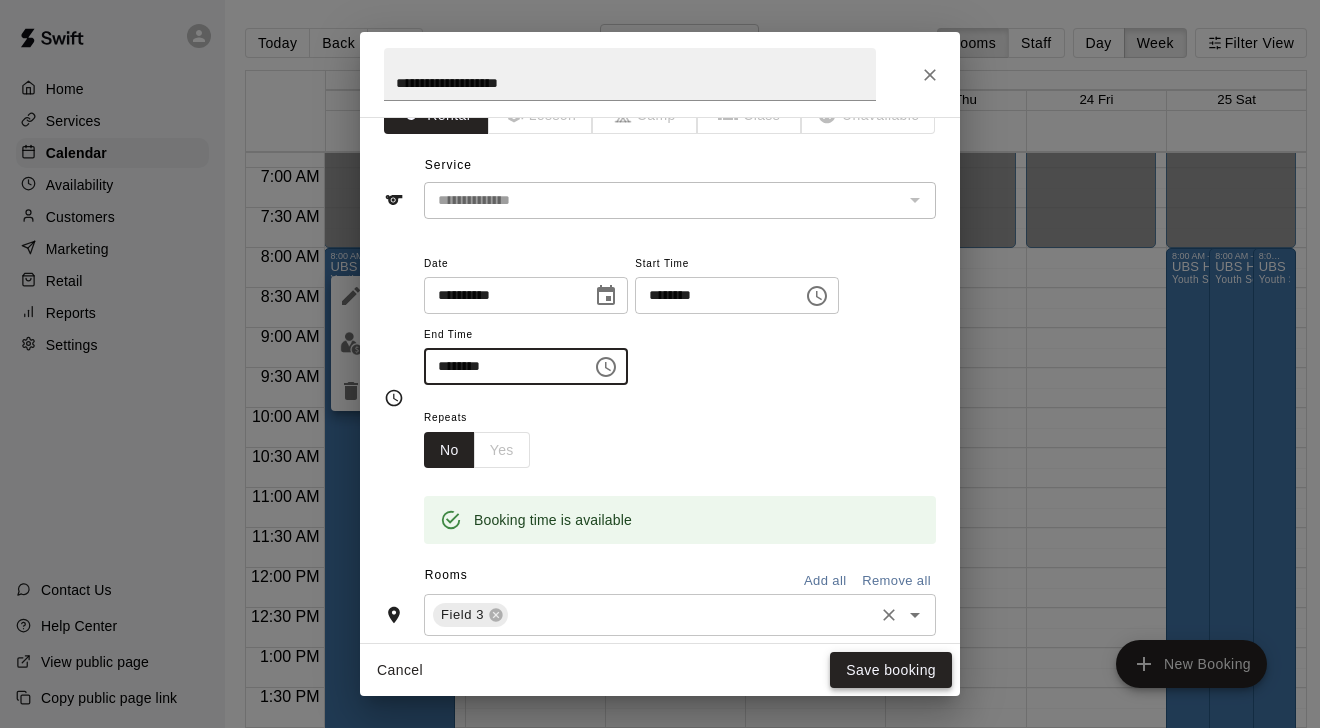 click on "Save booking" at bounding box center [891, 670] 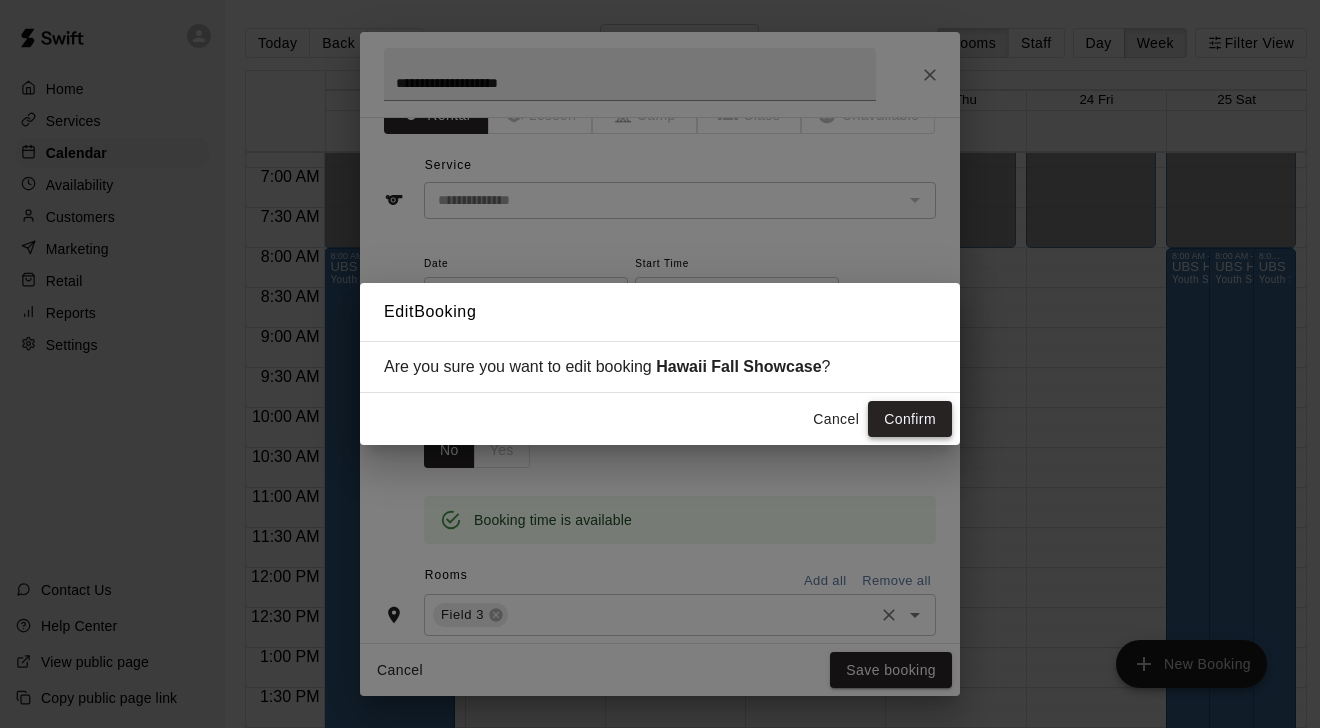 click on "Confirm" at bounding box center (910, 419) 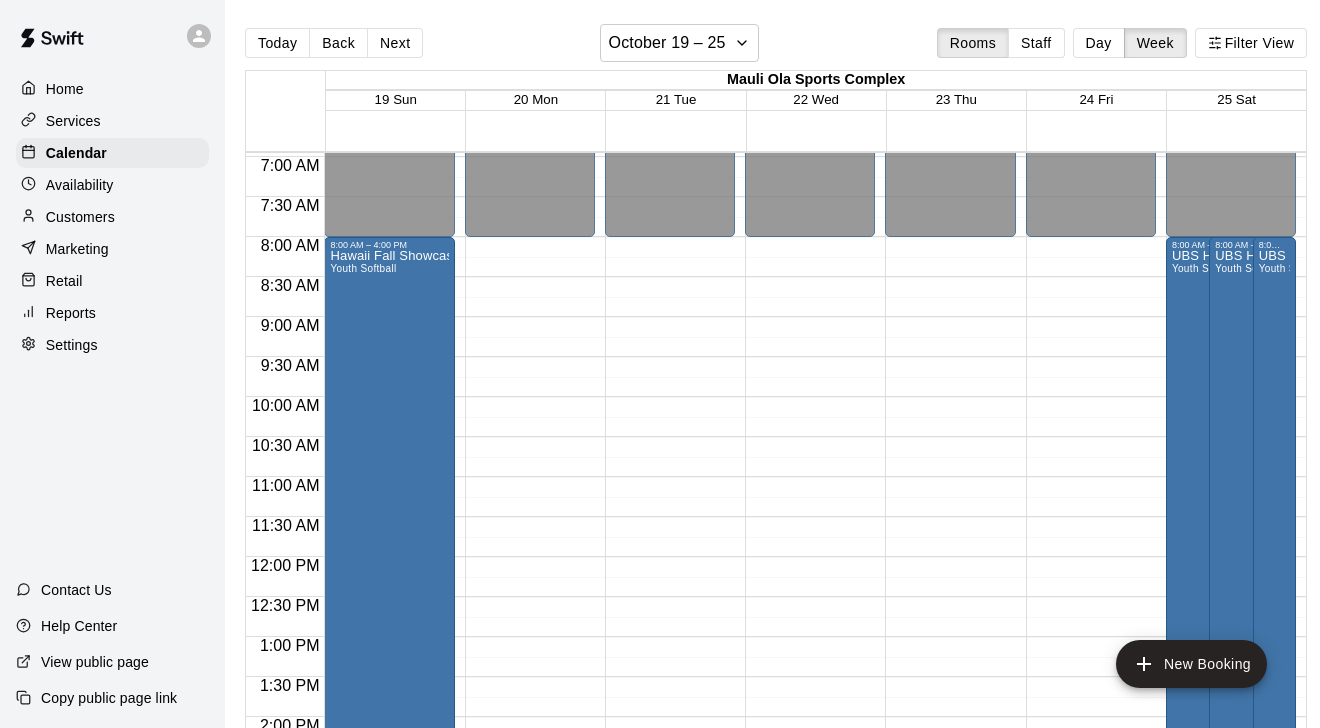 scroll, scrollTop: 555, scrollLeft: 0, axis: vertical 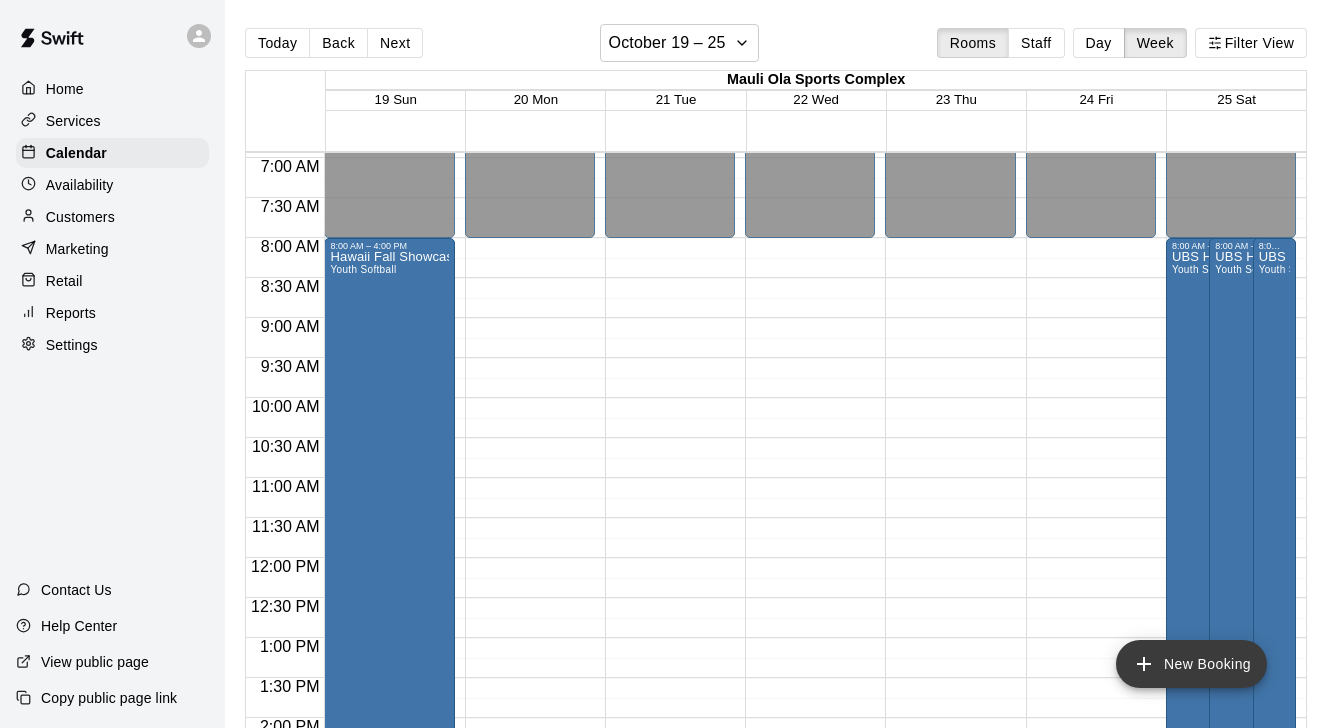 click on "New Booking" at bounding box center (1191, 664) 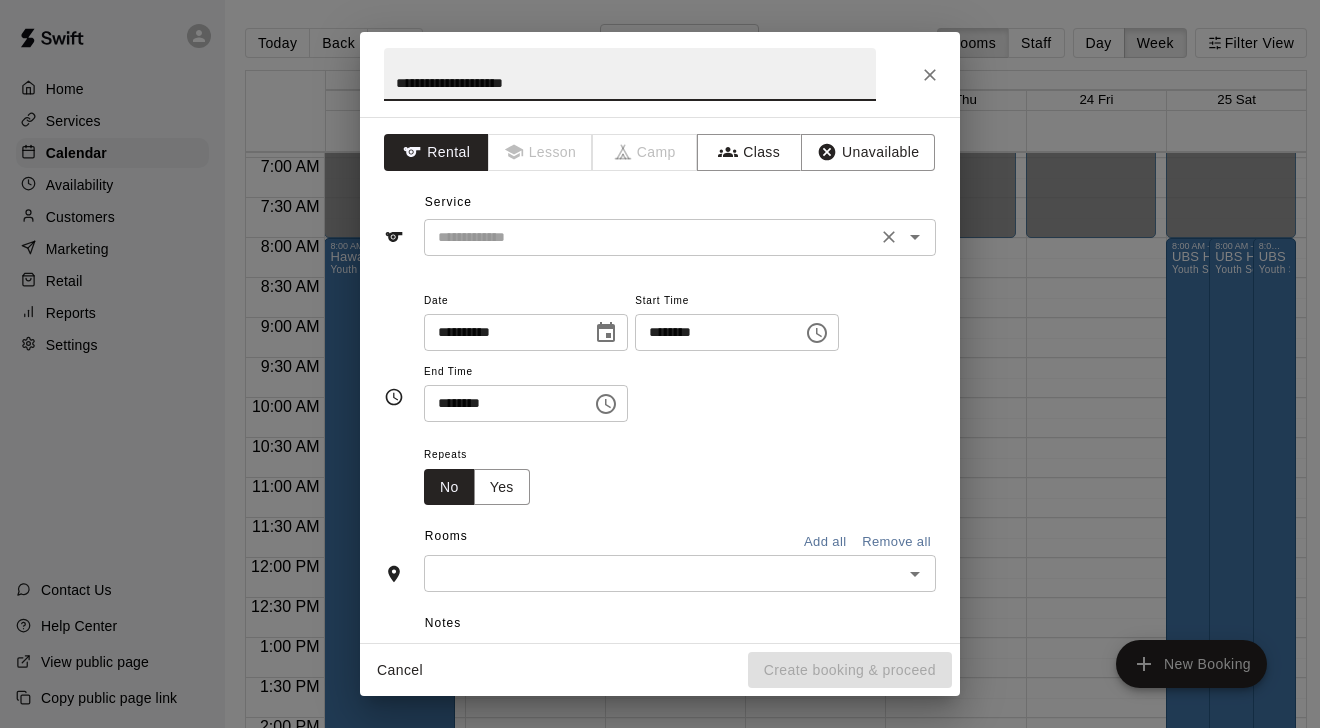 type on "**********" 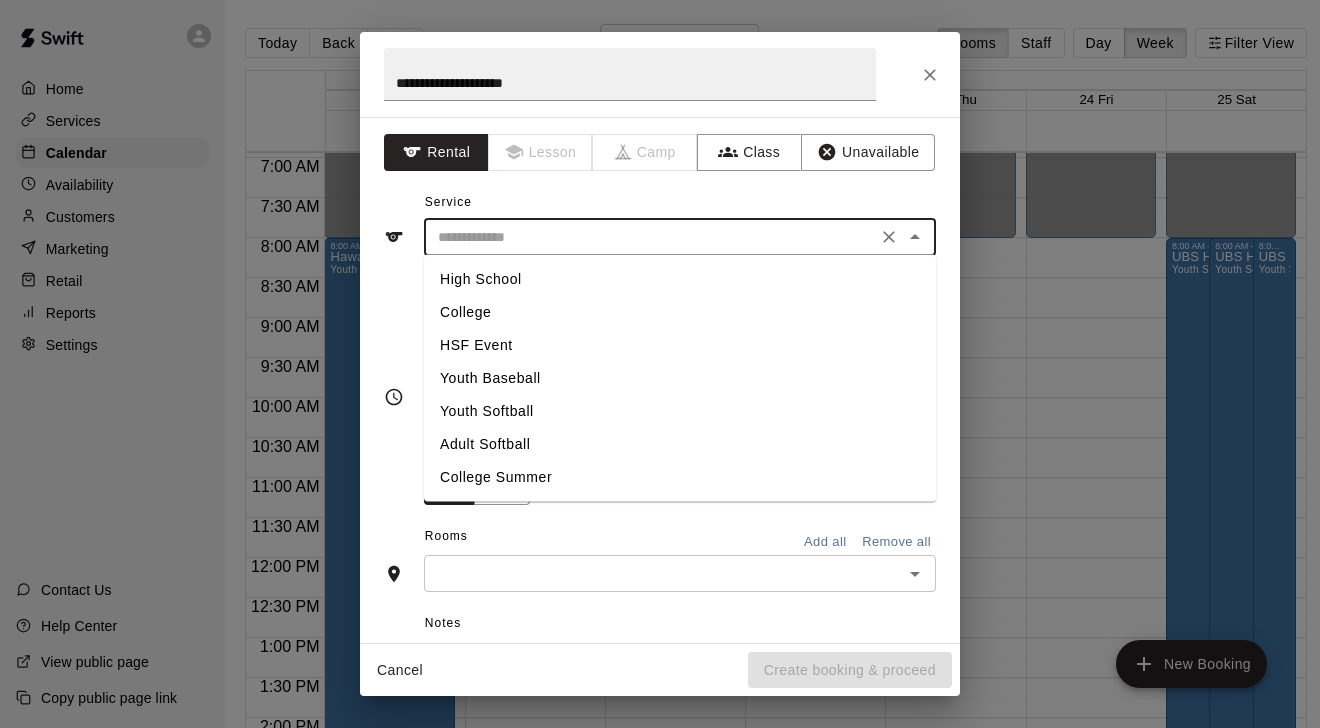 click on "College" at bounding box center [680, 312] 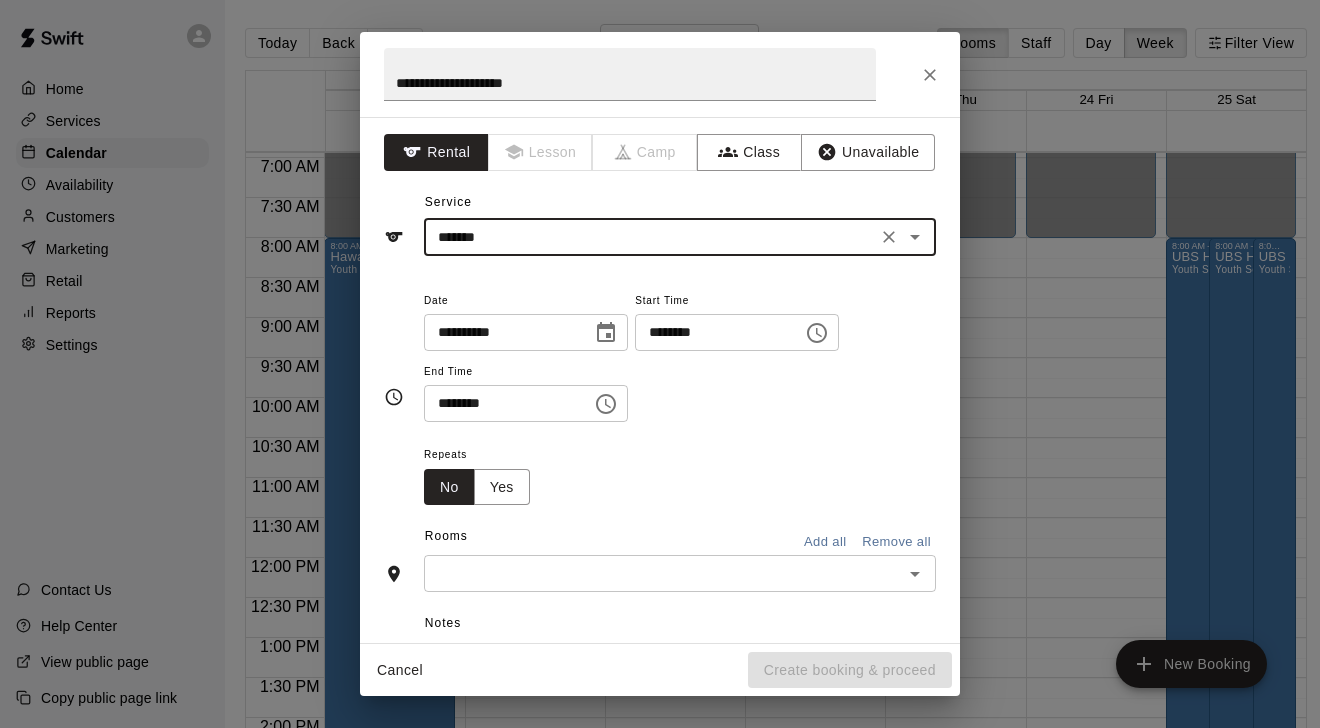 click 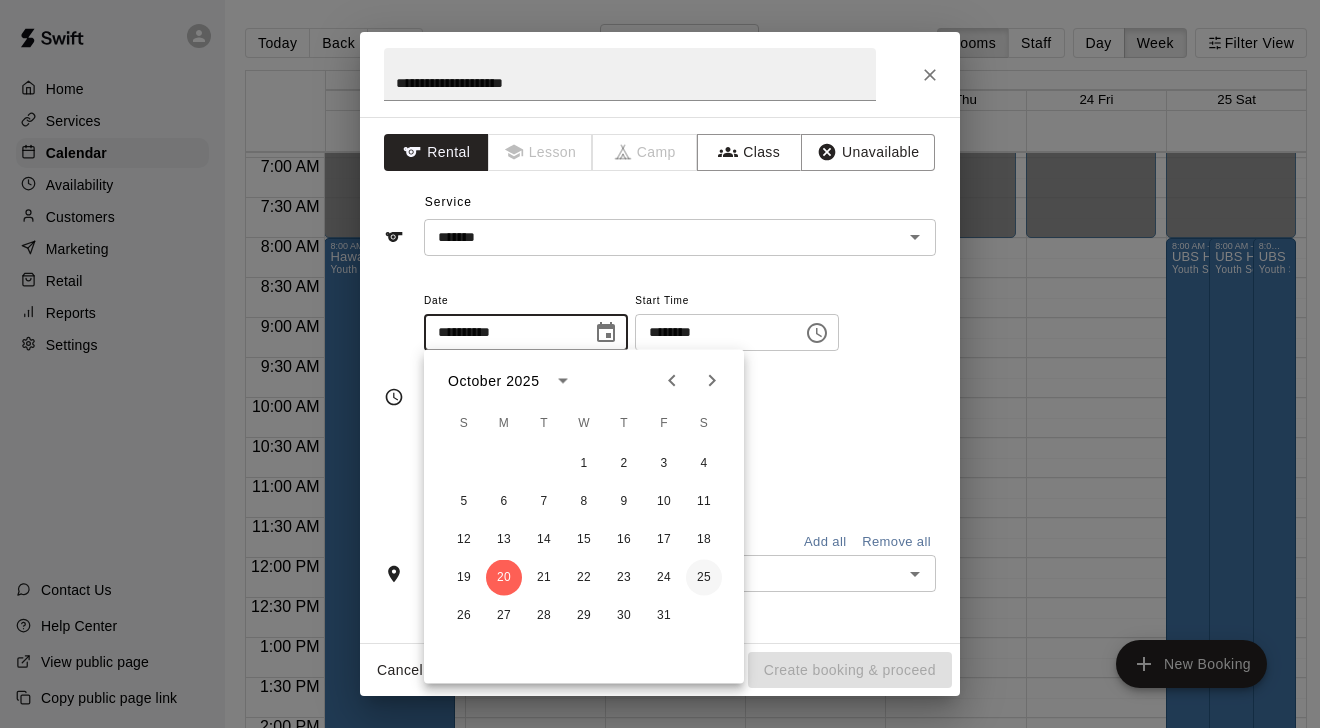 click on "25" at bounding box center [704, 578] 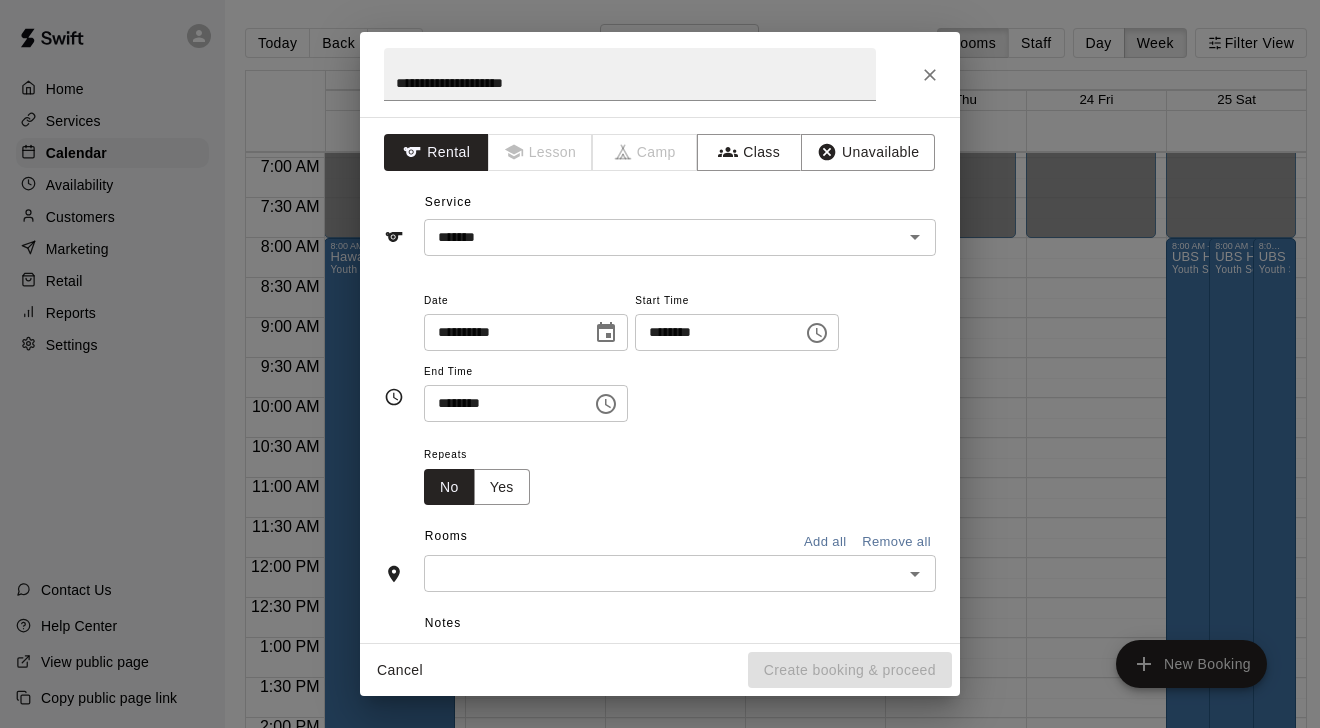 click on "********" at bounding box center [712, 332] 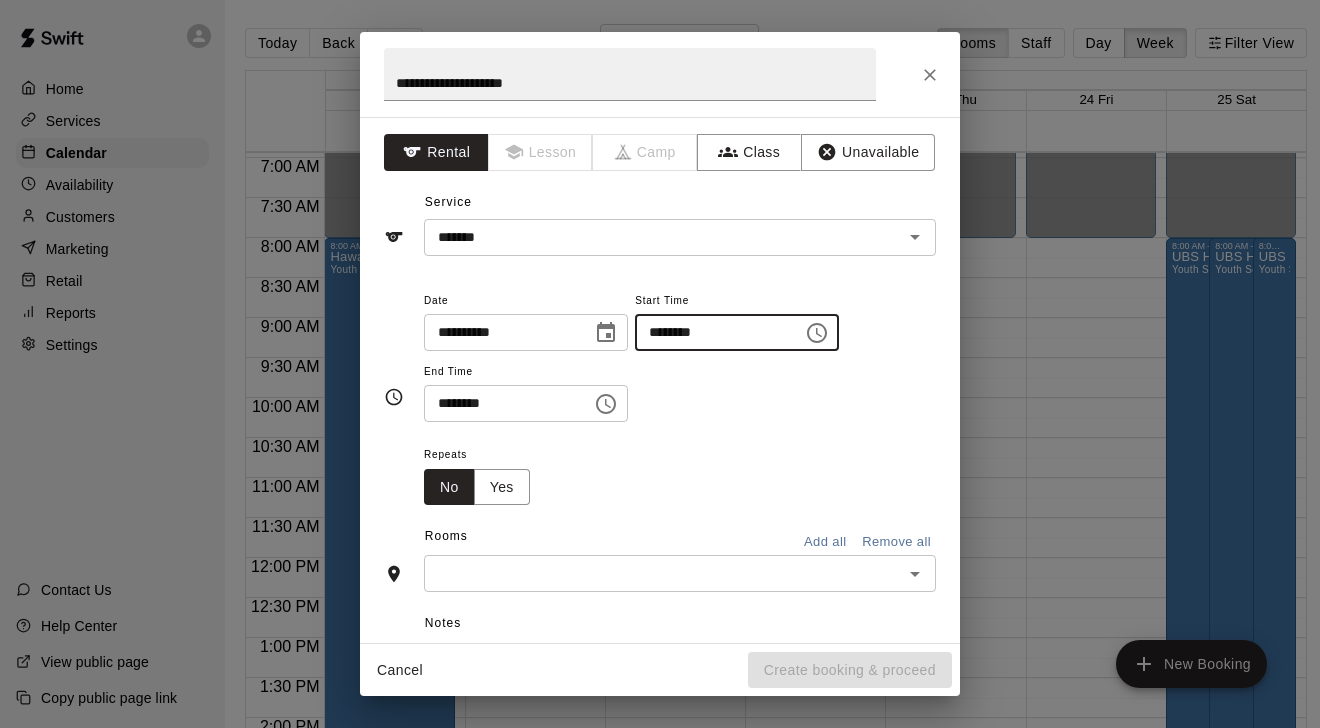 type on "********" 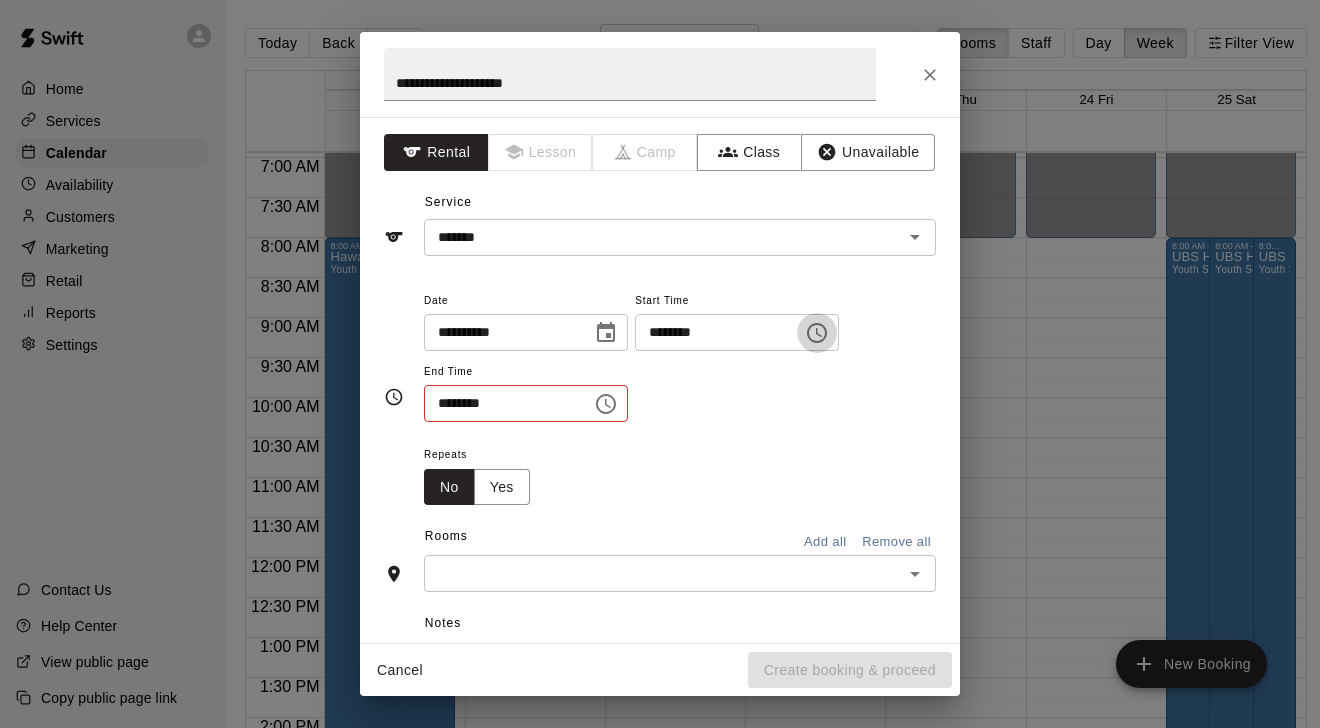 type 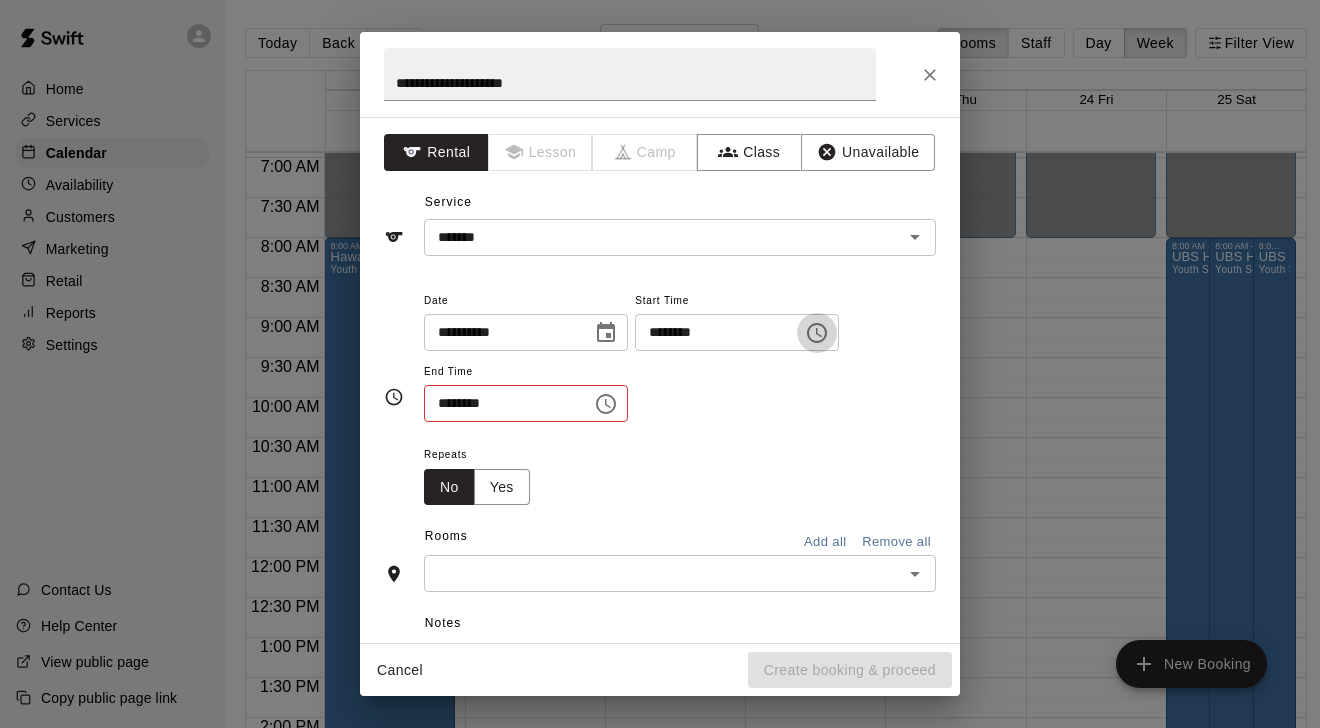 click on "********" at bounding box center (712, 332) 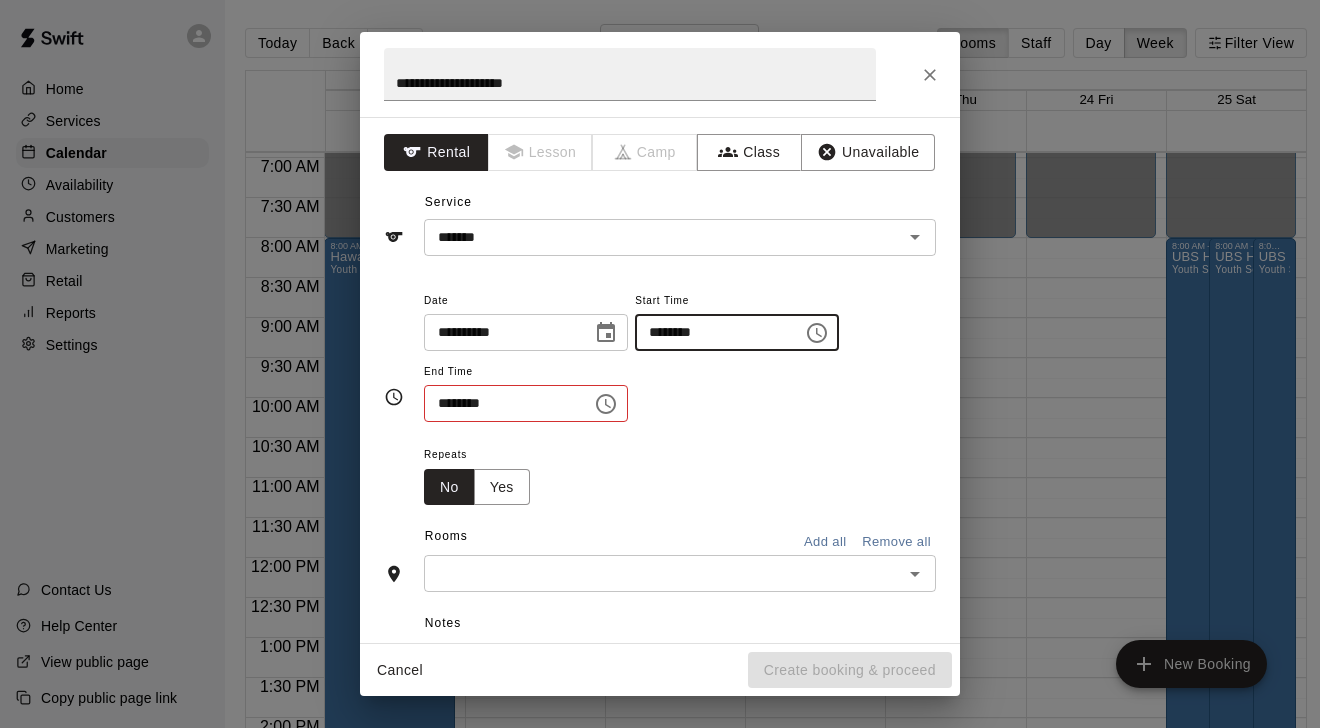 type on "********" 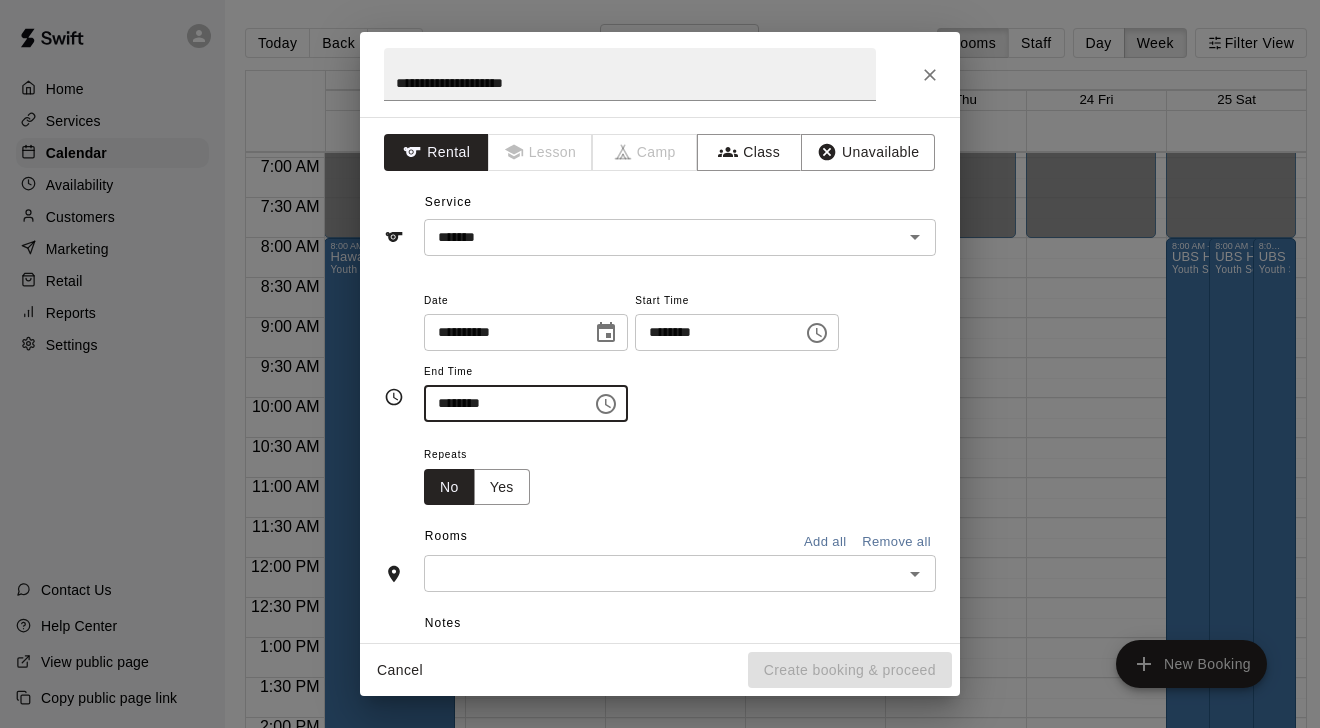 click on "********" at bounding box center [501, 403] 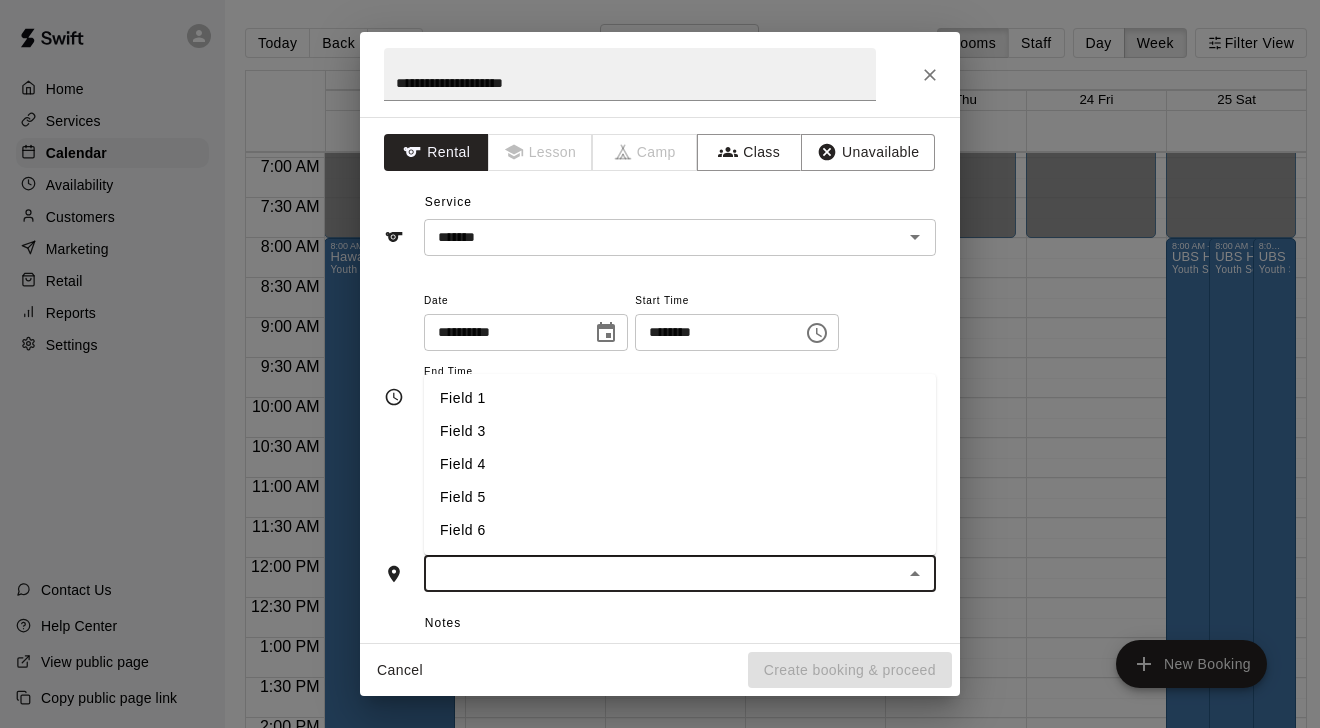 click on "Field 6" at bounding box center (680, 530) 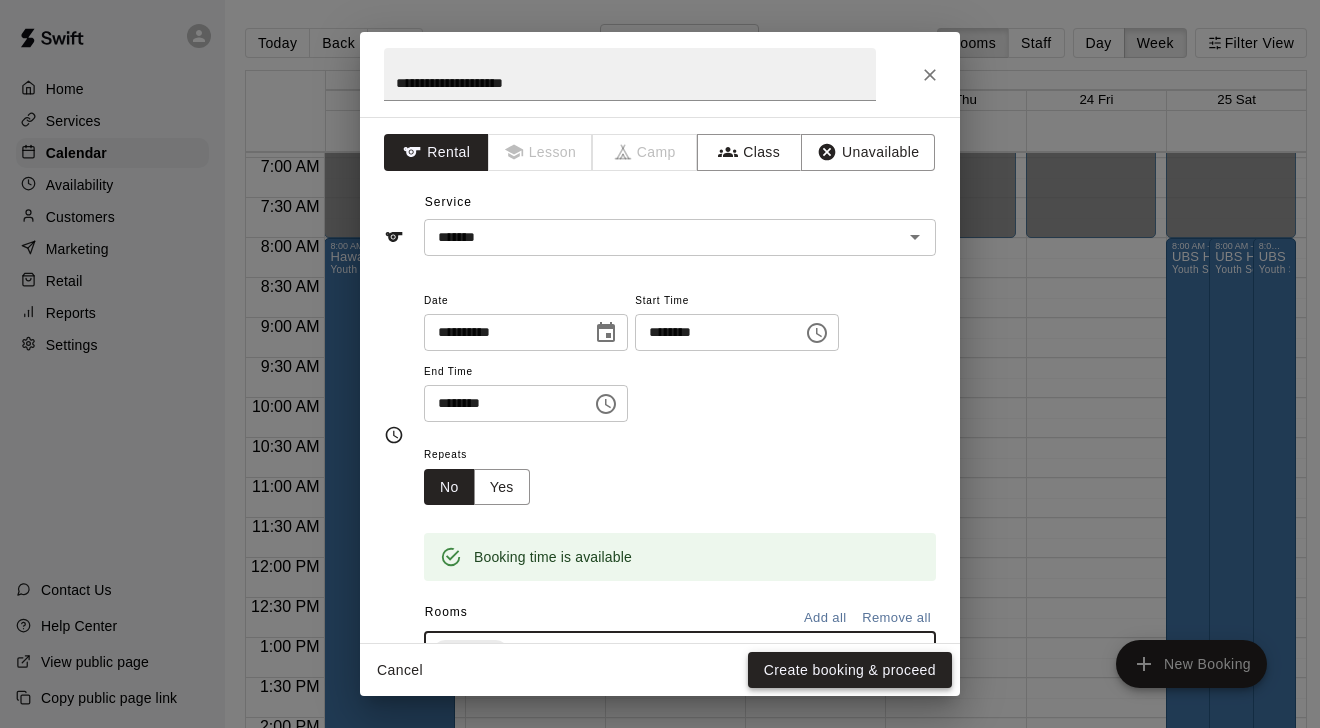 click on "Create booking & proceed" at bounding box center (850, 670) 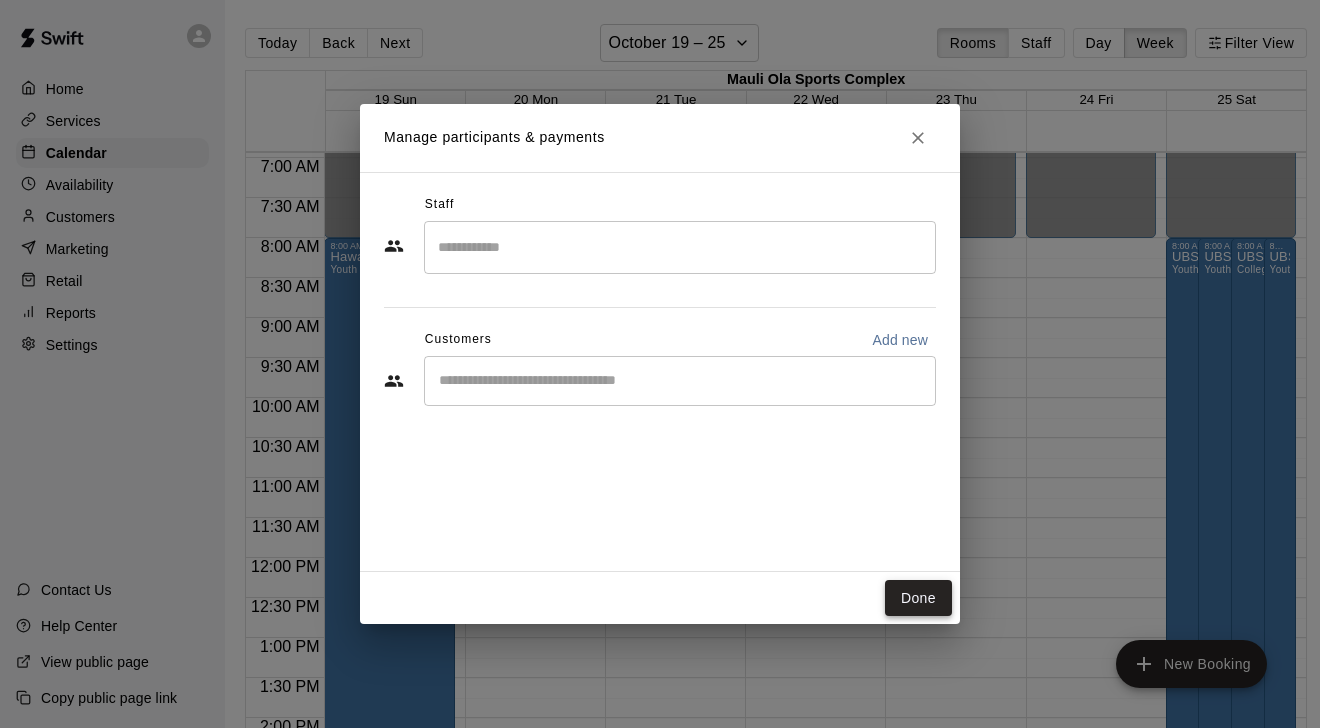 click on "Done" at bounding box center [918, 598] 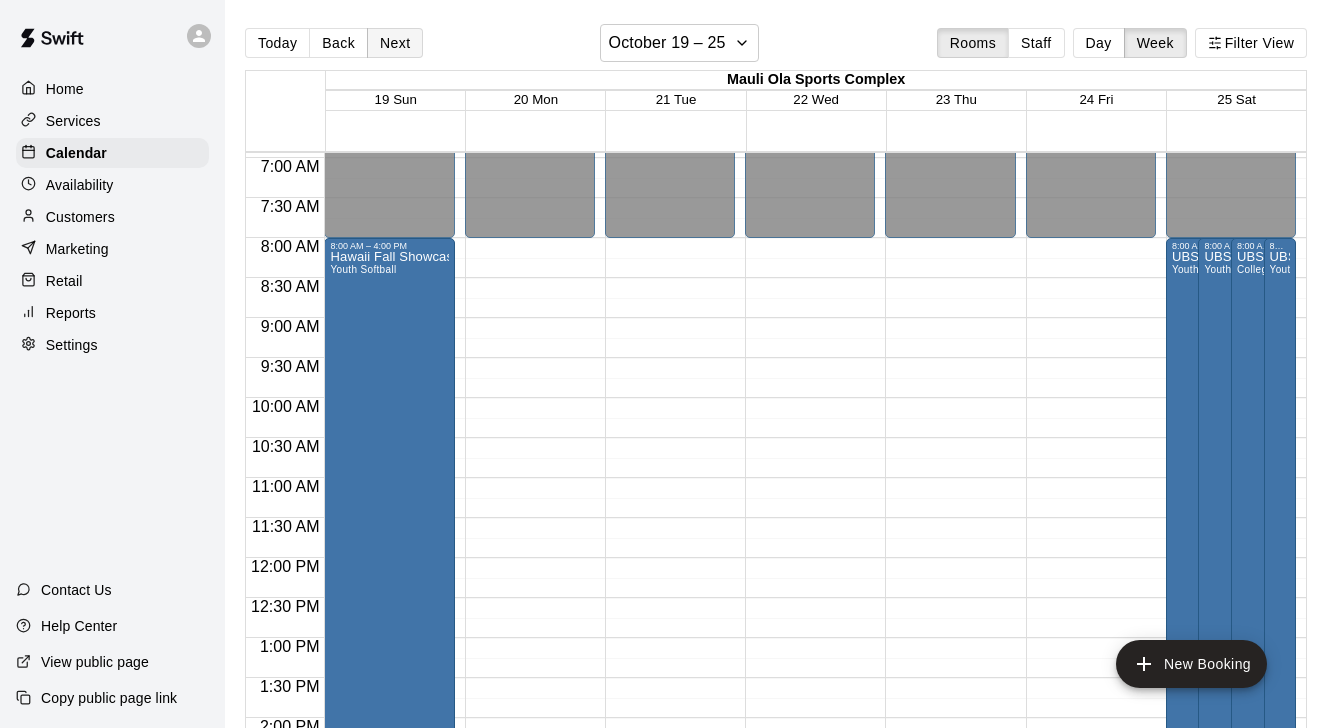click on "Next" at bounding box center (395, 43) 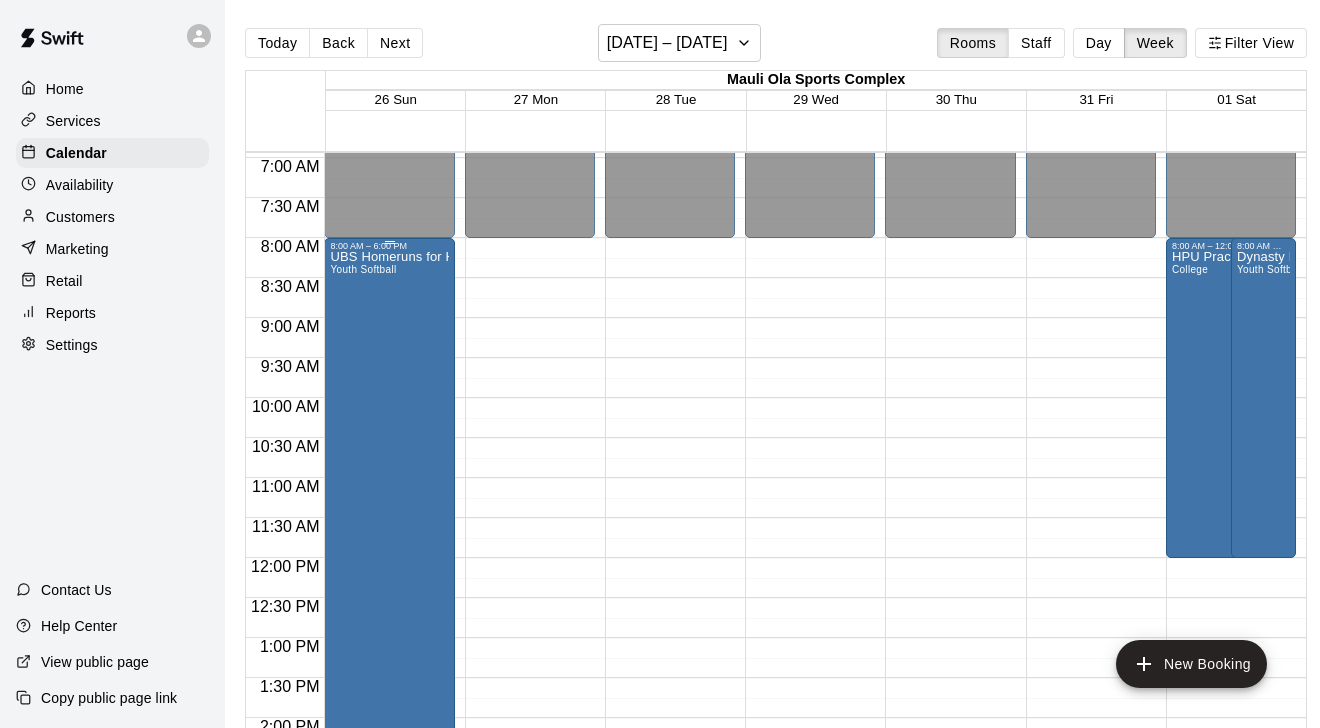 click on "UBS Homeruns for Hope Tournament  Youth Softball" at bounding box center (389, 615) 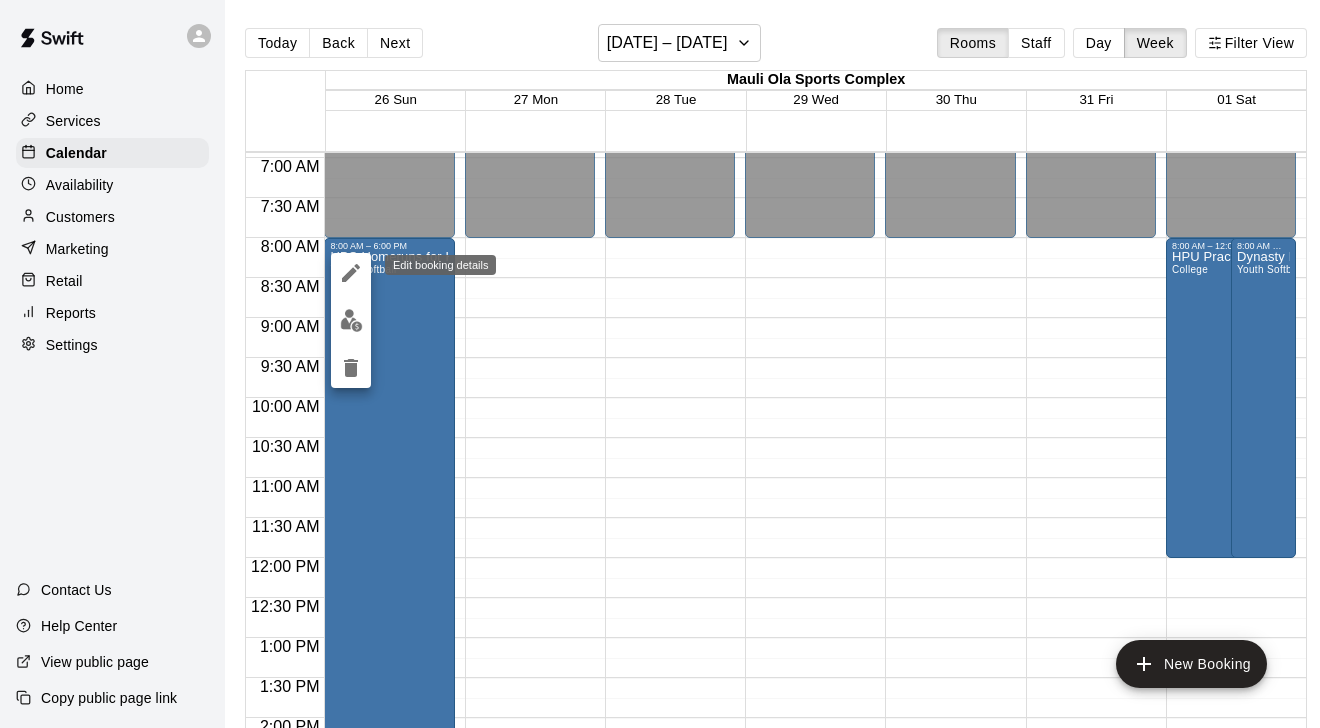 click 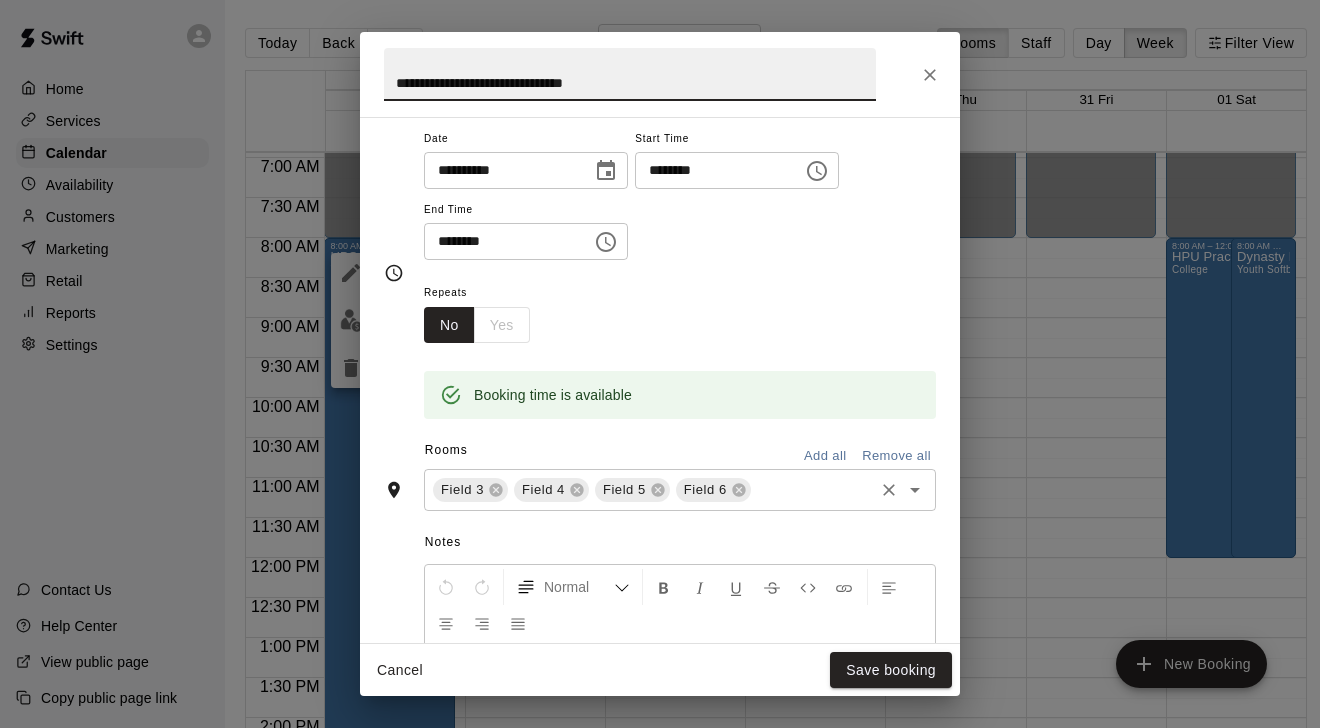 scroll, scrollTop: 164, scrollLeft: 0, axis: vertical 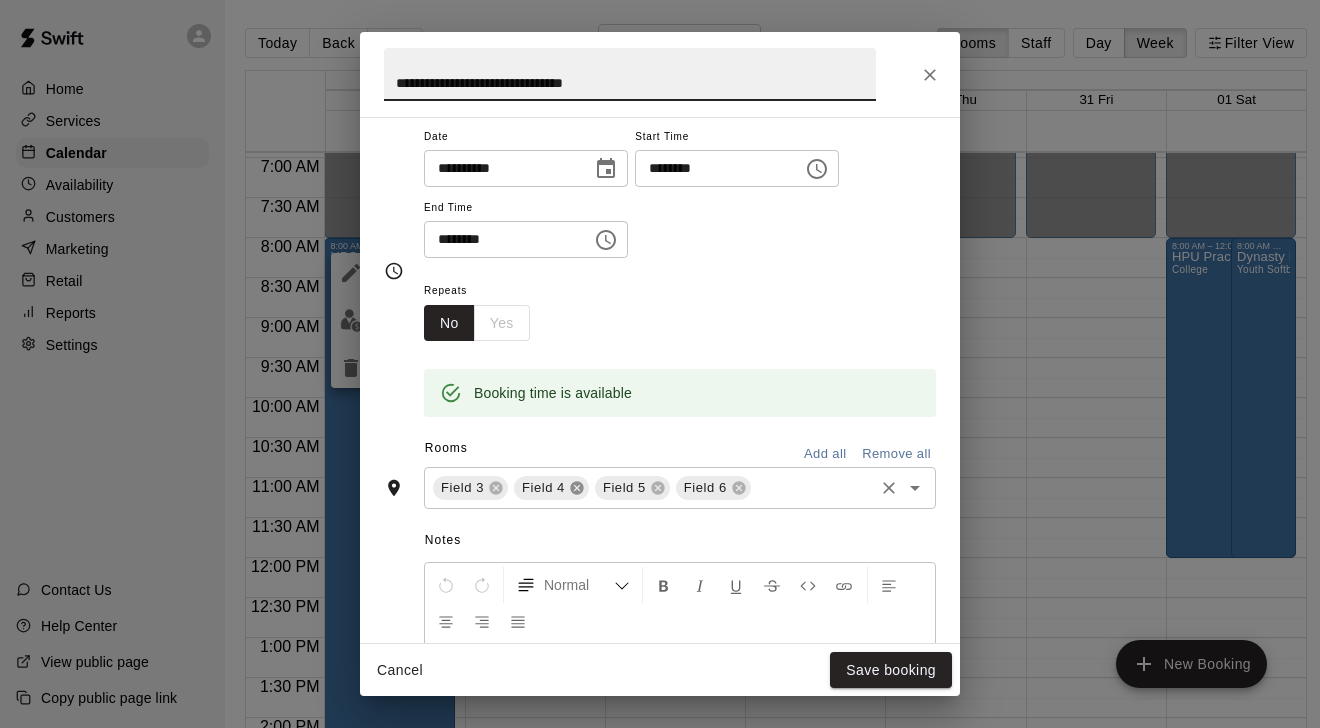 click 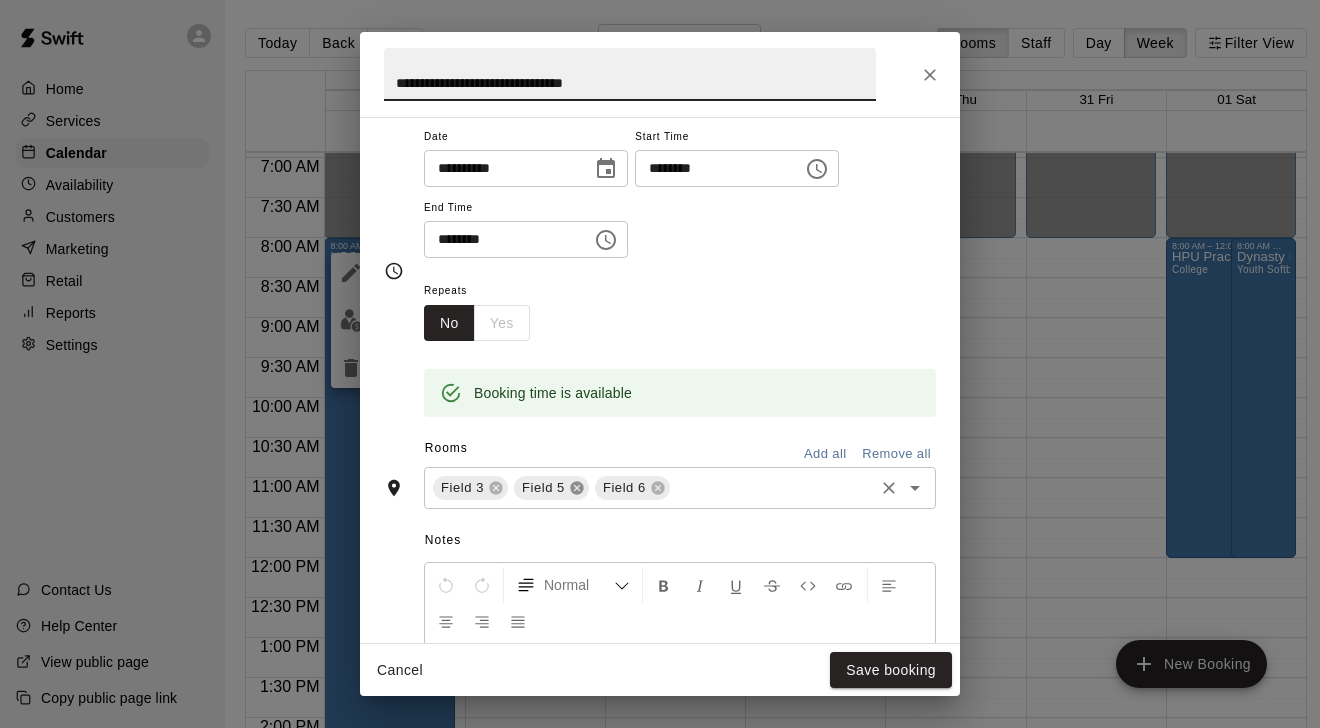 click 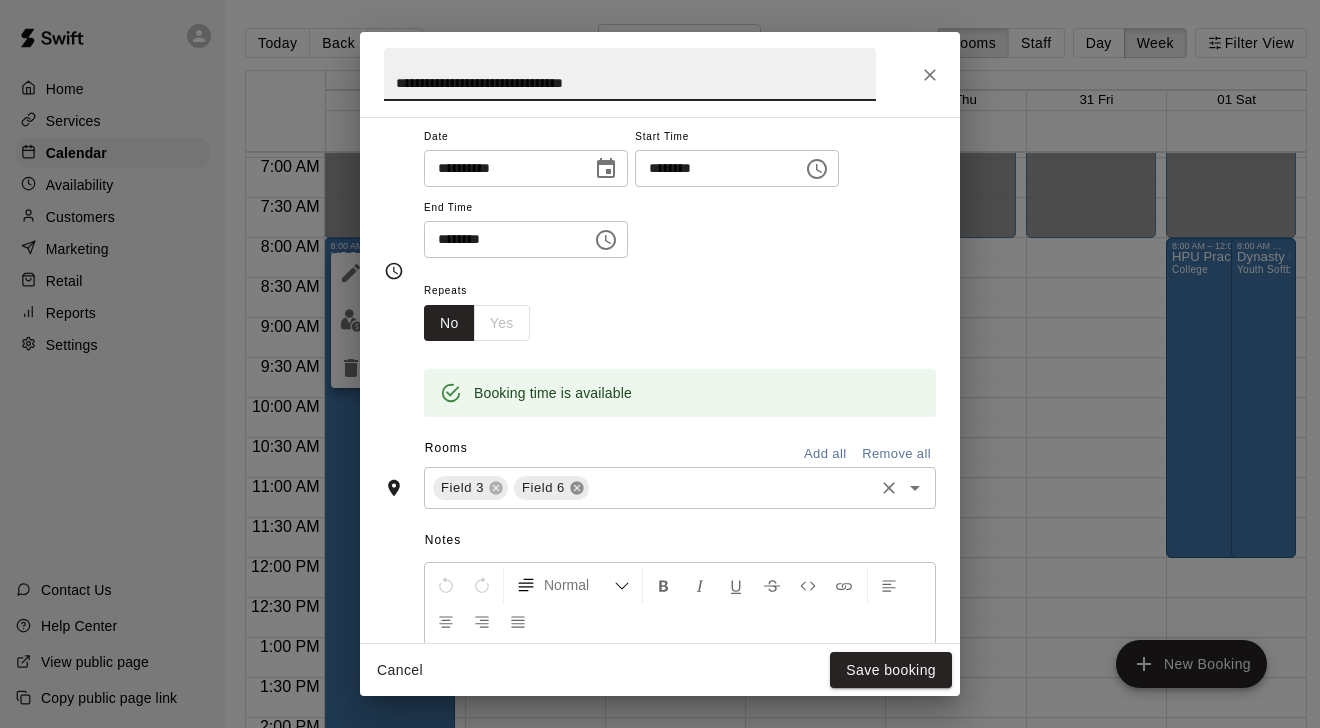 click 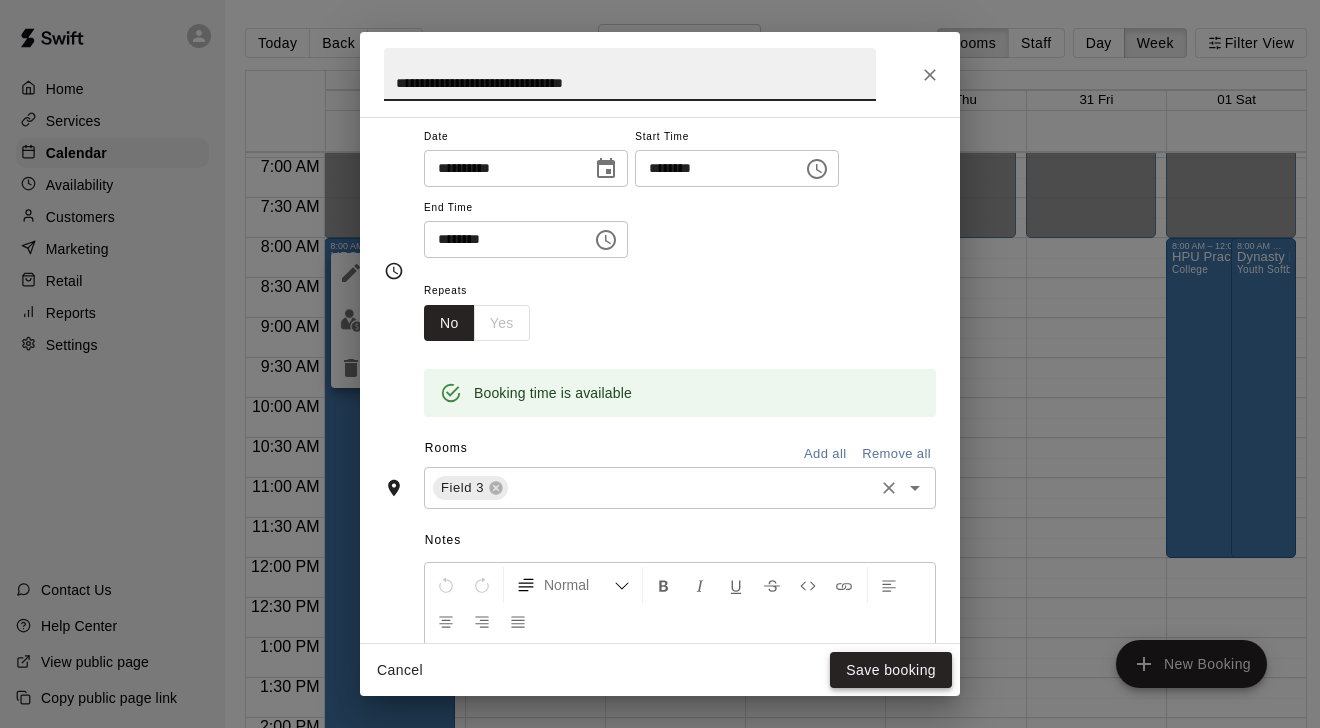 click on "Save booking" at bounding box center (891, 670) 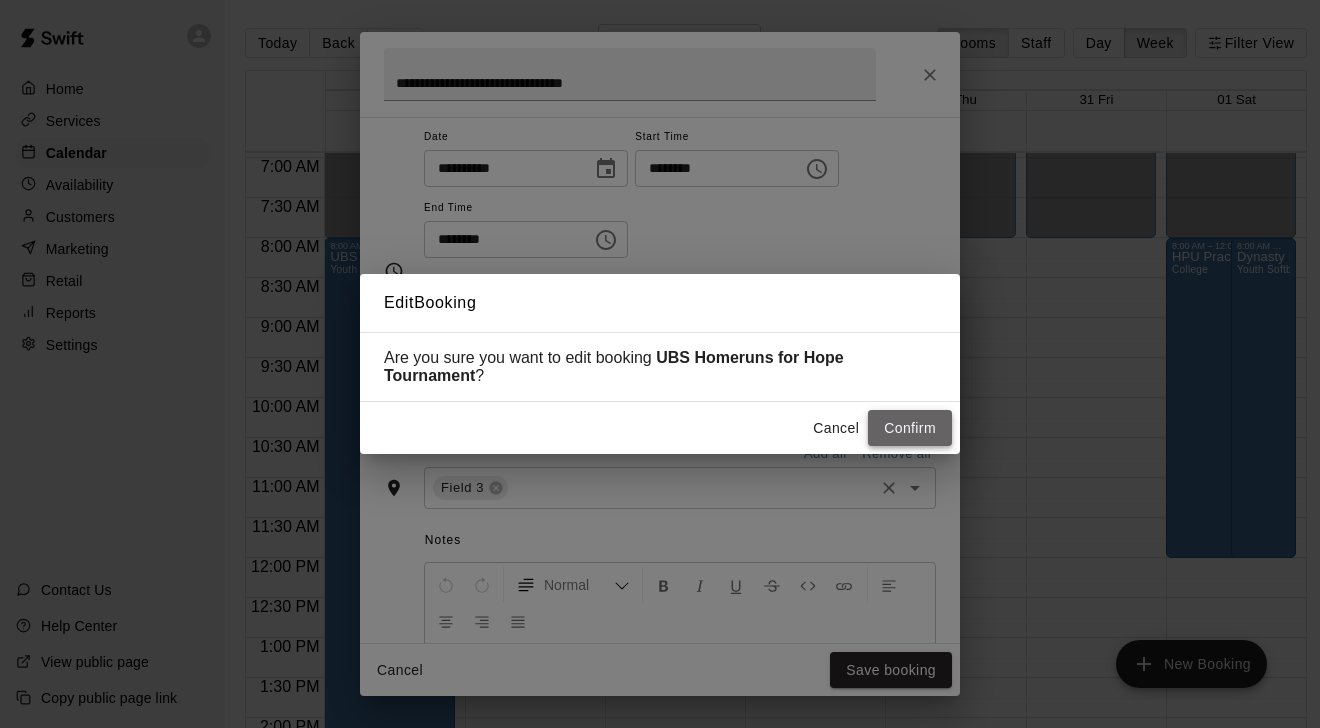 click on "Confirm" at bounding box center (910, 428) 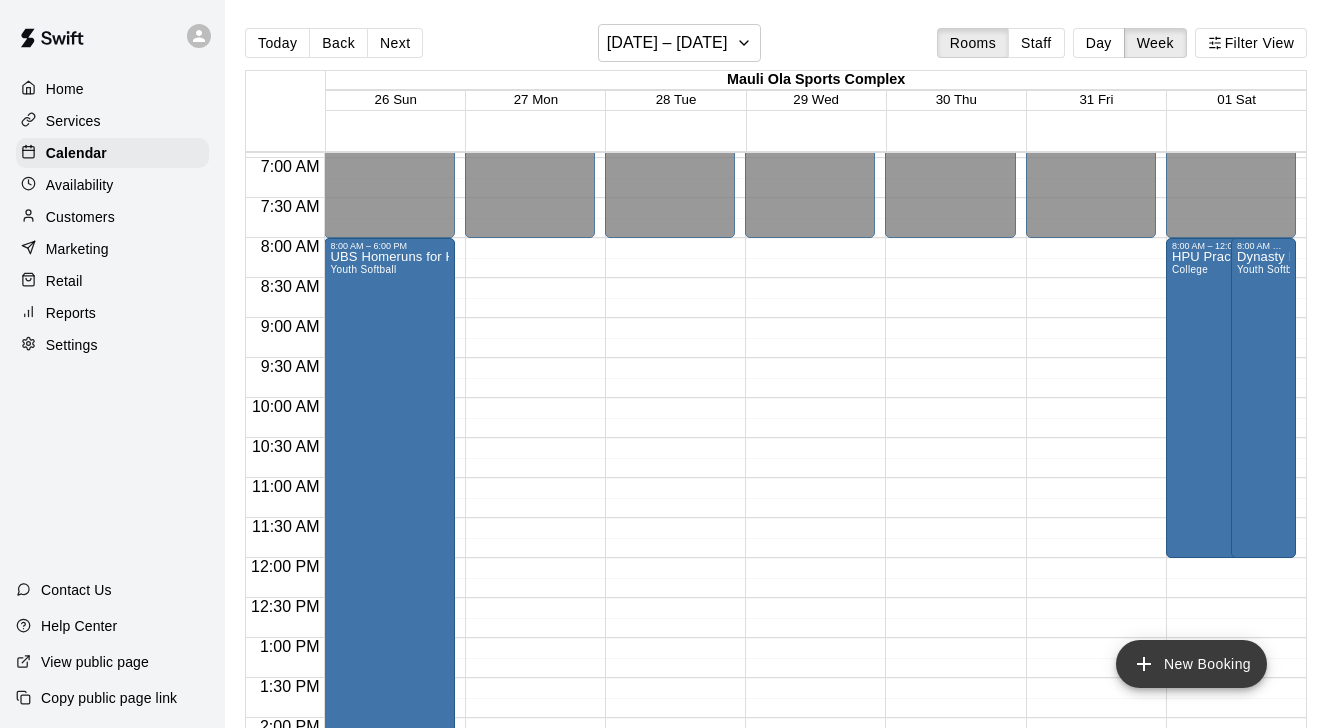 click on "New Booking" at bounding box center [1191, 664] 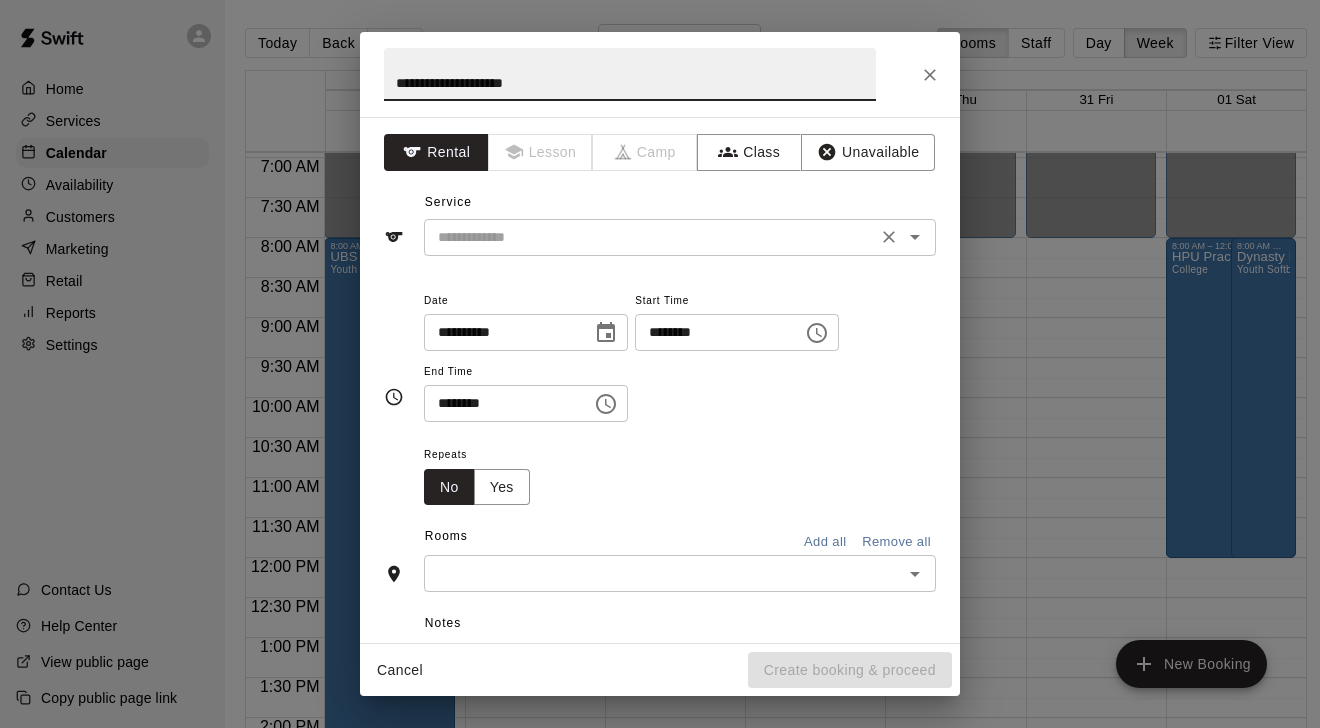 type on "**********" 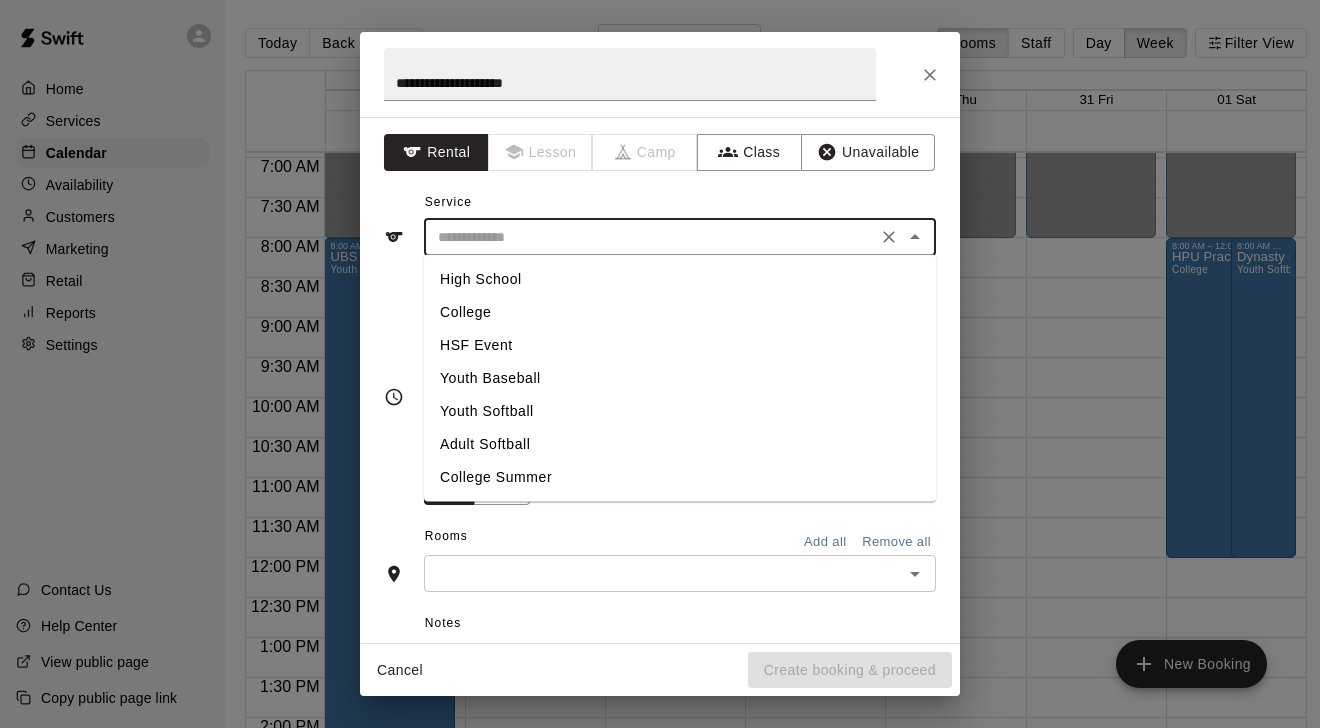 click on "Youth Softball" at bounding box center (680, 411) 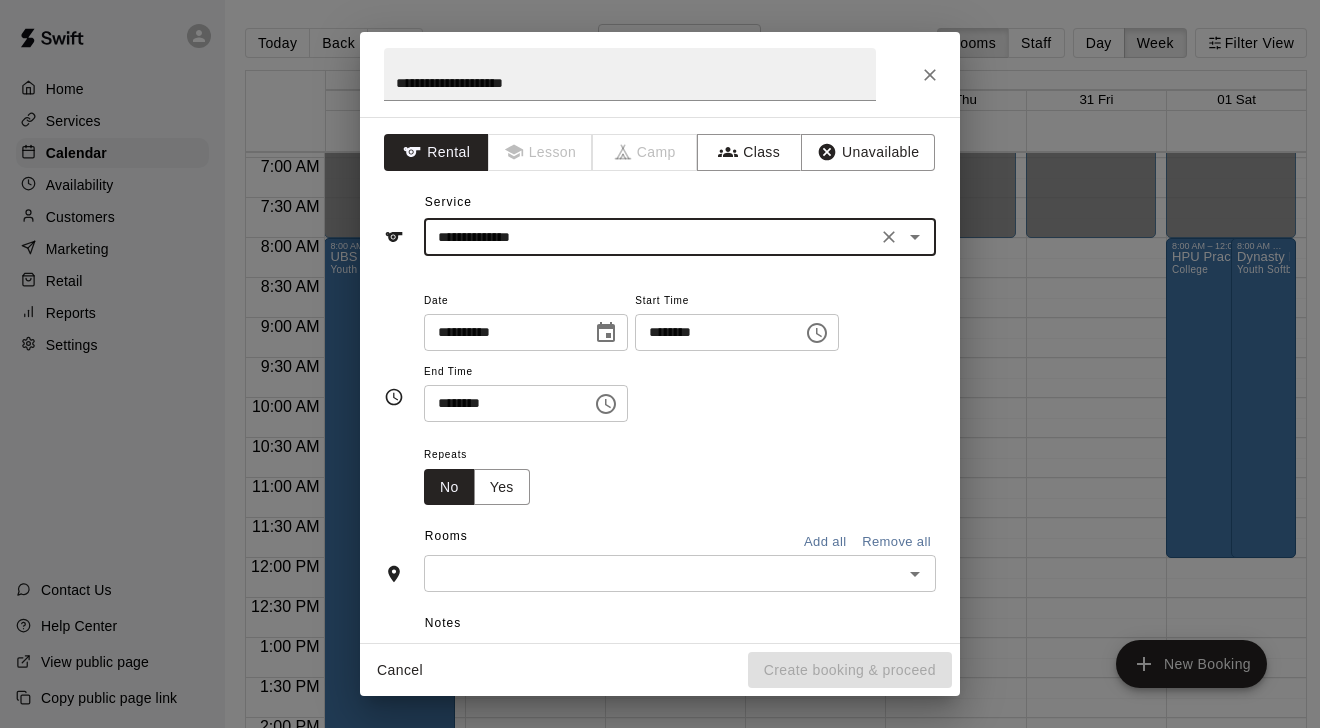 click 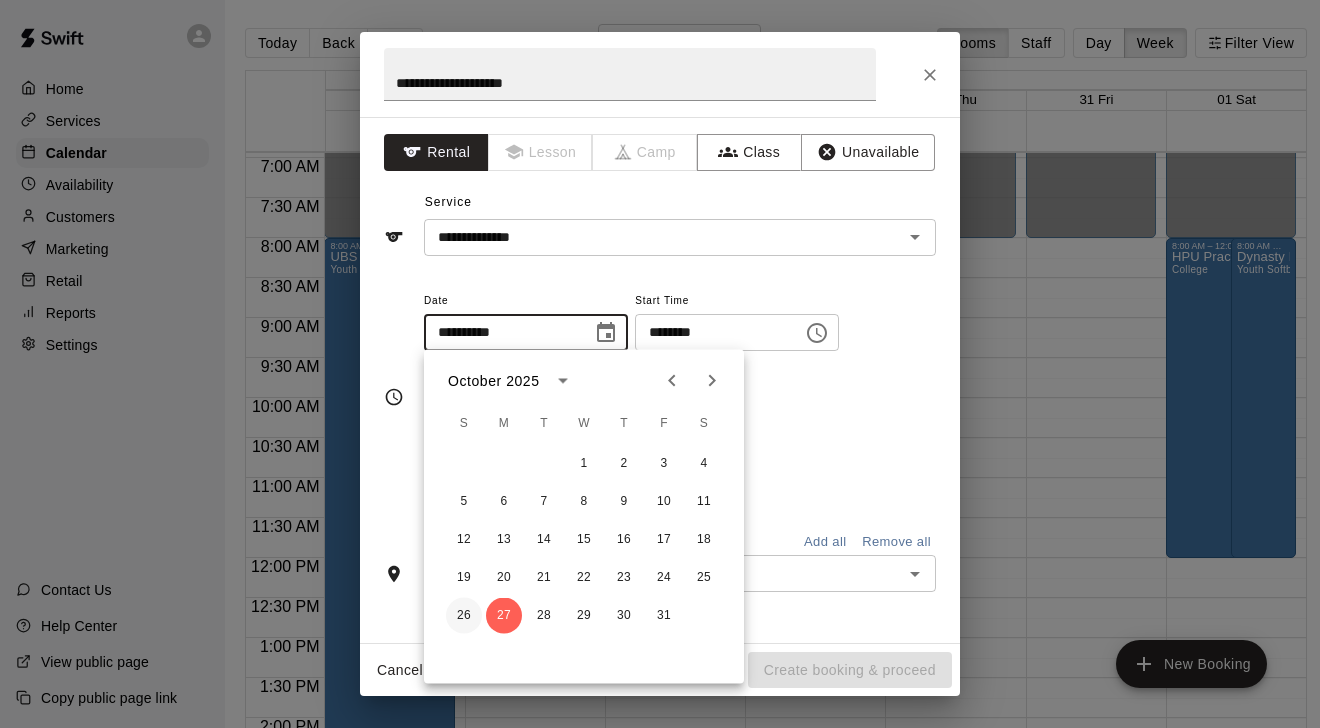 click on "26" at bounding box center [464, 616] 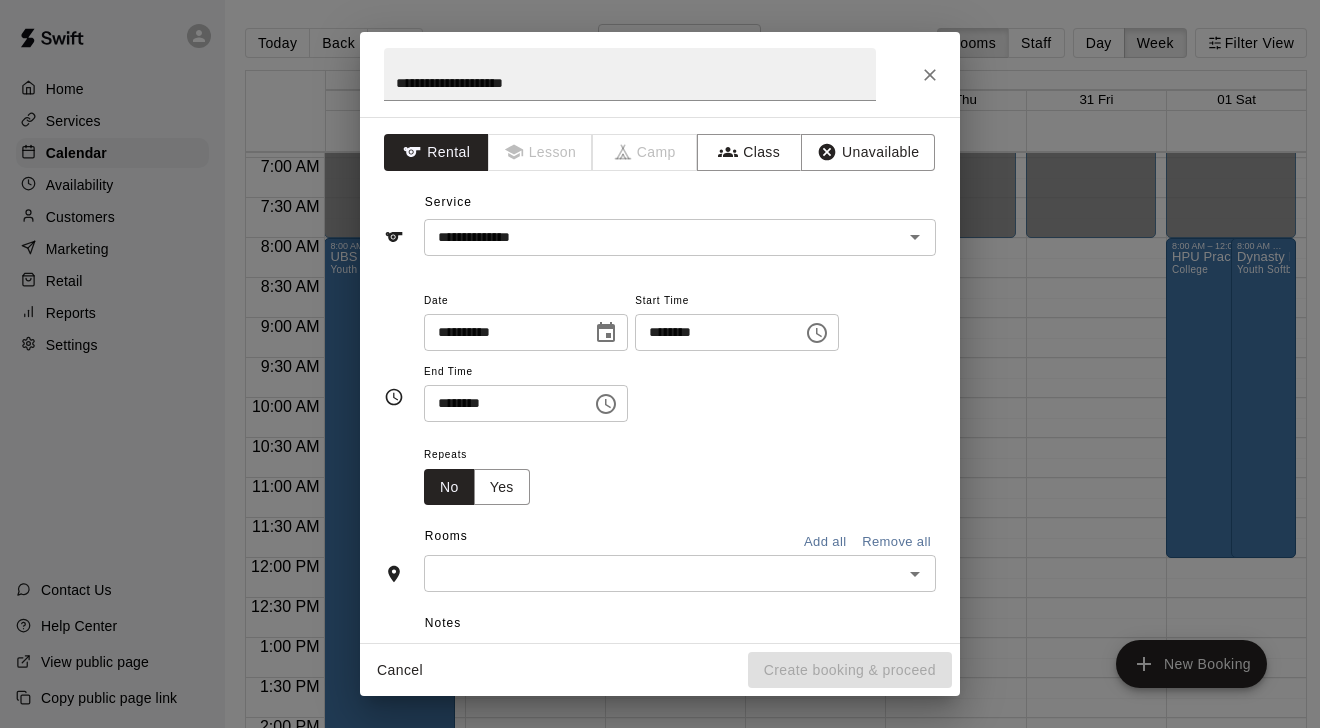 click on "********" at bounding box center [712, 332] 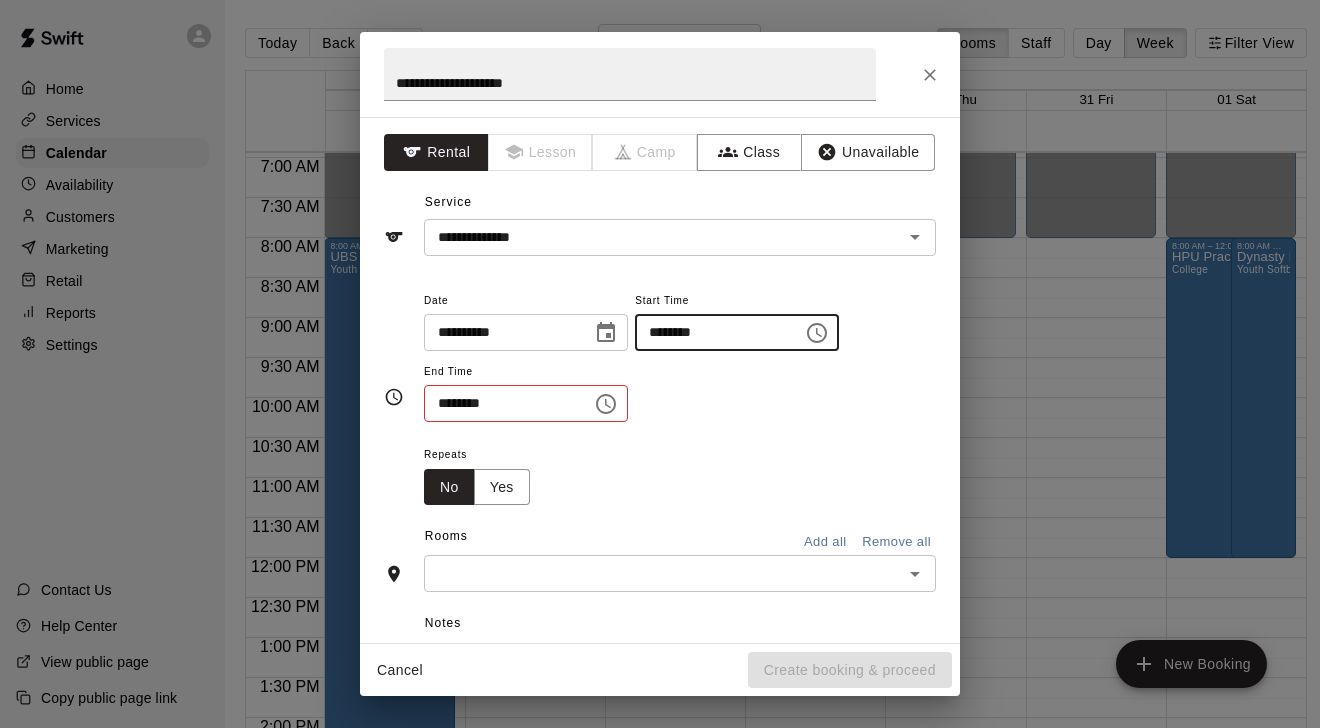 type on "********" 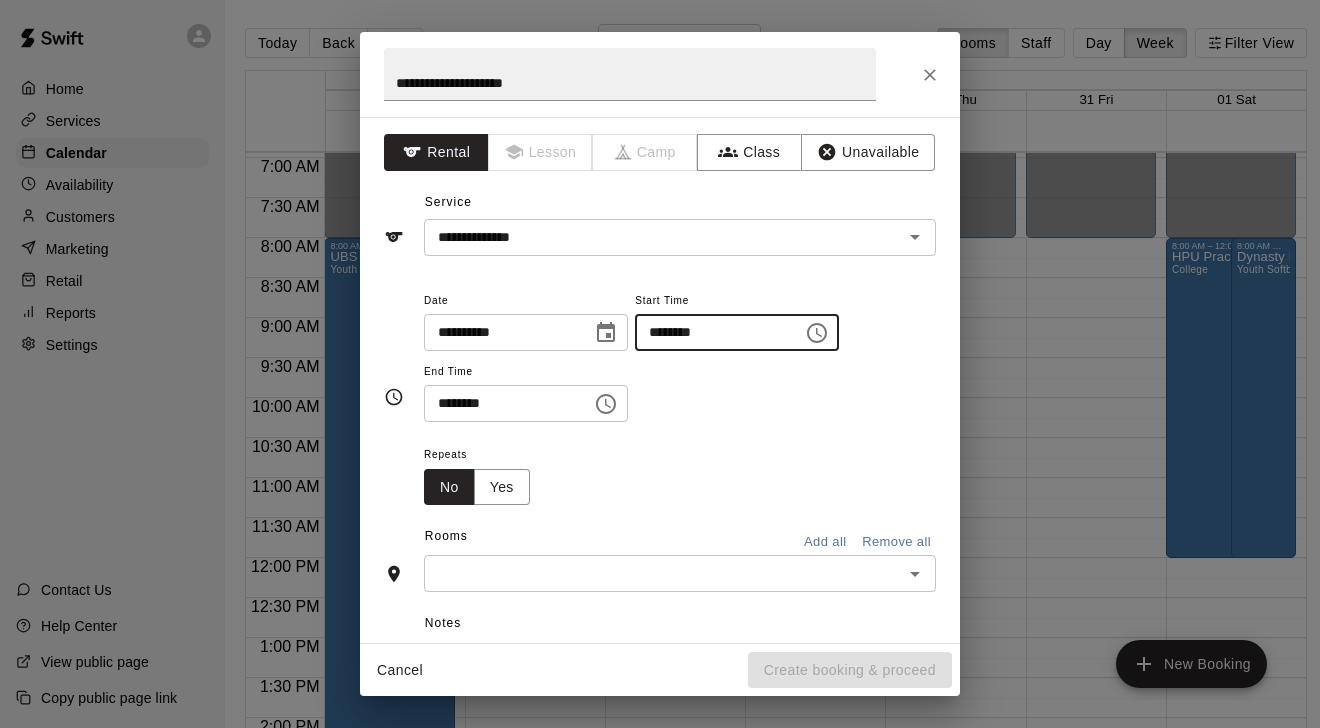 click on "********" at bounding box center [501, 403] 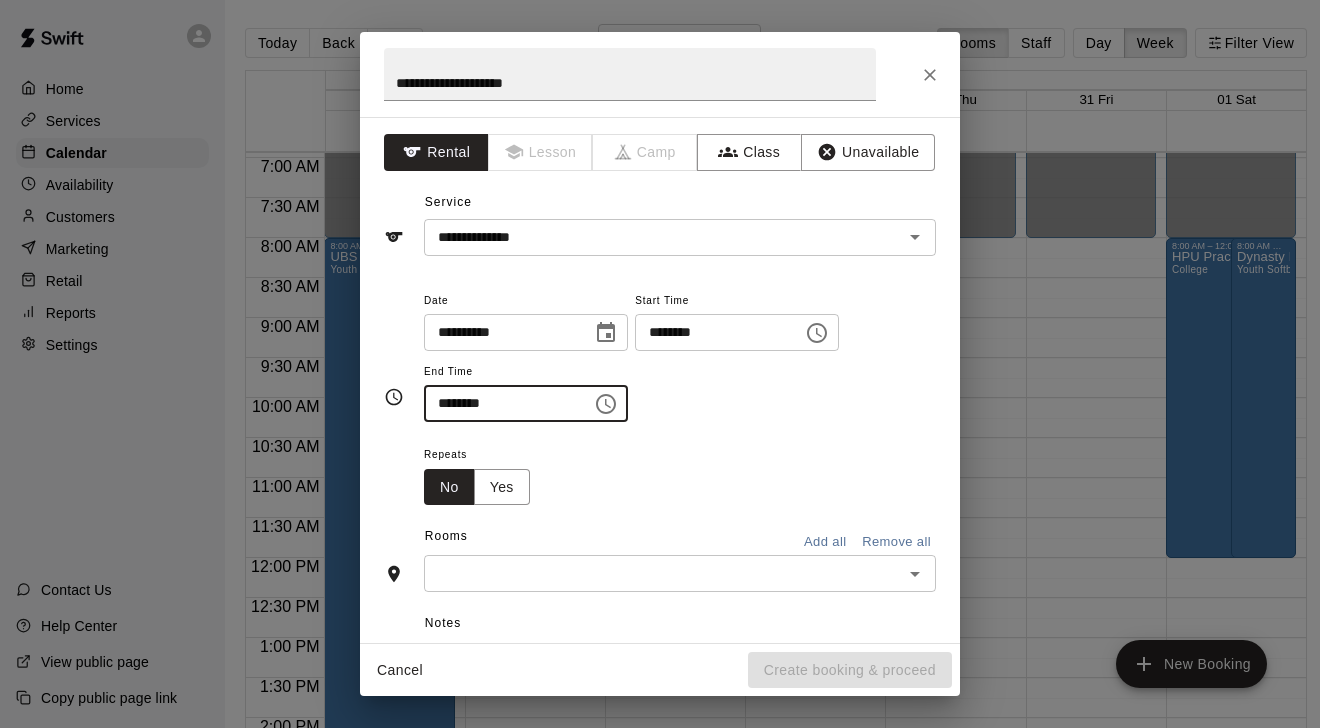 type on "********" 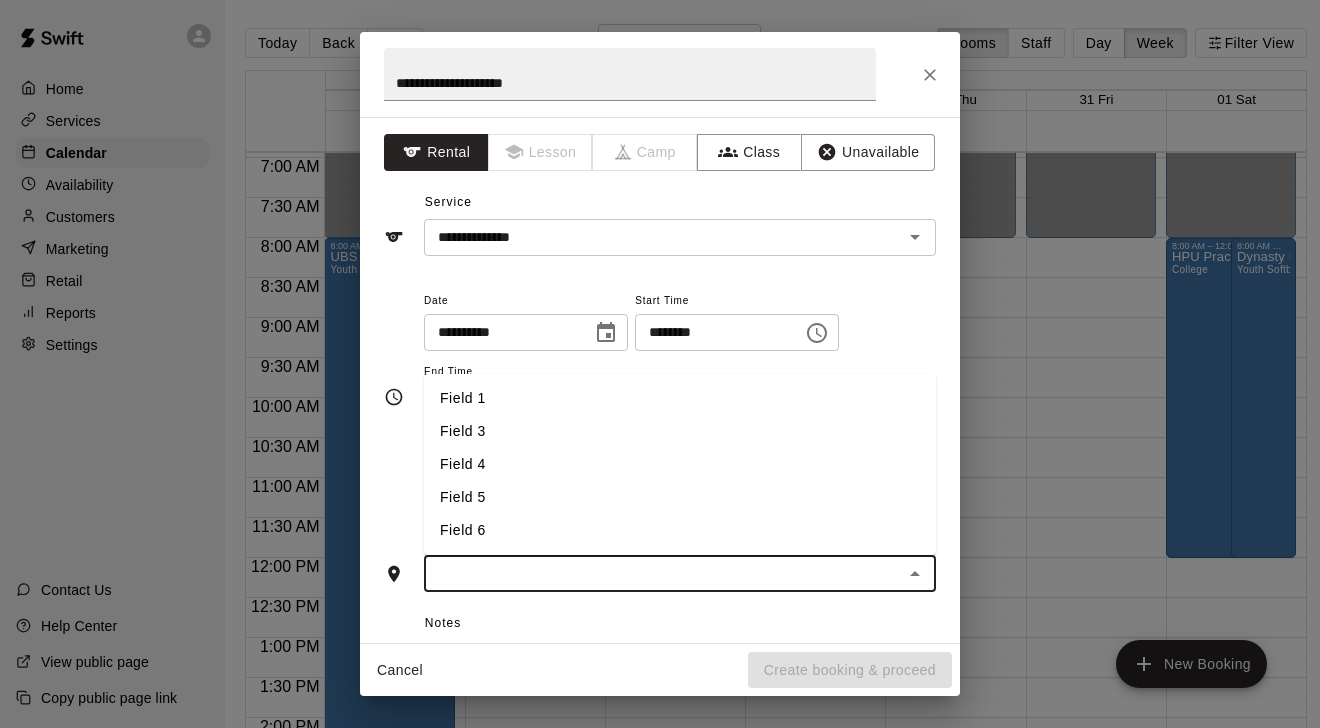 click on "Field 4" at bounding box center (680, 464) 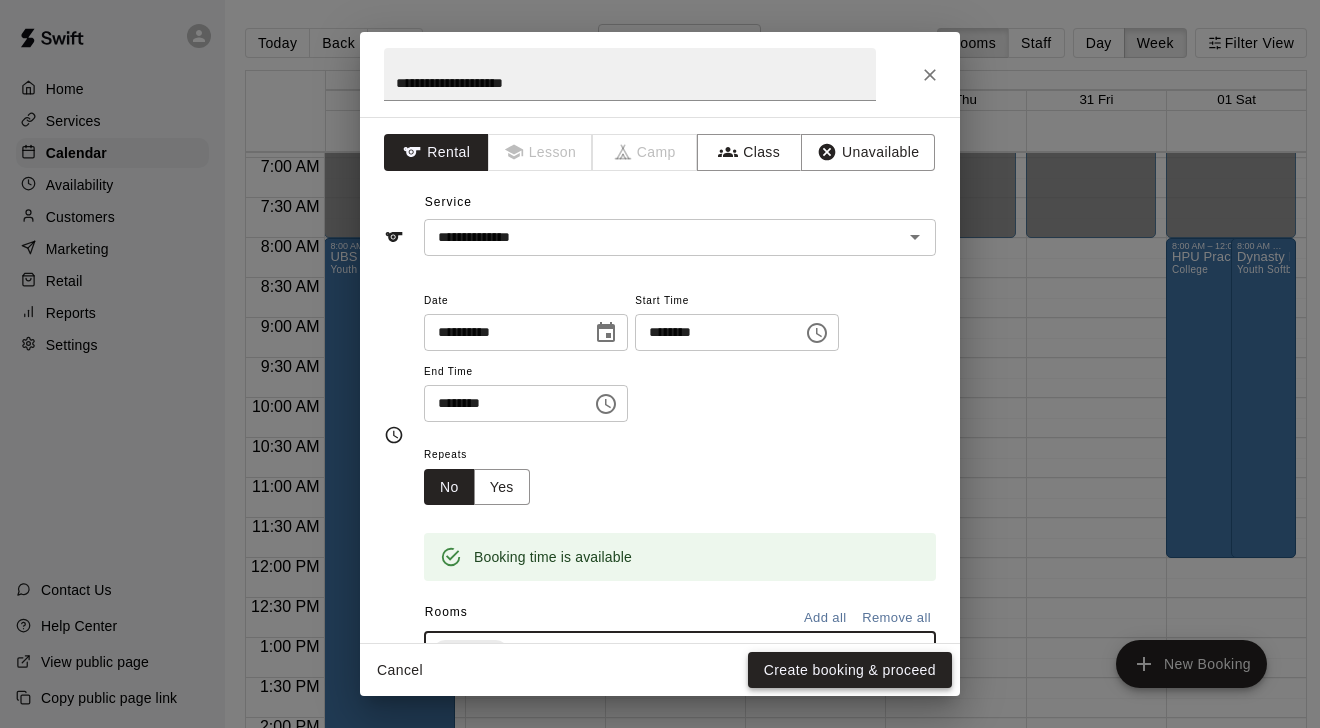 click on "Create booking & proceed" at bounding box center (850, 670) 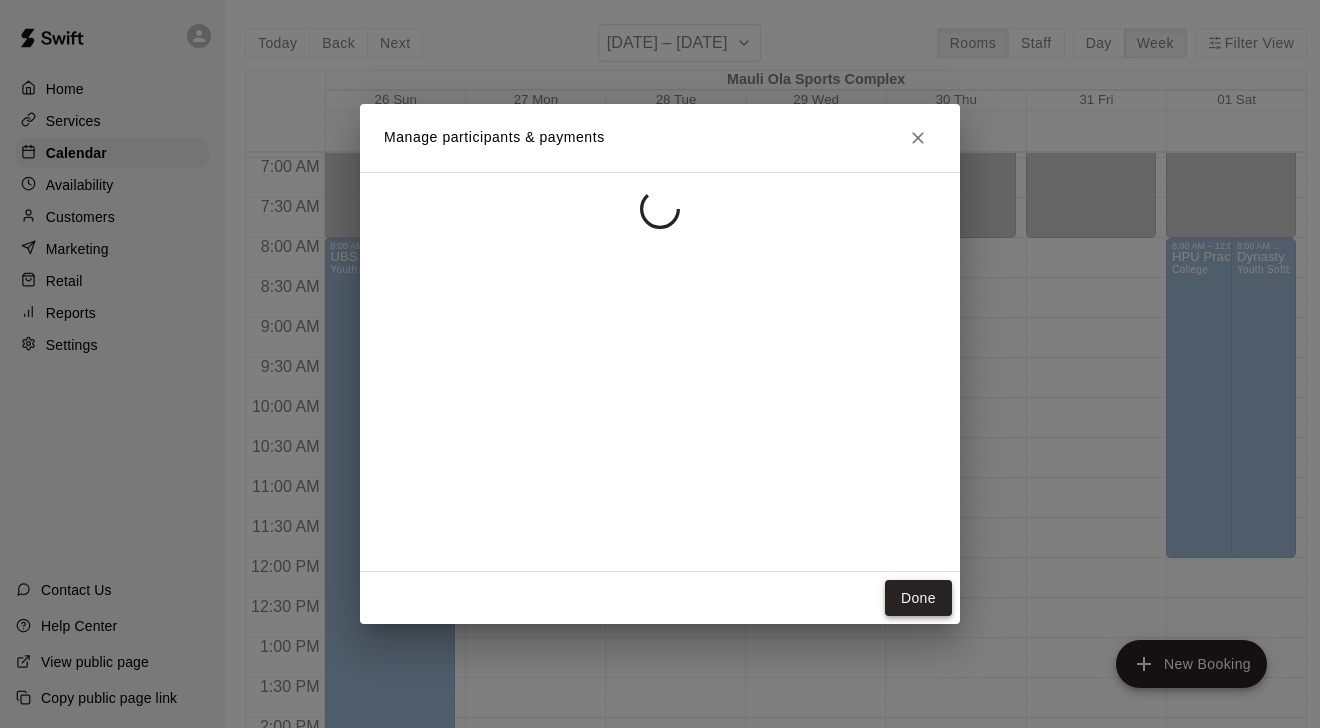 click on "Done" at bounding box center (918, 598) 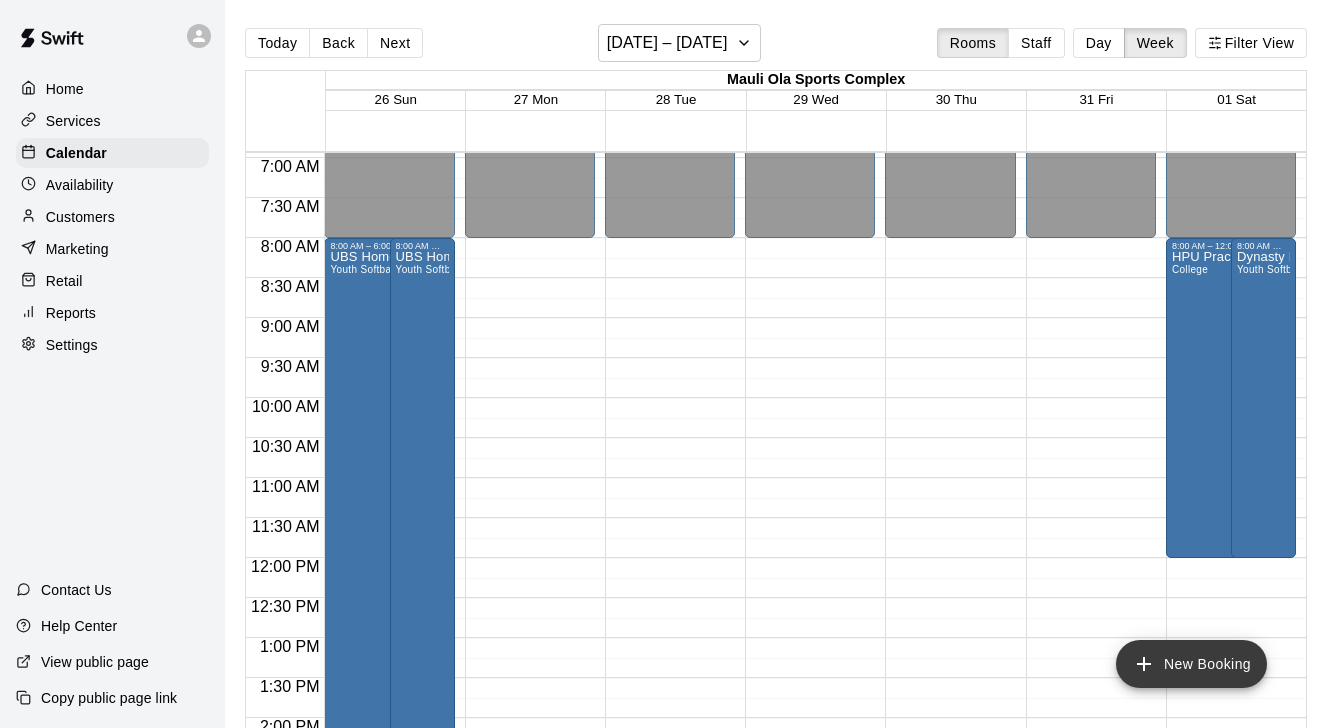 click on "New Booking" at bounding box center (1191, 664) 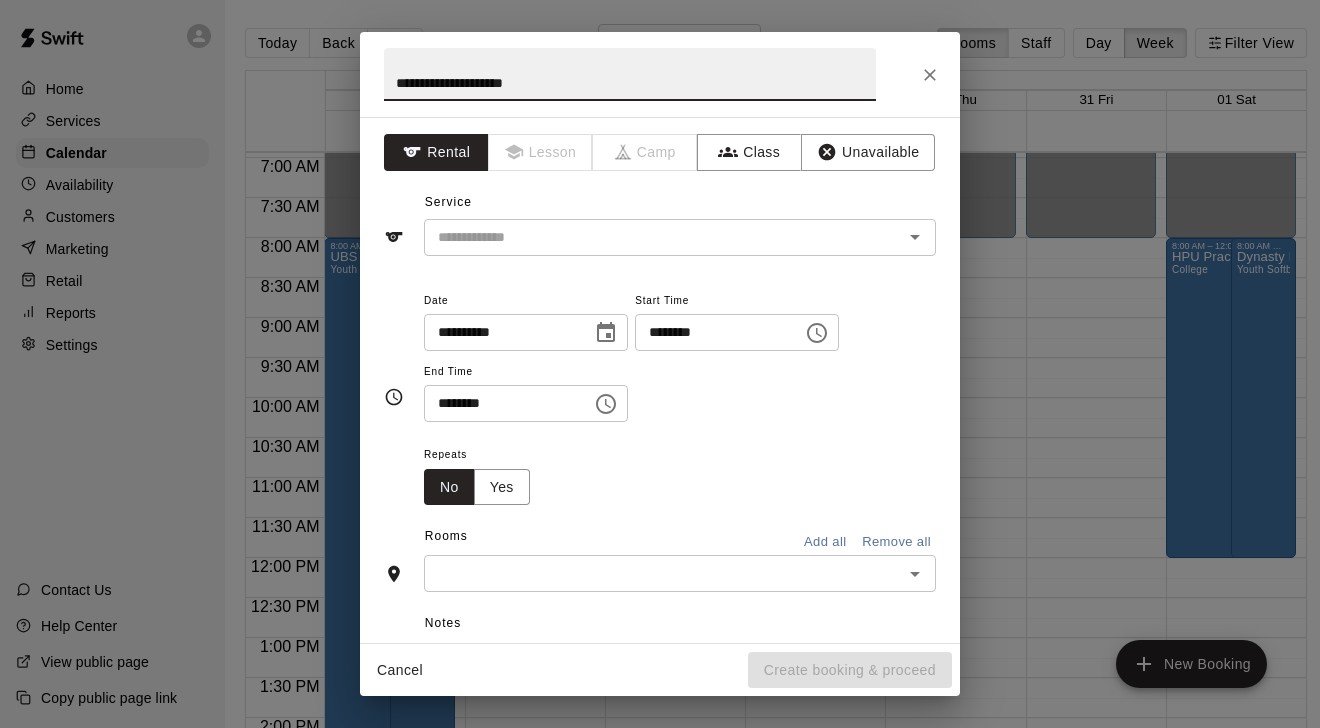 type on "**********" 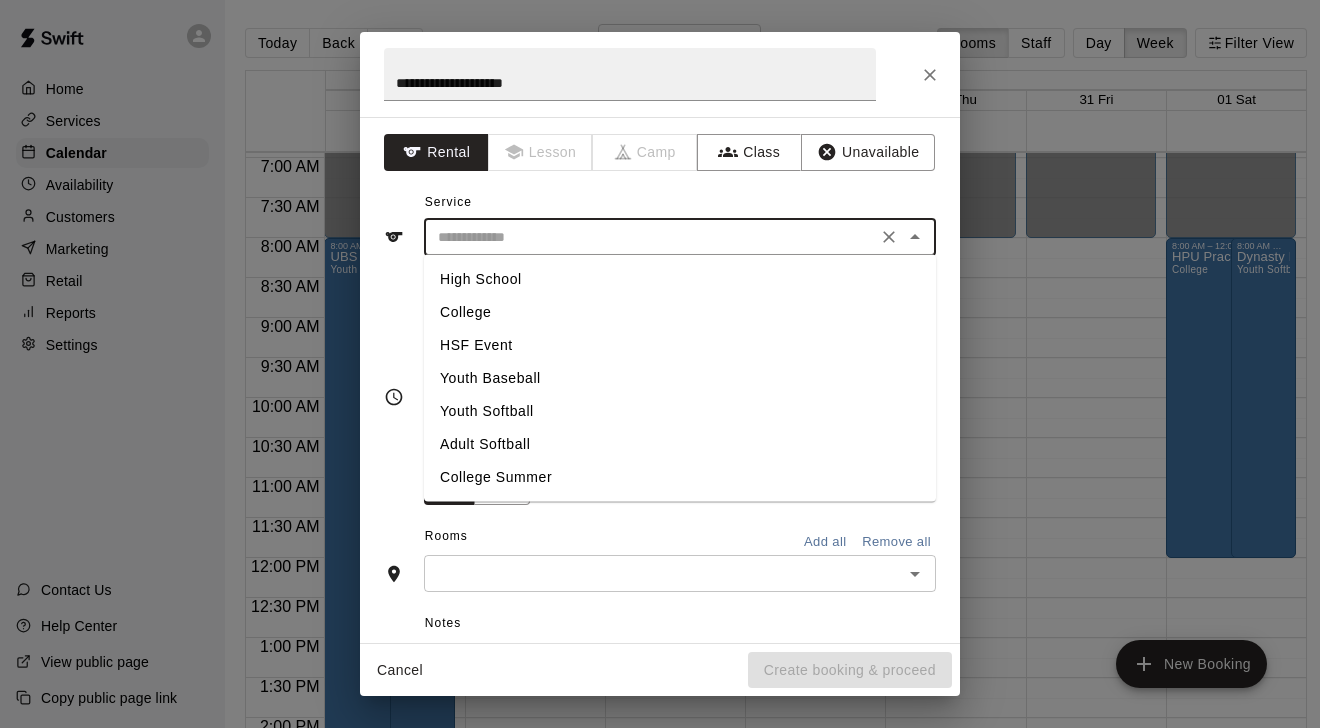 click at bounding box center (650, 237) 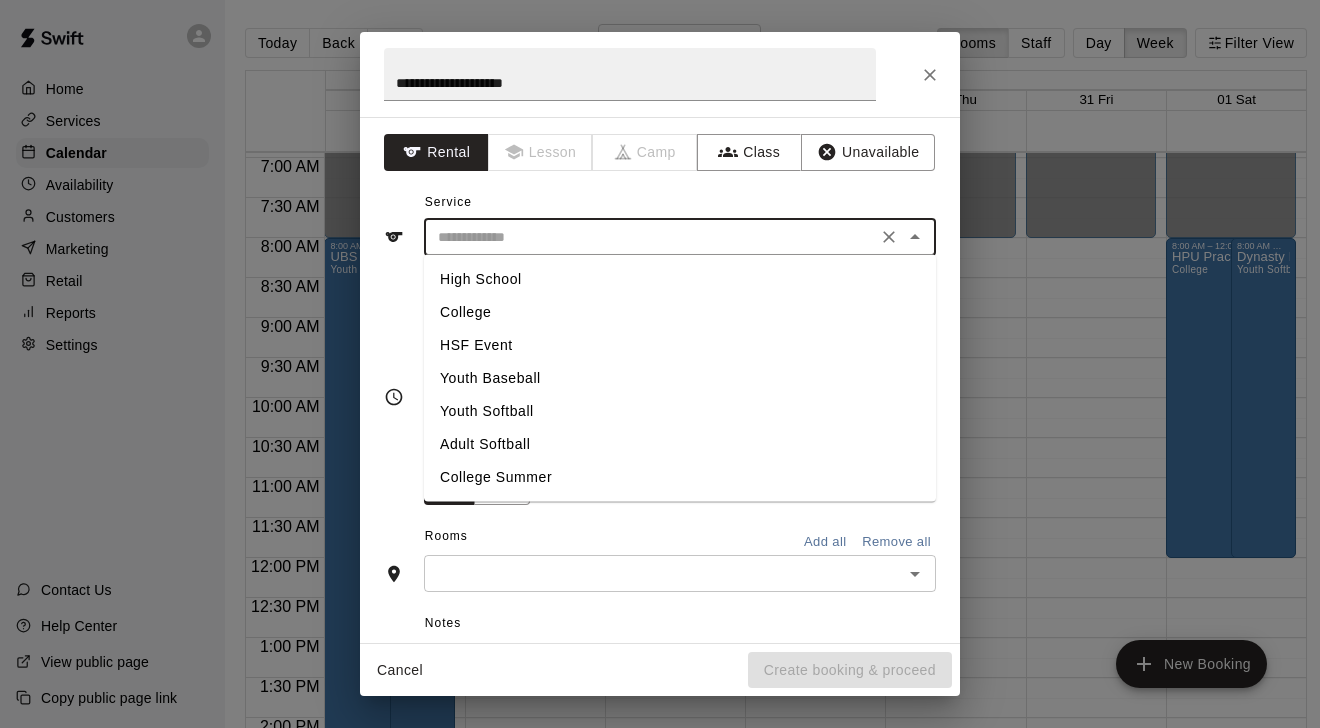 click on "Youth Softball" at bounding box center [680, 411] 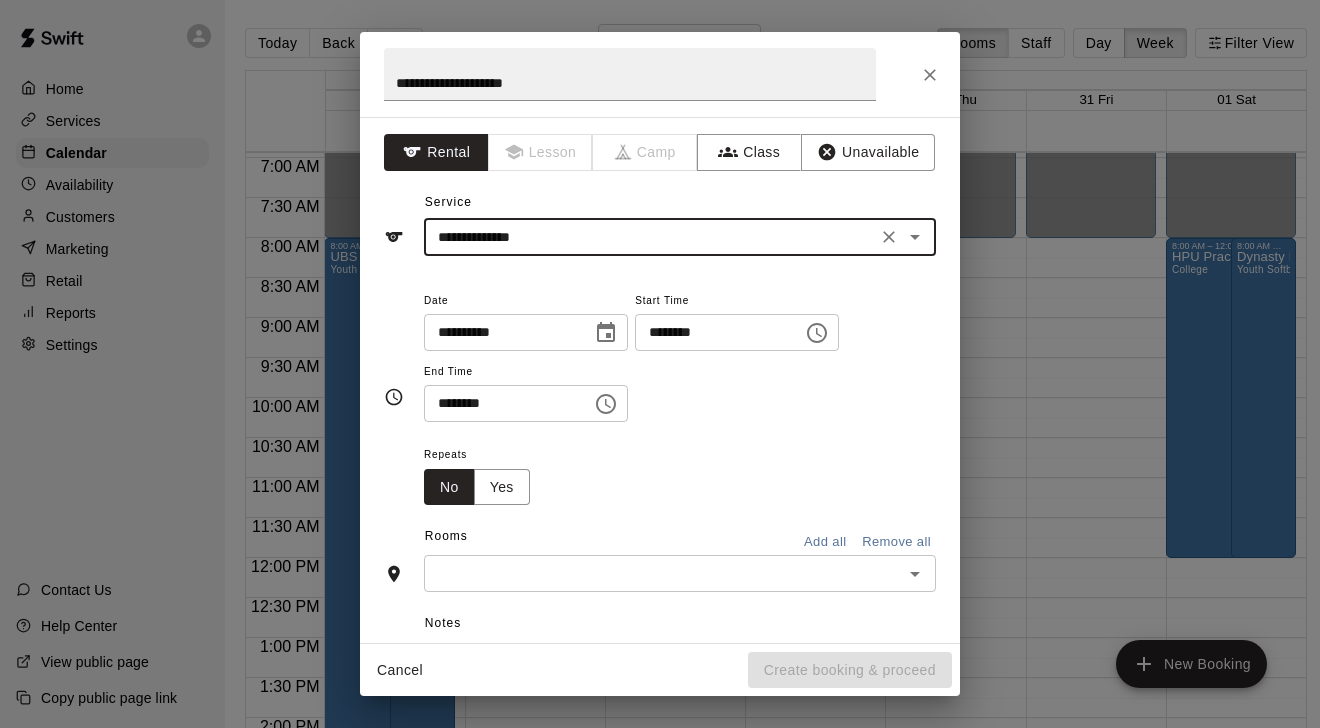 click 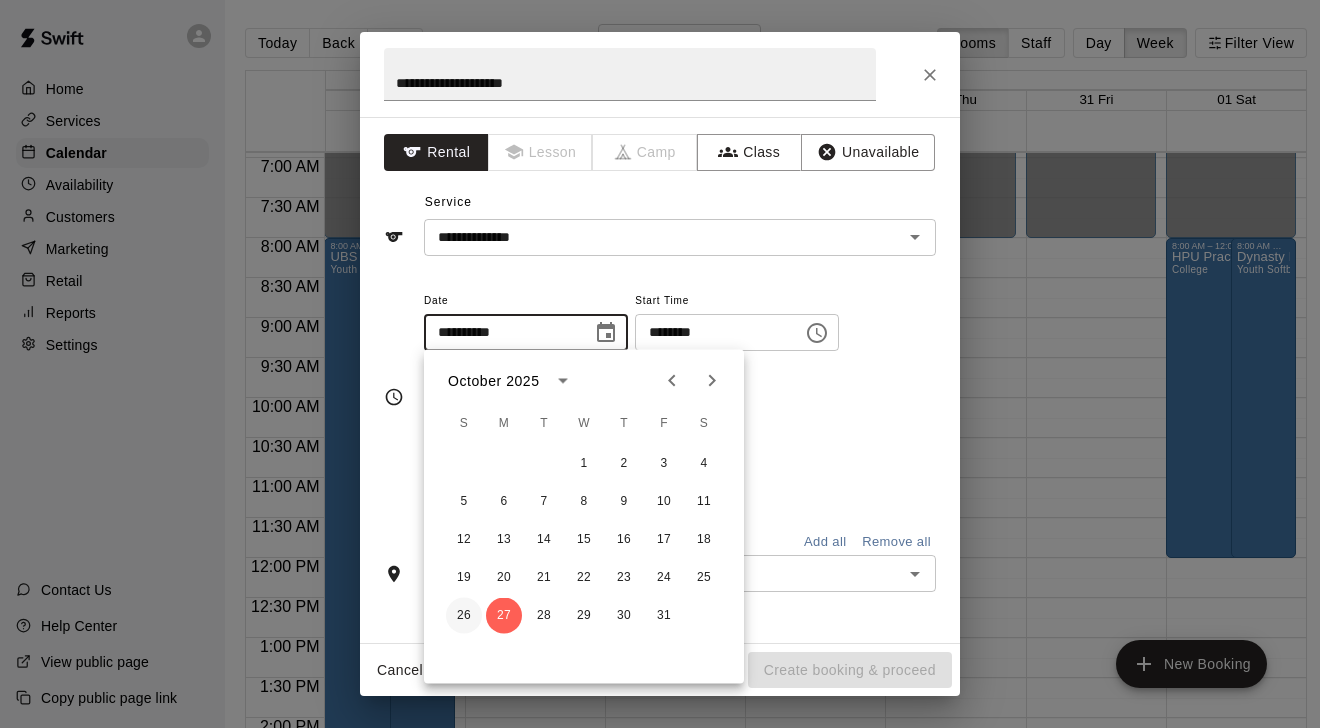 click on "26" at bounding box center (464, 616) 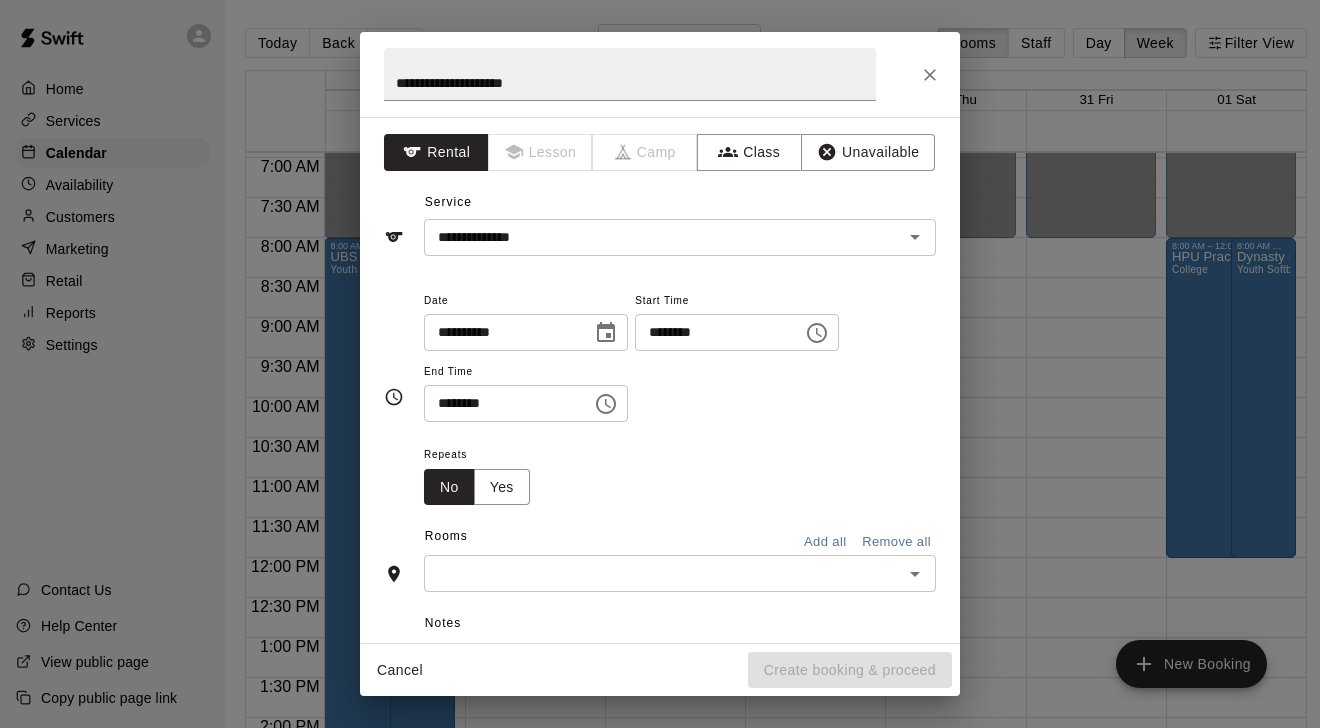 click on "********" at bounding box center [712, 332] 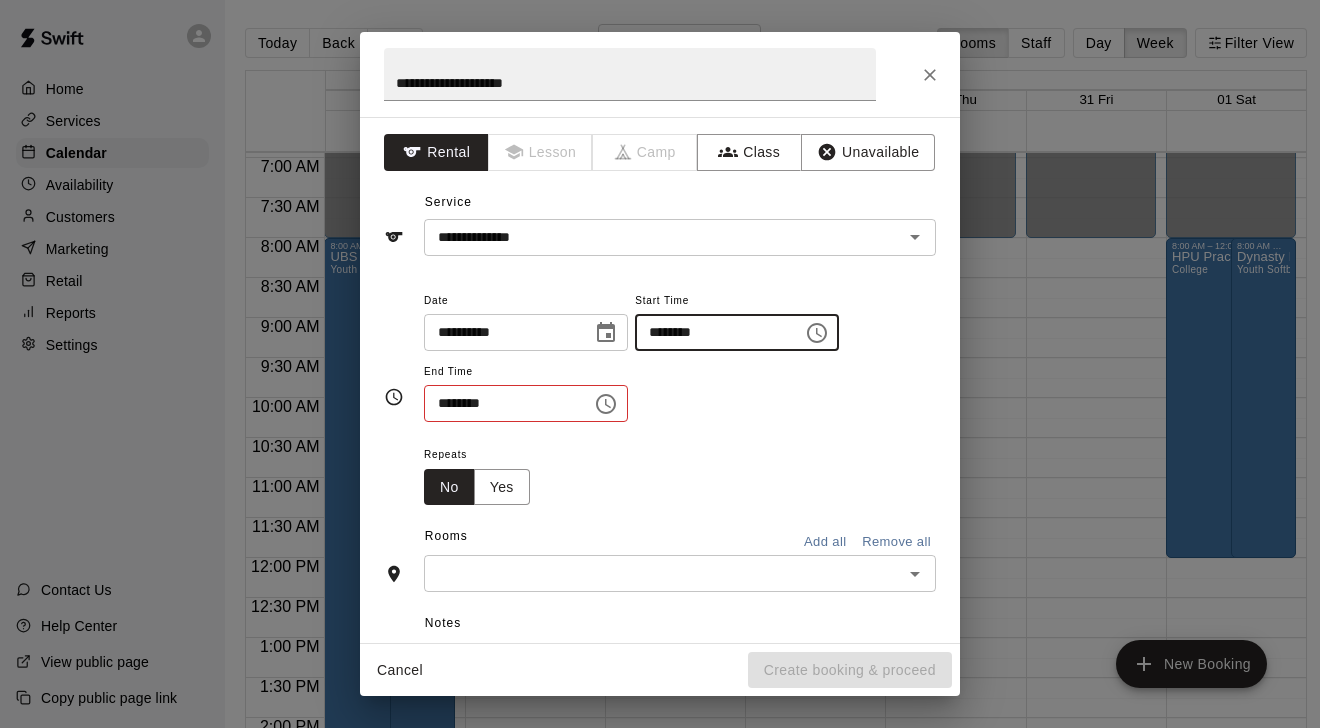 type on "********" 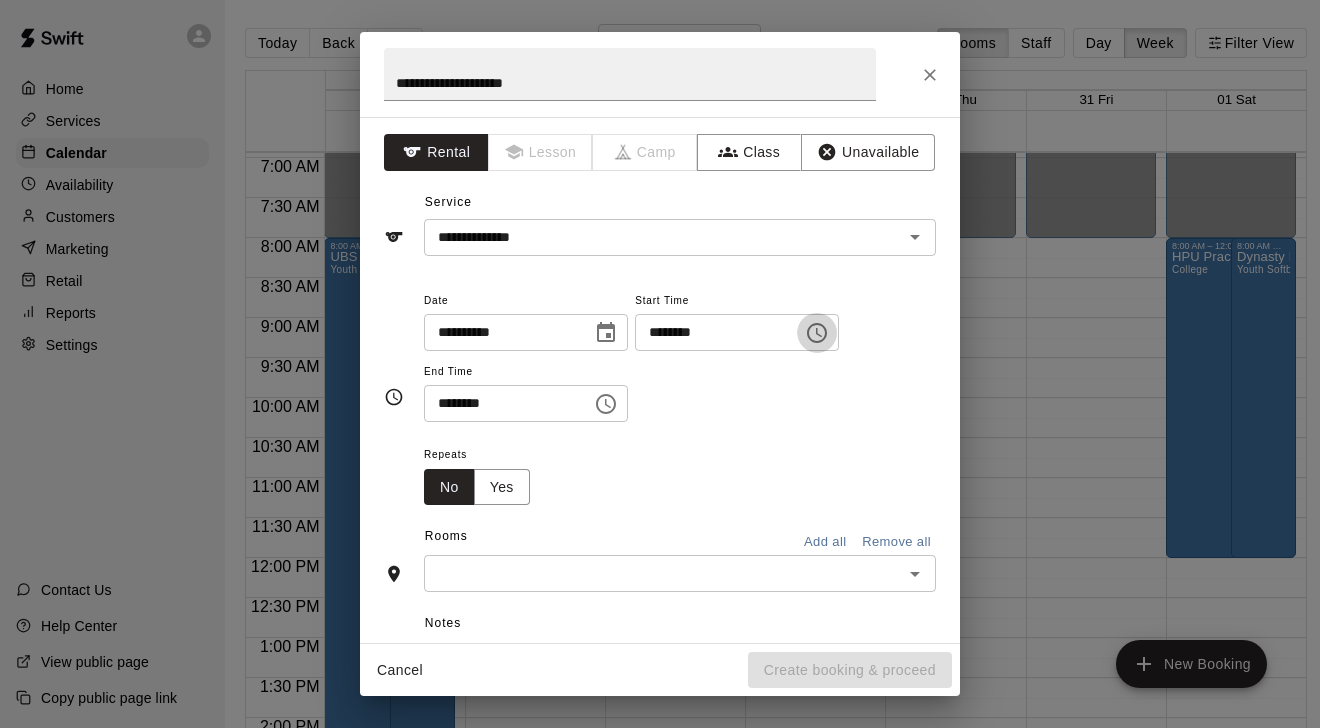 type 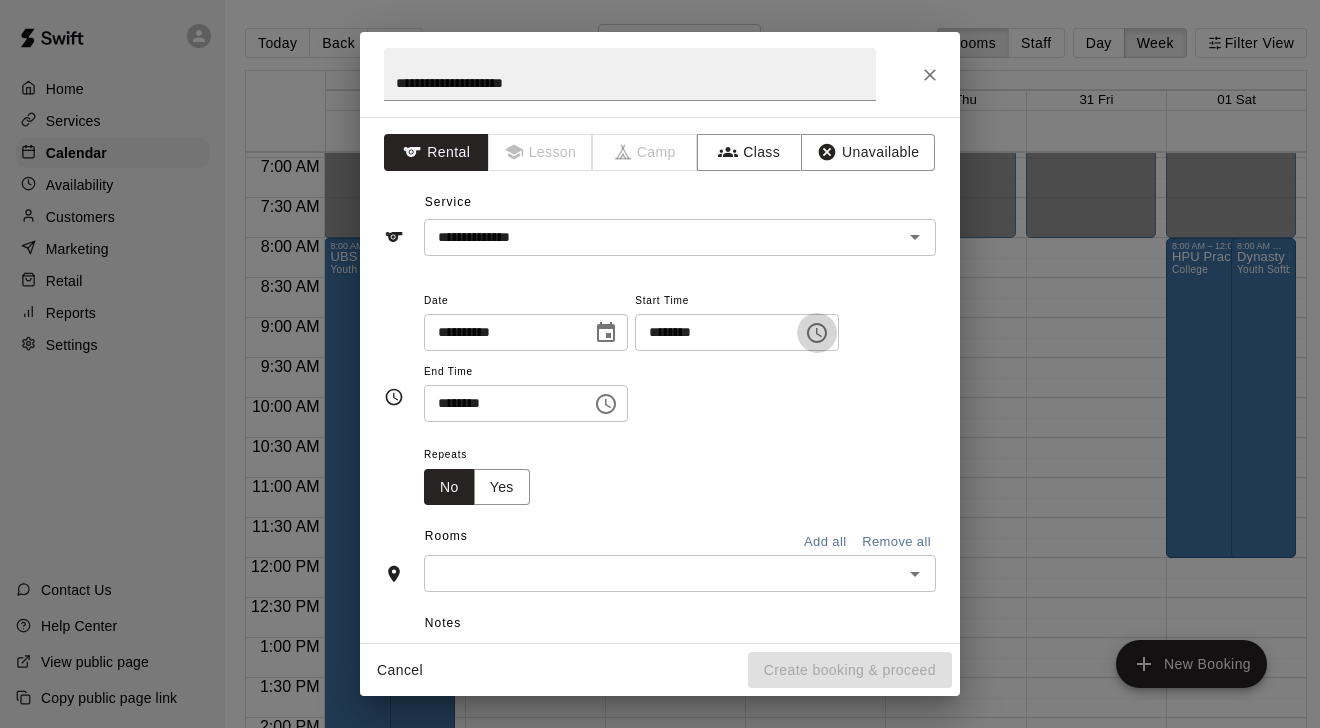 click on "********" at bounding box center [501, 403] 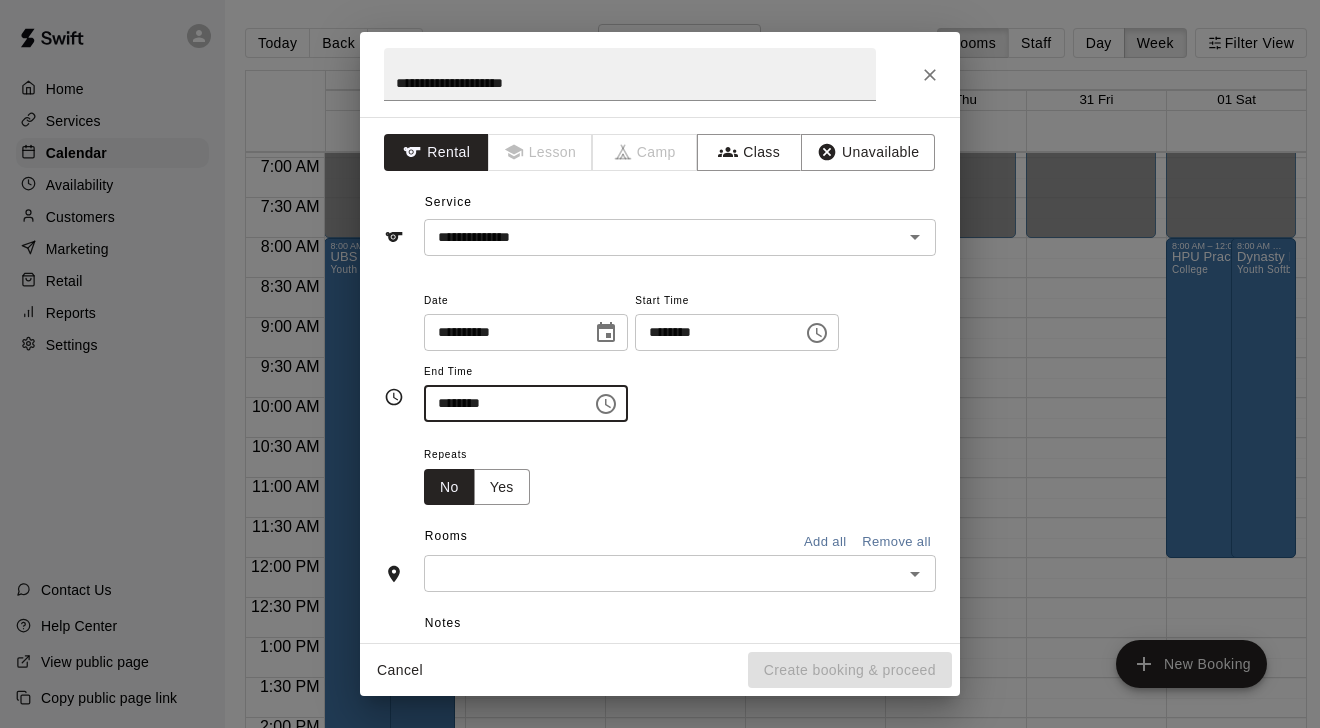 type on "********" 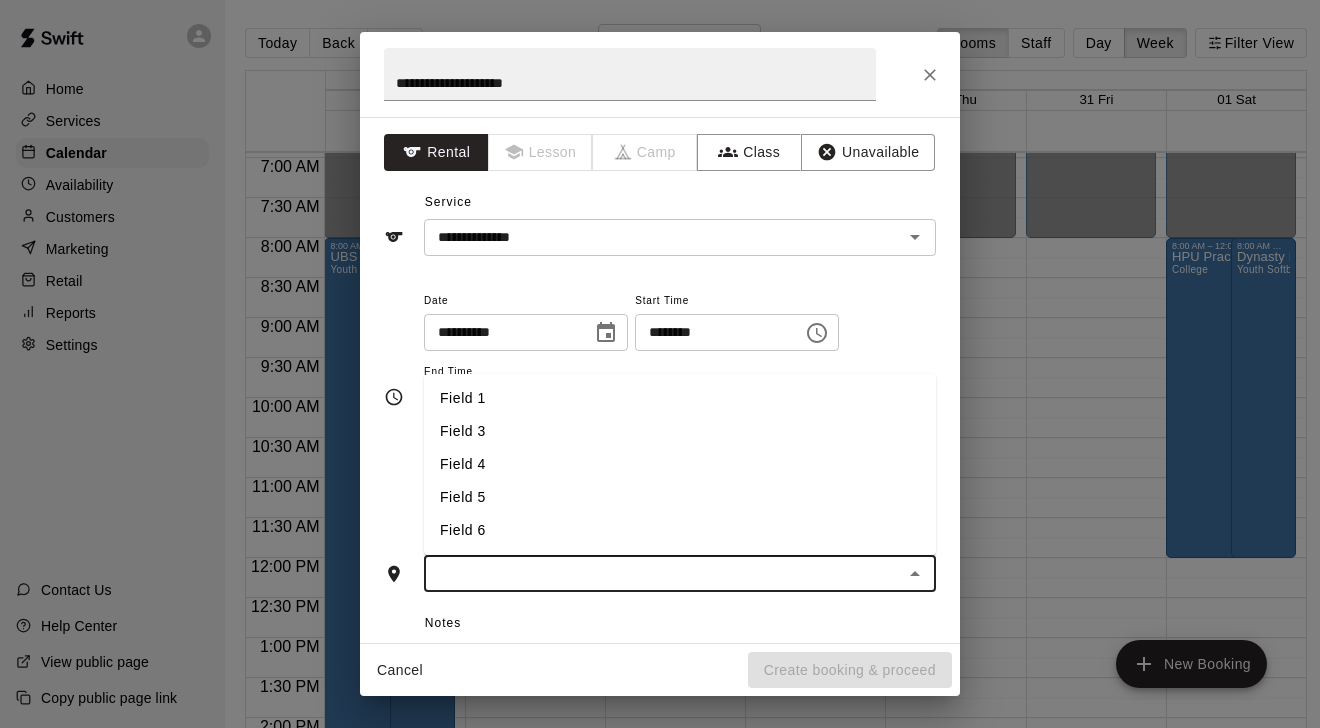click at bounding box center (663, 573) 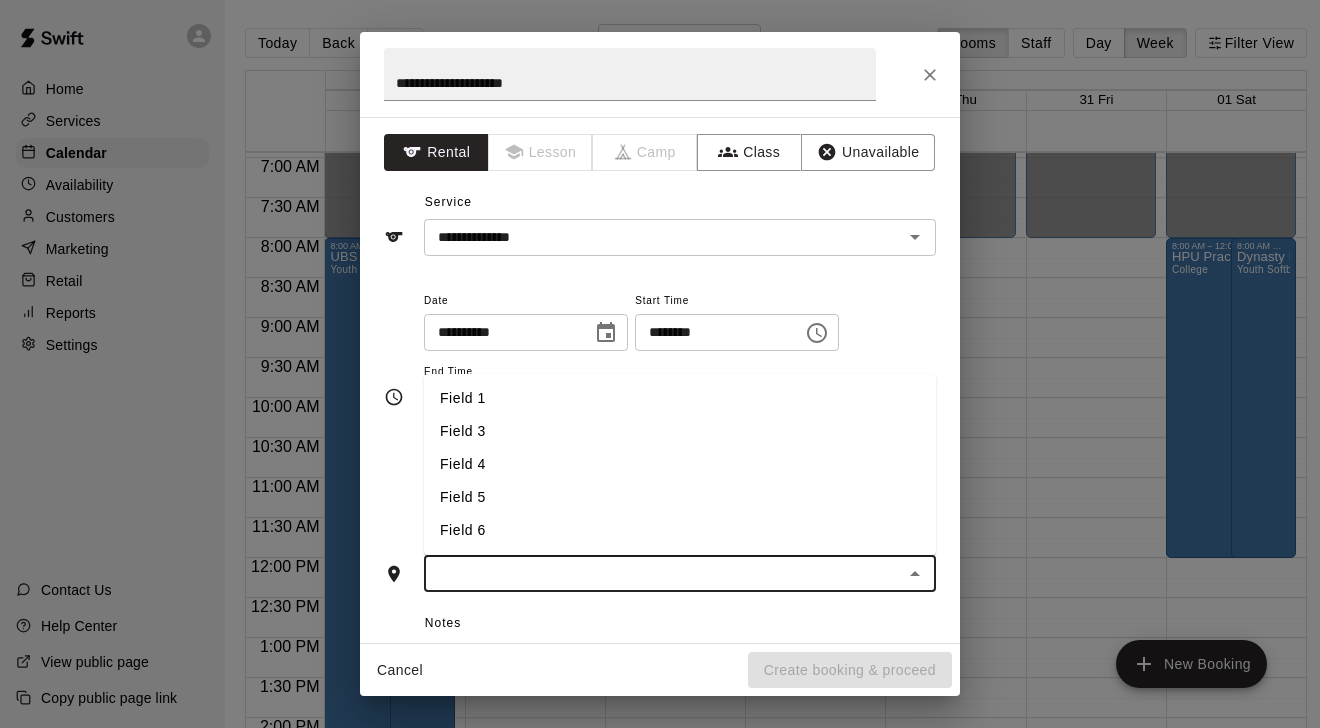 click on "Field 5" at bounding box center [680, 497] 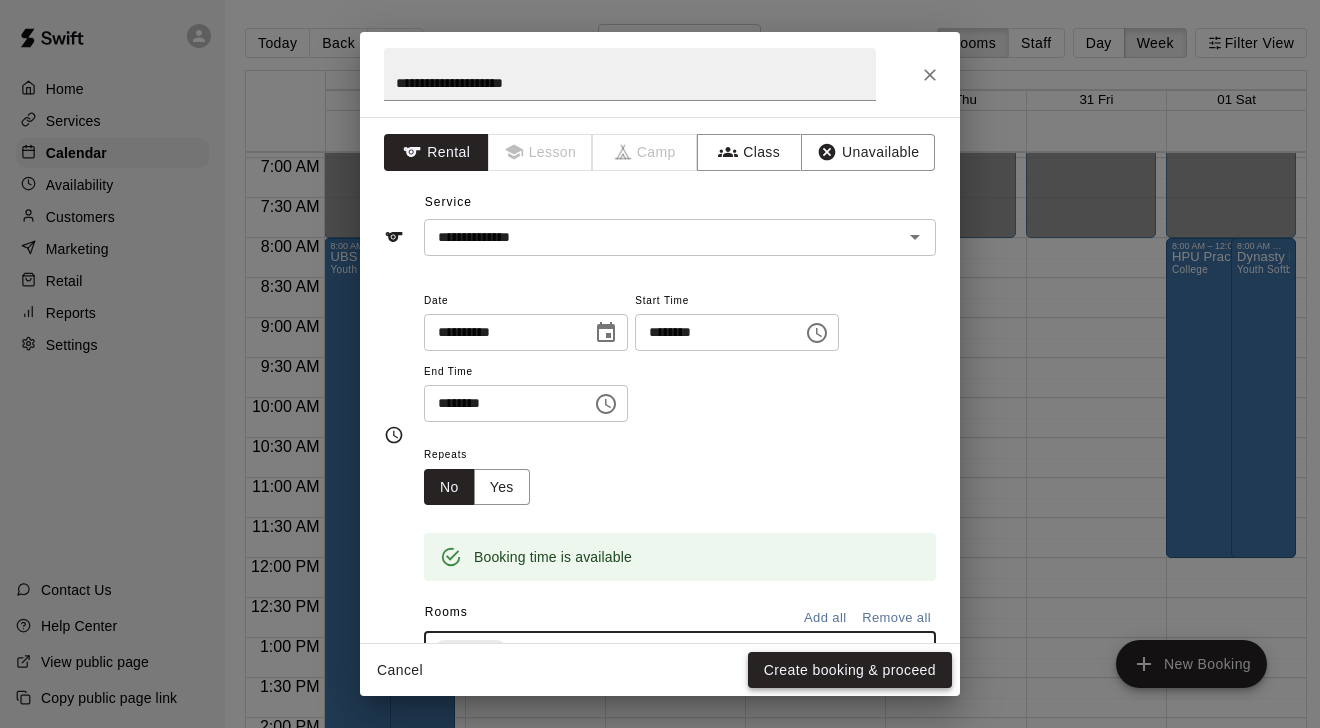 click on "Create booking & proceed" at bounding box center [850, 670] 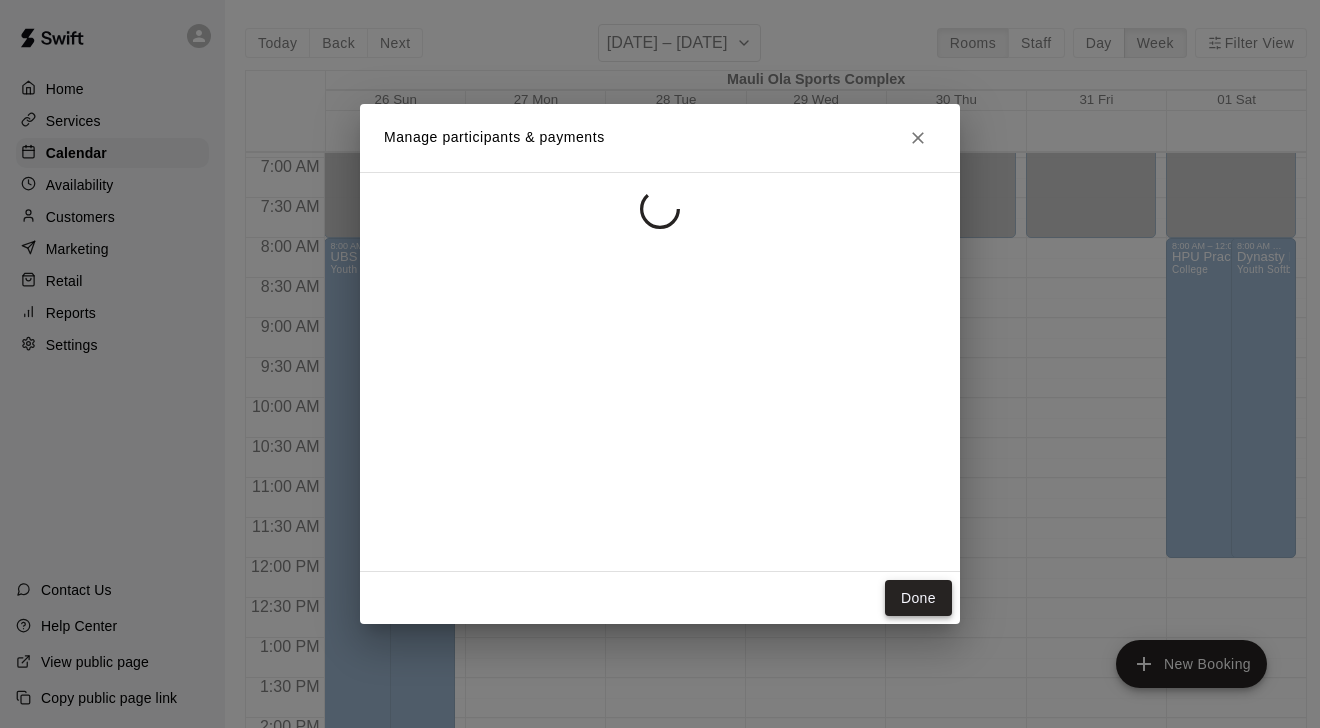 click on "Done" at bounding box center [918, 598] 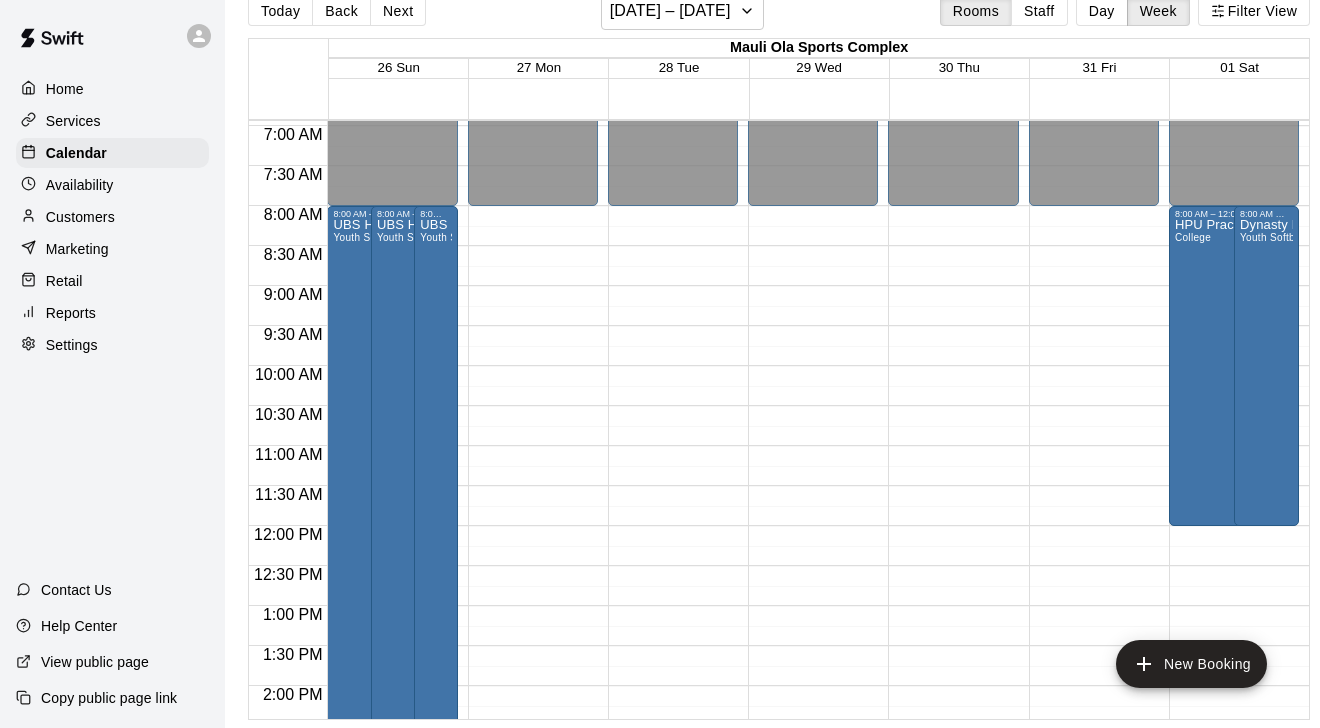 scroll, scrollTop: 32, scrollLeft: 0, axis: vertical 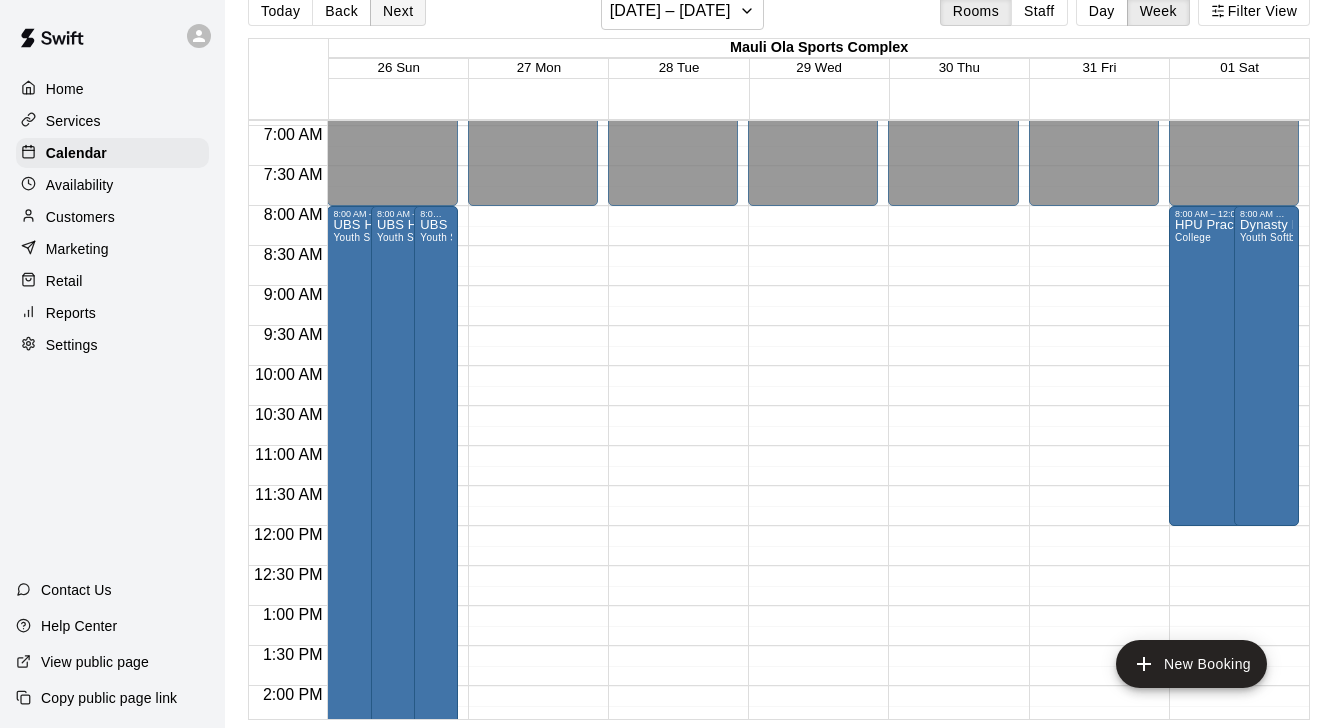 click on "Next" at bounding box center [398, 11] 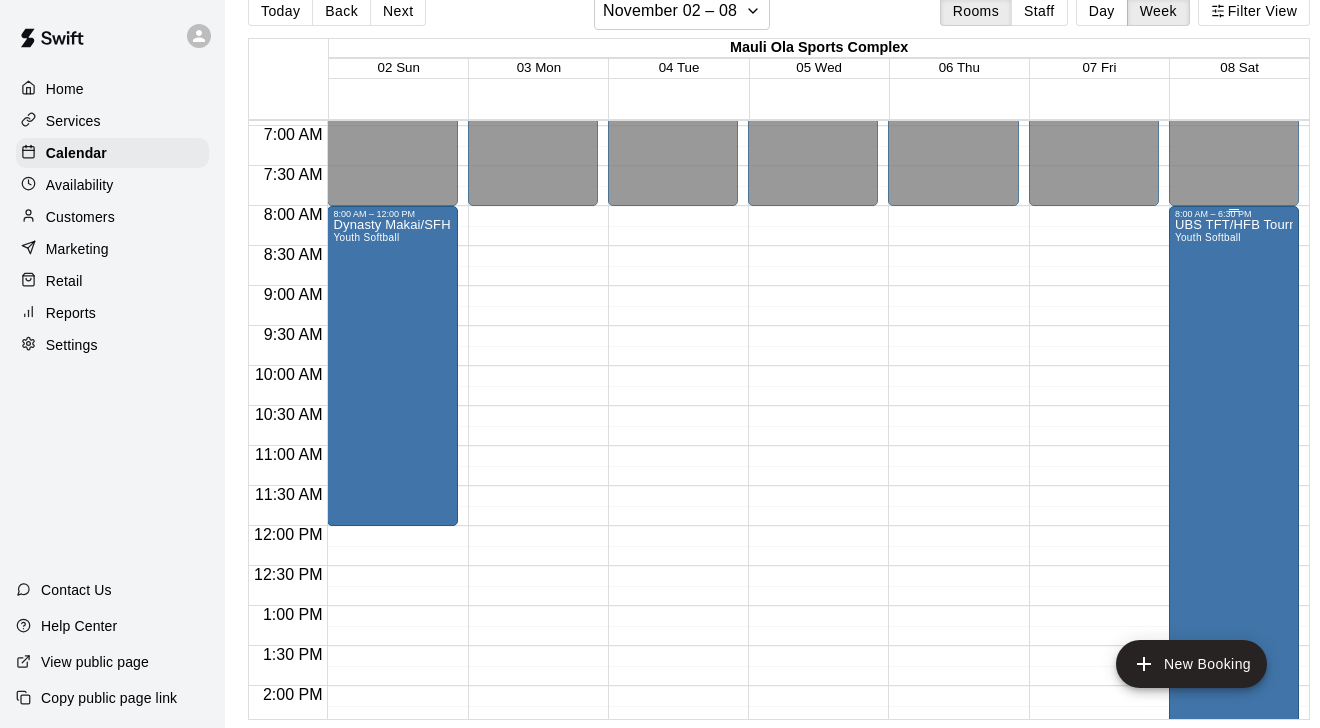 click on "UBS TFT/HFB Tournament Youth Softball" at bounding box center [1234, 583] 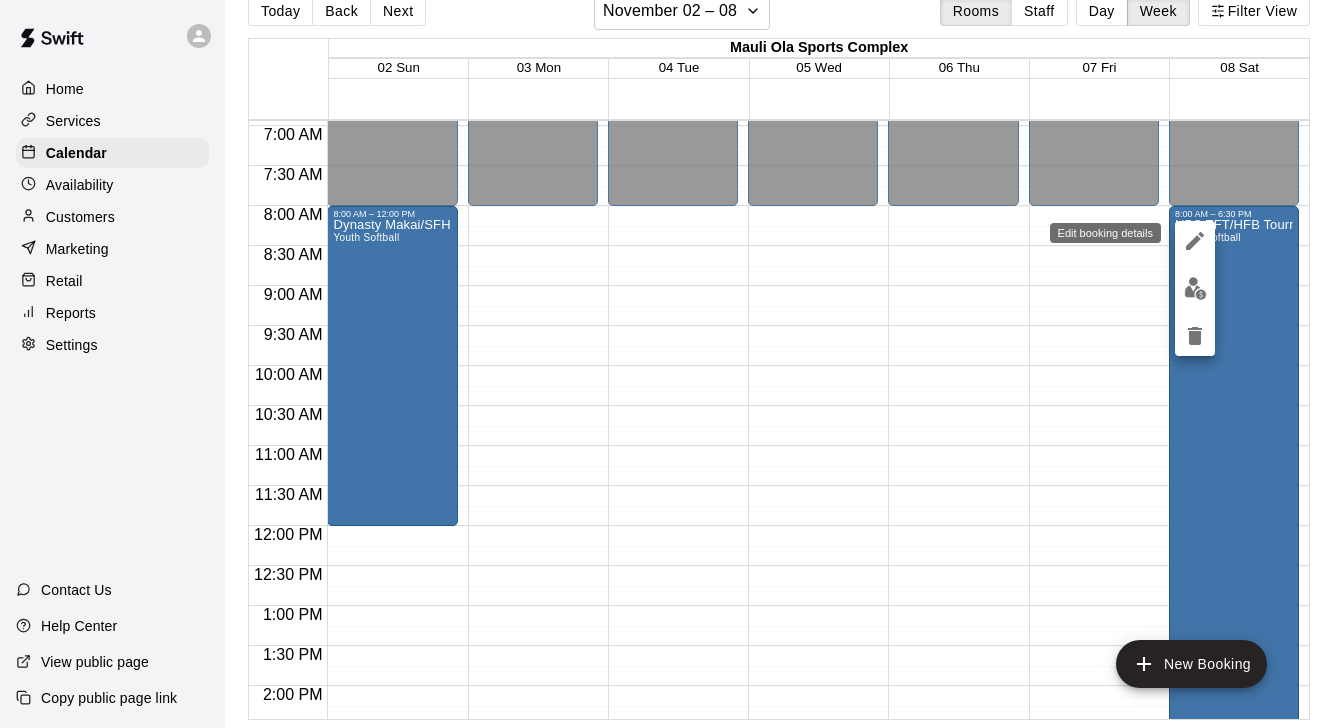 click 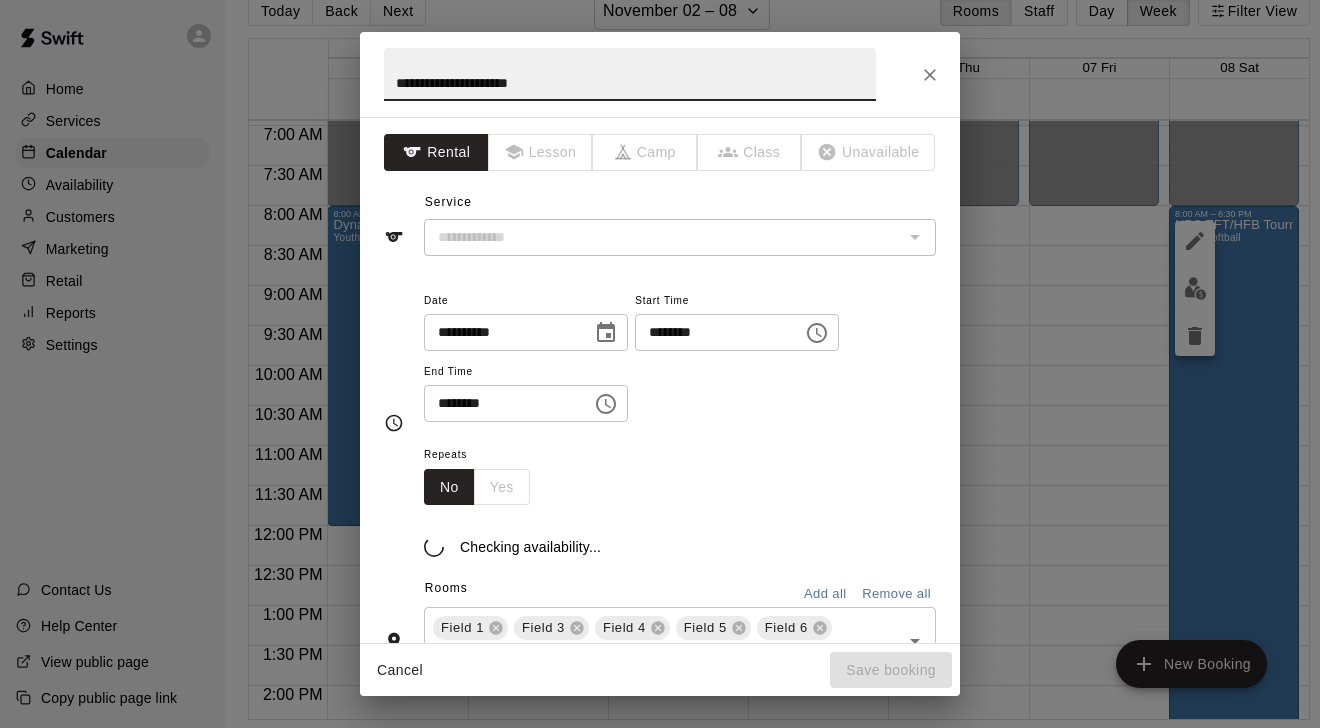type on "**********" 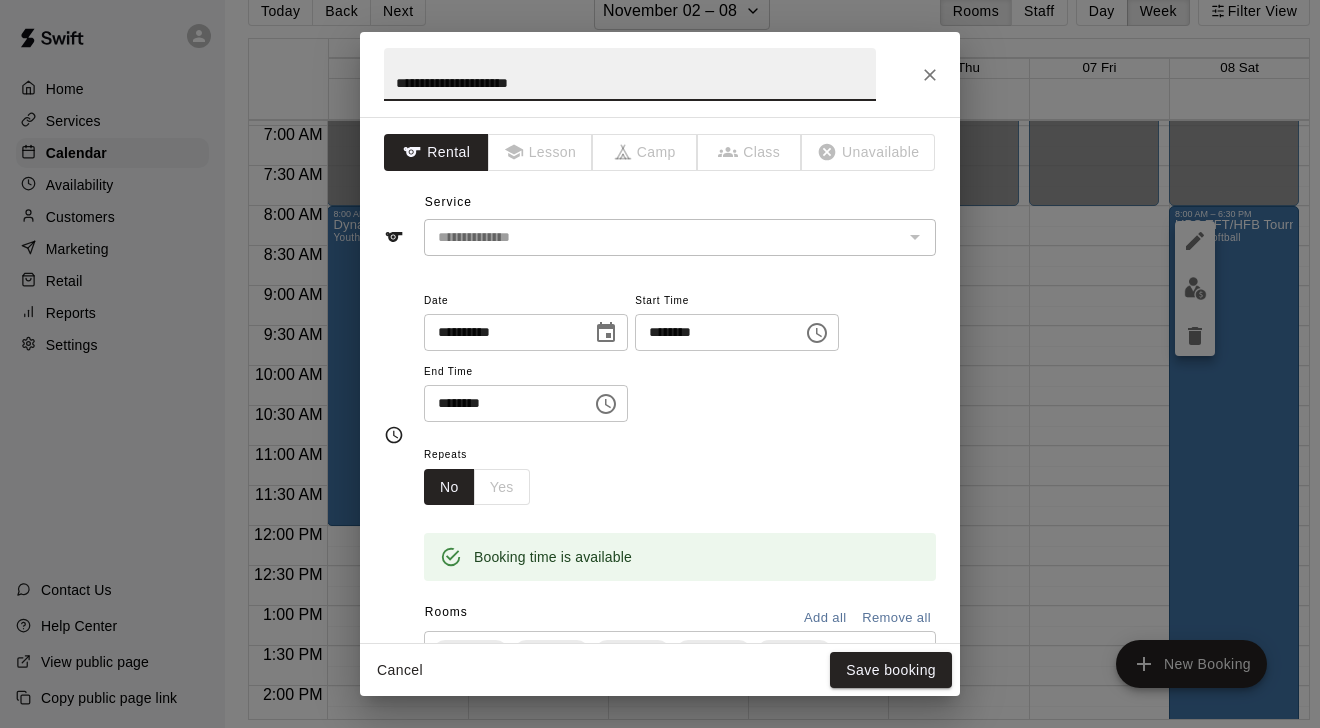 drag, startPoint x: 489, startPoint y: 83, endPoint x: 434, endPoint y: 80, distance: 55.081757 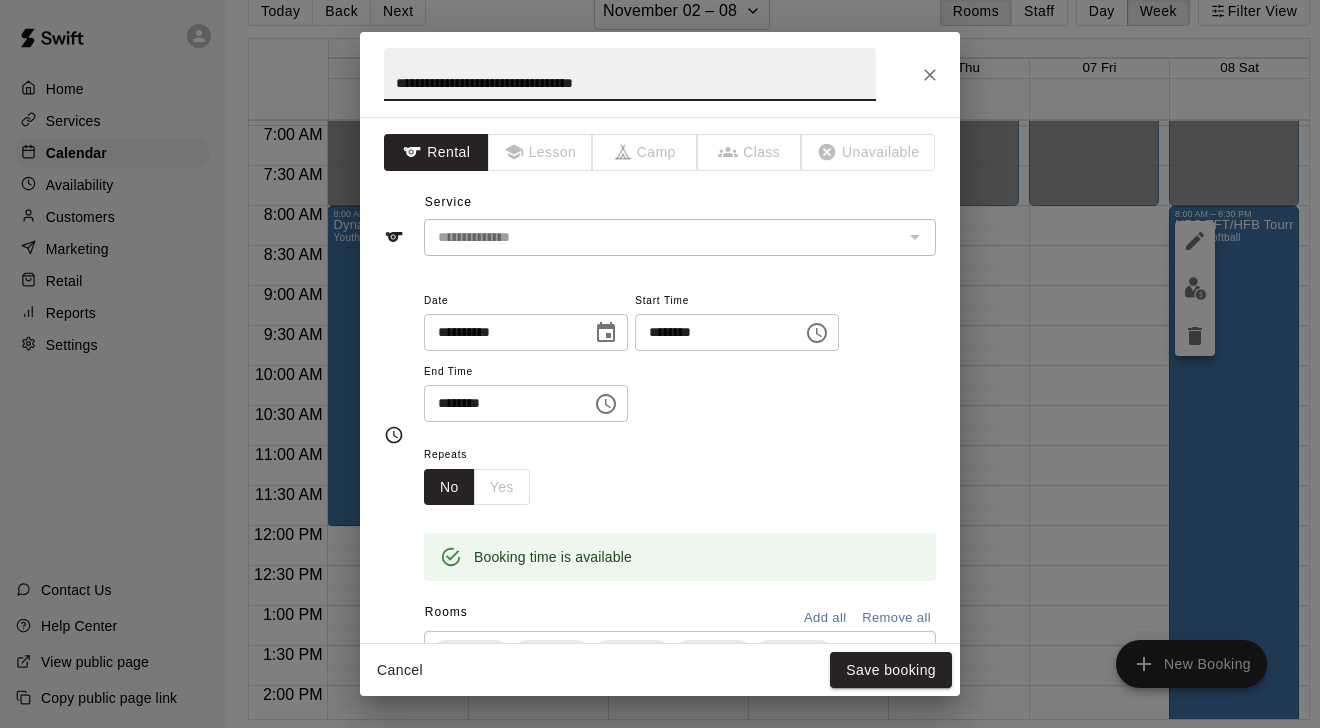 click on "**********" at bounding box center [630, 74] 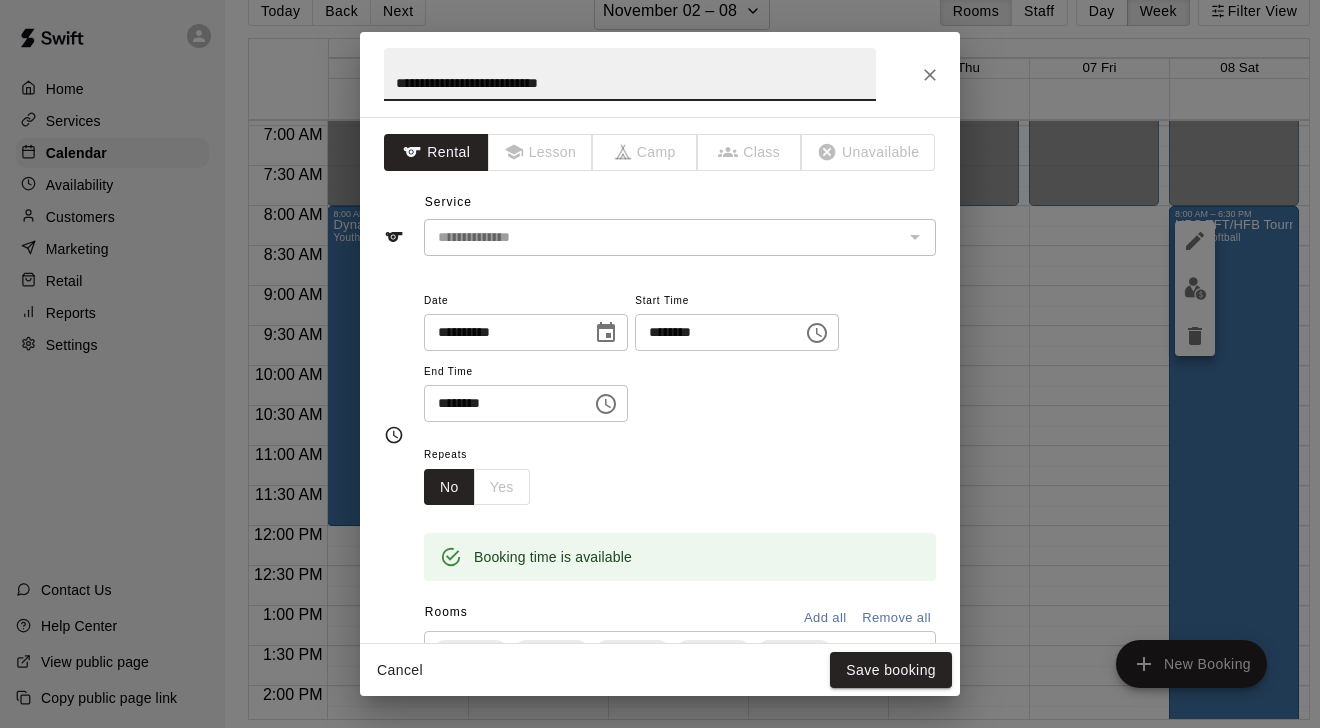 type on "**********" 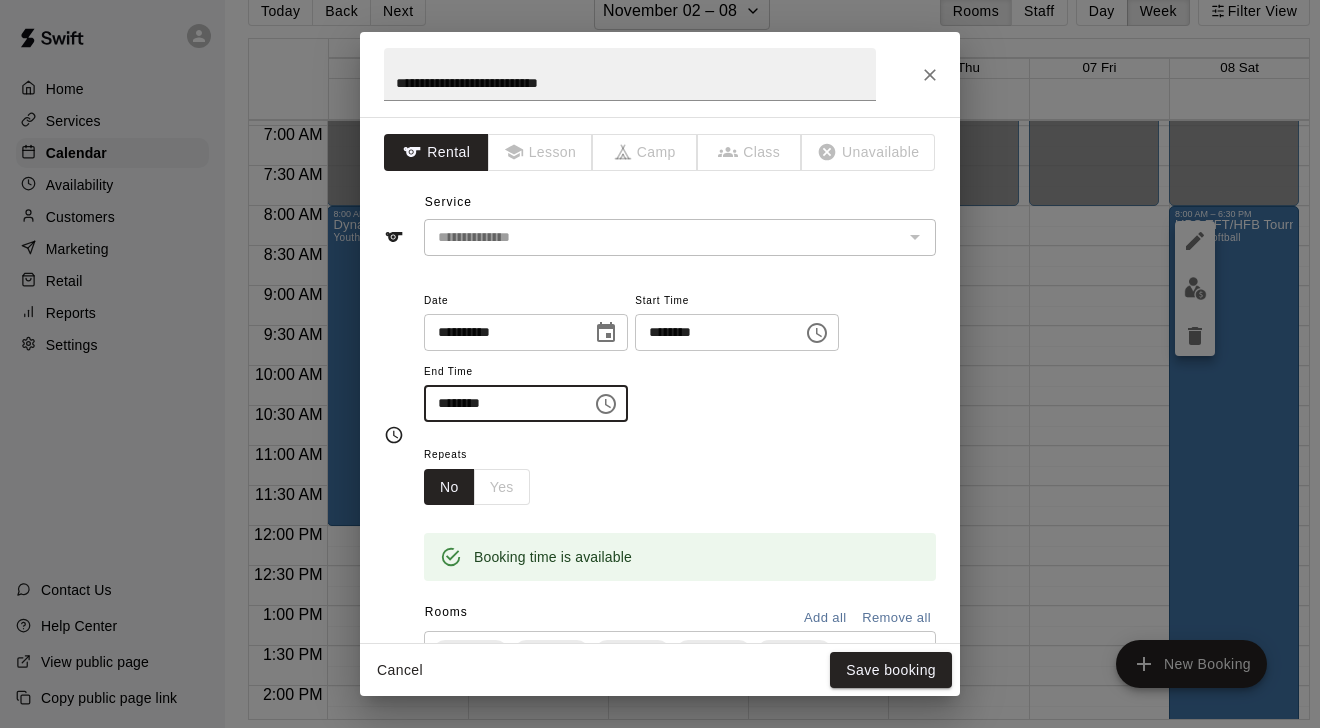 click on "********" at bounding box center (501, 403) 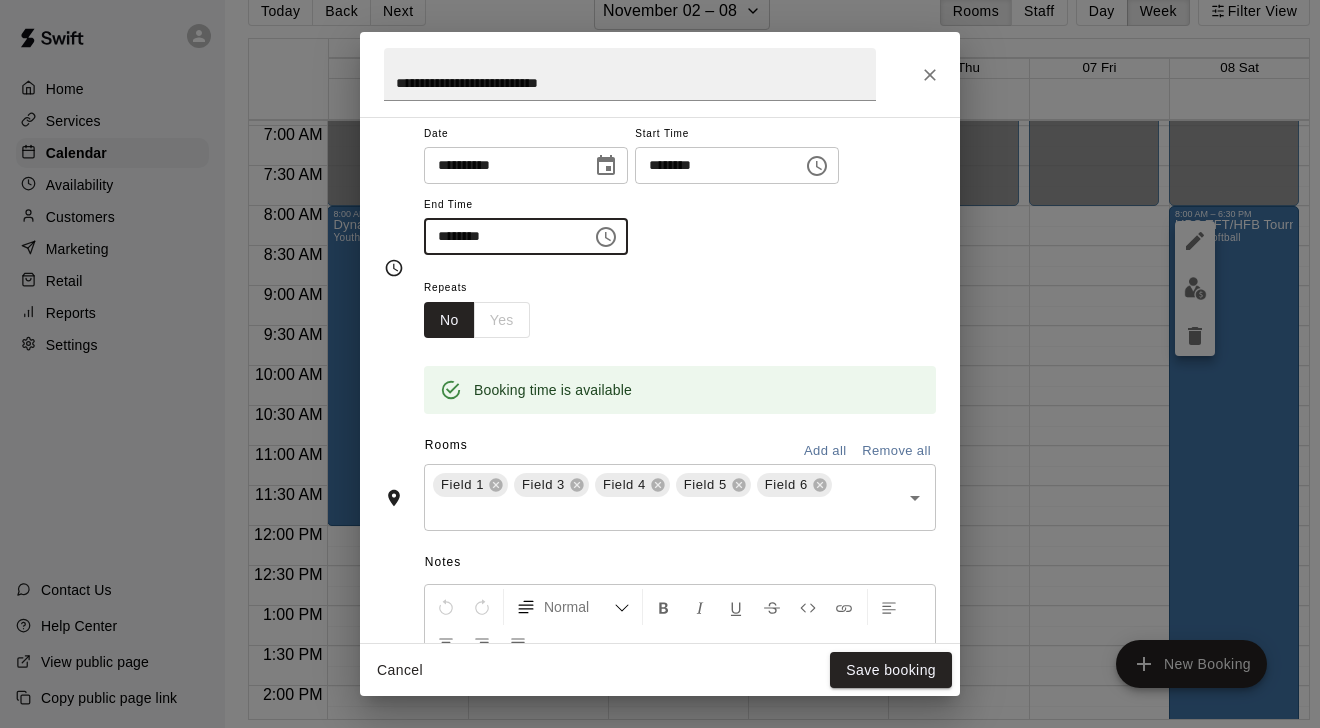 scroll, scrollTop: 177, scrollLeft: 0, axis: vertical 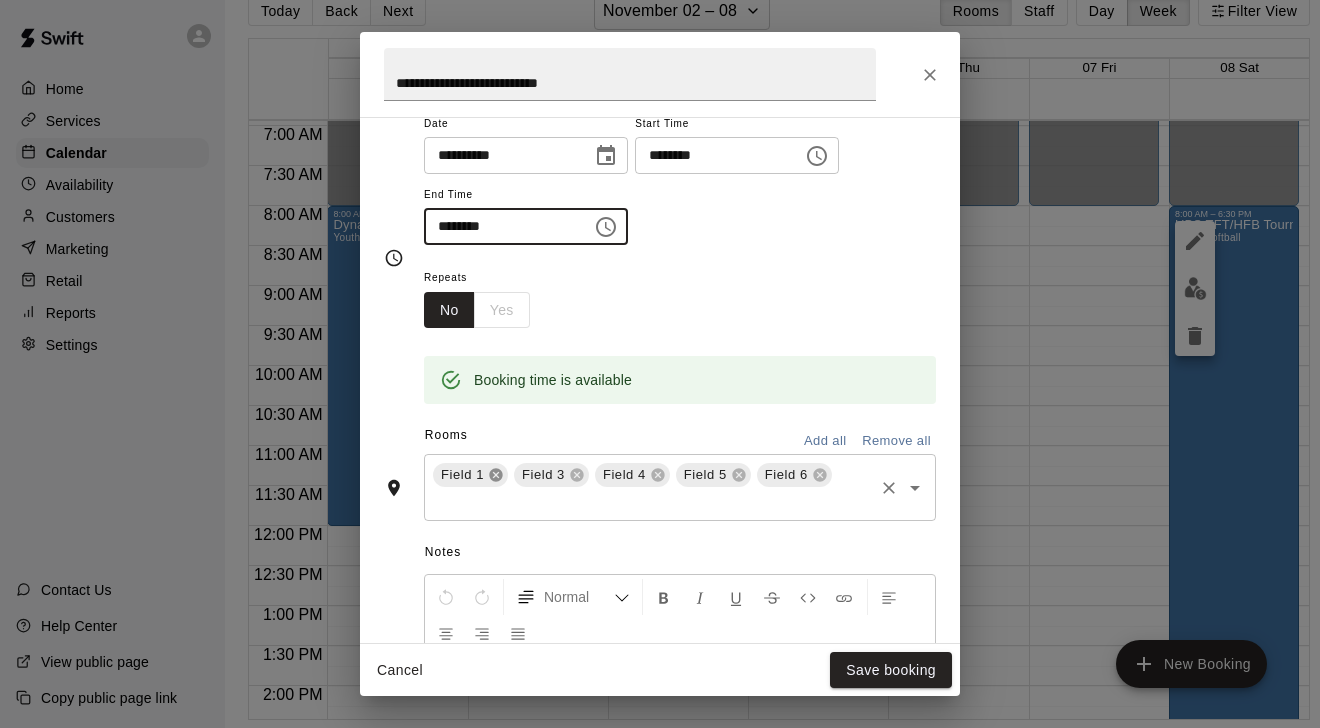 click 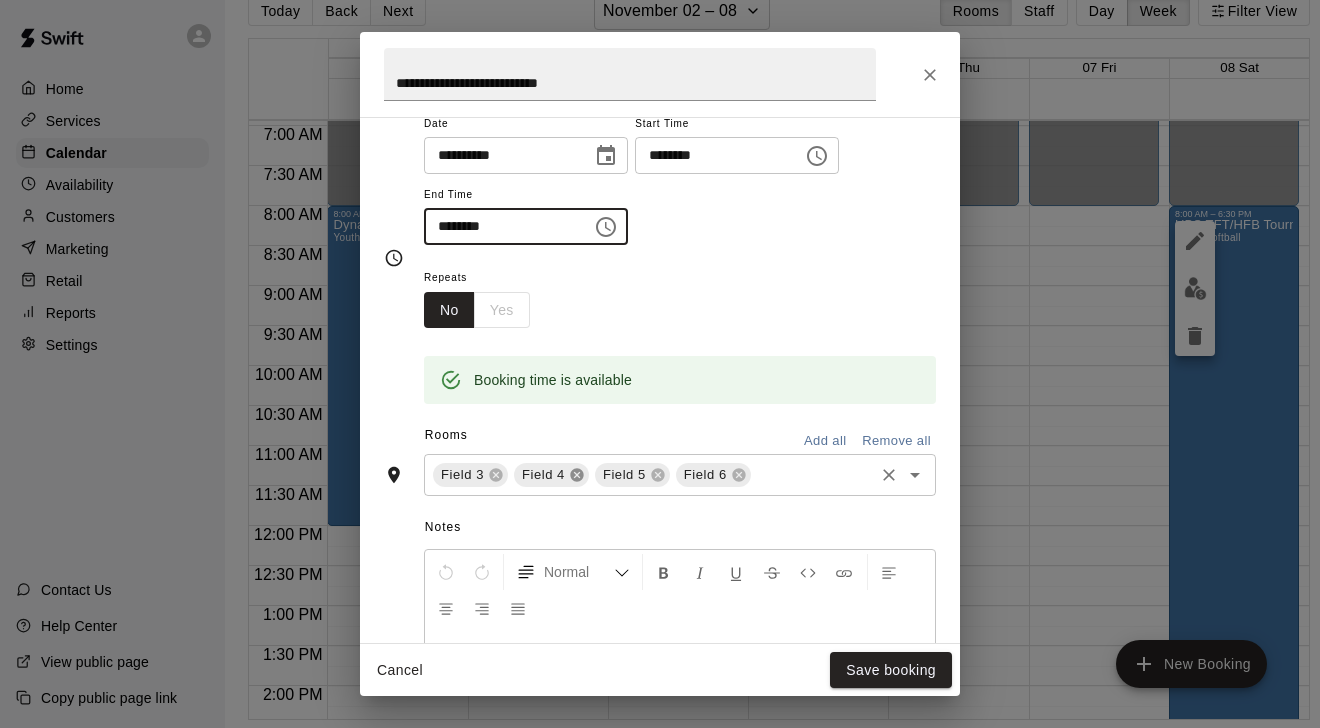 click 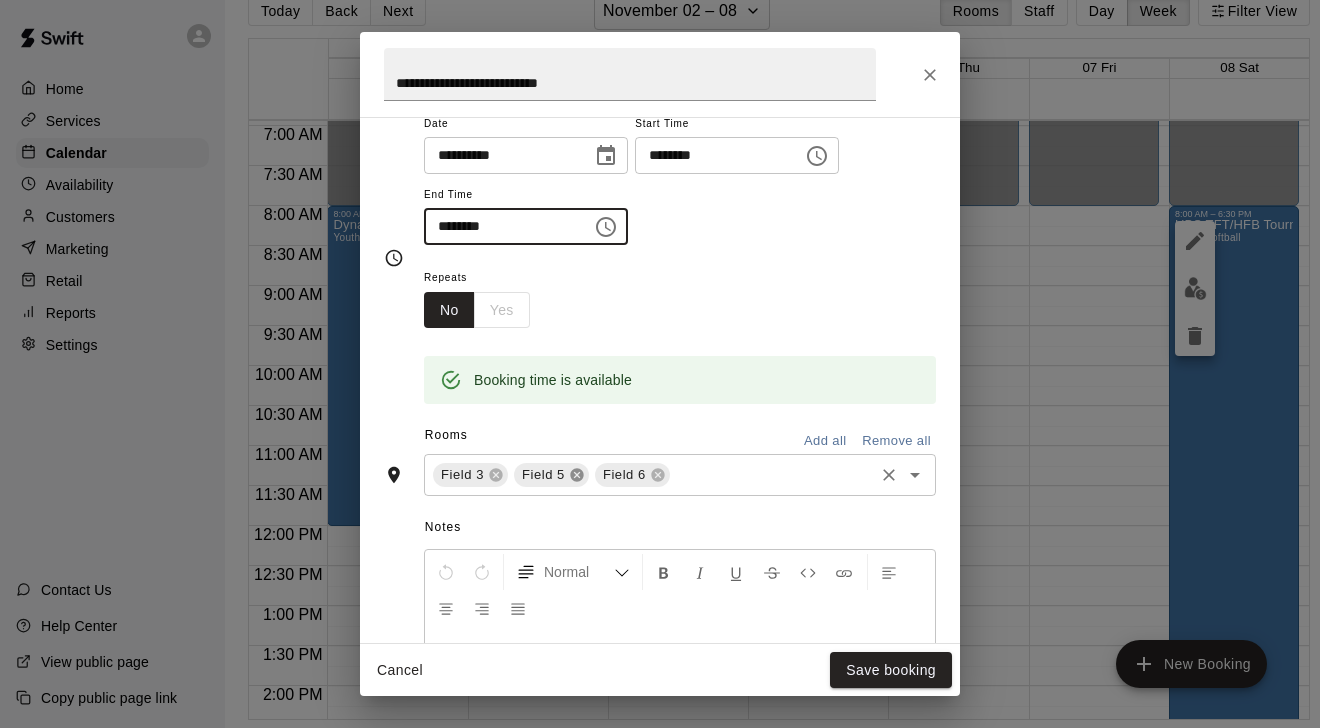 click 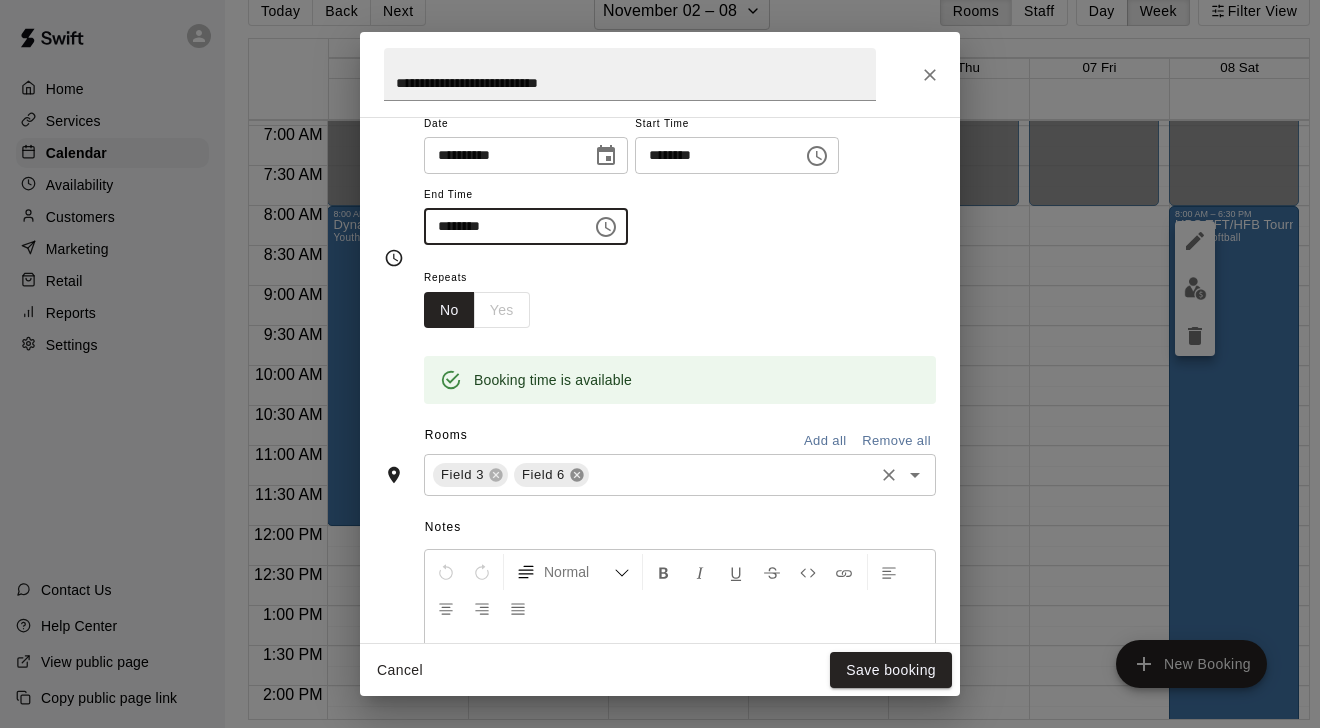 click 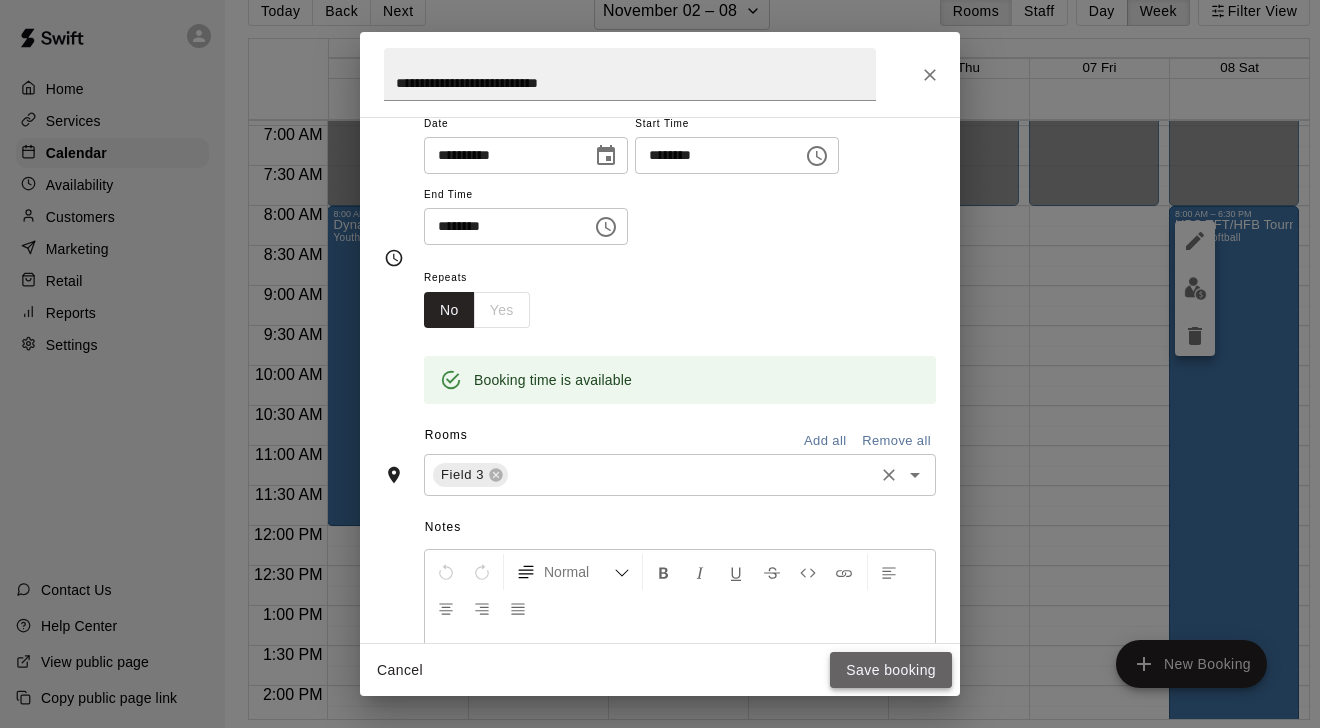 click on "Save booking" at bounding box center [891, 670] 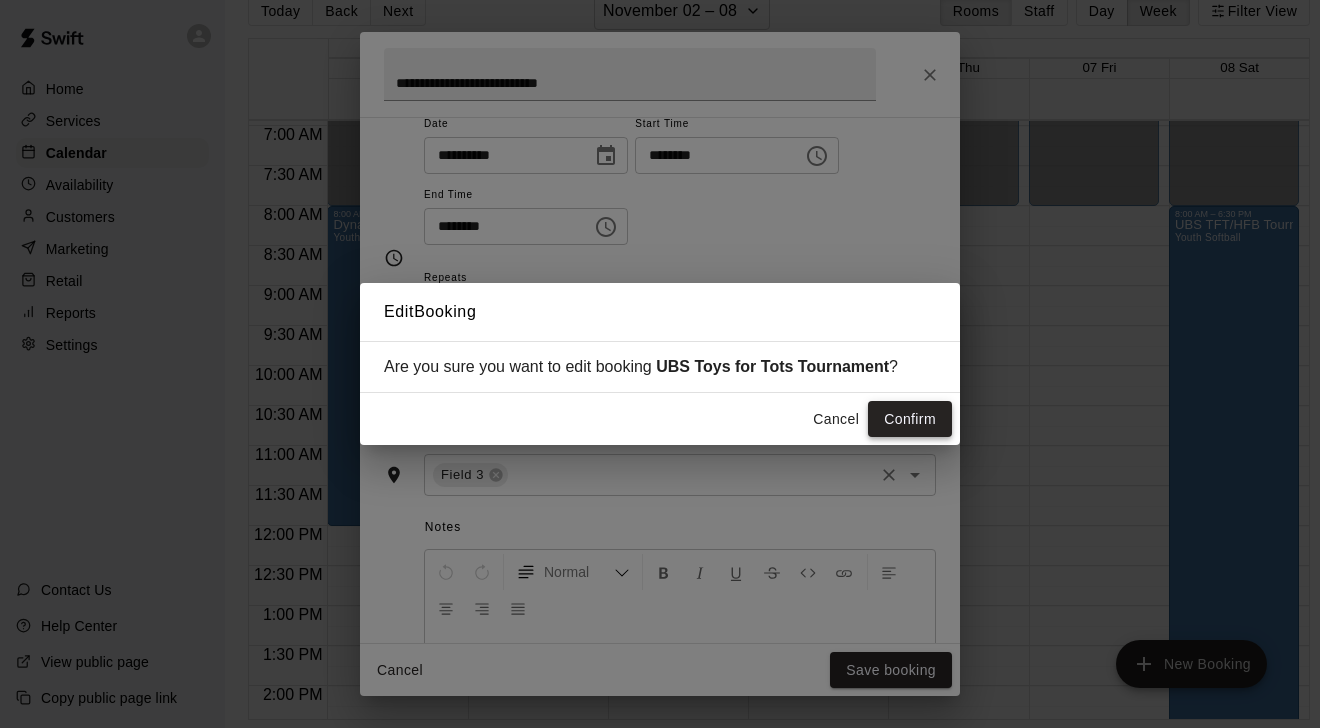 click on "Confirm" at bounding box center (910, 419) 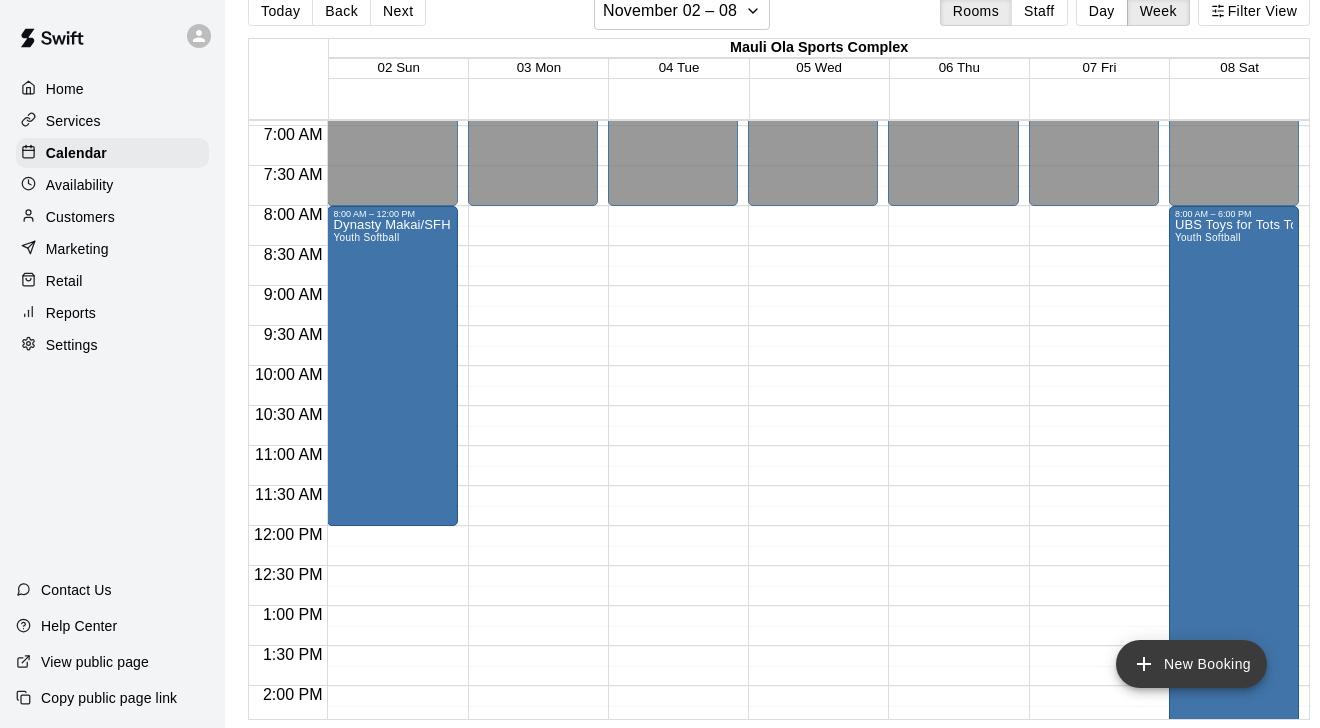 click on "New Booking" at bounding box center [1191, 664] 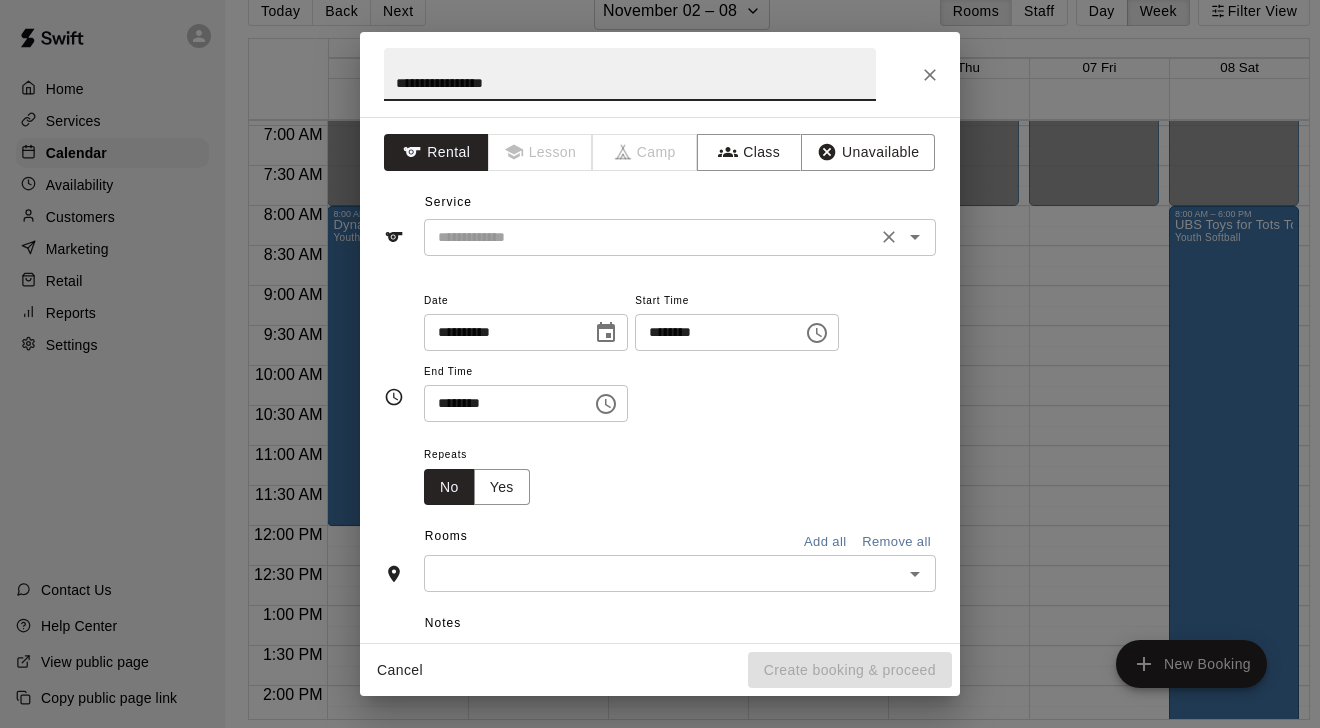 type on "**********" 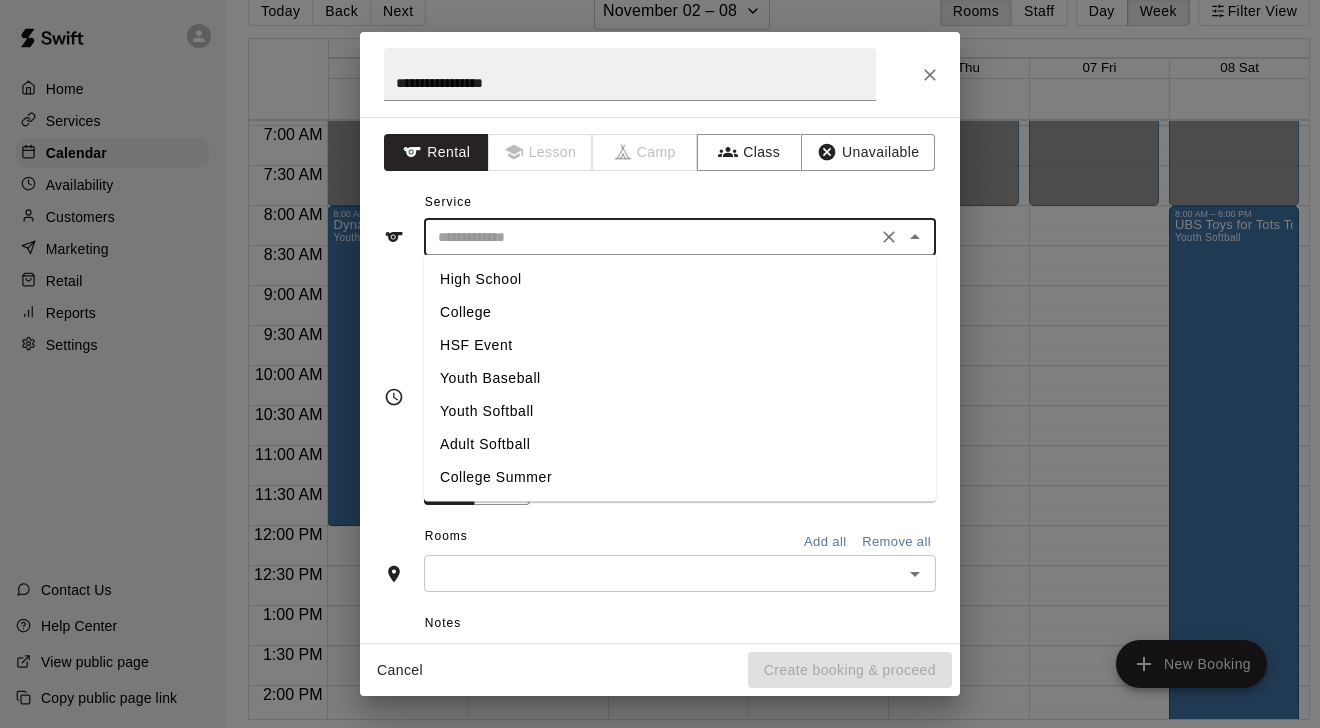 click on "Youth Softball" at bounding box center [680, 411] 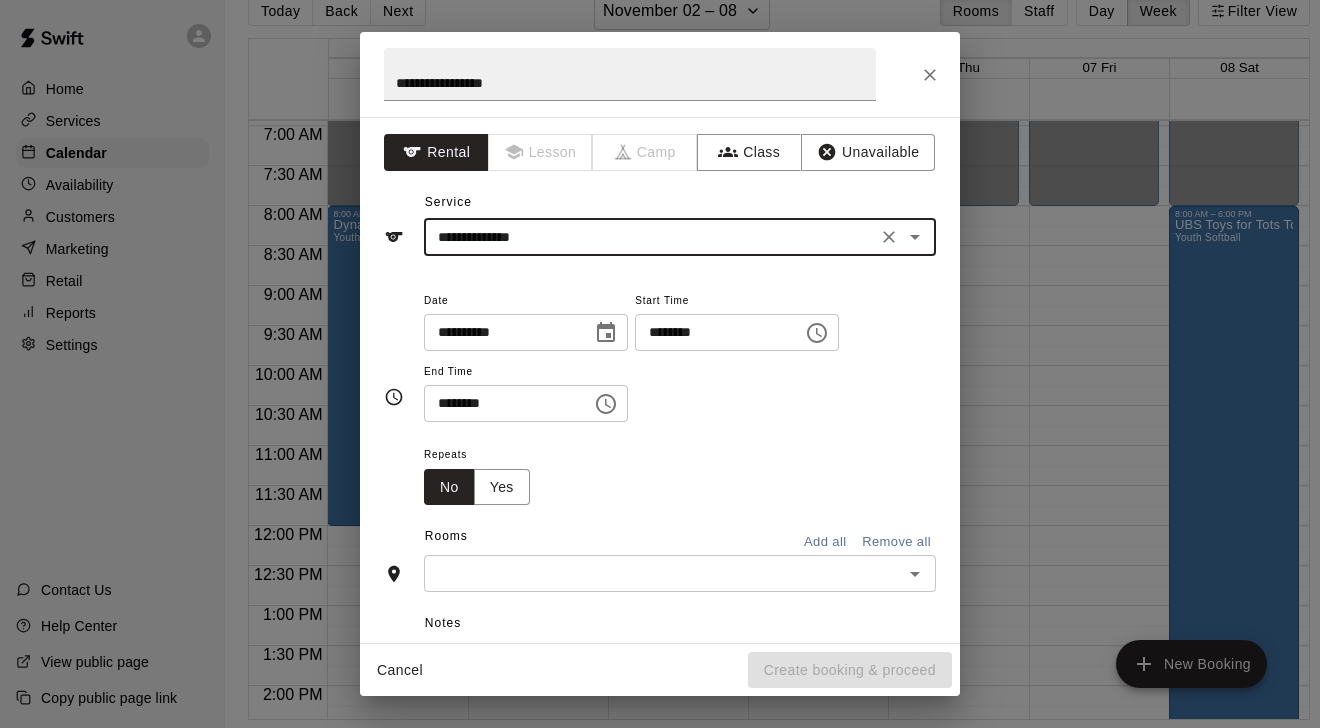 click 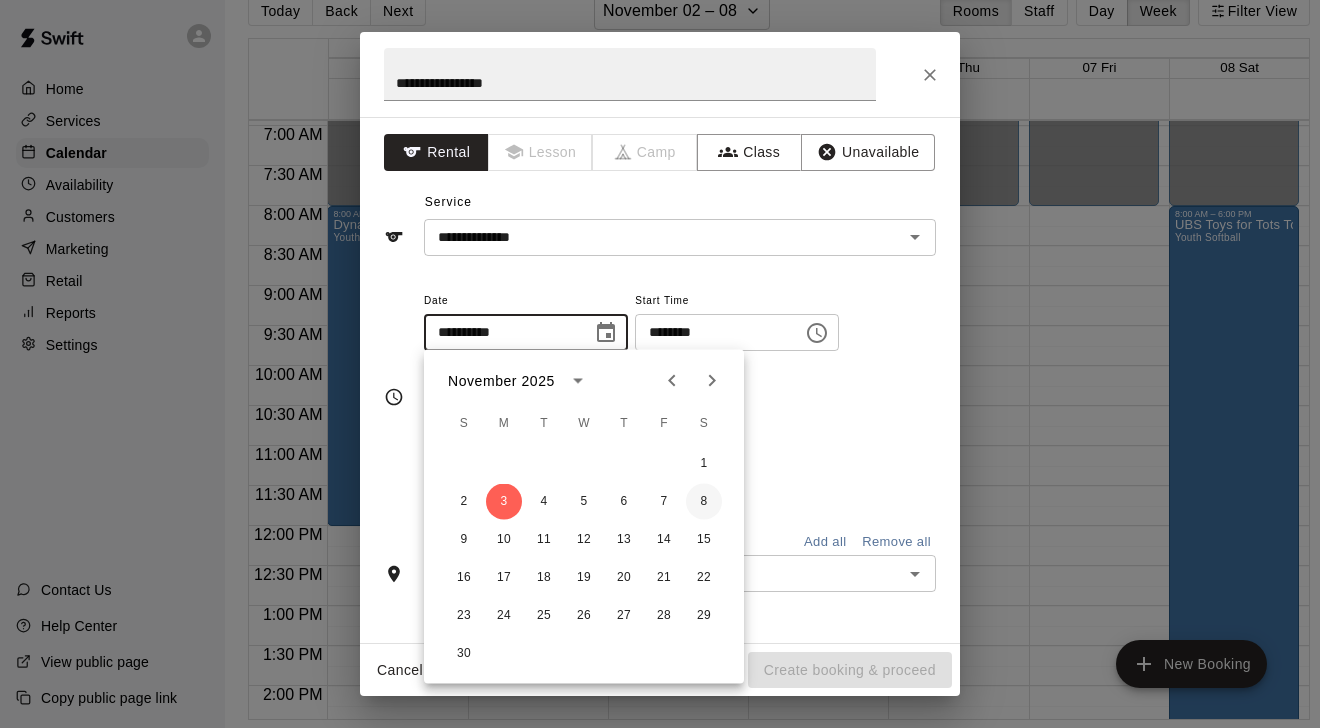 click on "8" at bounding box center (704, 502) 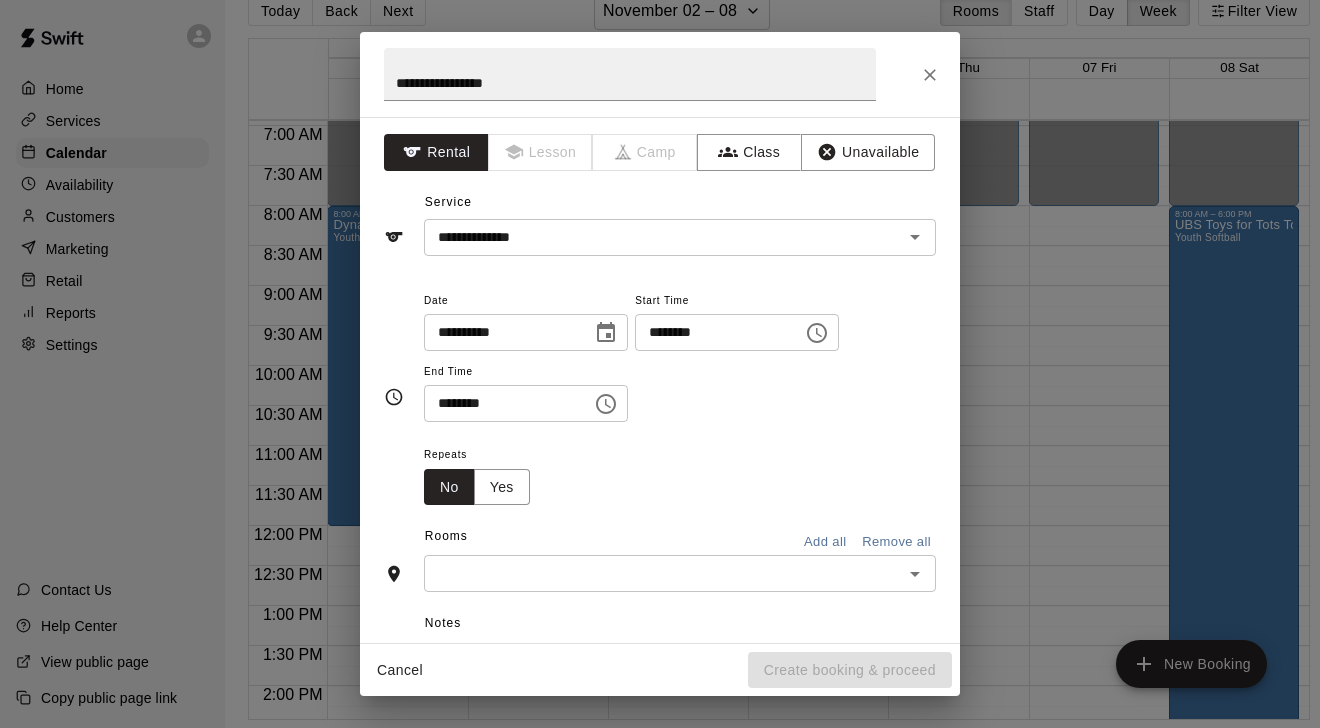 click on "********" at bounding box center (712, 332) 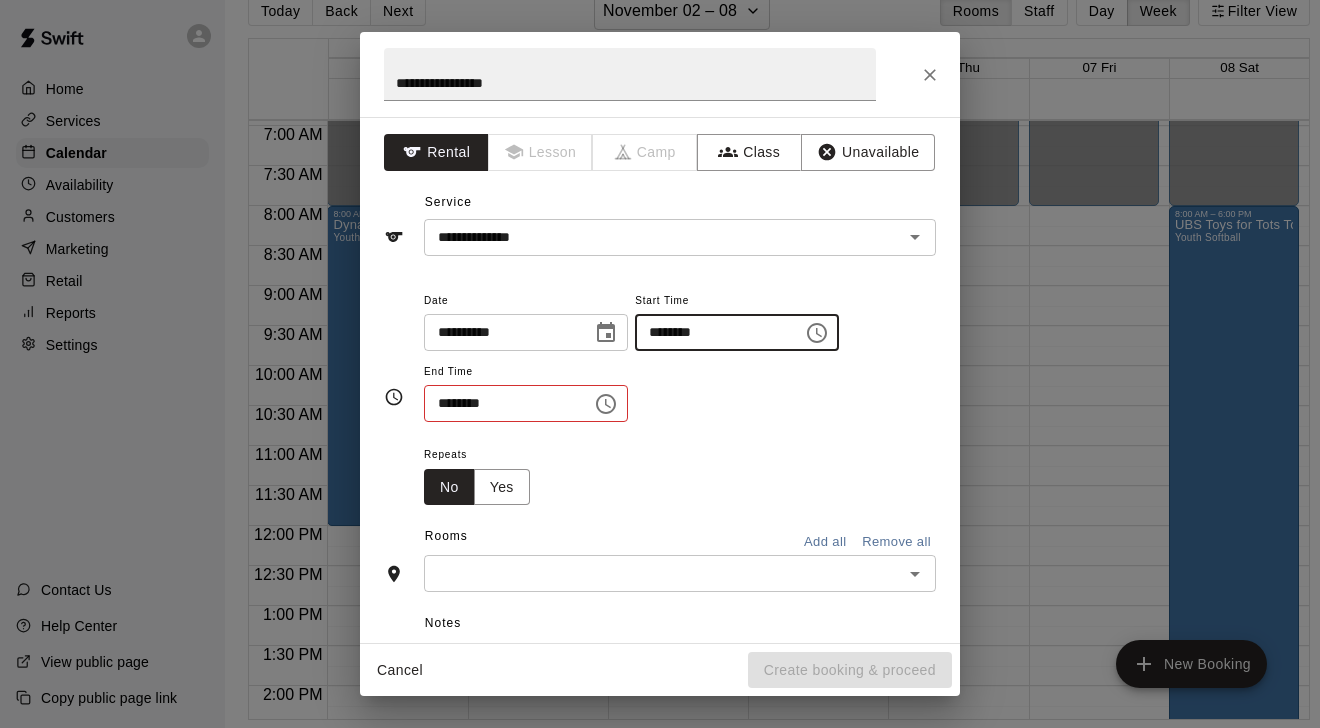 type on "********" 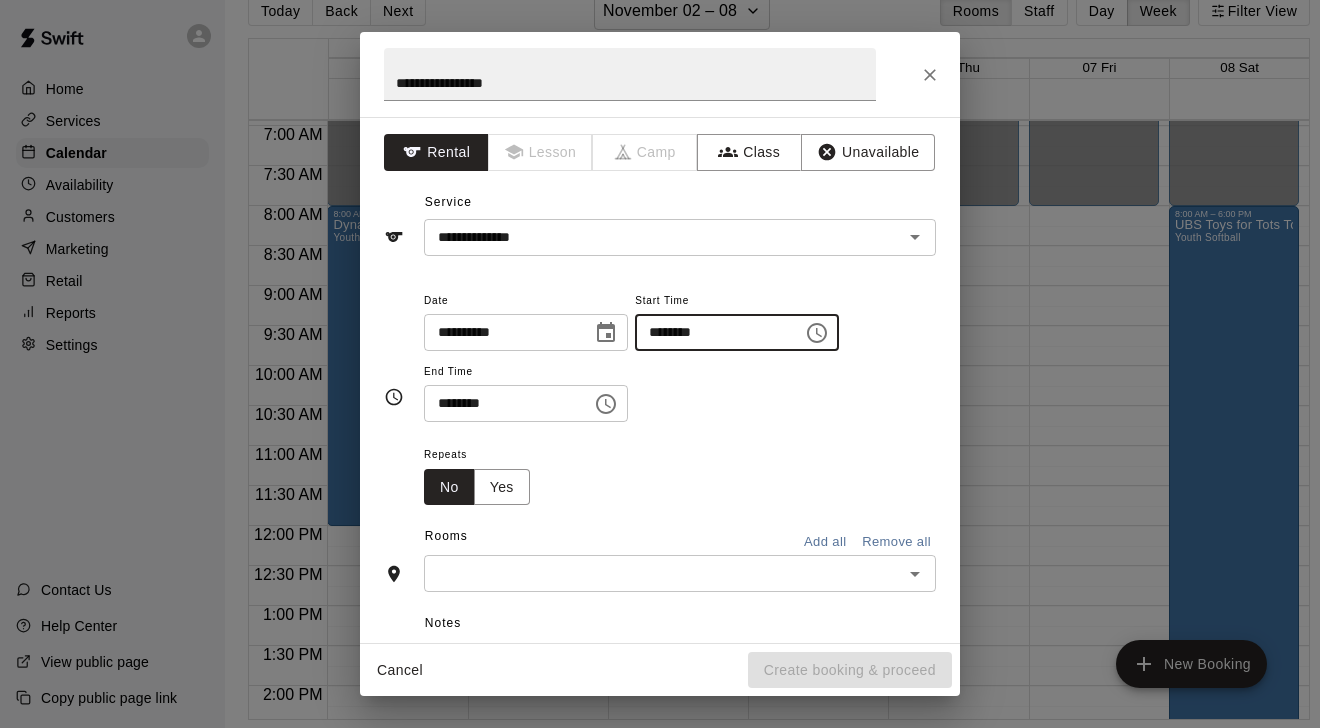 click on "********" at bounding box center (501, 403) 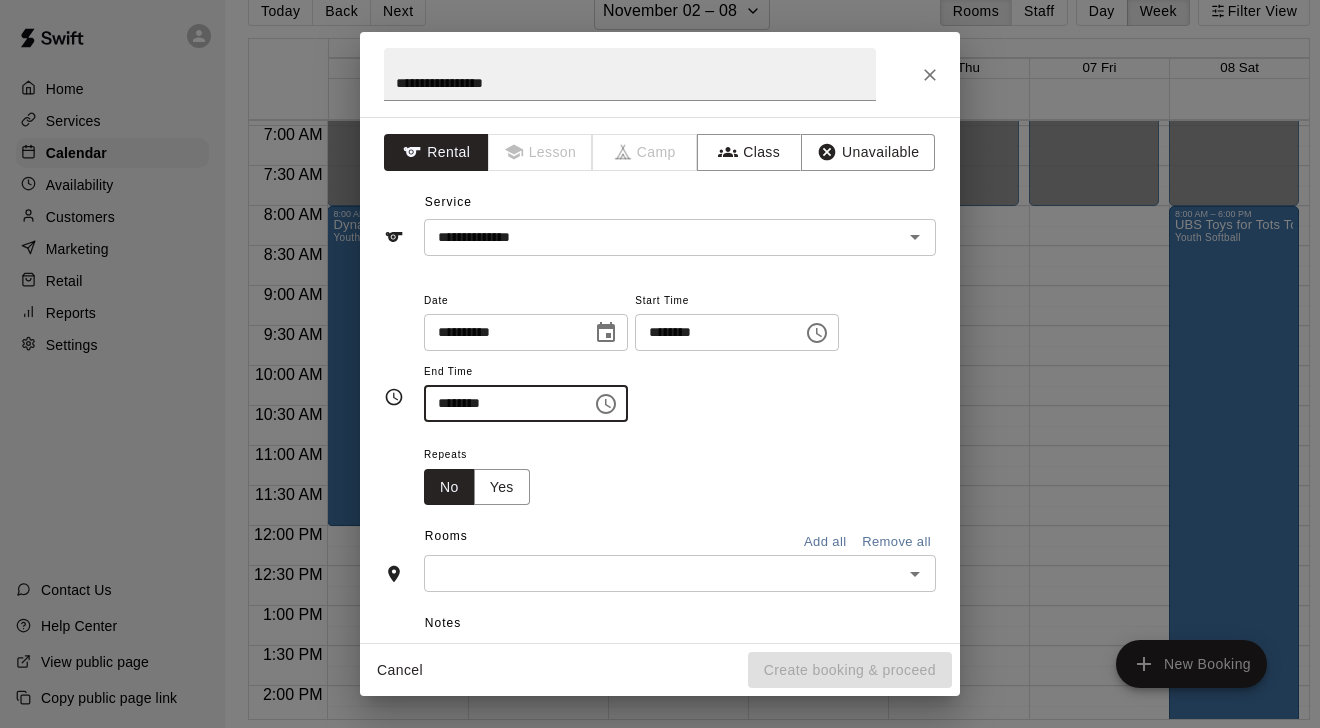 type on "********" 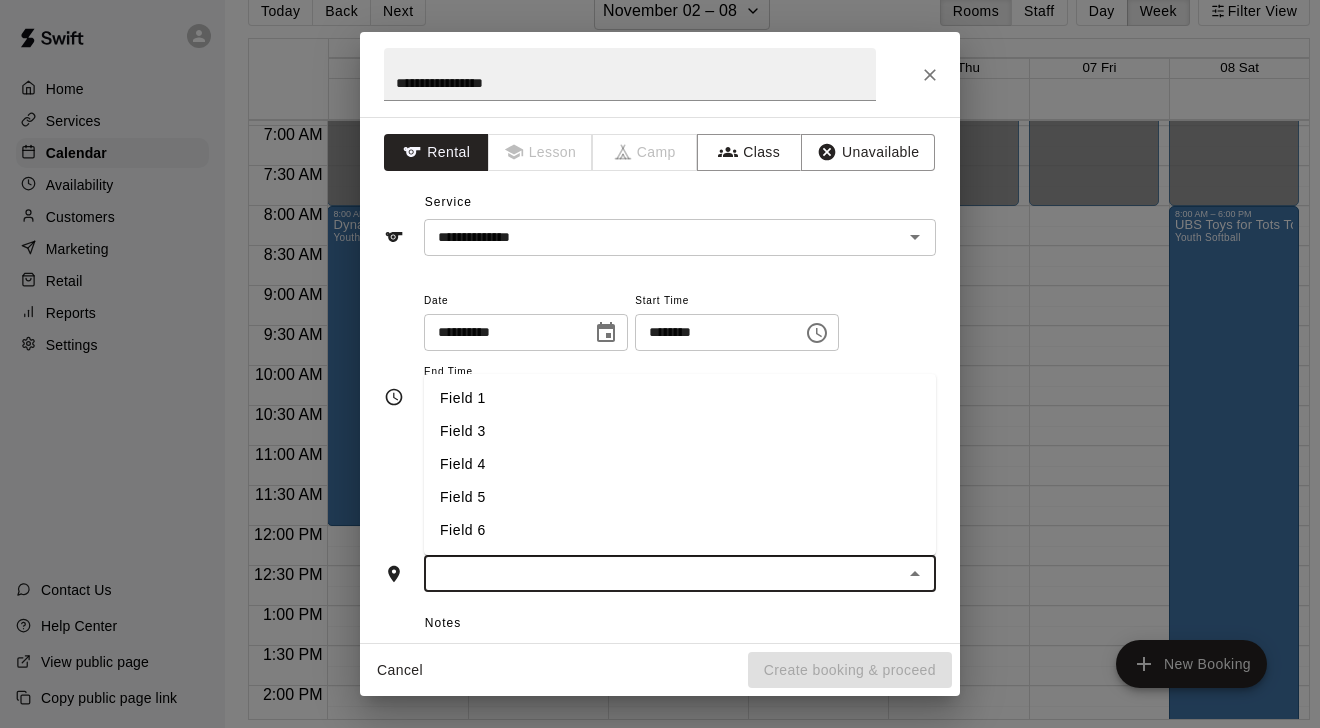 click on "Field 4" at bounding box center (680, 464) 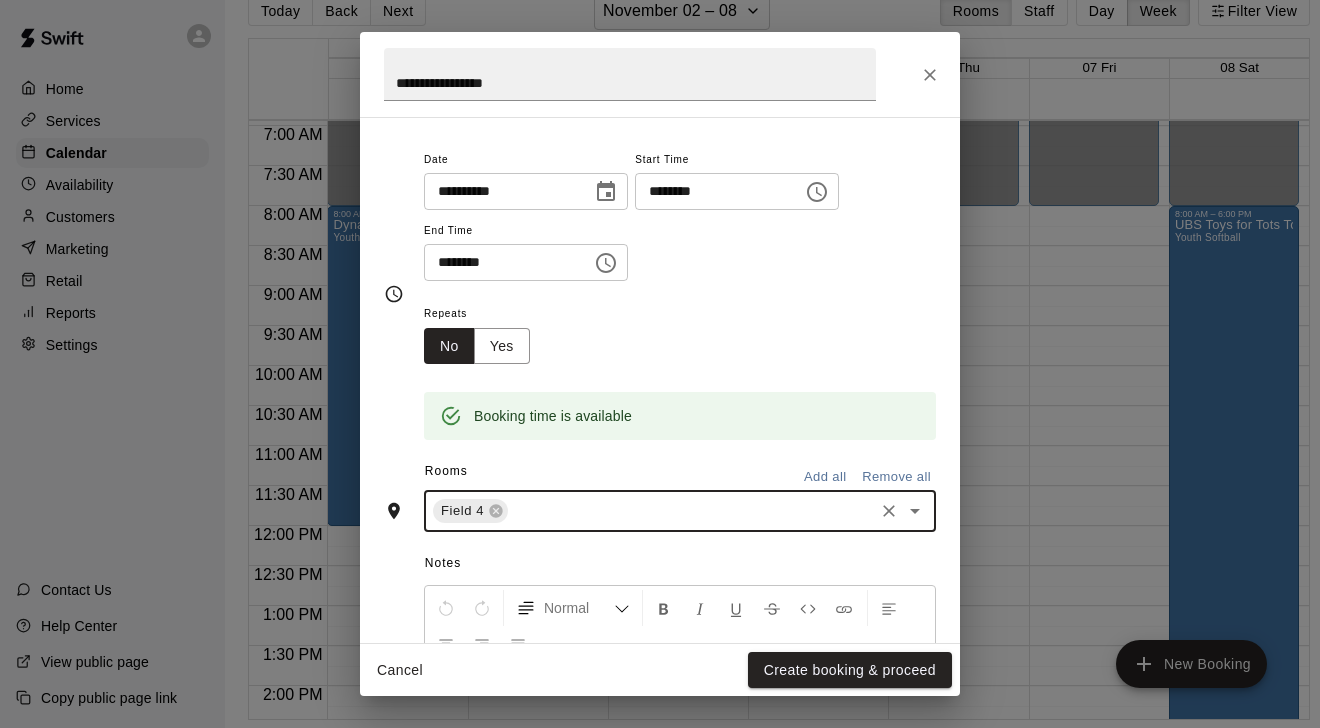 scroll, scrollTop: 162, scrollLeft: 0, axis: vertical 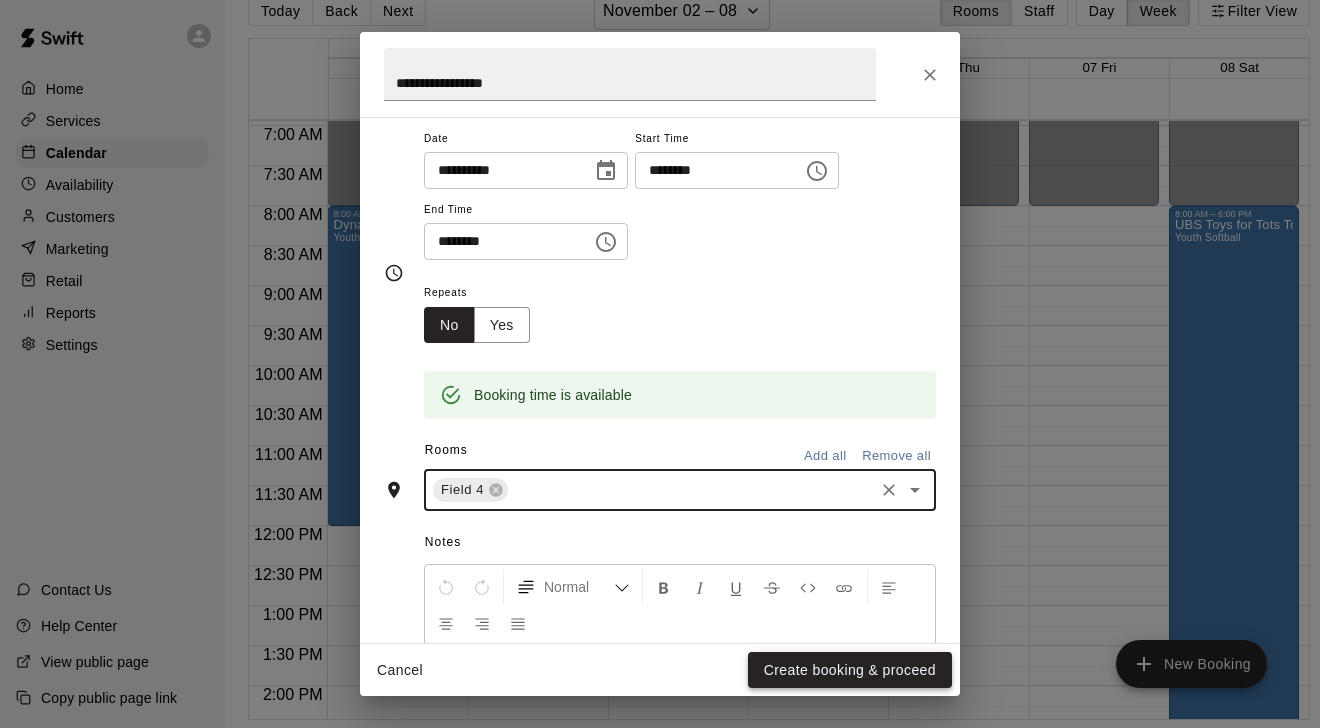 click on "Create booking & proceed" at bounding box center (850, 670) 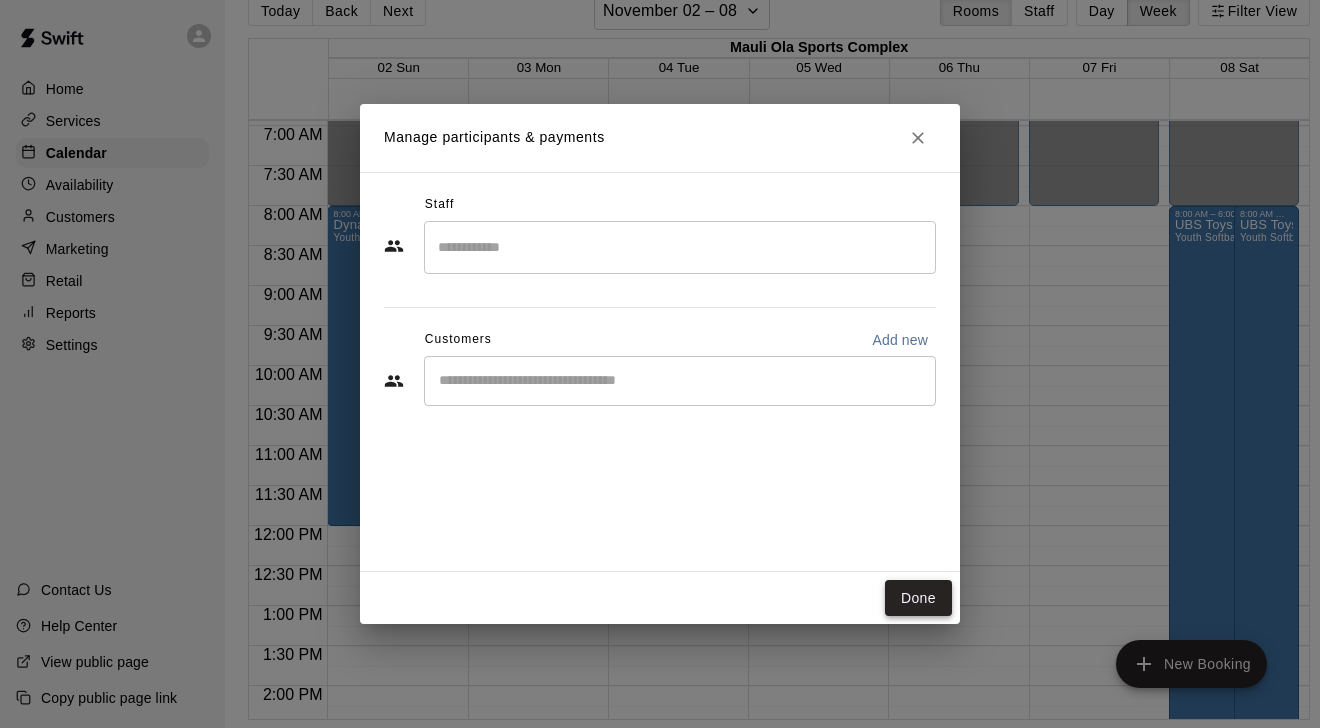 click on "Done" at bounding box center (918, 598) 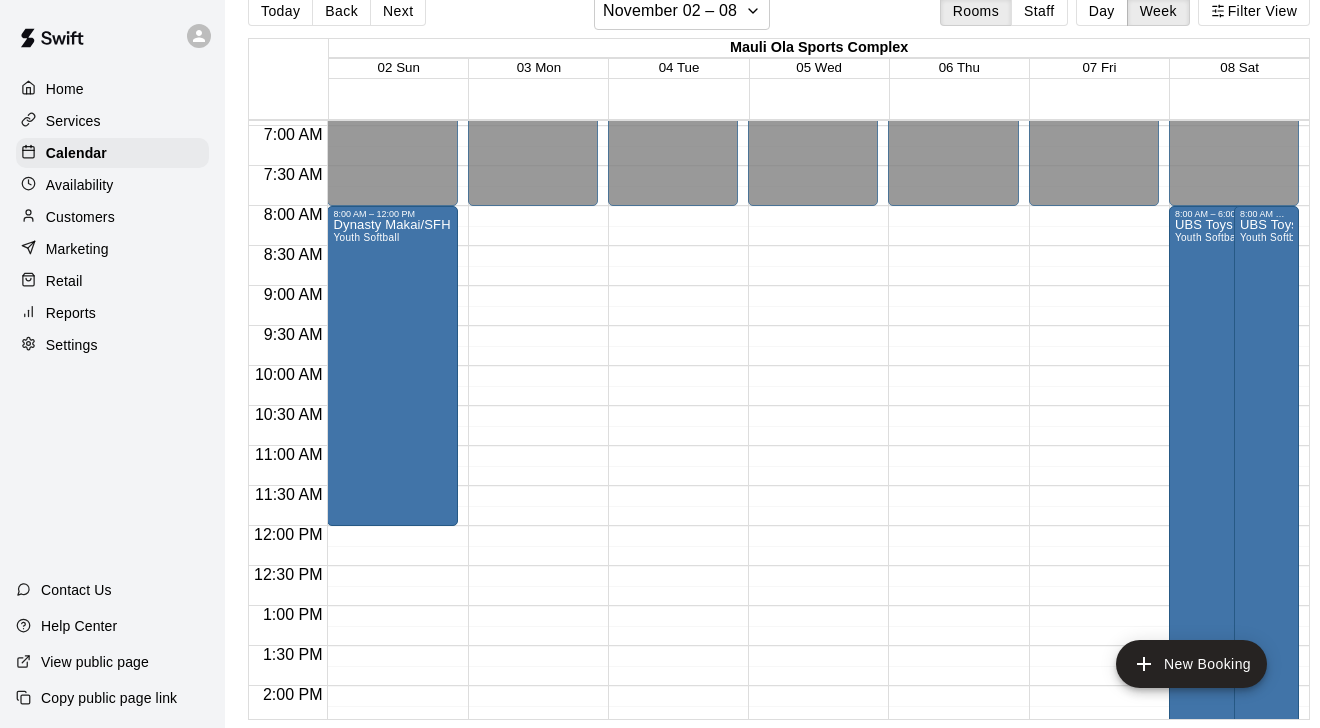 click on "Customers" at bounding box center (112, 217) 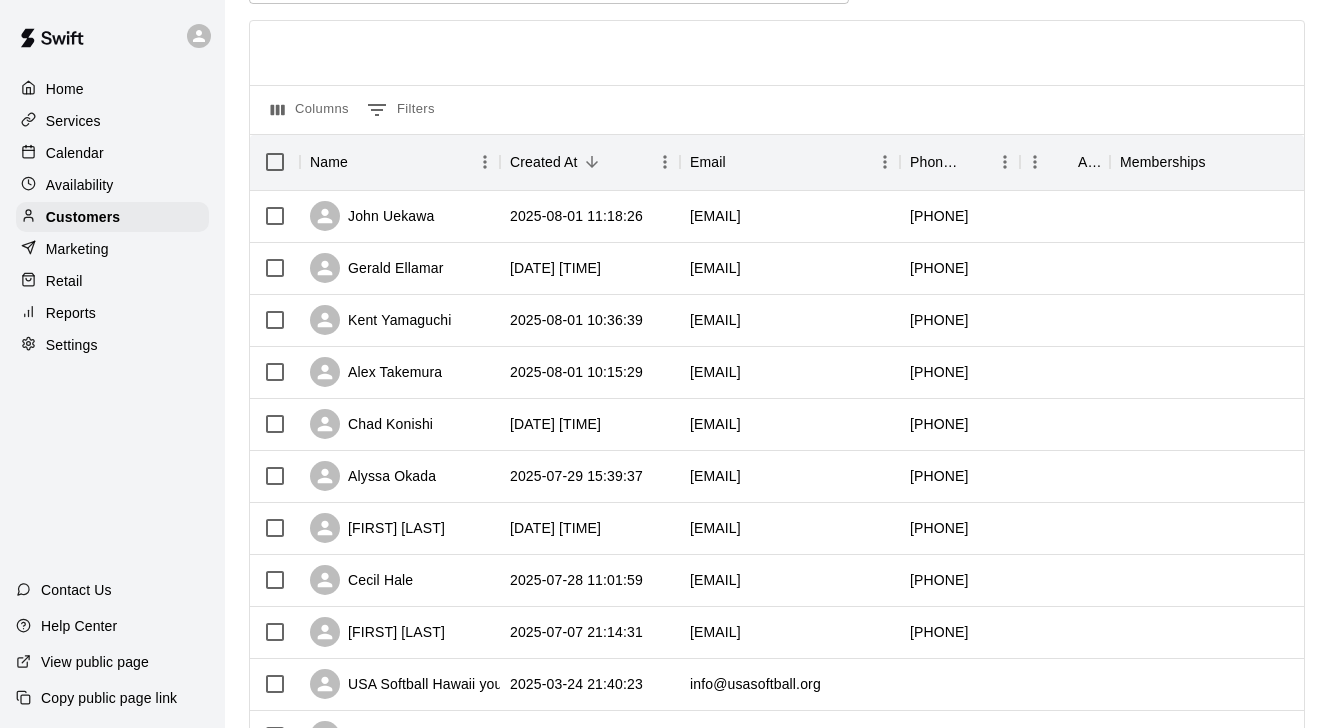 scroll, scrollTop: 133, scrollLeft: 0, axis: vertical 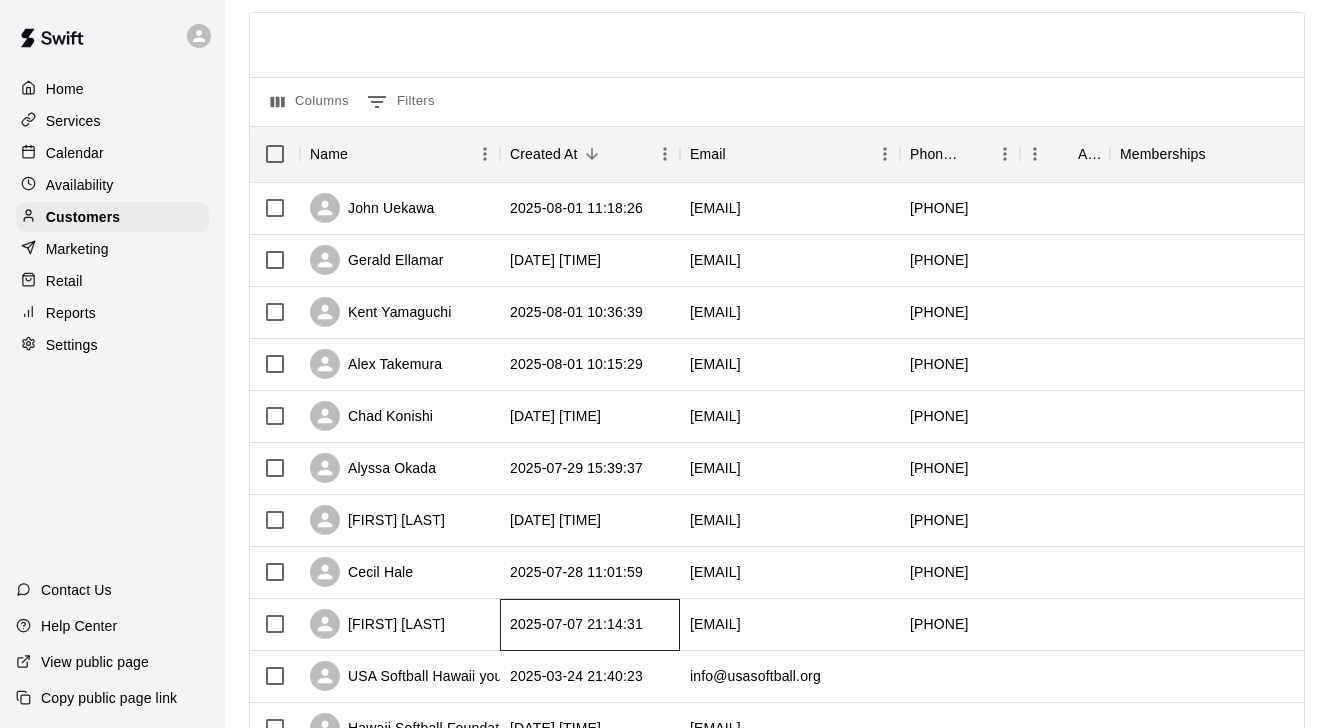click on "2025-07-07 21:14:31" at bounding box center (576, 624) 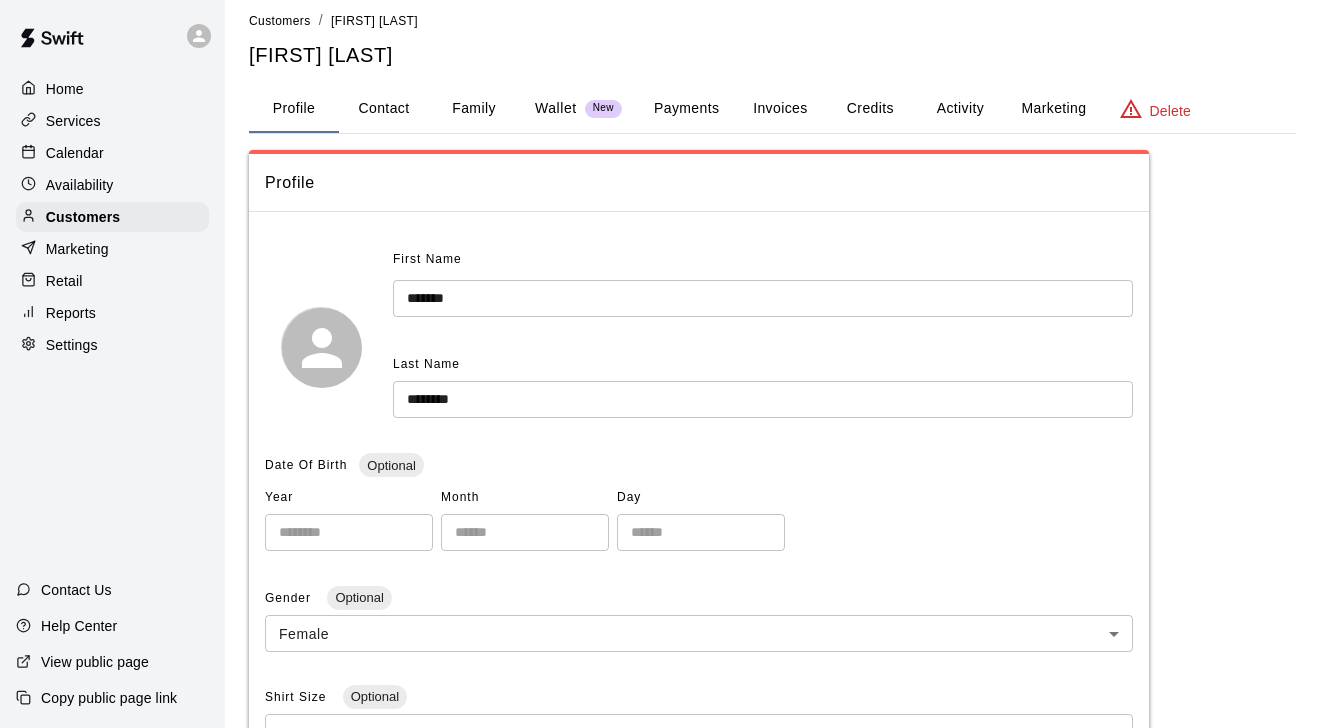 scroll, scrollTop: 11, scrollLeft: 0, axis: vertical 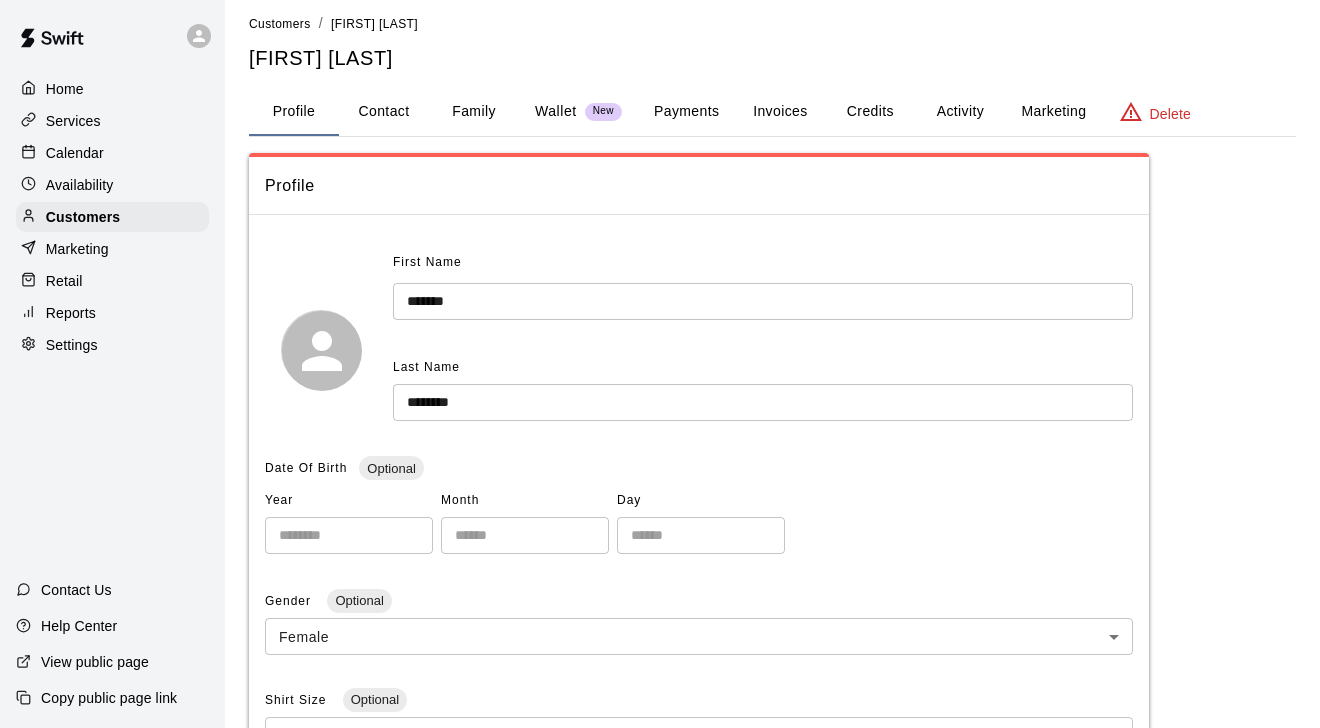 click on "Invoices" at bounding box center (780, 112) 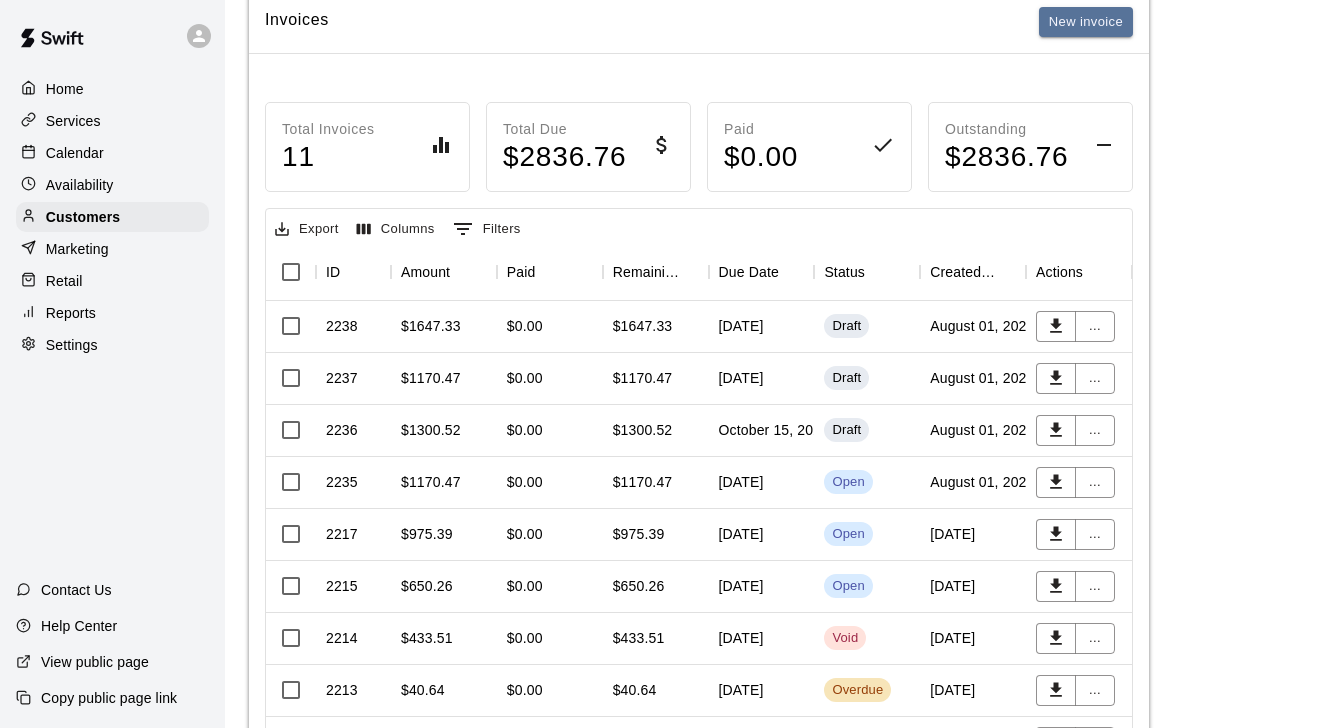 scroll, scrollTop: 190, scrollLeft: 0, axis: vertical 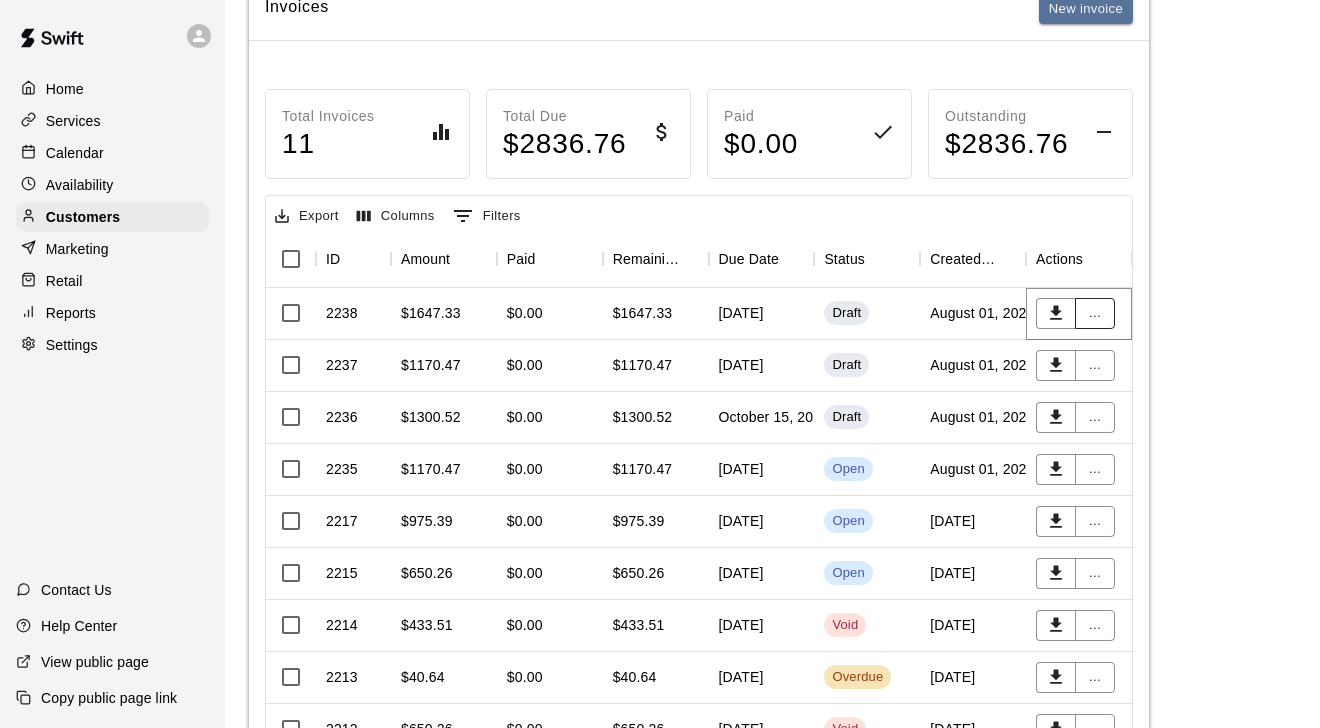 click on "..." at bounding box center [1095, 313] 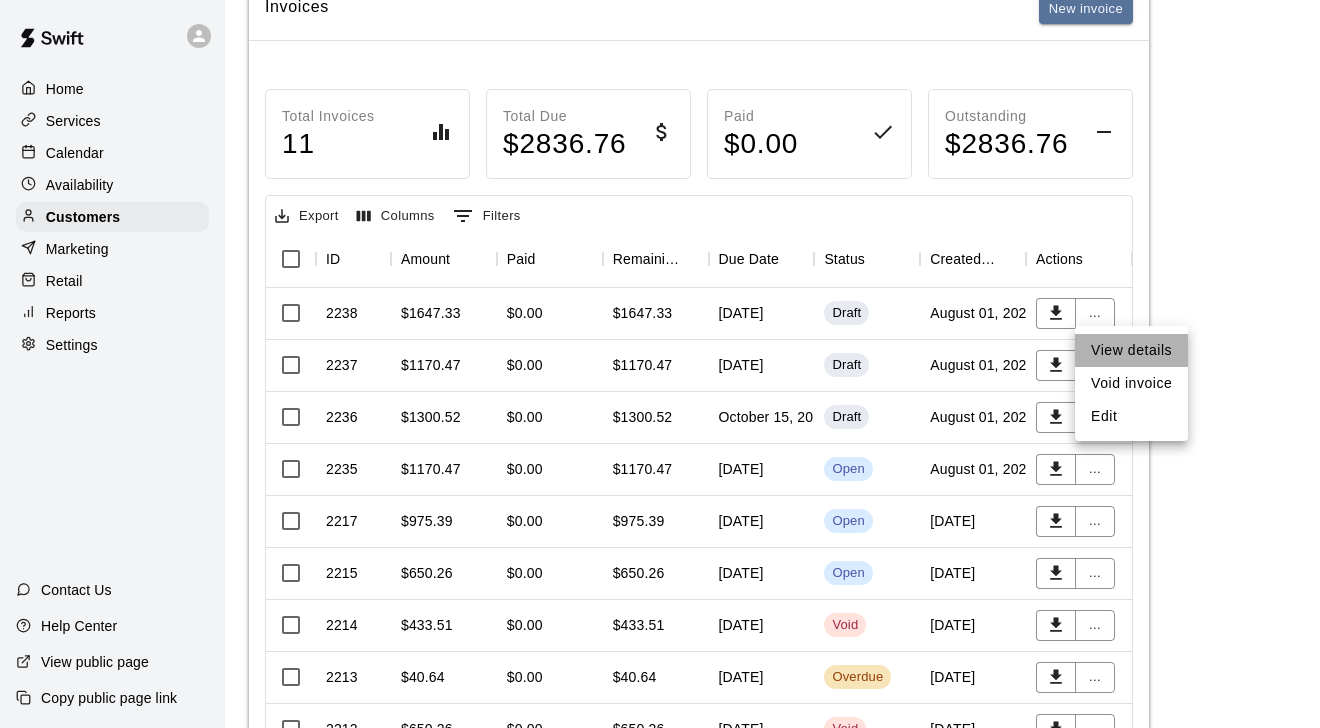 click on "View details" at bounding box center [1131, 350] 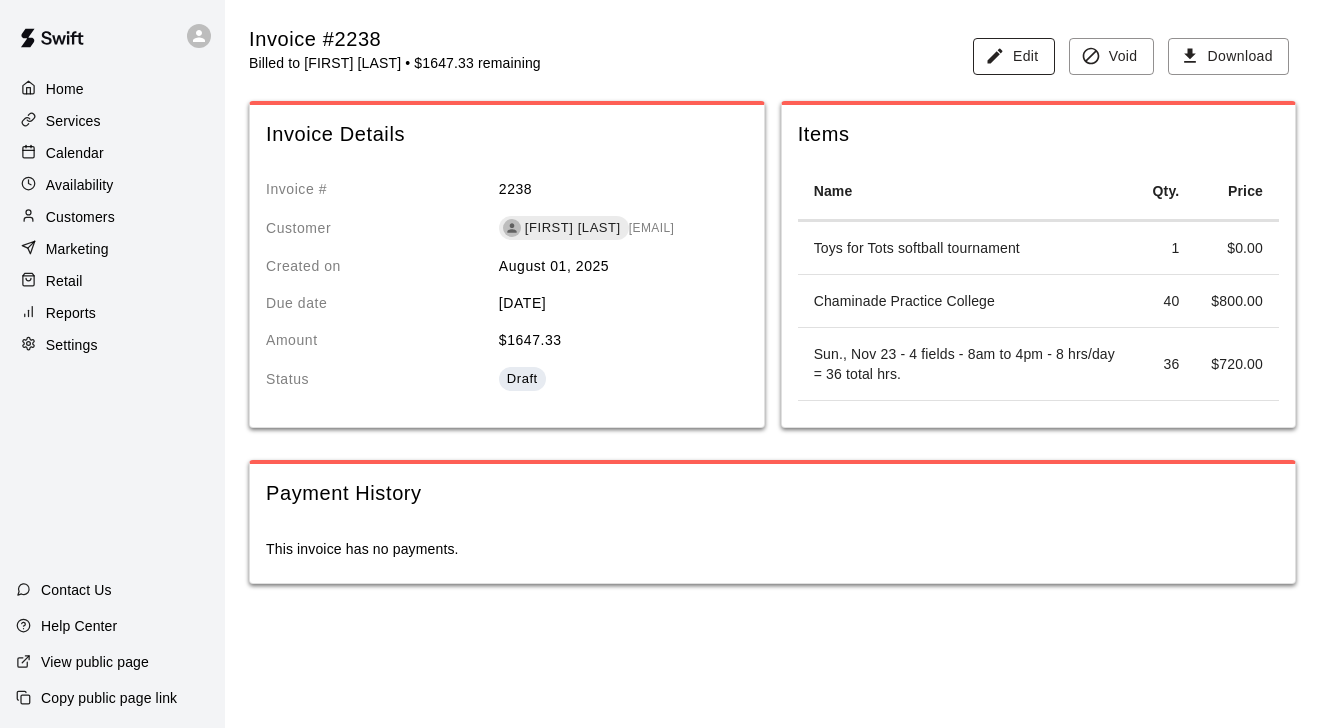 click on "Edit" at bounding box center (1014, 56) 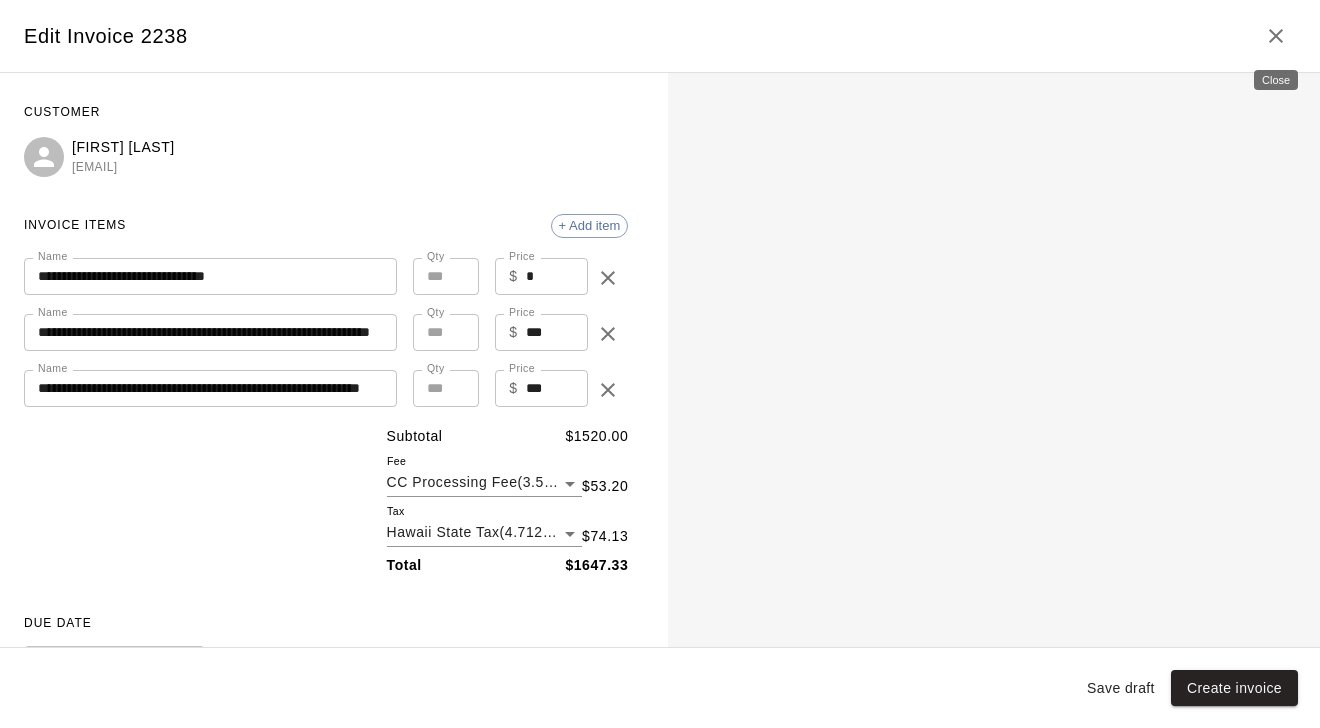 click 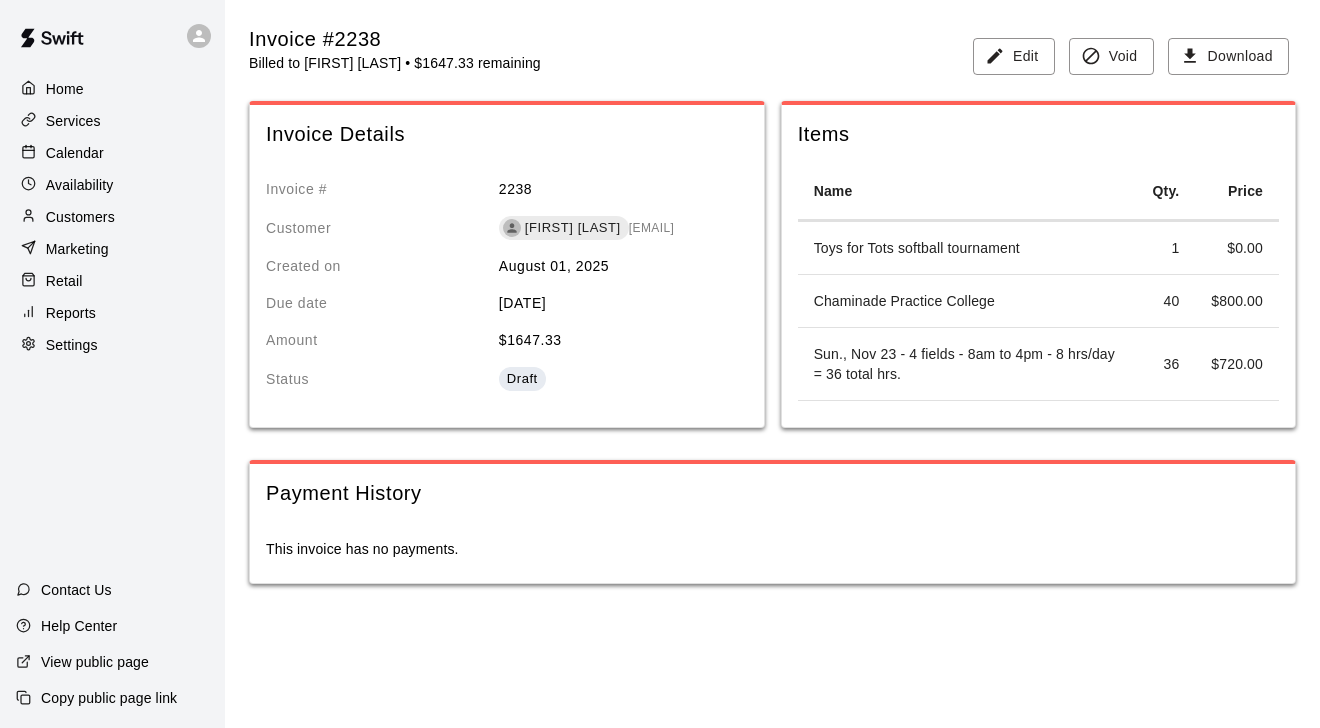 scroll, scrollTop: 0, scrollLeft: 0, axis: both 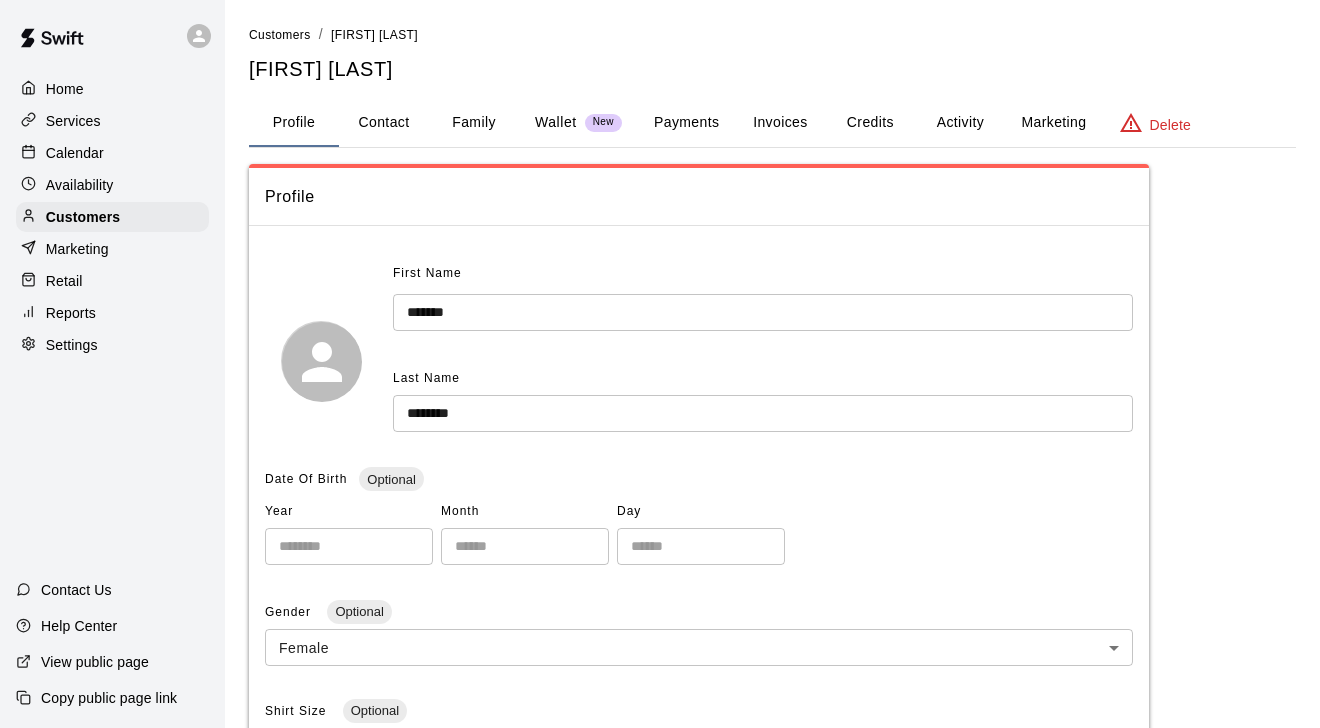 click on "Invoices" at bounding box center [780, 123] 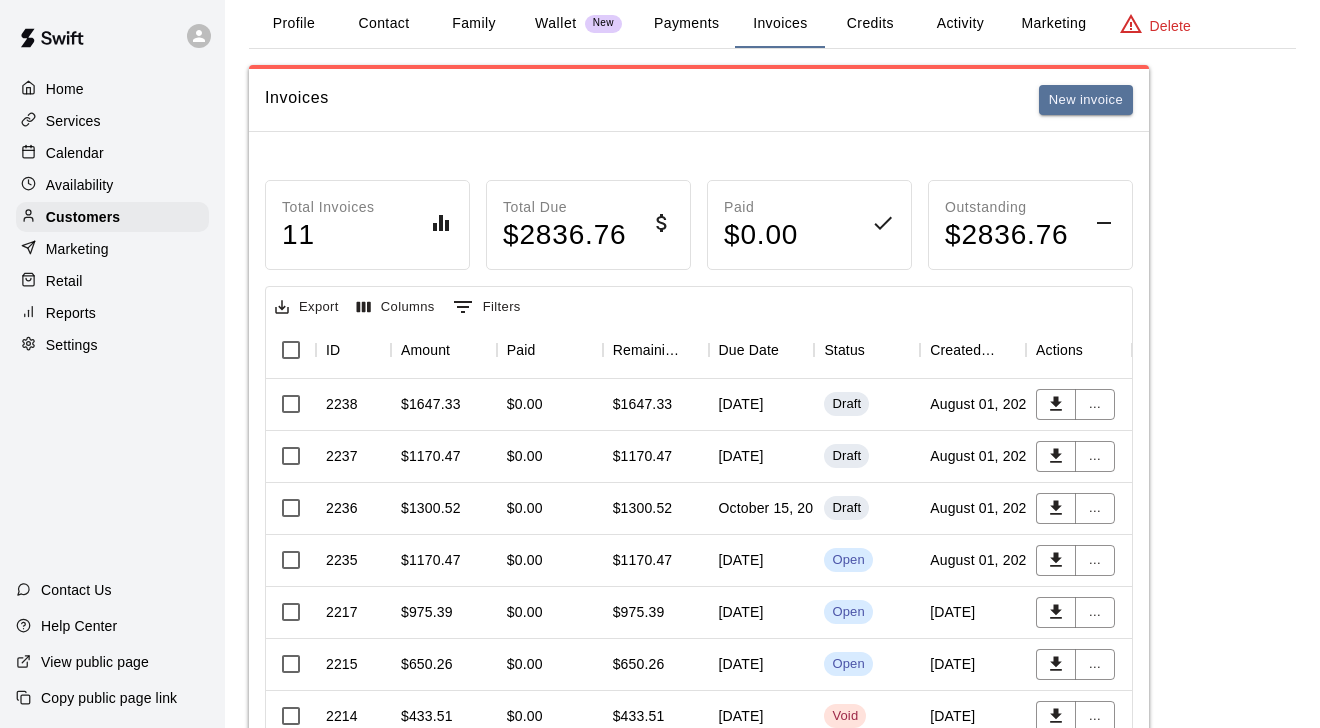 scroll, scrollTop: 108, scrollLeft: 0, axis: vertical 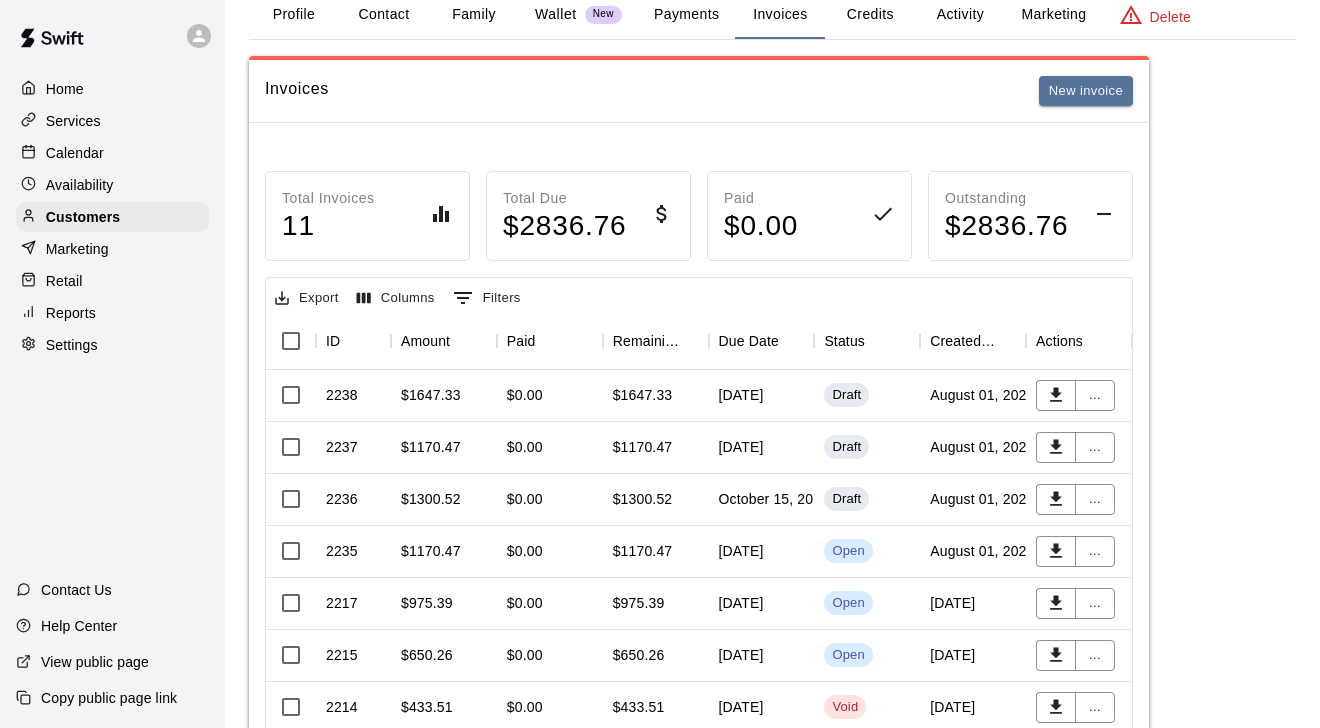 click on "$1647.33" at bounding box center (431, 395) 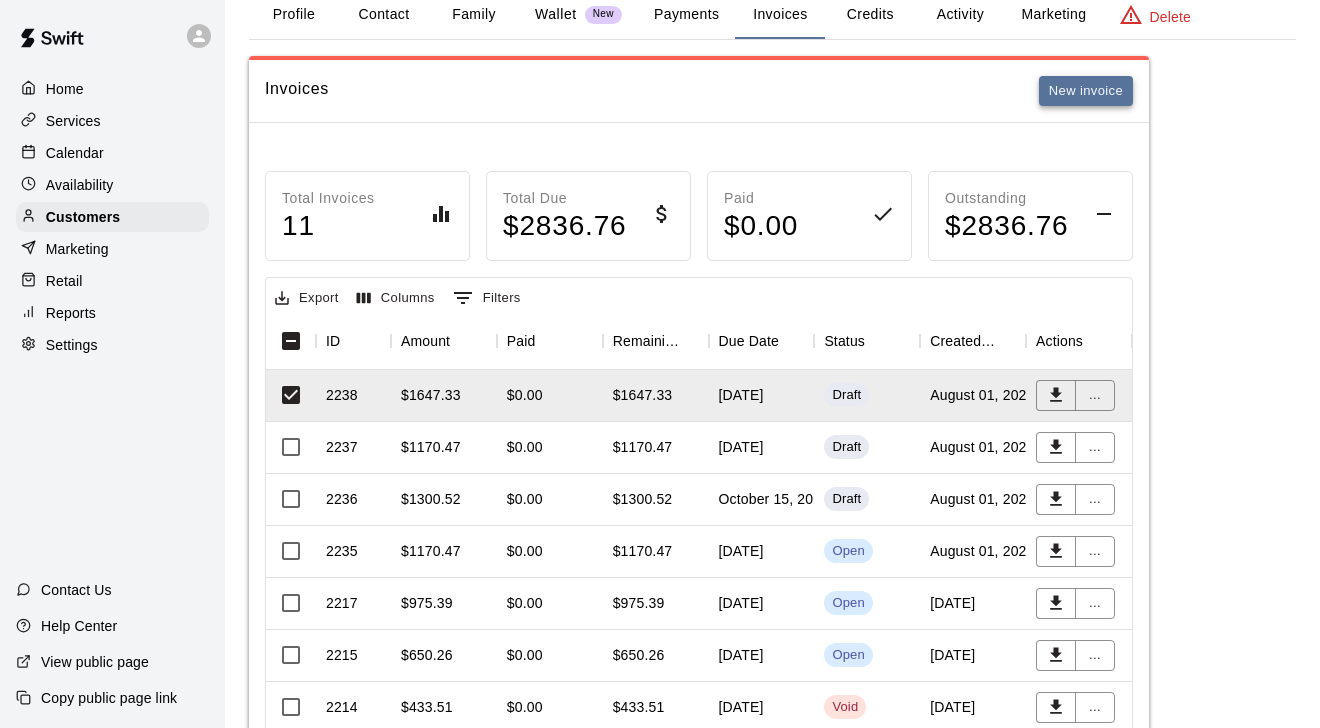 click on "New invoice" at bounding box center [1086, 91] 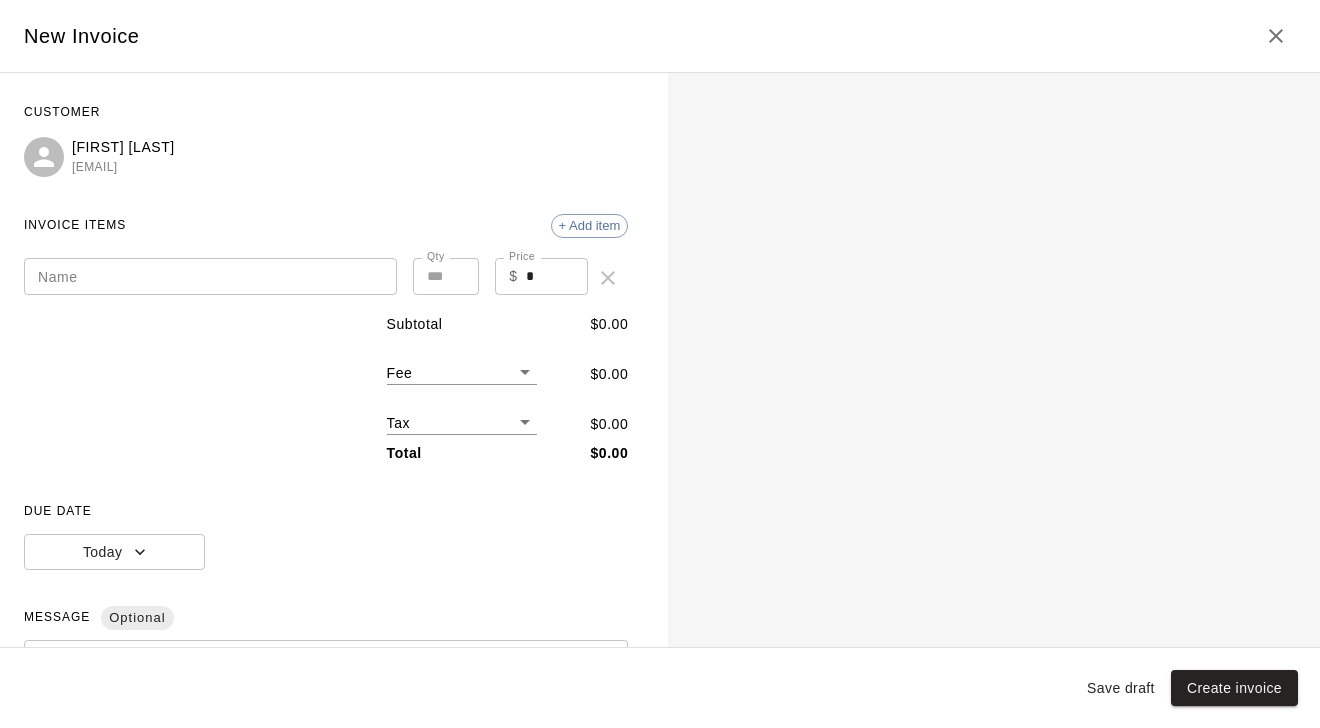click on "Name" at bounding box center [210, 276] 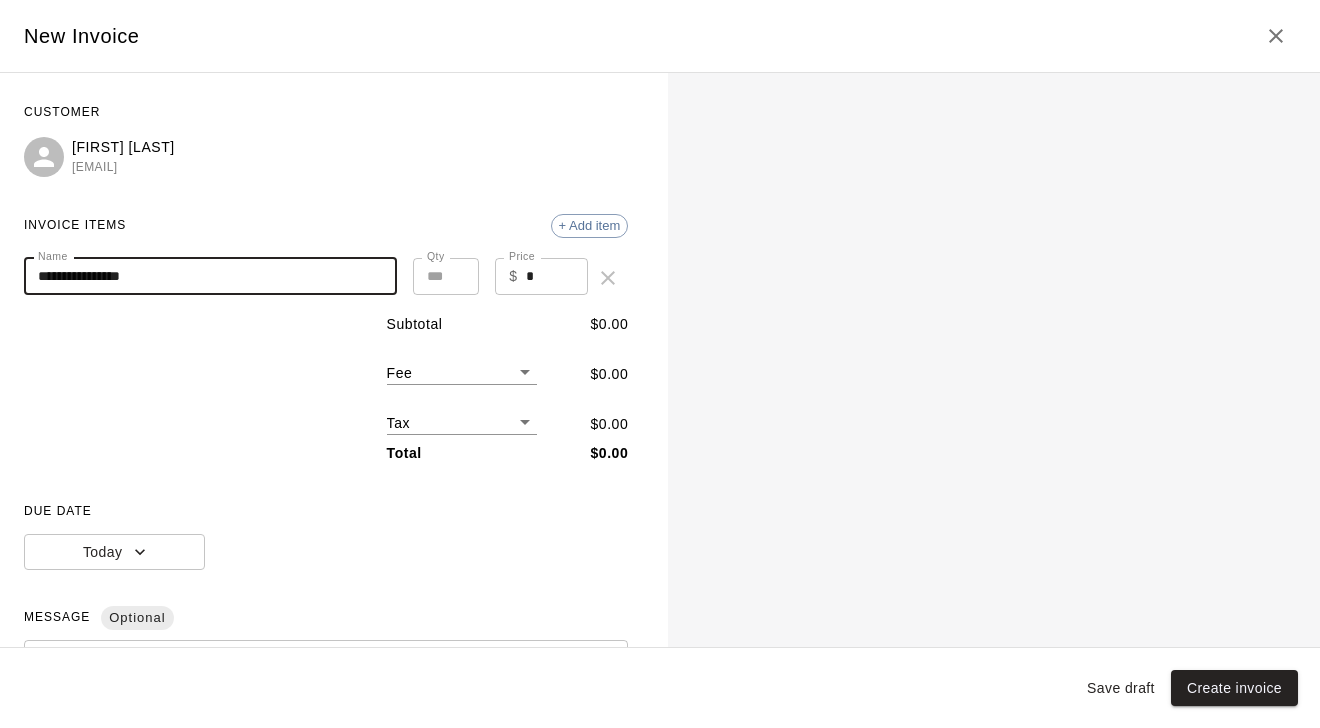 click on "**********" at bounding box center (210, 276) 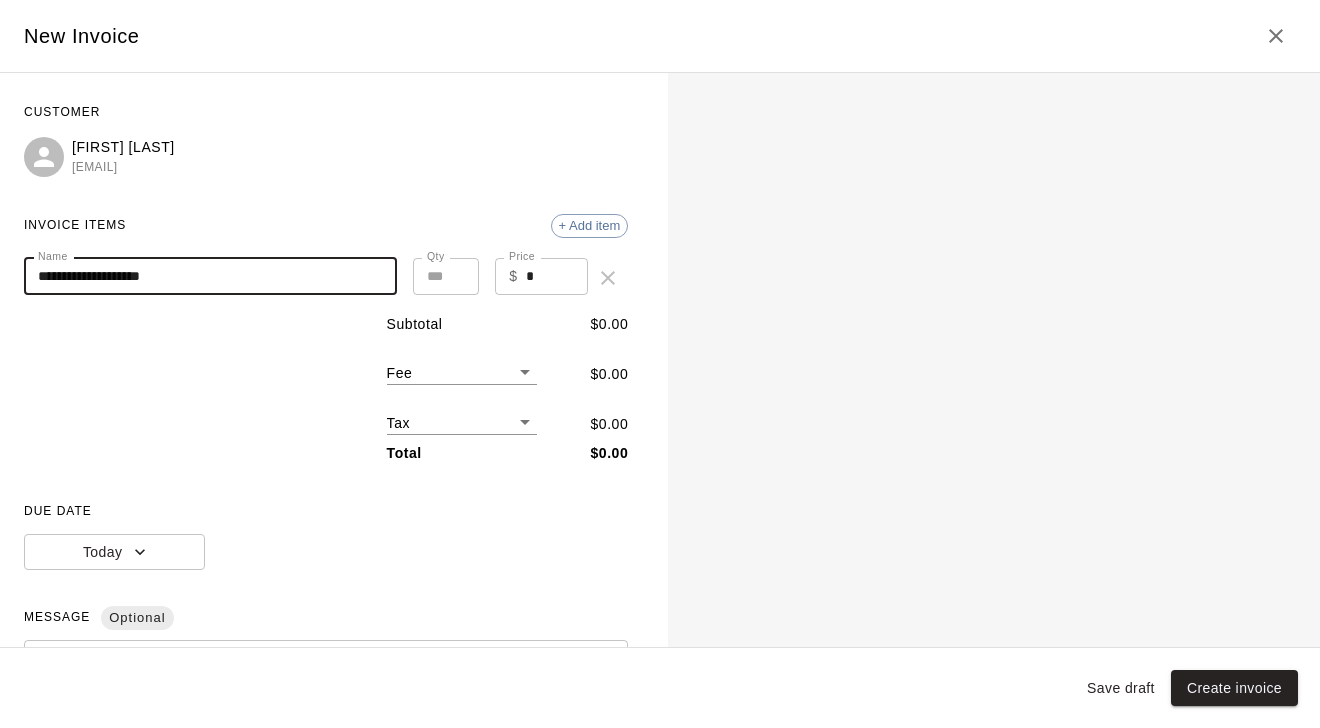 click on "**********" at bounding box center (210, 276) 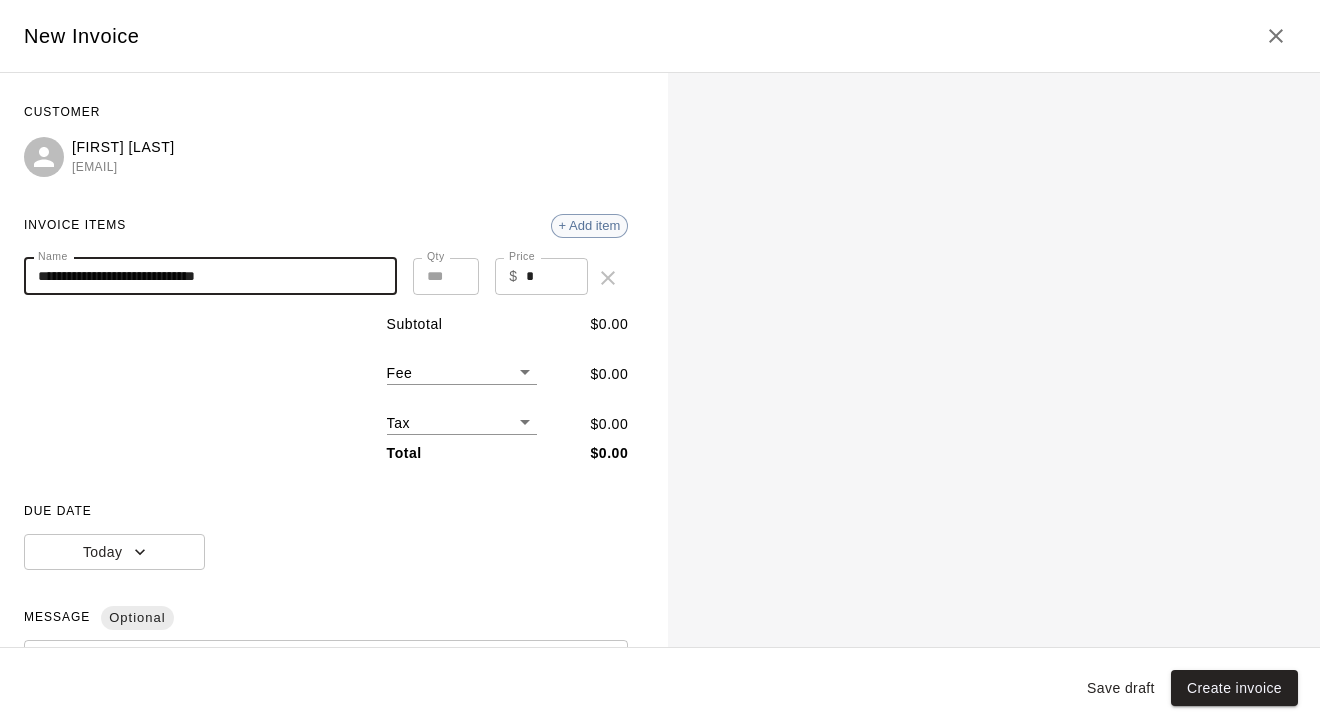 type on "**********" 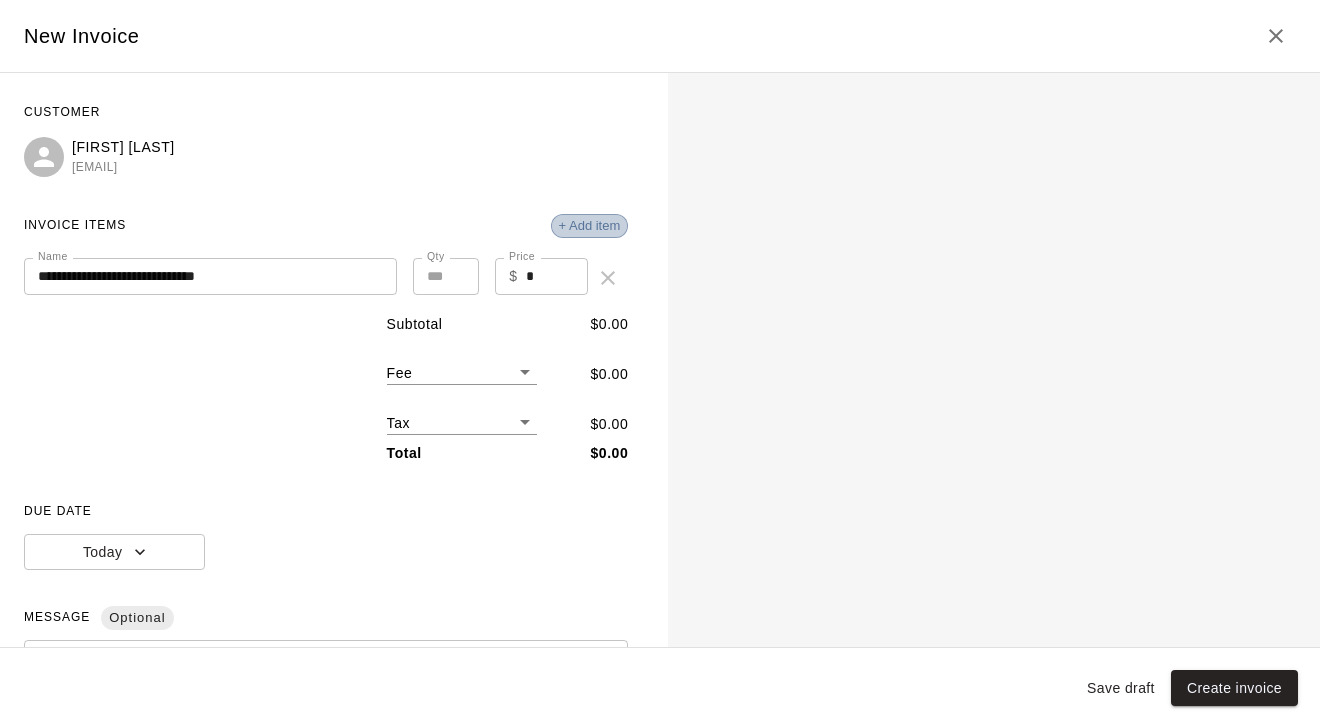 click on "+ Add item" at bounding box center (590, 225) 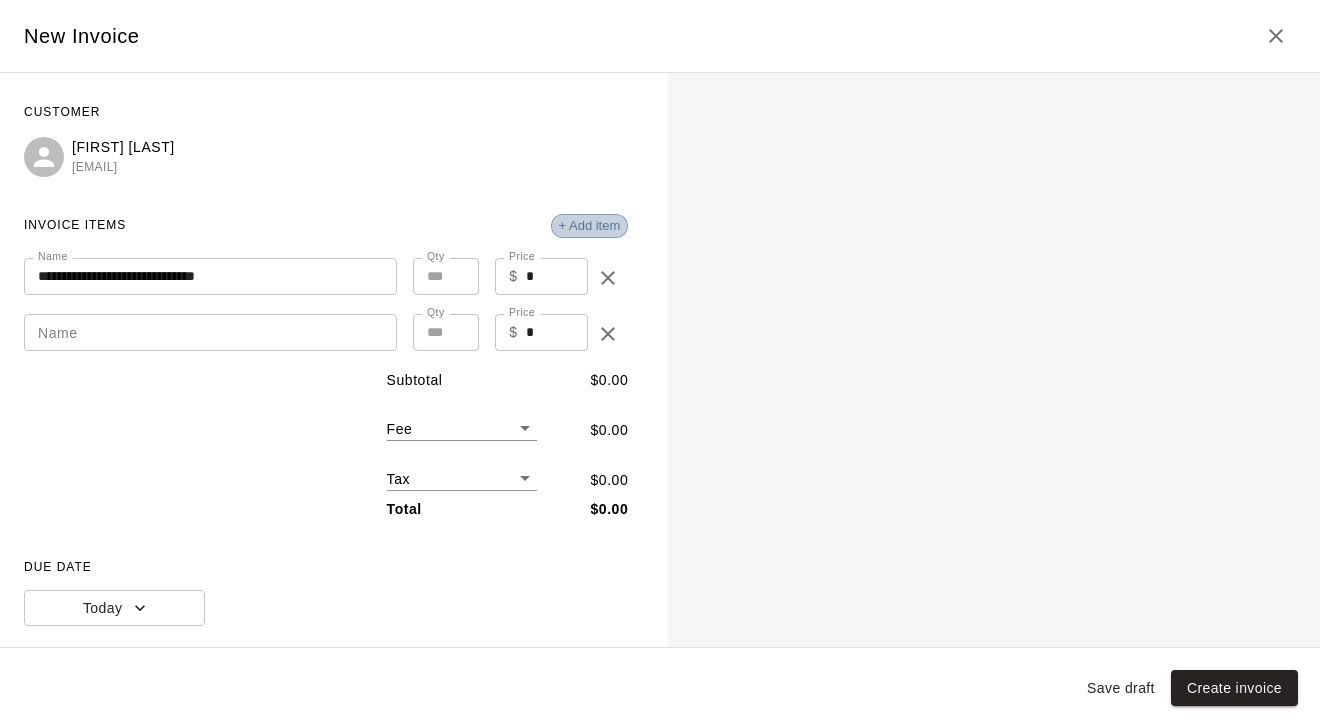 click on "+ Add item" at bounding box center (590, 225) 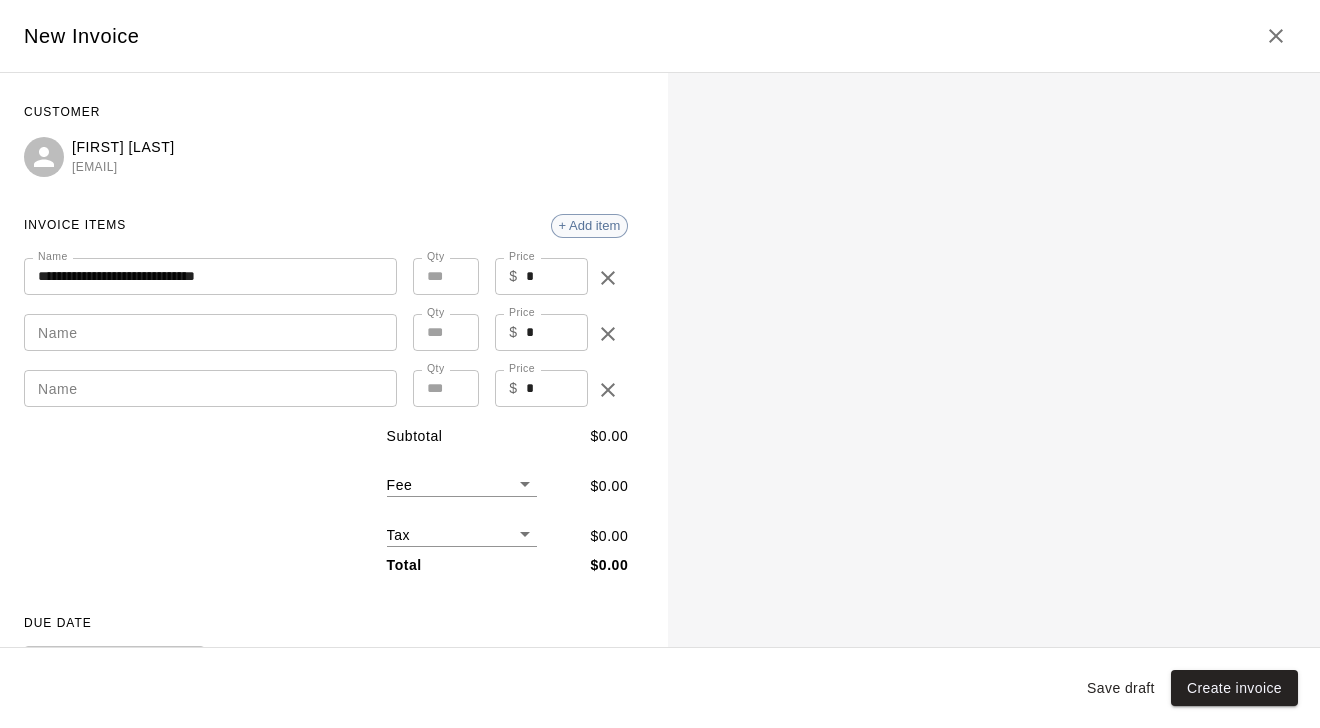 click on "+ Add item" at bounding box center [590, 225] 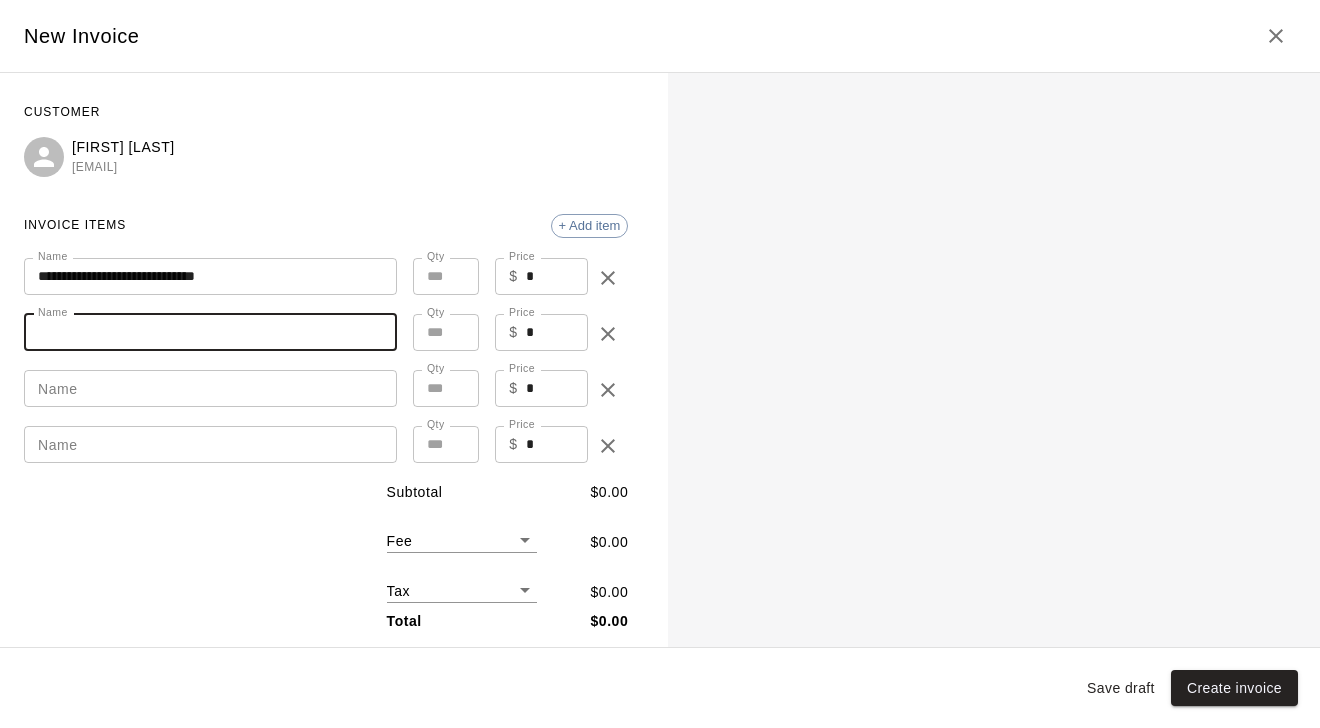 click on "Name" at bounding box center (210, 332) 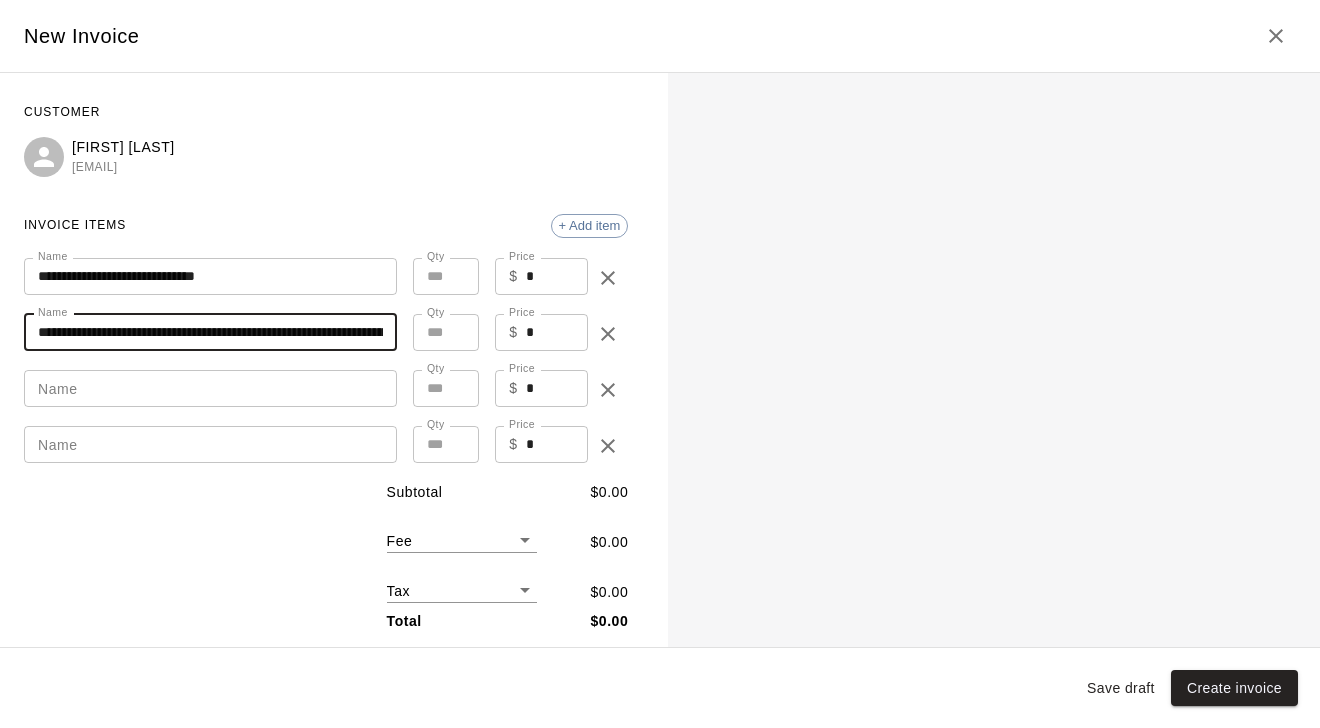 type on "**********" 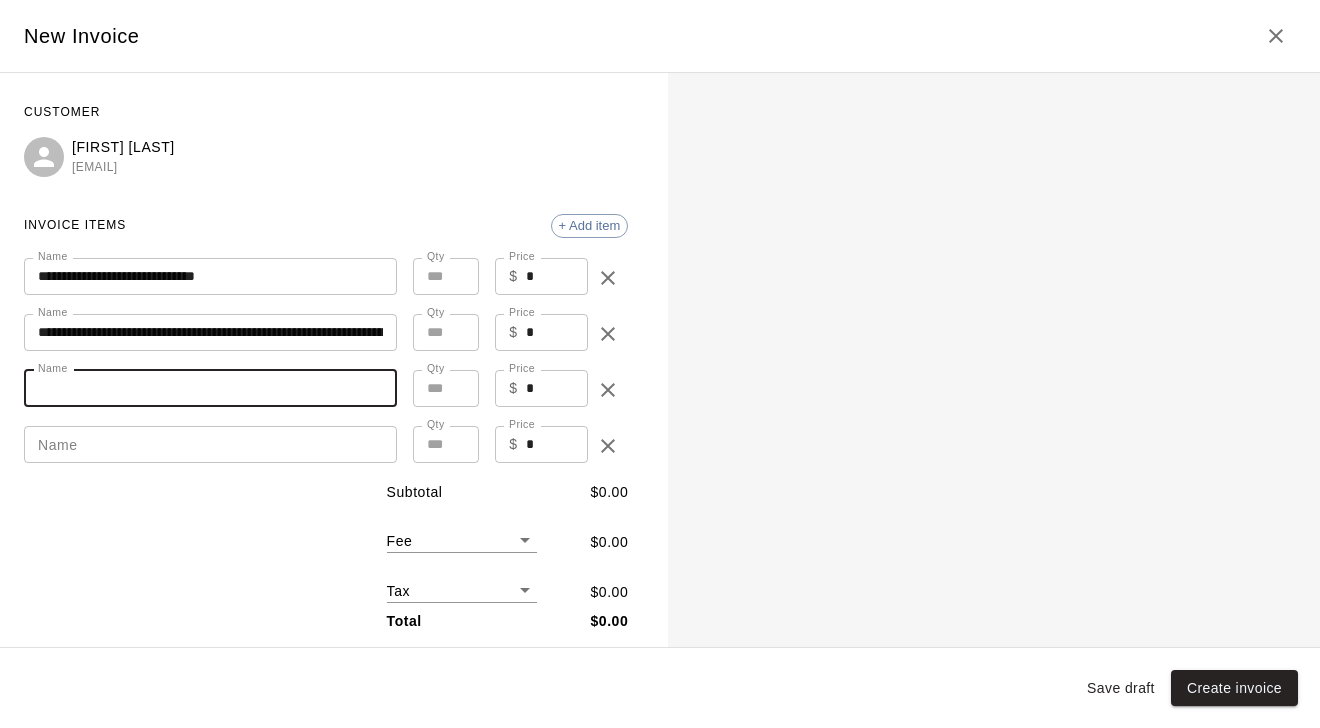 click on "Name" at bounding box center [210, 388] 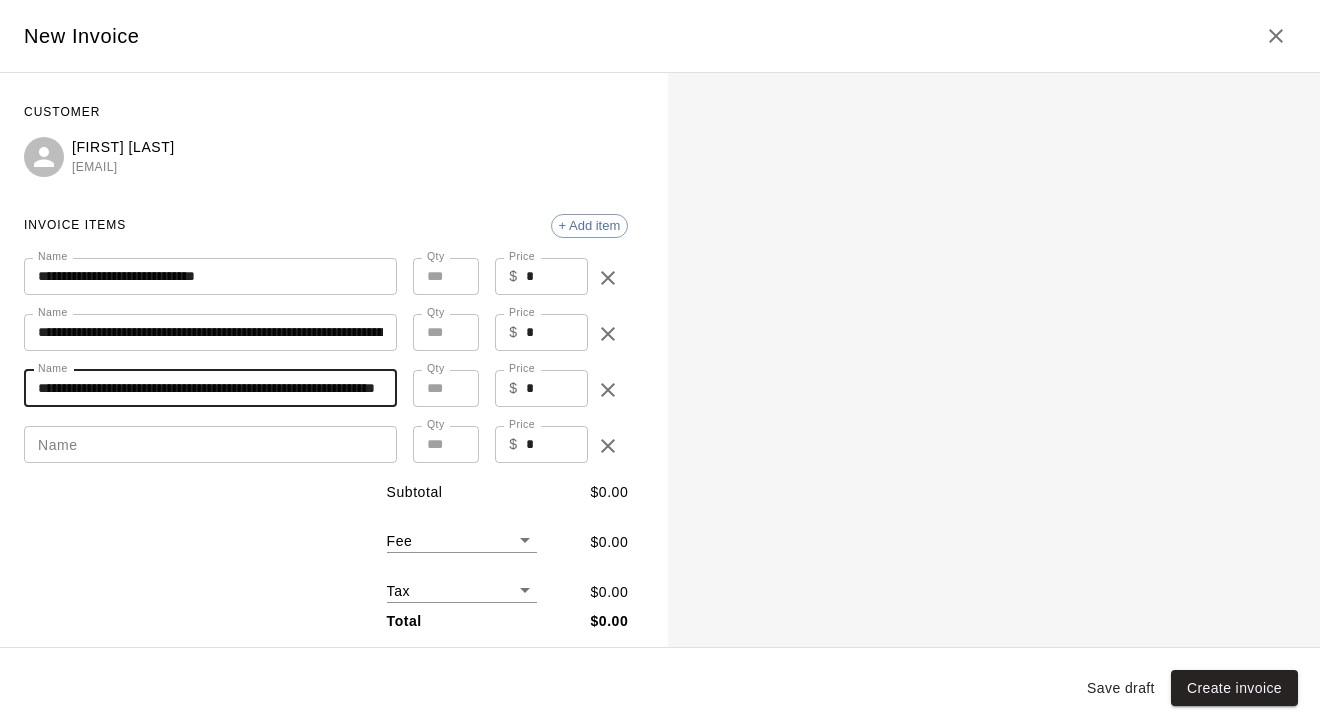 type on "**********" 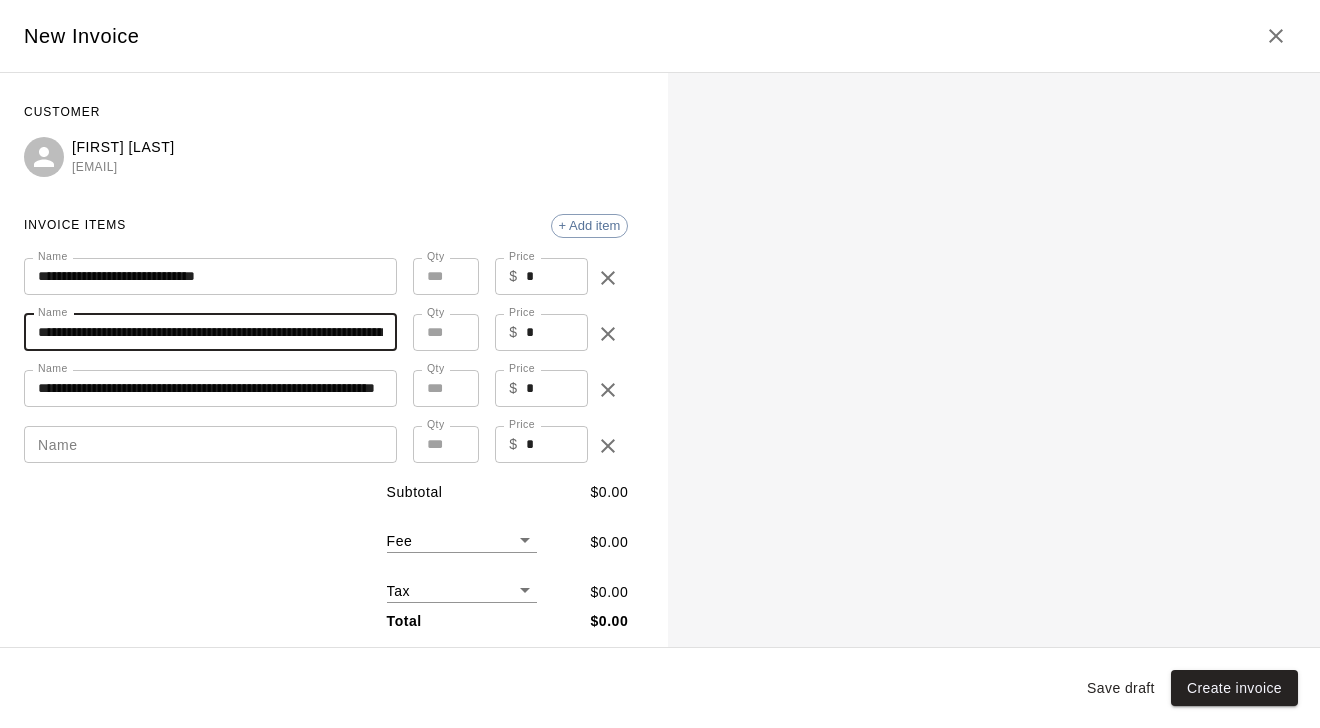 type on "**********" 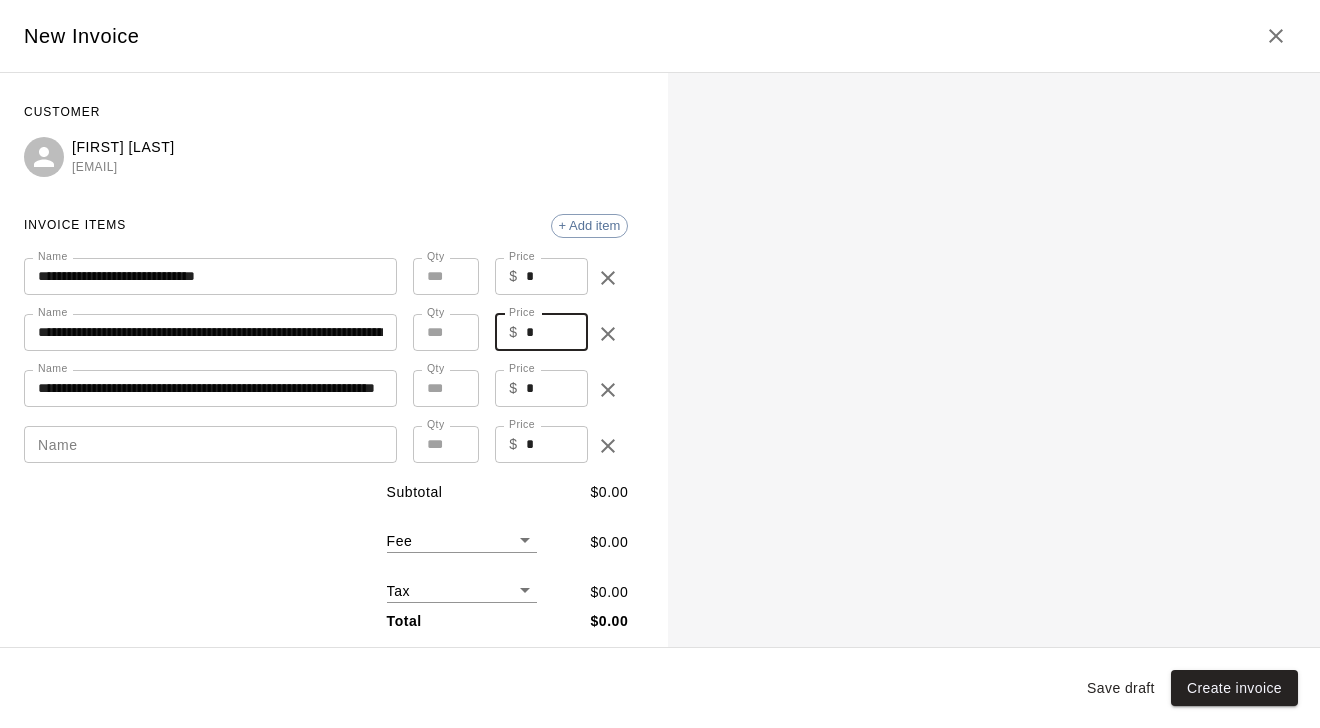 click on "*" at bounding box center [557, 332] 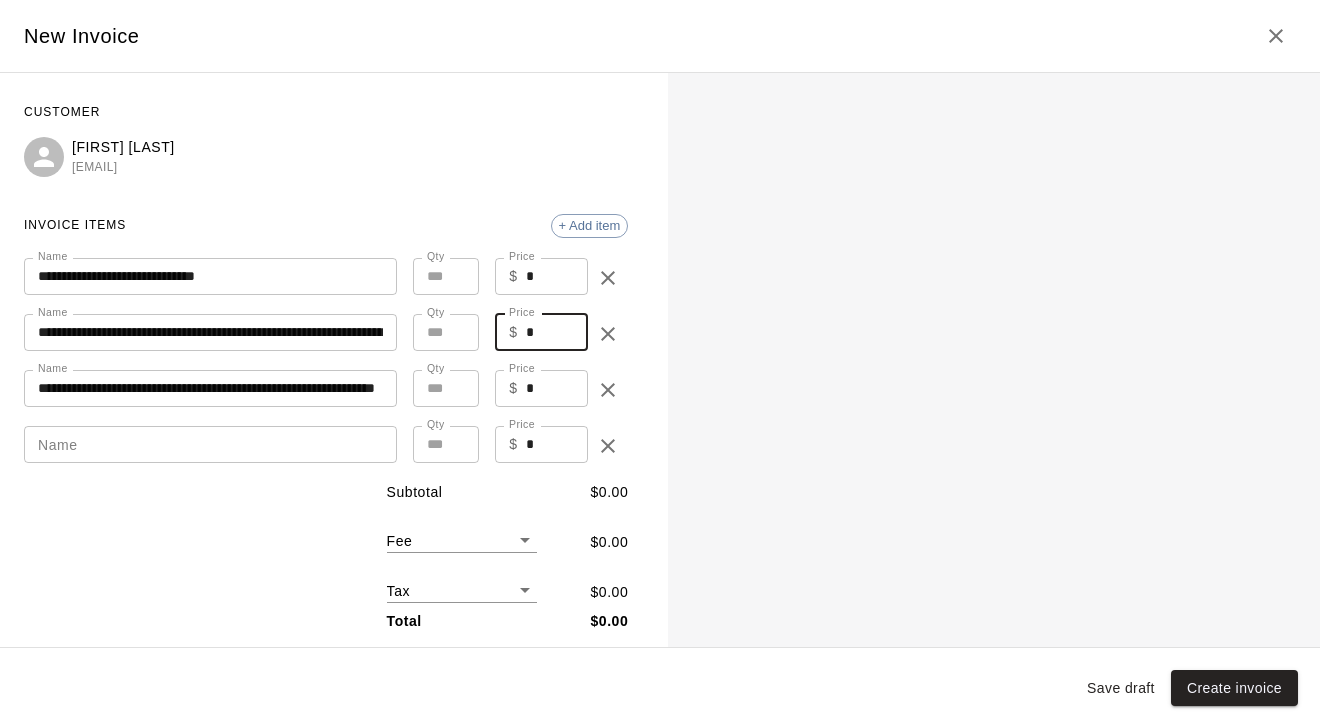 click on "*" at bounding box center (557, 332) 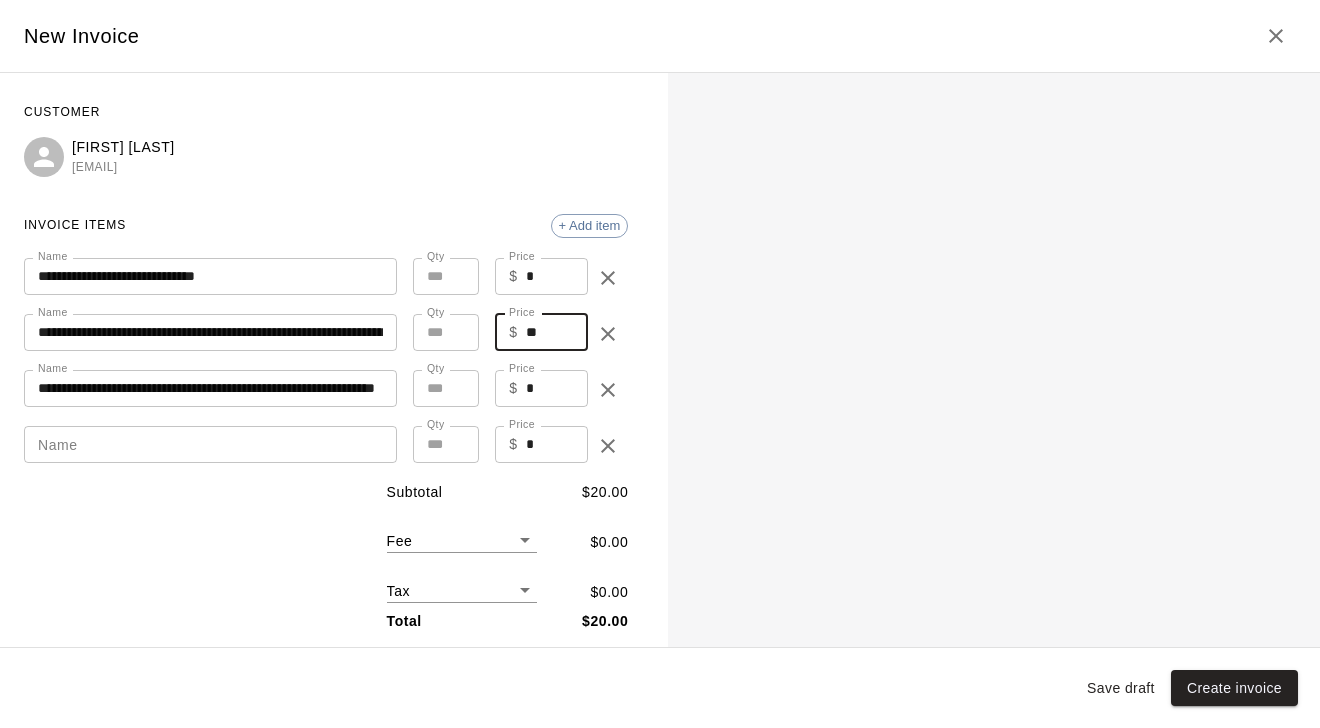 type on "**" 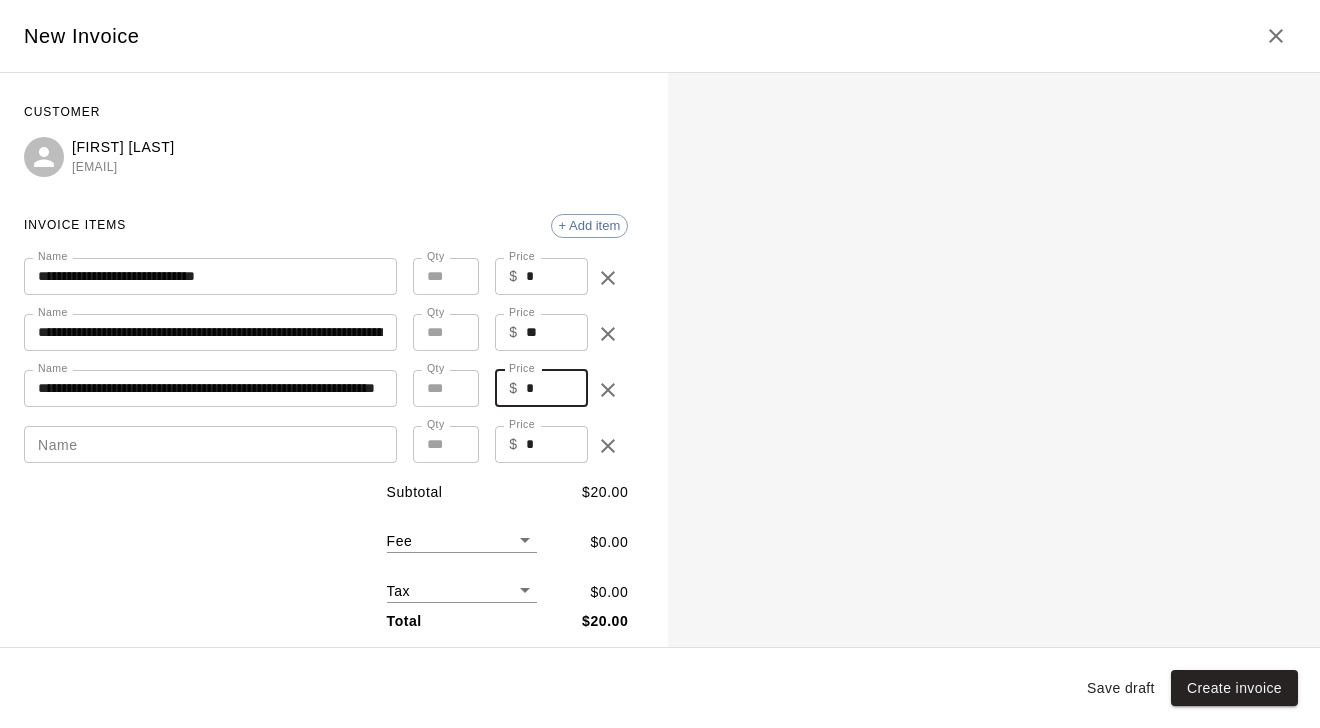 click on "*" at bounding box center [557, 388] 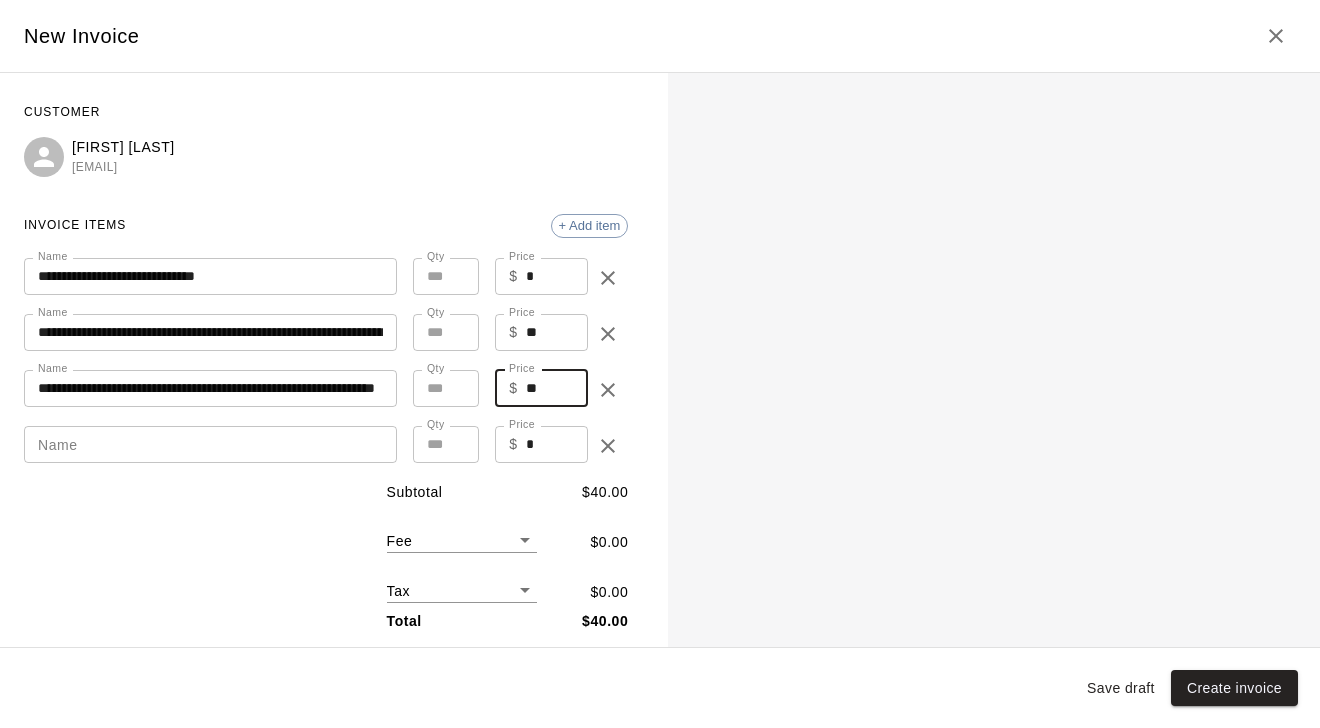 type on "**" 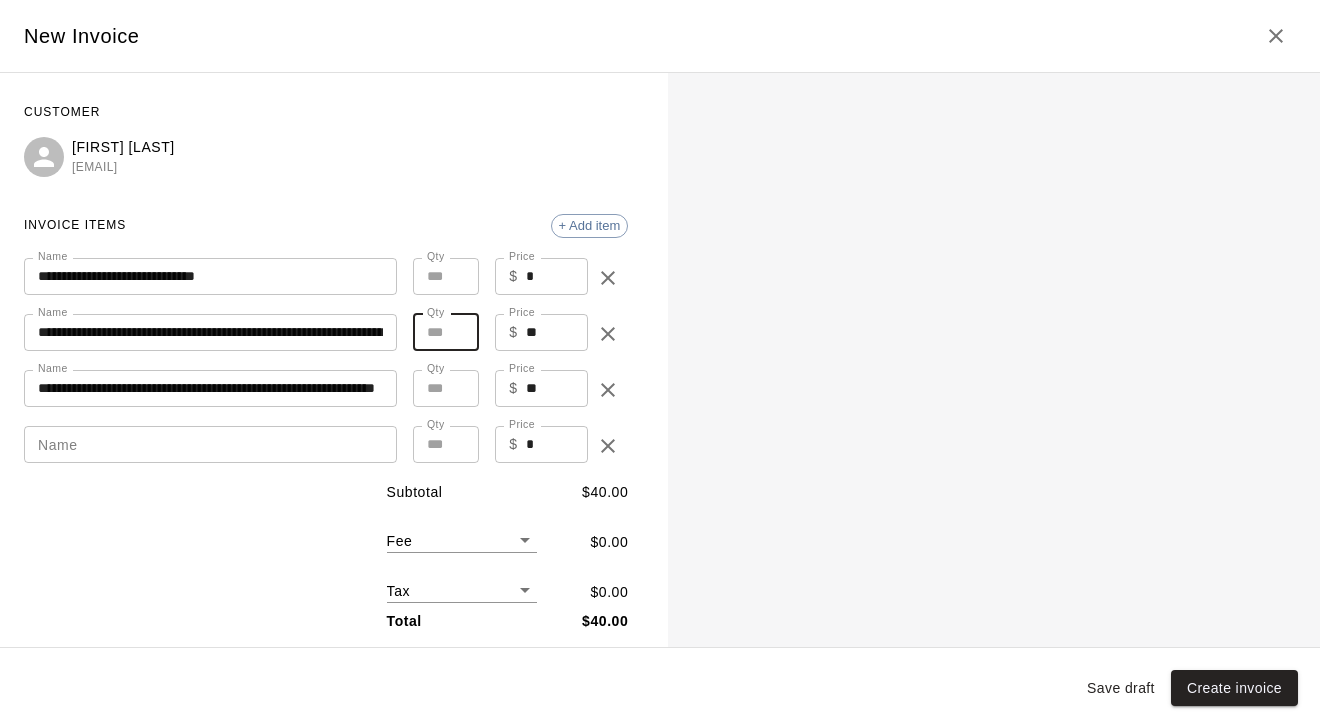 click on "*" at bounding box center [446, 332] 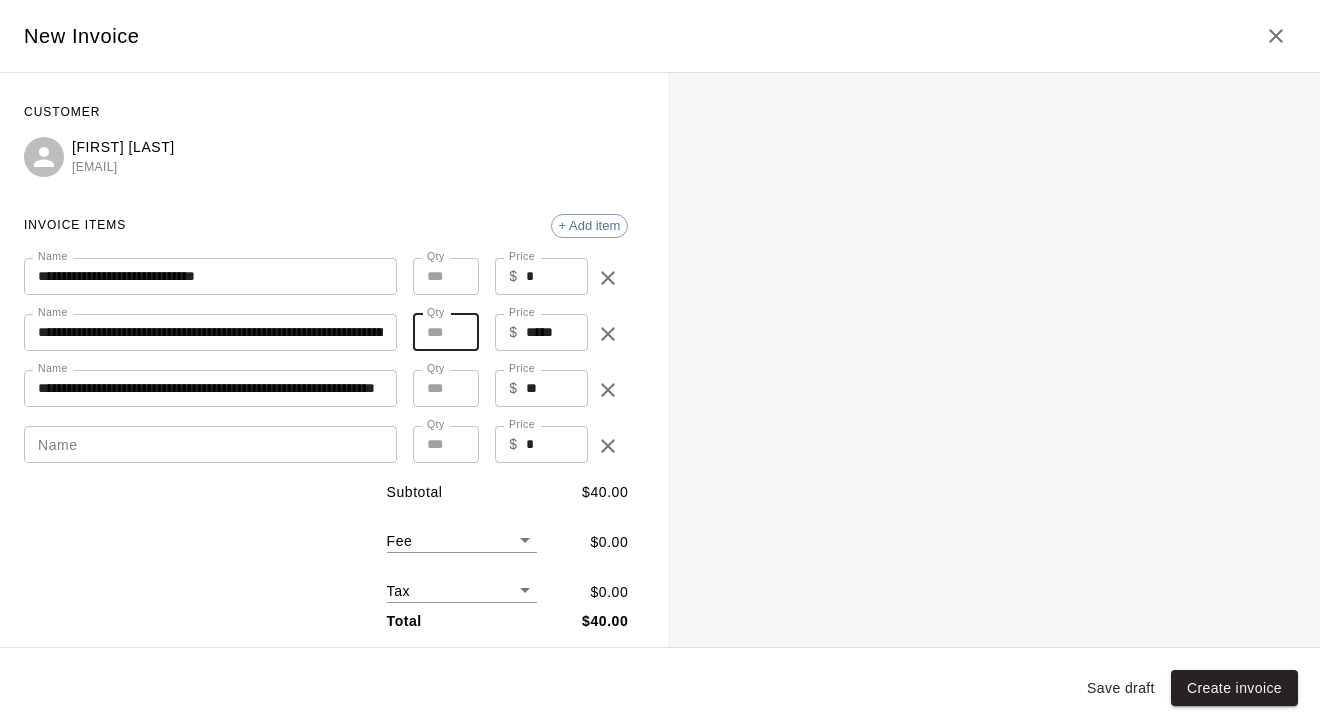 type on "**" 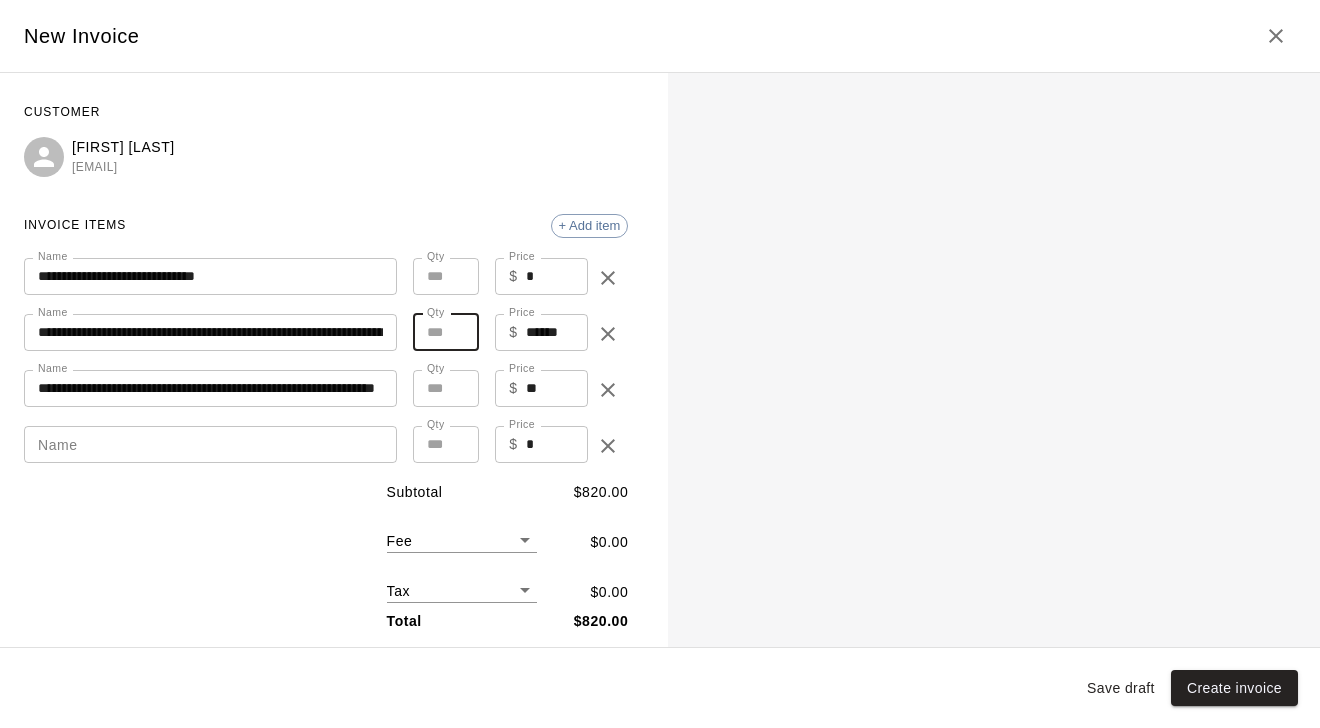 type on "**" 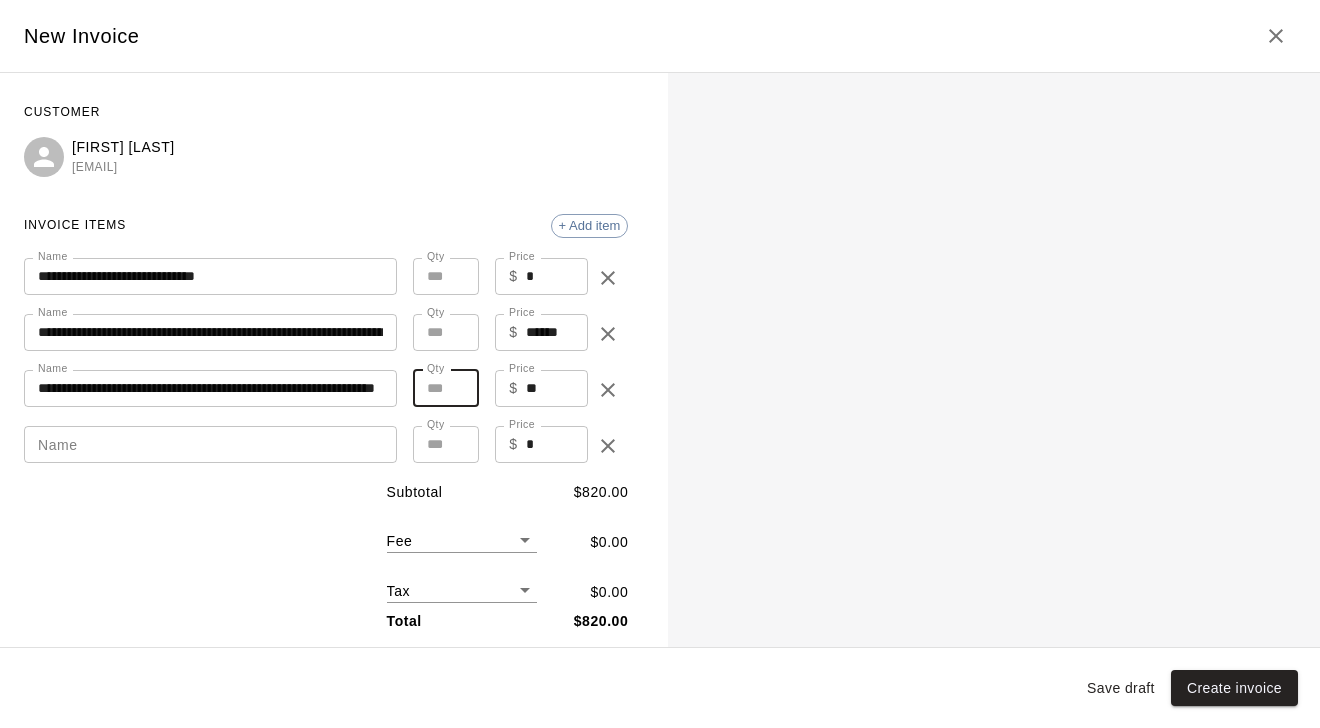 click on "*" at bounding box center (446, 388) 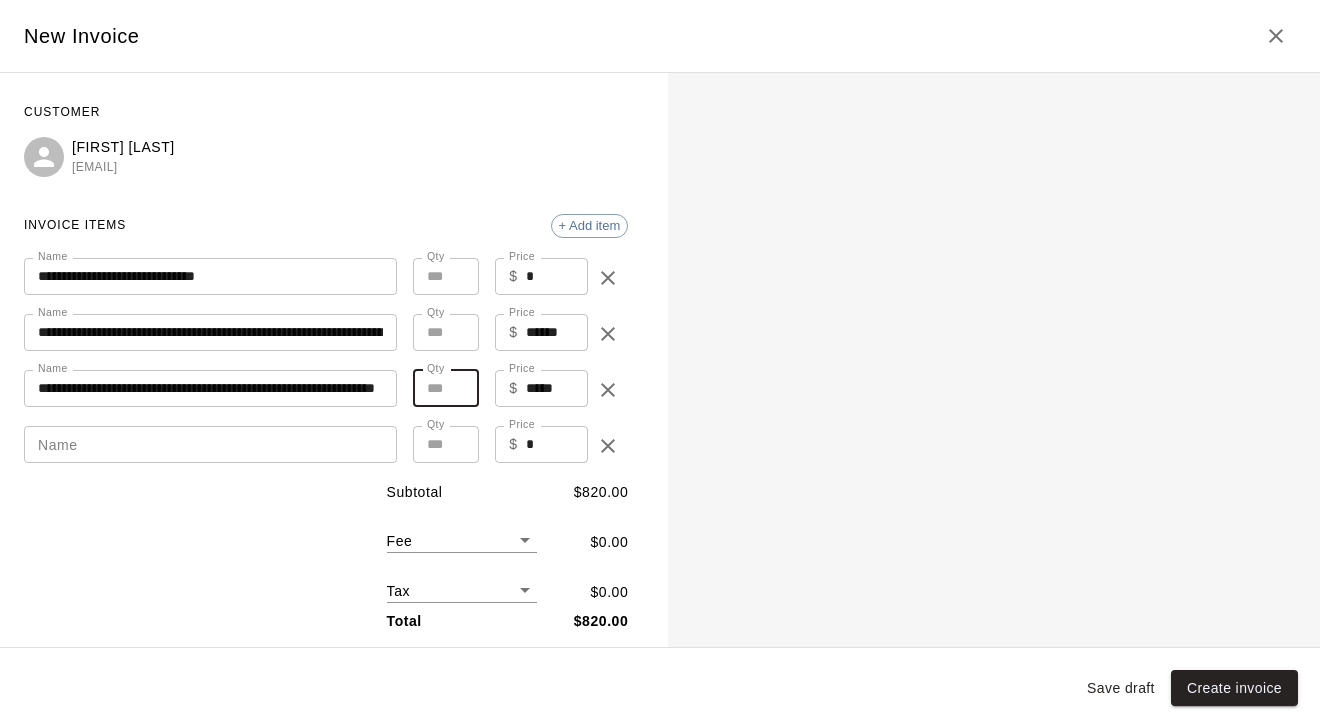 type on "**" 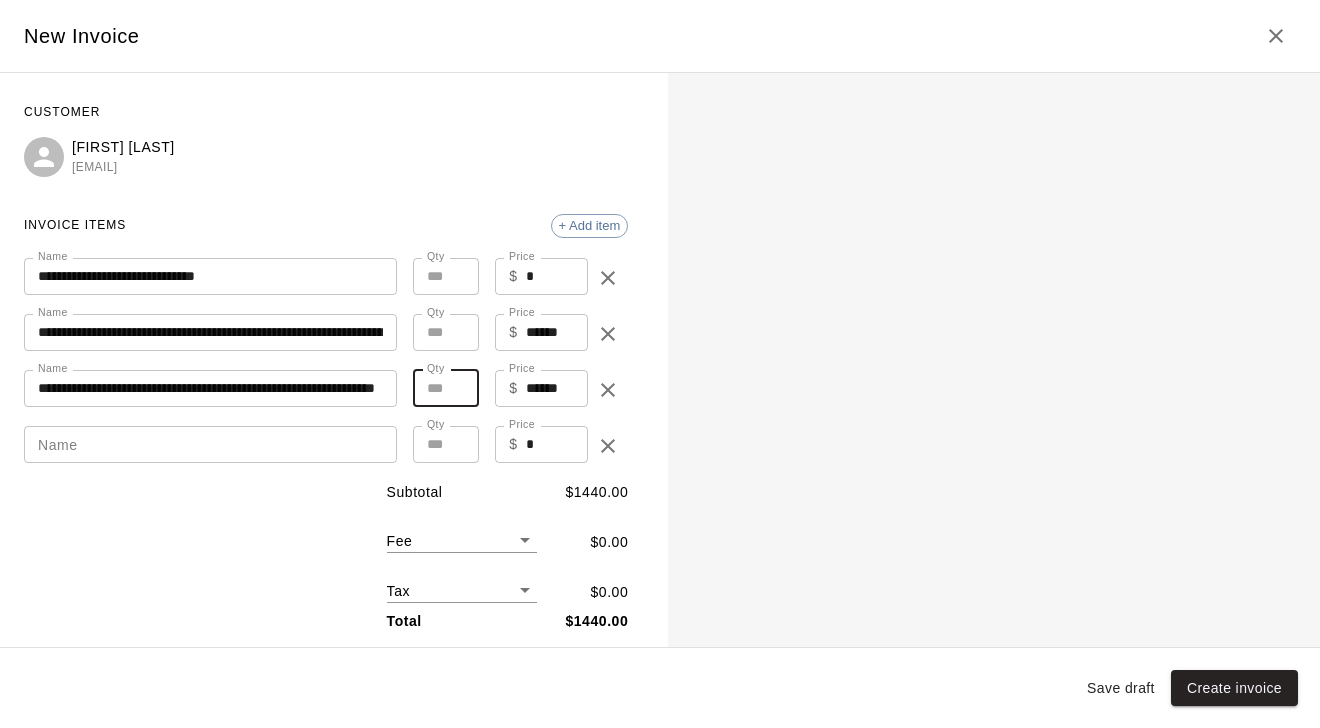 type on "**" 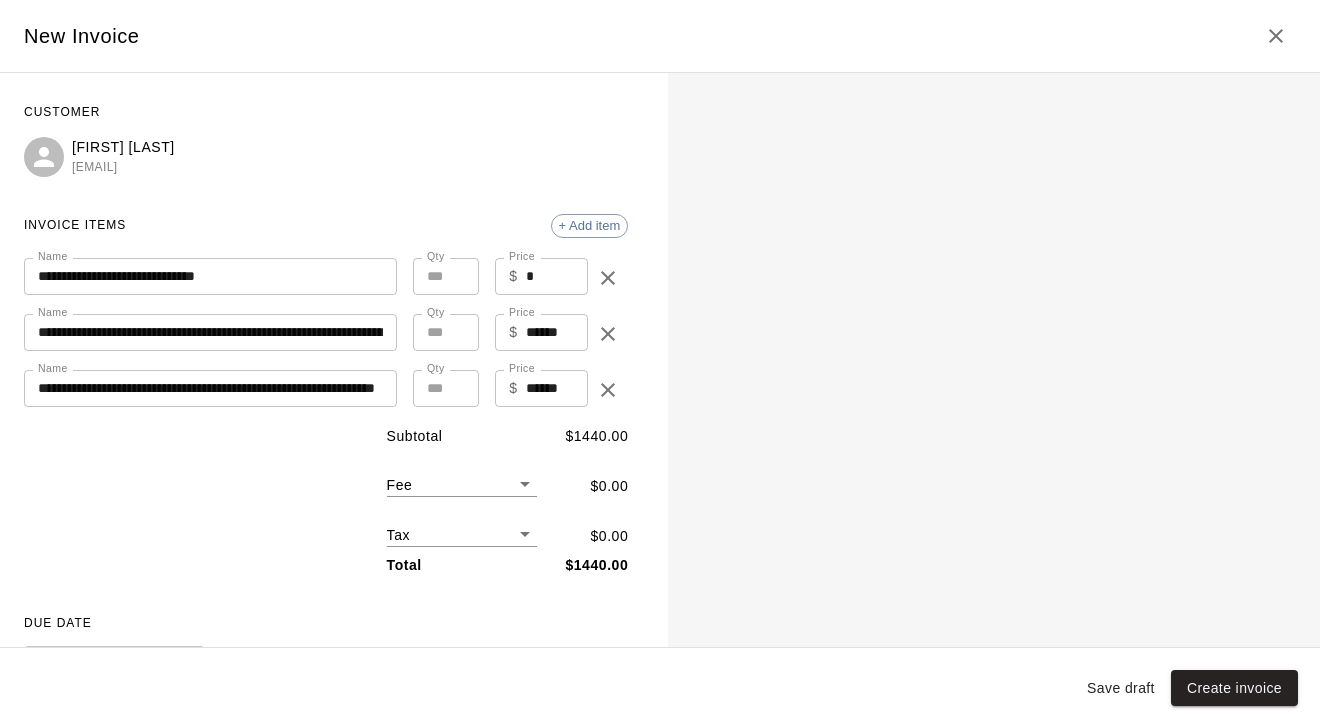 click on "Home Services Calendar Availability Customers Marketing Retail Reports Settings Contact Us Help Center View public page Copy public page link Customers / [FIRST] [LAST] [FIRST] [LAST] Profile Contact Family Wallet New Payments Invoices Credits Activity Marketing Delete Invoices New invoice Total Invoices 11 Total Due $ 2836.76 Paid $ 0.00 Outstanding $ 2836.76 Export Columns 0 Filters ID Amount Paid Remaining Due Date Status Created On Actions 2238 $1647.33 $0.00 $1647.33 [DATE] Draft [DATE] ... 2237 $1170.47 $0.00 $1170.47 [DATE] Draft [DATE] ... 2236 $1300.52 $0.00 $1300.52 [DATE] Draft [DATE] ... 2235 $1170.47 $0.00 $1170.47 [DATE] Open [DATE] ... 2217 $975.39 $0.00 $975.39 [DATE] Open [DATE] ... 2215 $650.26 $0.00 $650.26 [DATE] Open [DATE] ... 2214 $433.51 $0.00 $433.51 [DATE] Void [DATE] ... 2213 $40.64 $0.00 $40.64 [DATE] Overdue [DATE] ... 2212 $650.26 ..." at bounding box center [660, 476] 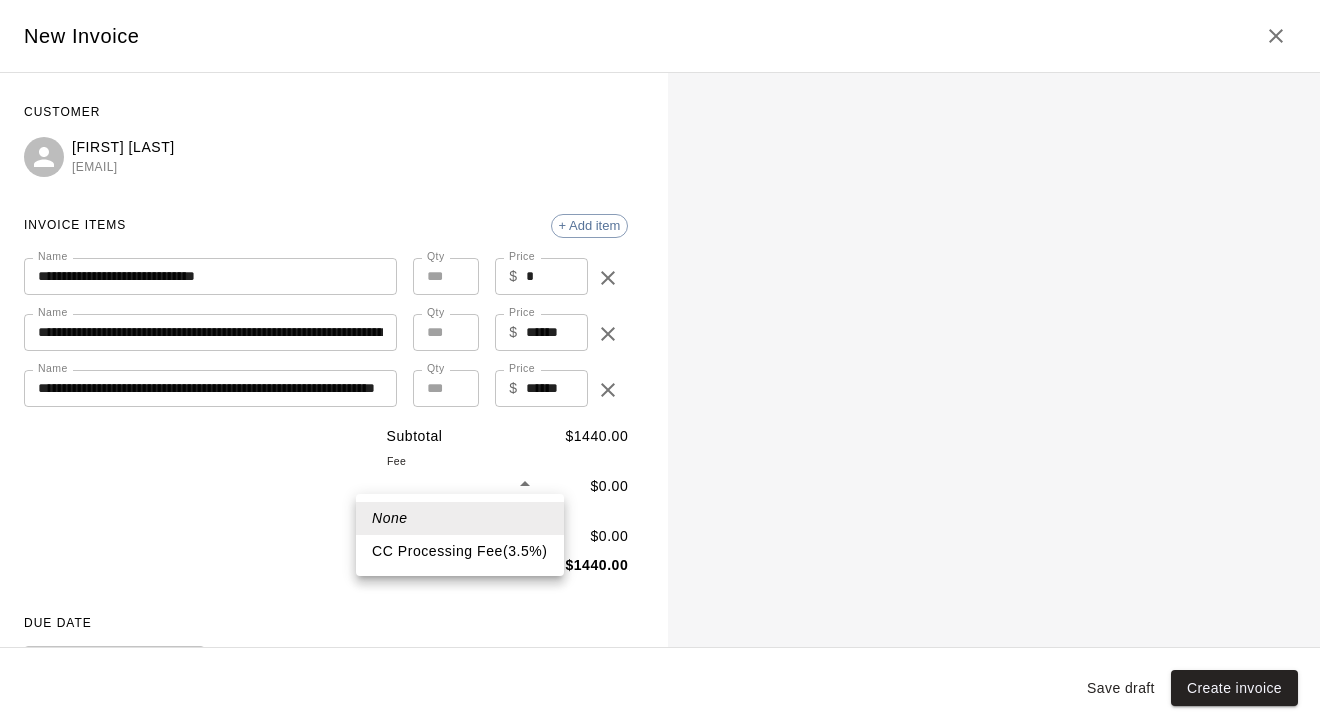 click on "CC Processing Fee  ( 3.5 % )" at bounding box center (460, 551) 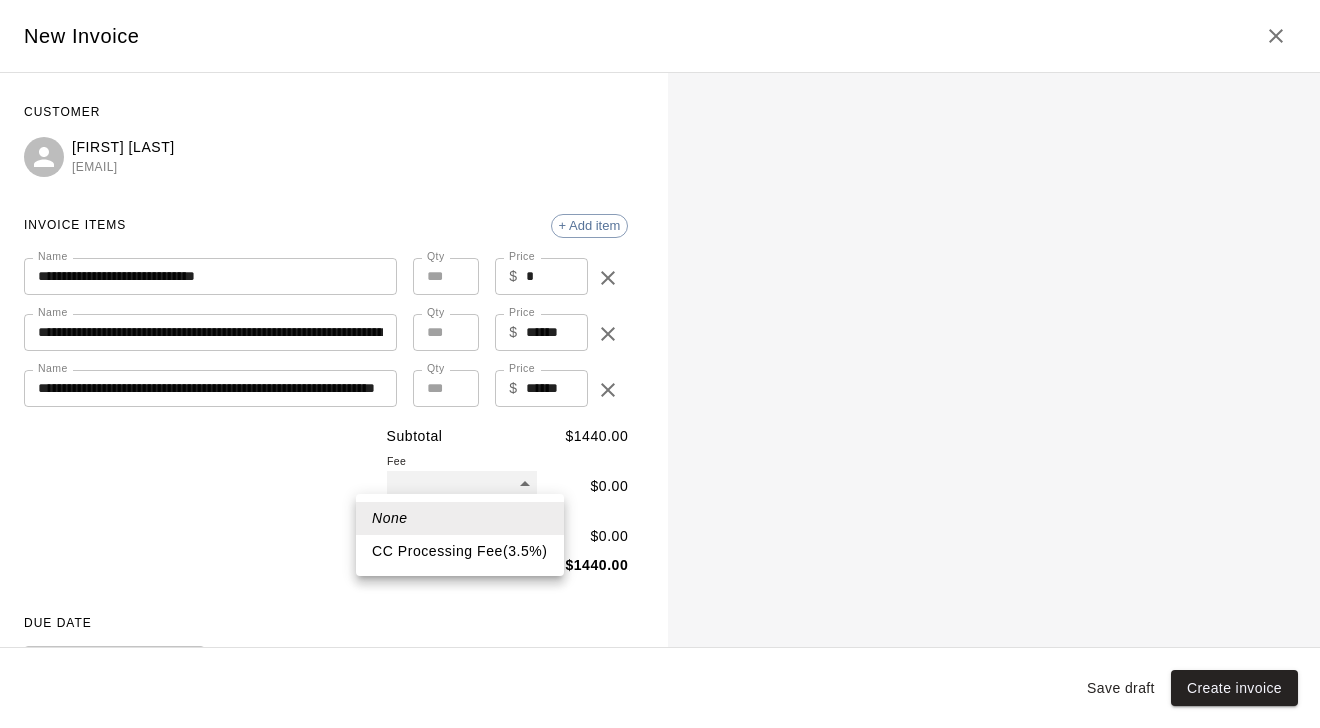 type on "***" 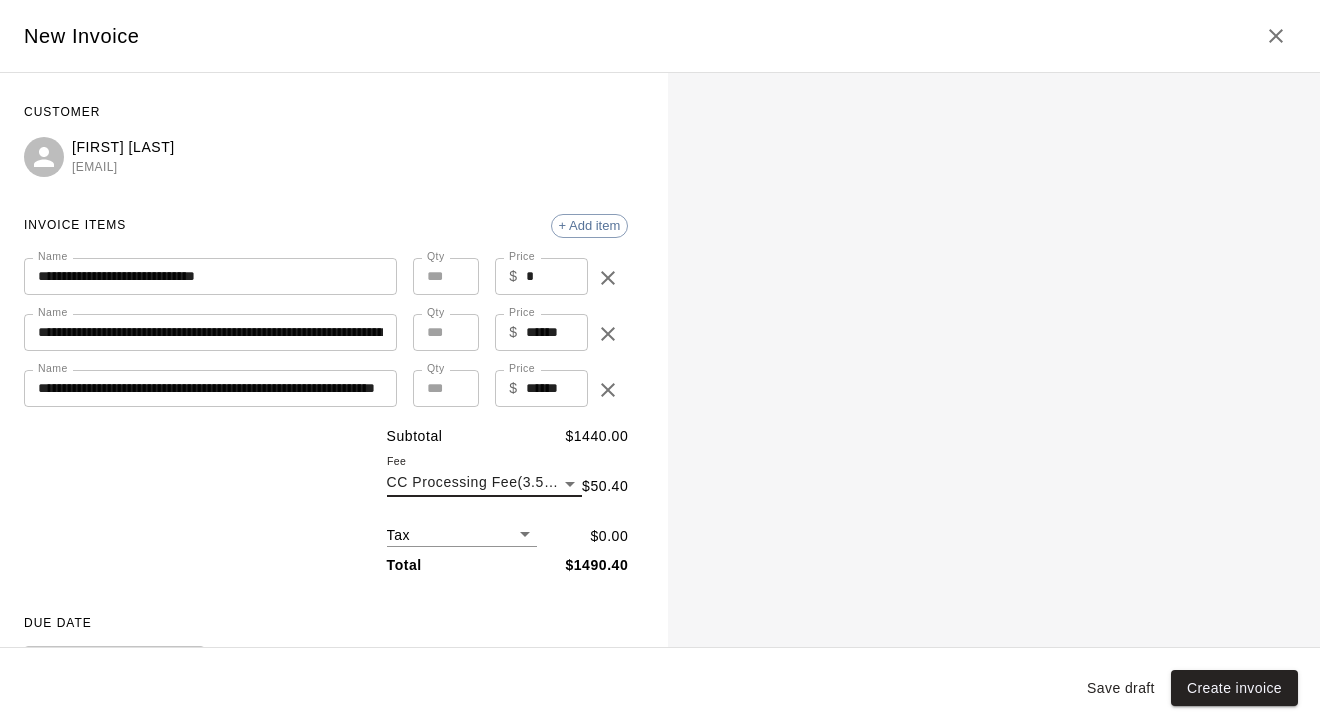 click on "Home Services Calendar Availability Customers Marketing Retail Reports Settings Contact Us Help Center View public page Copy public page link Customers / [FIRST] [LAST] [FIRST] [LAST] Profile Contact Family Wallet New Payments Invoices Credits Activity Marketing Delete Invoices New invoice Total Invoices 11 Total Due $ 2836.76 Paid $ 0.00 Outstanding $ 2836.76 Export Columns 0 Filters ID Amount Paid Remaining Due Date Status Created On Actions 2238 $1647.33 $0.00 $1647.33 [DATE] Draft [DATE] ... 2237 $1170.47 $0.00 $1170.47 [DATE] Draft [DATE] ... 2236 $1300.52 $0.00 $1300.52 [DATE] Draft [DATE] ... 2235 $1170.47 $0.00 $1170.47 [DATE] Open [DATE] ... 2217 $975.39 $0.00 $975.39 [DATE] Open [DATE] ... 2215 $650.26 $0.00 $650.26 [DATE] Open [DATE] ... 2214 $433.51 $0.00 $433.51 [DATE] Void [DATE] ... 2213 $40.64 $0.00 $40.64 [DATE] Overdue [DATE] ... 2212 $650.26 ..." at bounding box center (660, 476) 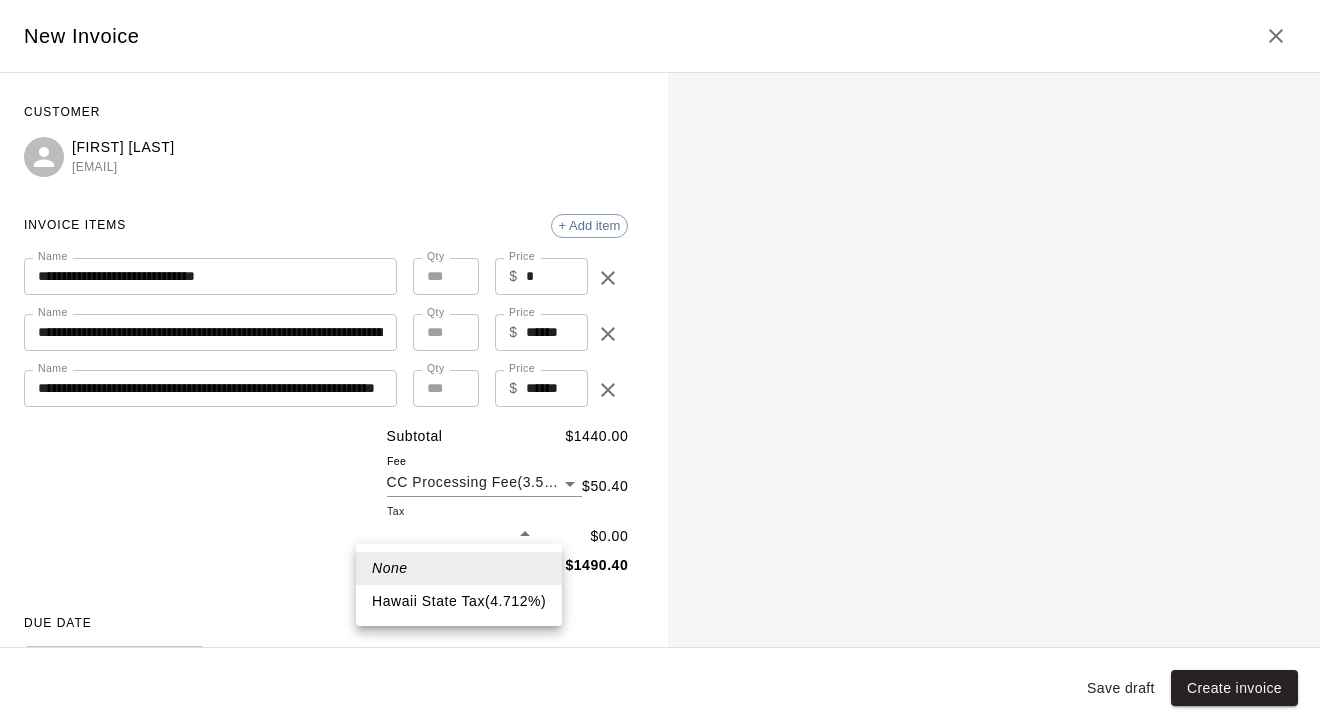click on "Hawaii State Tax  ( 4.712 %)" at bounding box center (459, 601) 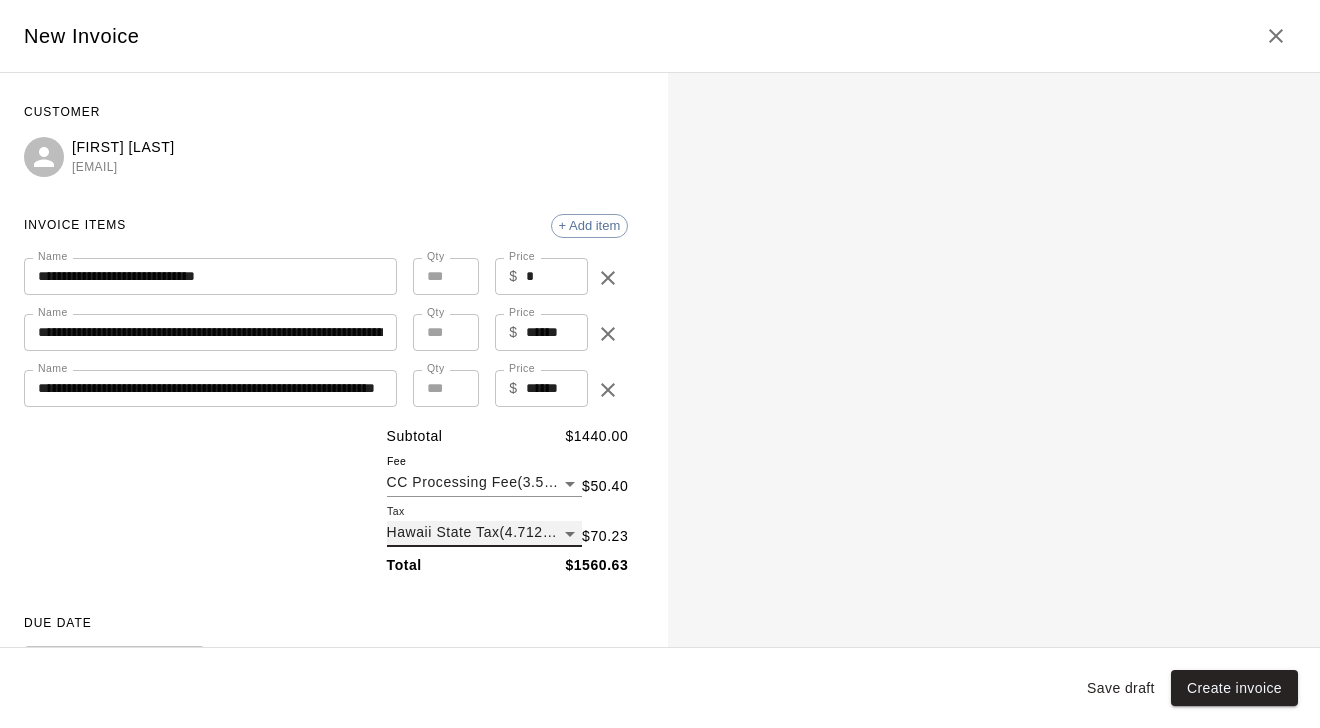 type on "***" 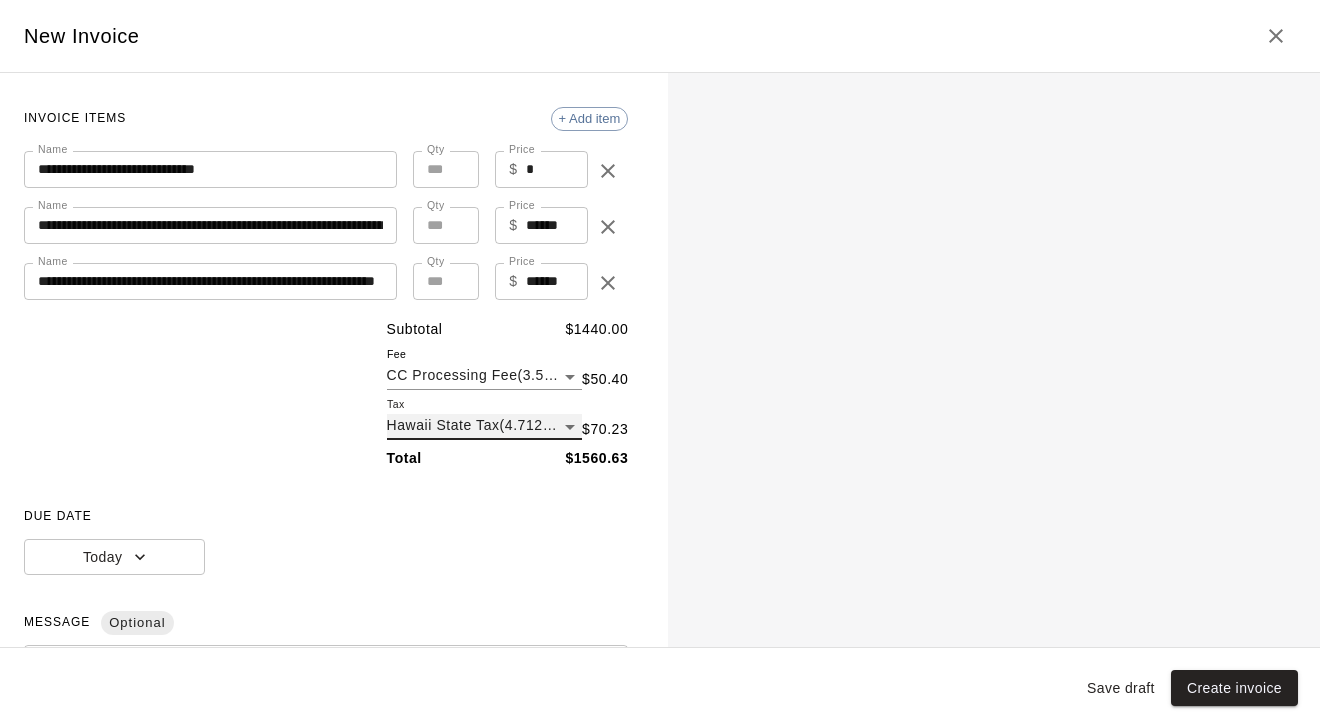 scroll, scrollTop: 141, scrollLeft: 0, axis: vertical 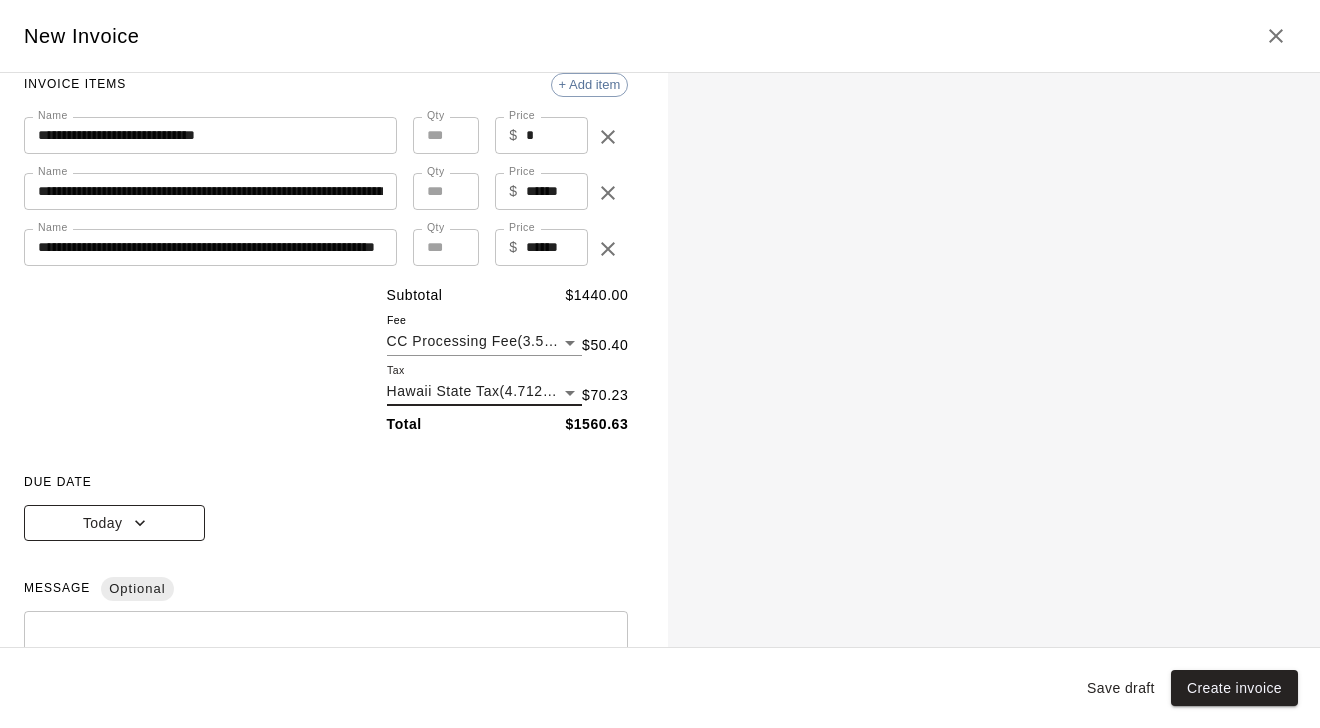 click 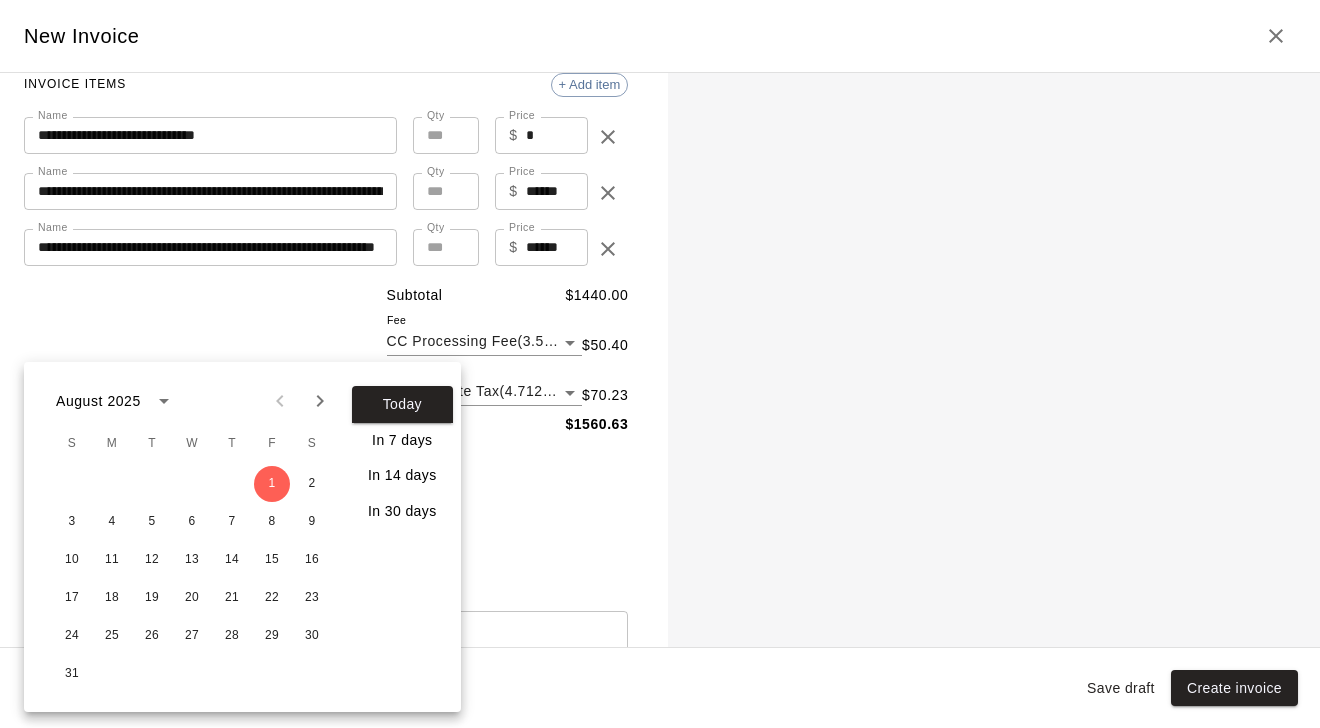 click 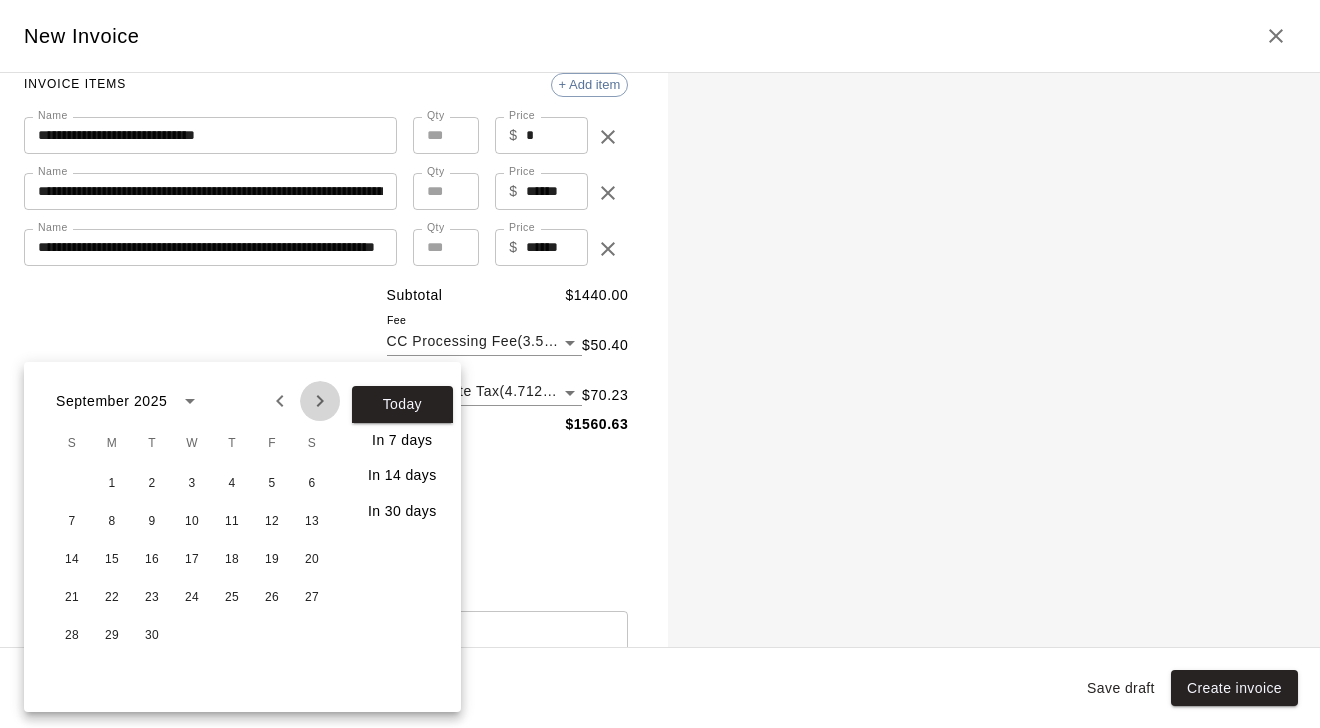 click 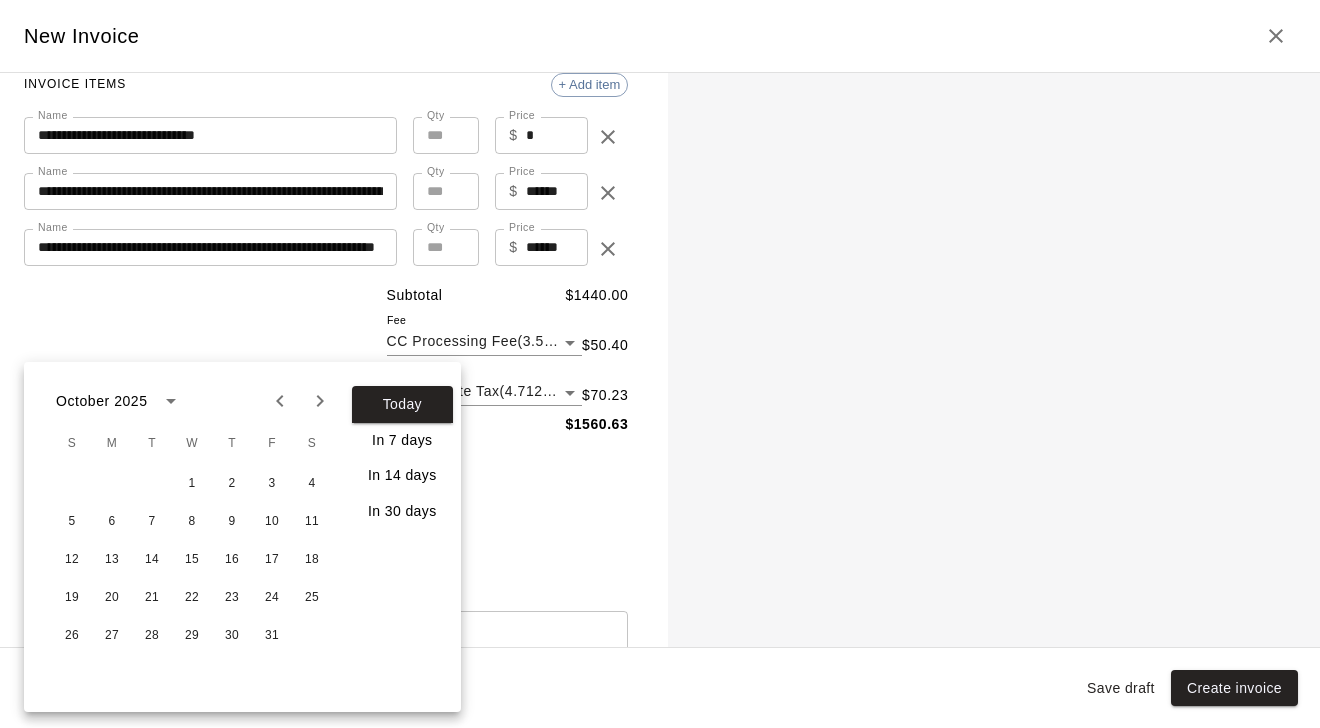 click 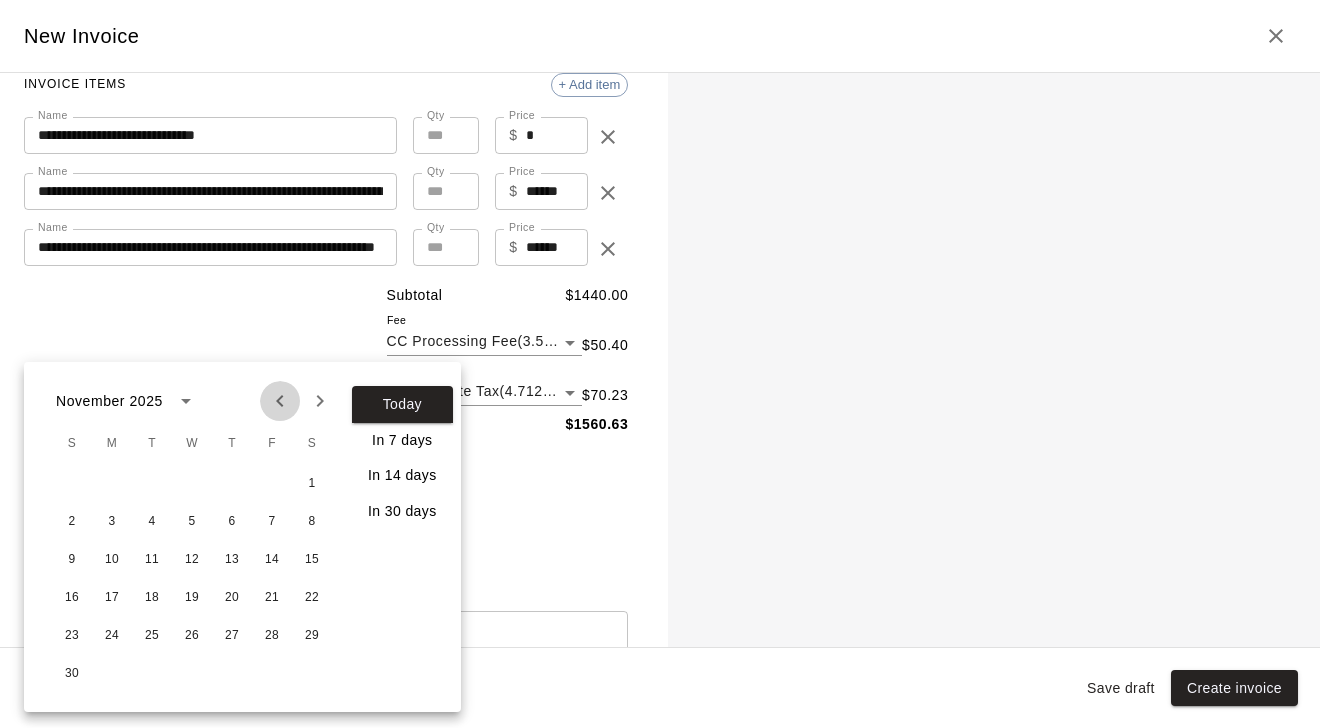 click 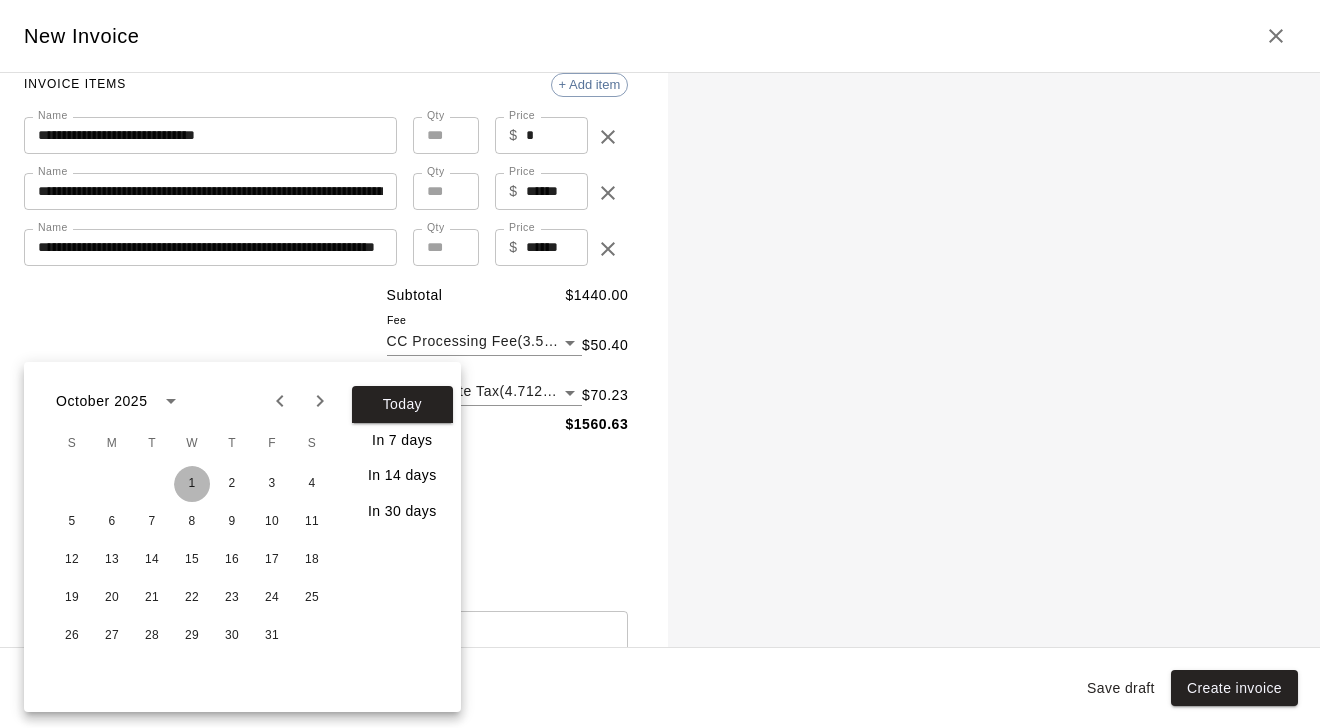 click on "1" at bounding box center (192, 484) 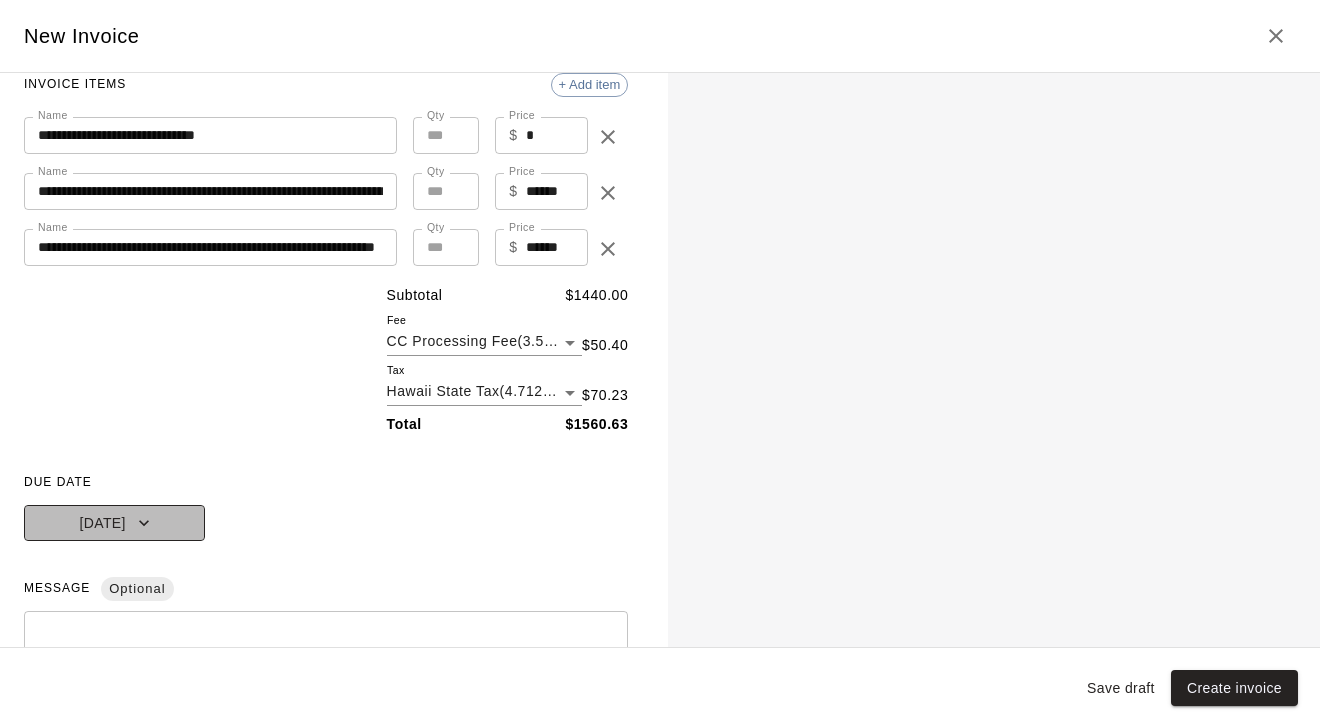 click 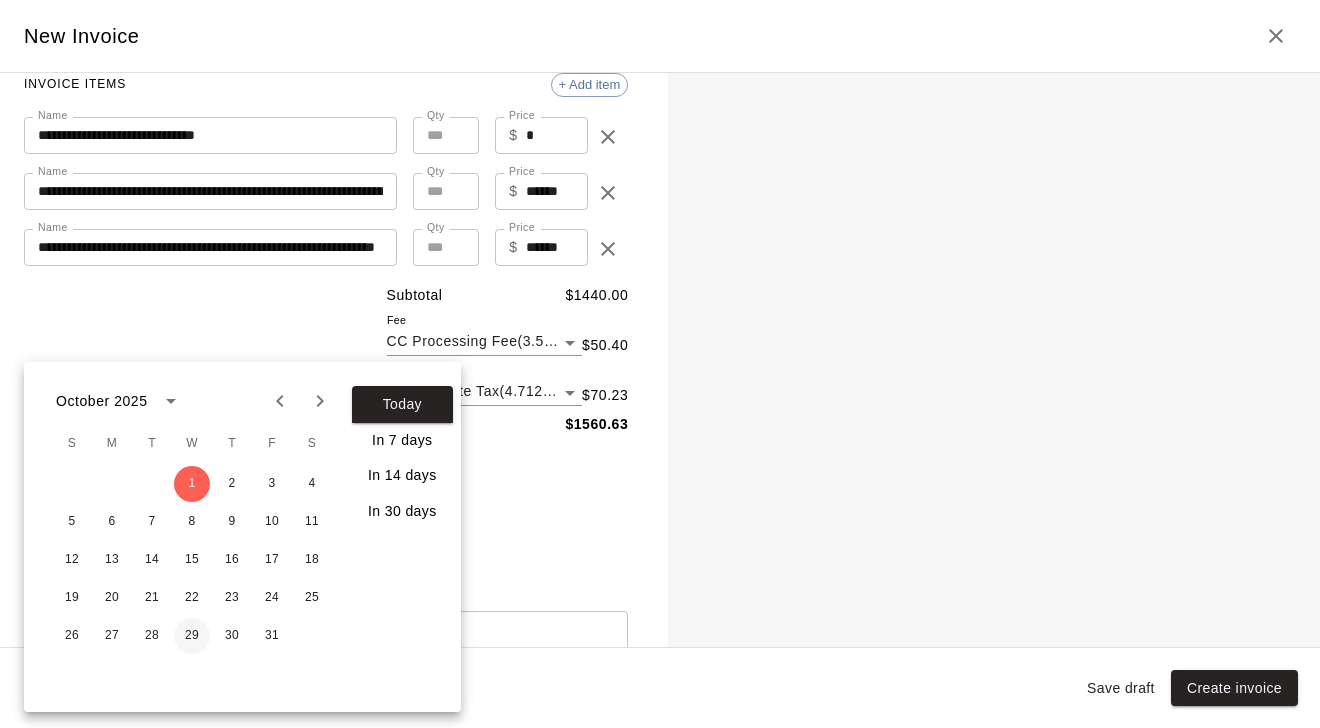 click on "29" at bounding box center [192, 636] 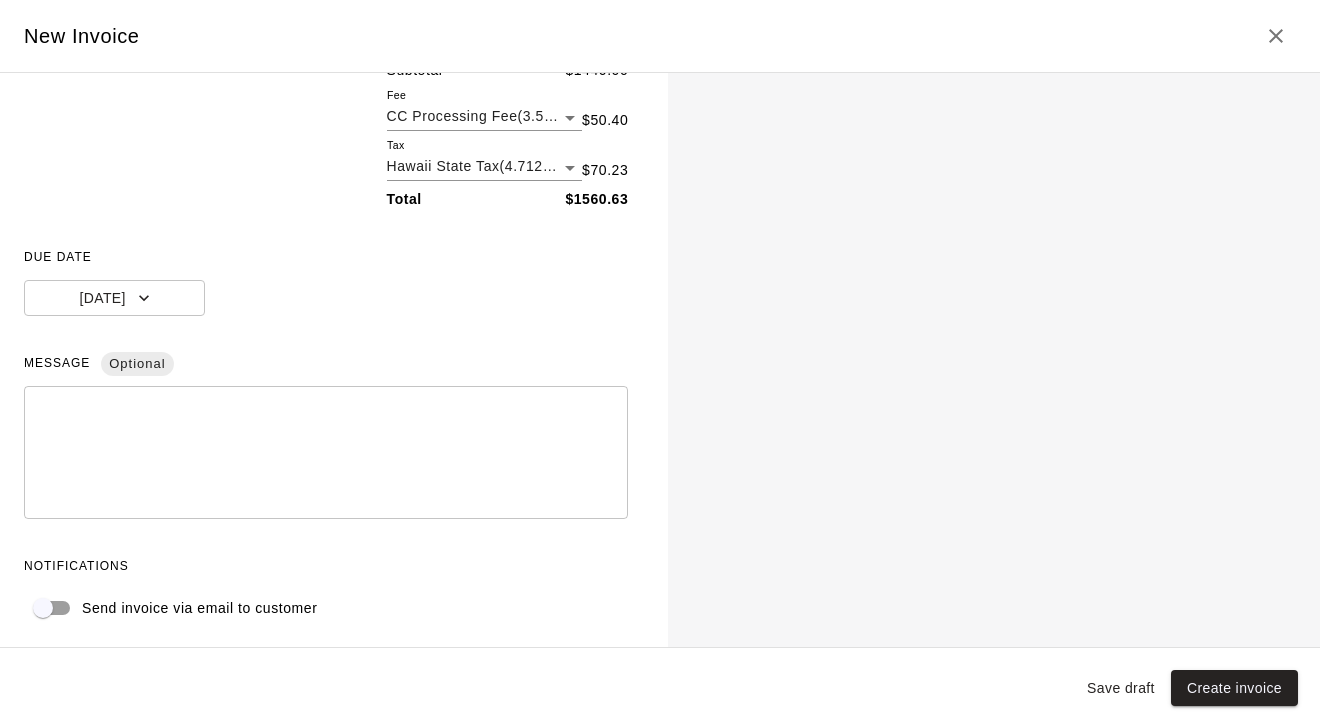 scroll, scrollTop: 364, scrollLeft: 0, axis: vertical 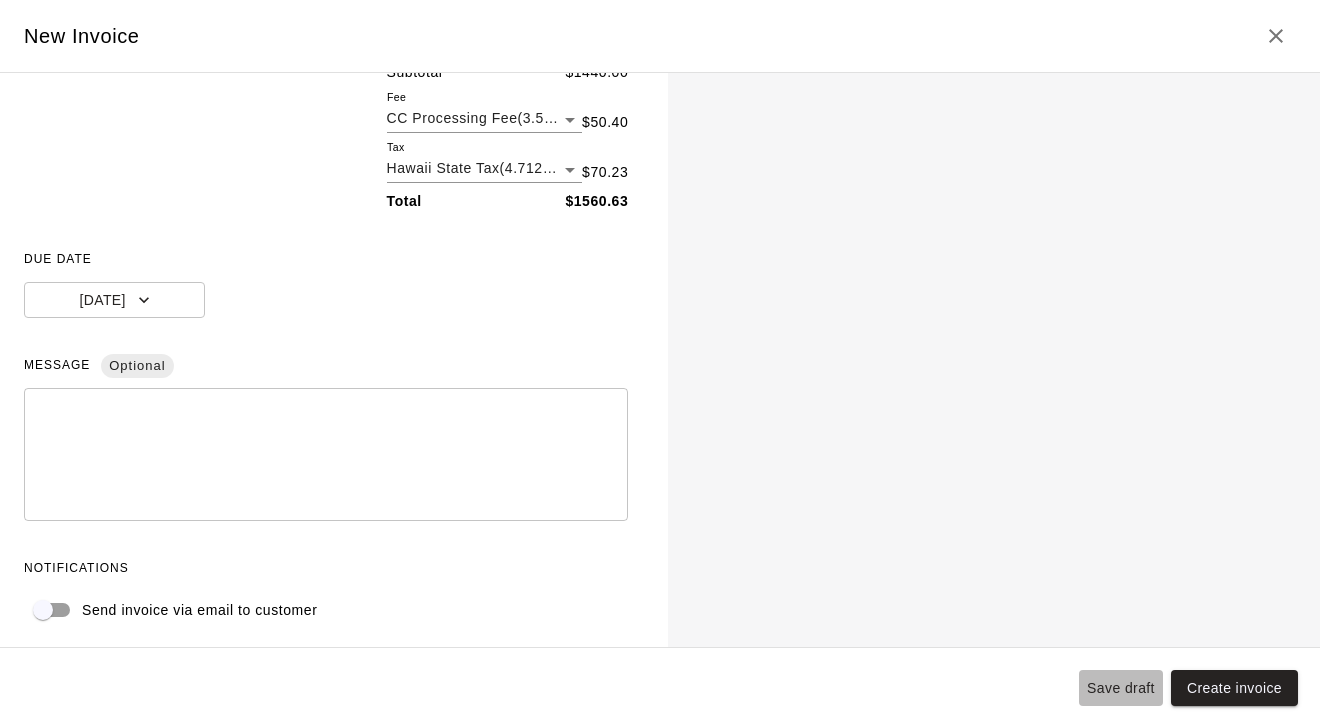 click on "Save draft" at bounding box center (1121, 688) 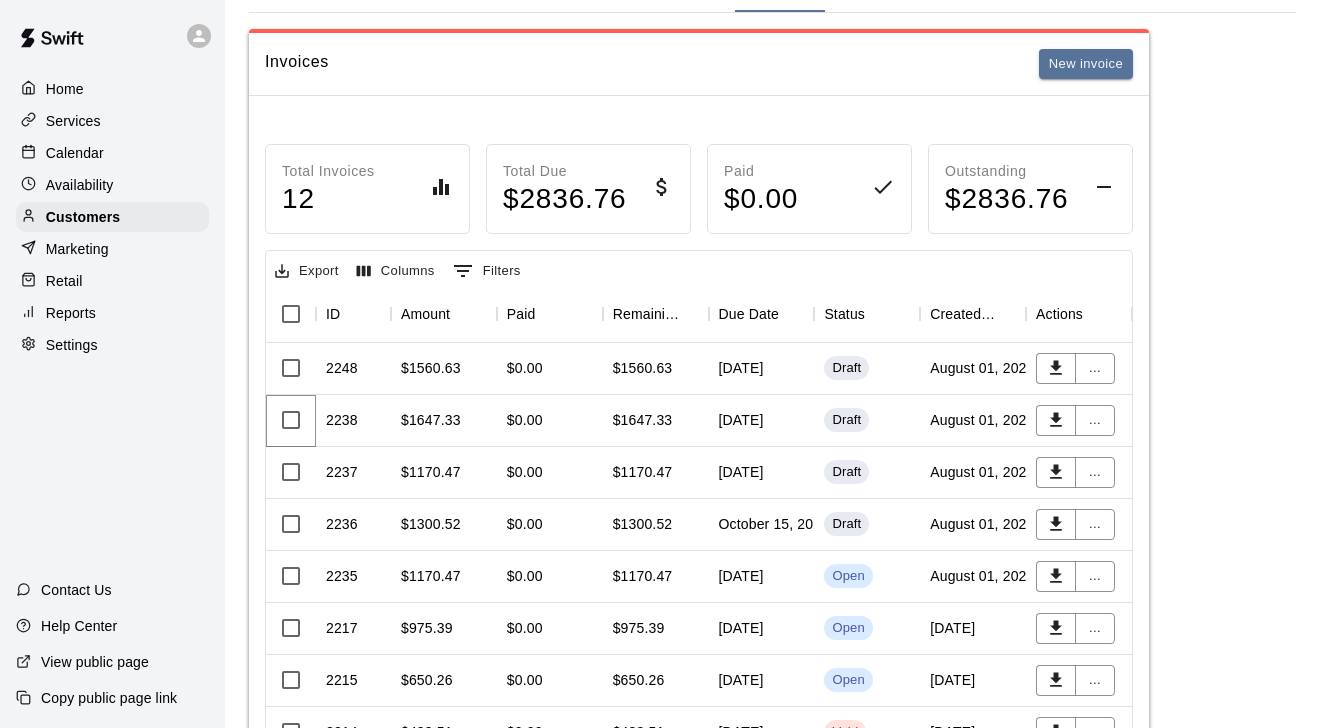 scroll, scrollTop: 137, scrollLeft: 0, axis: vertical 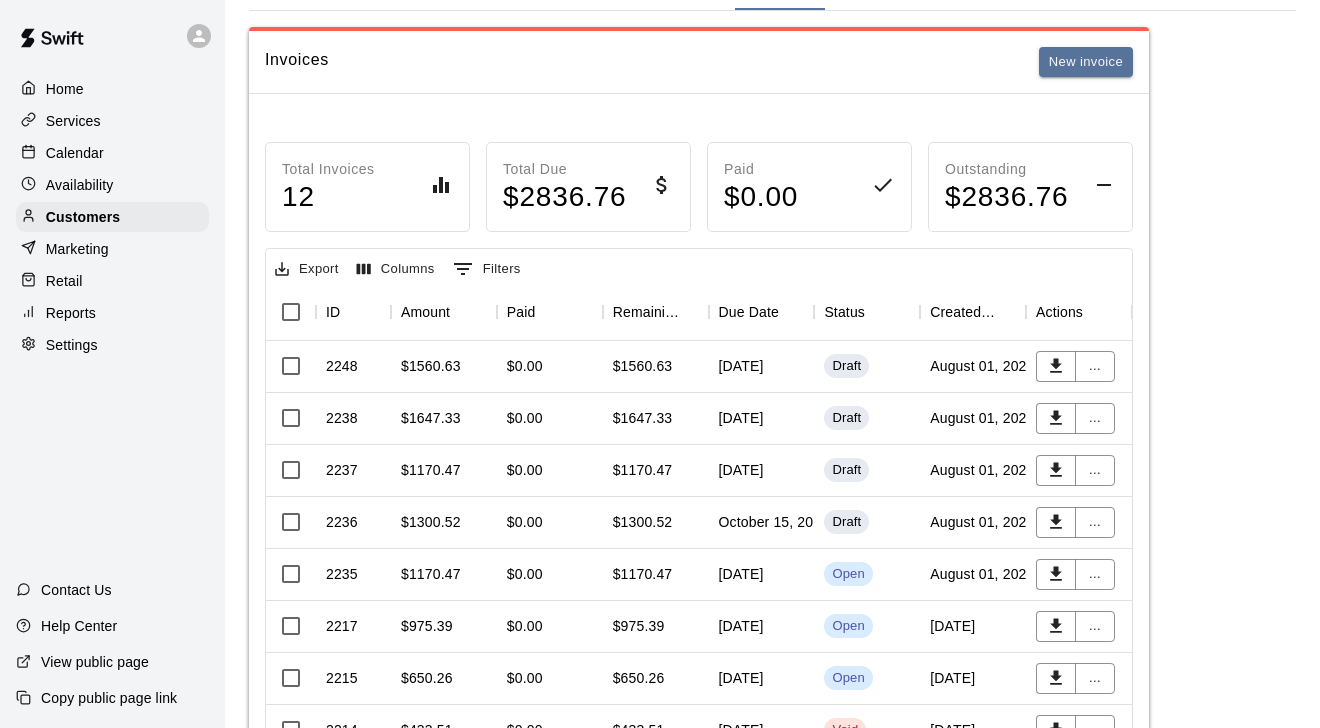 click on "[DATE]" at bounding box center (762, 471) 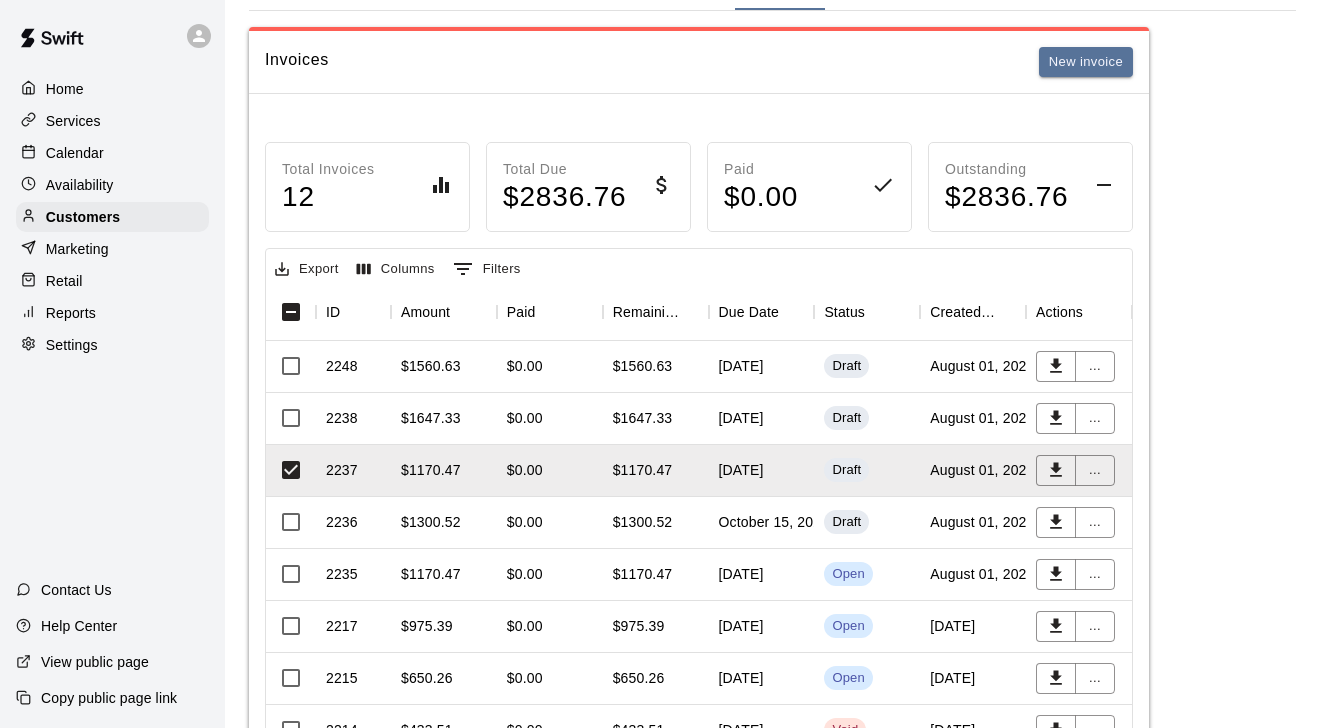 click on "[DATE]" at bounding box center [762, 471] 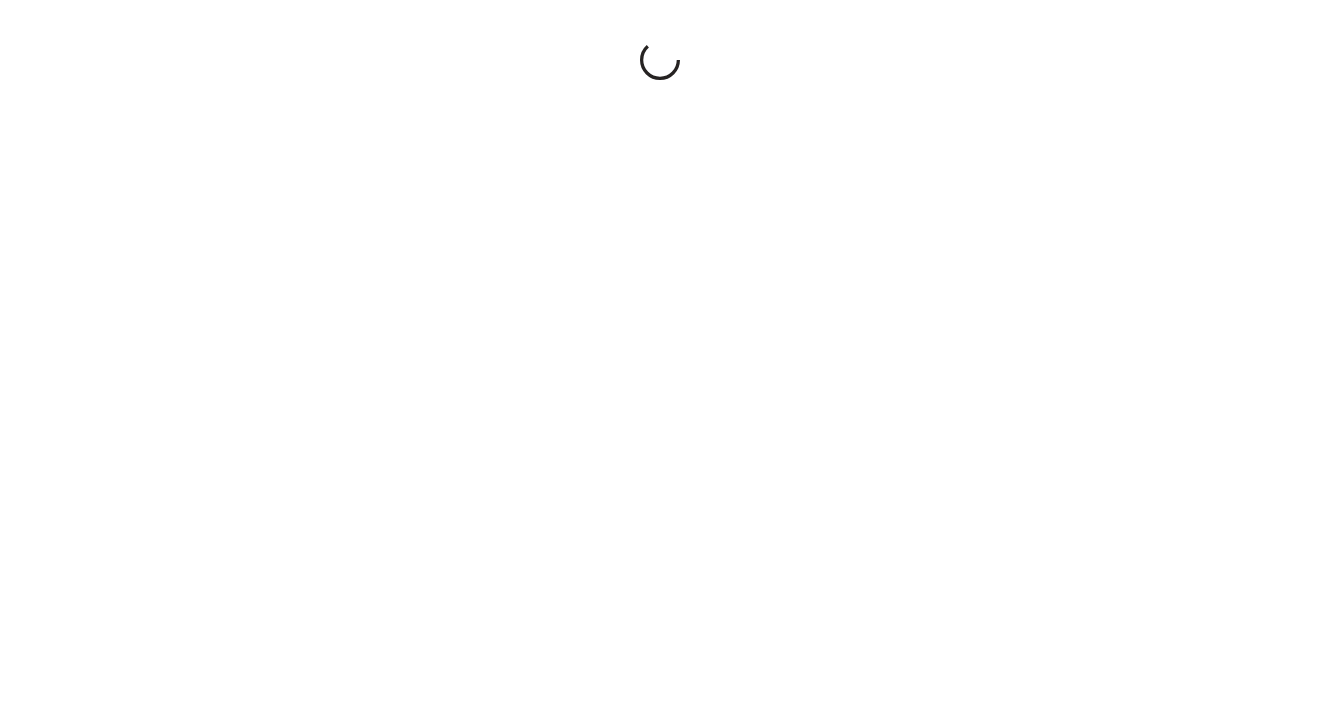 scroll, scrollTop: 0, scrollLeft: 0, axis: both 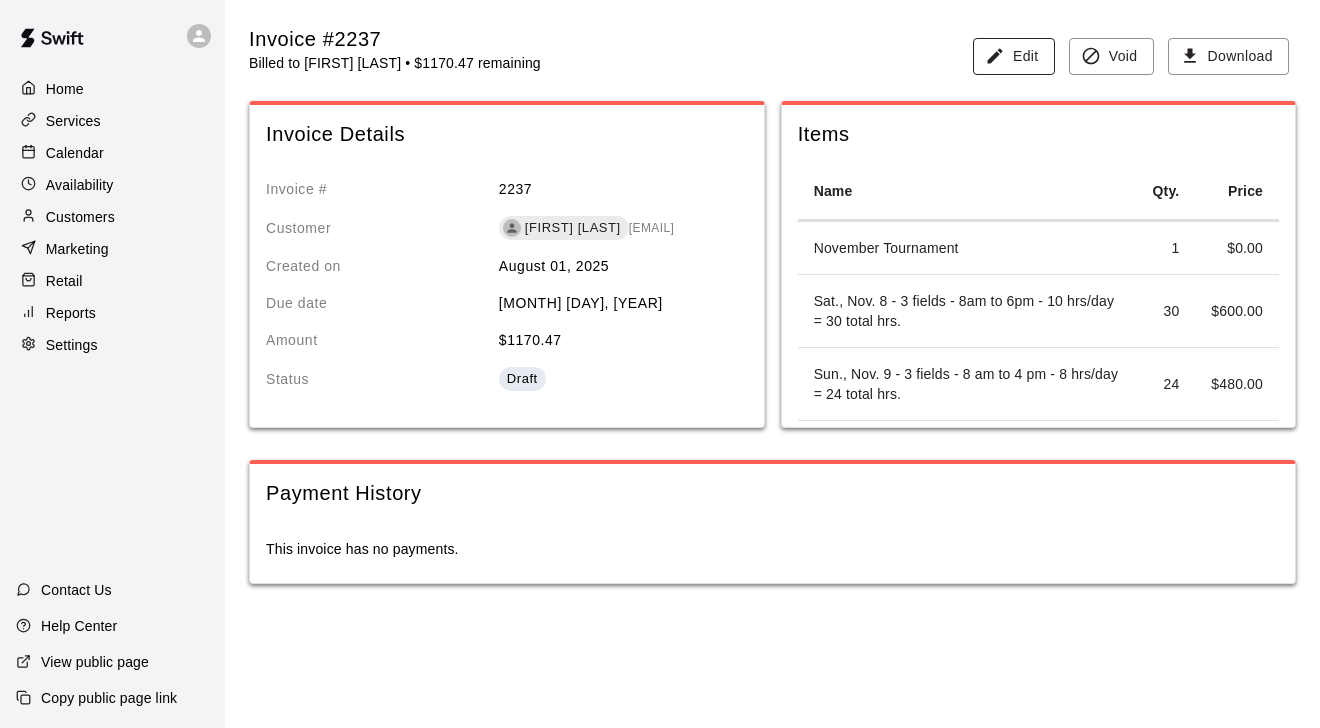 click 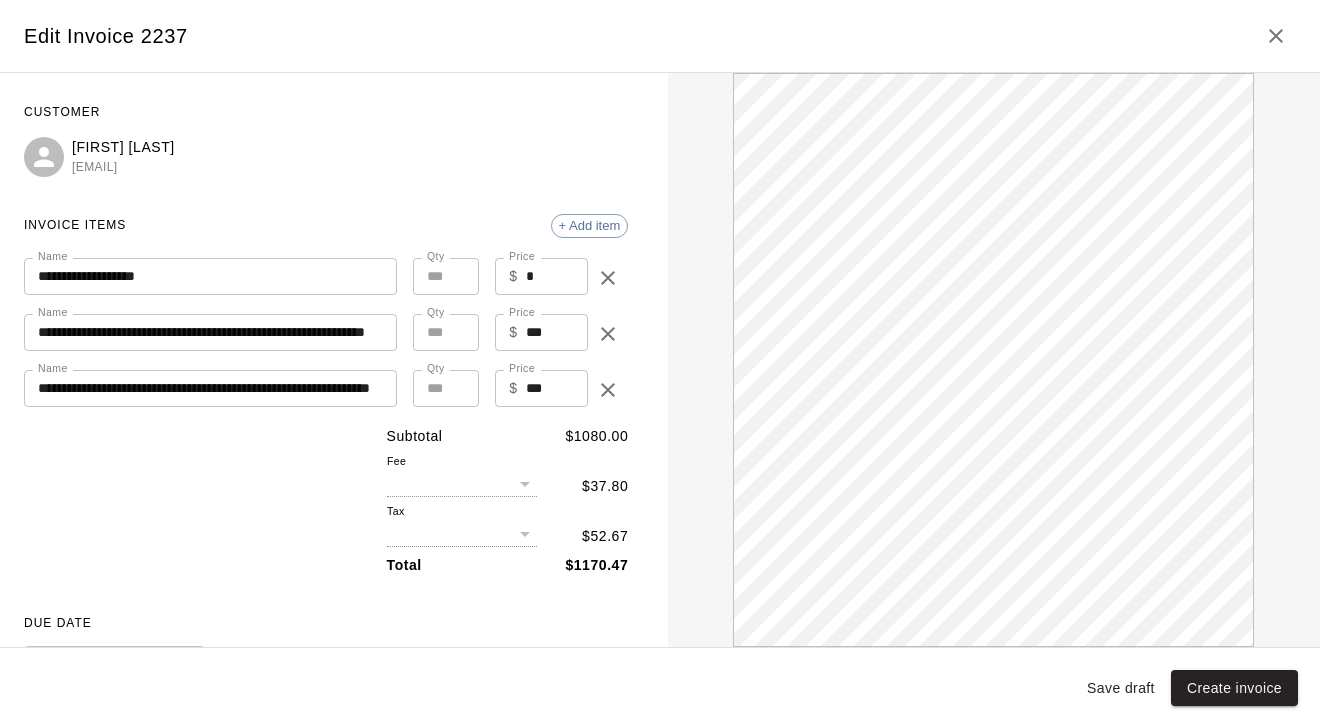 scroll, scrollTop: 0, scrollLeft: 0, axis: both 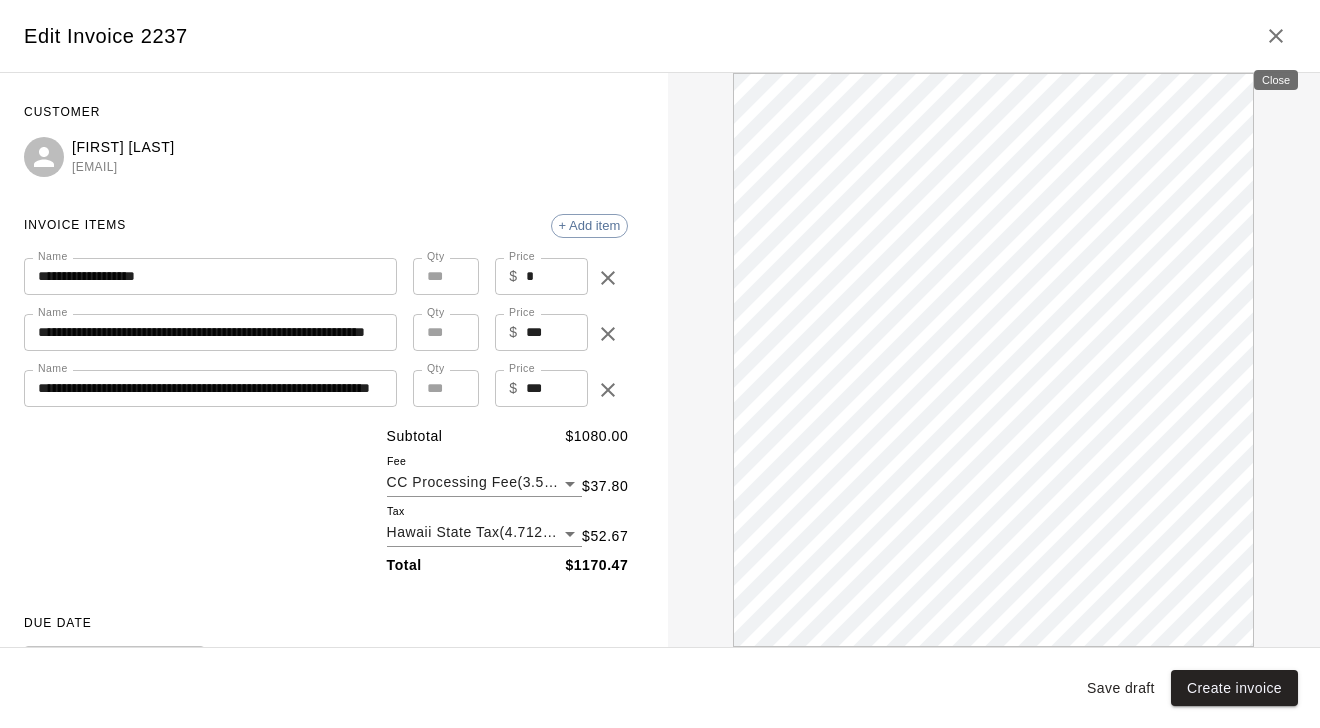 click 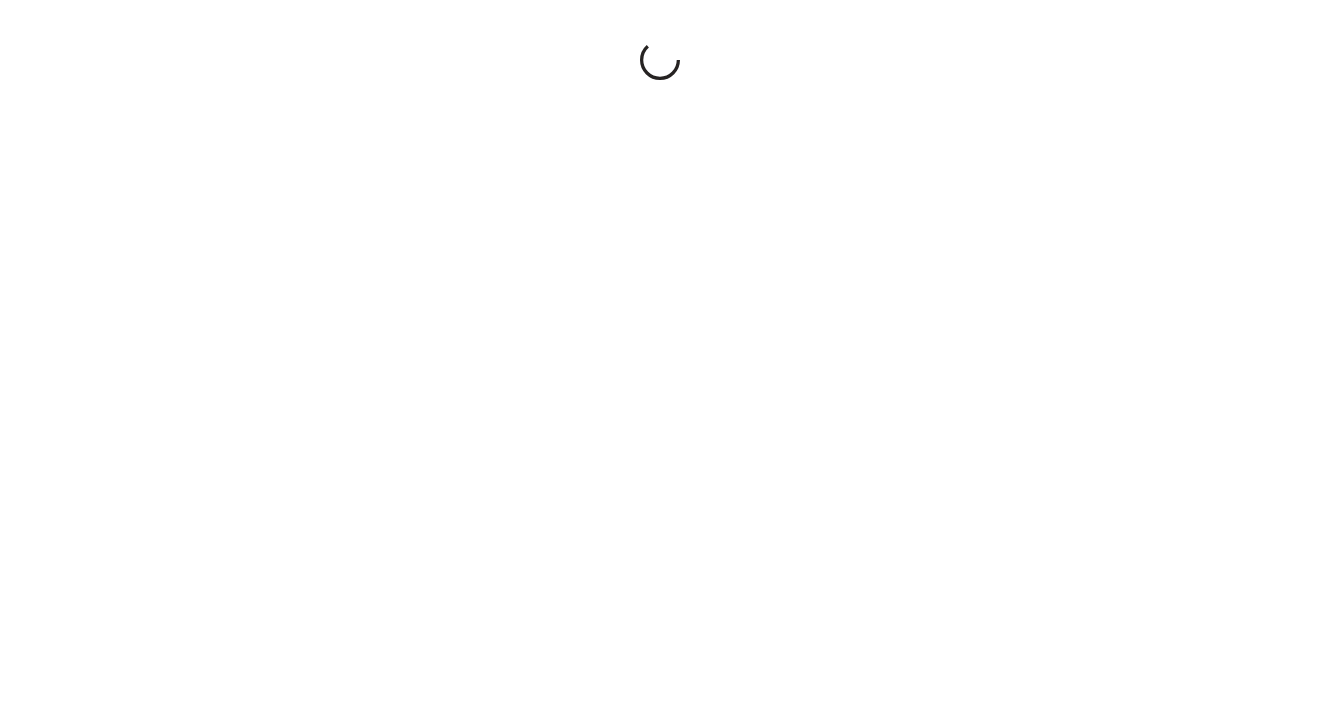 scroll, scrollTop: 0, scrollLeft: 0, axis: both 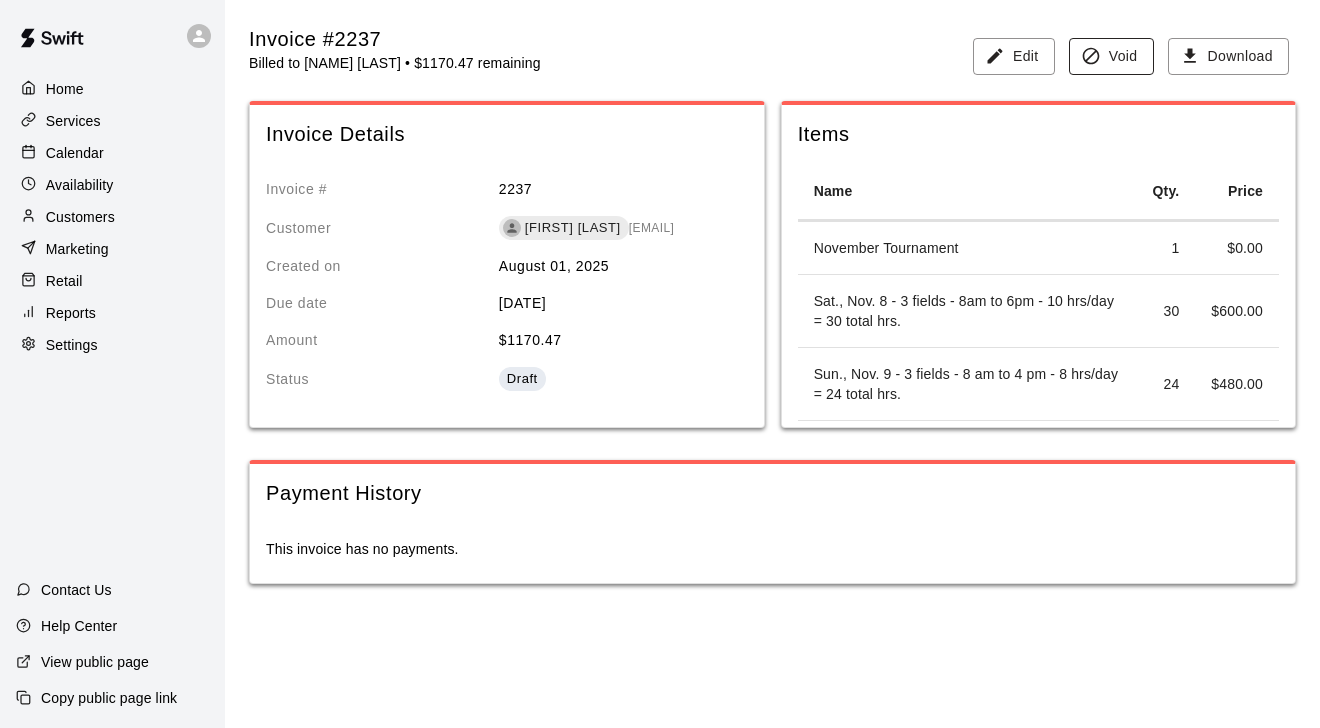 click on "Void" at bounding box center [1111, 56] 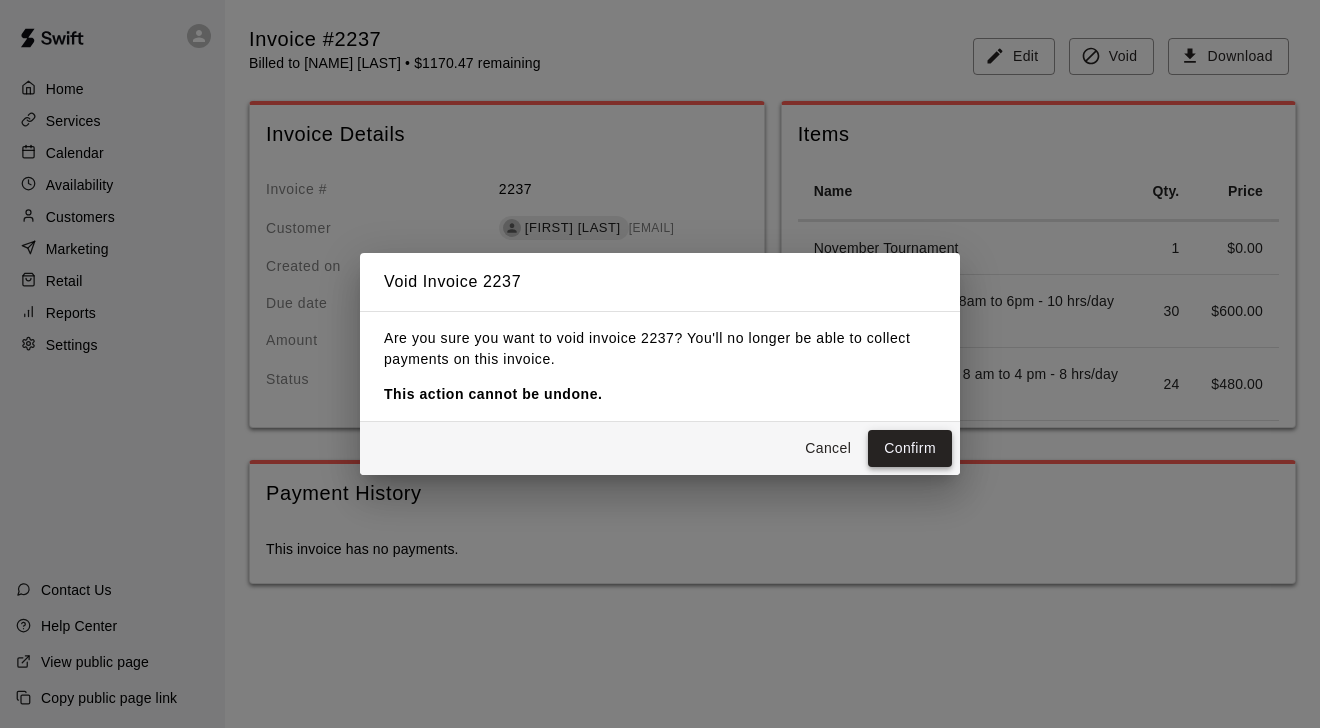 click on "Confirm" at bounding box center (910, 448) 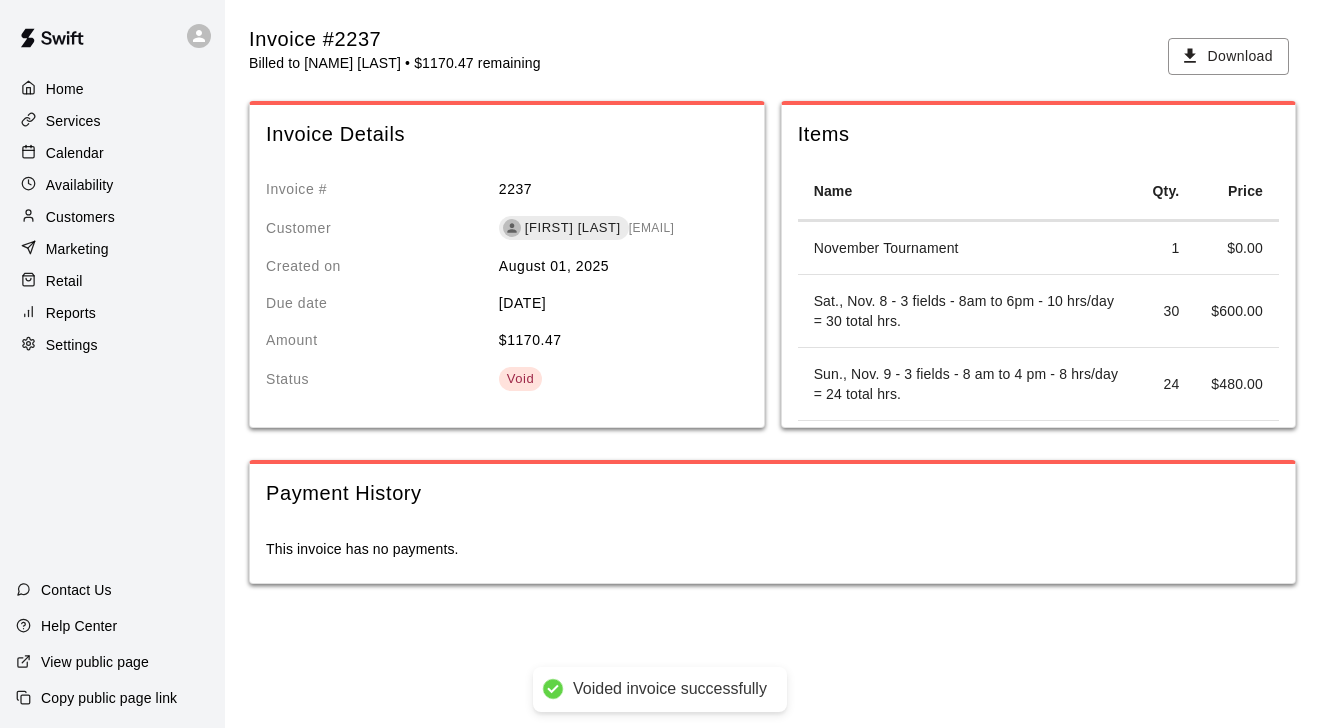 click on "Customers" at bounding box center (112, 217) 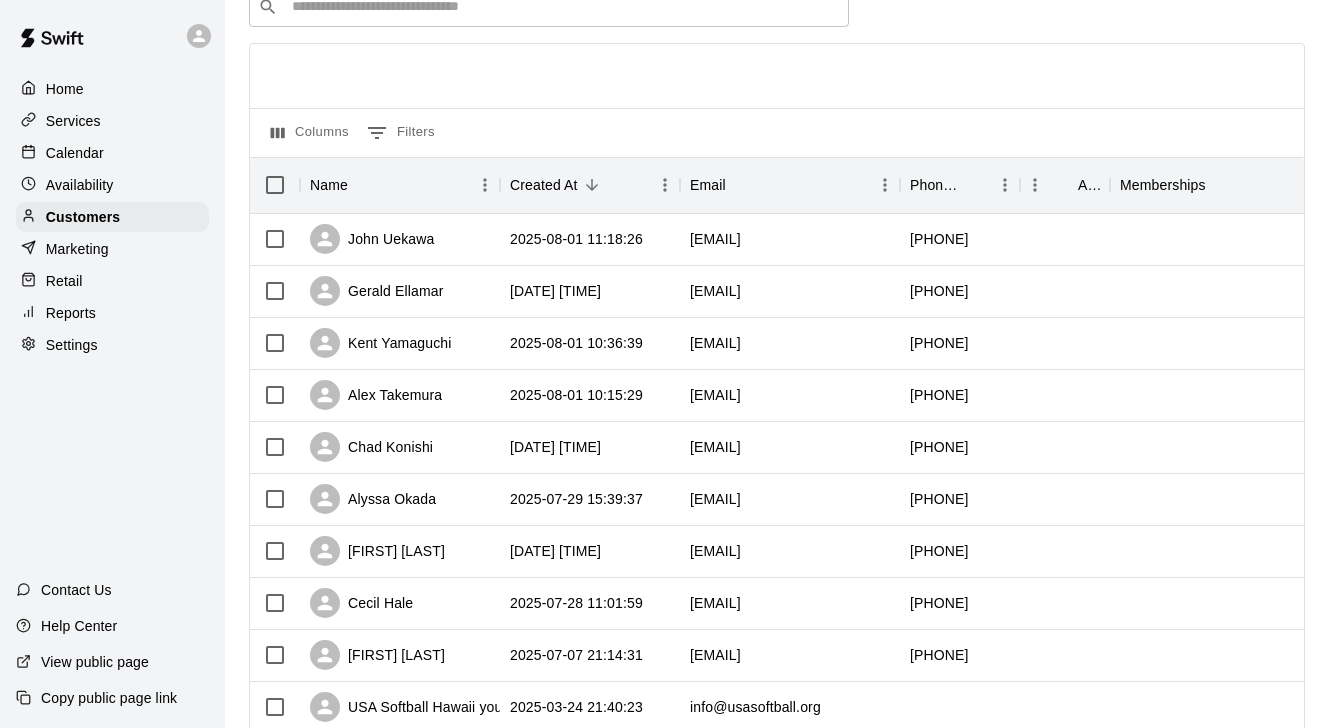 scroll, scrollTop: 105, scrollLeft: 0, axis: vertical 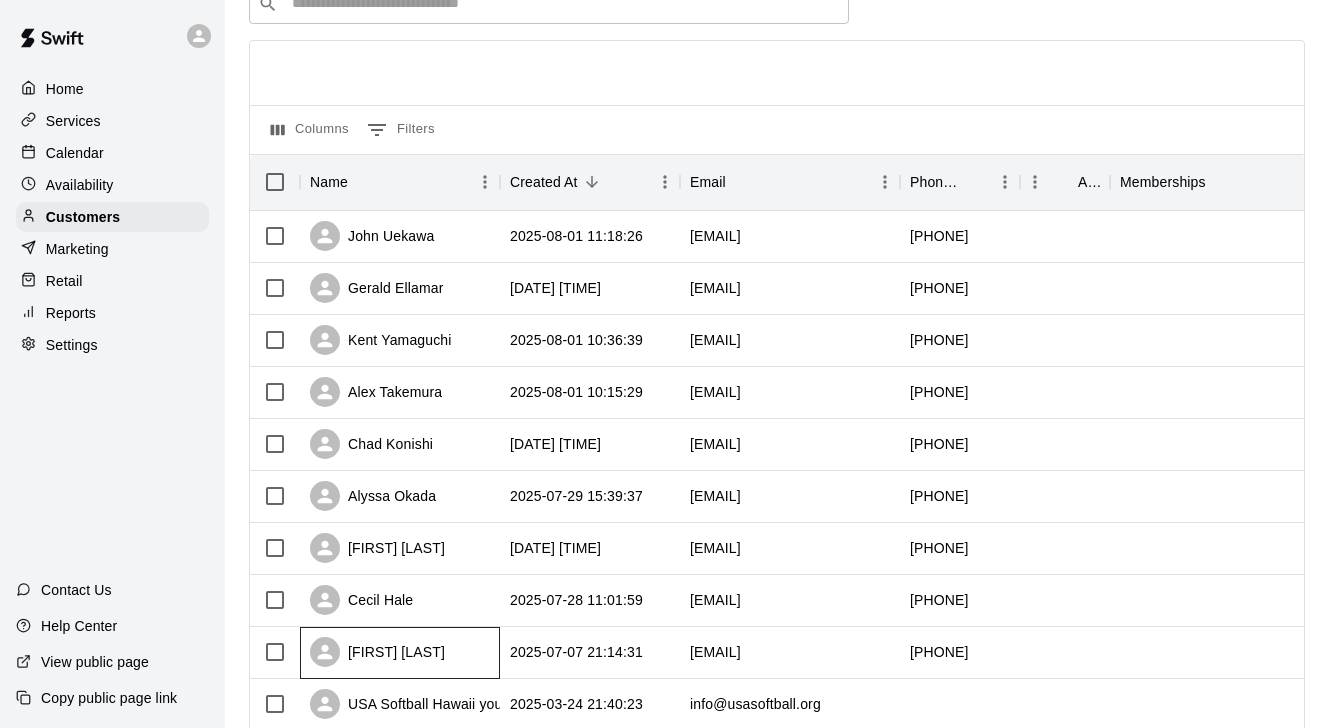 click on "[FIRST] [LAST]" at bounding box center (377, 652) 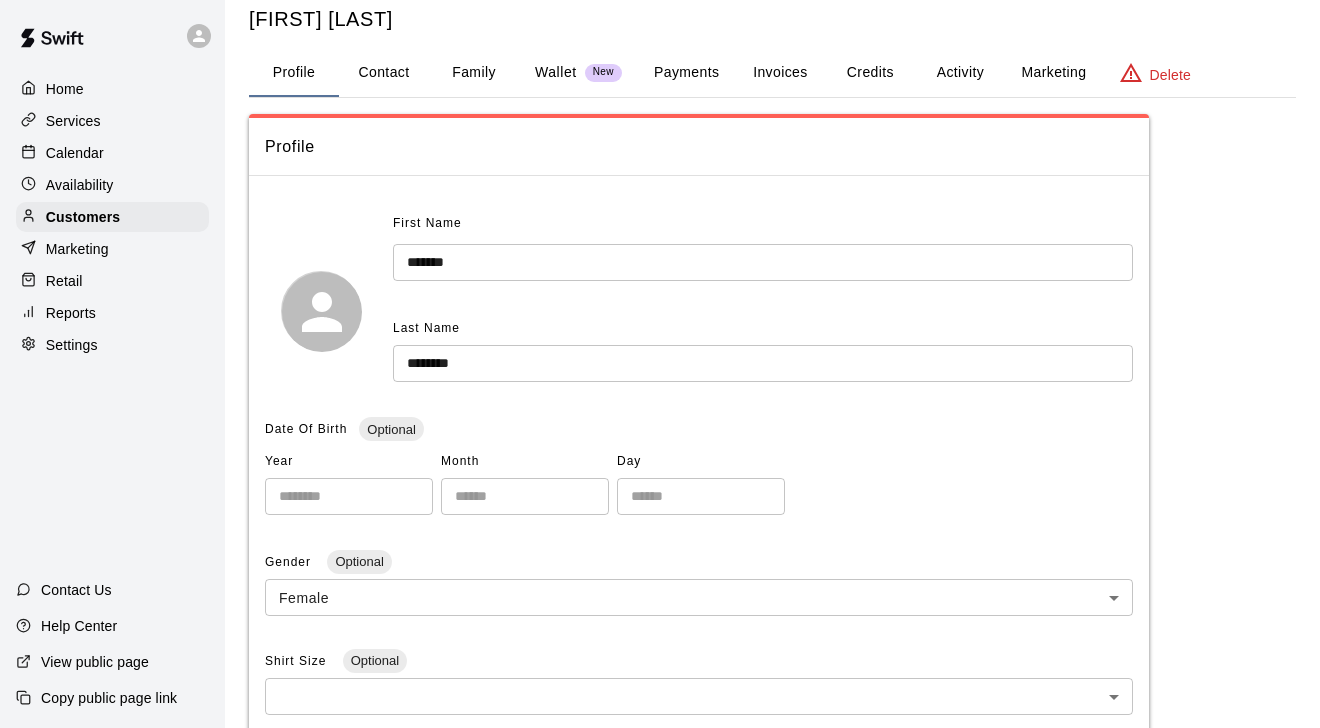 scroll, scrollTop: 53, scrollLeft: 0, axis: vertical 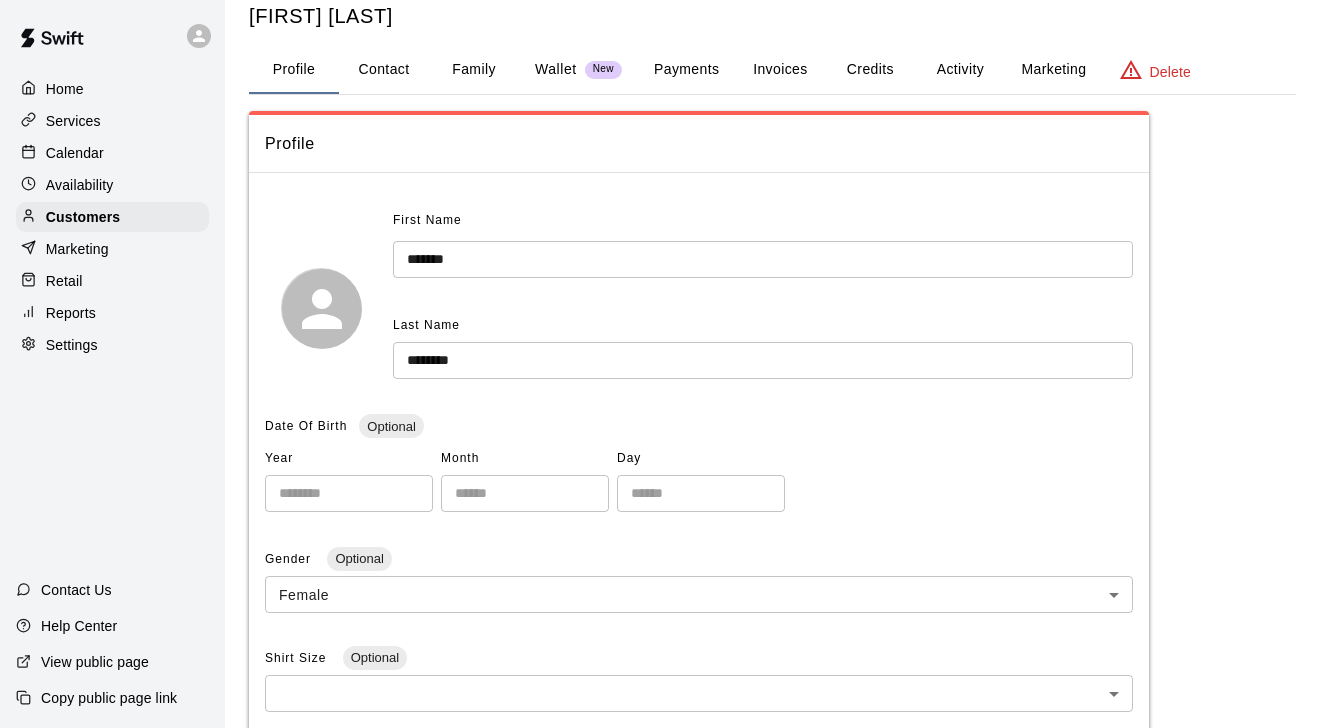 click on "Invoices" at bounding box center [780, 70] 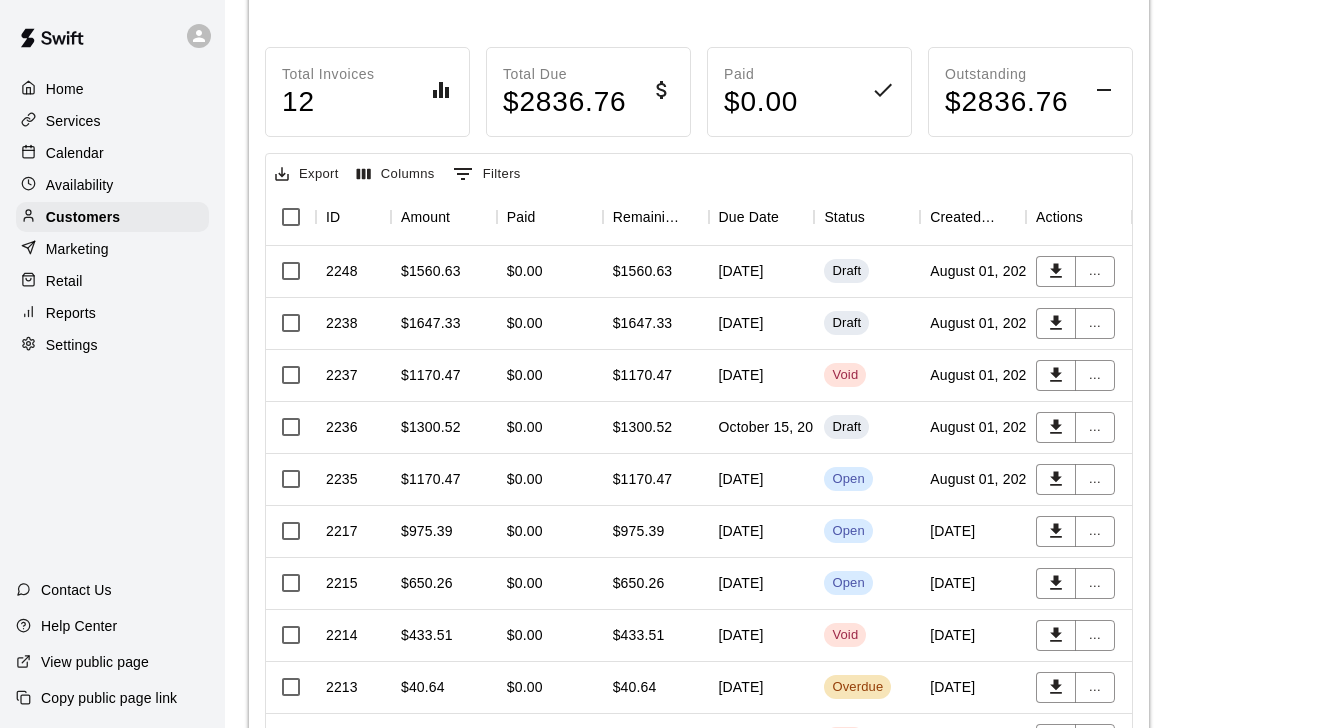 scroll, scrollTop: 240, scrollLeft: 0, axis: vertical 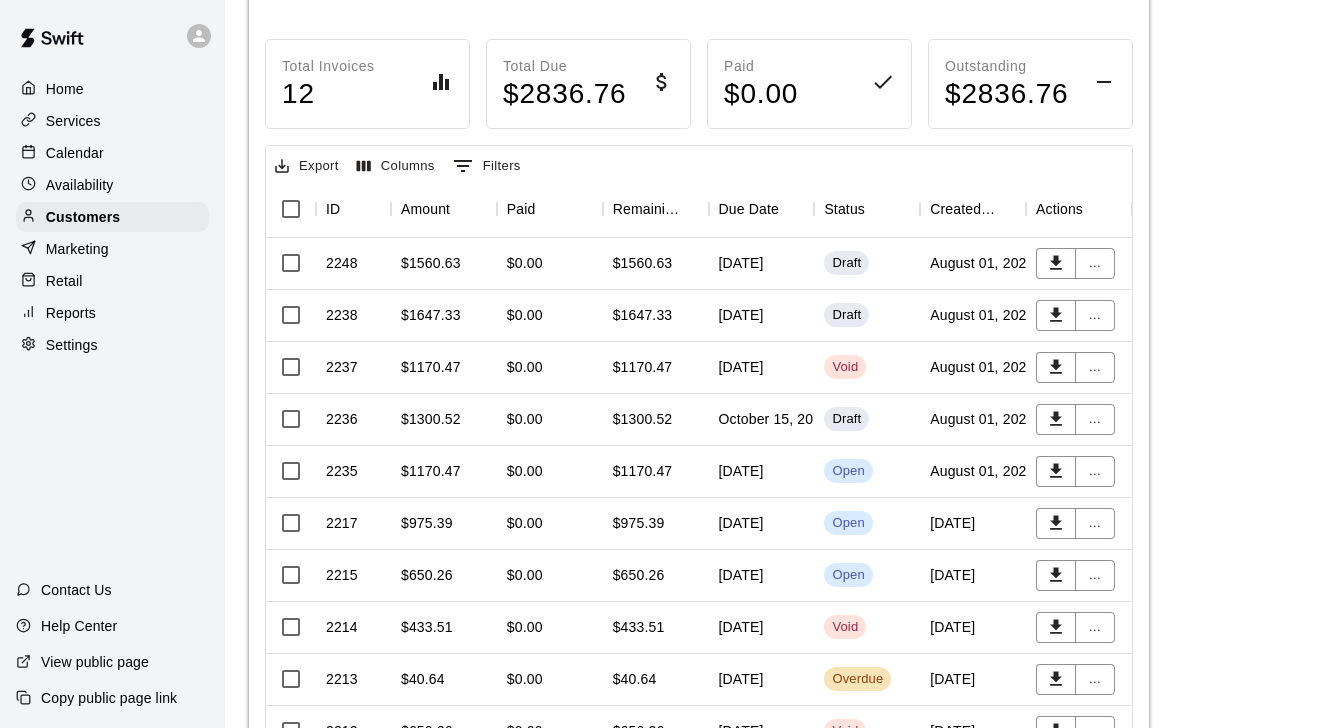 click on "Calendar" at bounding box center [112, 153] 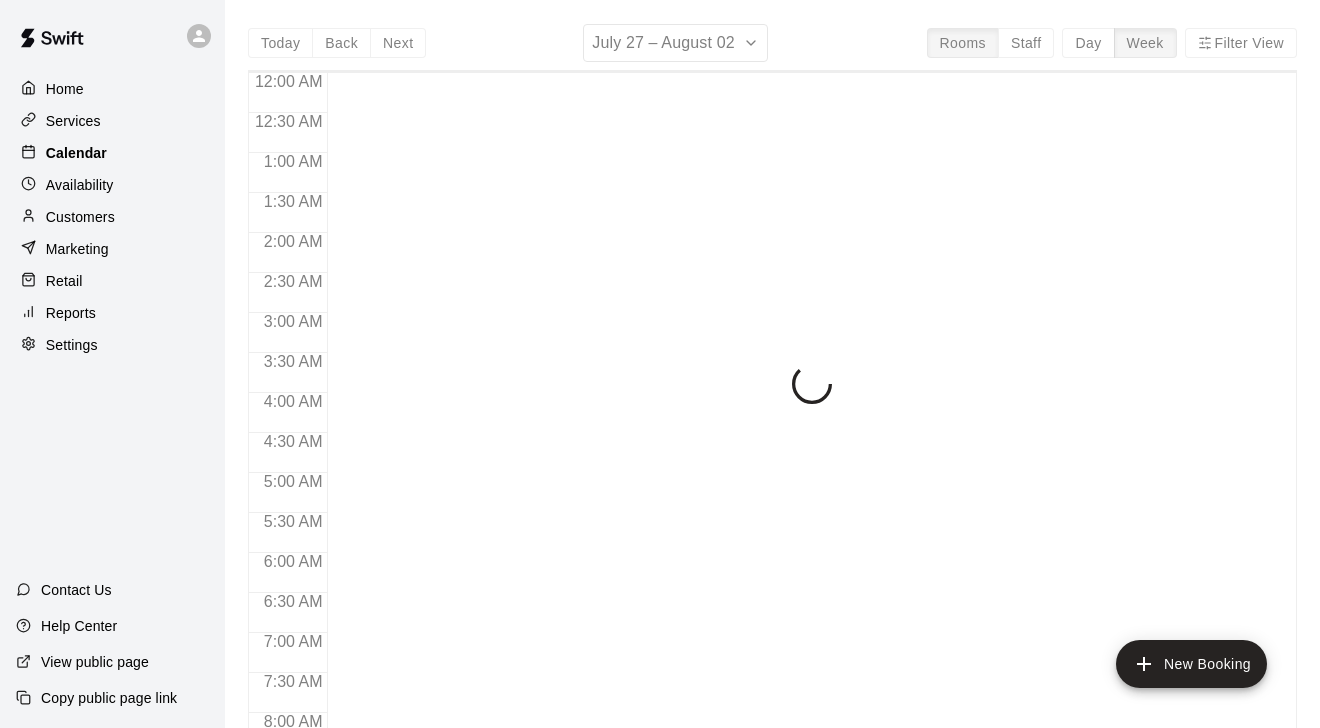 scroll, scrollTop: 1130, scrollLeft: 0, axis: vertical 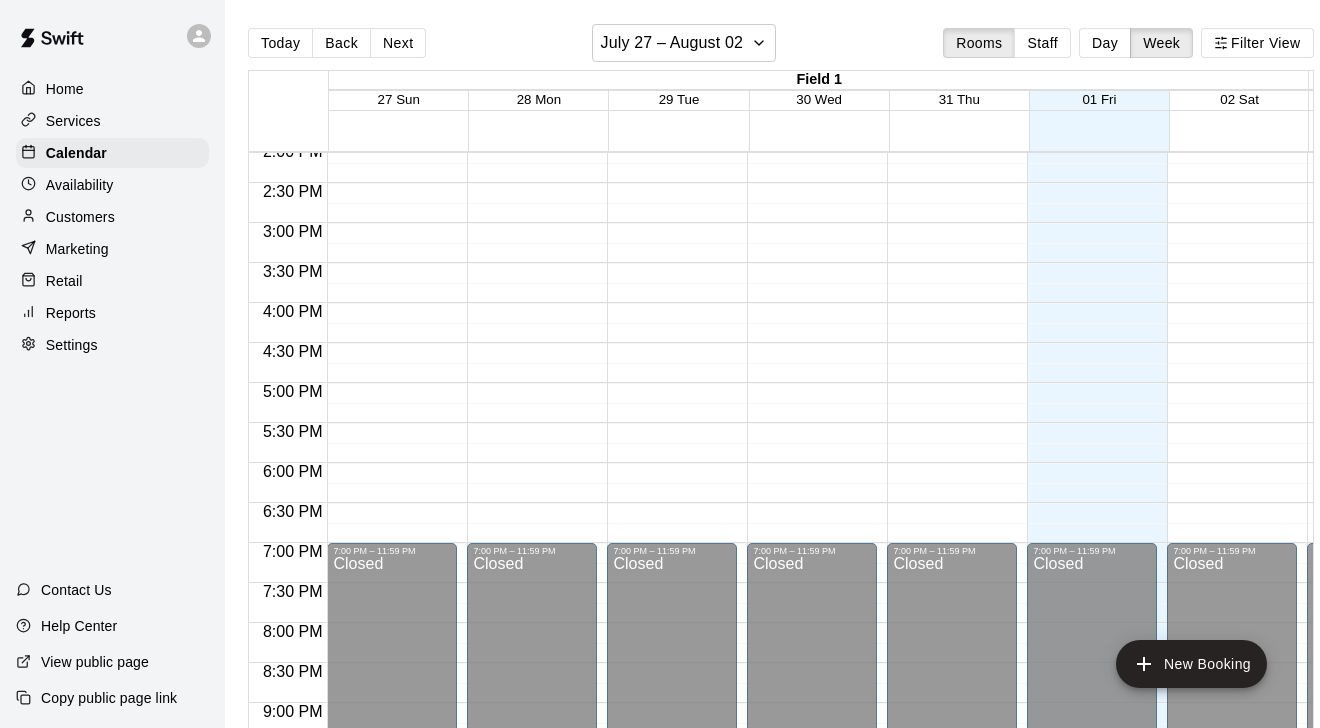 click on "Reports" at bounding box center [112, 313] 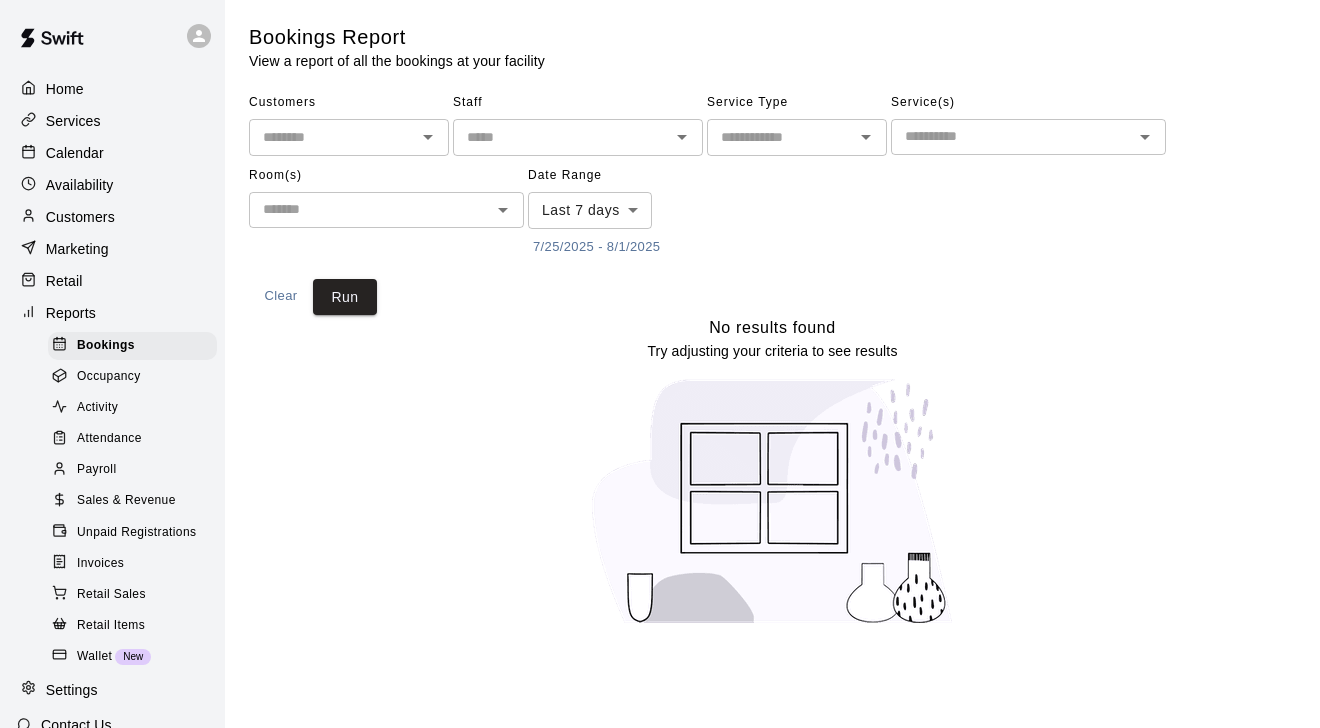 click on "Invoices" at bounding box center (100, 564) 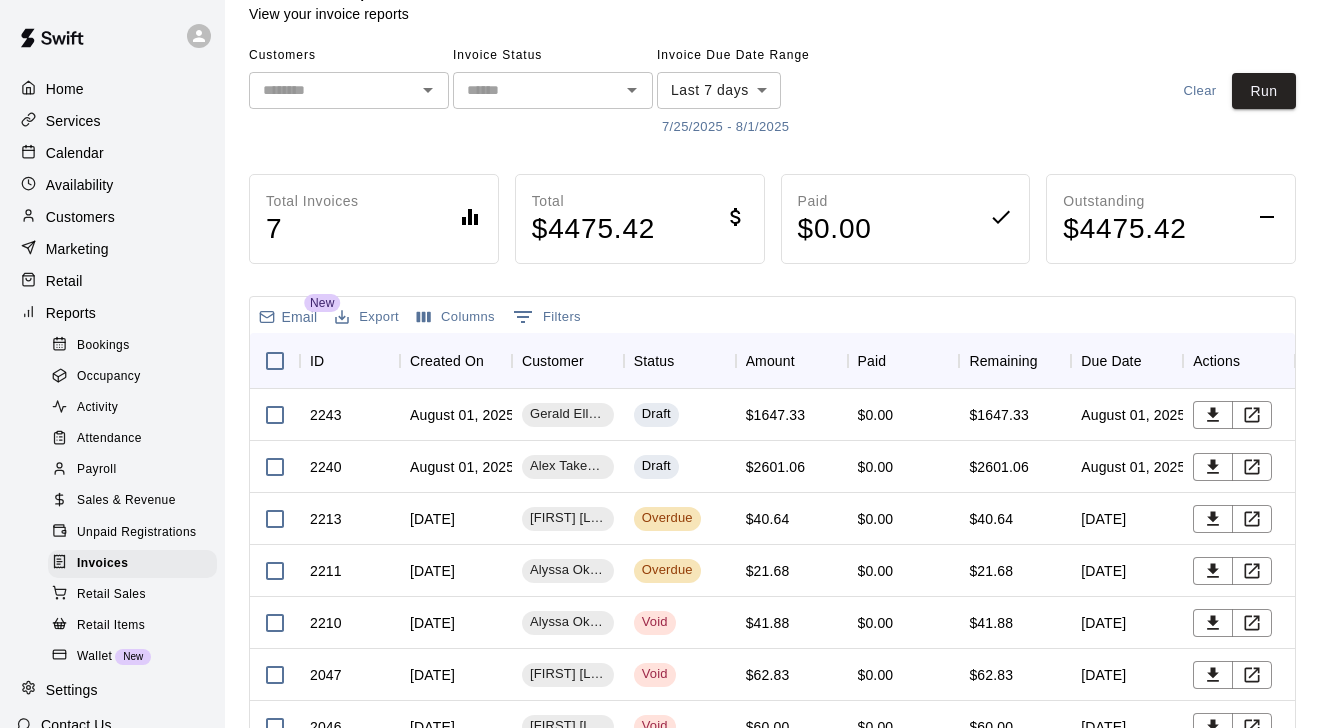 scroll, scrollTop: 52, scrollLeft: 0, axis: vertical 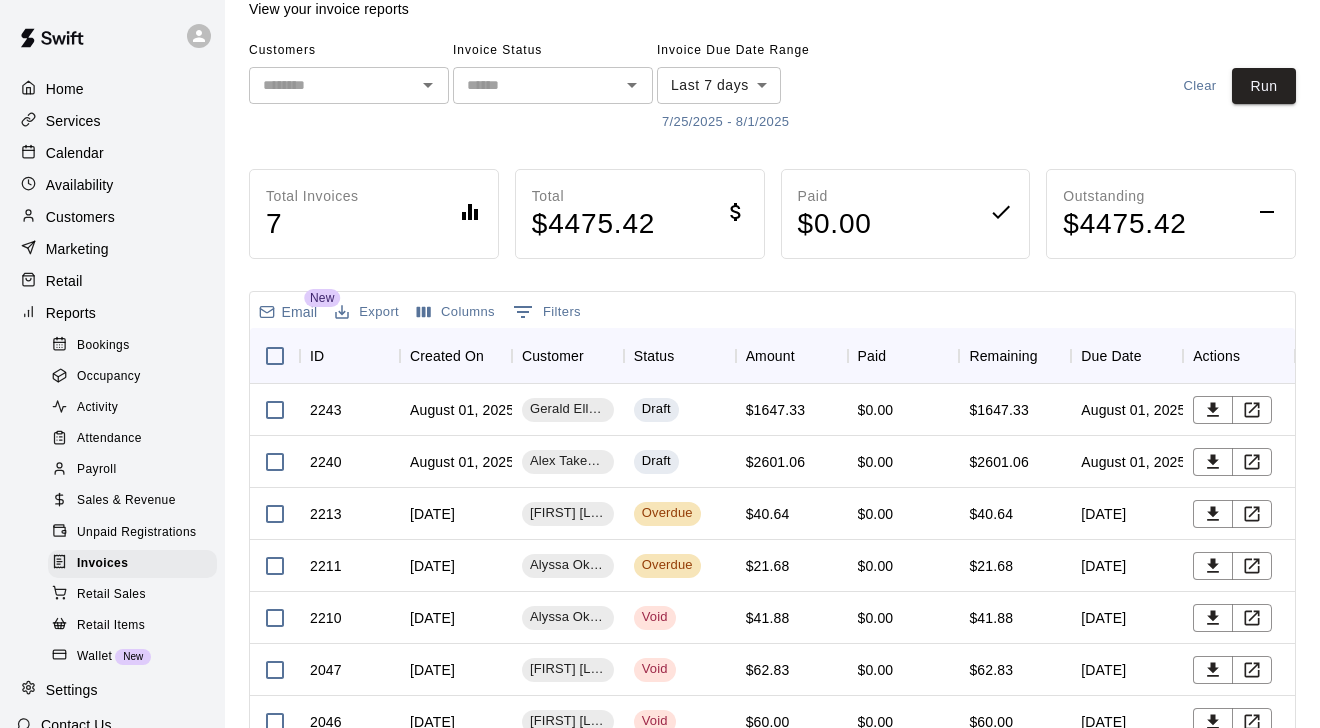 click on "7/25/2025 - 8/1/2025" at bounding box center (725, 122) 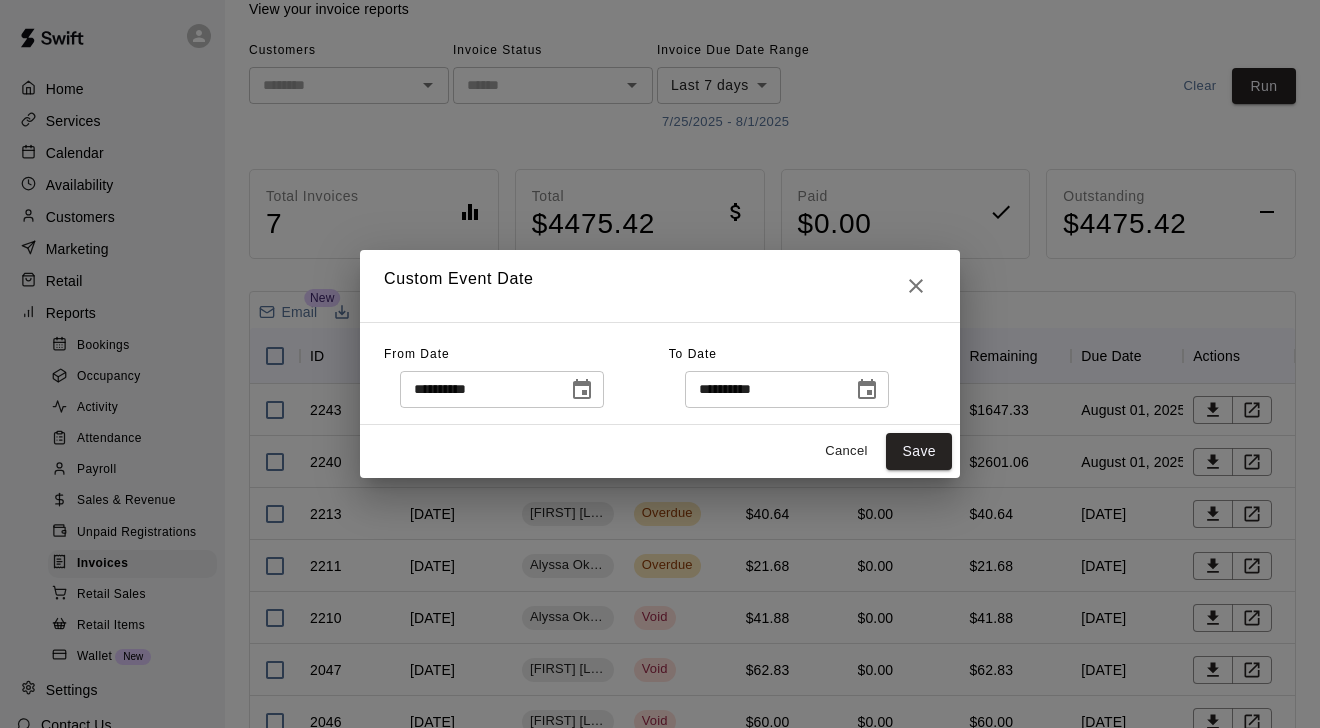 click 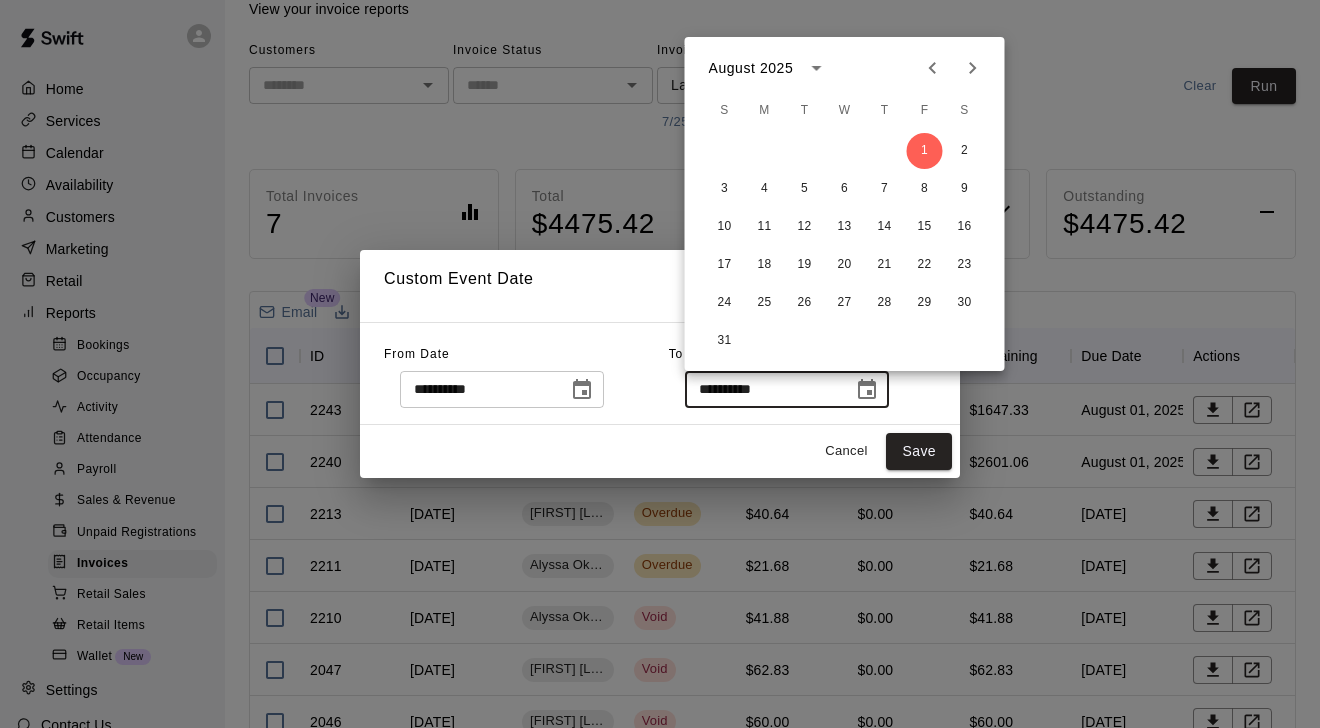 click 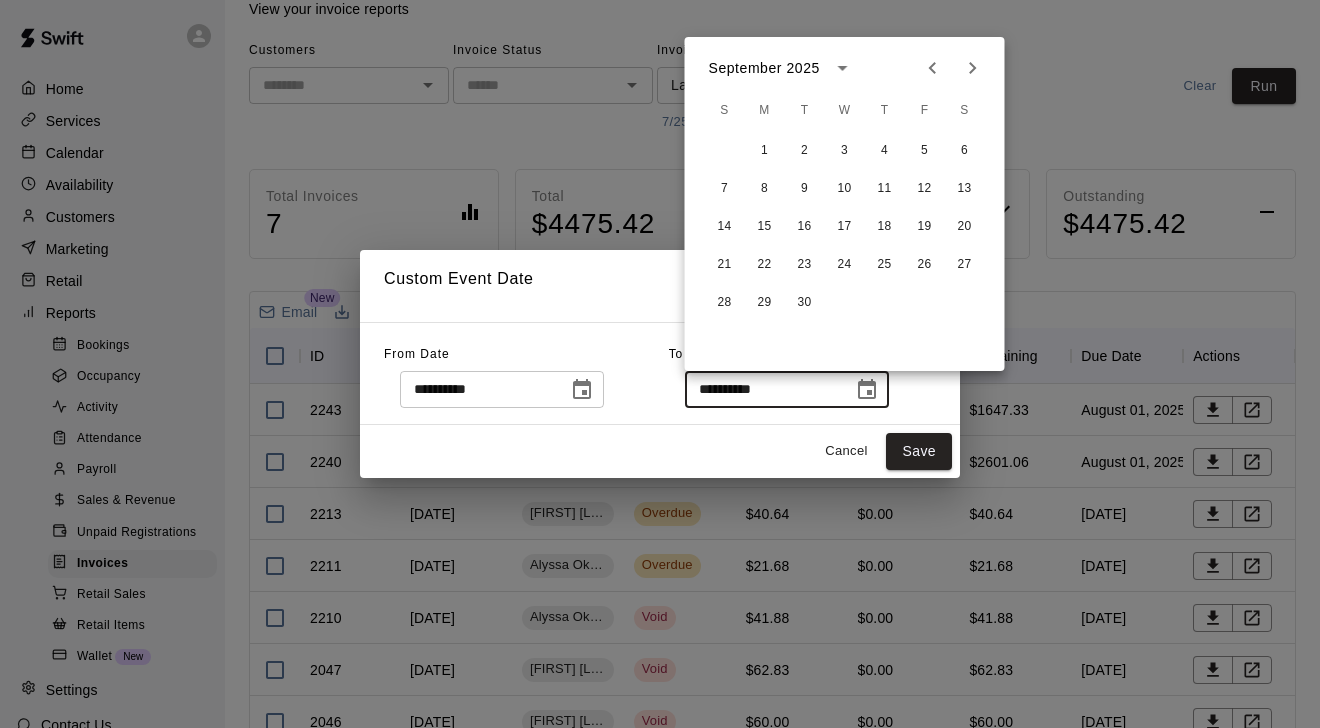 click 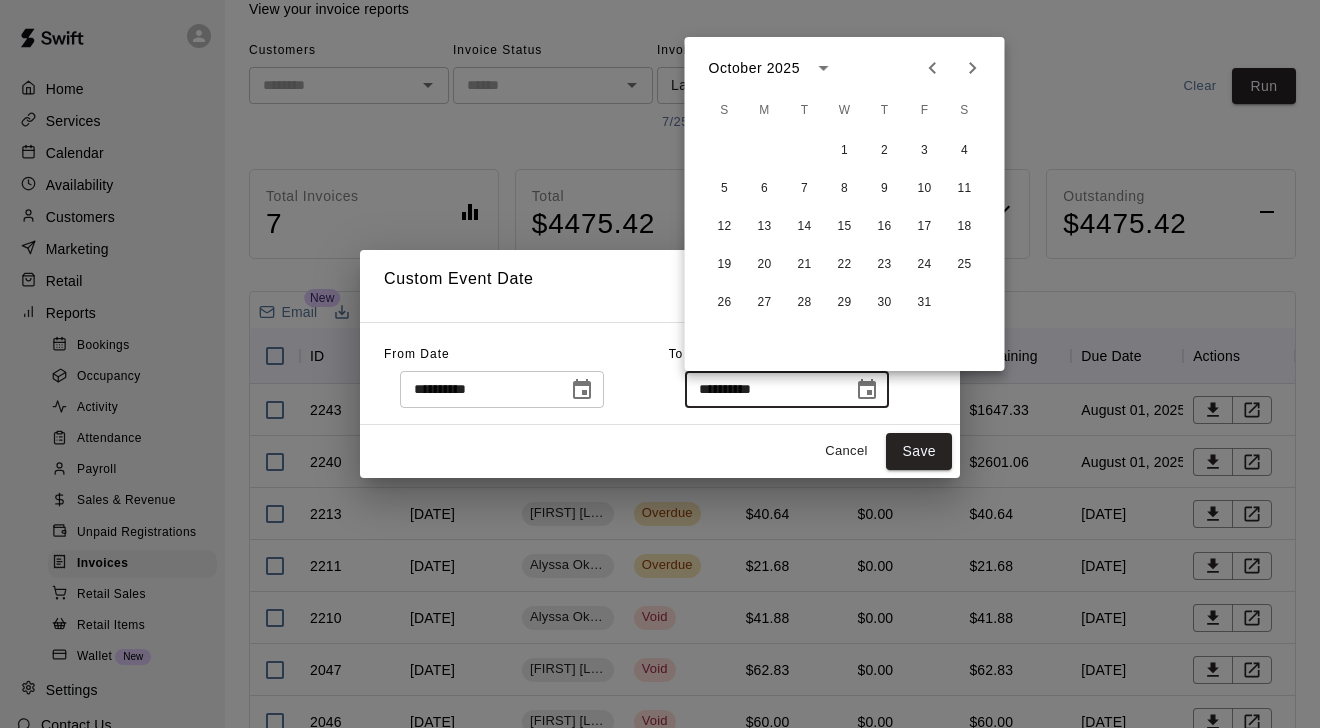 click 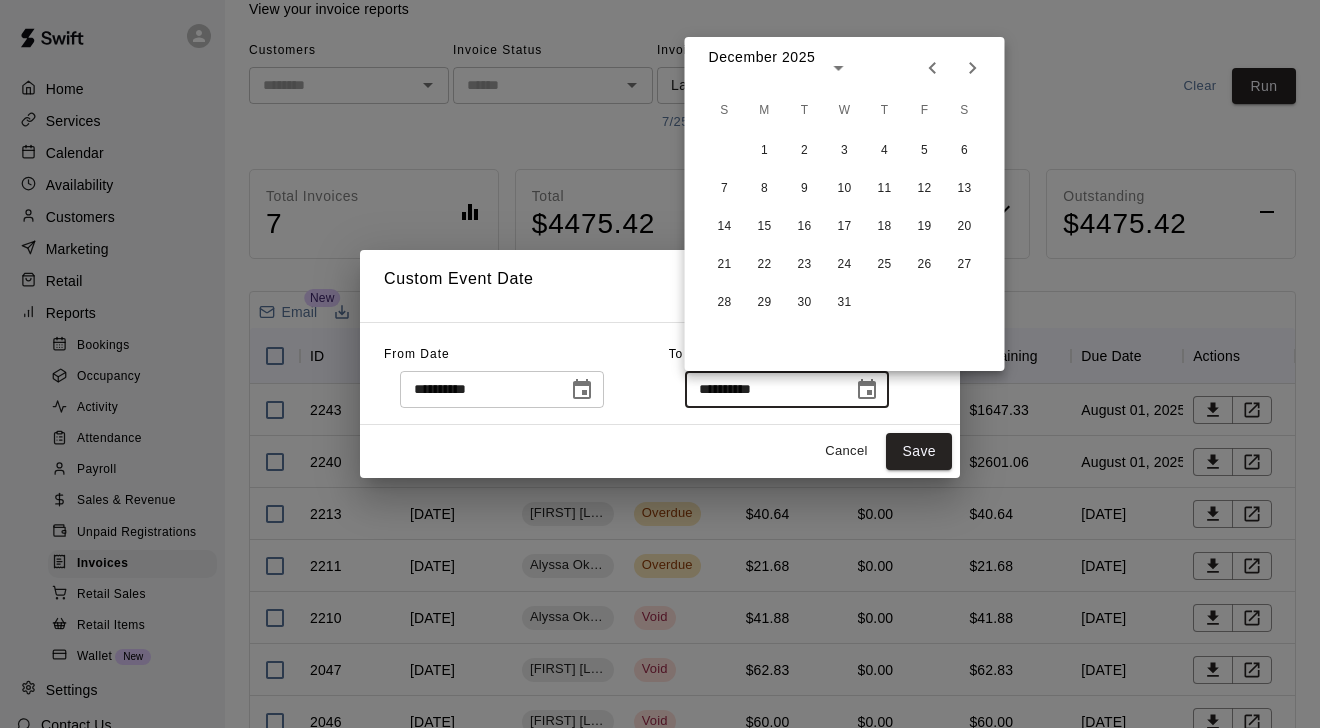 click 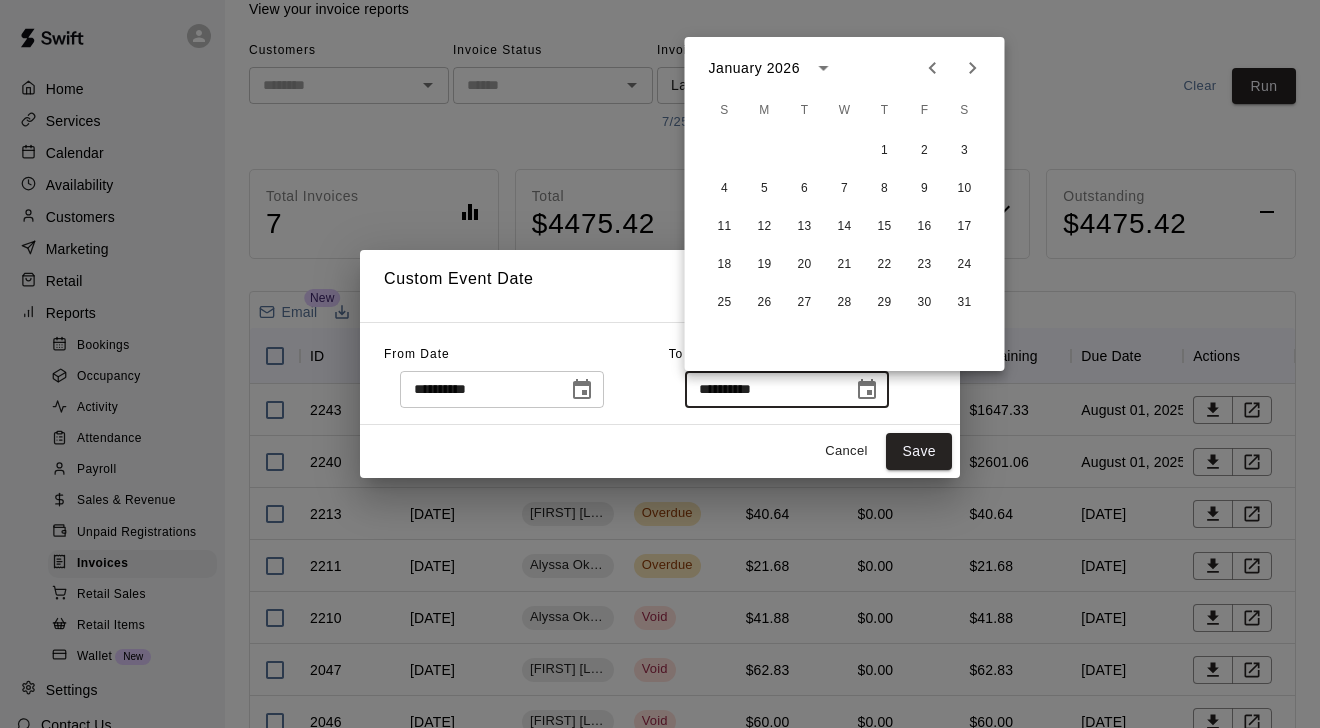 click 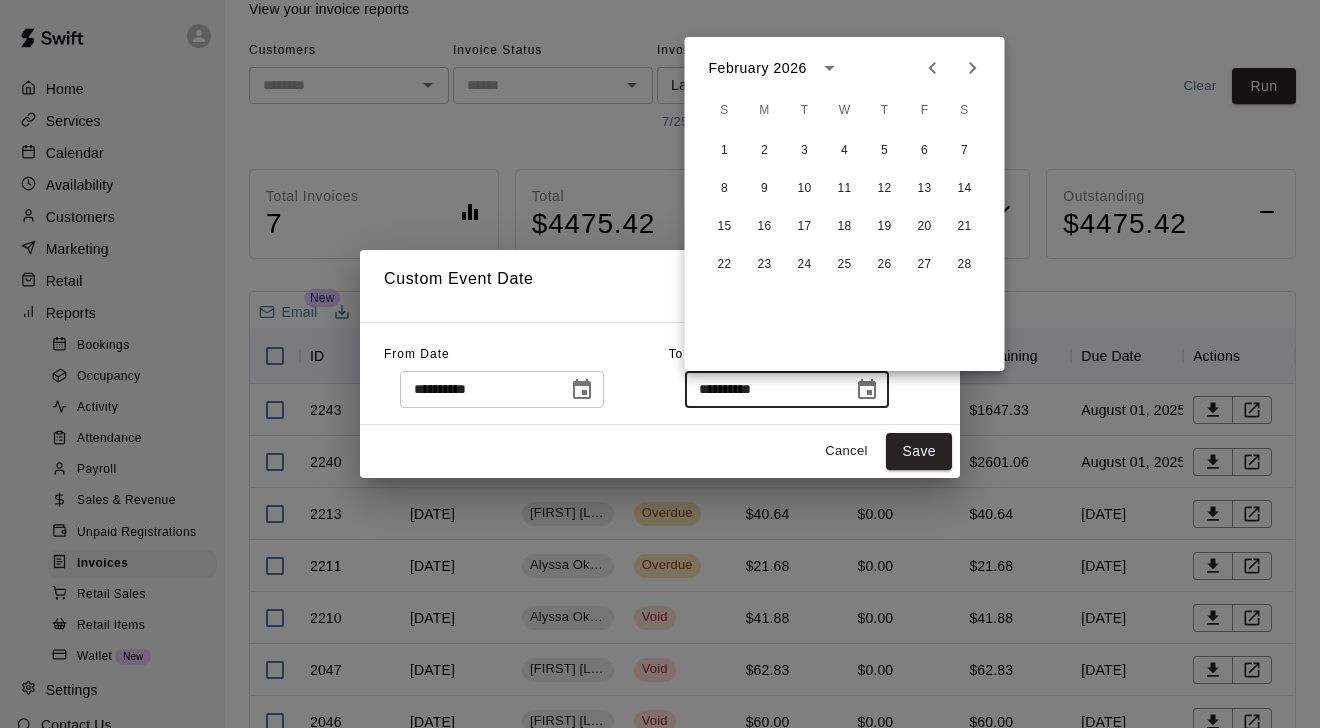click 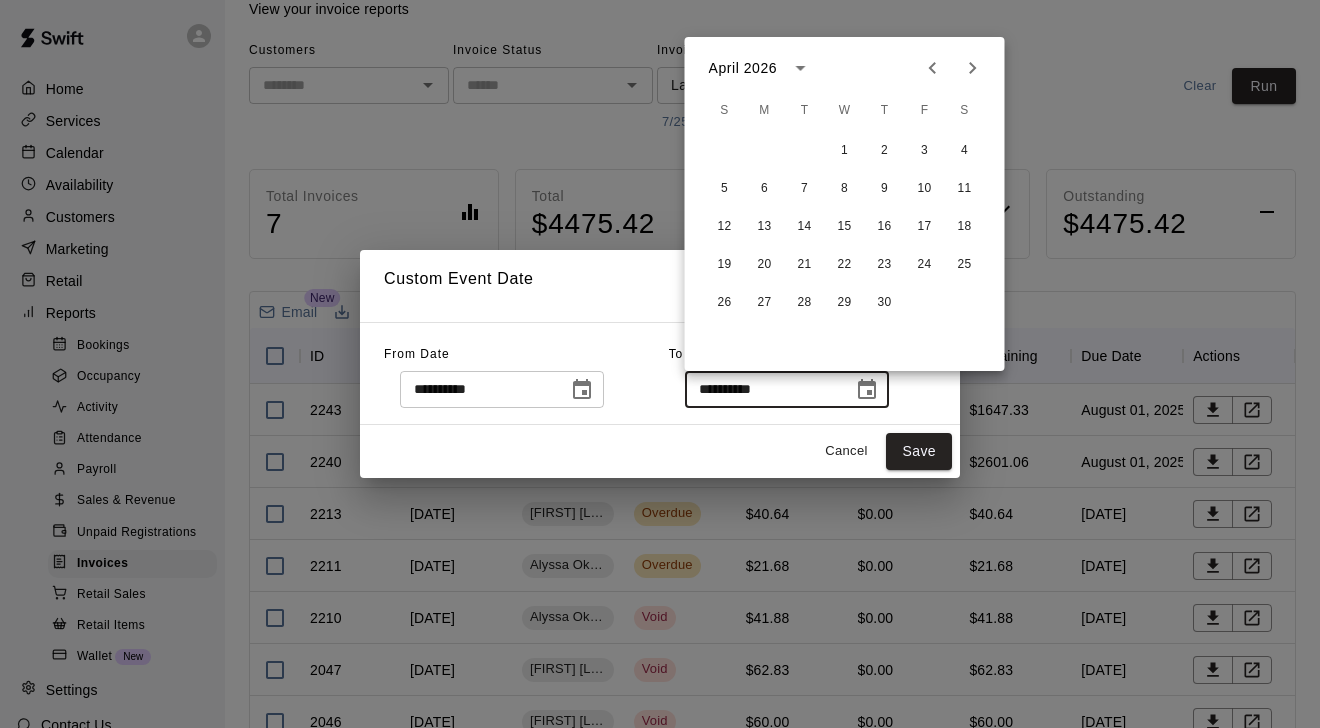 click 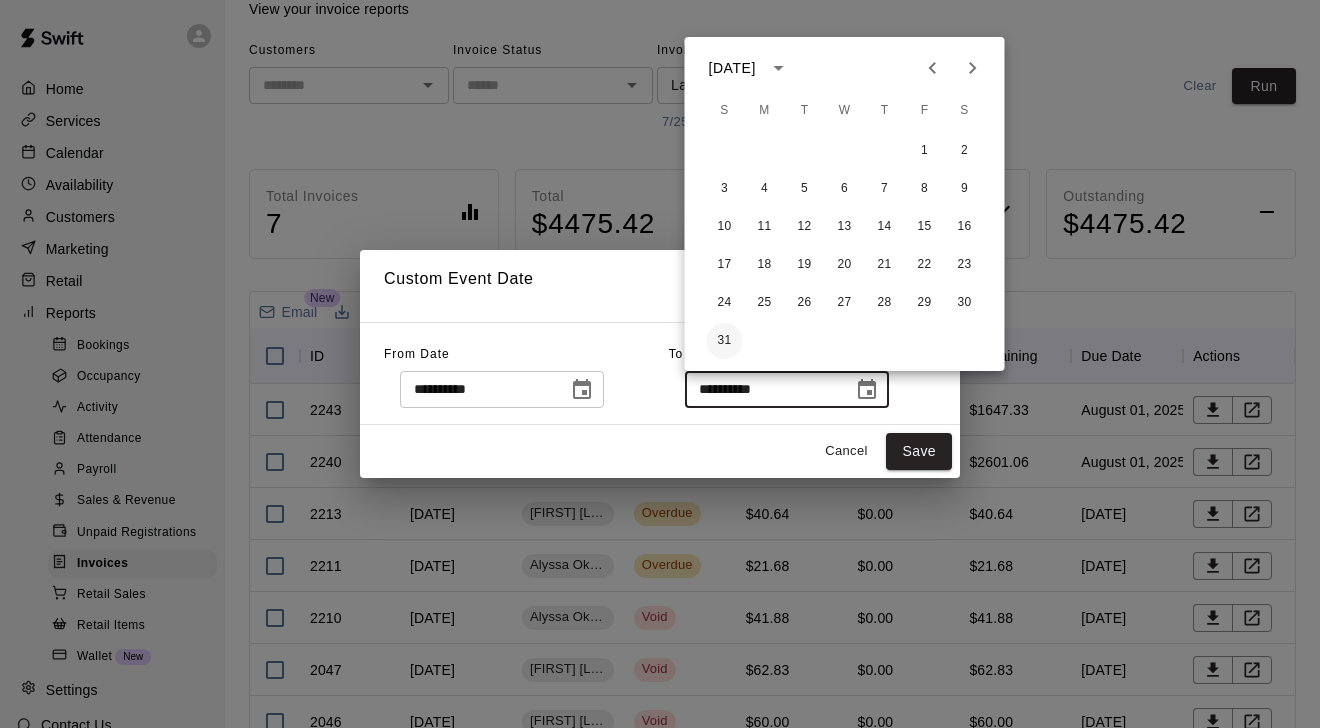 click on "31" at bounding box center (725, 341) 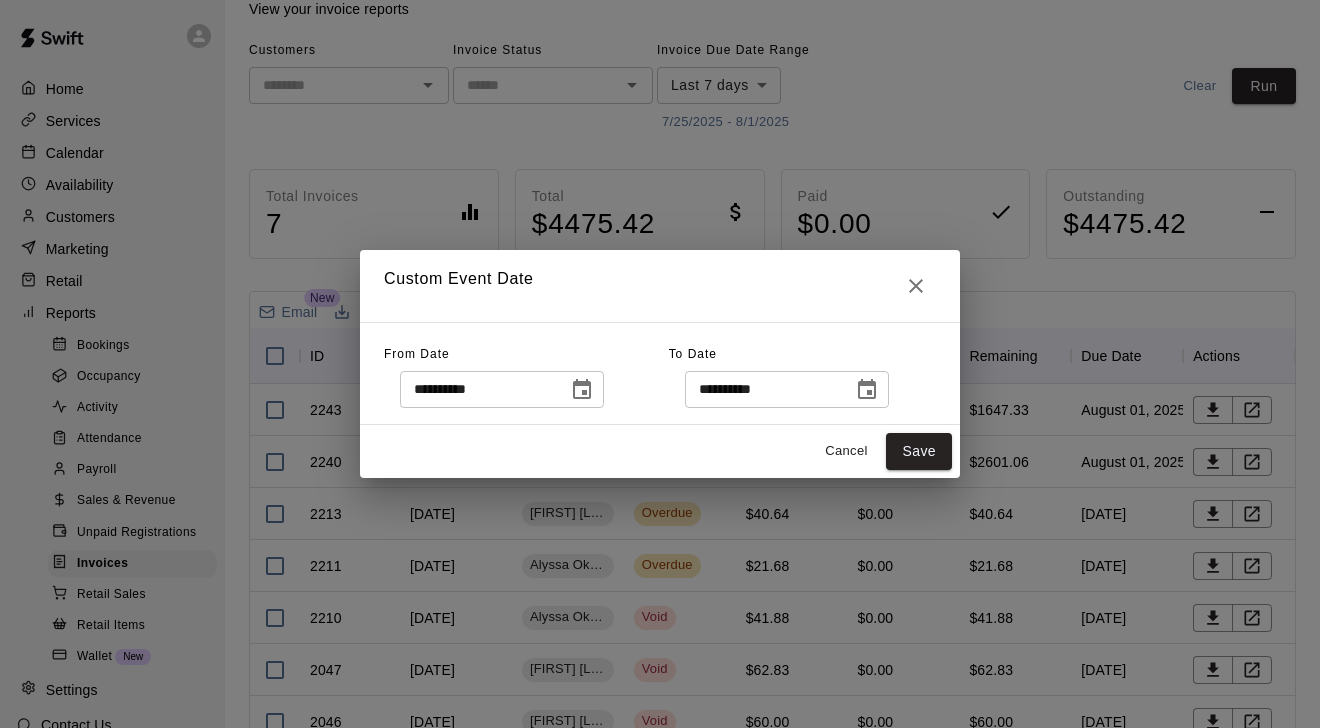 type on "**********" 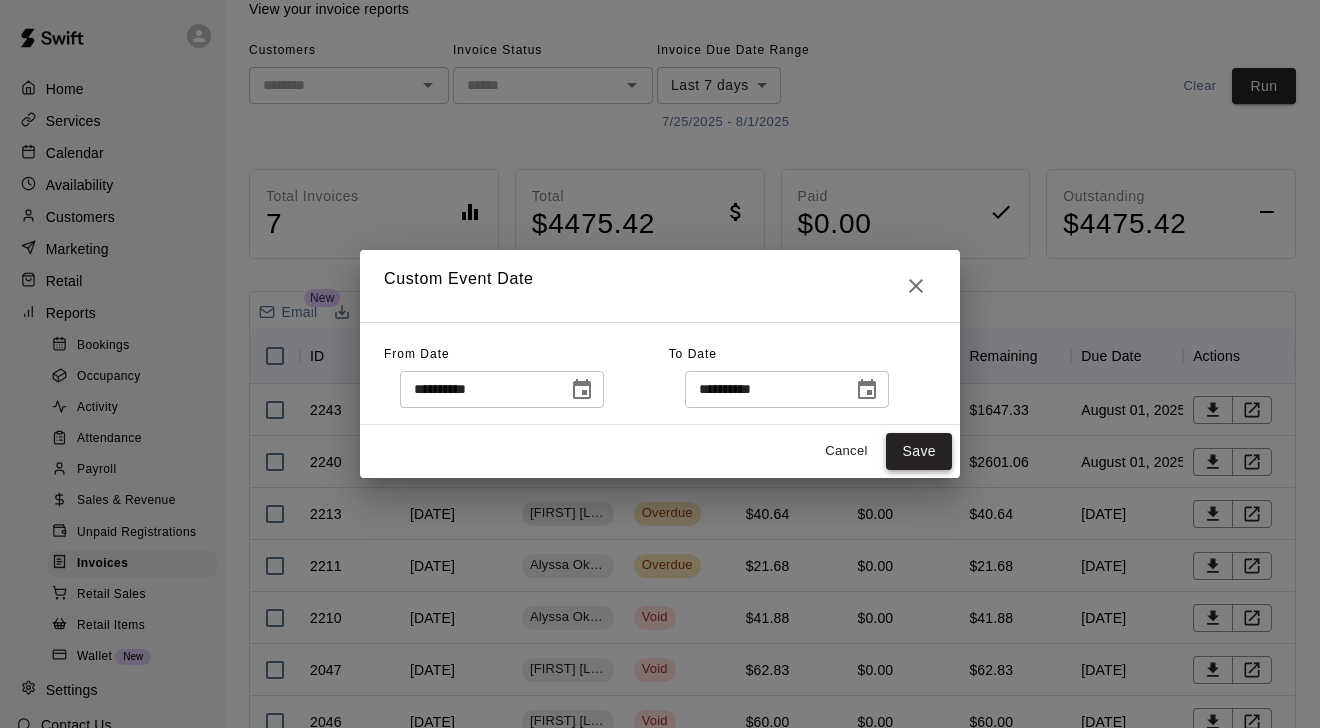 click on "Save" at bounding box center [919, 451] 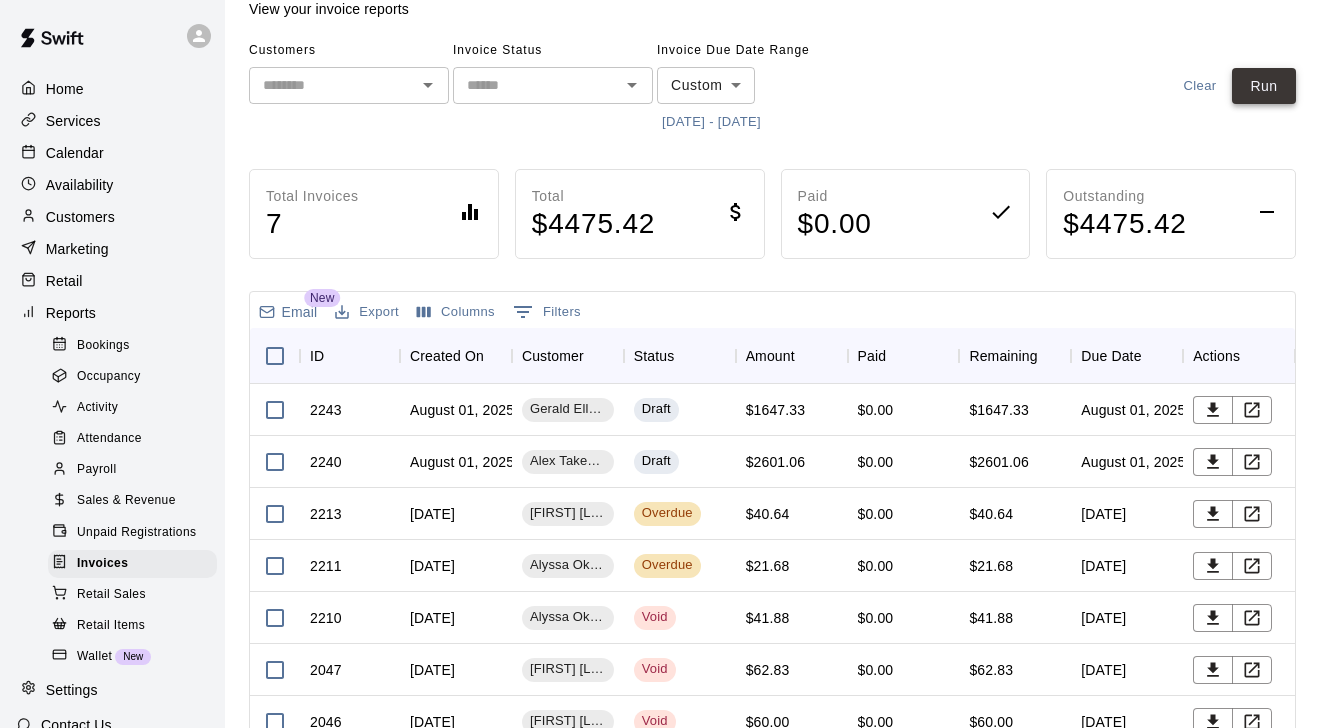 click on "Run" at bounding box center (1264, 86) 